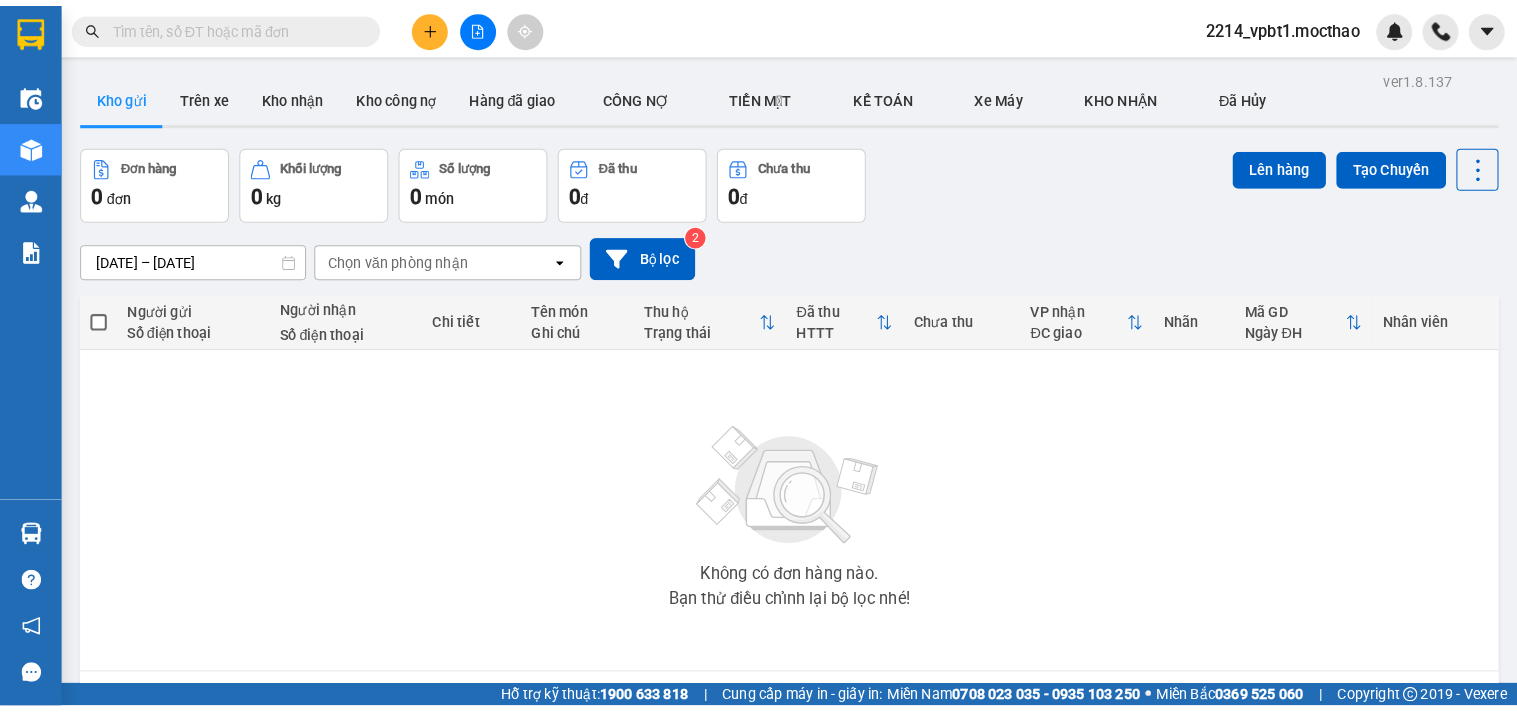 scroll, scrollTop: 0, scrollLeft: 0, axis: both 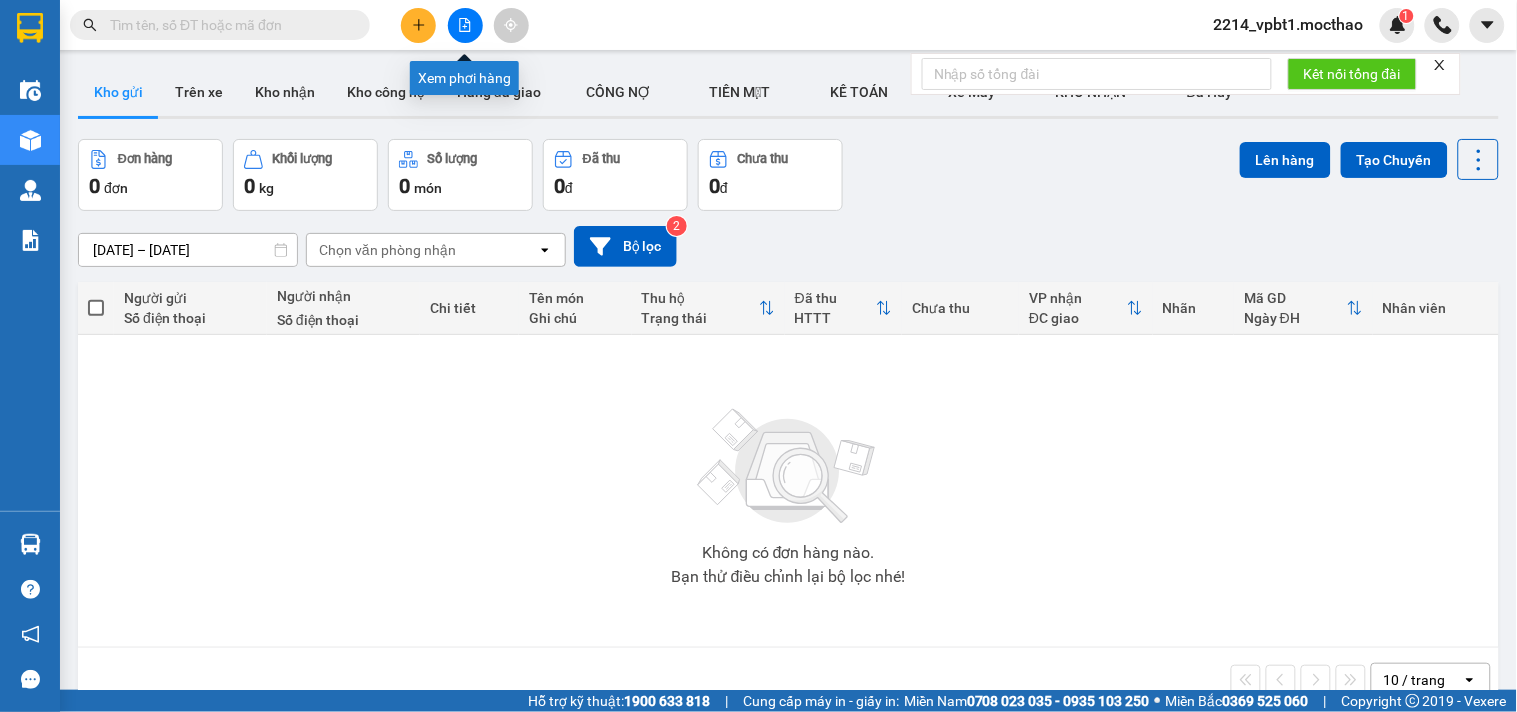 click at bounding box center (465, 25) 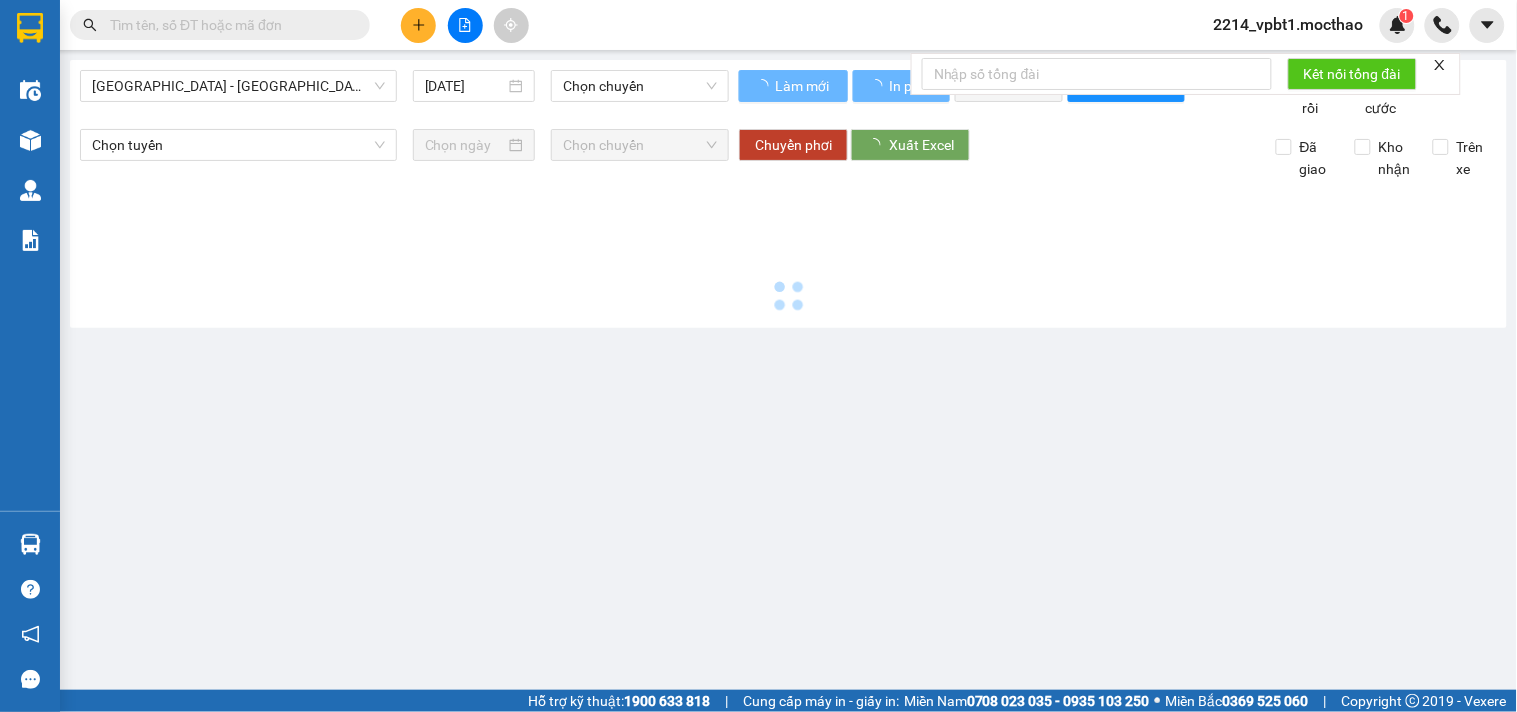 type on "[DATE]" 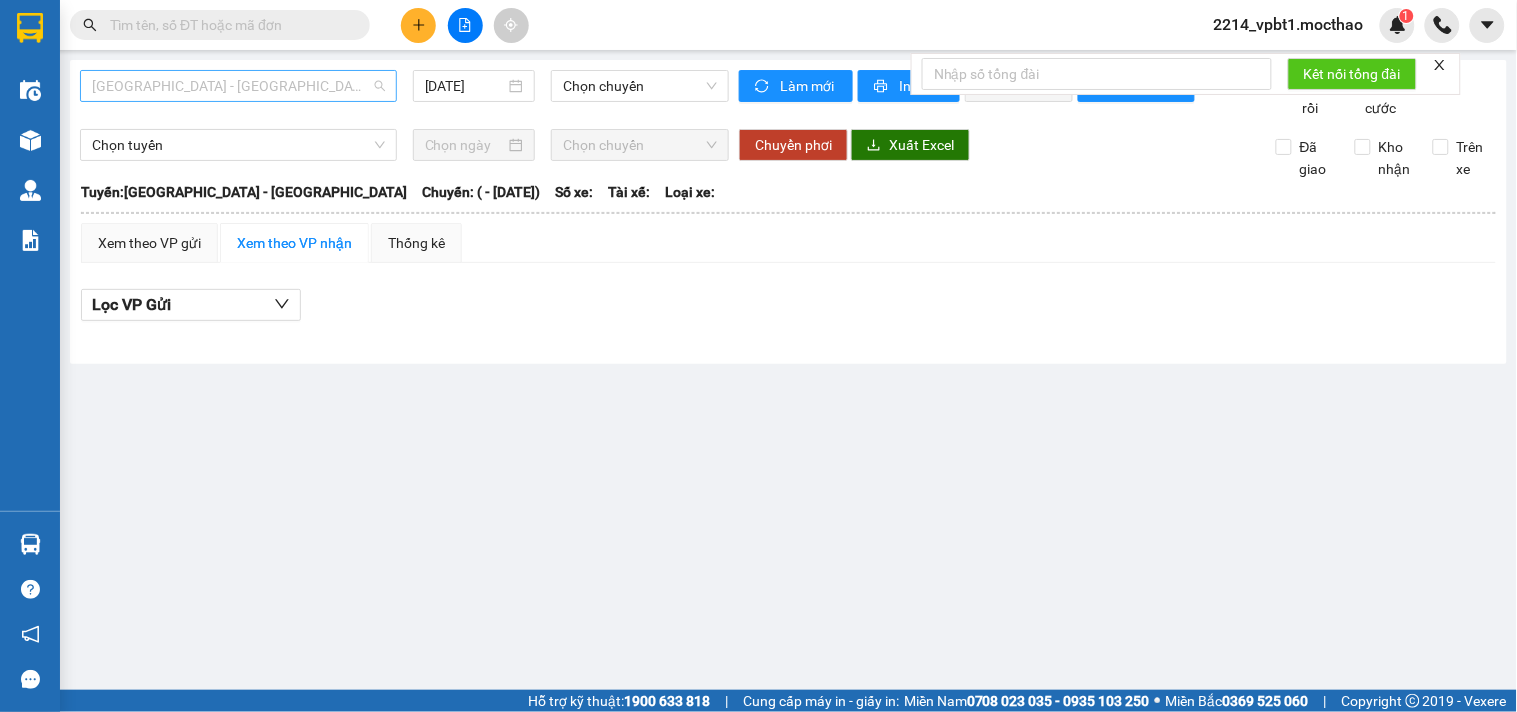 click on "[GEOGRAPHIC_DATA] - [GEOGRAPHIC_DATA]" at bounding box center (238, 86) 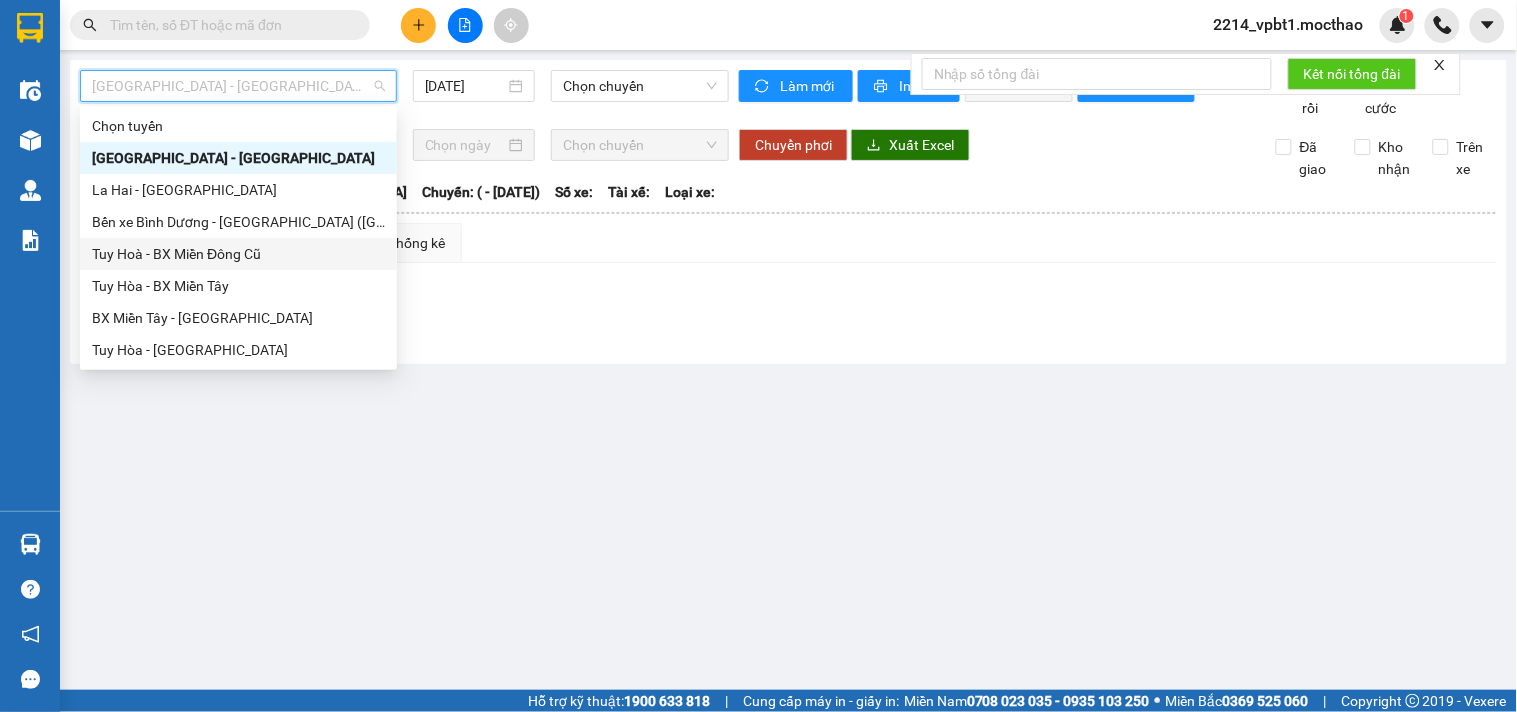 click on "Tuy Hoà  - BX Miền Đông Cũ" at bounding box center (238, 254) 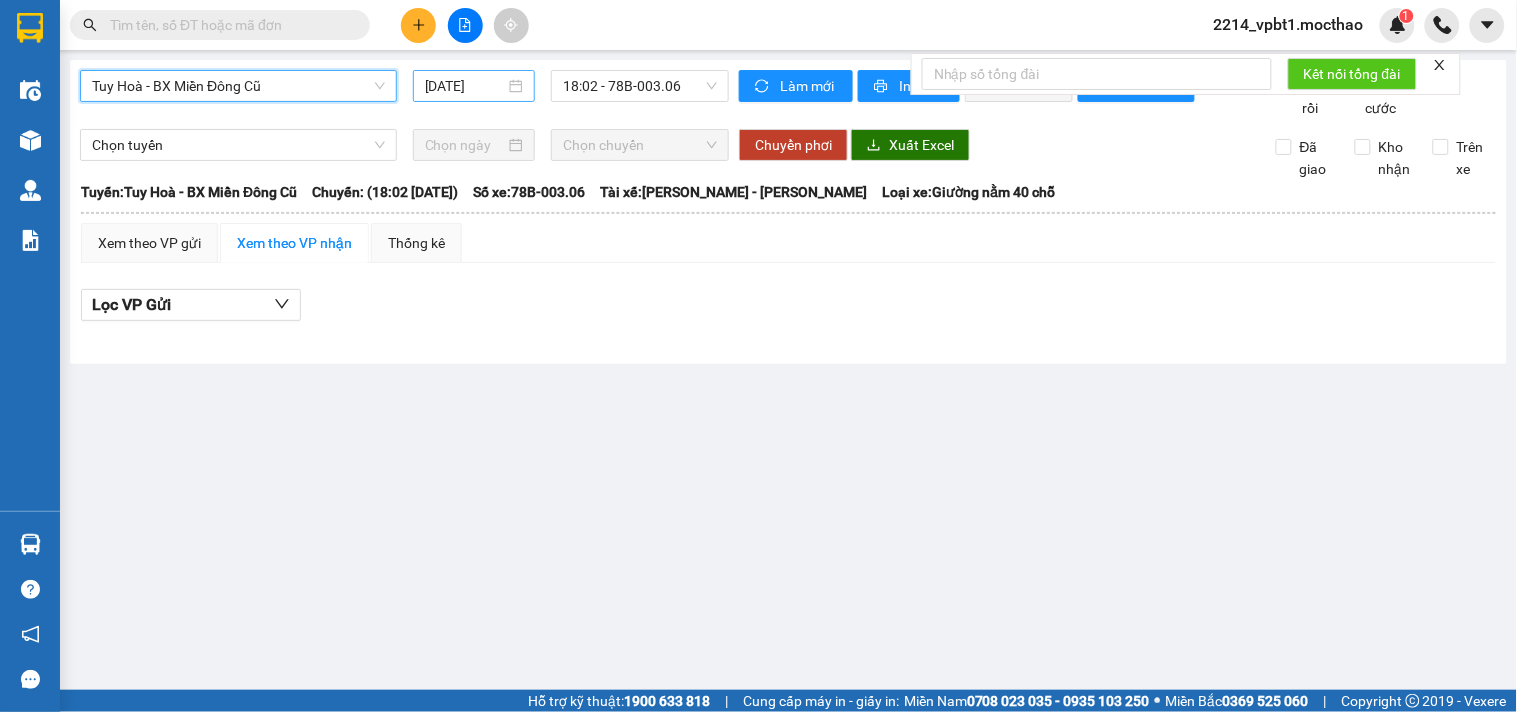 click on "[DATE]" at bounding box center (465, 86) 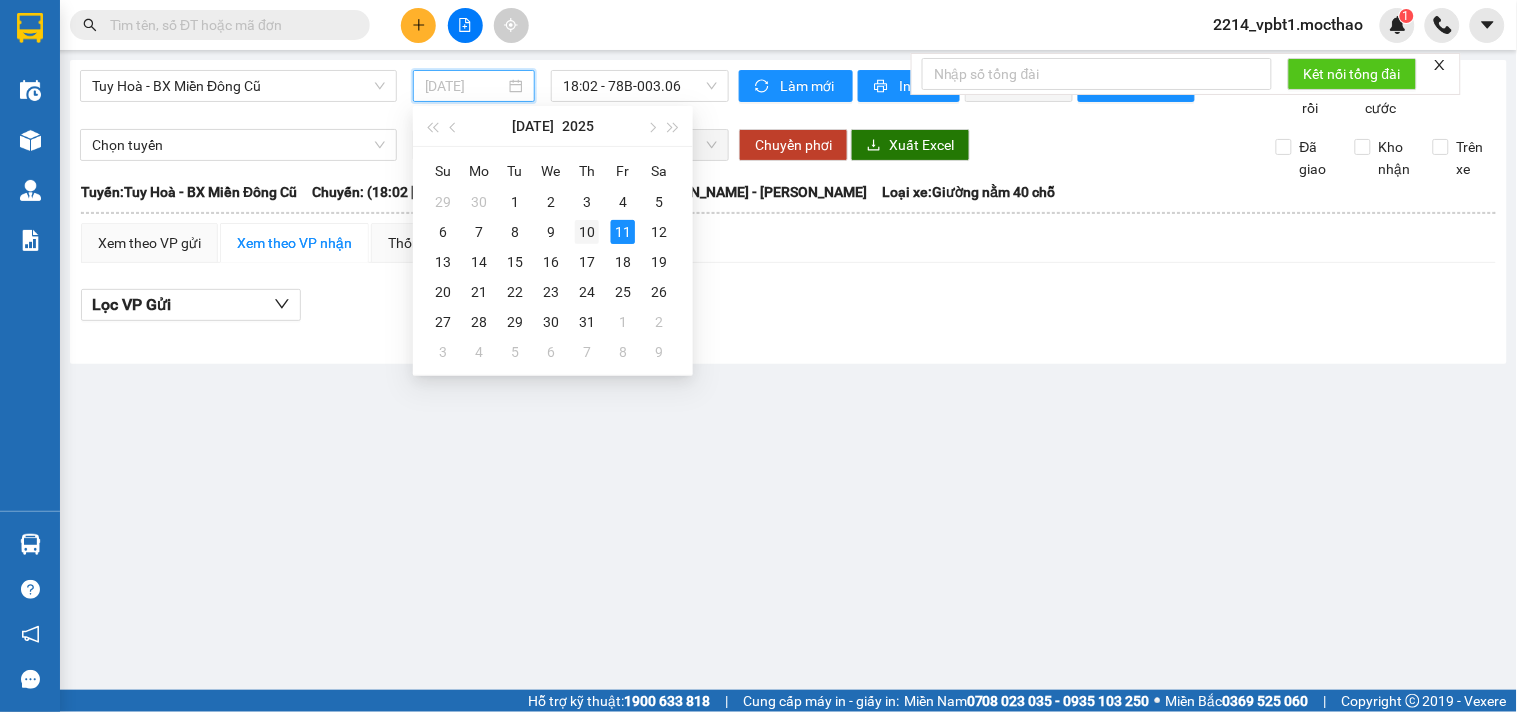 click on "10" at bounding box center (587, 232) 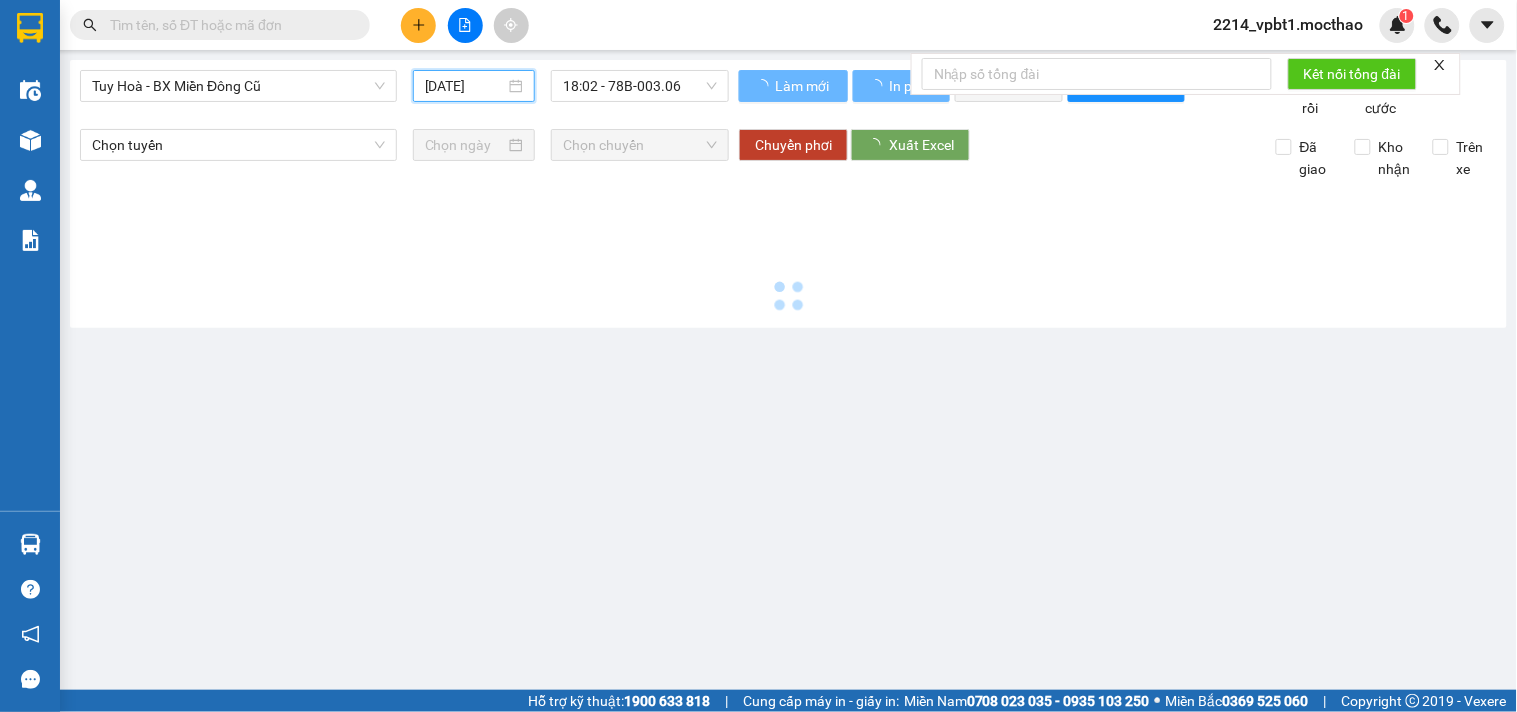 type on "[DATE]" 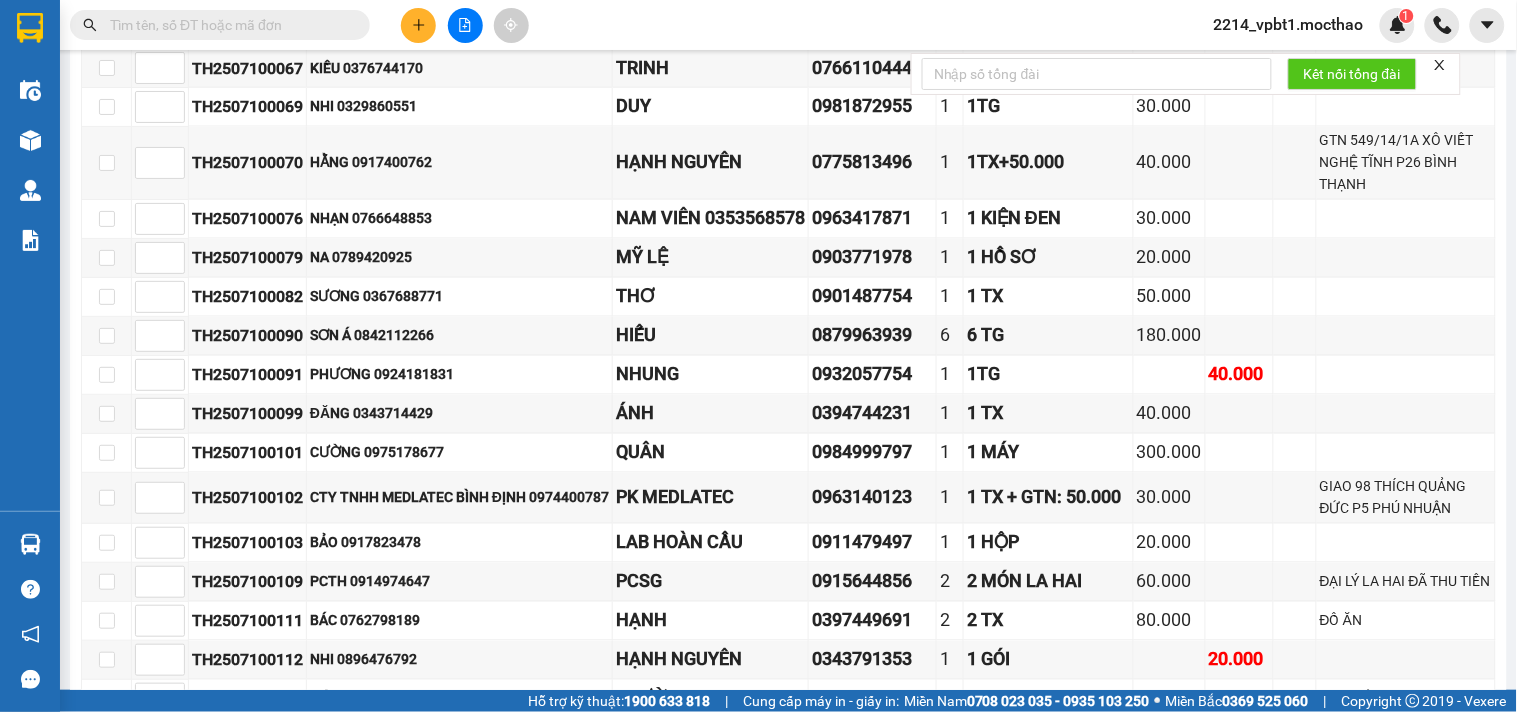scroll, scrollTop: 1420, scrollLeft: 0, axis: vertical 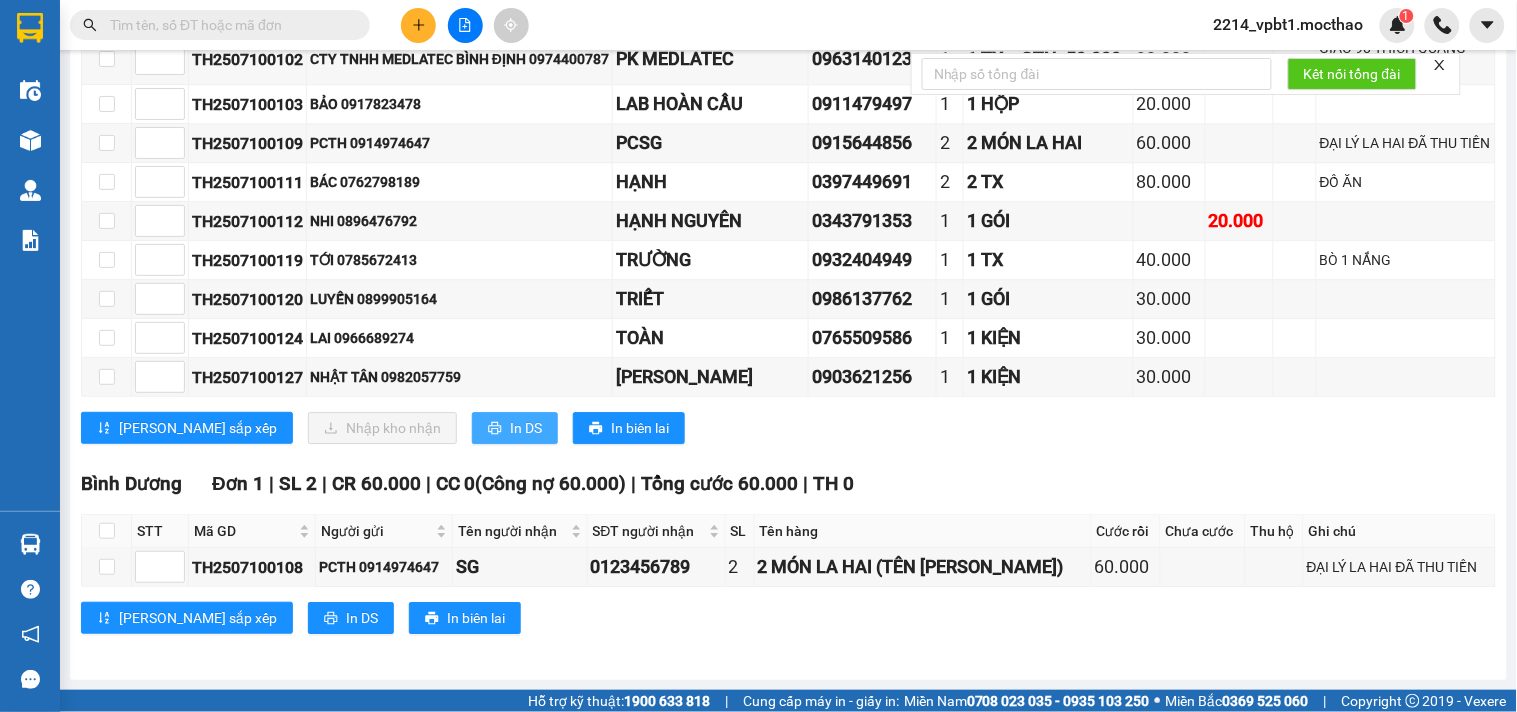 click on "In DS" at bounding box center [526, 428] 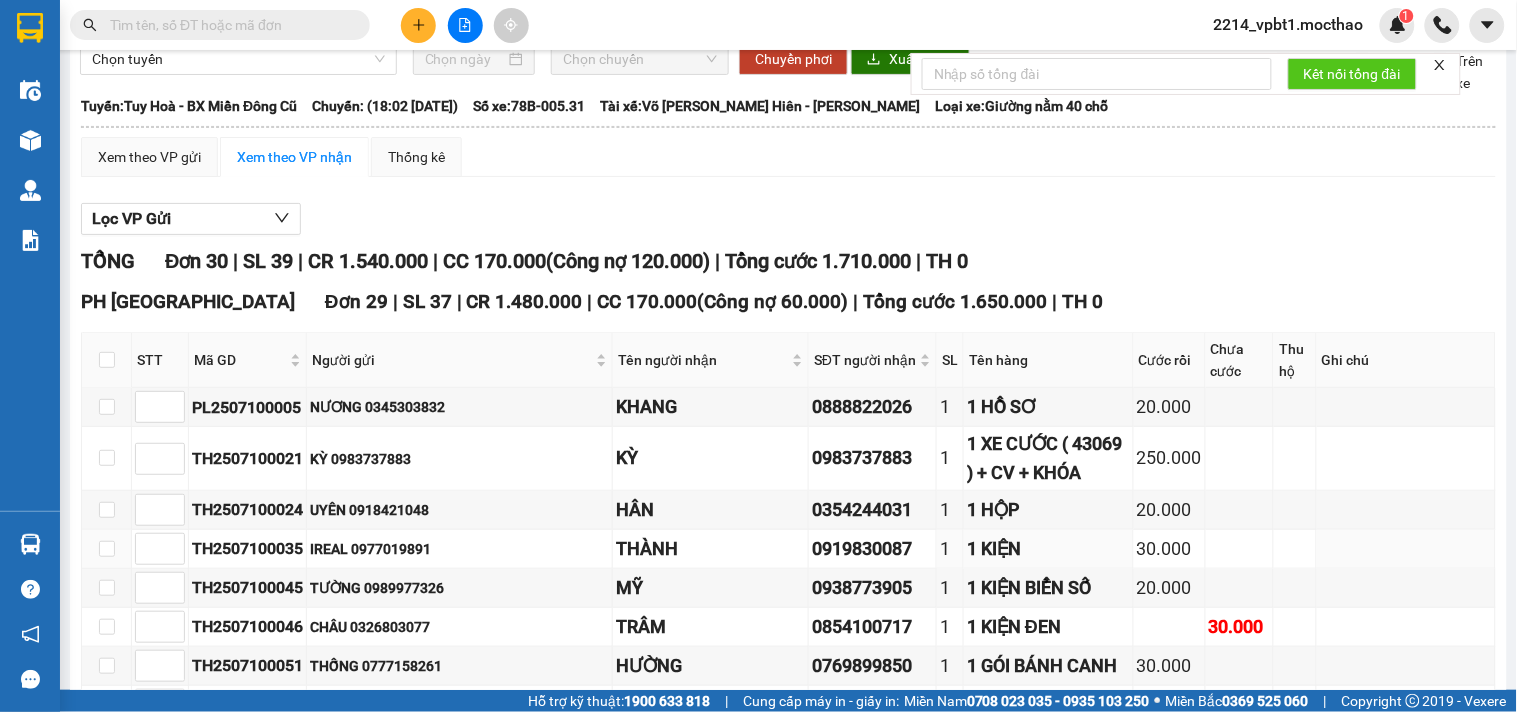scroll, scrollTop: 0, scrollLeft: 0, axis: both 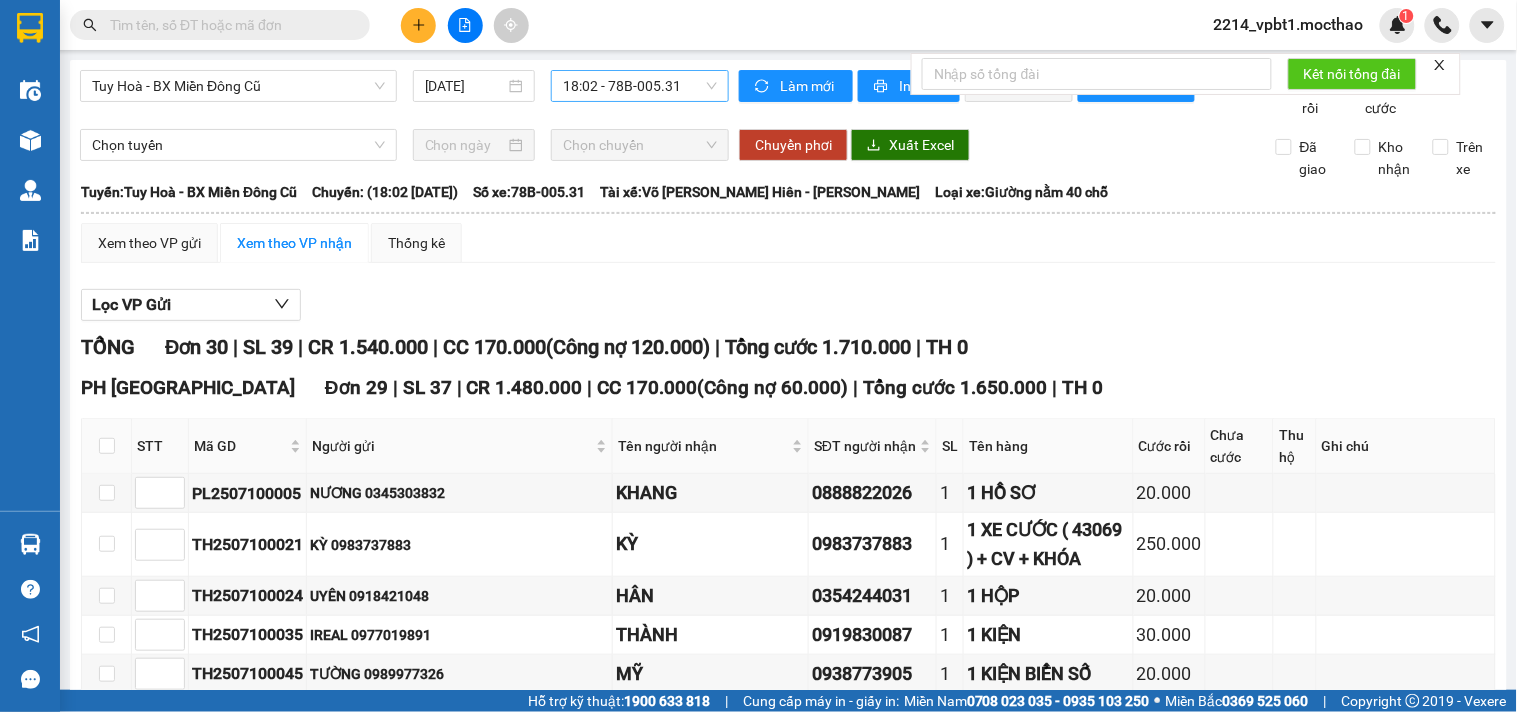 click on "18:02     - 78B-005.31" at bounding box center (640, 86) 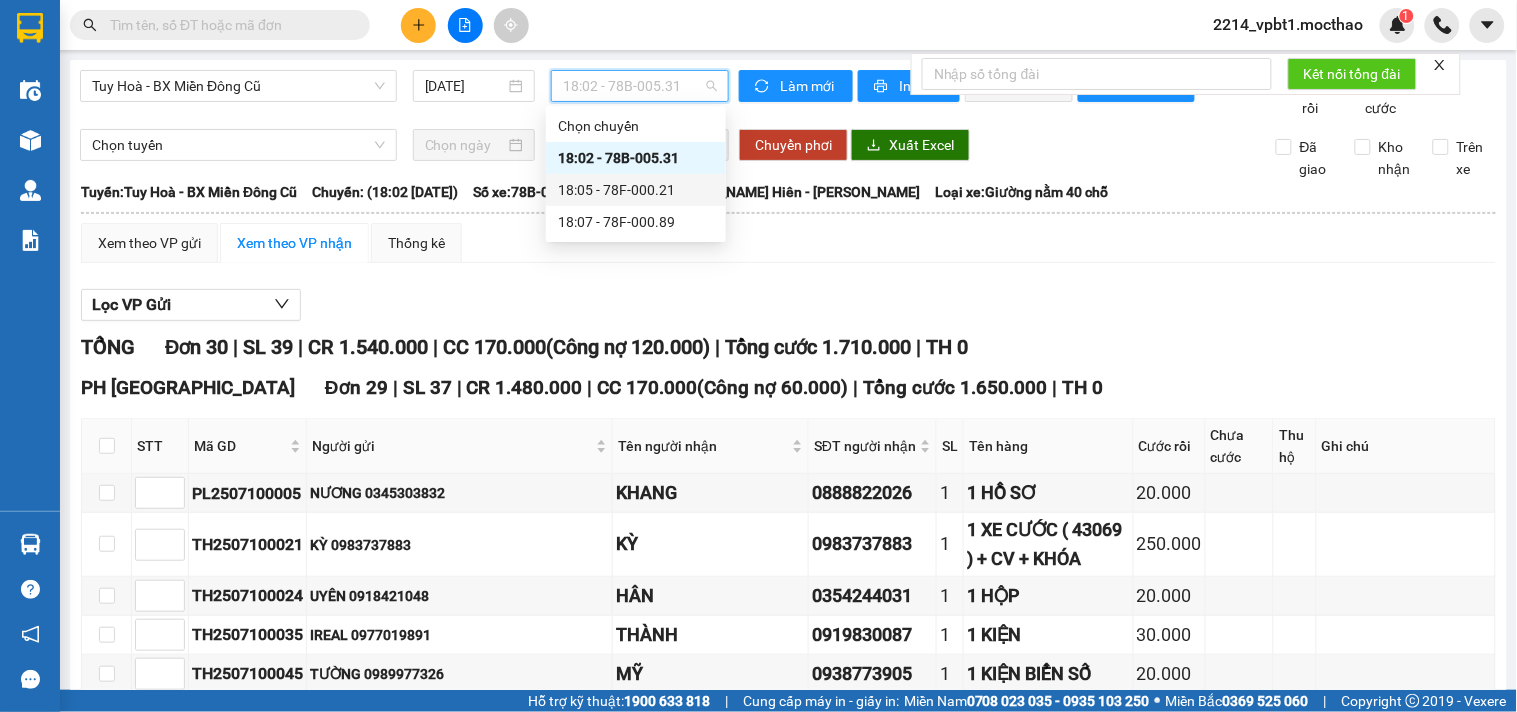 click on "18:05     - 78F-000.21" at bounding box center (636, 190) 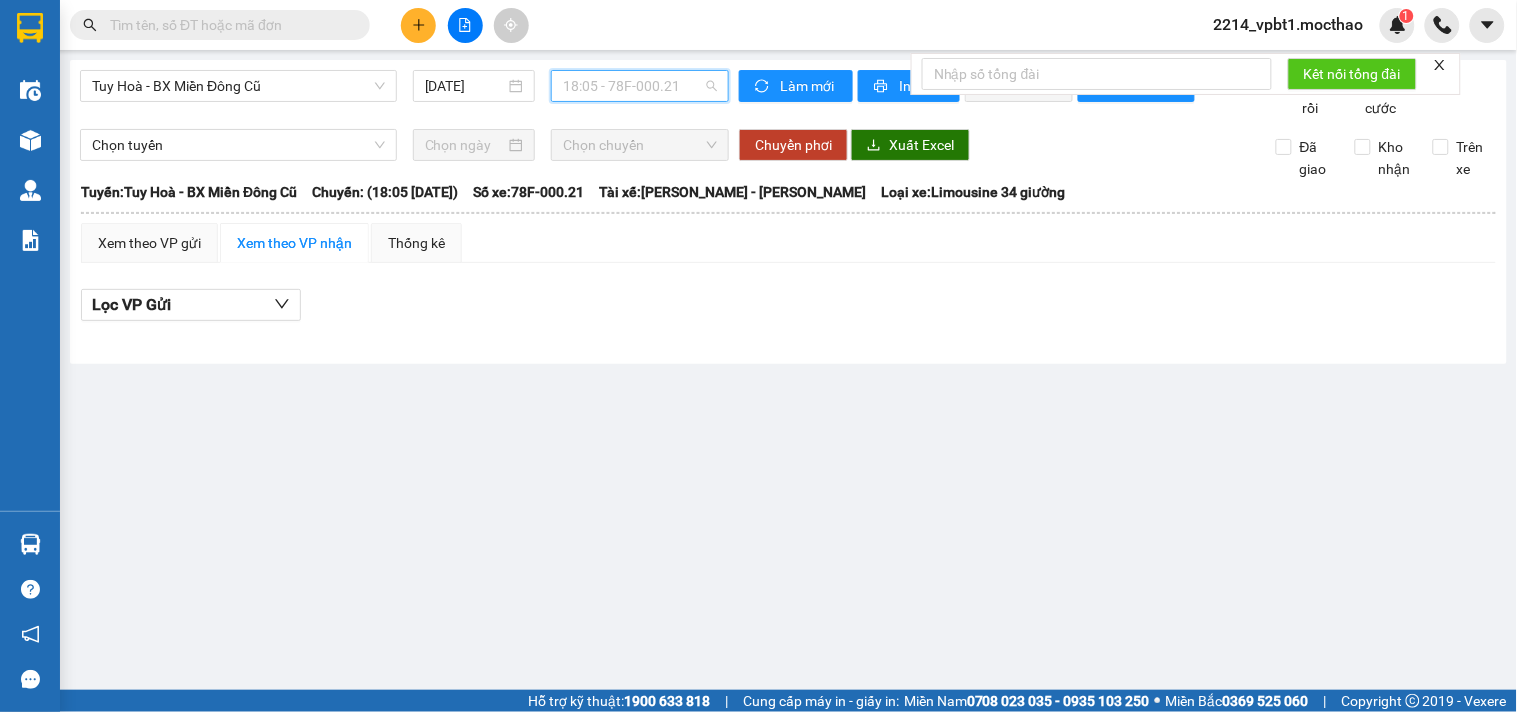 click on "18:05     - 78F-000.21" at bounding box center (640, 86) 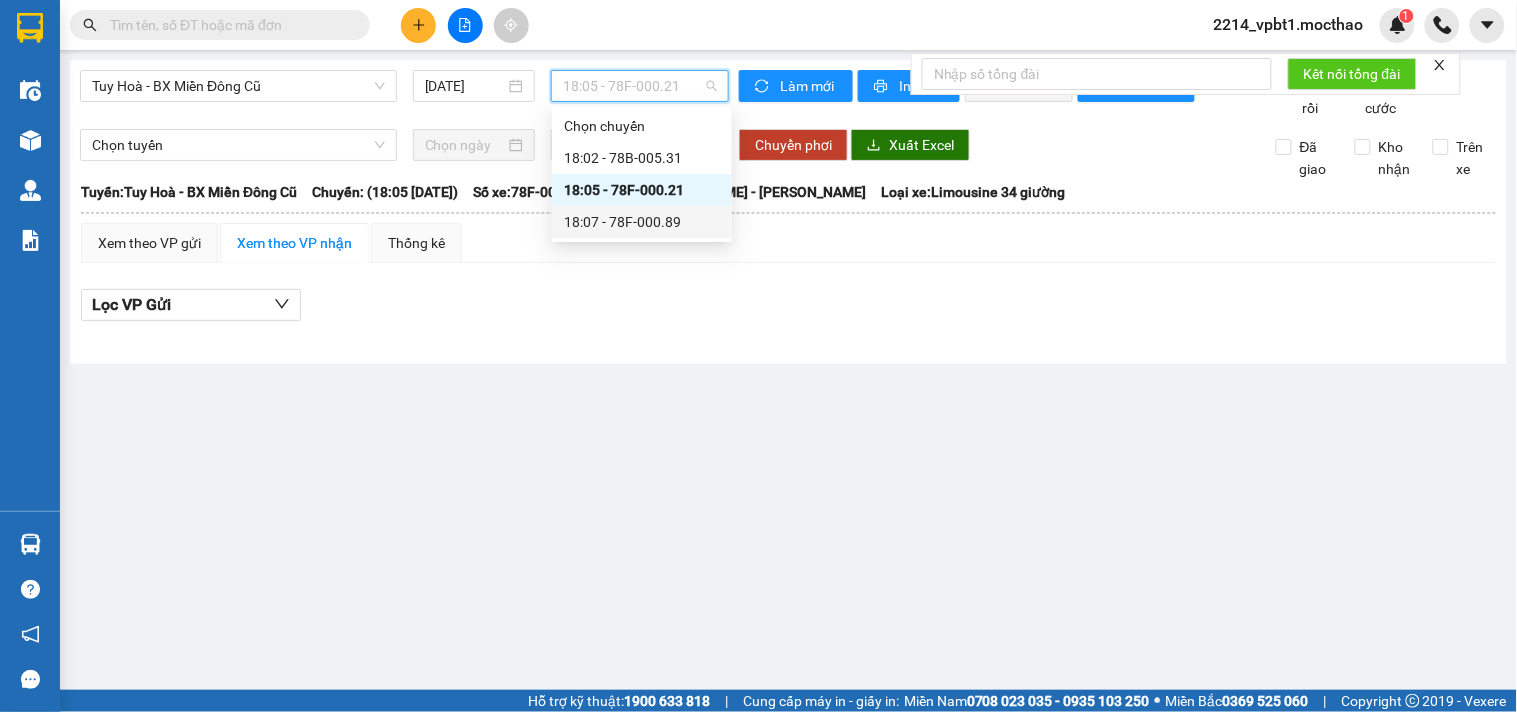 click on "18:07     - 78F-000.89" at bounding box center (642, 222) 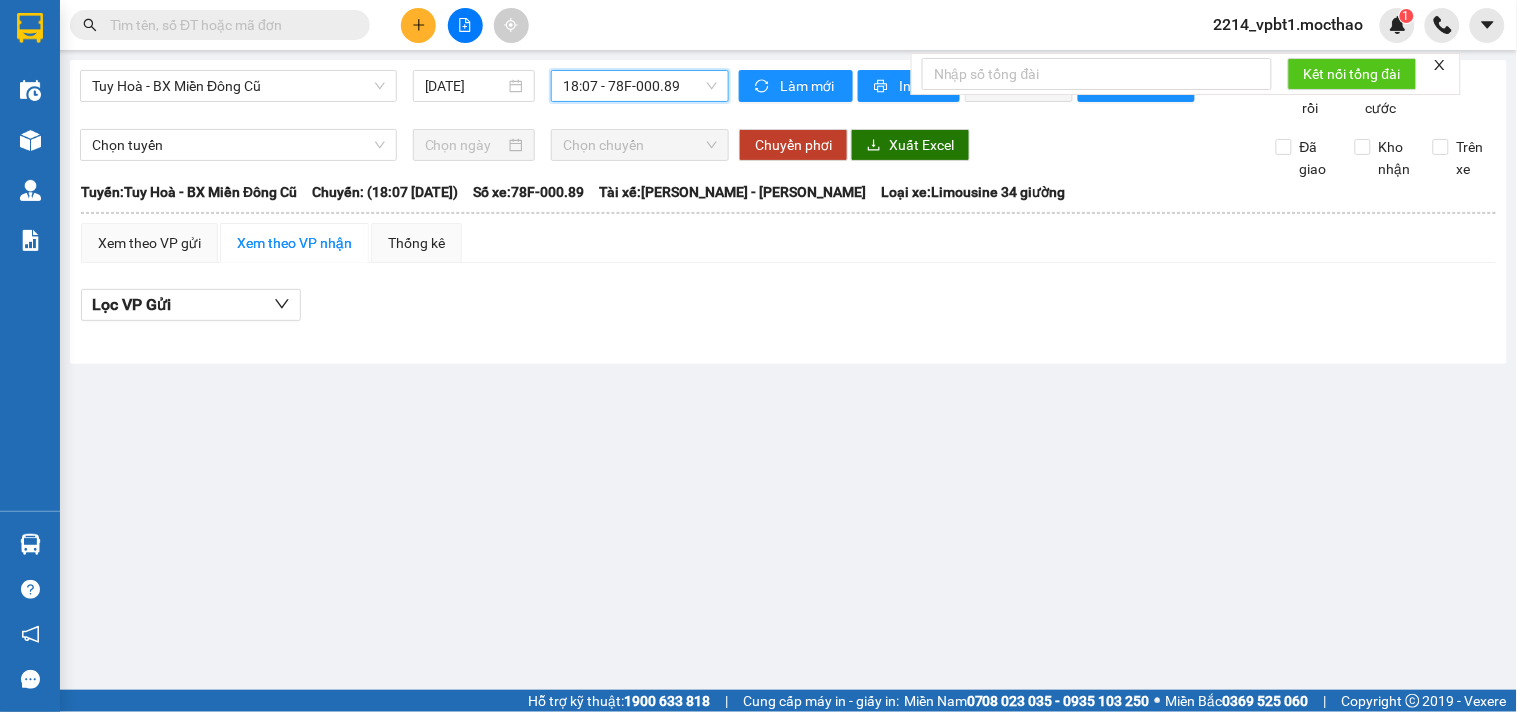 click on "18:07     - 78F-000.89" at bounding box center (640, 86) 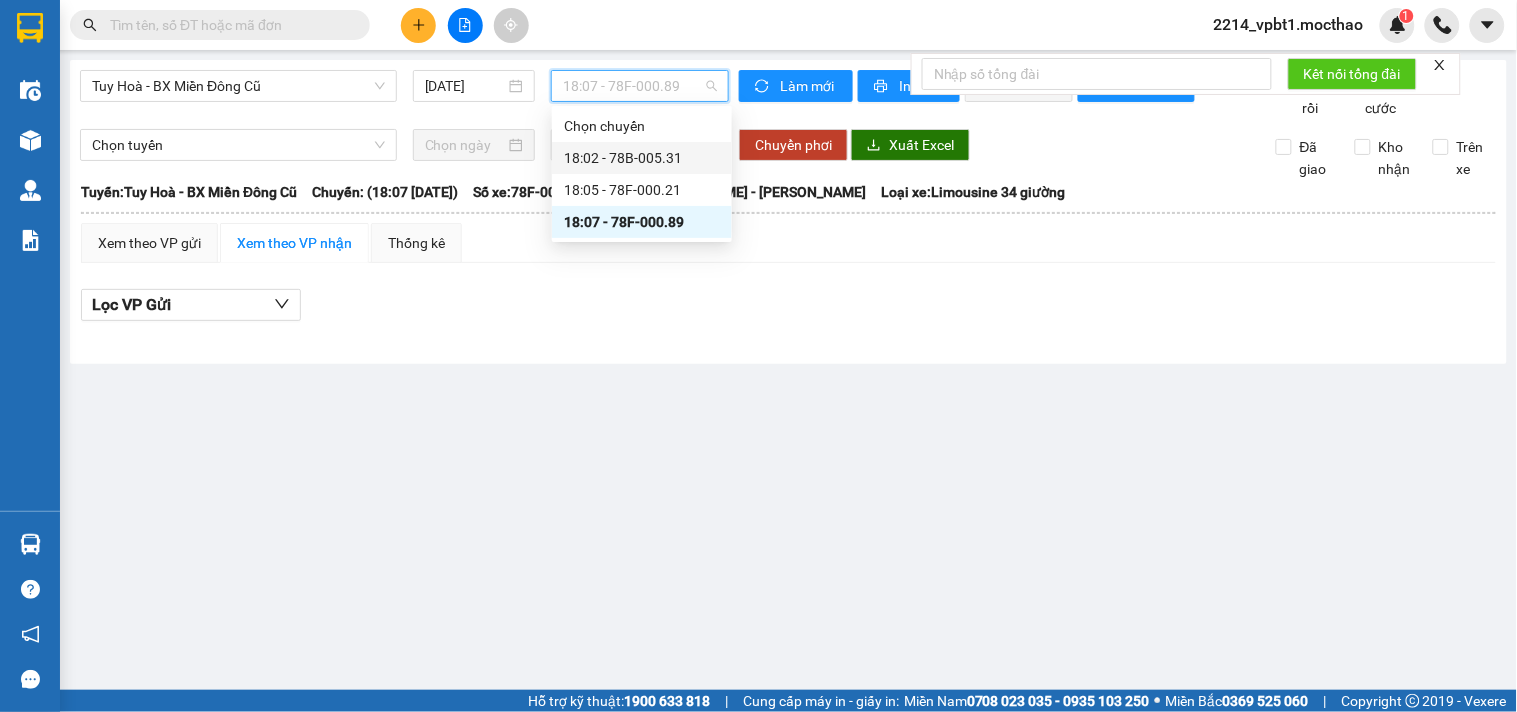click on "18:02     - 78B-005.31" at bounding box center [642, 158] 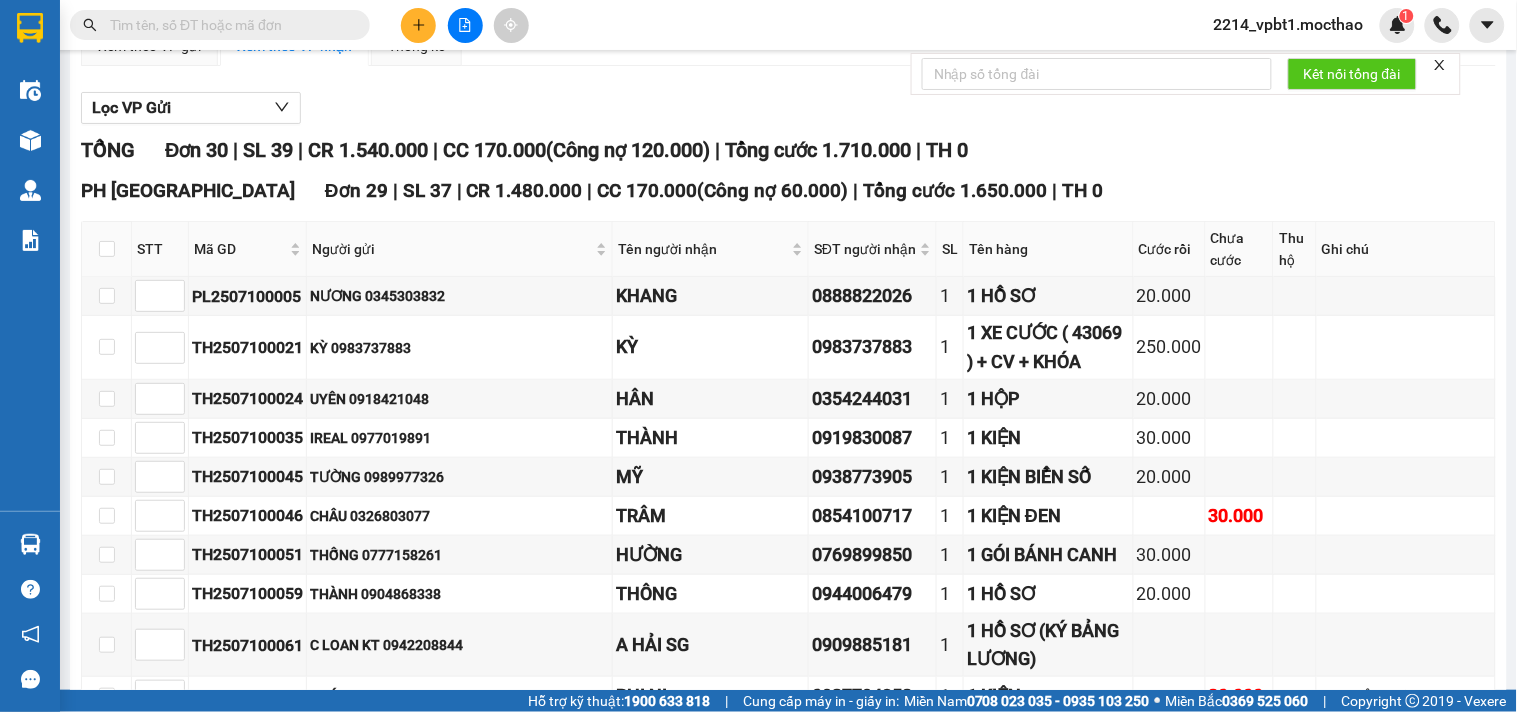 scroll, scrollTop: 0, scrollLeft: 0, axis: both 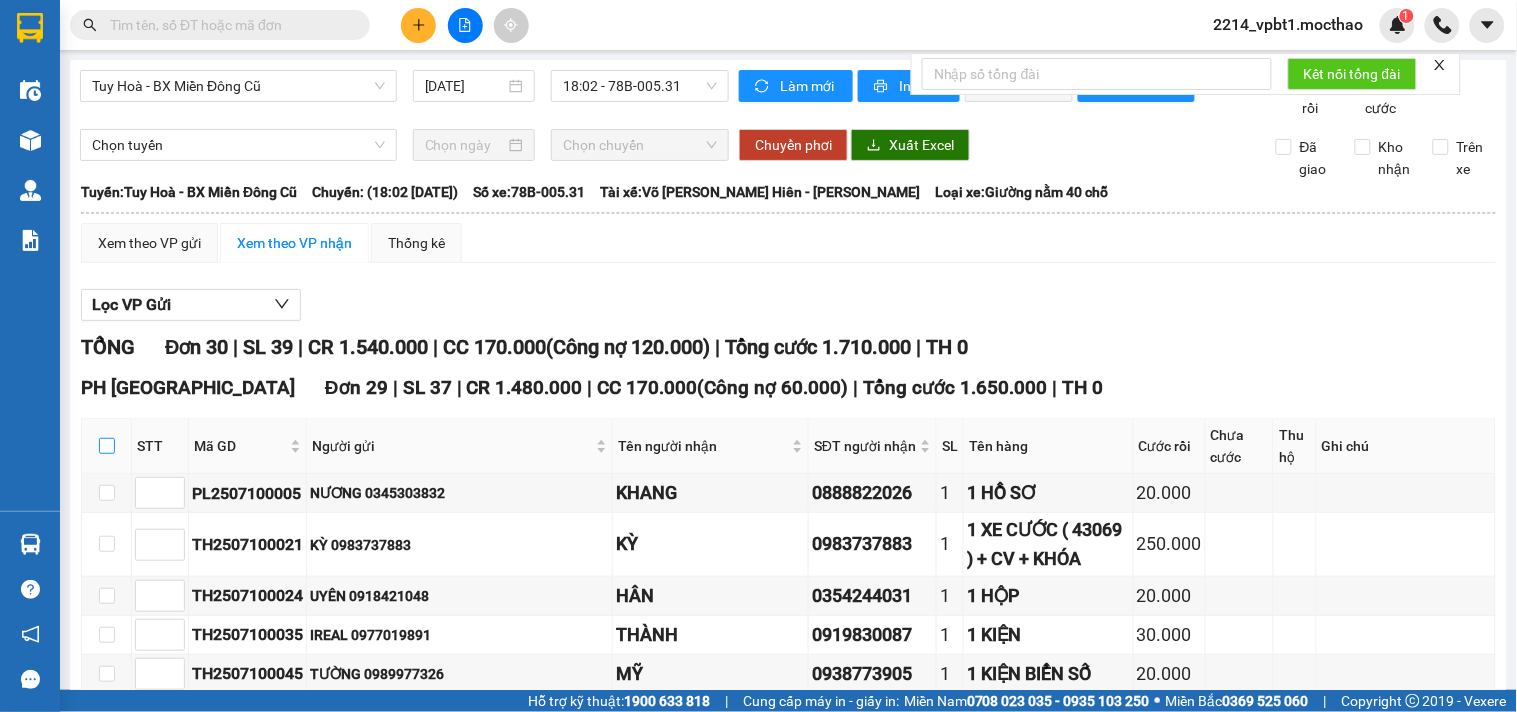 click at bounding box center [107, 446] 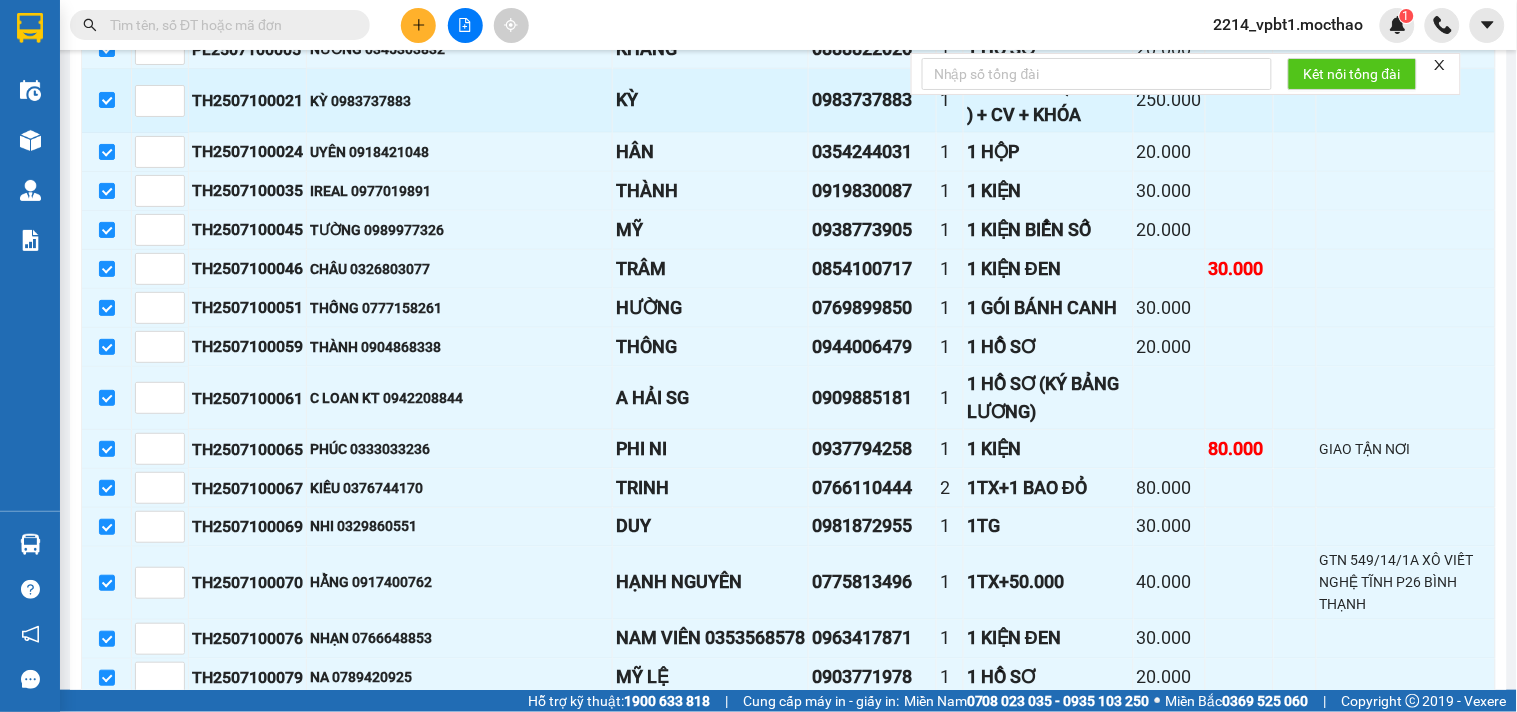 scroll, scrollTop: 555, scrollLeft: 0, axis: vertical 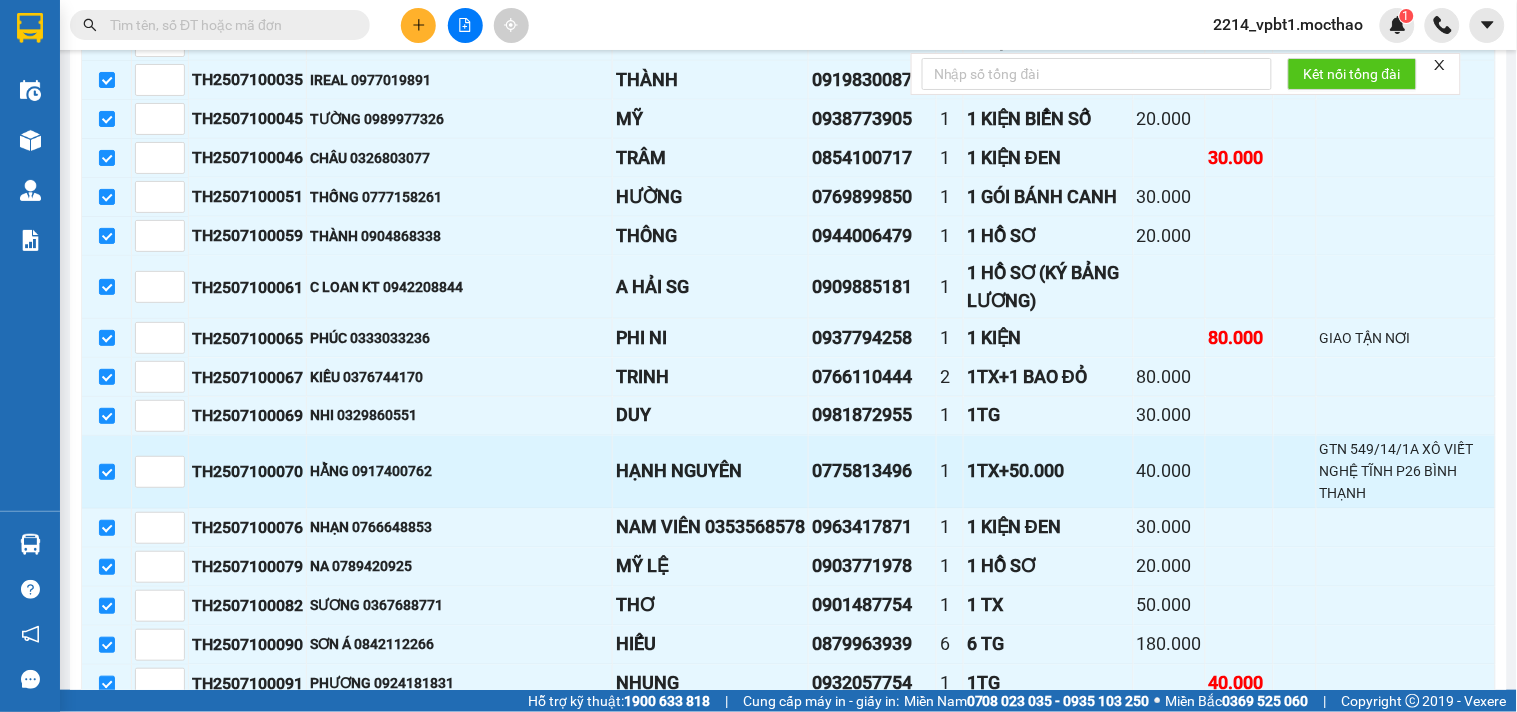 click on "HẰNG  0917400762" at bounding box center (459, 472) 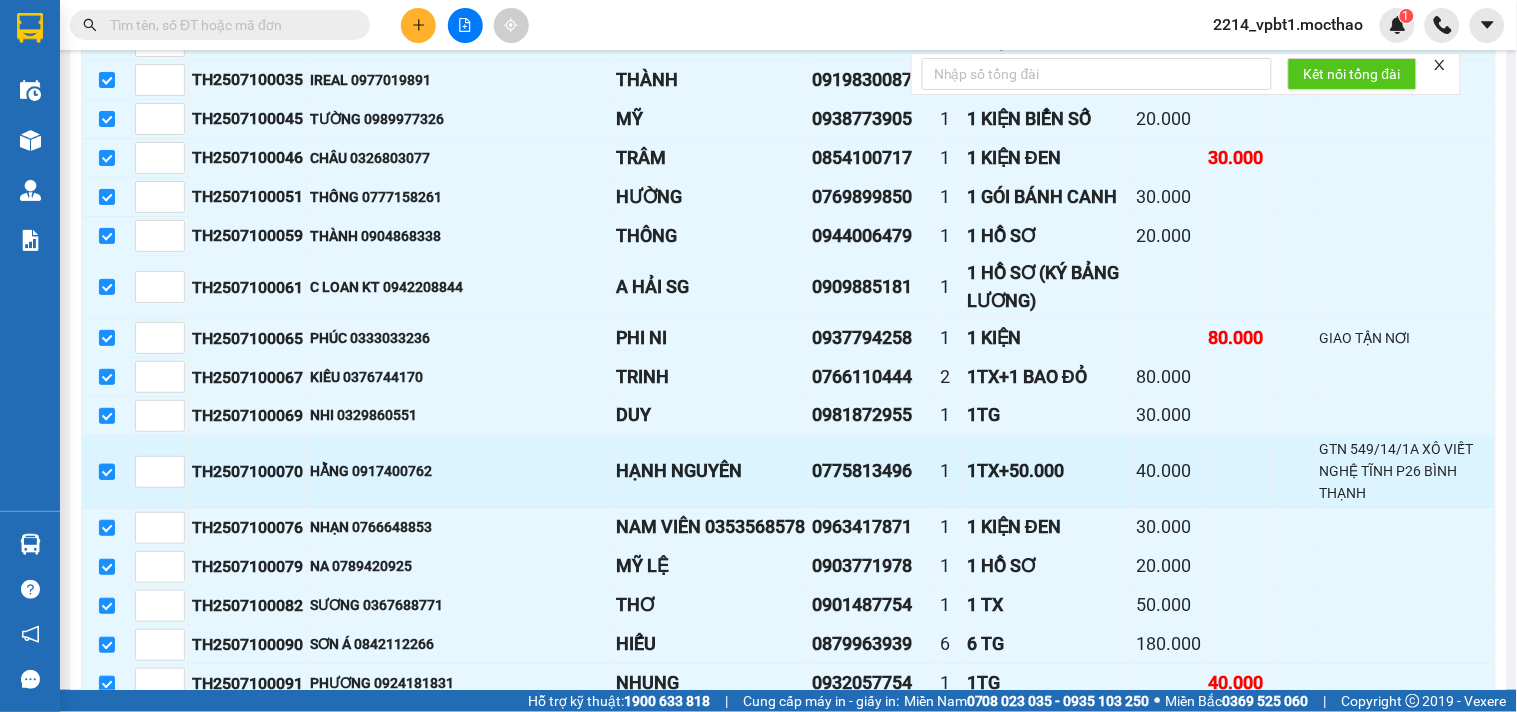 click at bounding box center [107, 472] 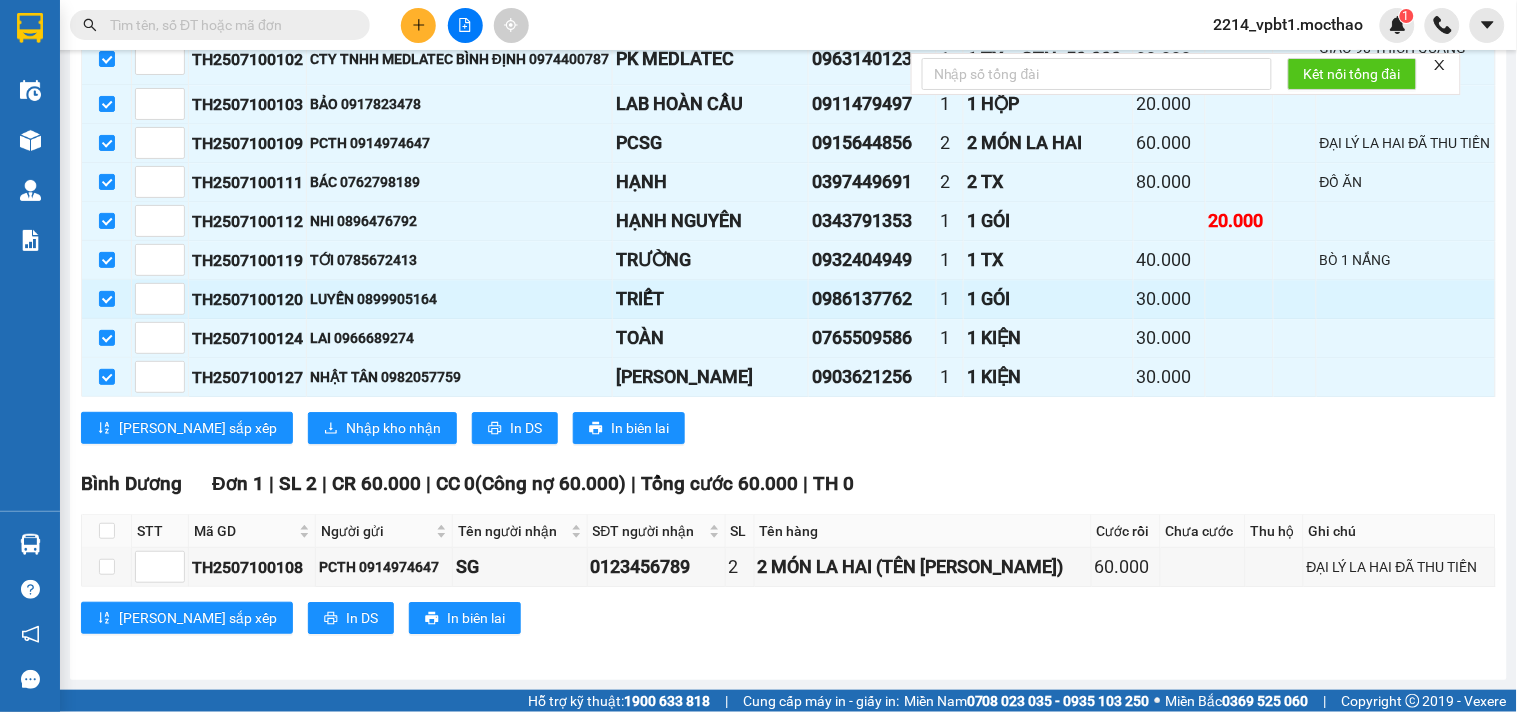 scroll, scrollTop: 1222, scrollLeft: 0, axis: vertical 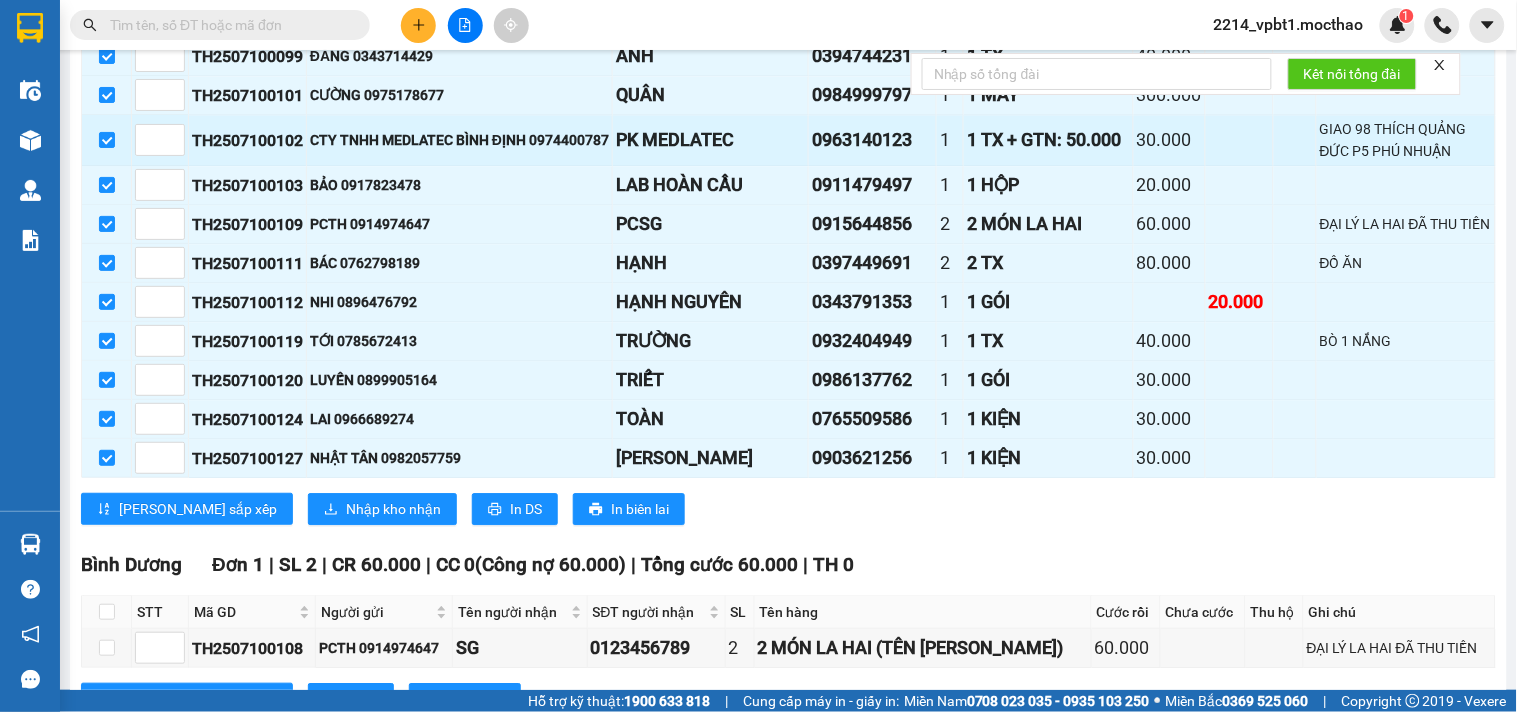 click on "CTY TNHH MEDLATEC BÌNH ĐỊNH 0974400787" at bounding box center (459, 140) 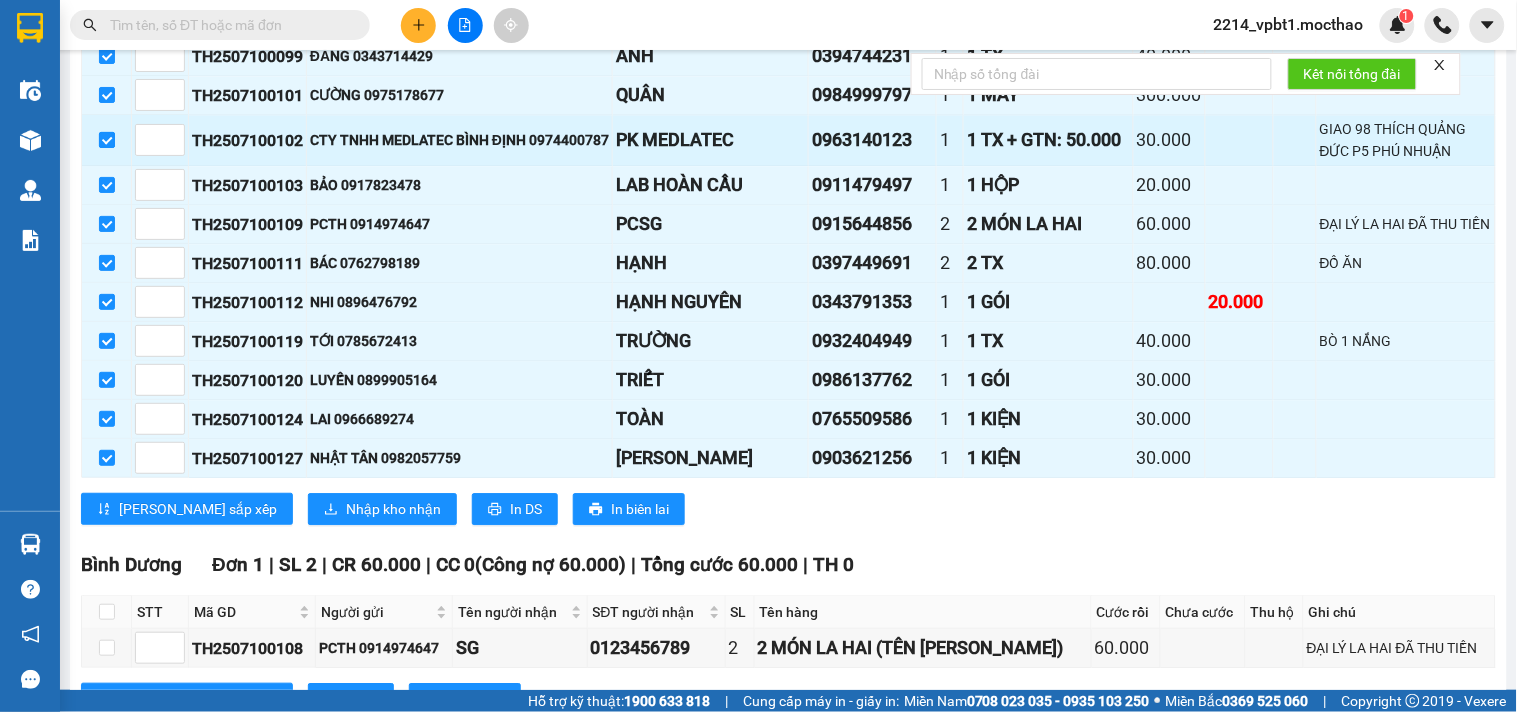 click at bounding box center (107, 140) 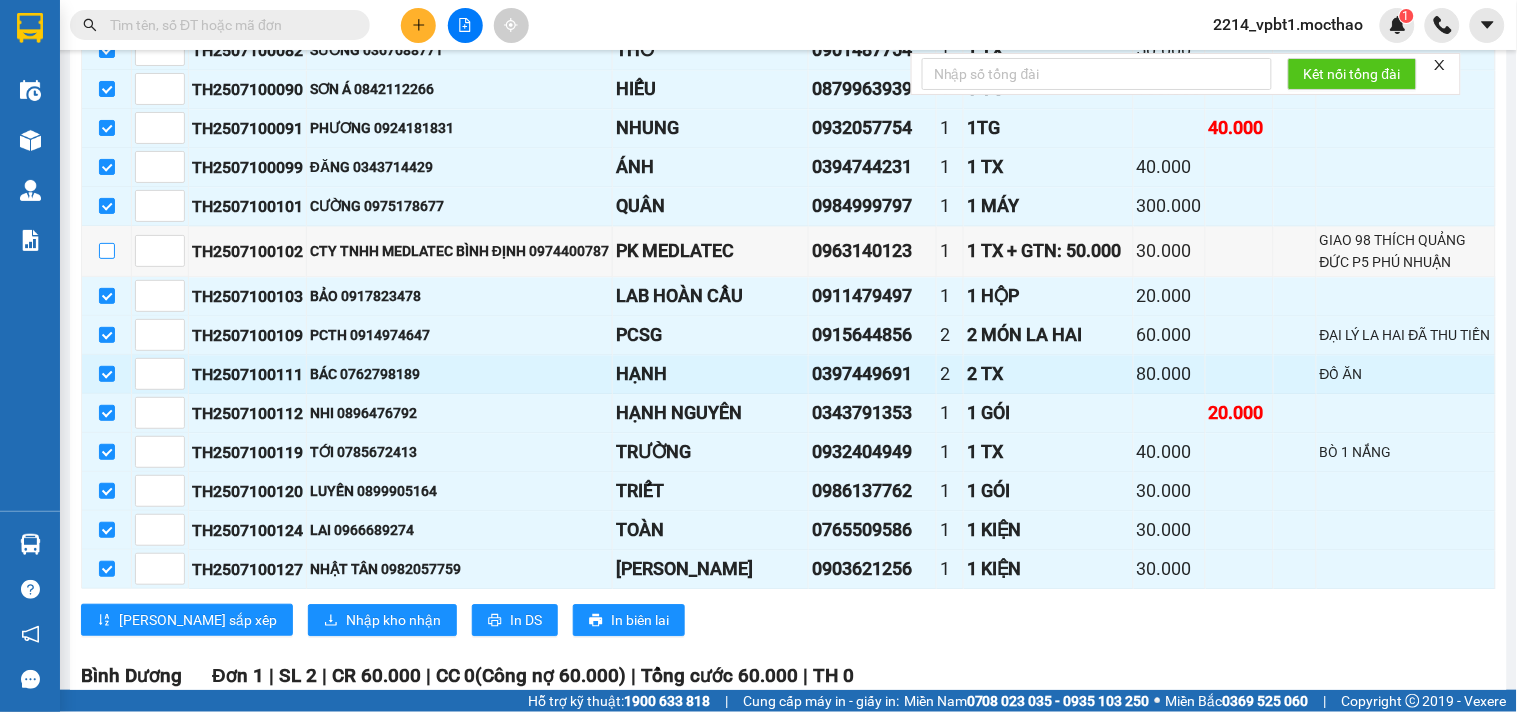 scroll, scrollTop: 1420, scrollLeft: 0, axis: vertical 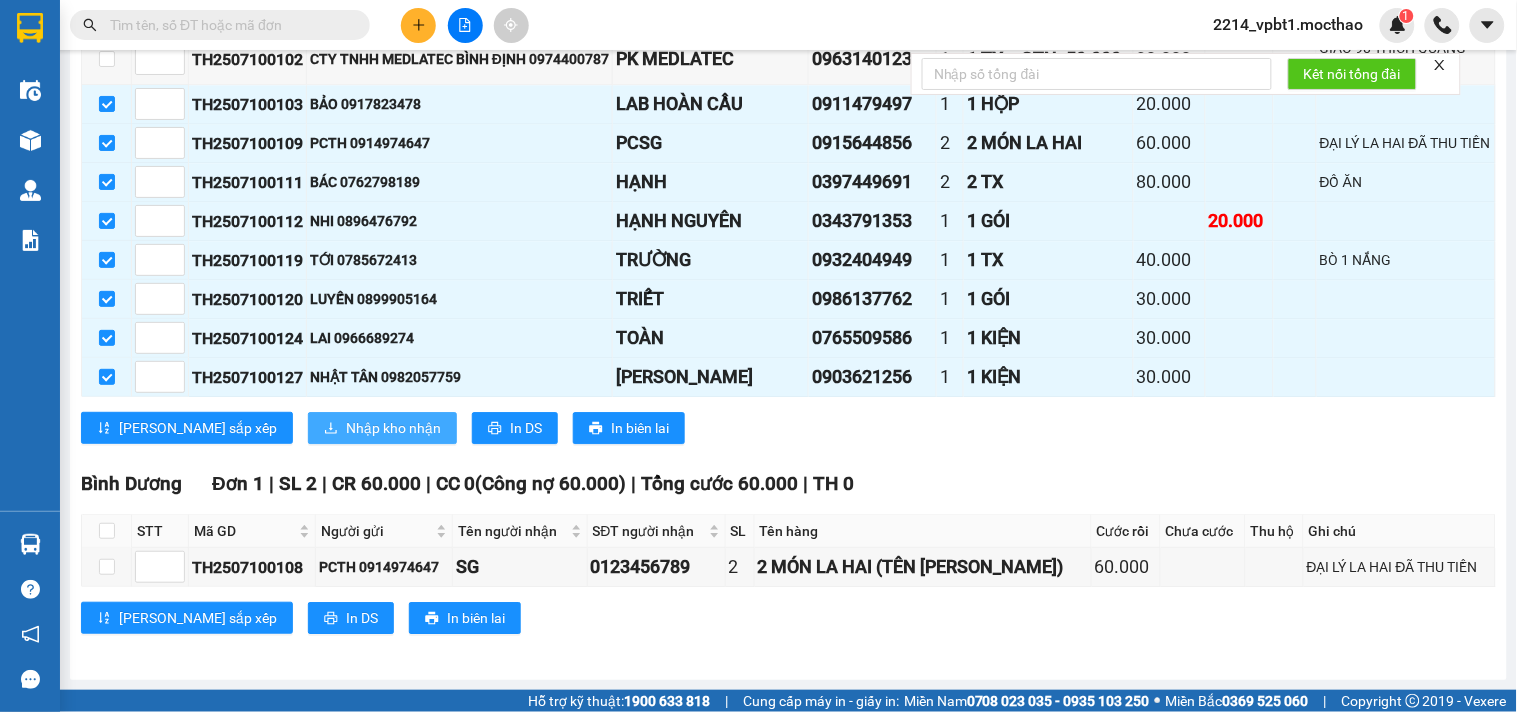 click on "Nhập kho nhận" at bounding box center [393, 428] 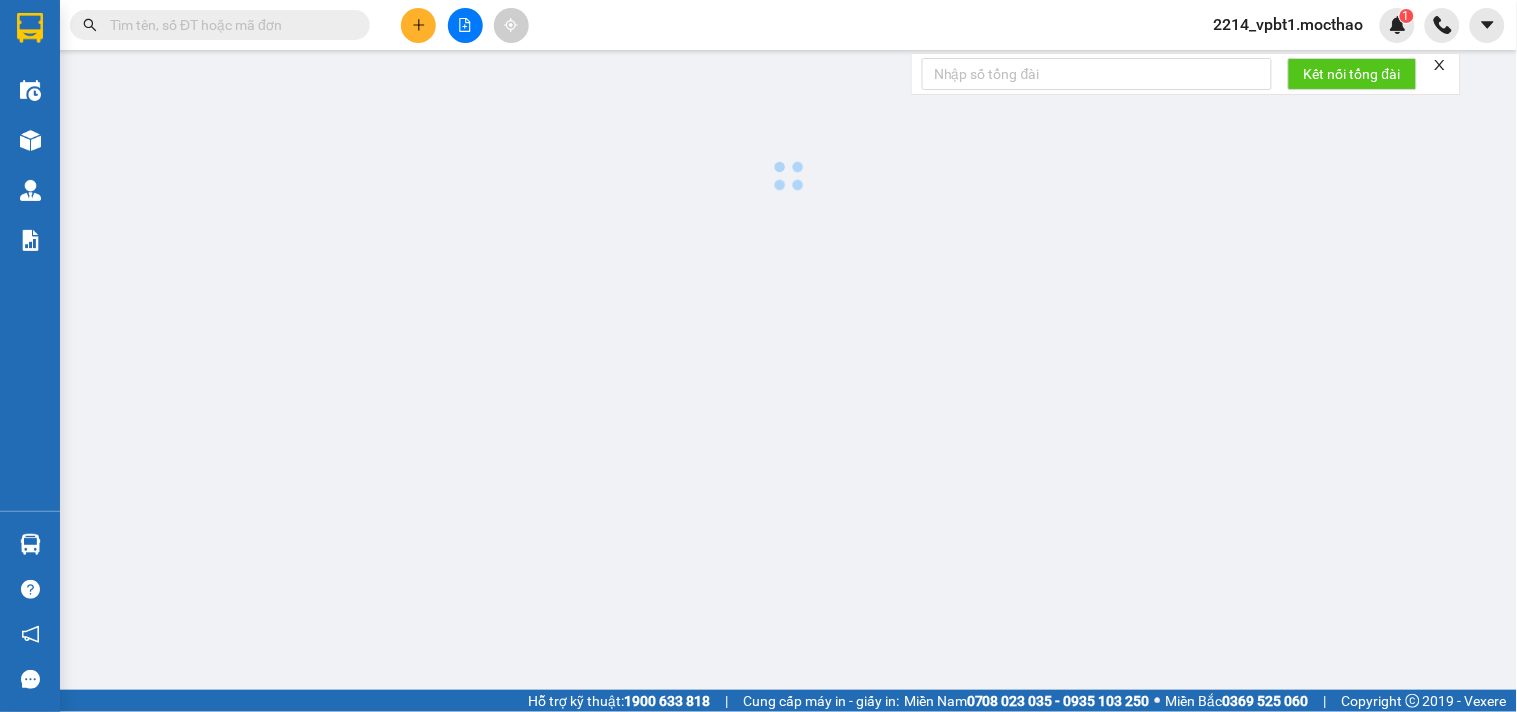 scroll, scrollTop: 0, scrollLeft: 0, axis: both 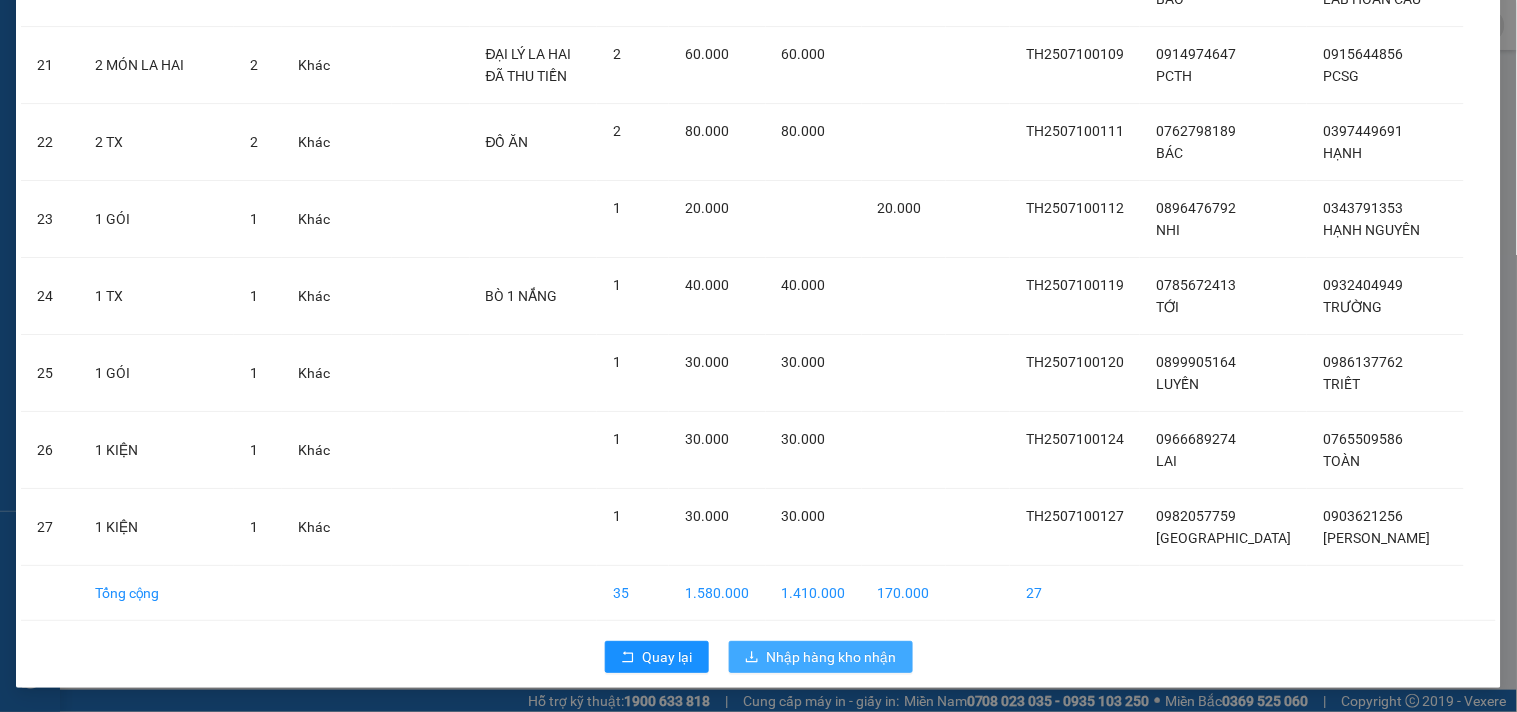 click on "Nhập hàng kho nhận" at bounding box center (832, 657) 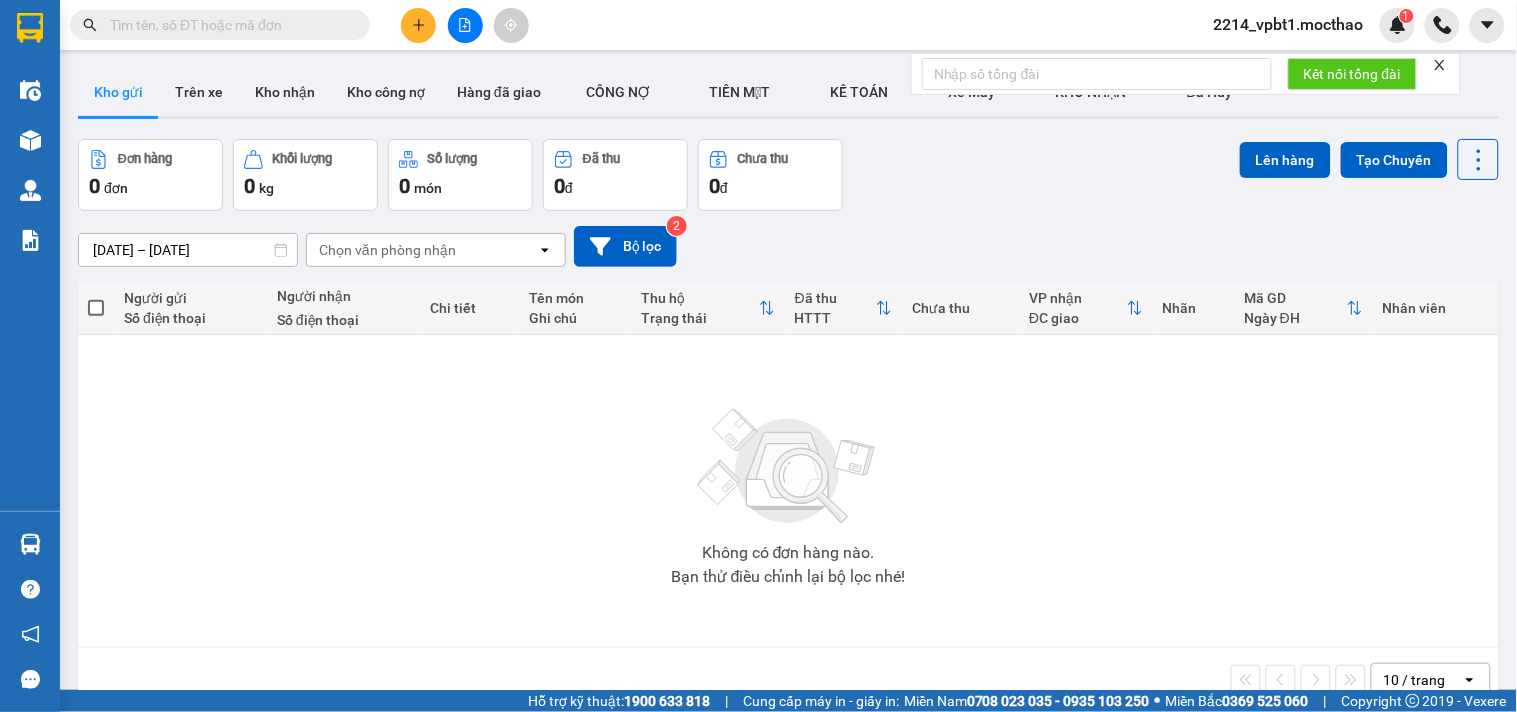 click at bounding box center [228, 25] 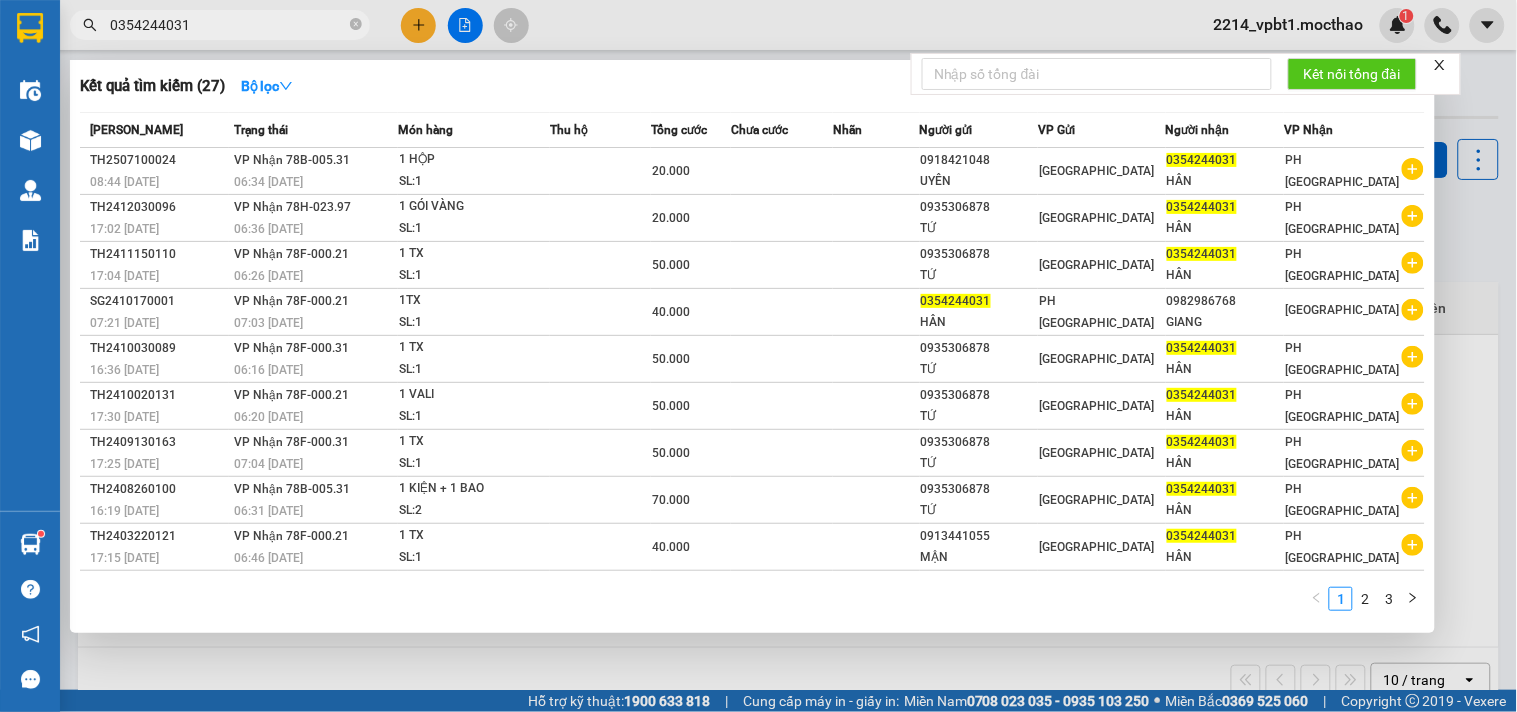 type on "0354244031" 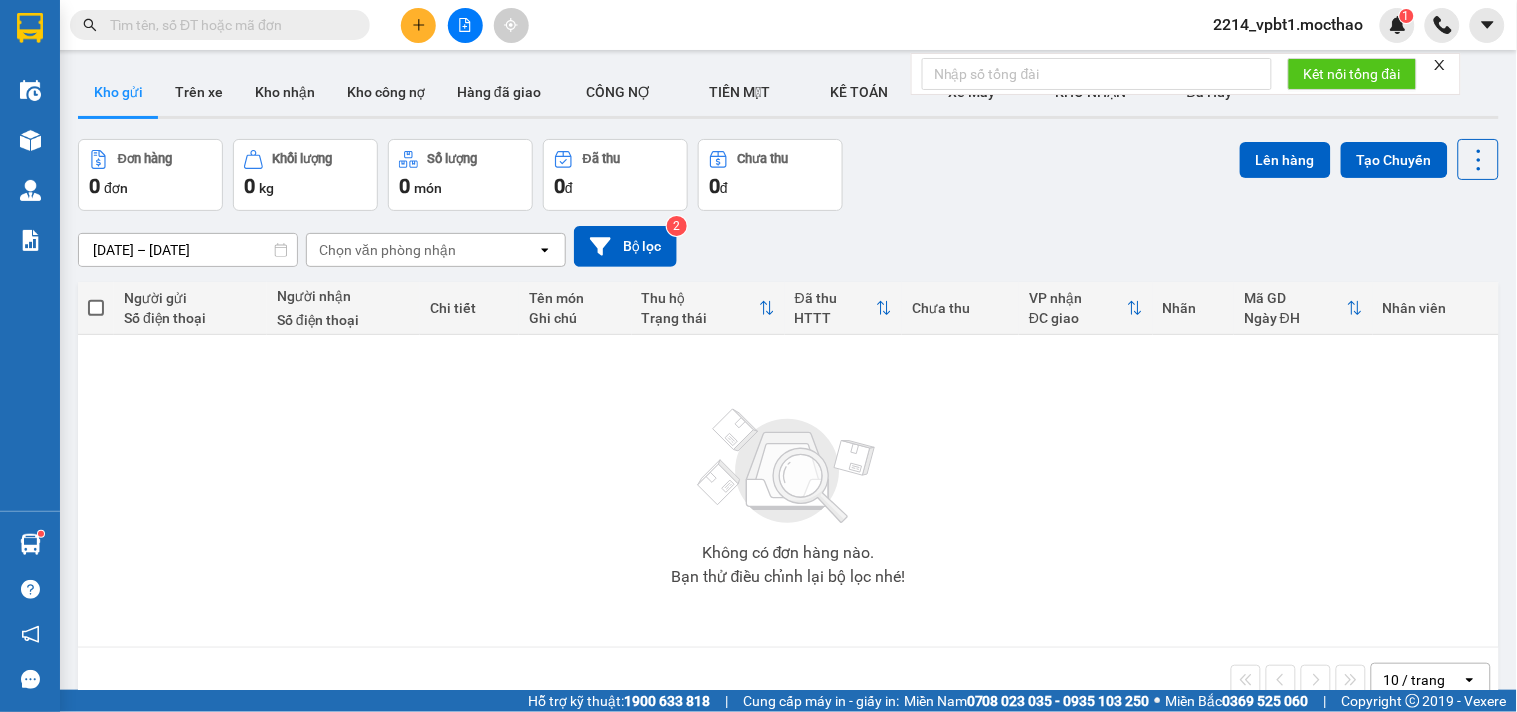 type 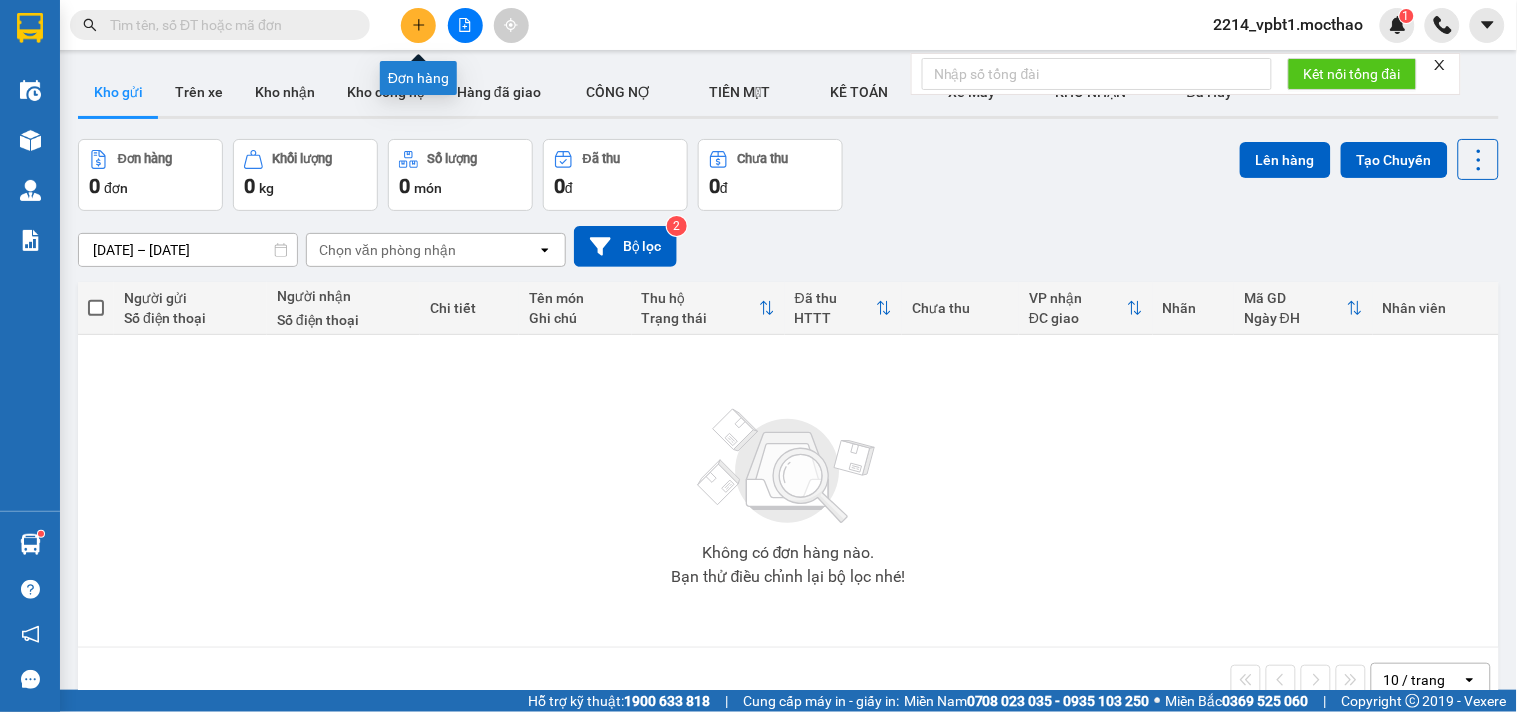 click 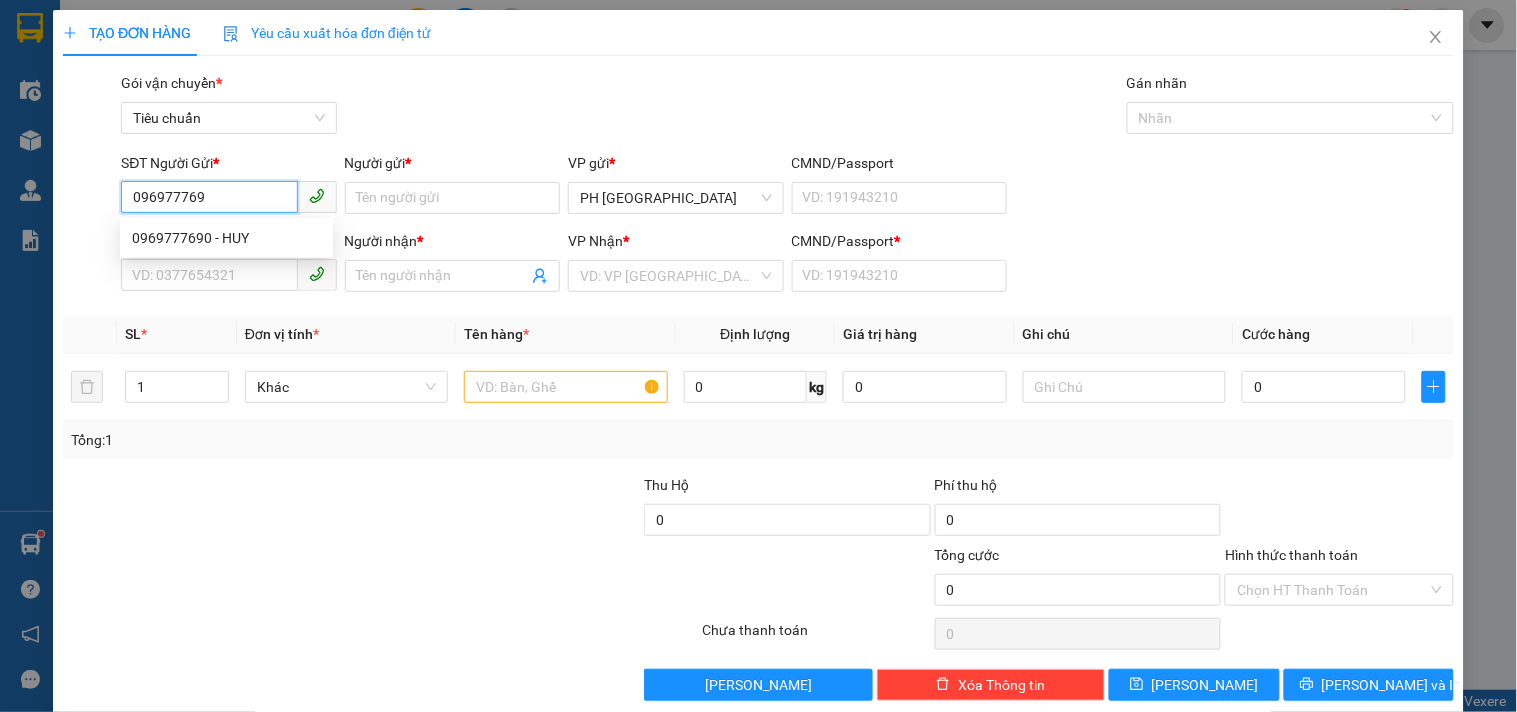 type on "0969777690" 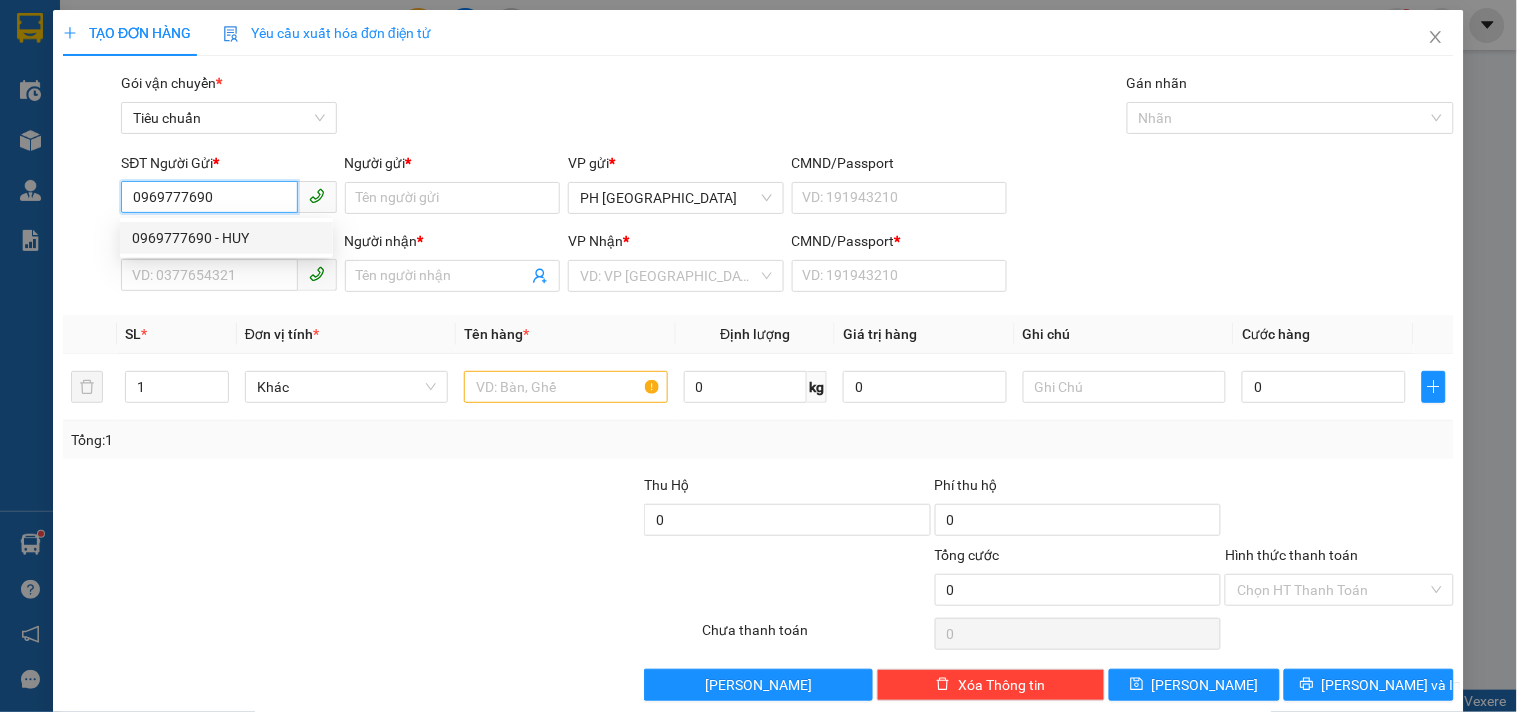 click on "0969777690 - HUY" at bounding box center (226, 238) 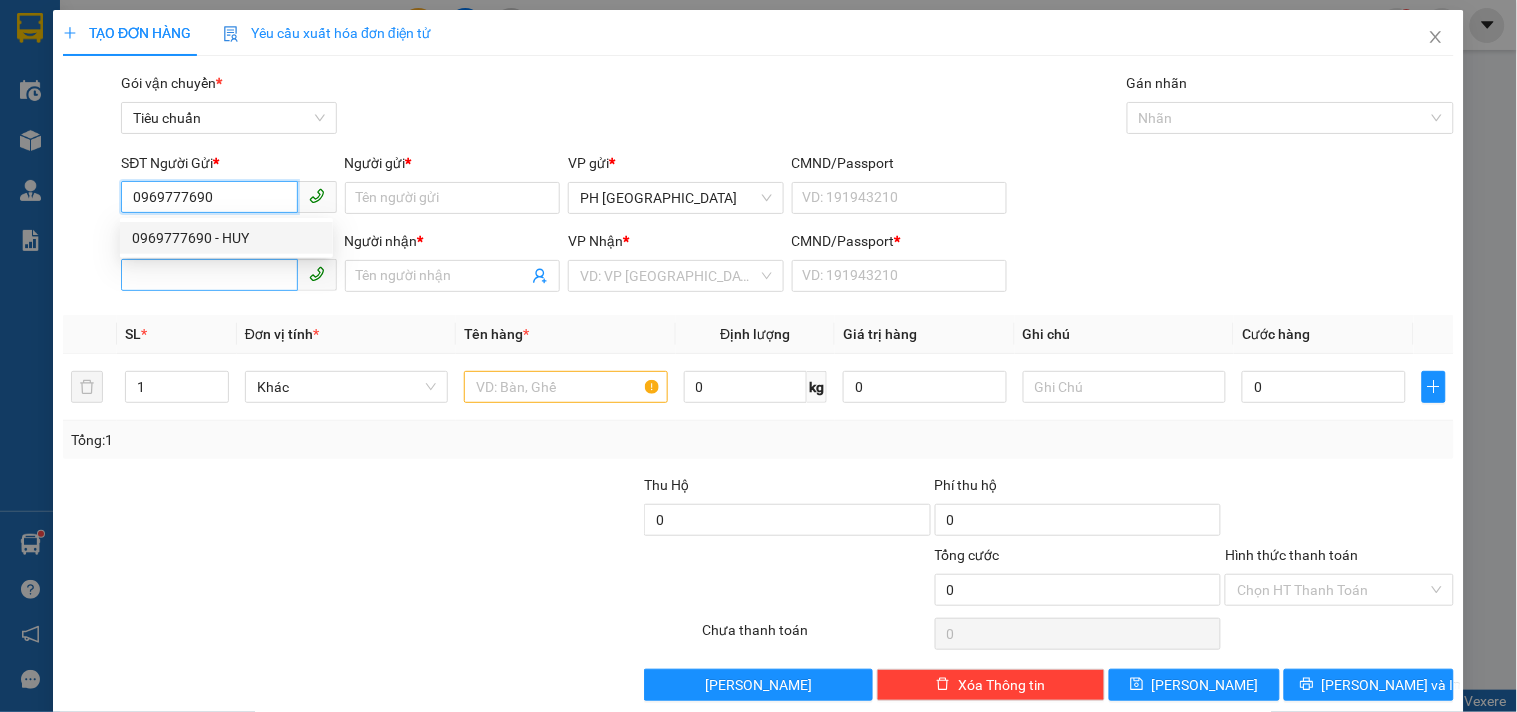 type on "HUY" 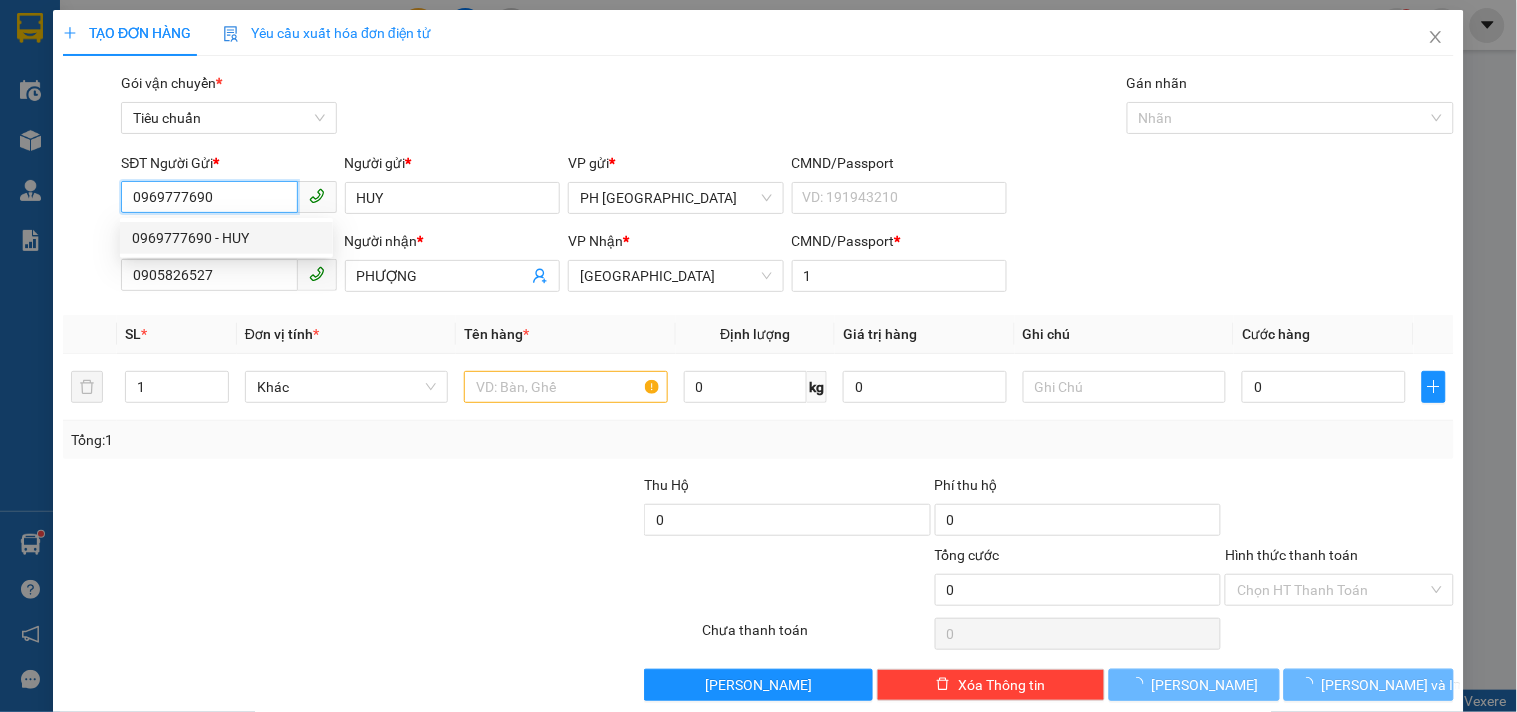 type on "320.000" 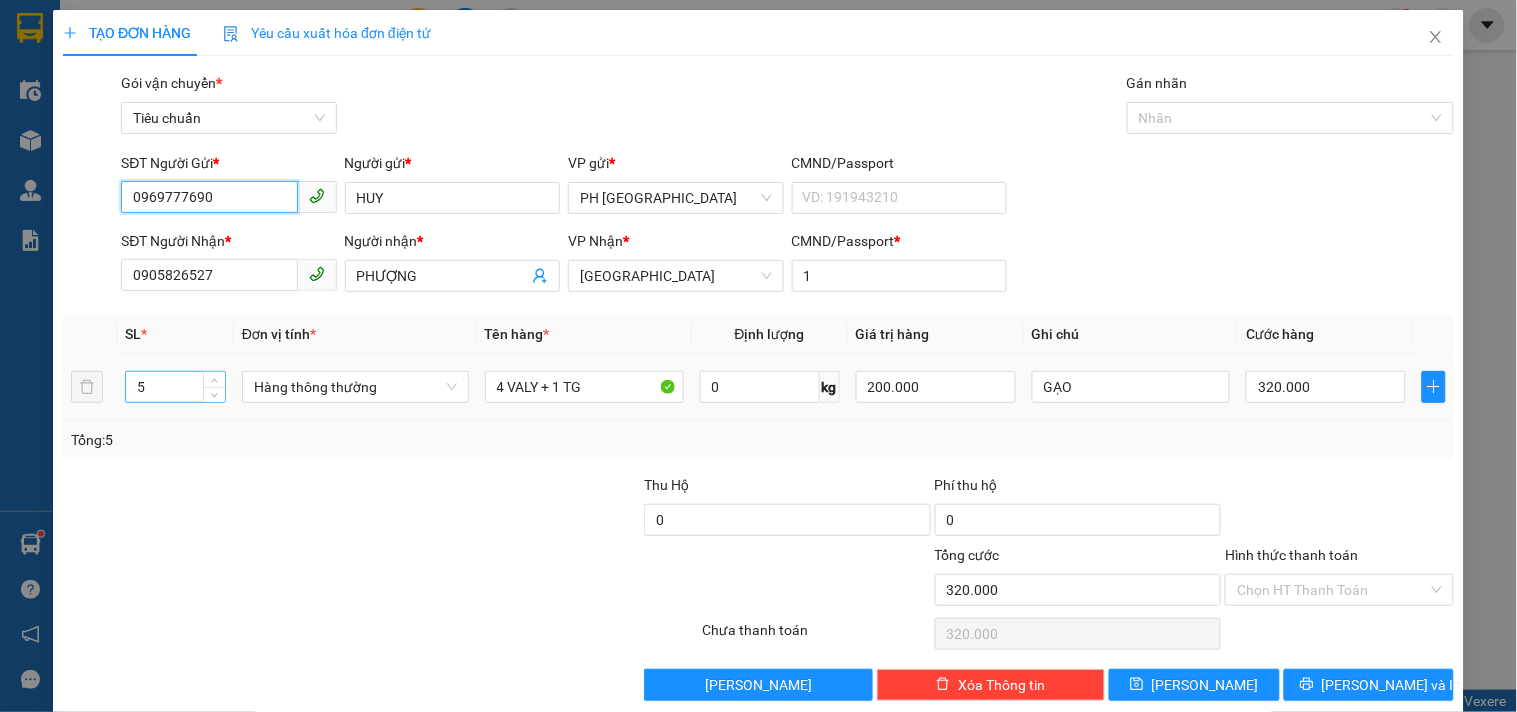 type on "0969777690" 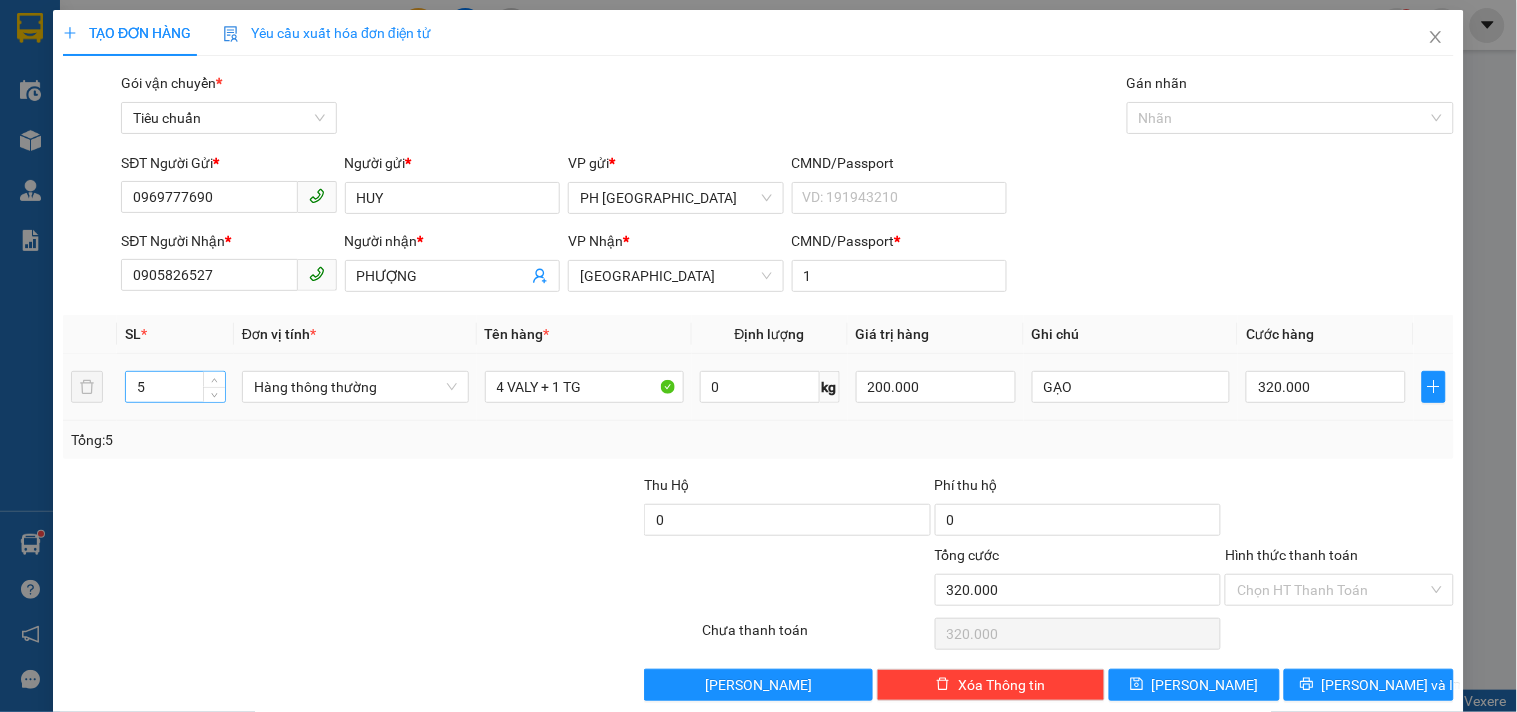 click on "5" at bounding box center [175, 387] 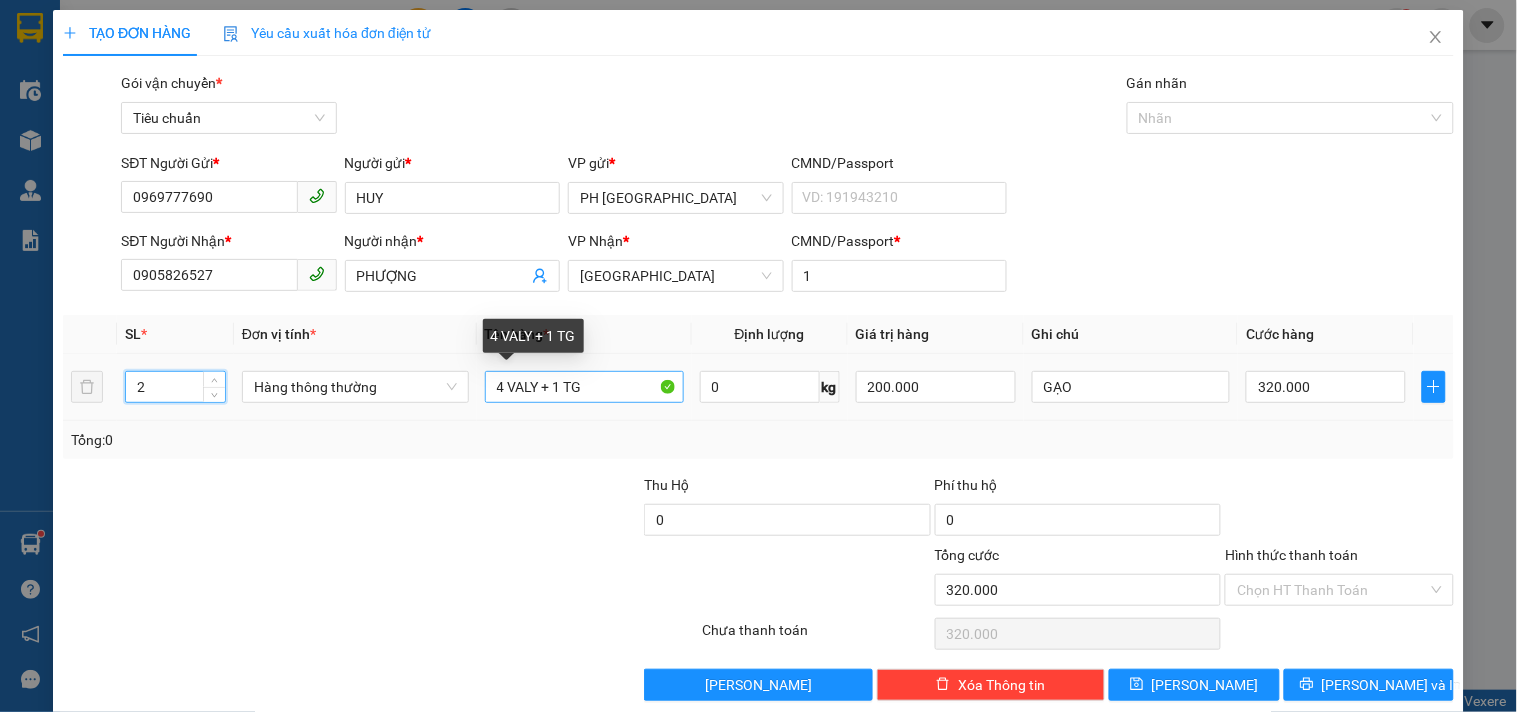 type on "2" 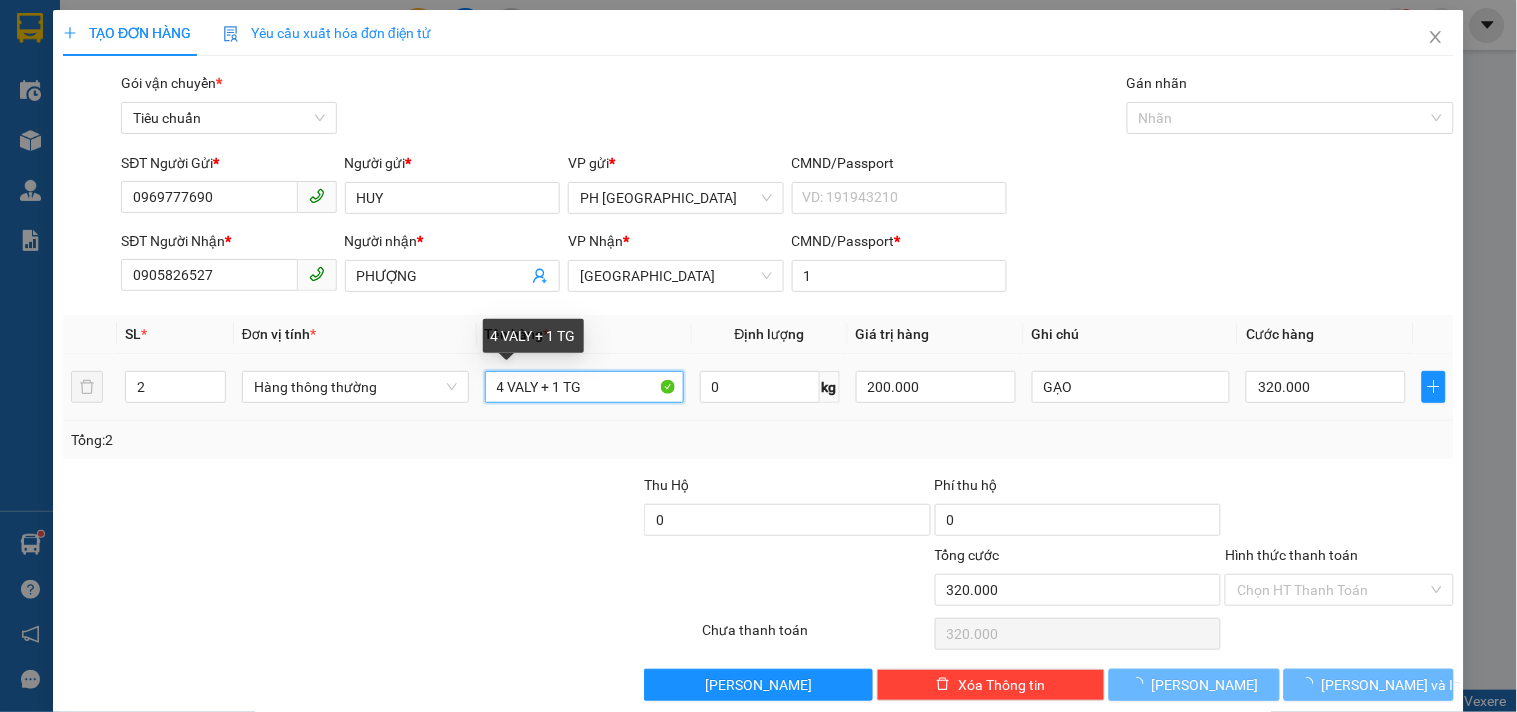 type on "0" 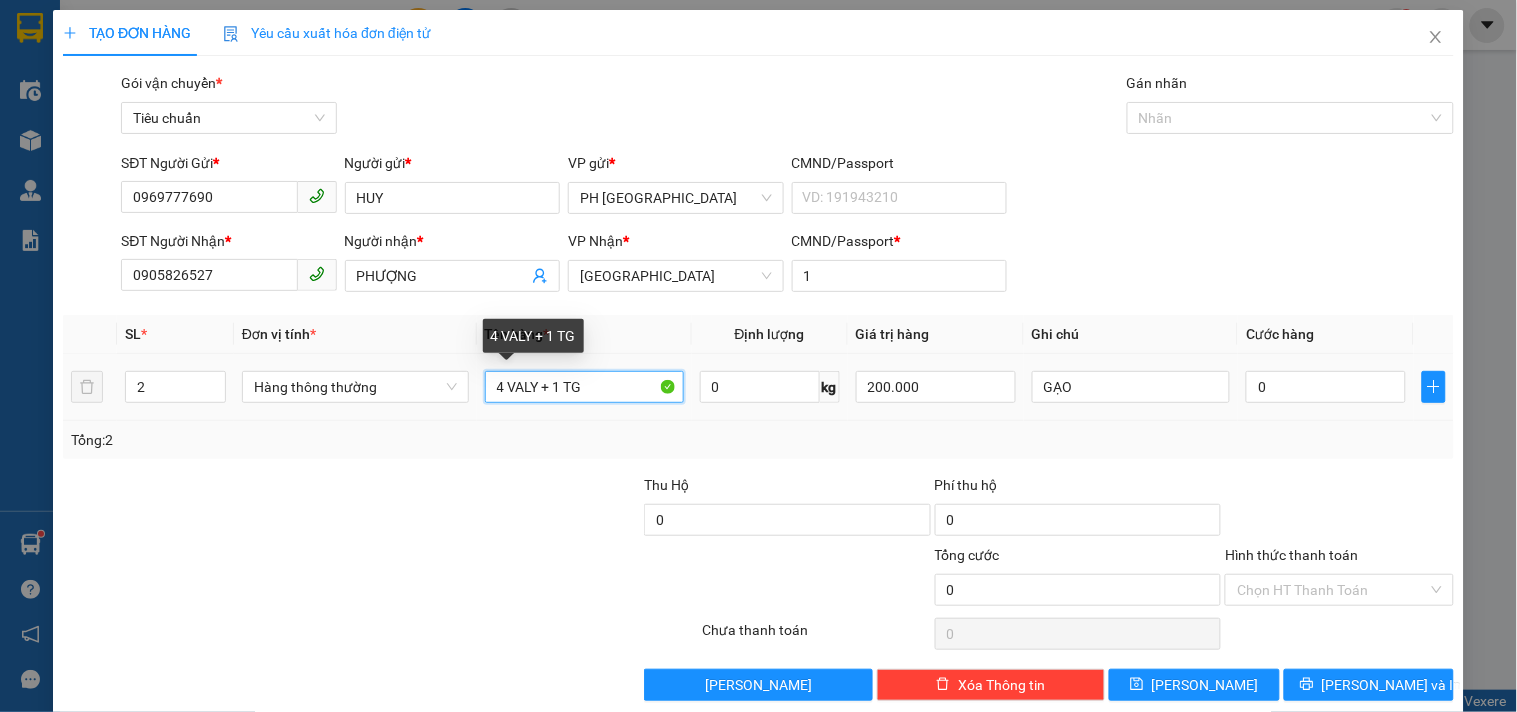 drag, startPoint x: 587, startPoint y: 392, endPoint x: 435, endPoint y: 403, distance: 152.3975 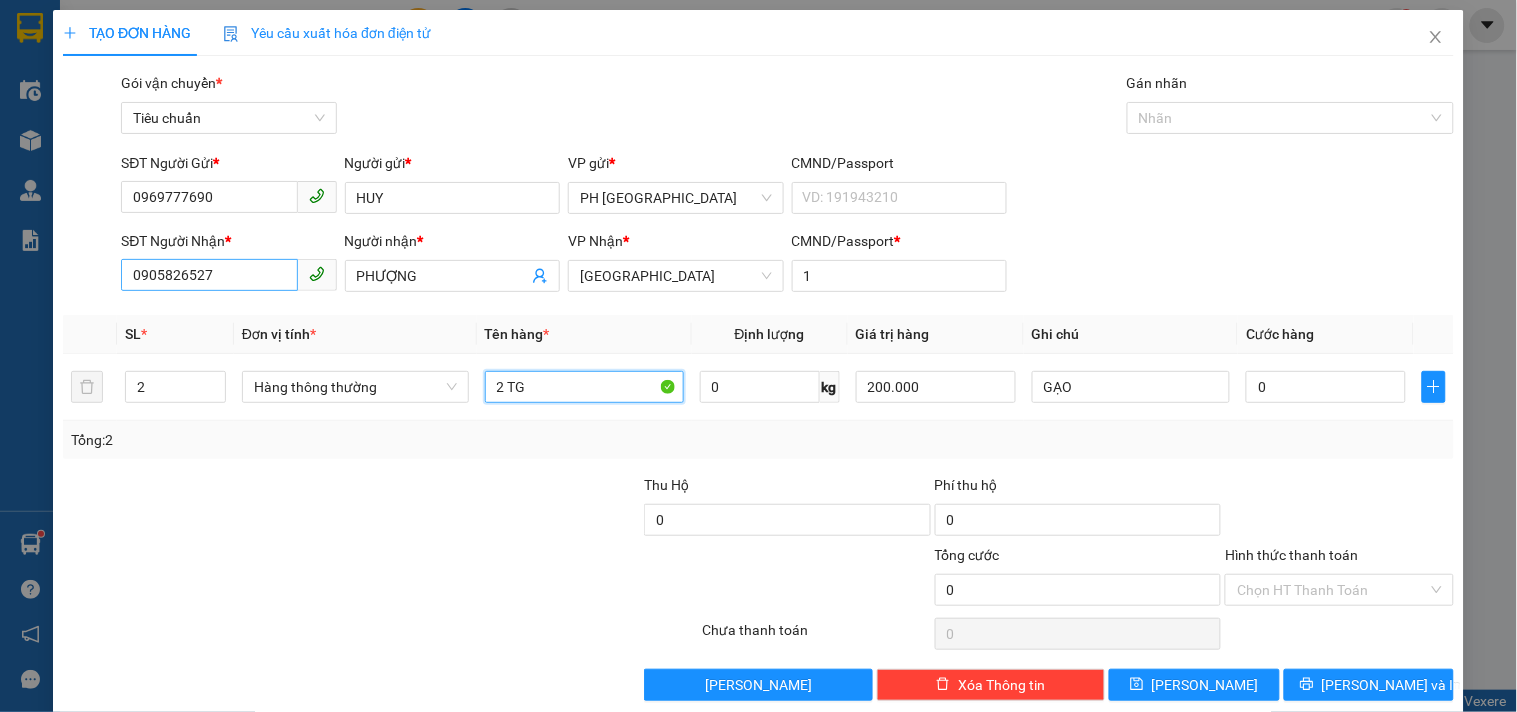 type on "2 TG" 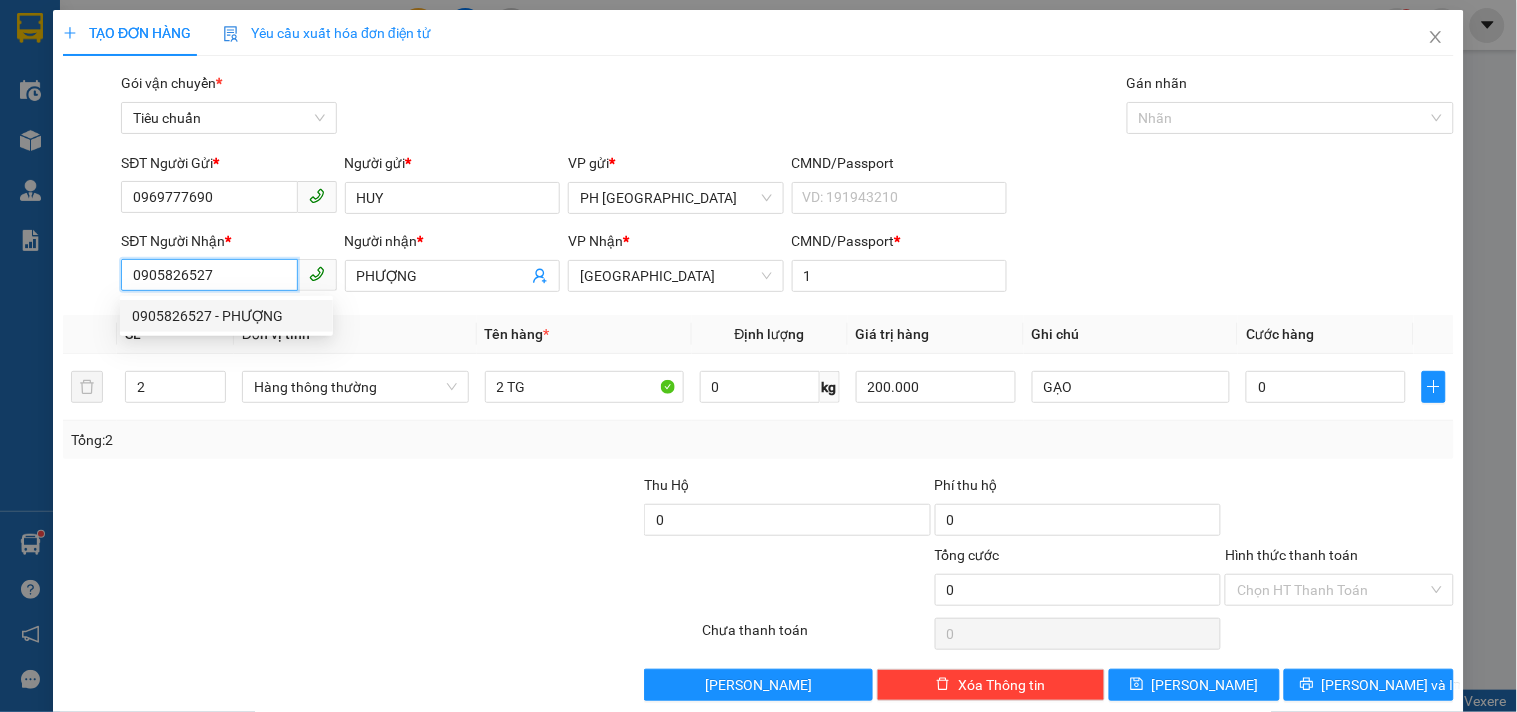 drag, startPoint x: 223, startPoint y: 276, endPoint x: 95, endPoint y: 295, distance: 129.40247 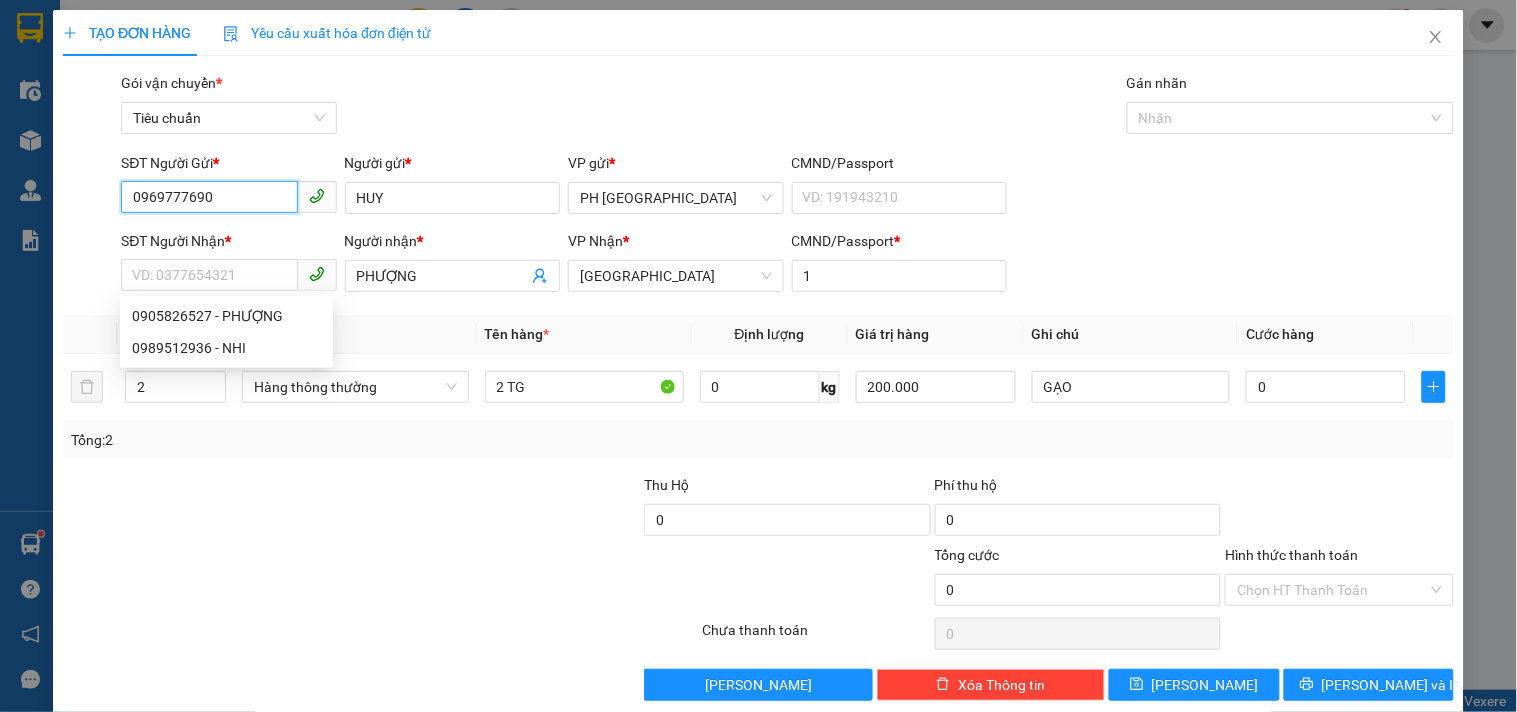 drag, startPoint x: 218, startPoint y: 201, endPoint x: 51, endPoint y: 206, distance: 167.07483 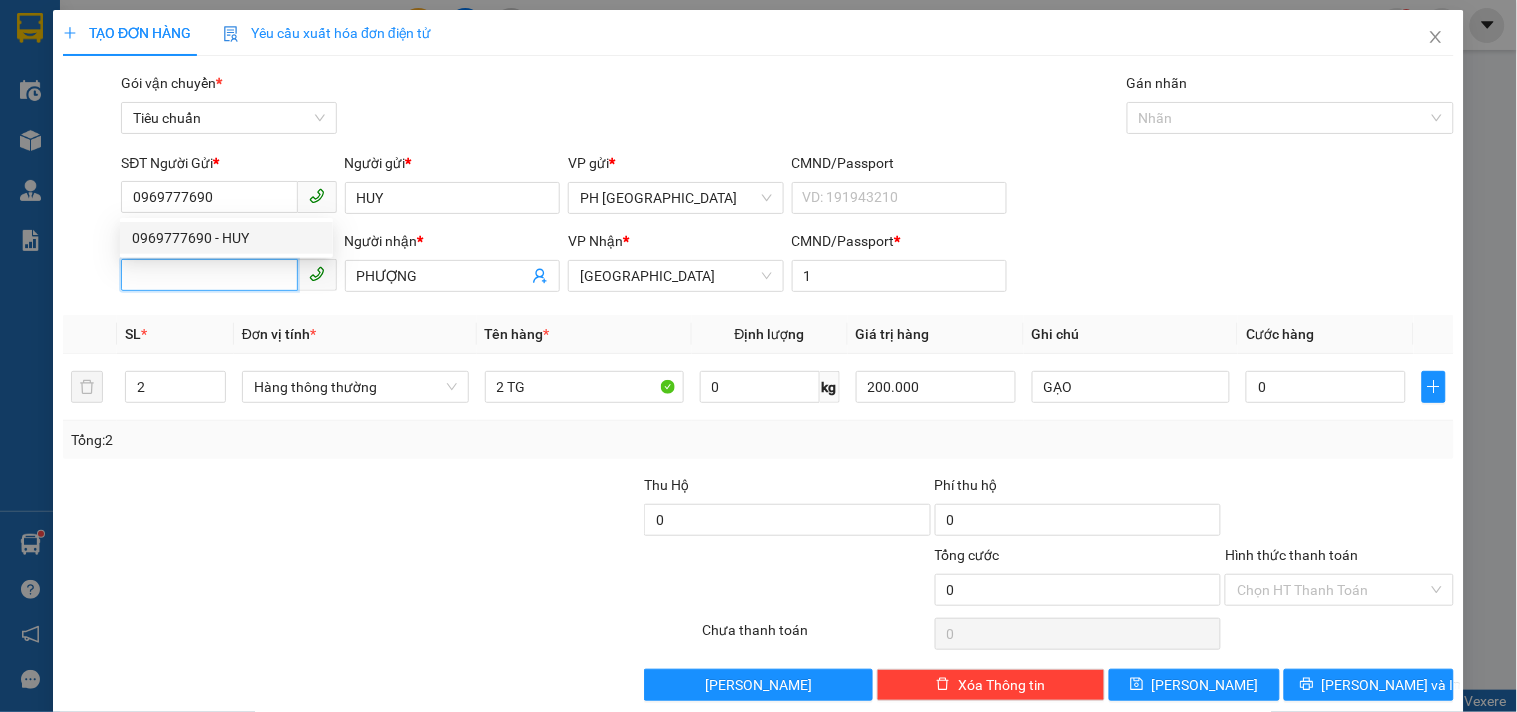 click on "SĐT Người Nhận  *" at bounding box center [209, 275] 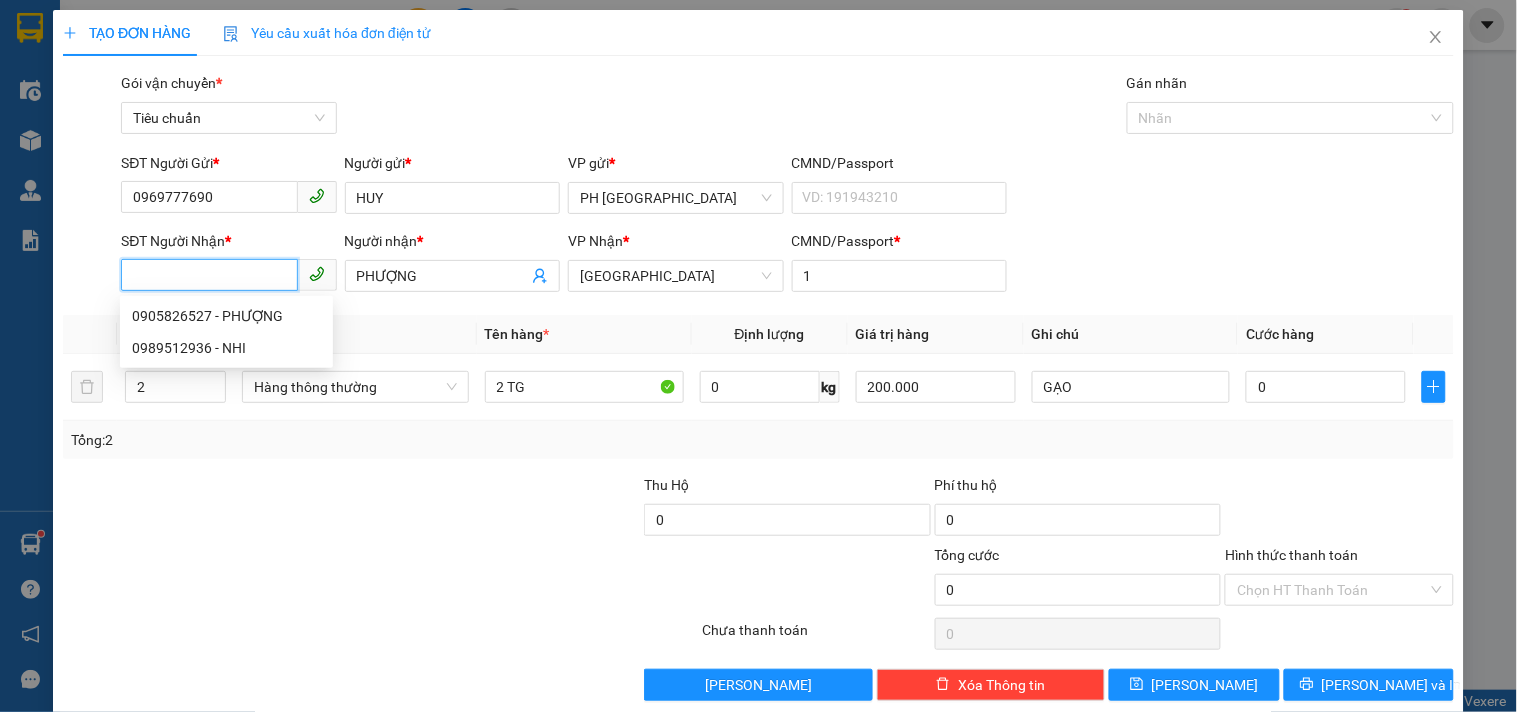 paste on "0969777690" 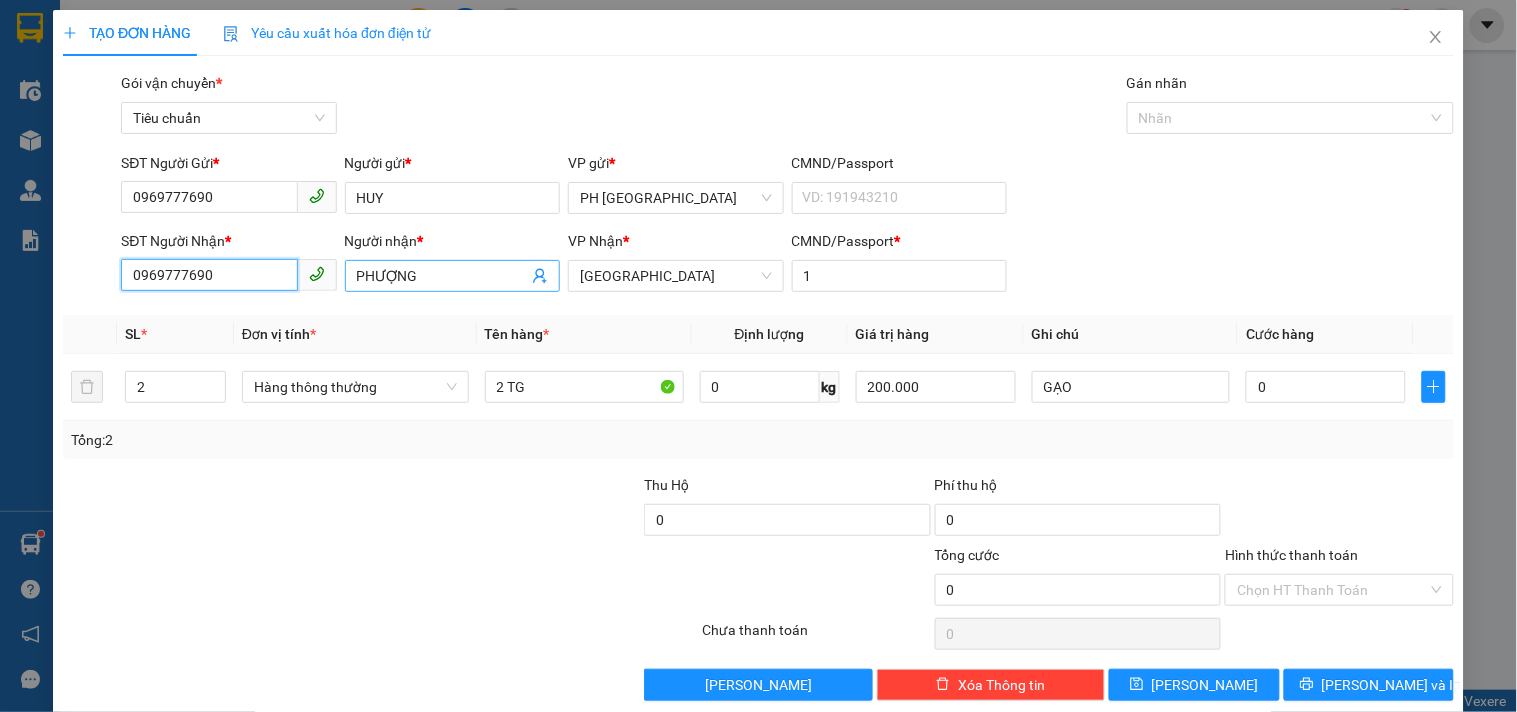 type on "0969777690" 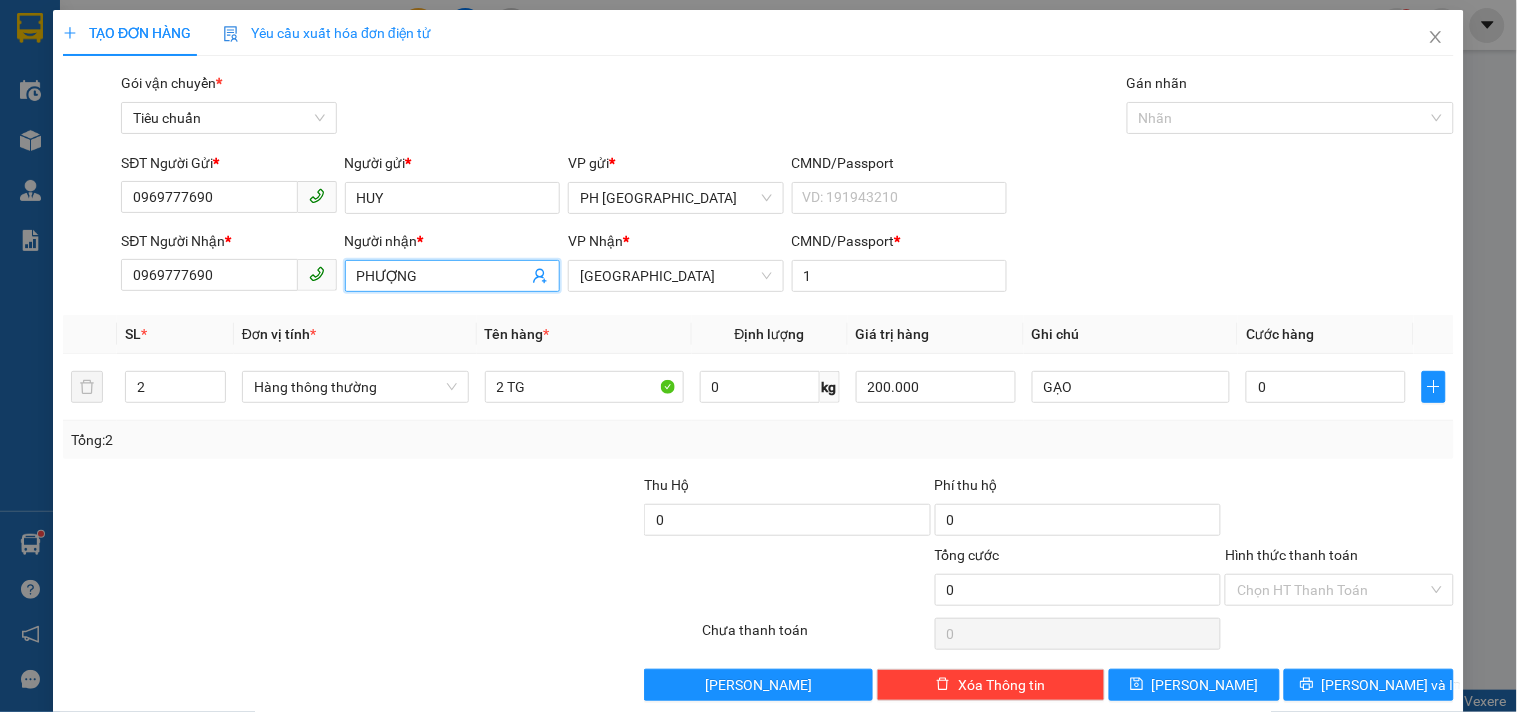 drag, startPoint x: 417, startPoint y: 280, endPoint x: 271, endPoint y: 311, distance: 149.25482 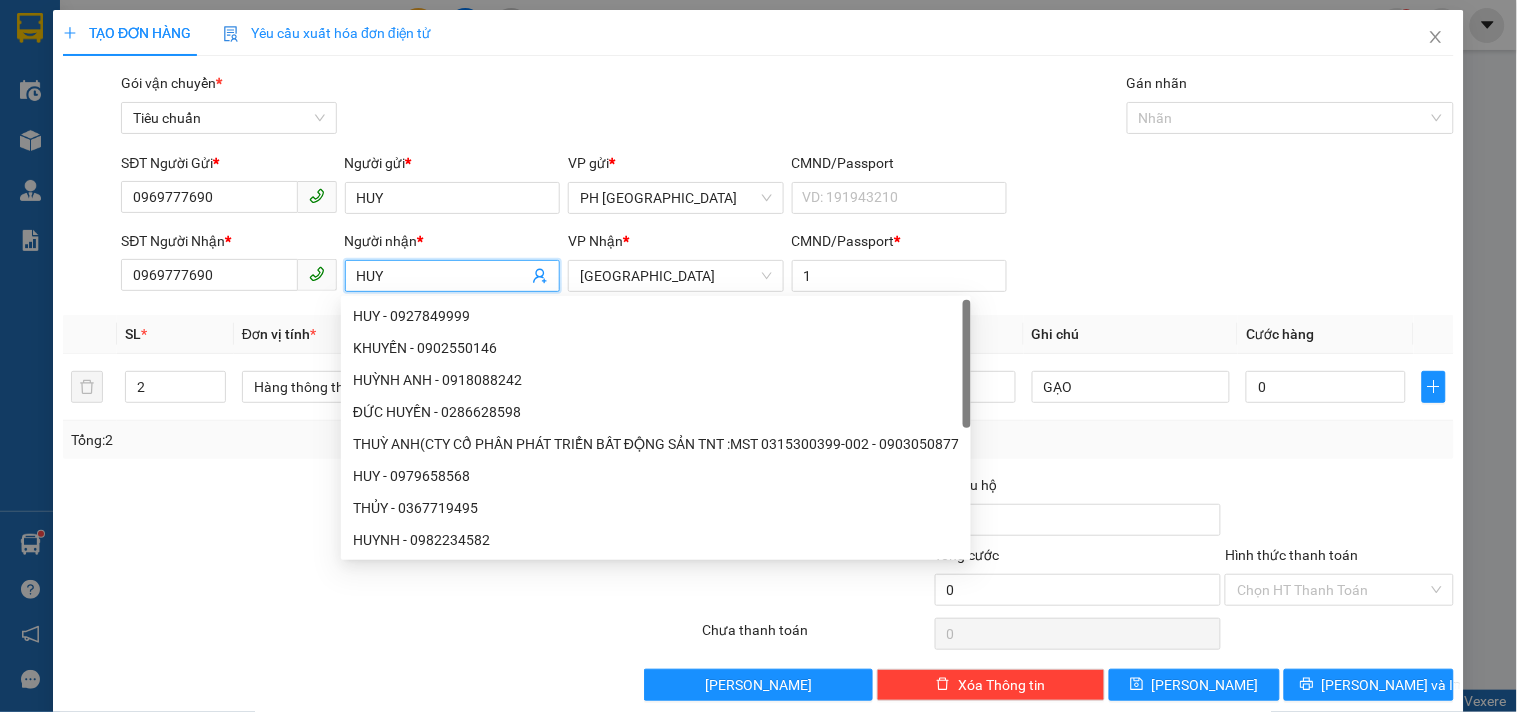 type on "HUY" 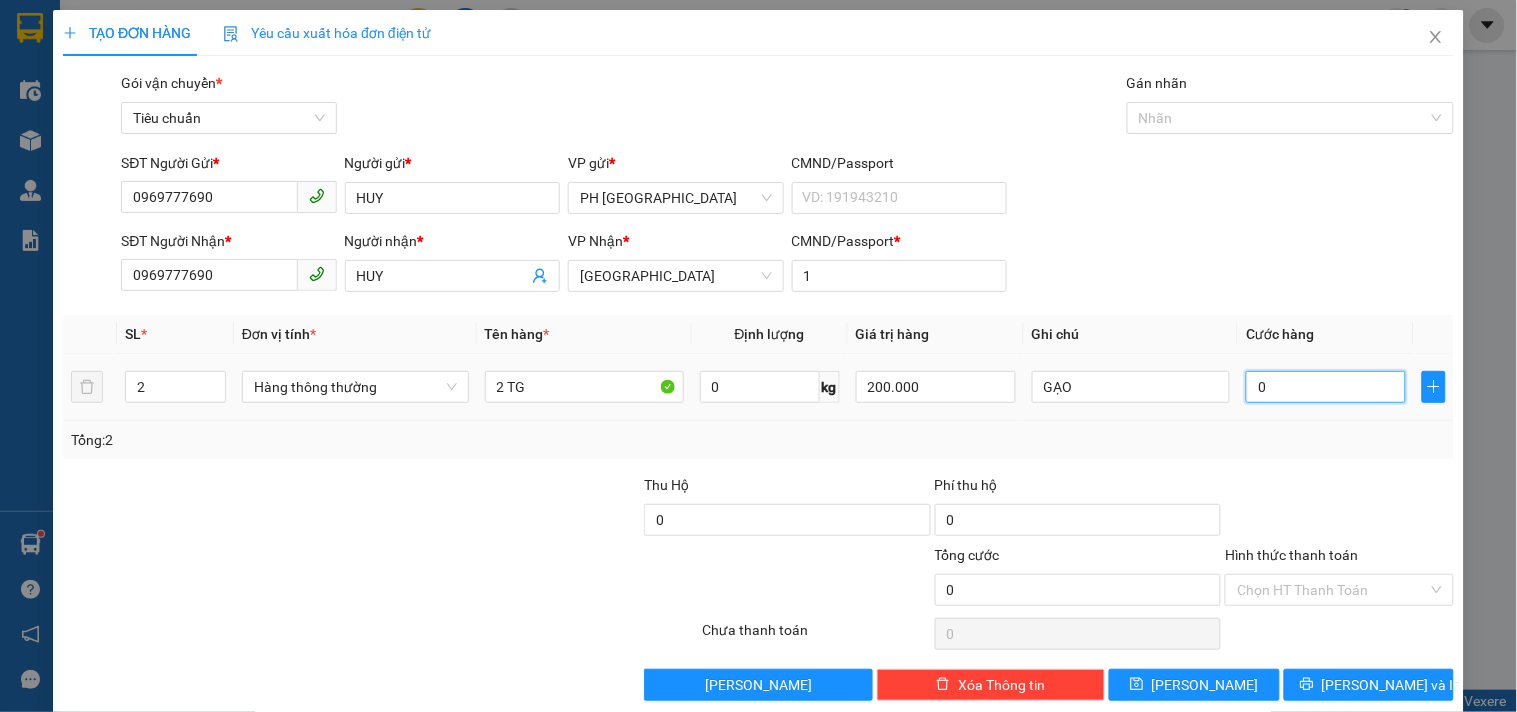 click on "0" at bounding box center [1326, 387] 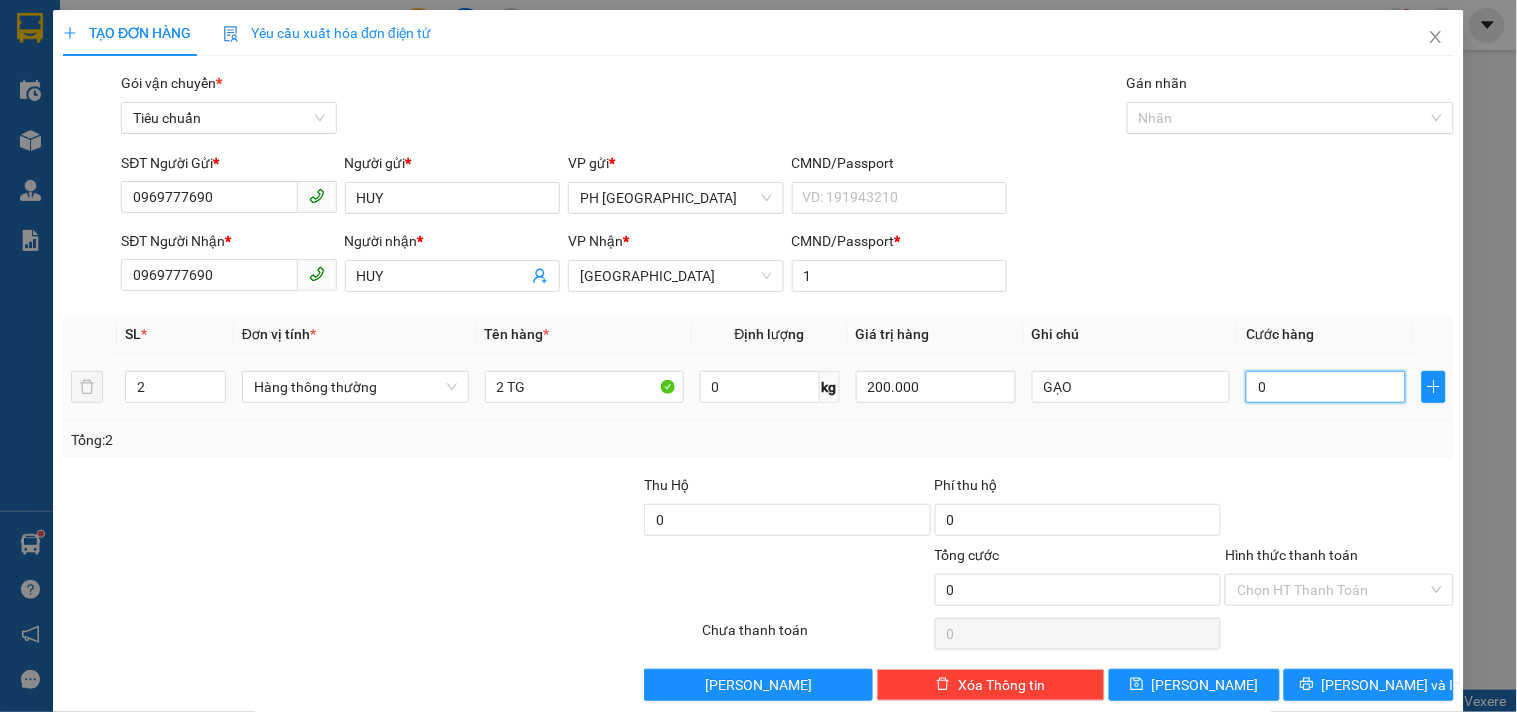 type on "0" 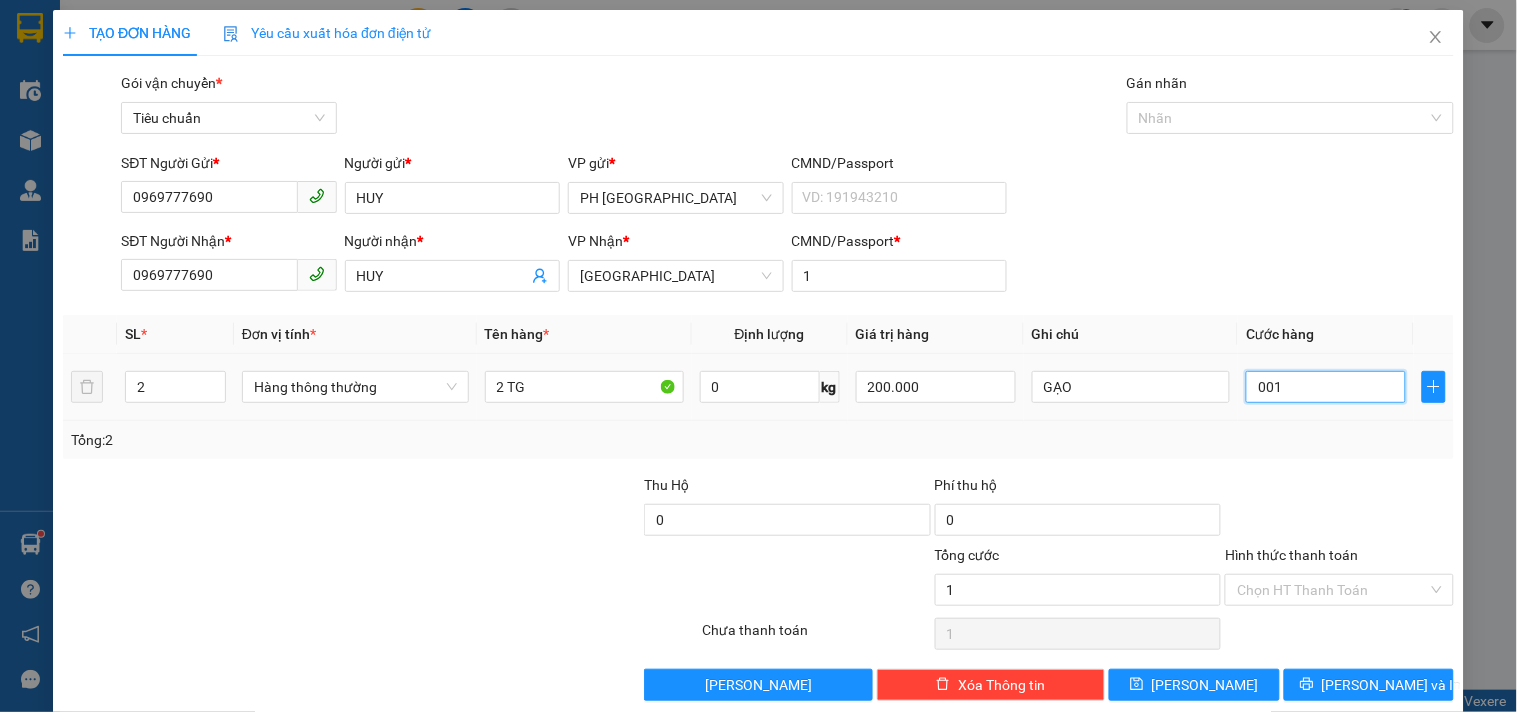 type on "12" 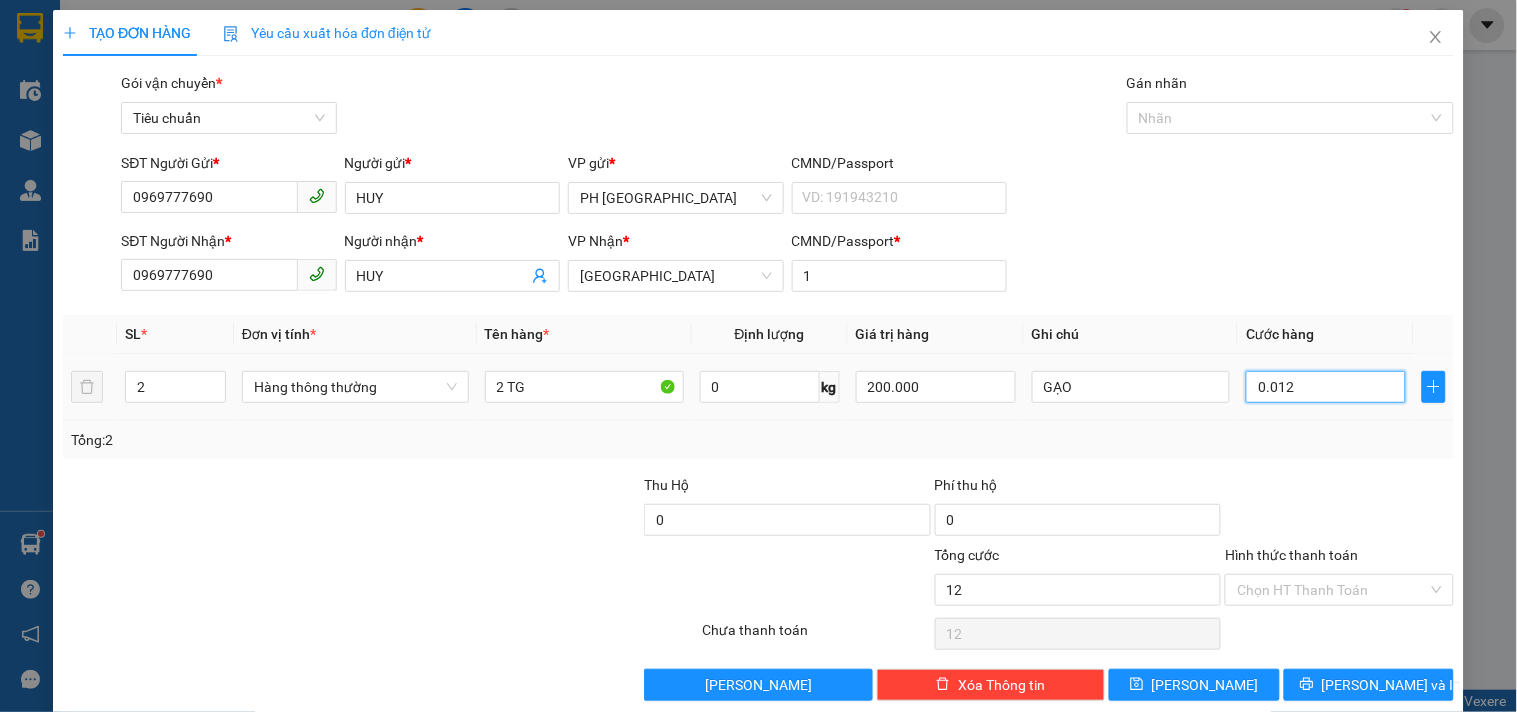 type on "120" 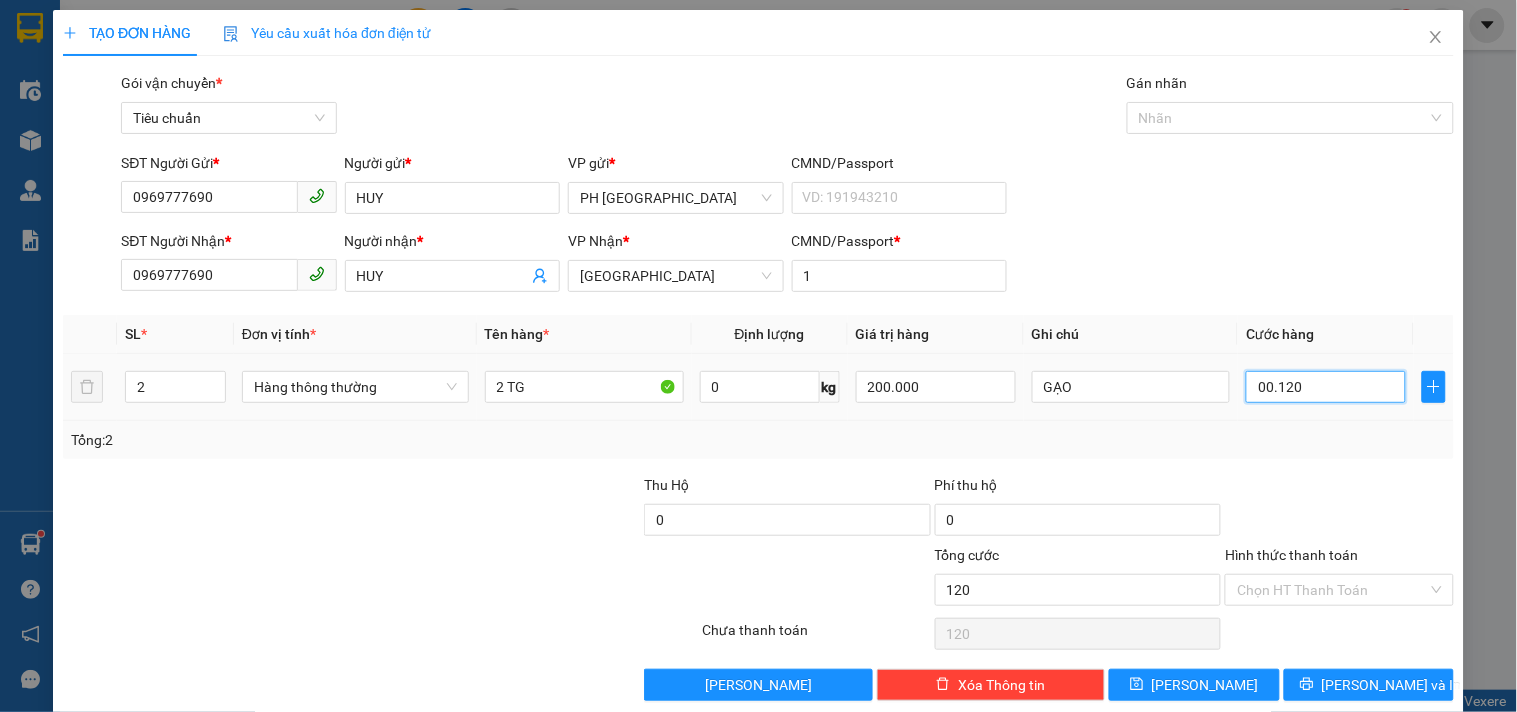 type on "12" 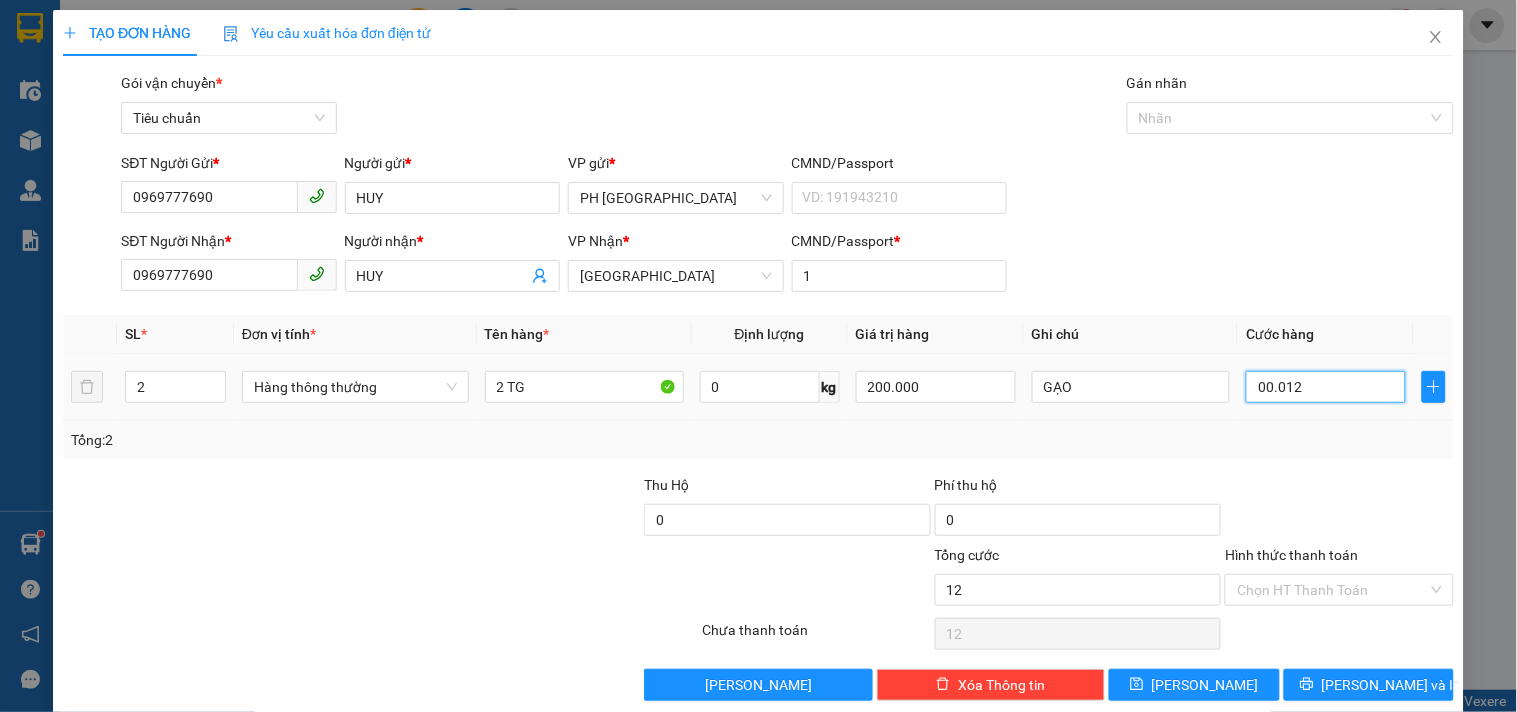 type on "1" 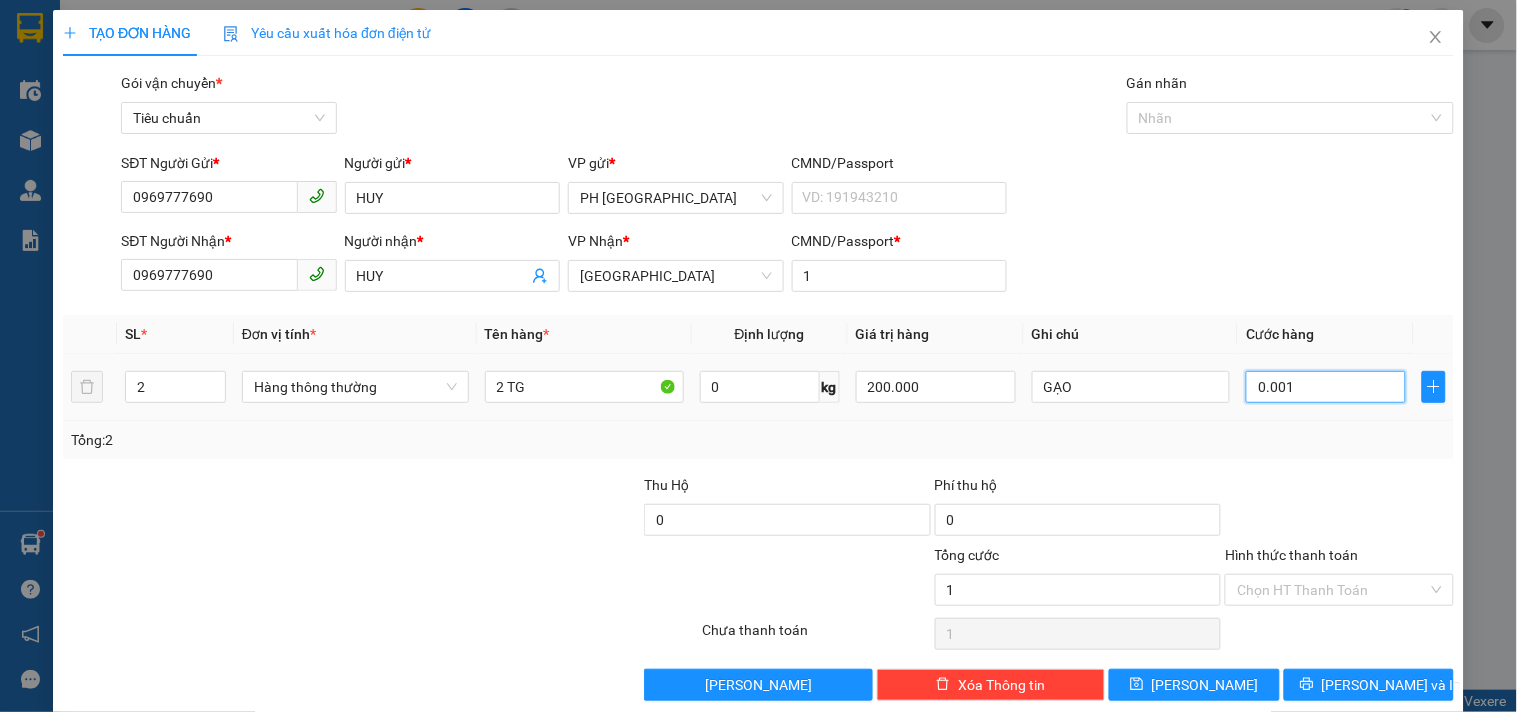 type on "10" 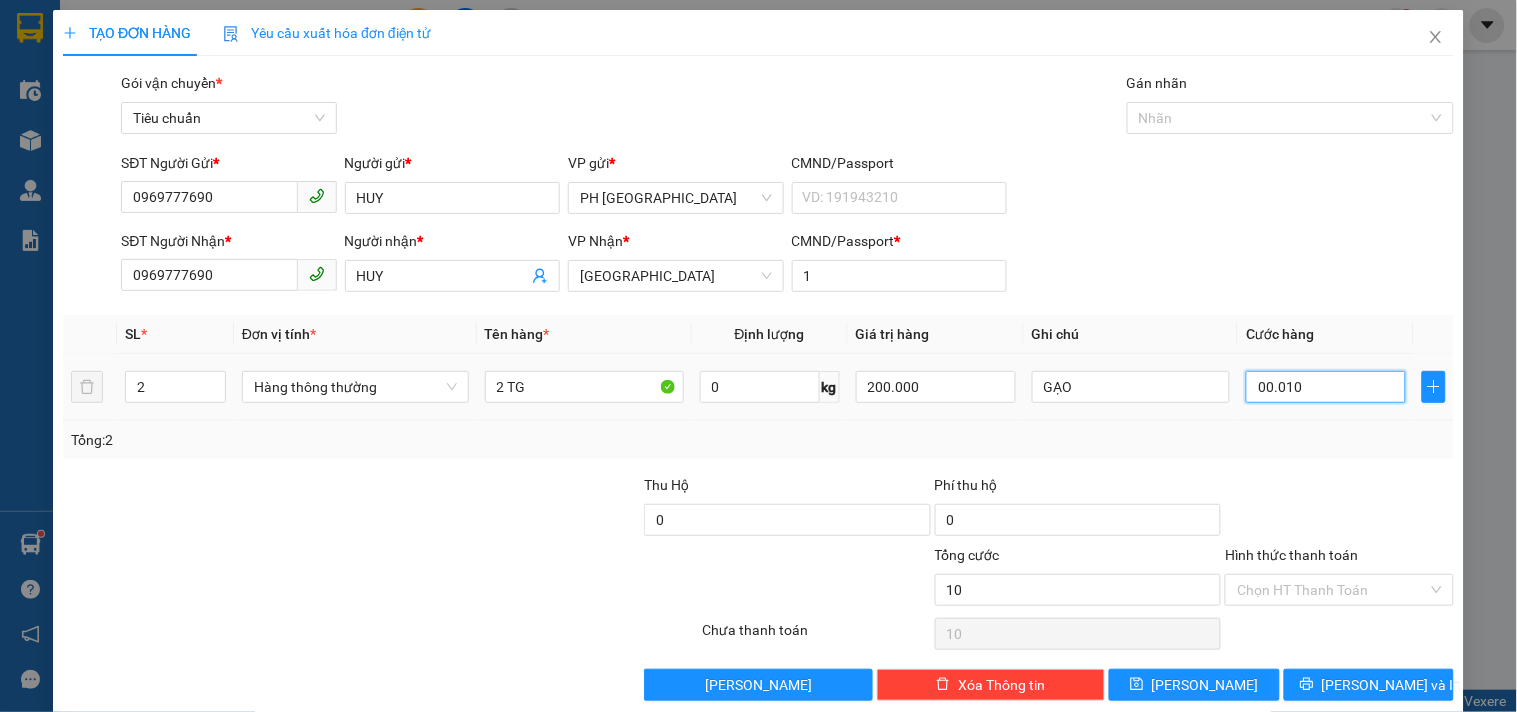 type on "100" 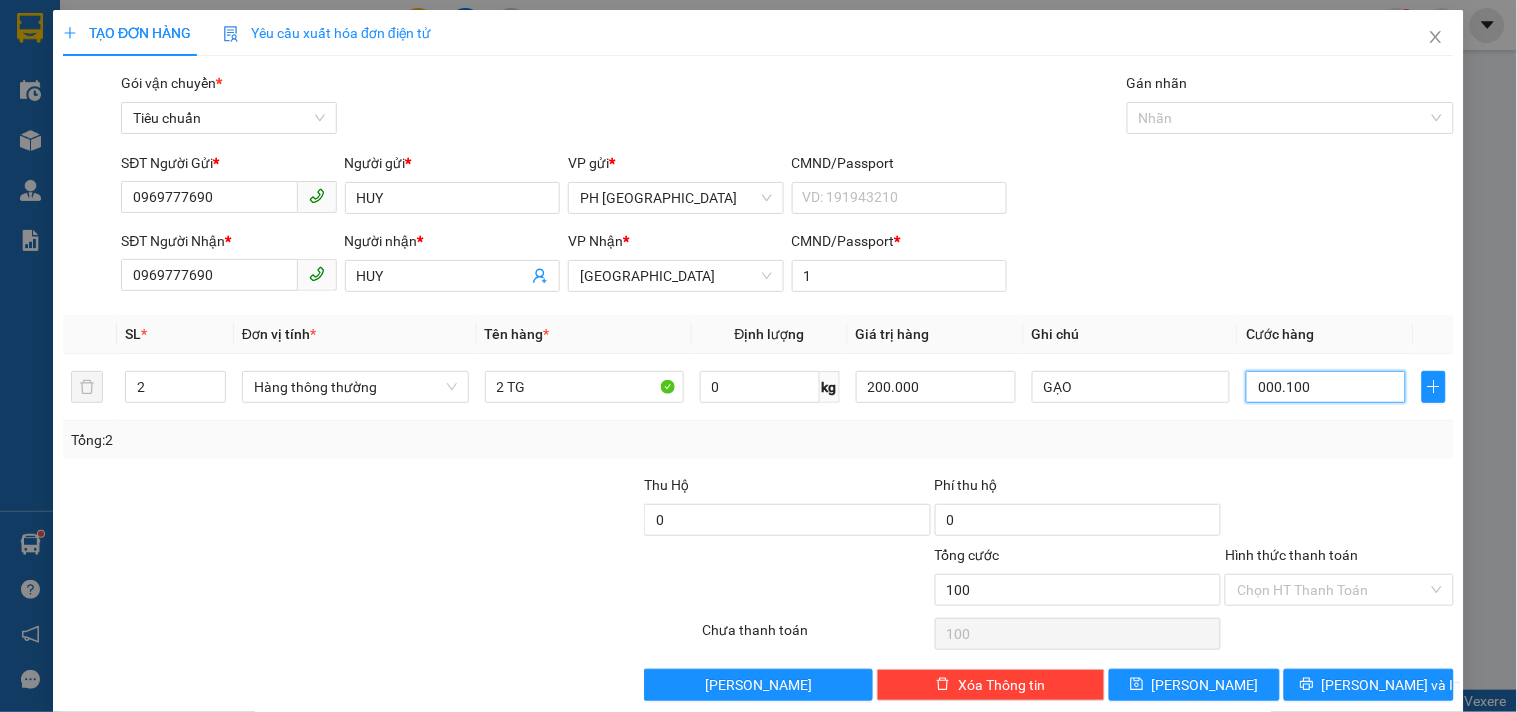 type on "00.100" 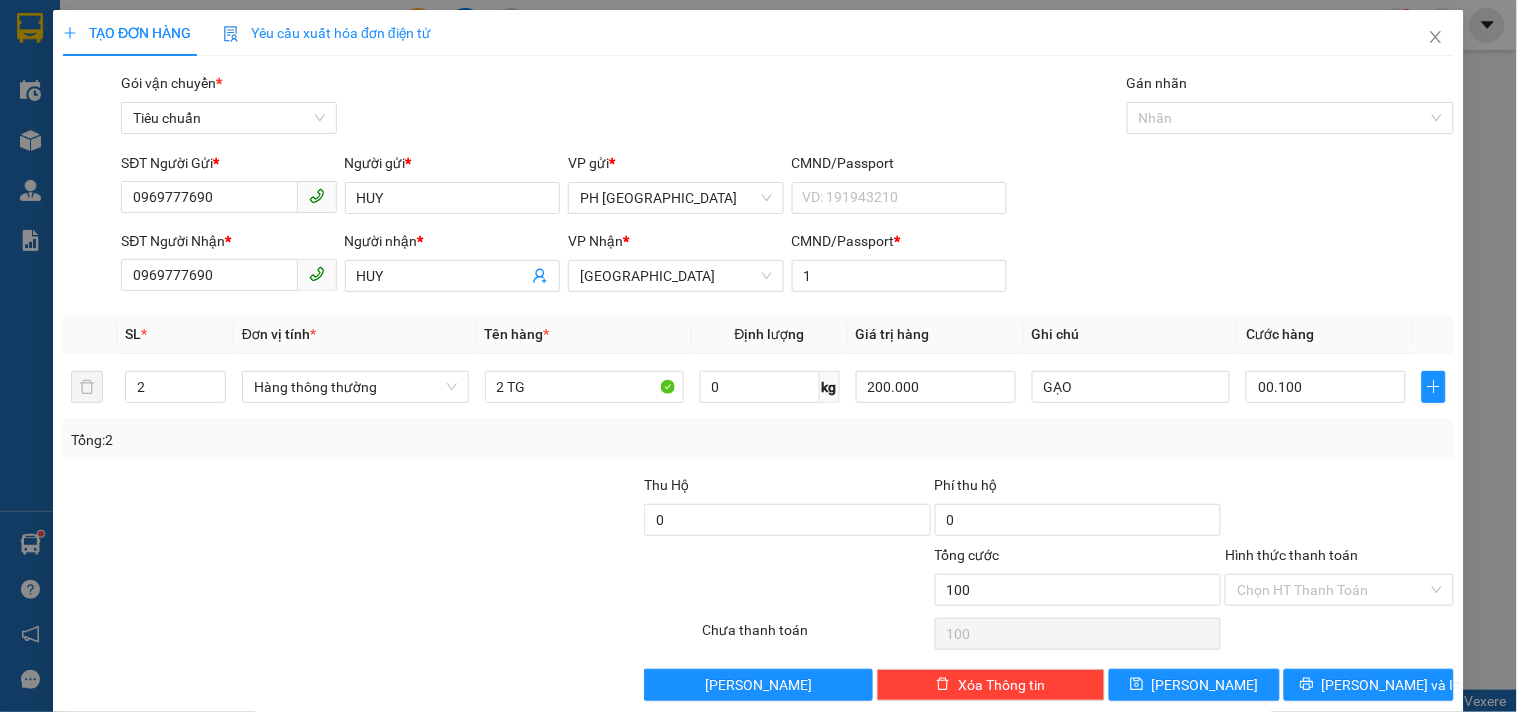 type on "100.000" 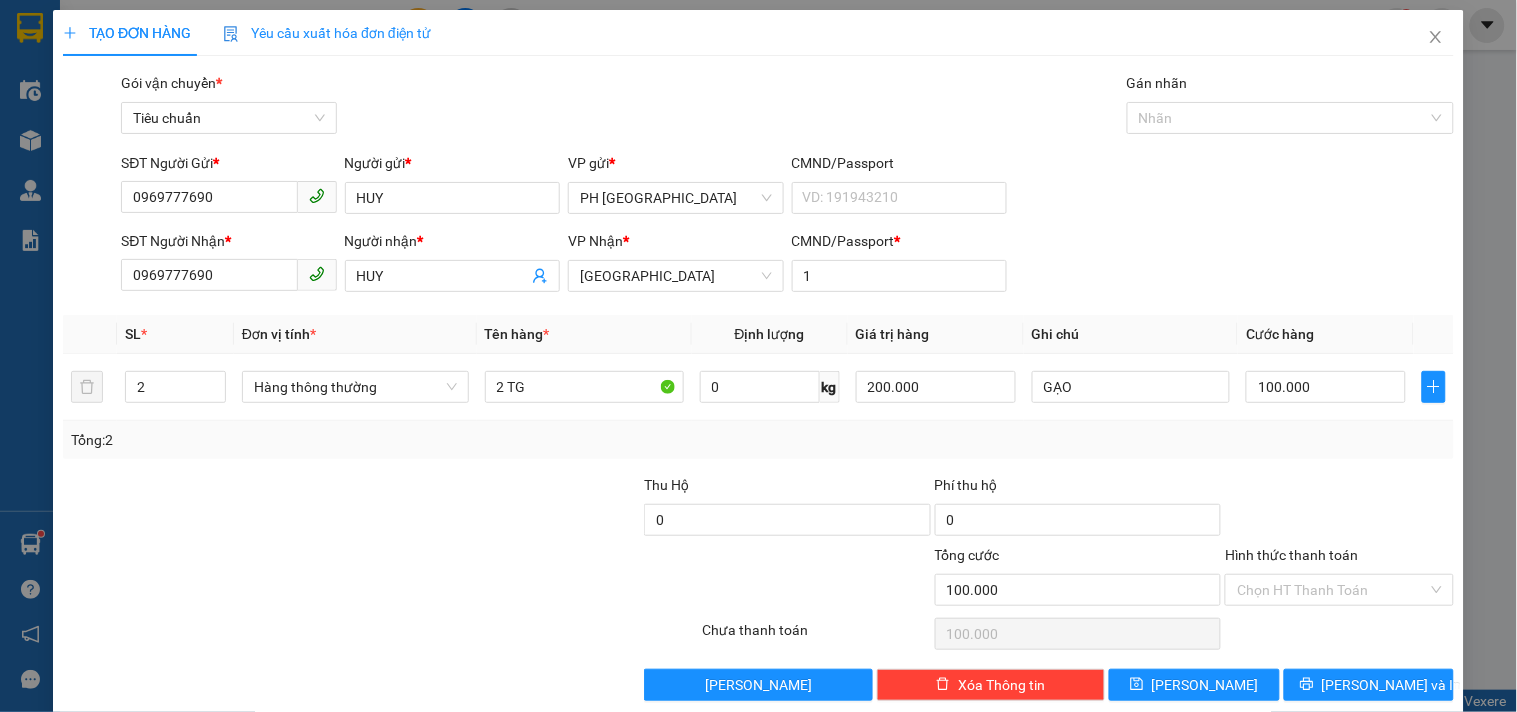 click on "SĐT Người Nhận  * 0969777690 Người nhận  * HUY VP Nhận  * Tuy Hòa CMND/Passport  * 1" at bounding box center (787, 265) 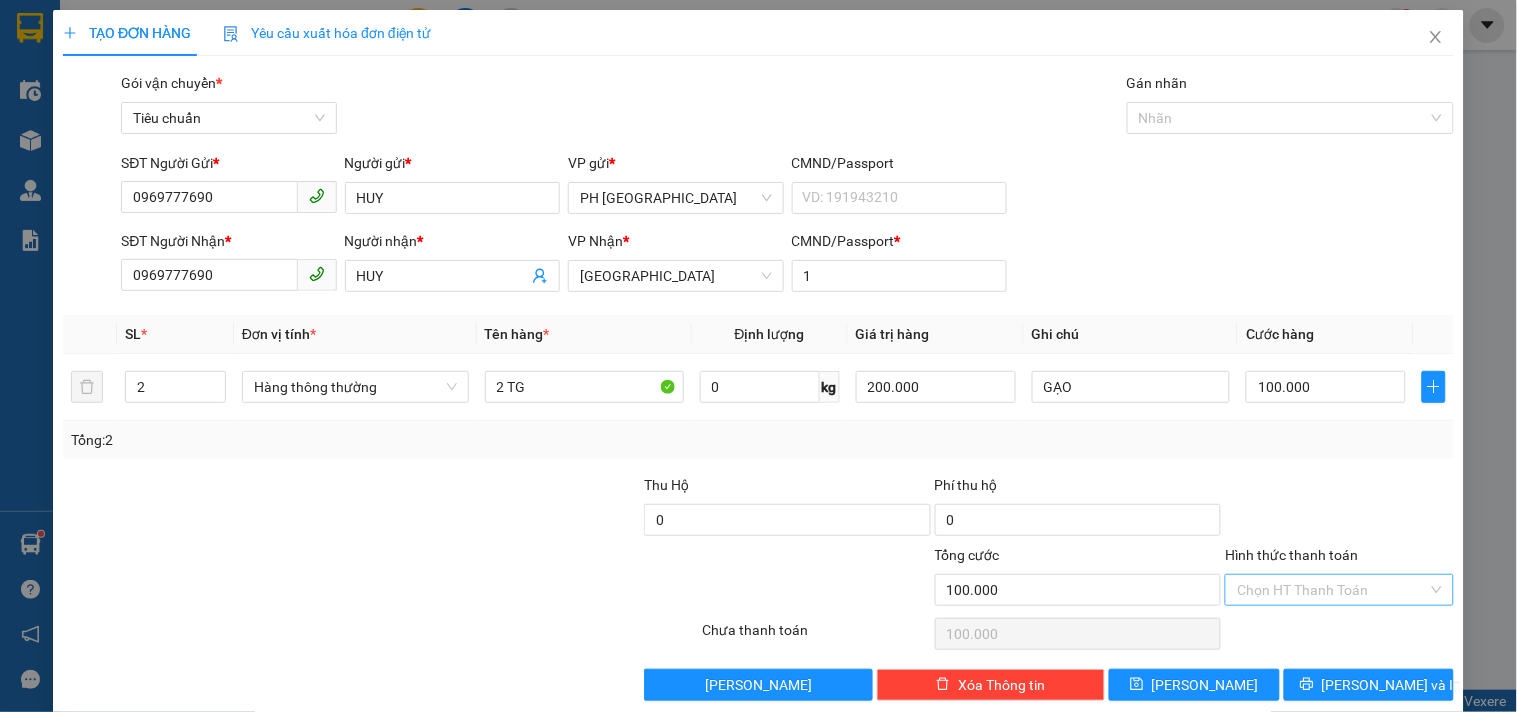 click on "Hình thức thanh toán" at bounding box center (1332, 590) 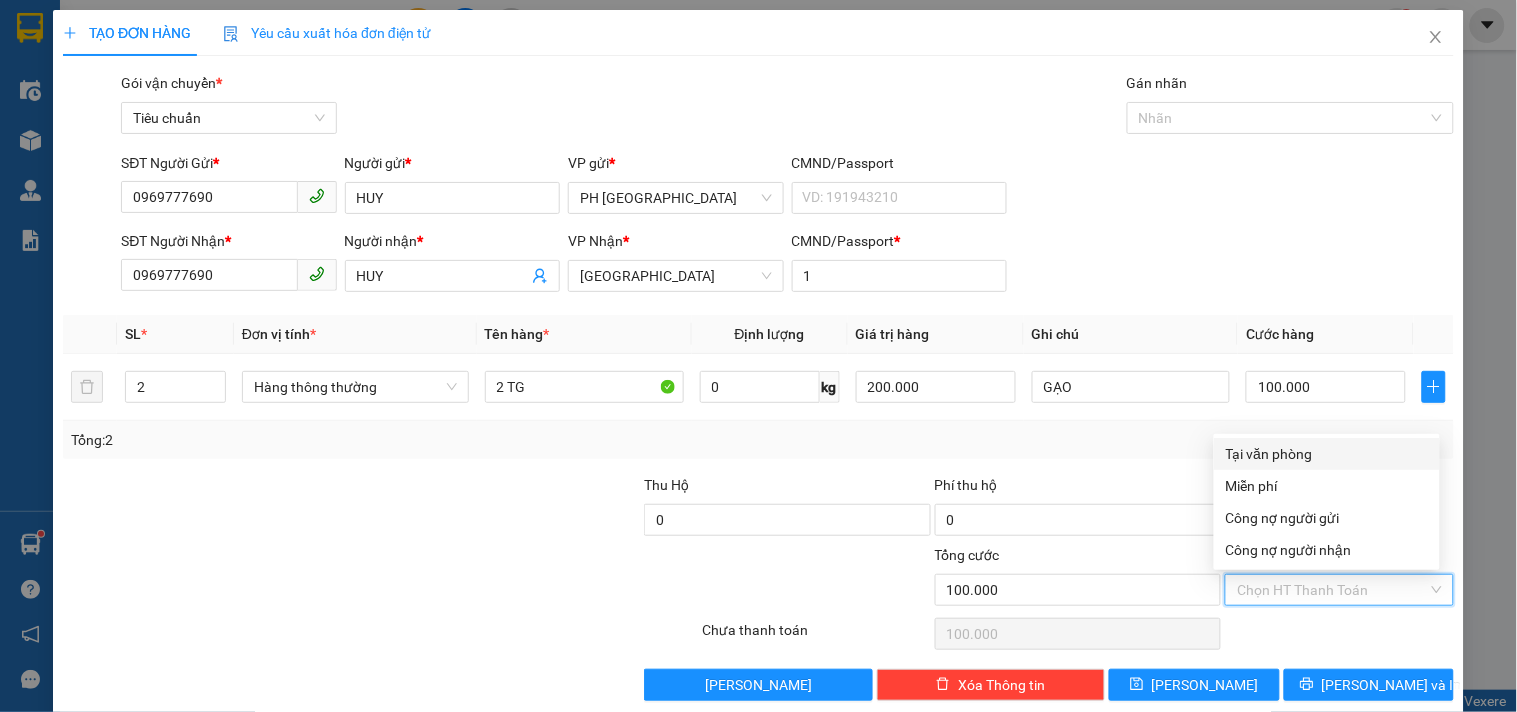 click on "Tại văn phòng" at bounding box center (1327, 454) 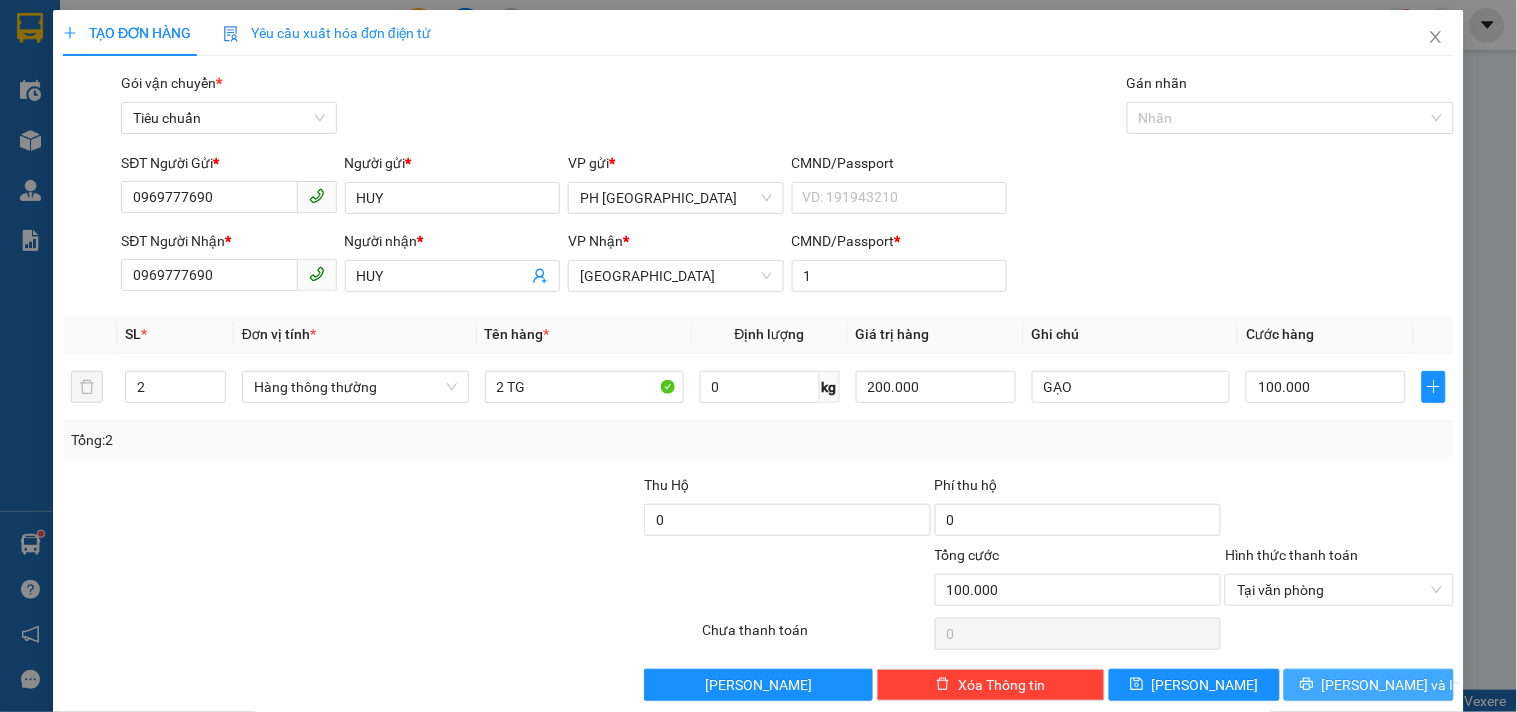 click on "[PERSON_NAME] và In" at bounding box center (1392, 685) 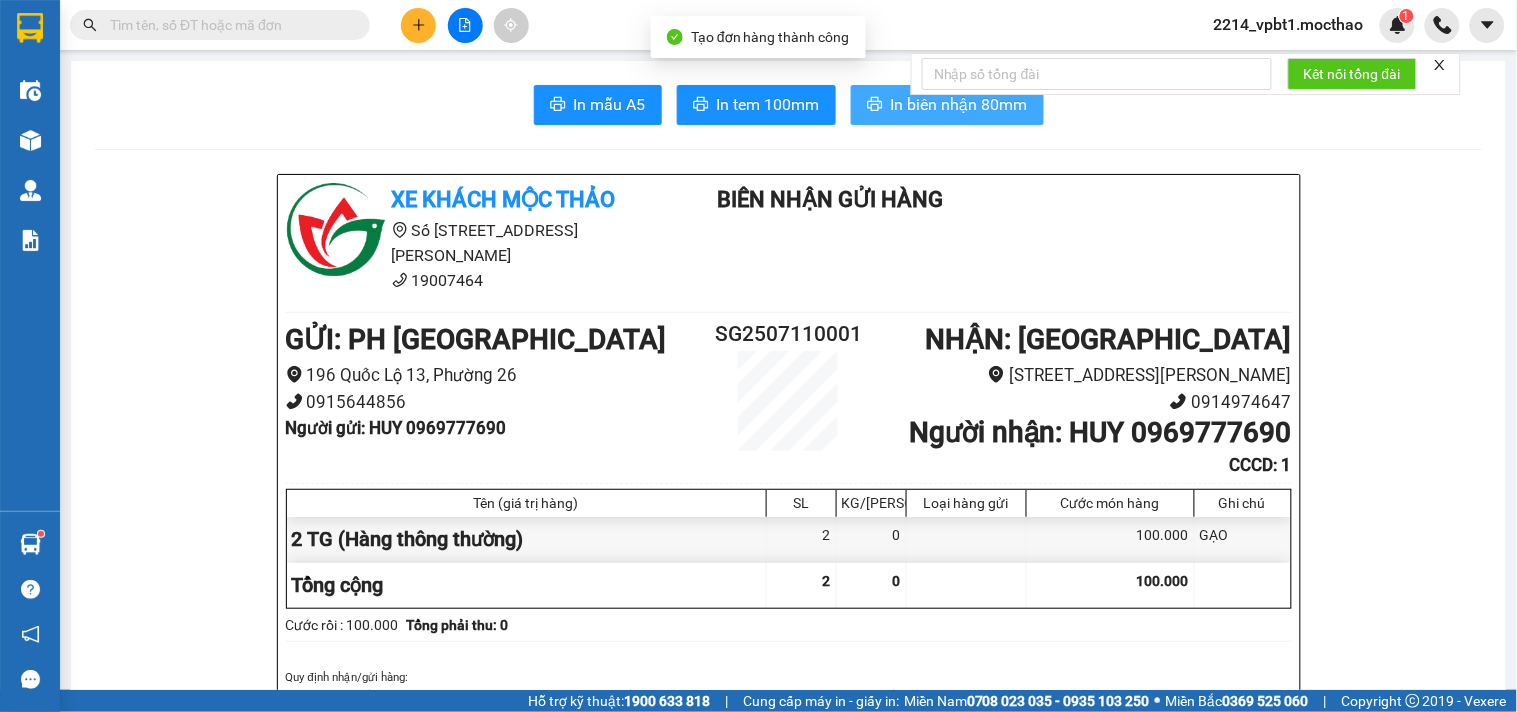 click on "In biên nhận 80mm" at bounding box center (959, 104) 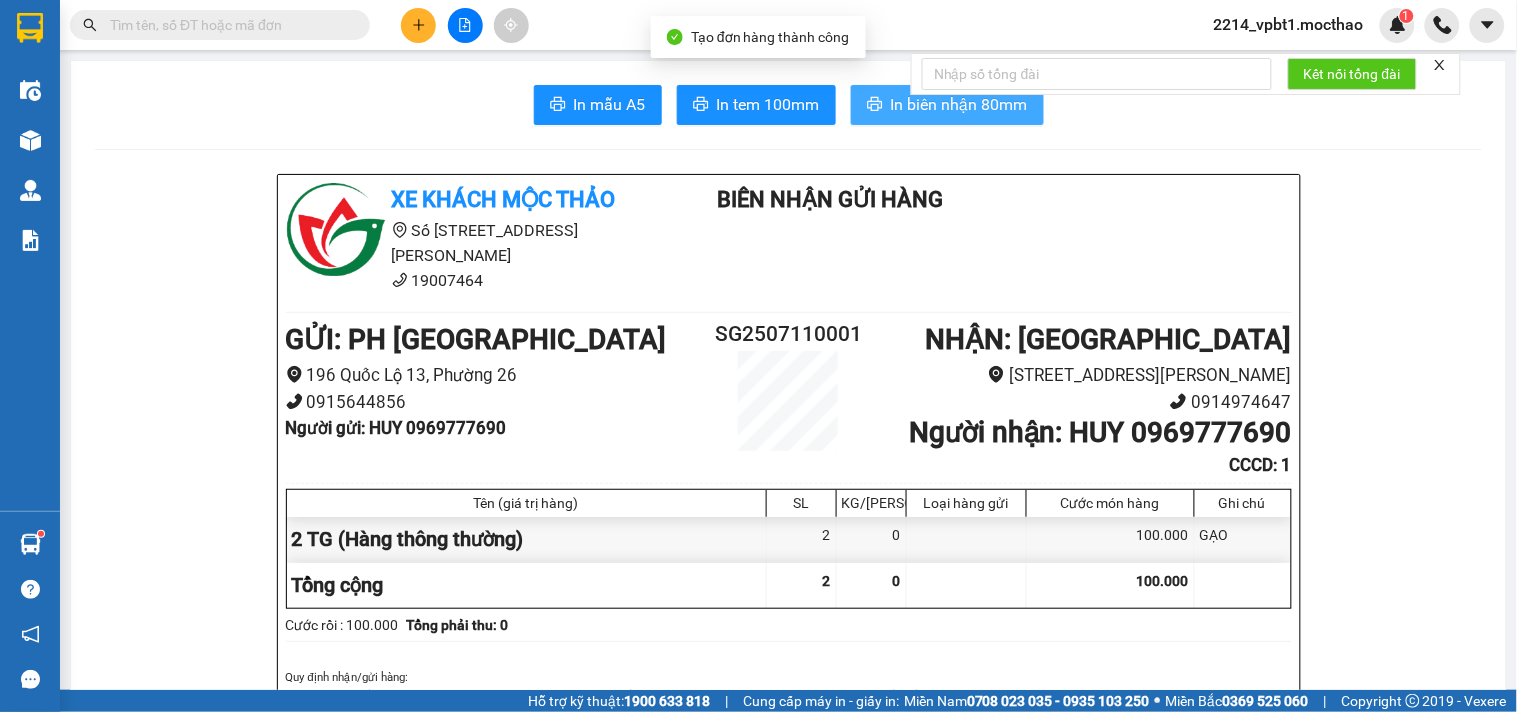 scroll, scrollTop: 0, scrollLeft: 0, axis: both 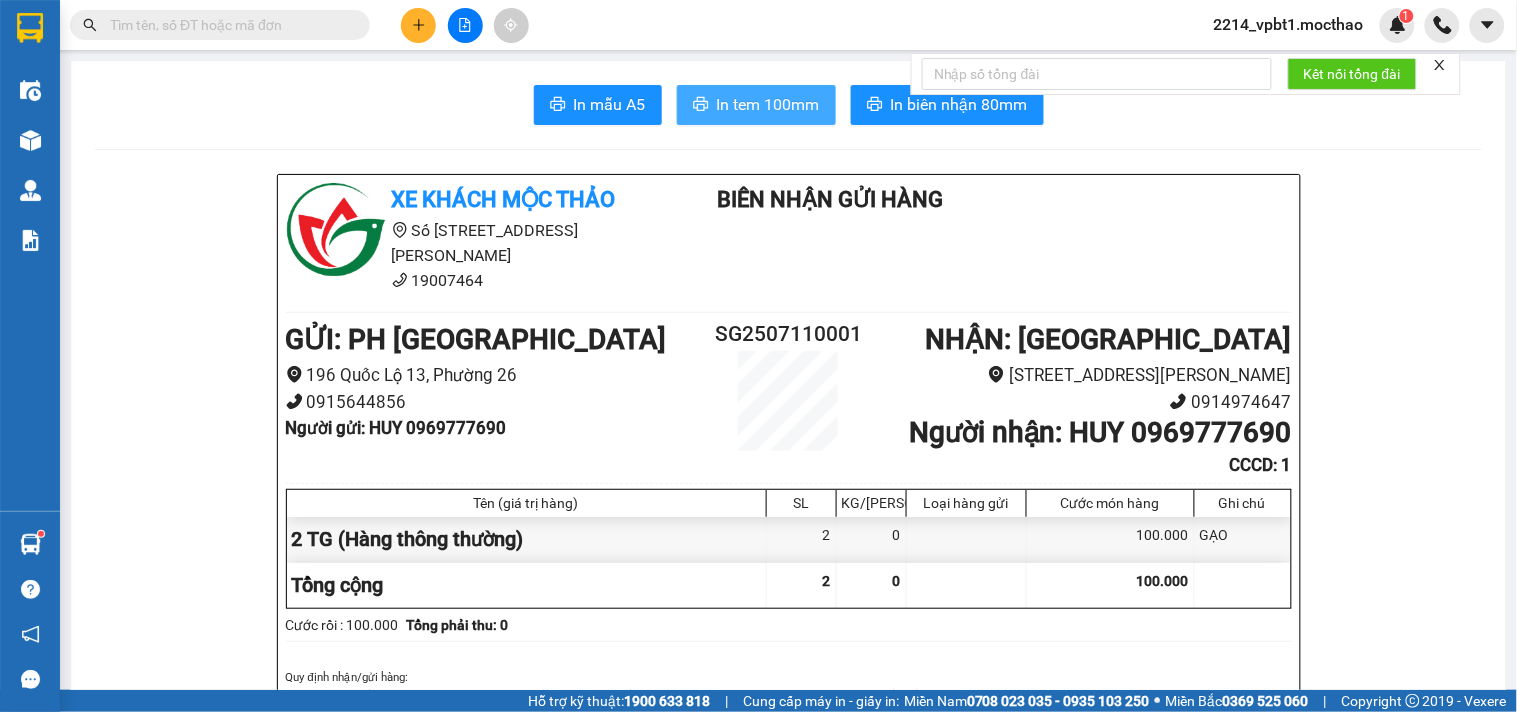 click on "In tem 100mm" at bounding box center (756, 105) 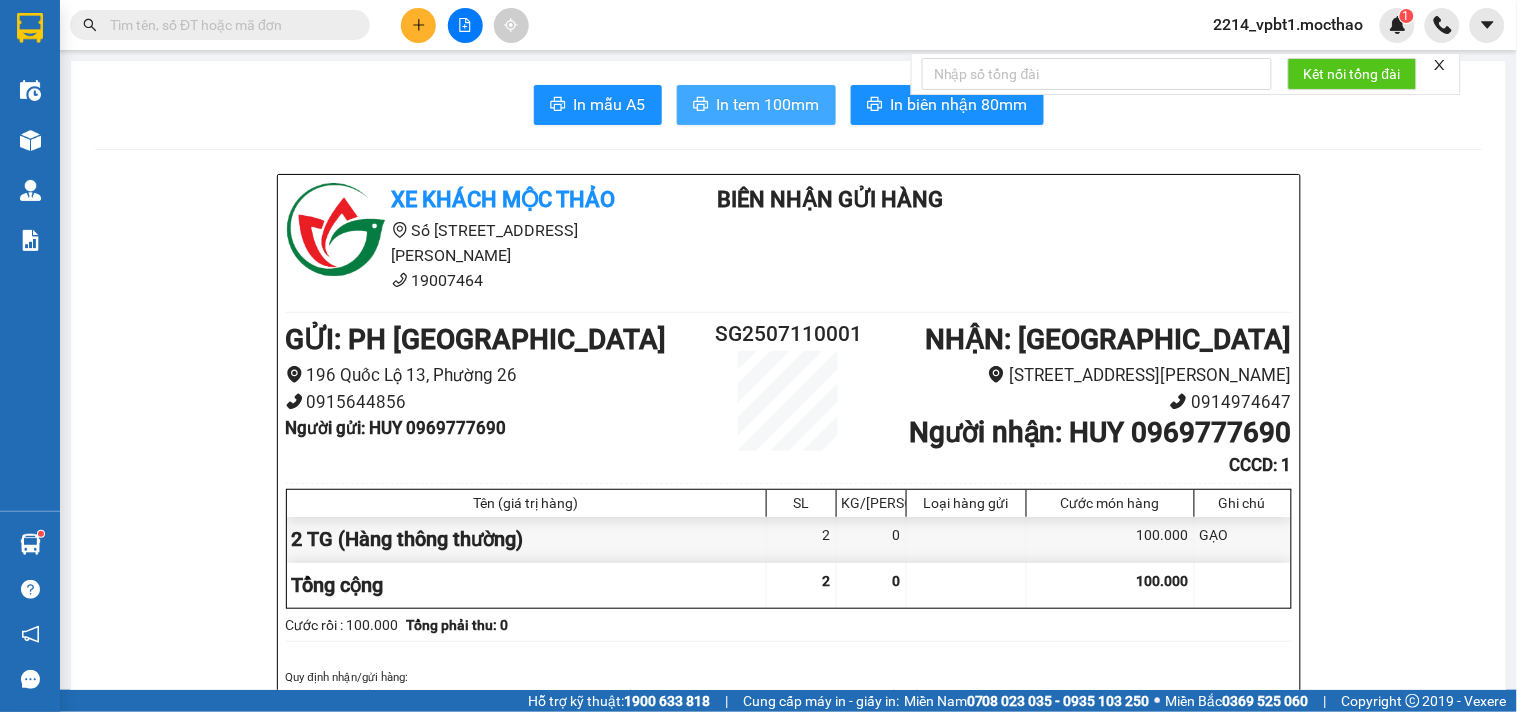 scroll, scrollTop: 0, scrollLeft: 0, axis: both 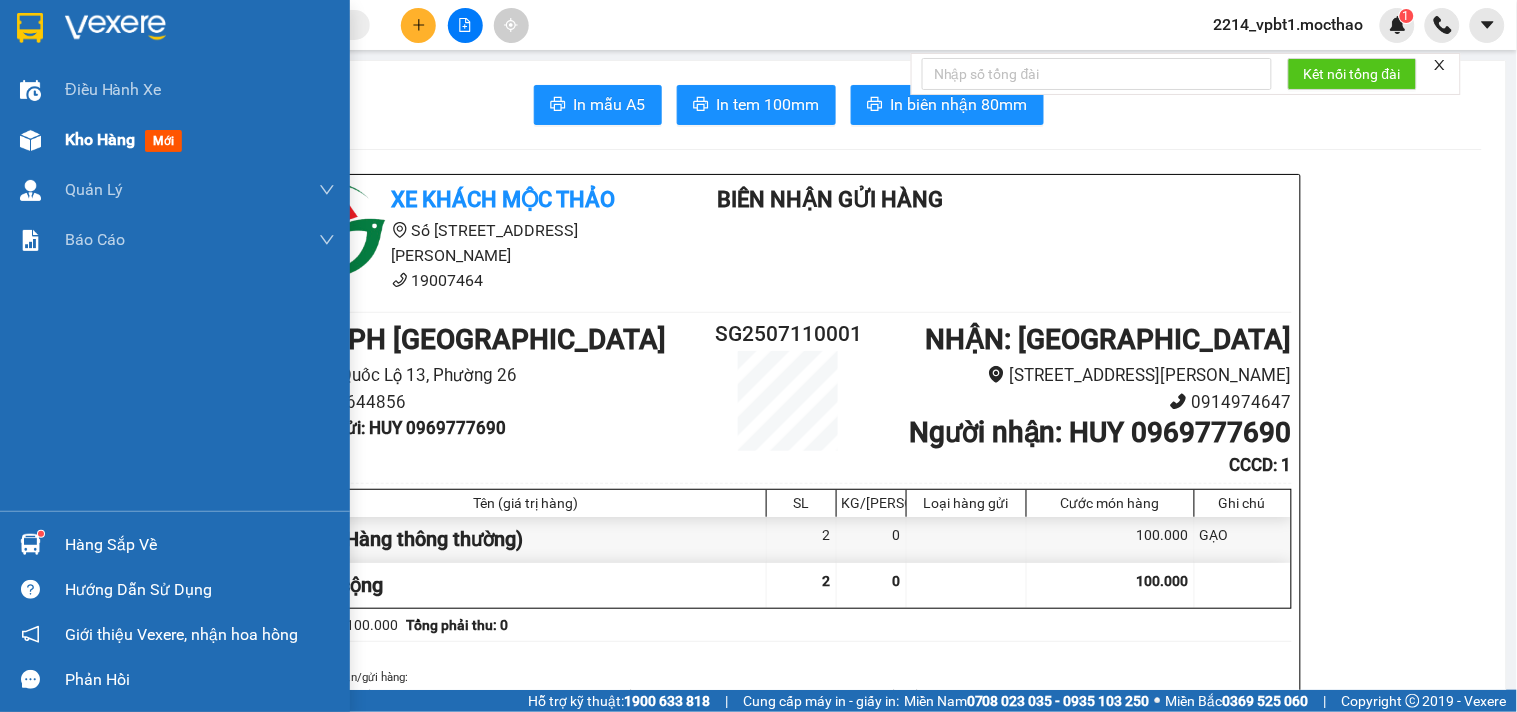 click on "Kho hàng" at bounding box center (100, 139) 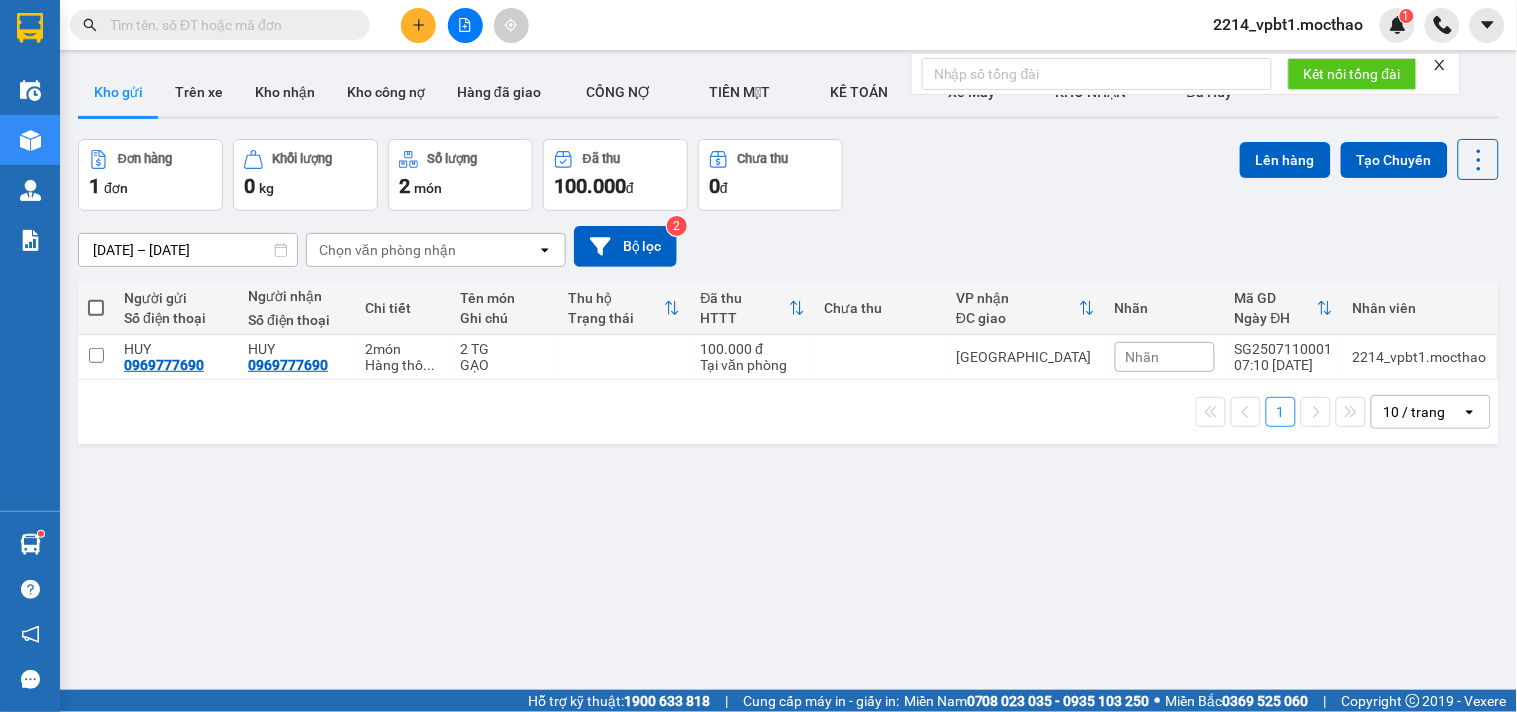 click at bounding box center [228, 25] 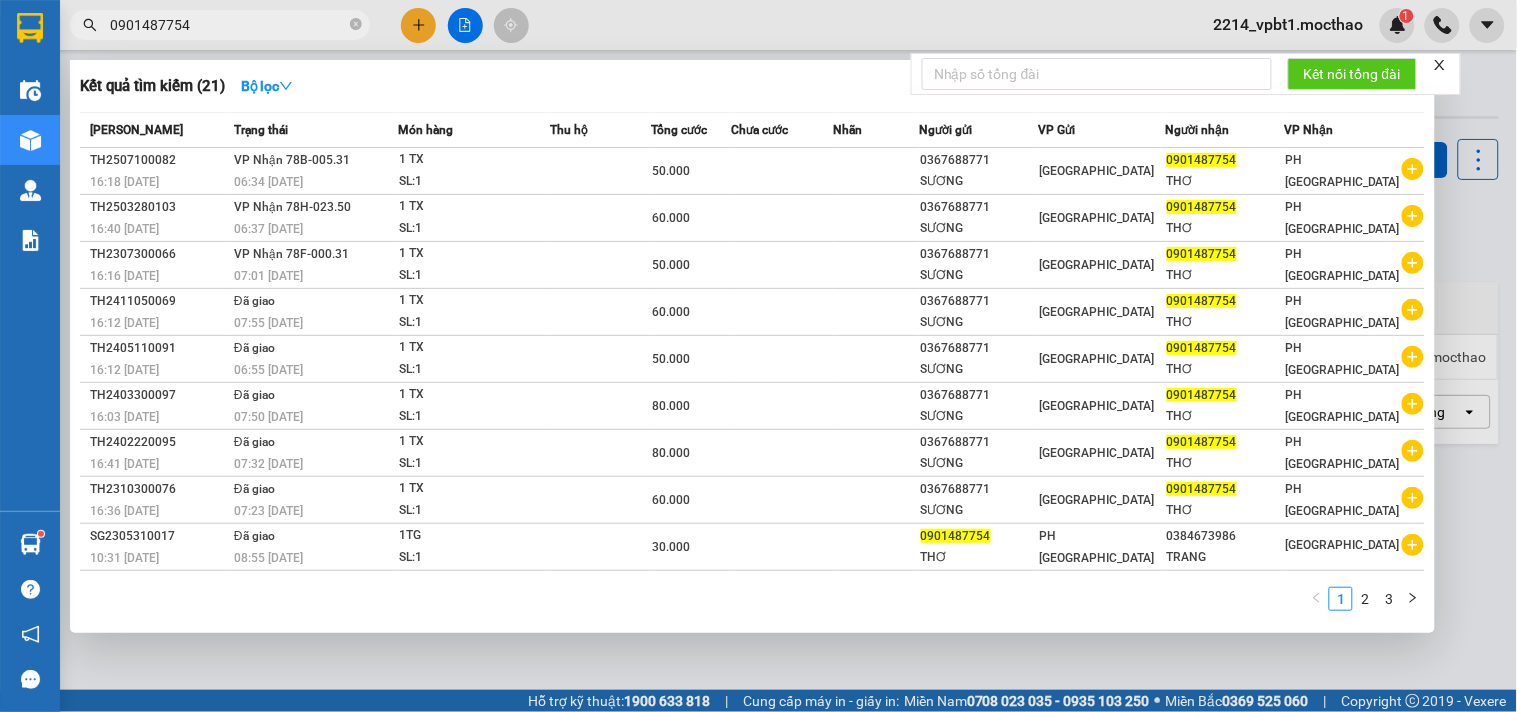 type on "0901487754" 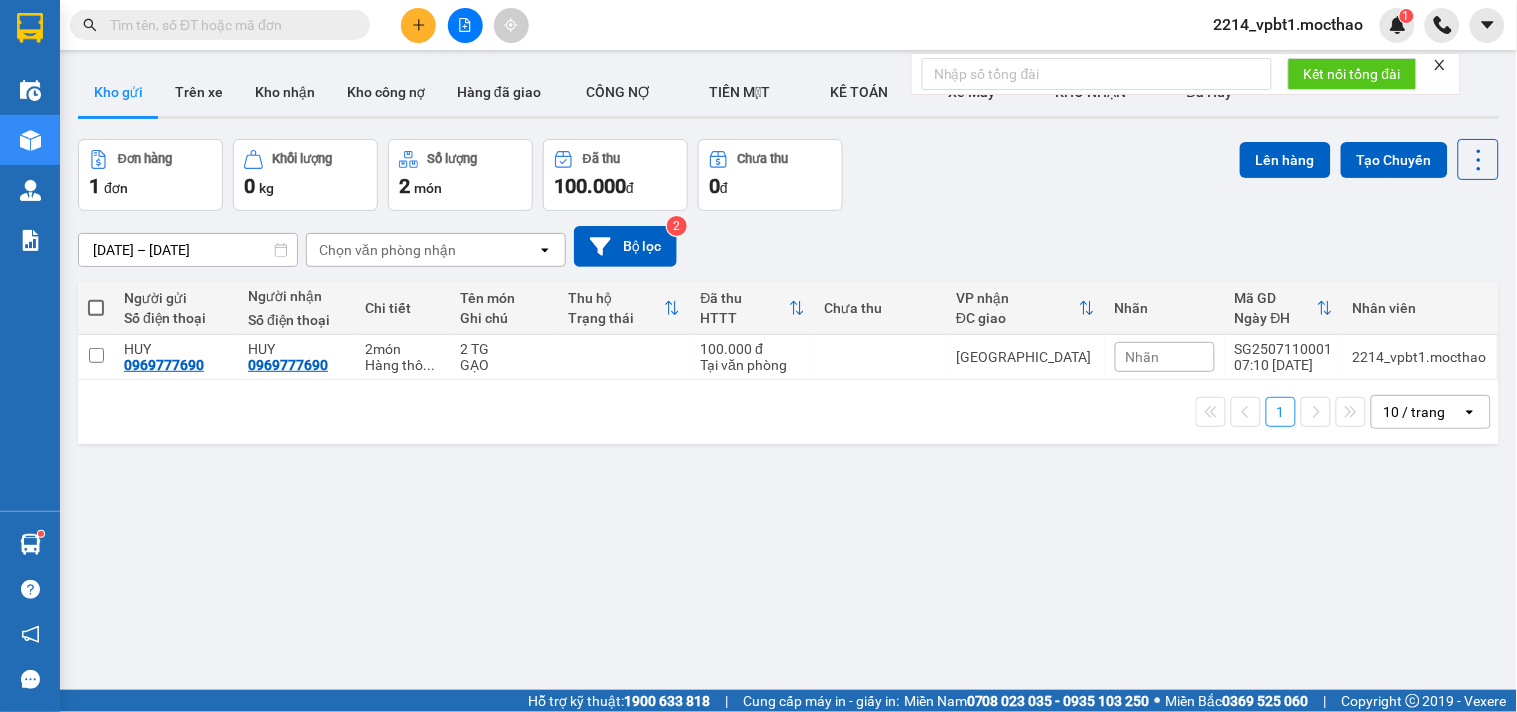 type 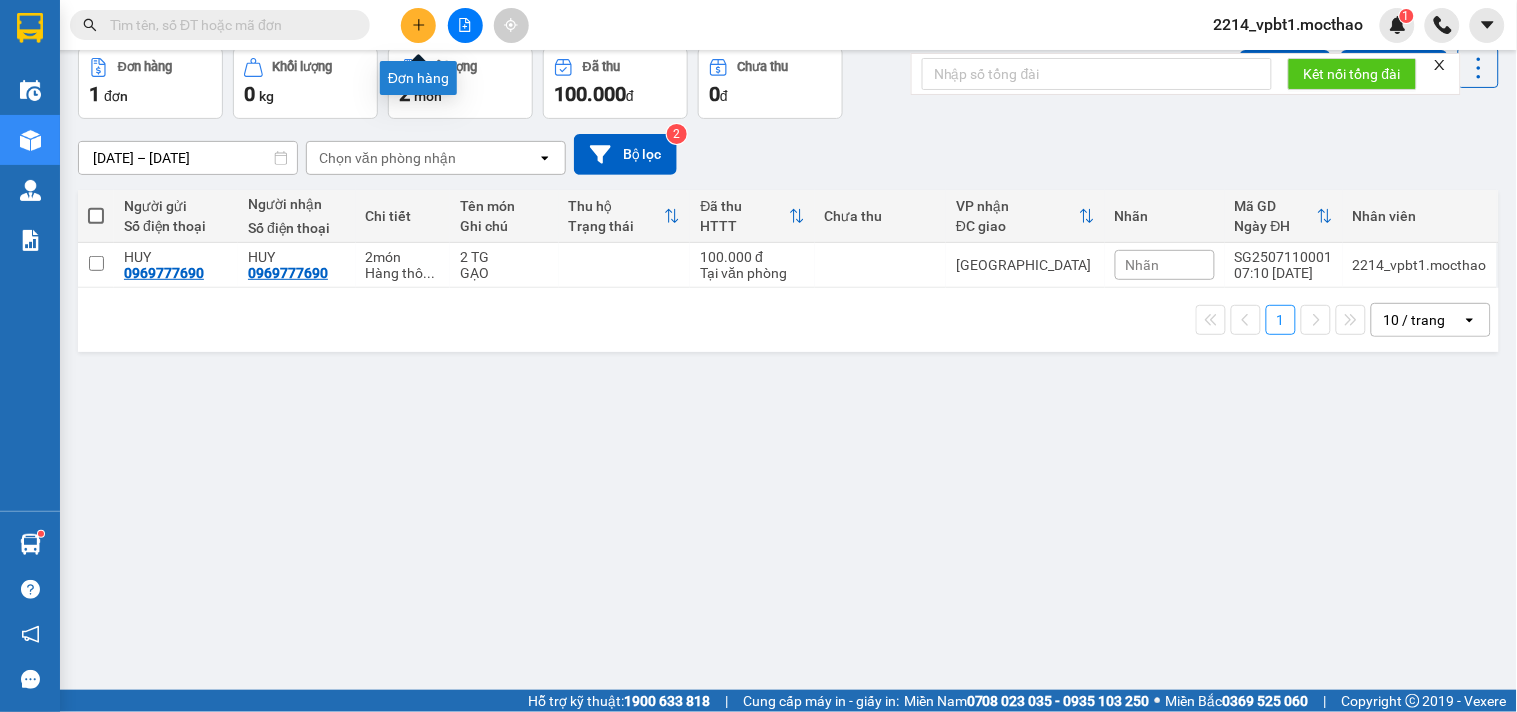 click at bounding box center (418, 25) 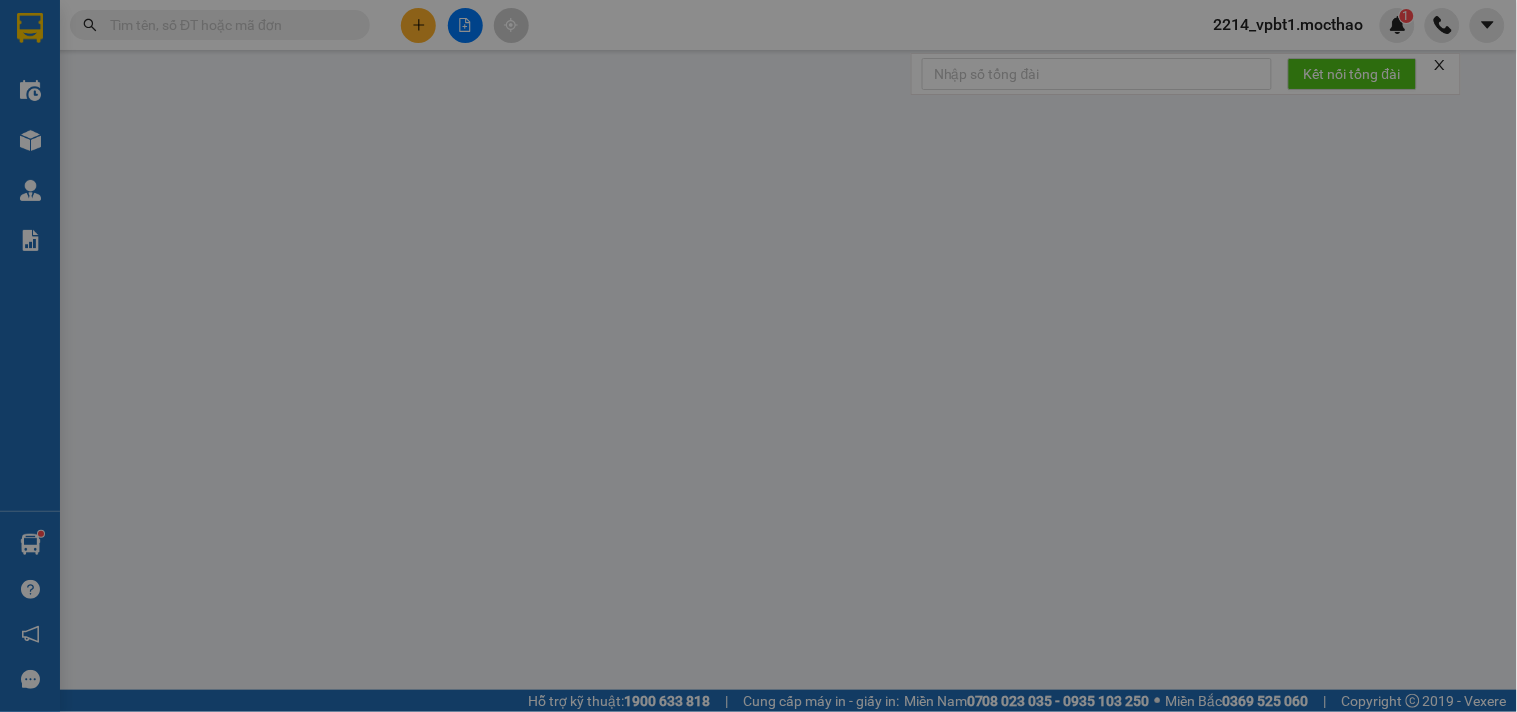 scroll, scrollTop: 0, scrollLeft: 0, axis: both 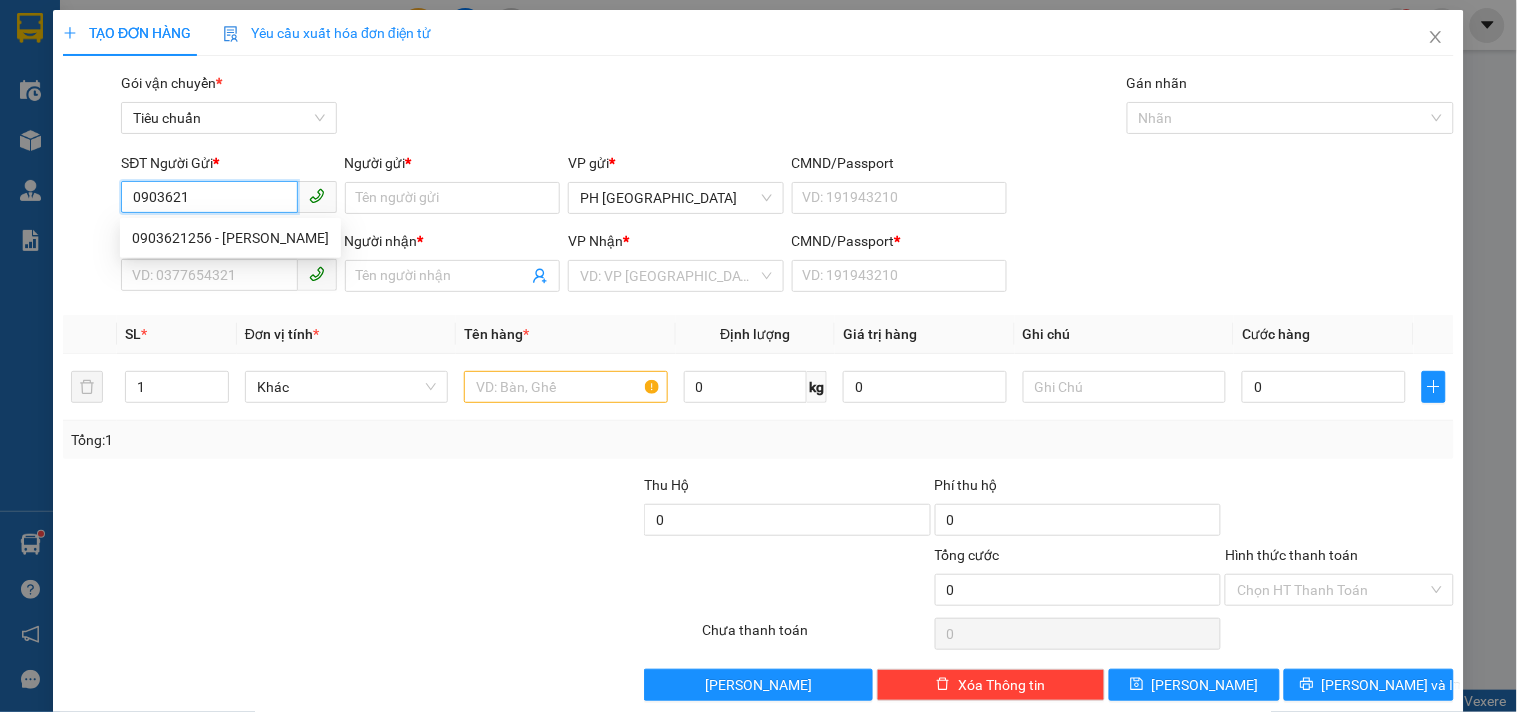 click on "0903621256 - [PERSON_NAME]" at bounding box center [230, 238] 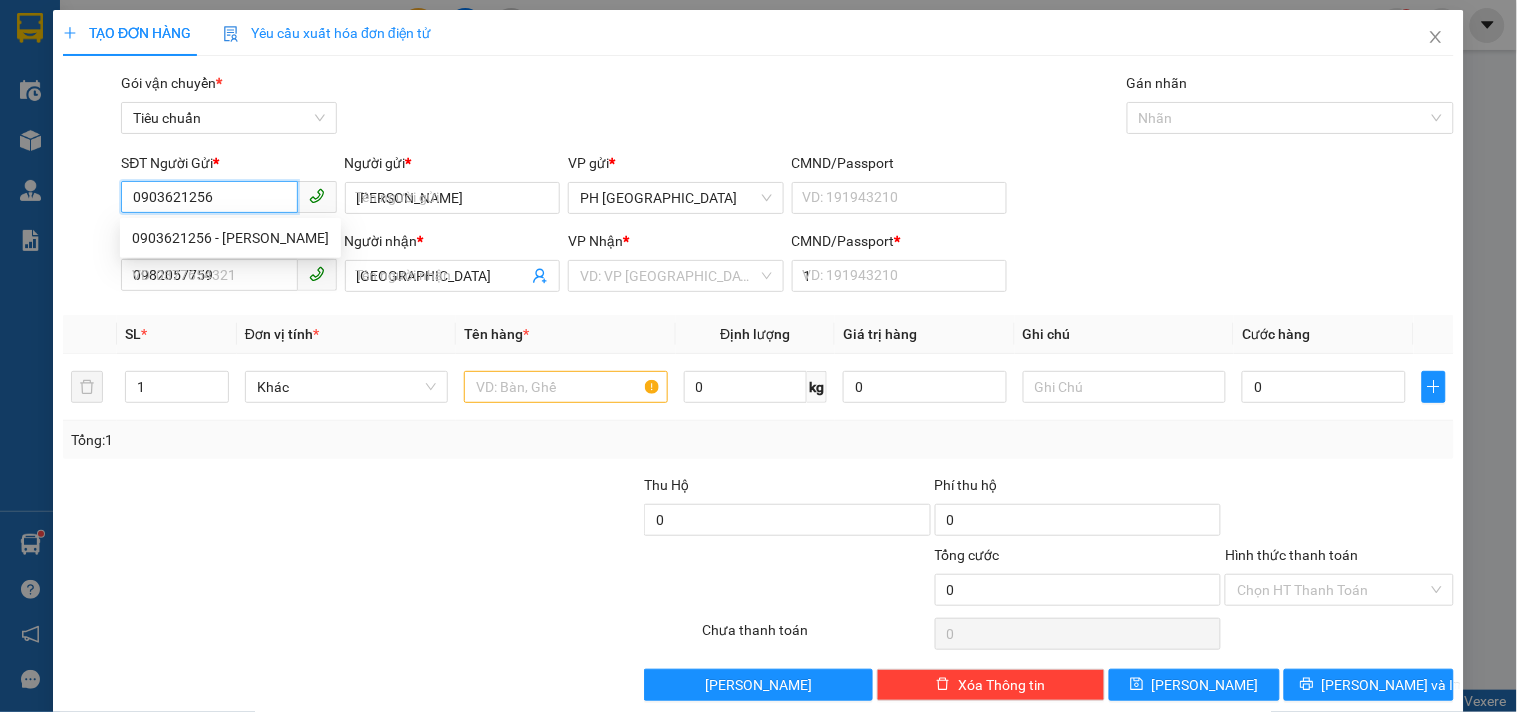 type on "30.000" 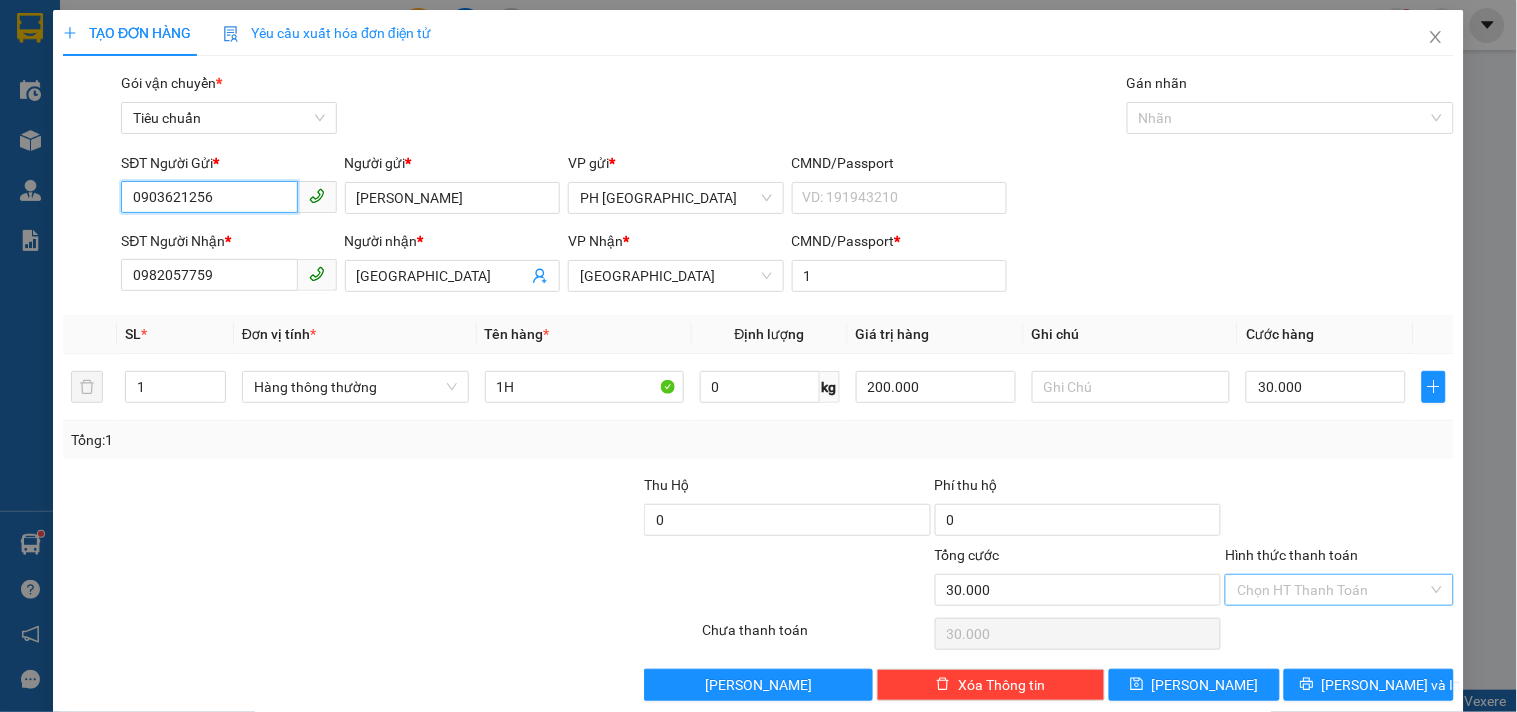 type on "0903621256" 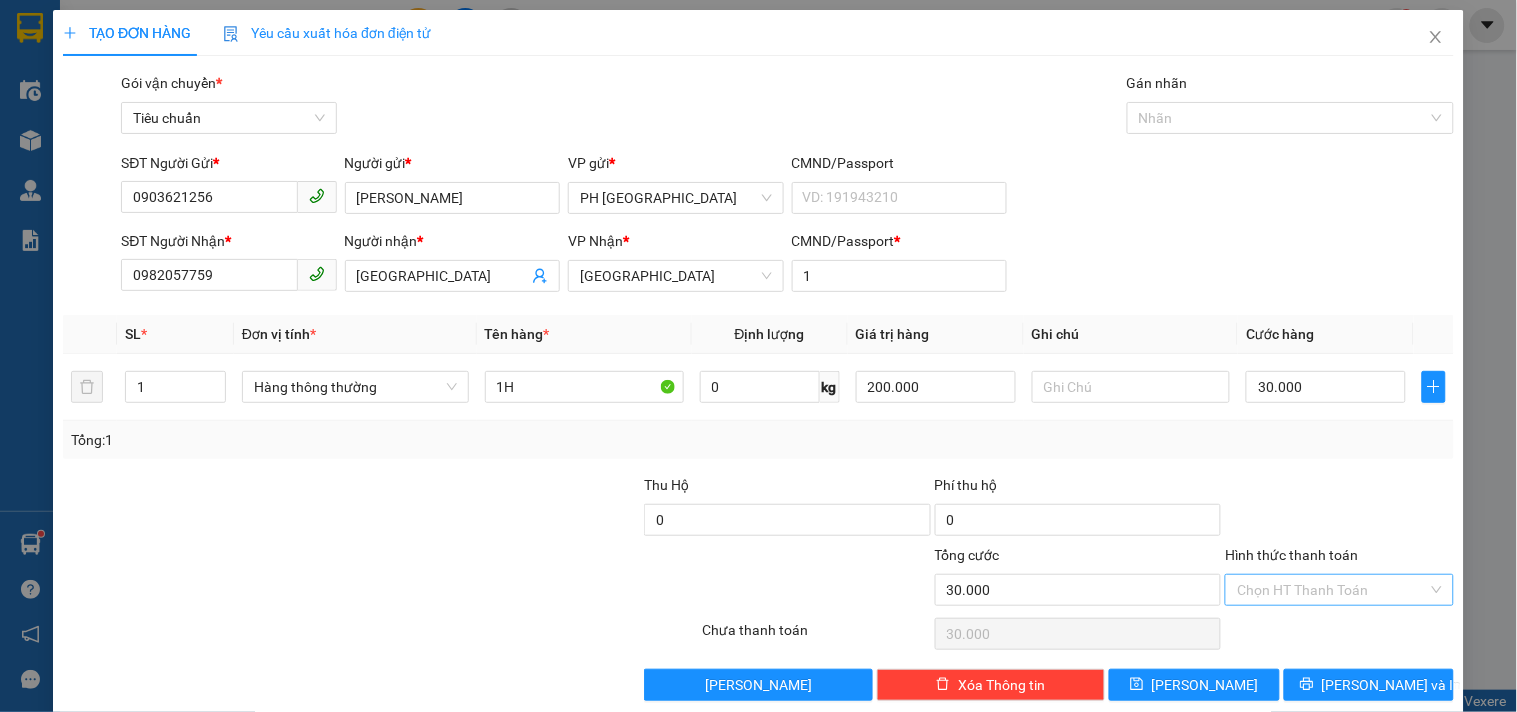 click on "Hình thức thanh toán" at bounding box center [1332, 590] 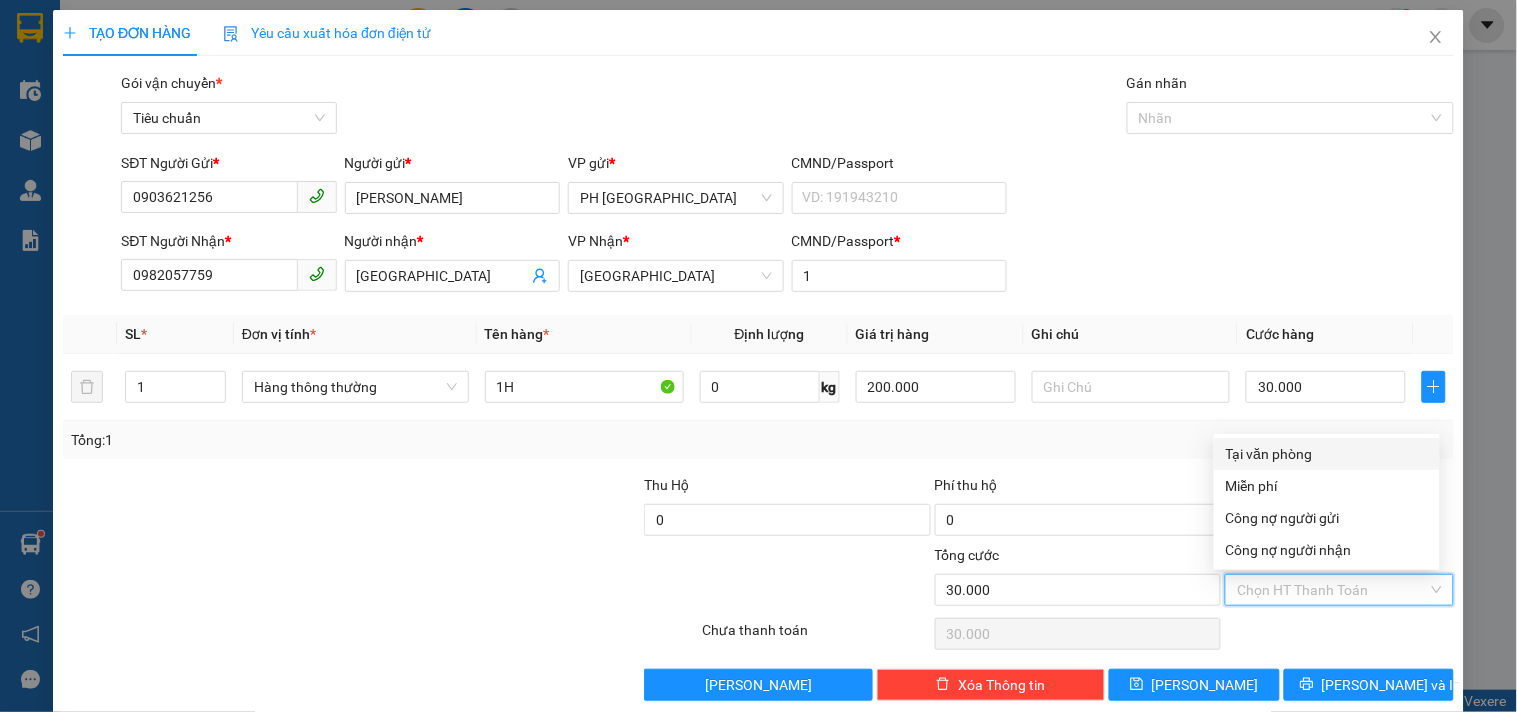 click on "Tại văn phòng" at bounding box center (1327, 454) 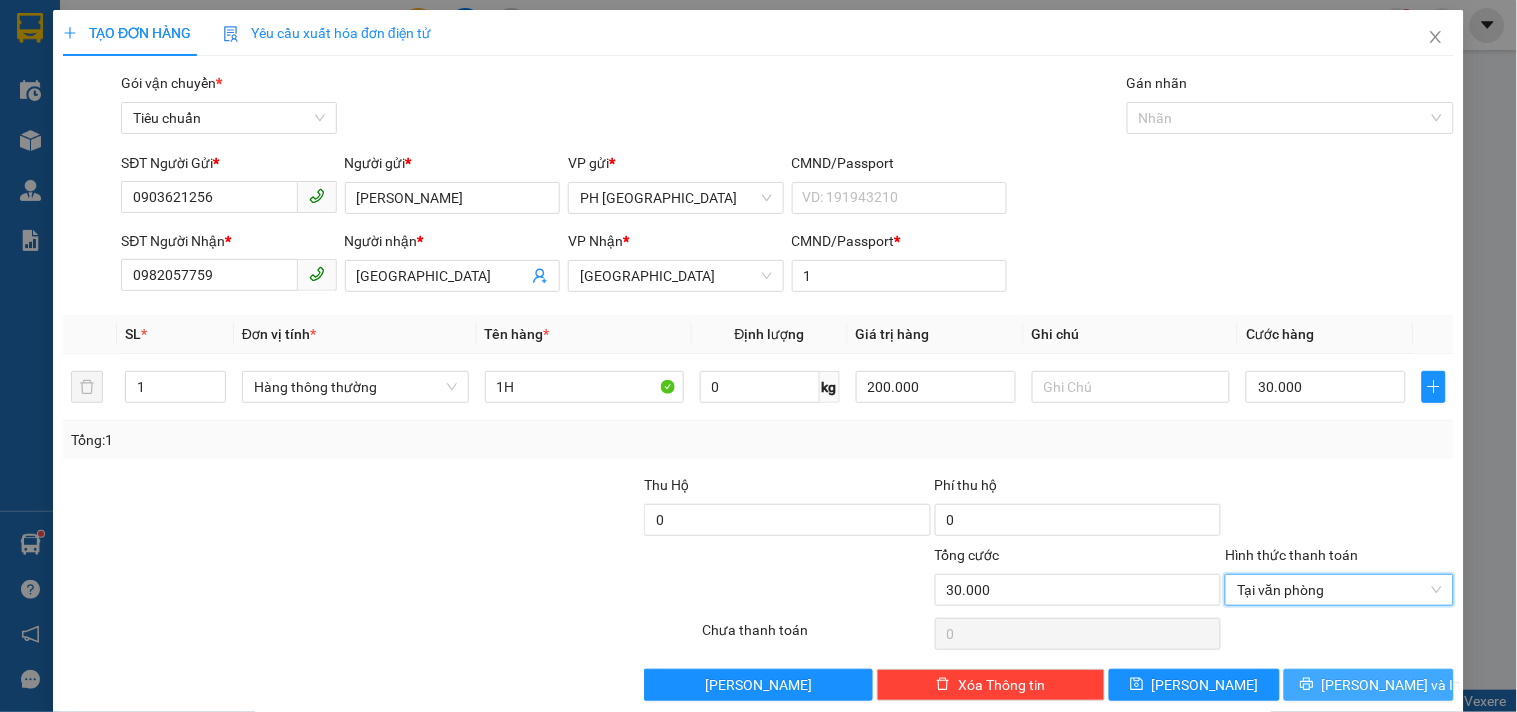 click on "[PERSON_NAME] và In" at bounding box center [1369, 685] 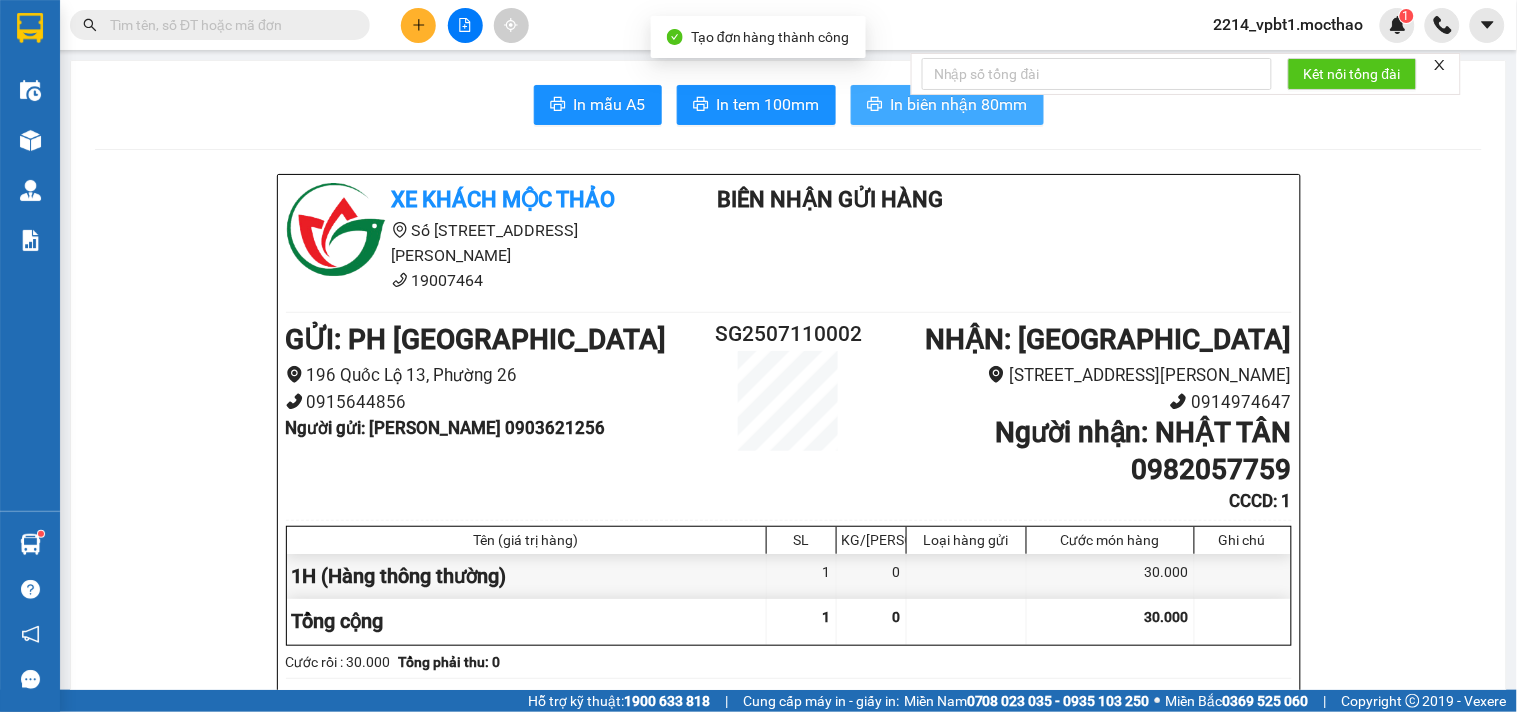 click on "In biên nhận 80mm" at bounding box center (959, 104) 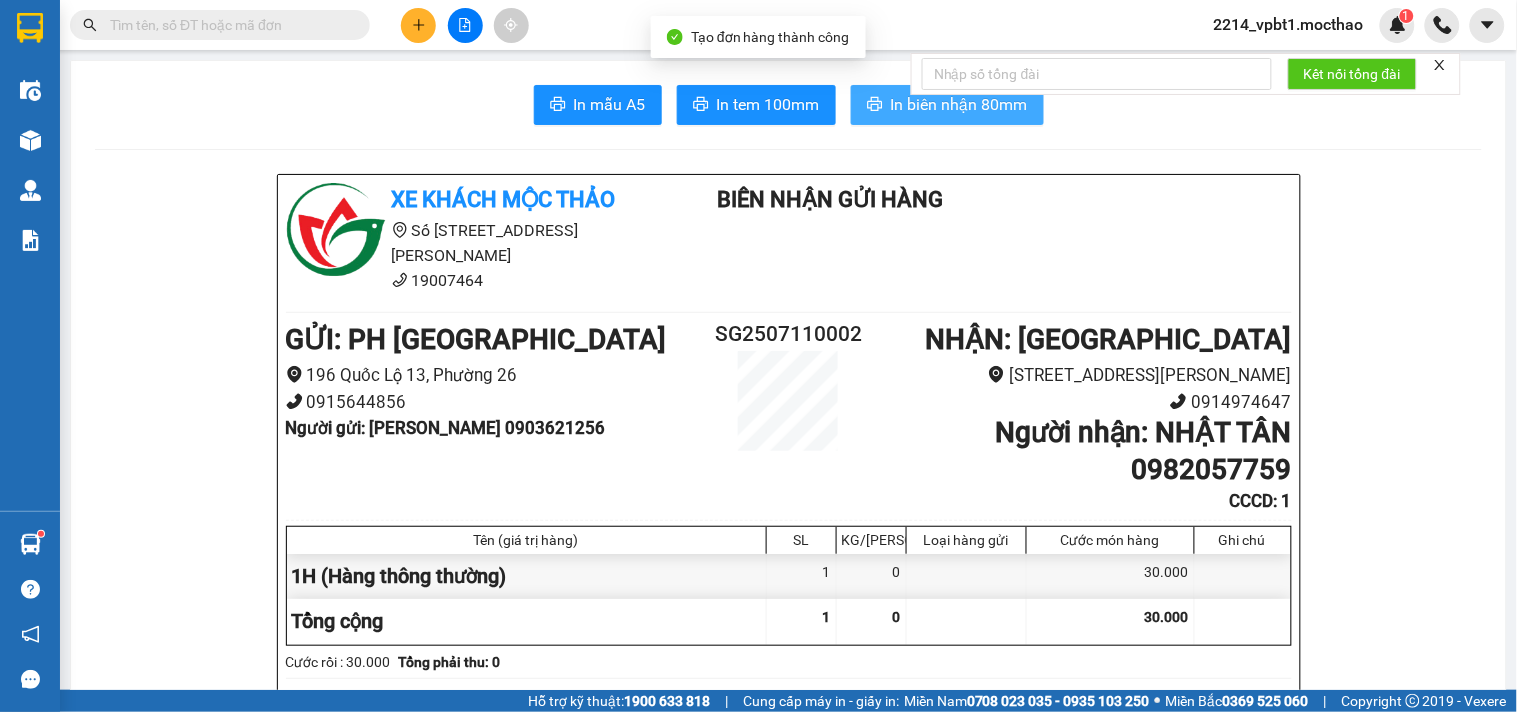 scroll, scrollTop: 0, scrollLeft: 0, axis: both 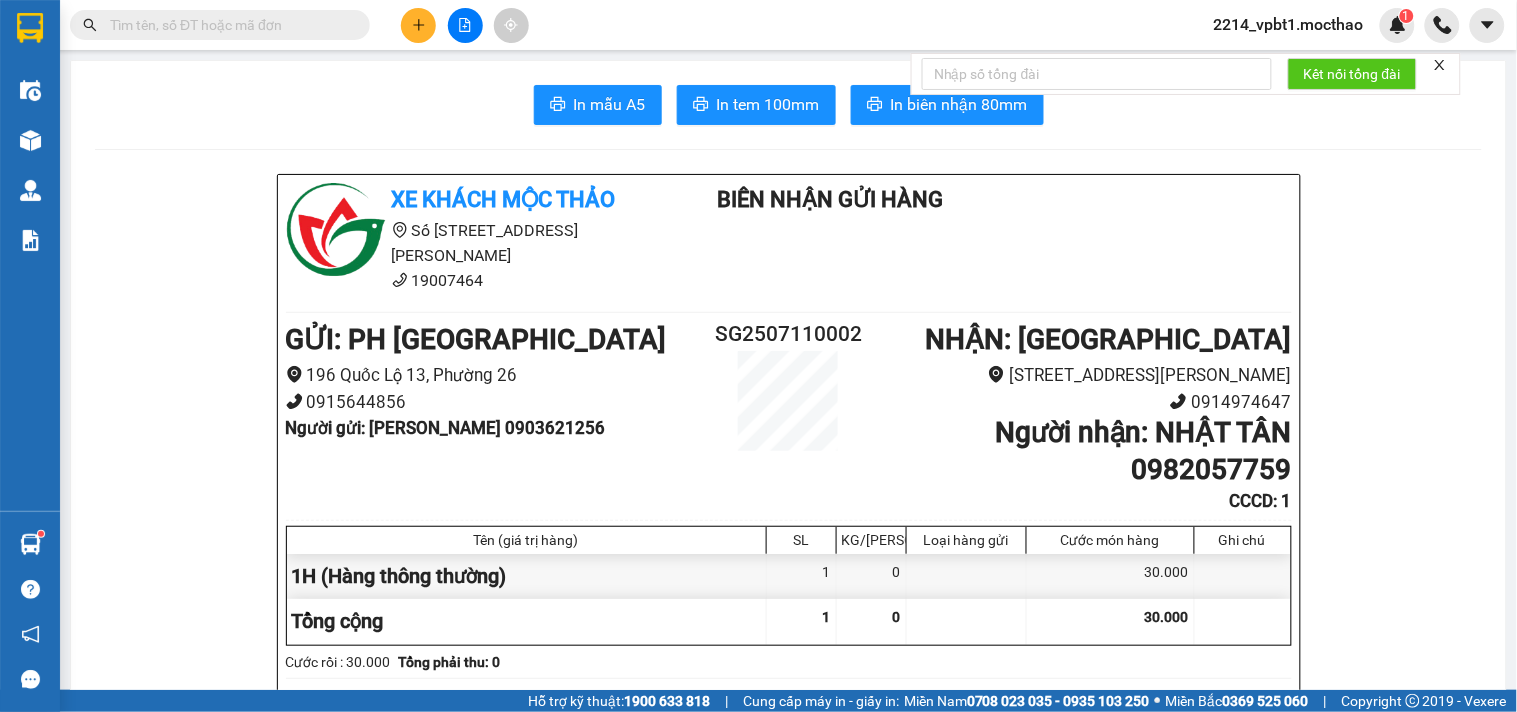 click on "In mẫu A5
In tem 100mm
In biên nhận 80mm Xe khách Mộc Thảo   Số 227 đường [PERSON_NAME]   19007464 Biên Nhận Gửi Hàng GỬI :   PH [GEOGRAPHIC_DATA]   [STREET_ADDRESS] gửi :   [PERSON_NAME] 0903621256 SG2507110002 NHẬN :   [GEOGRAPHIC_DATA]   227 [GEOGRAPHIC_DATA] - Phường 8   0914974647 Người nhận :   [GEOGRAPHIC_DATA] 0982057759 CCCD :   1 Tên (giá trị hàng) SL KG/Món Loại hàng gửi Cước món hàng Ghi chú 1H (Hàng thông thường) 1 0 30.000 Tổng cộng 1 0 30.000 Loading... Cước rồi   : 30.000 Tổng phải thu: 0 Quy định nhận/gửi hàng : 1. Quý khách phải báo mã số “Biên nhận gửi hàng” khi nhận hàng, phải trình CMND hoặc giấy giới thiệu đối với hàng gửi bảo đảm, hàng có giá trị. 2. Hàng gửi có giá trị cao Quý khách phải khai báo để được gửi theo phương thức bảo đảm giá trị. TRACKING :  Đặt vé Online Thuận Thảo:" at bounding box center [788, 1797] 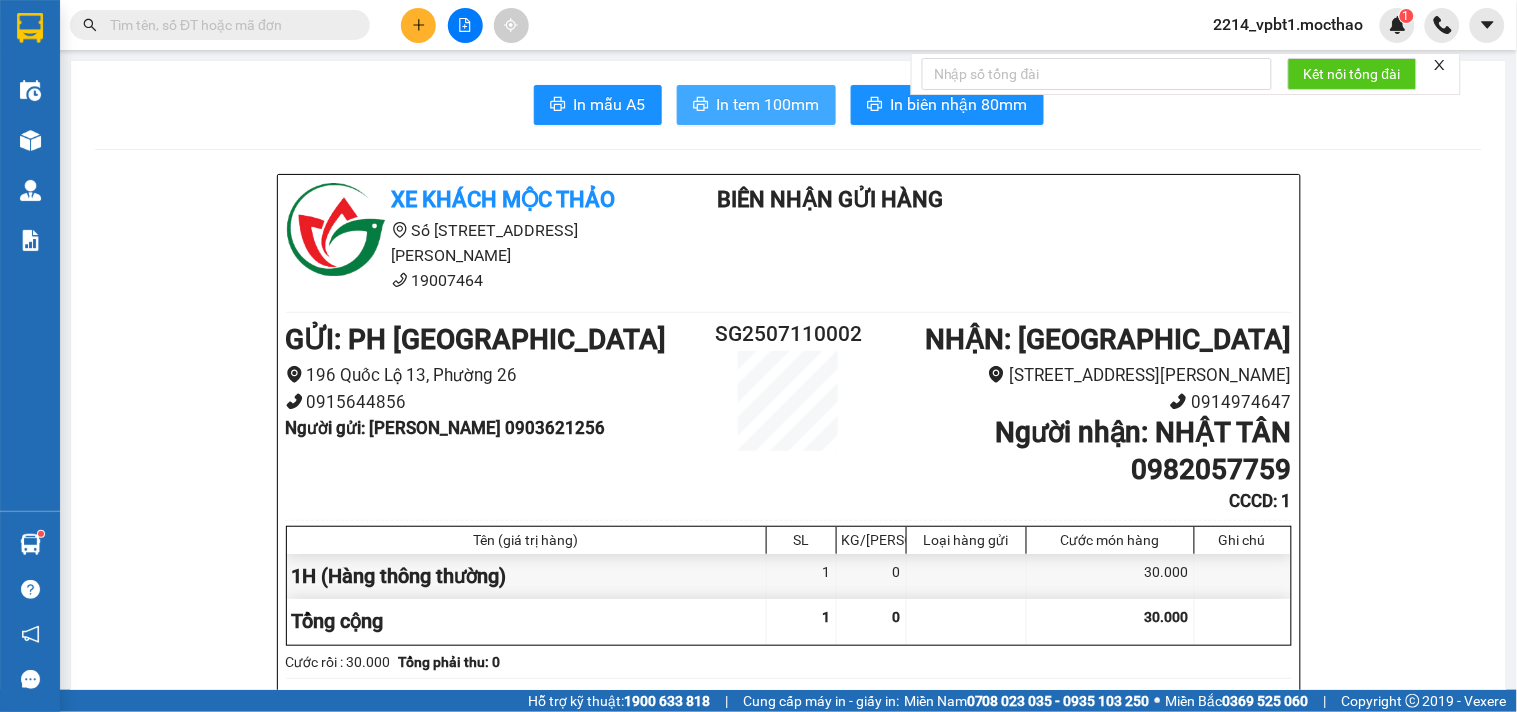 click on "In tem 100mm" at bounding box center [768, 104] 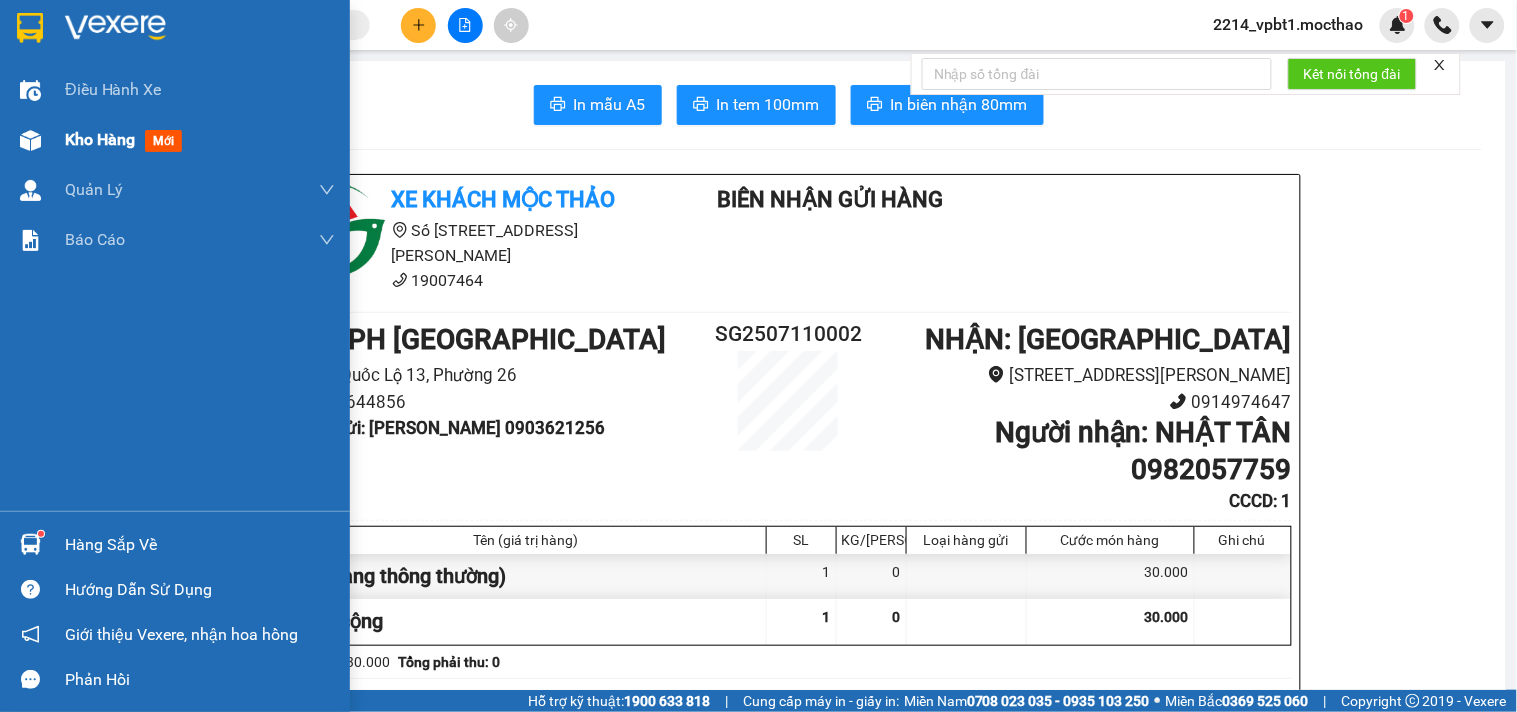 click on "Kho hàng" at bounding box center (100, 139) 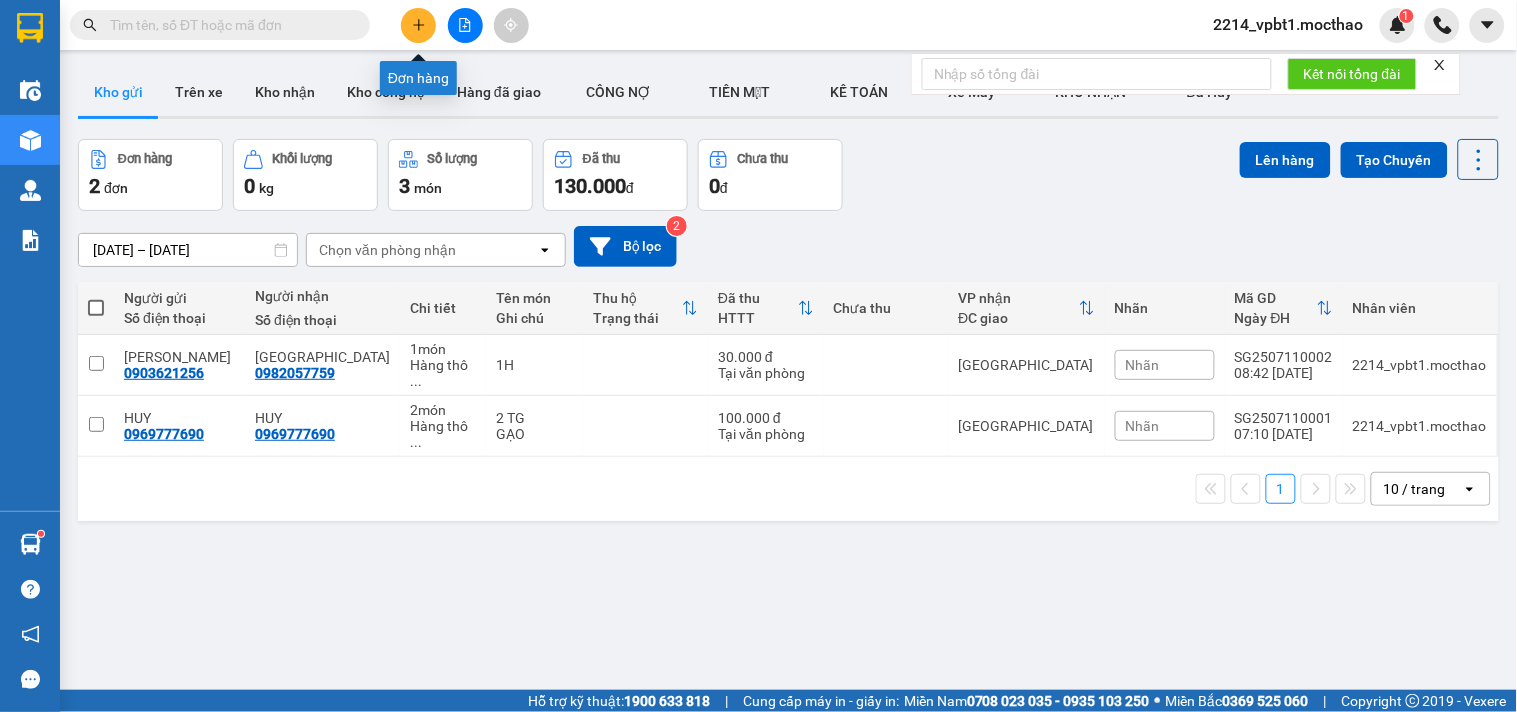click 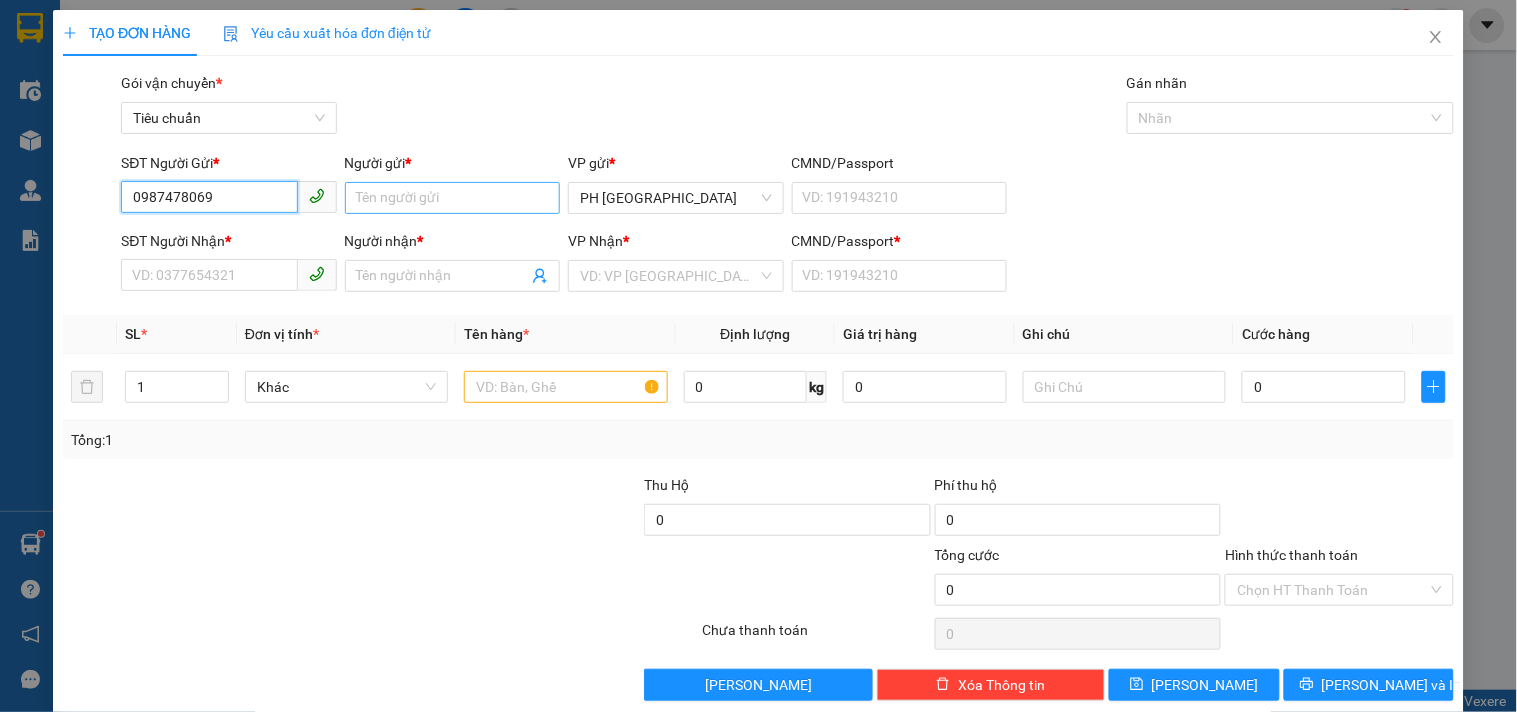 type on "0987478069" 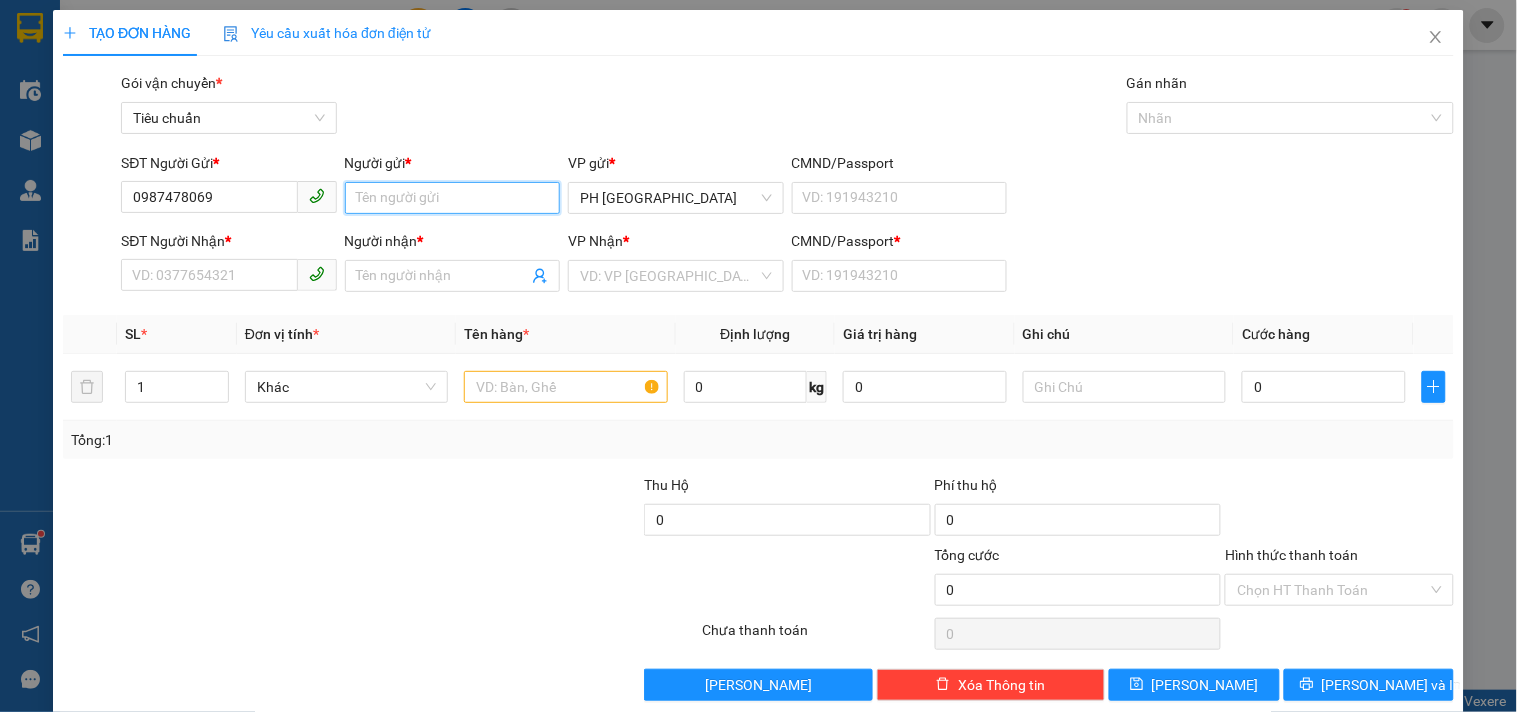click on "Người gửi  *" at bounding box center [452, 198] 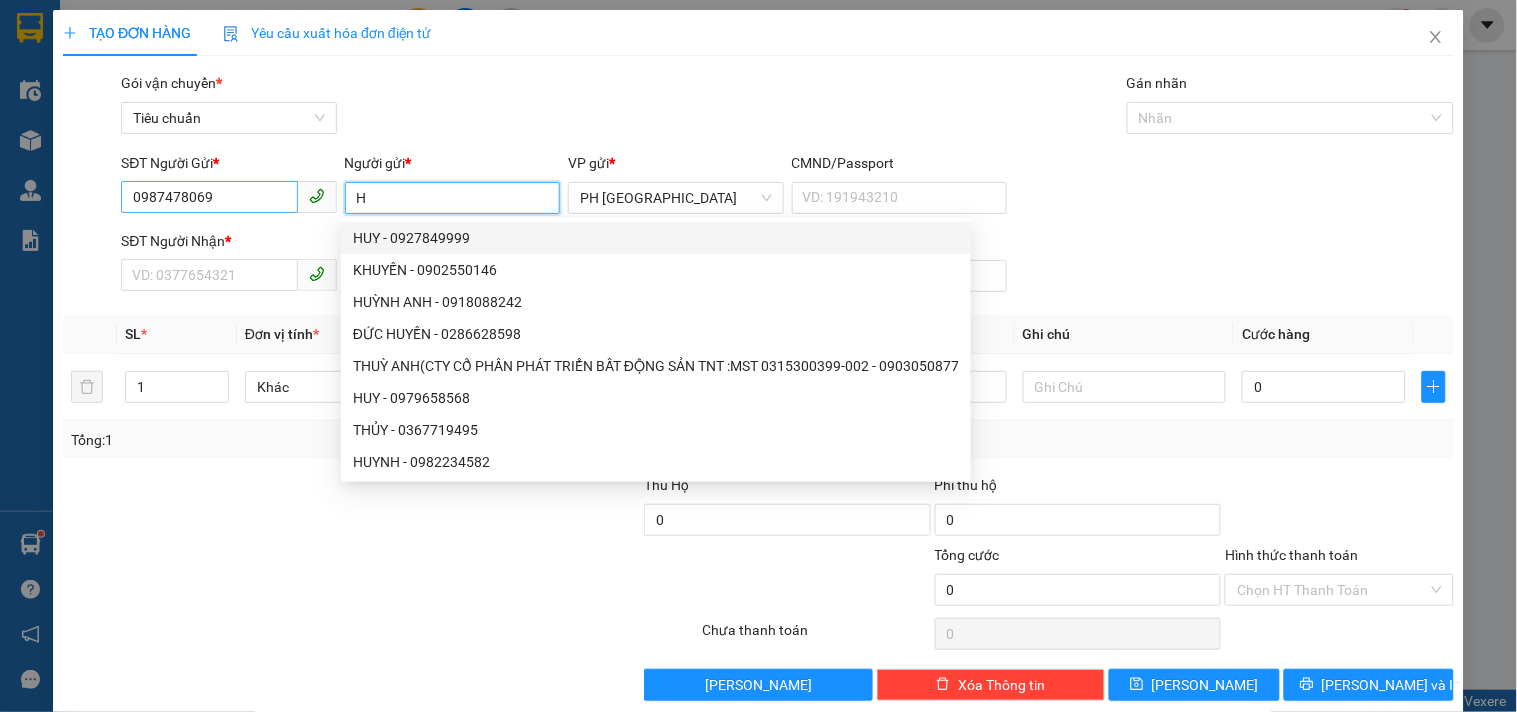 type on "H" 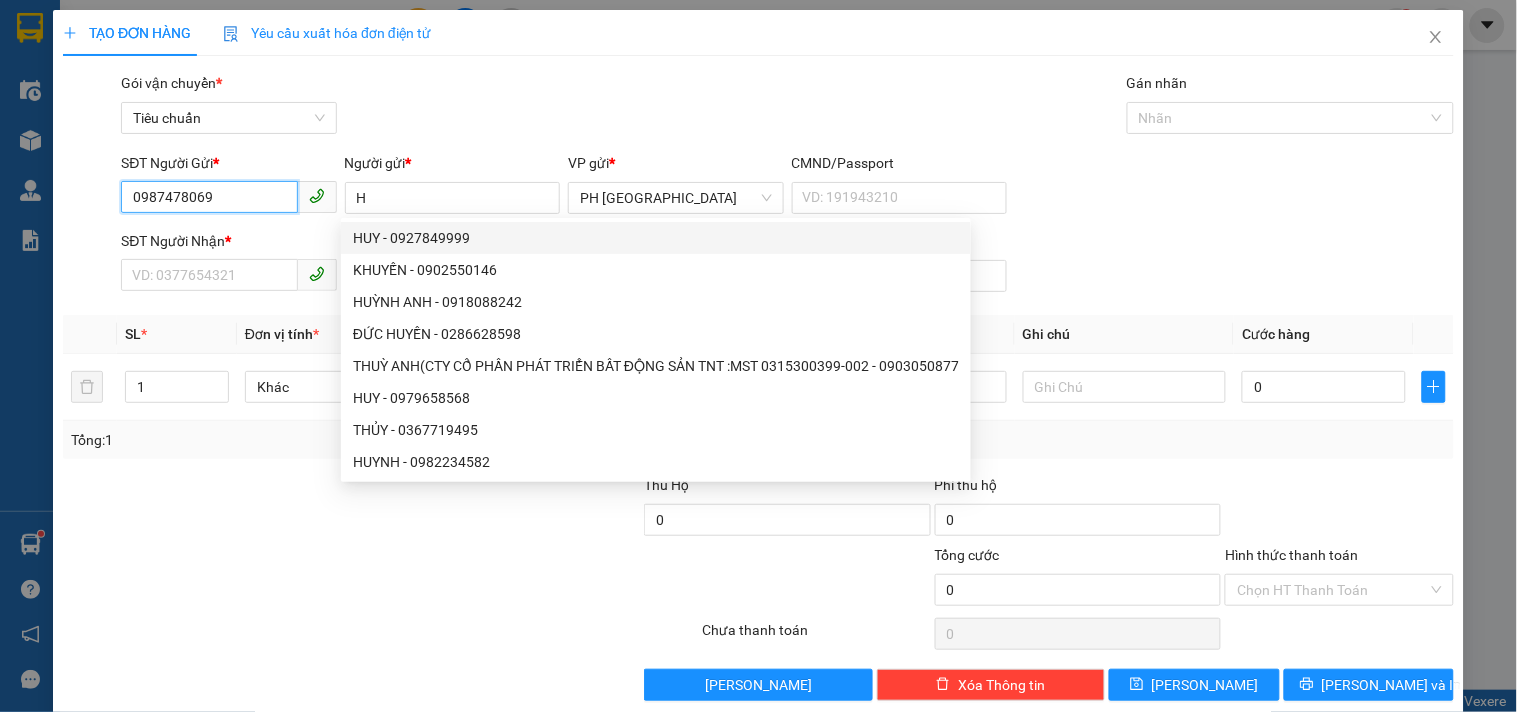 drag, startPoint x: 223, startPoint y: 197, endPoint x: 44, endPoint y: 202, distance: 179.06982 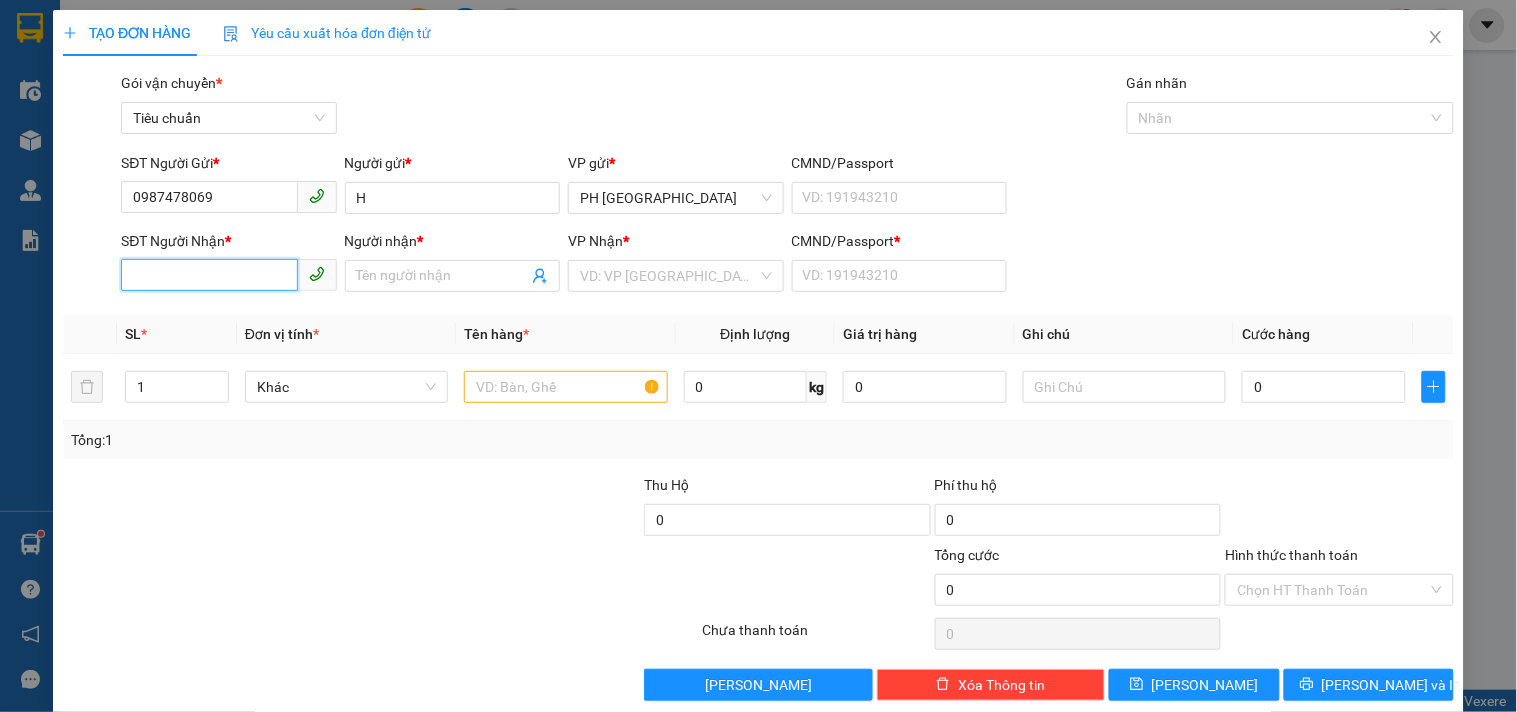 click on "SĐT Người Nhận  *" at bounding box center (209, 275) 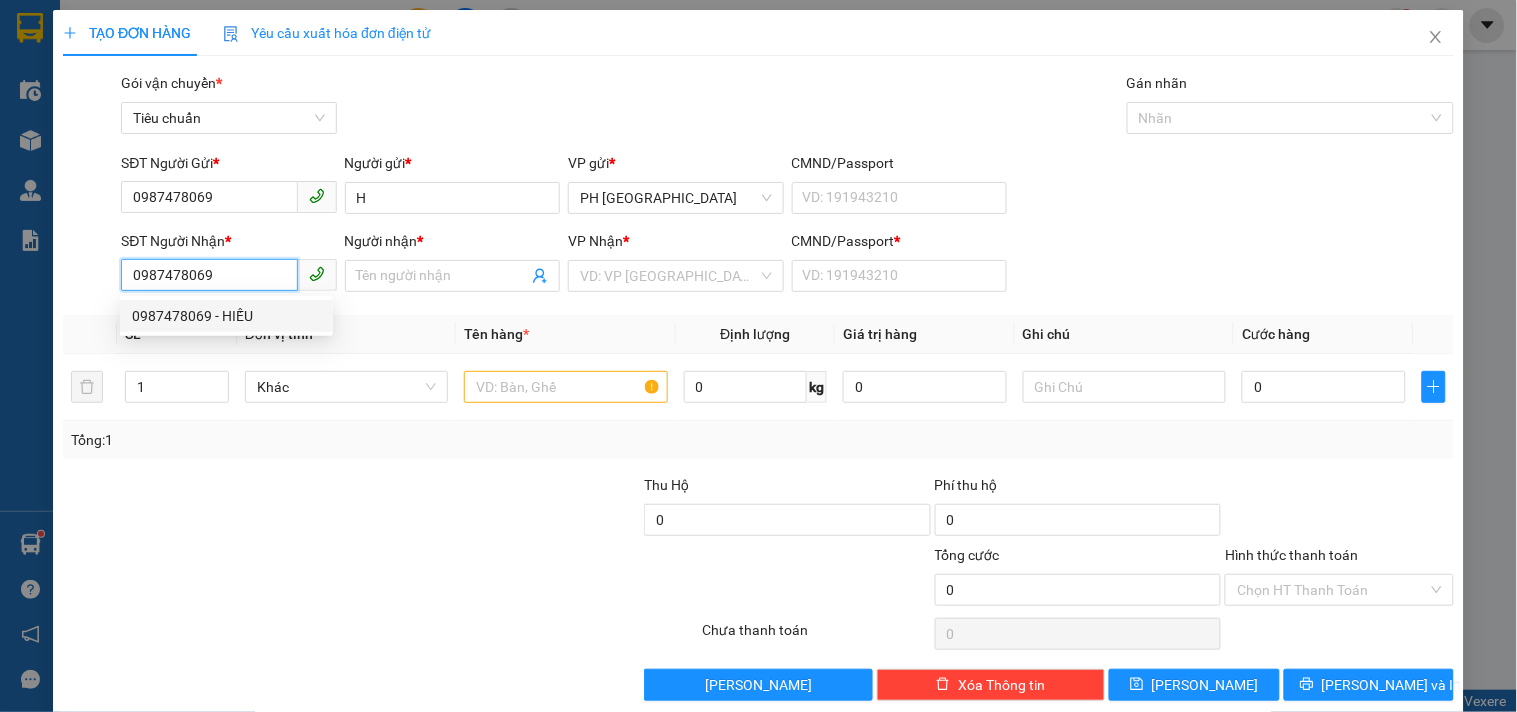 click on "0987478069 - HIẾU" at bounding box center [226, 316] 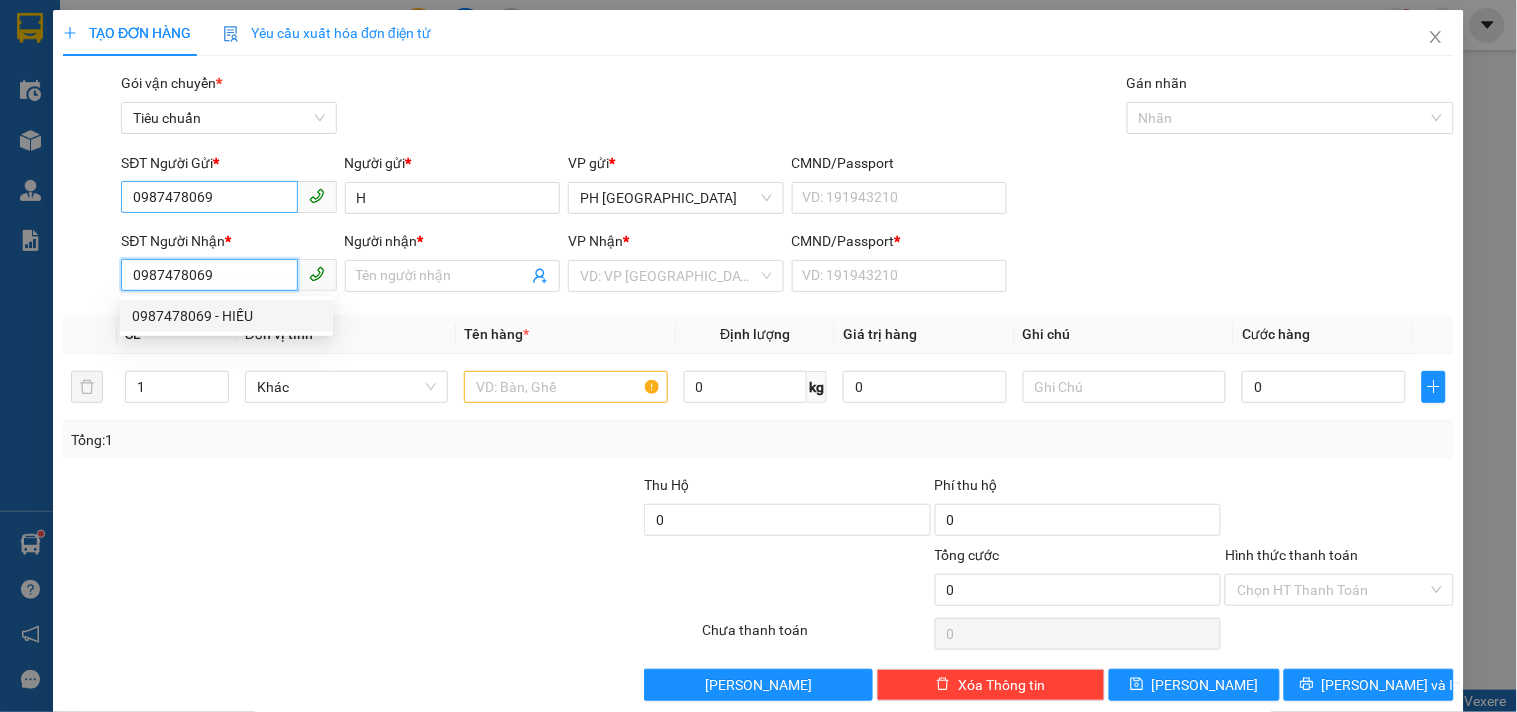 type on "HIẾU" 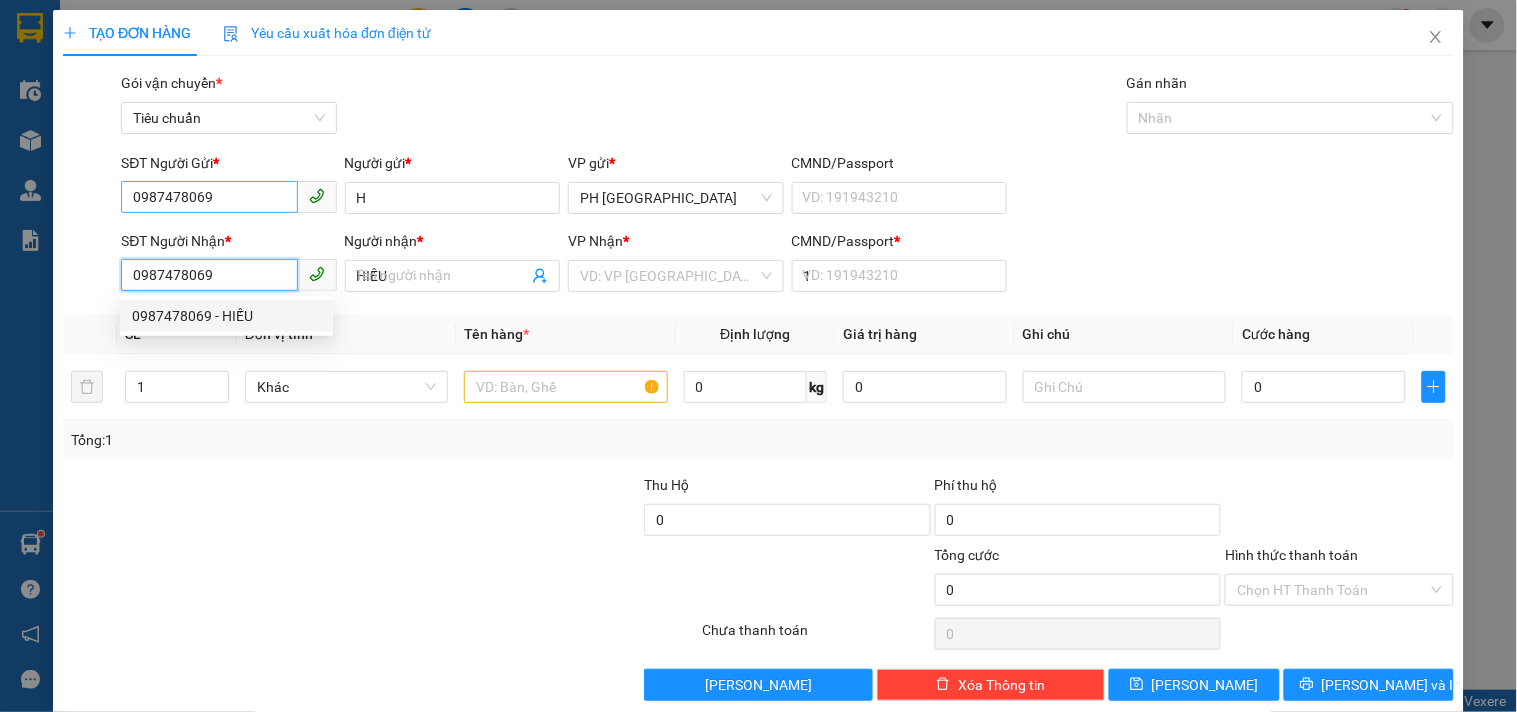 type on "80.000" 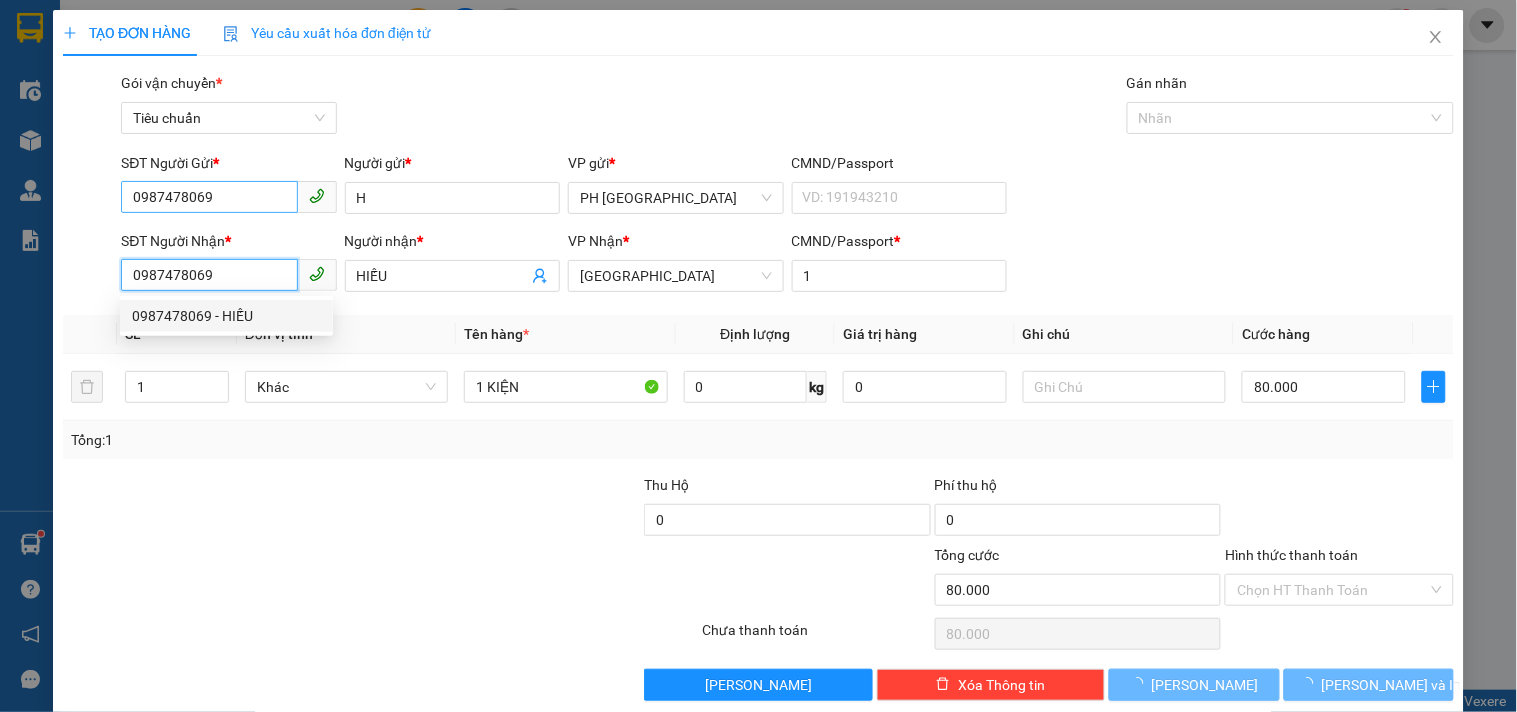 type on "0987478069" 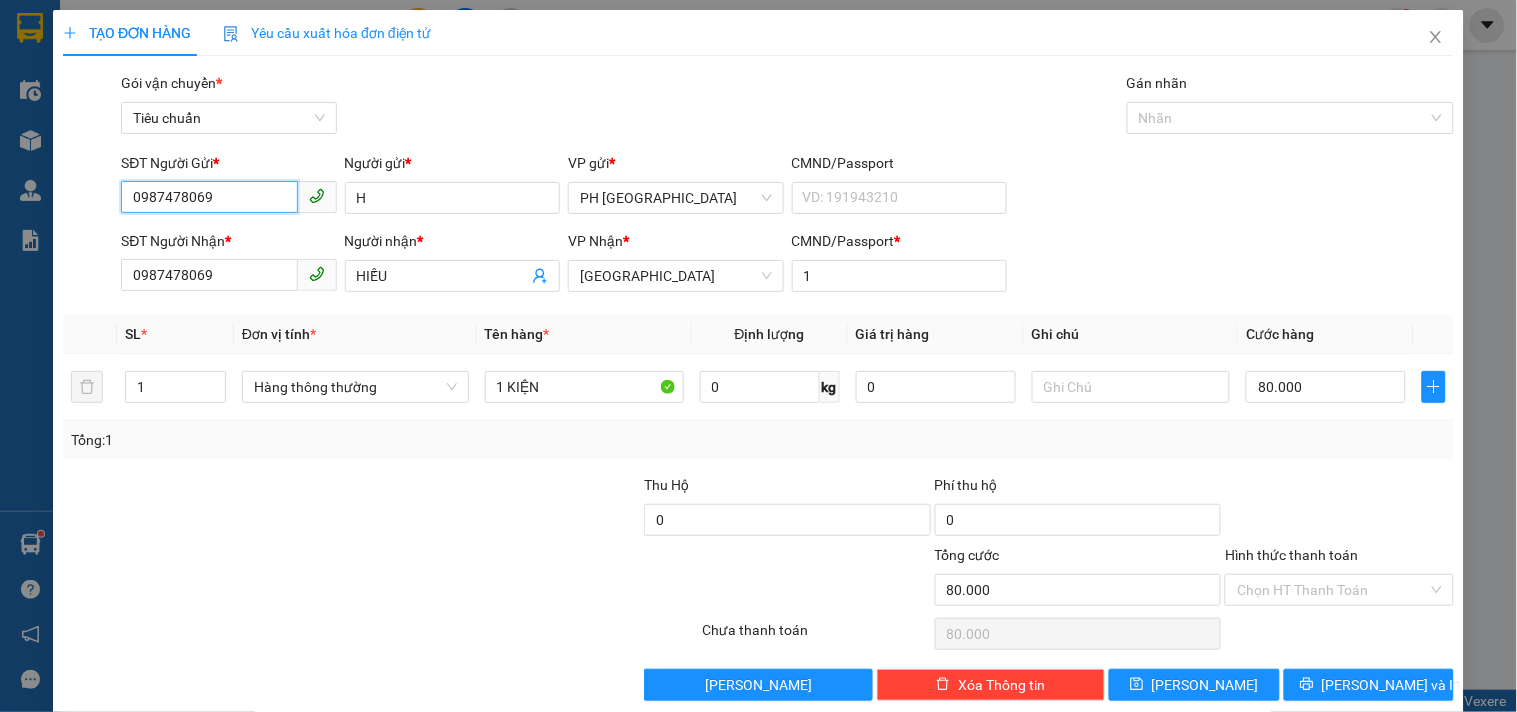 drag, startPoint x: 222, startPoint y: 193, endPoint x: 0, endPoint y: 193, distance: 222 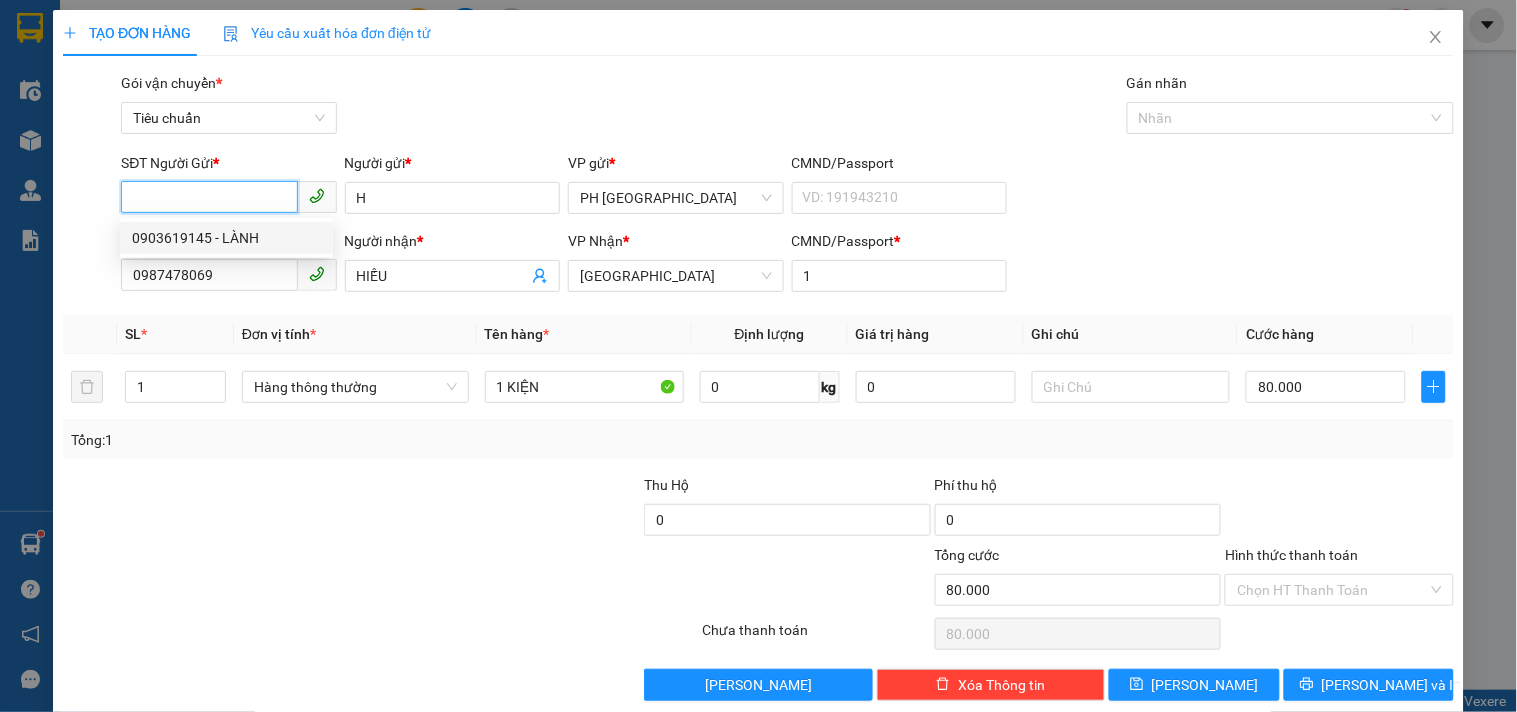 click on "0903619145 - LÀNH" at bounding box center (226, 238) 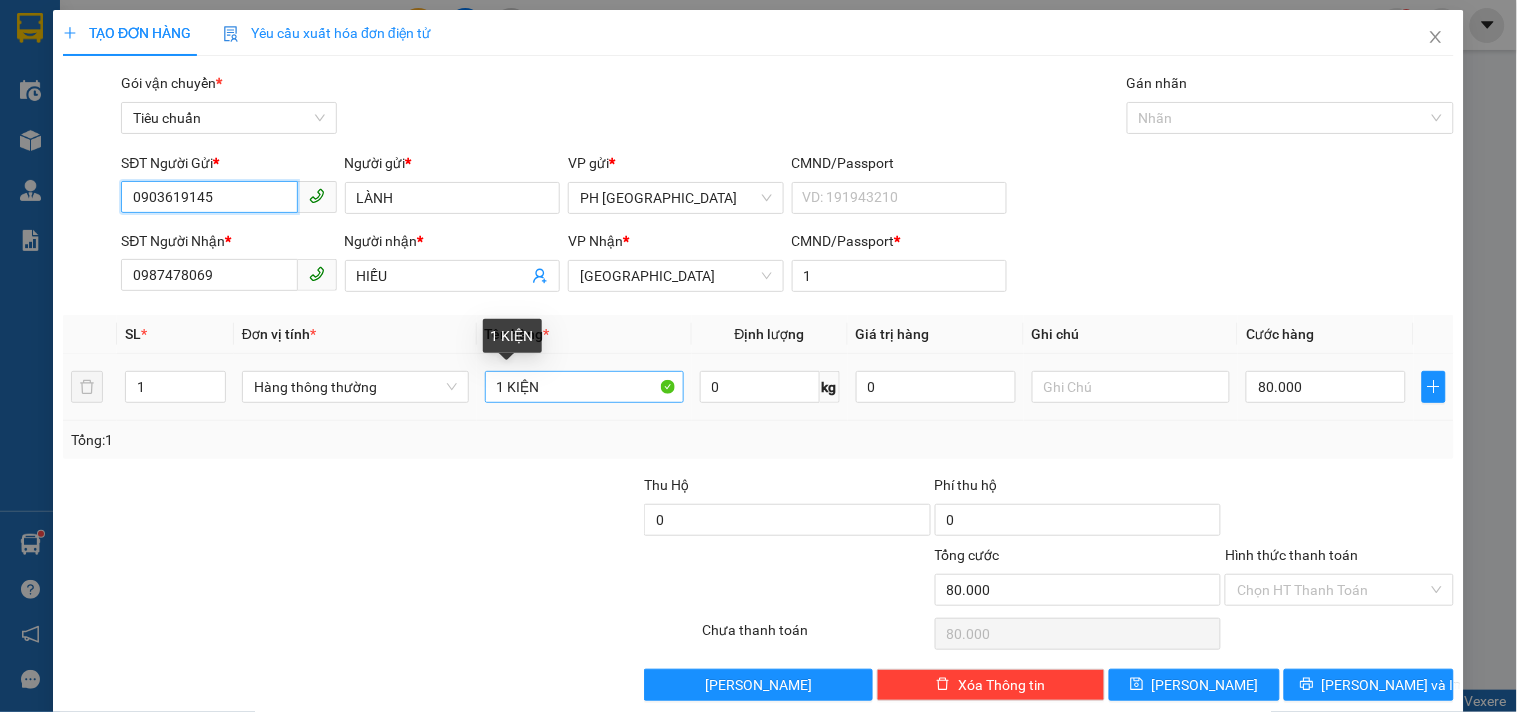 type on "0903619145" 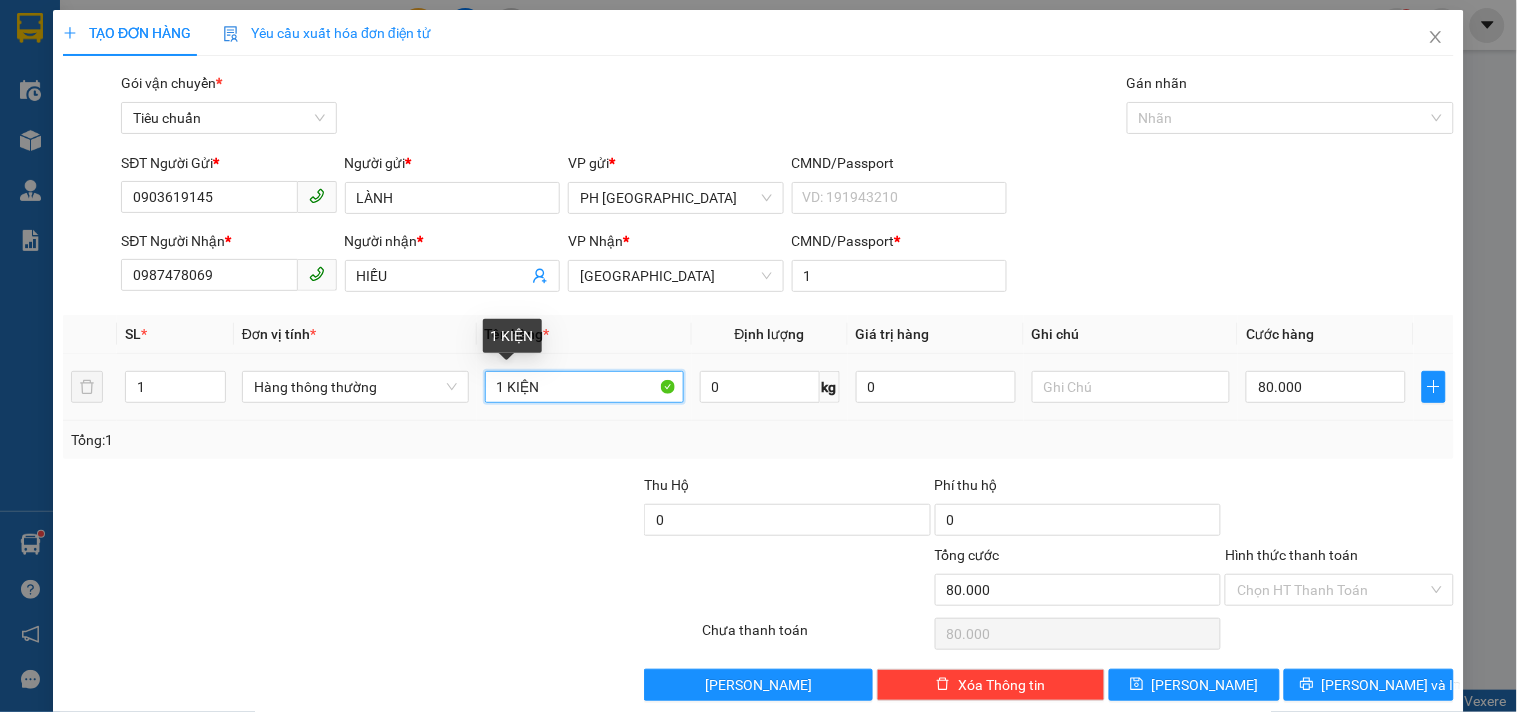 click on "1 KIỆN" at bounding box center (584, 387) 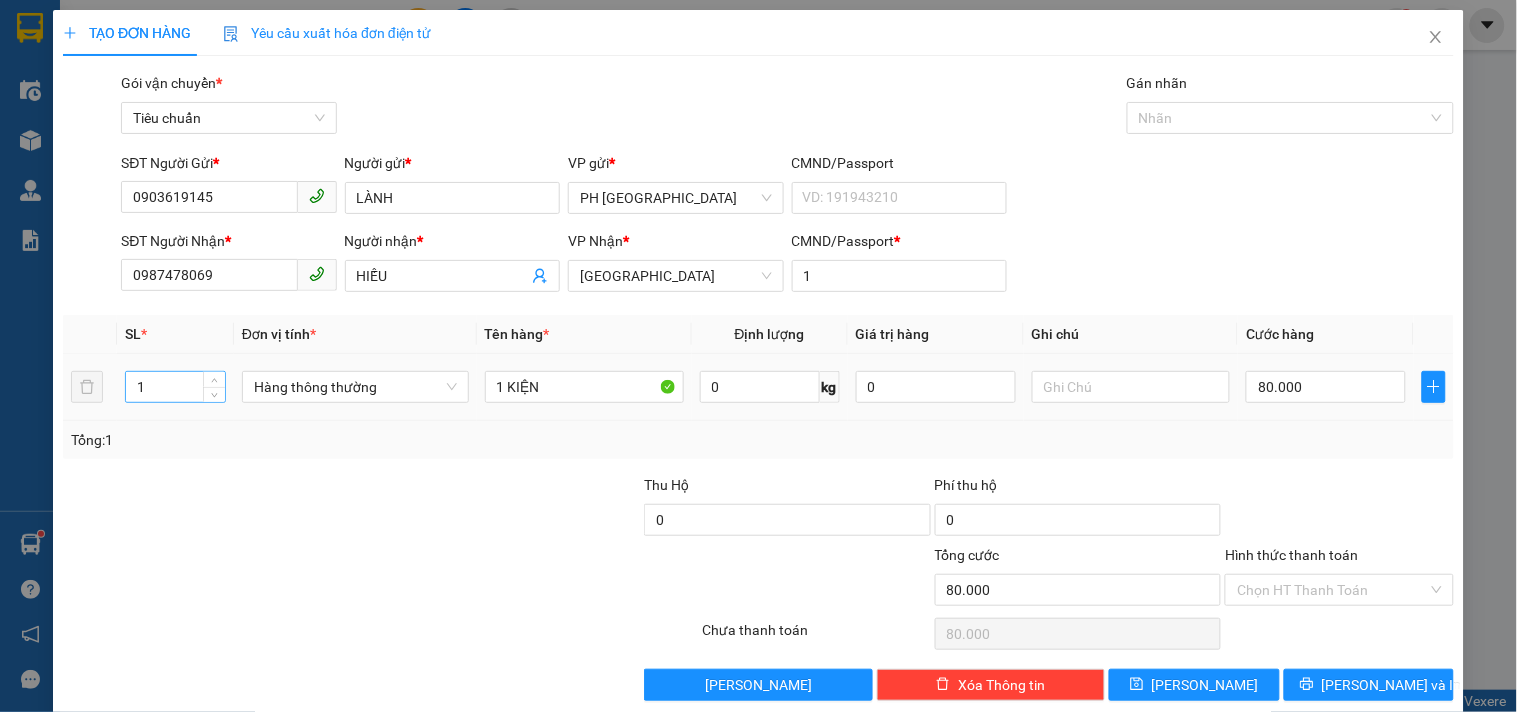 click on "1" at bounding box center (175, 387) 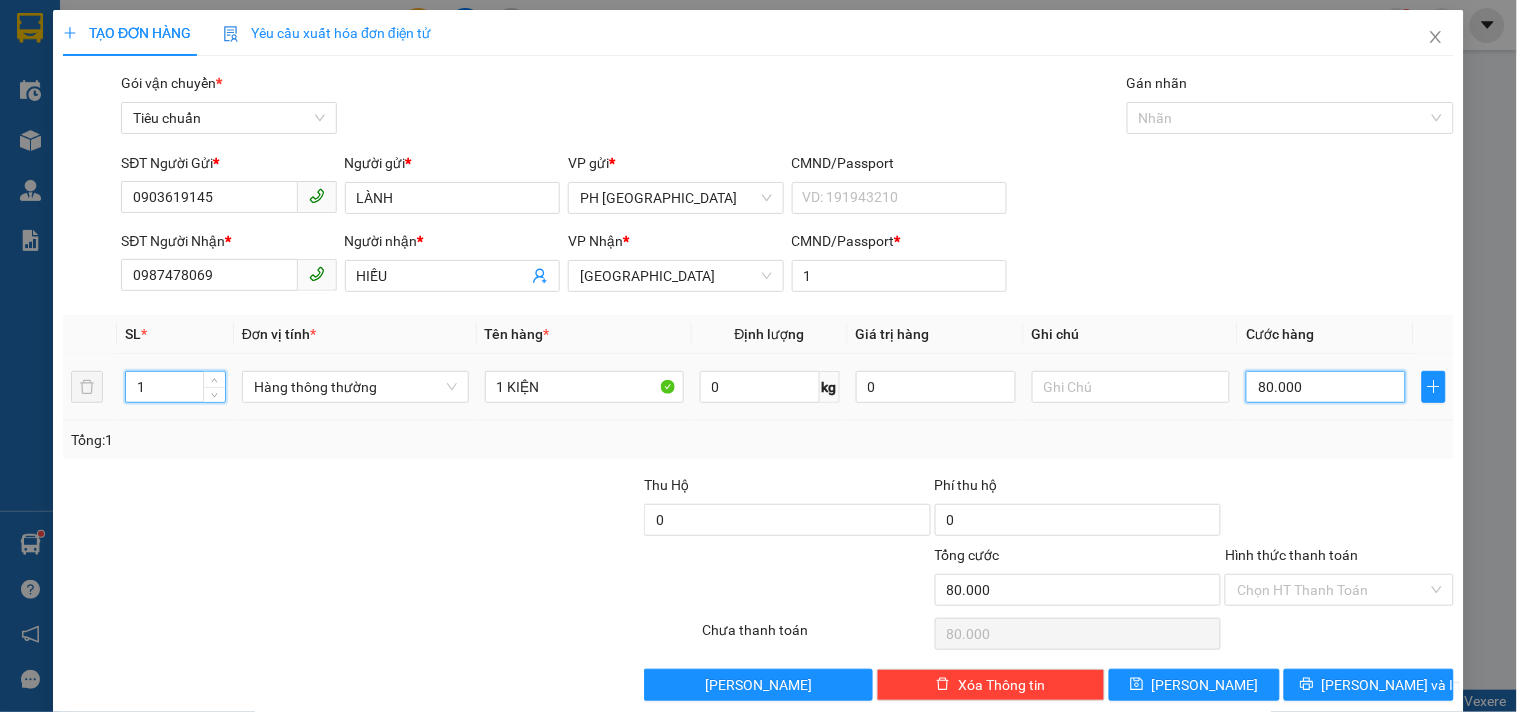 click on "80.000" at bounding box center [1326, 387] 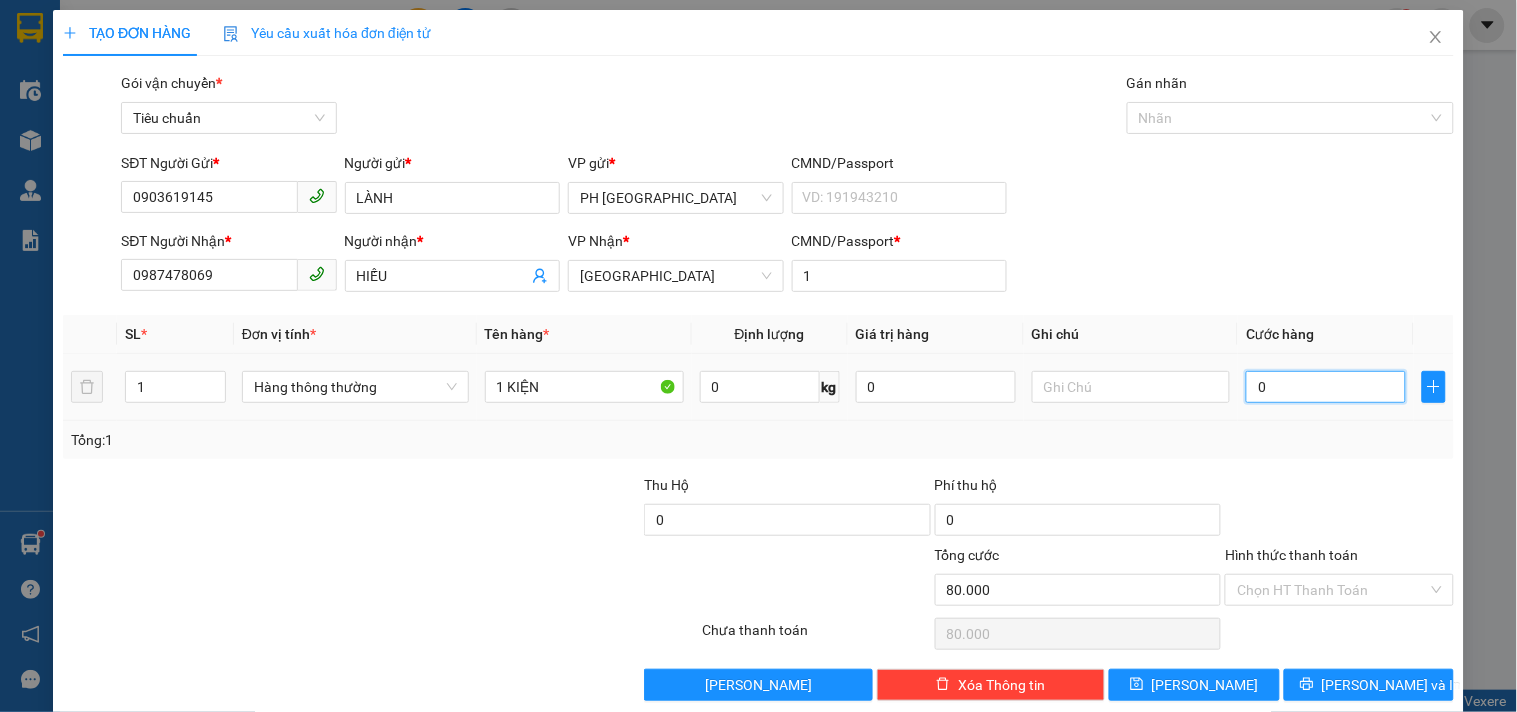 type on "0" 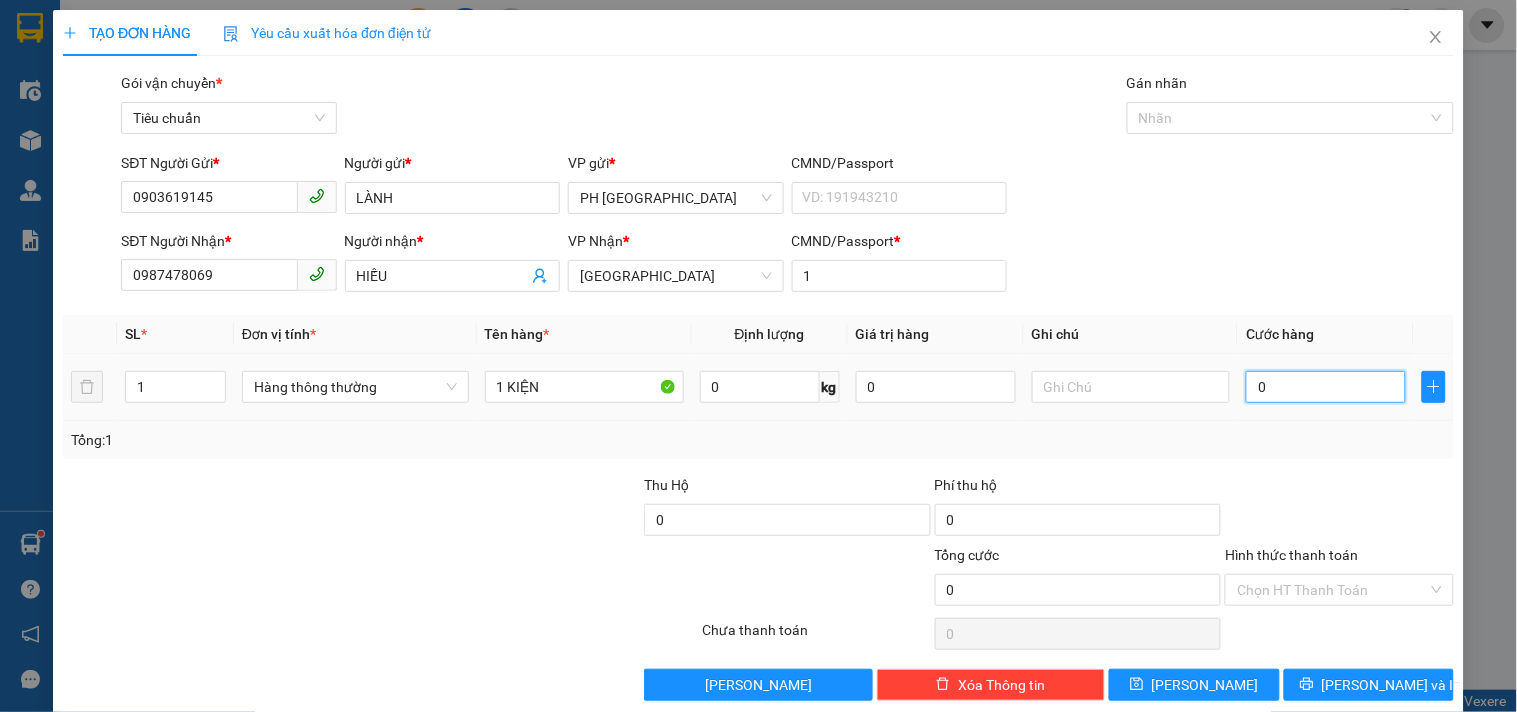 type on "4" 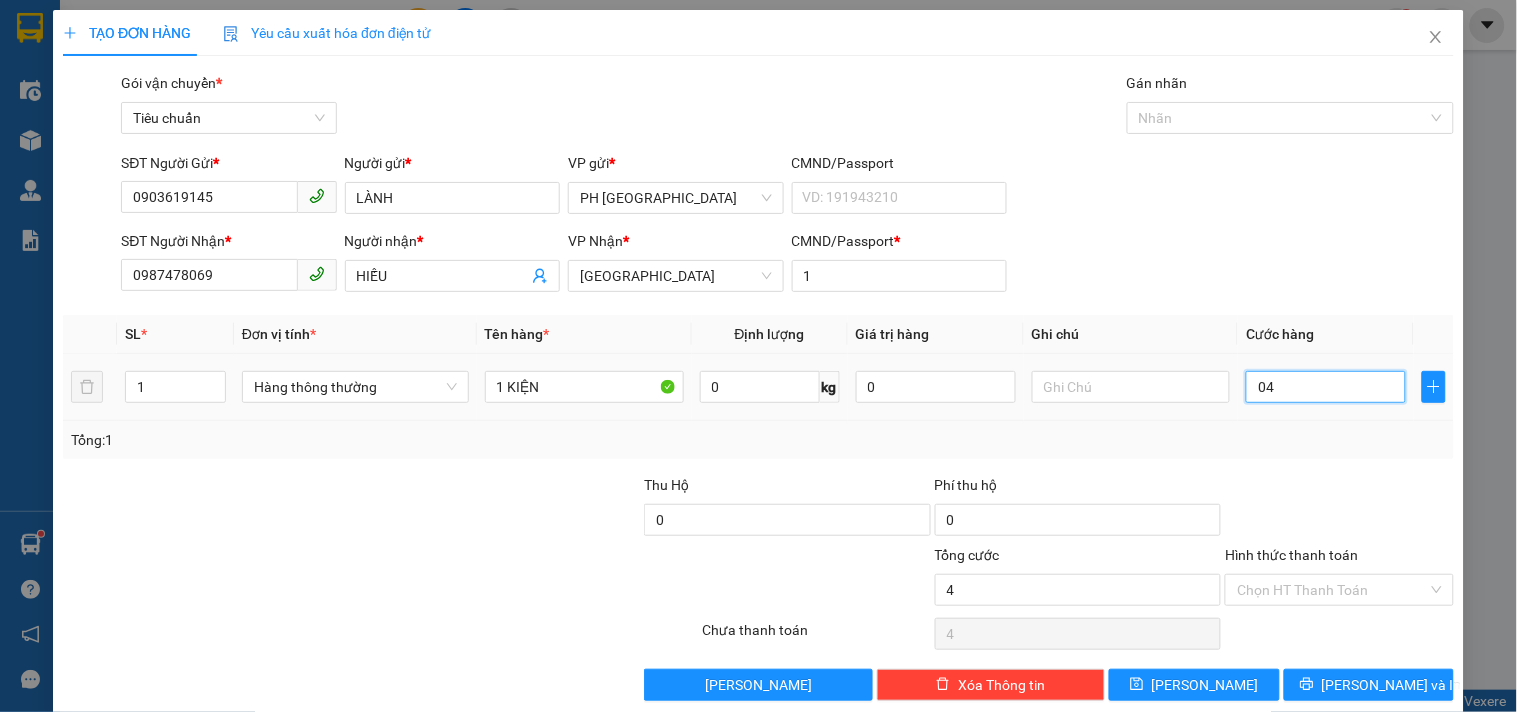 type on "40" 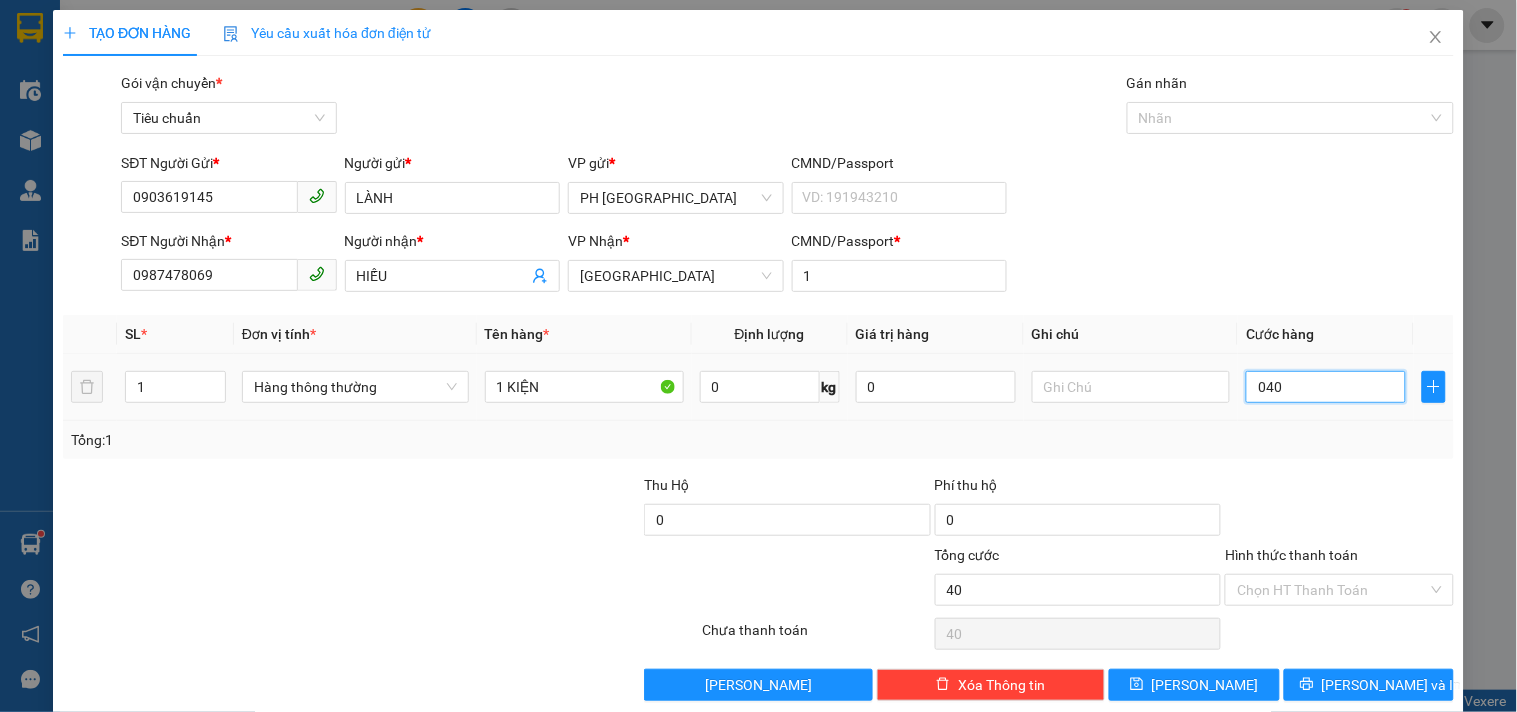 type on "040" 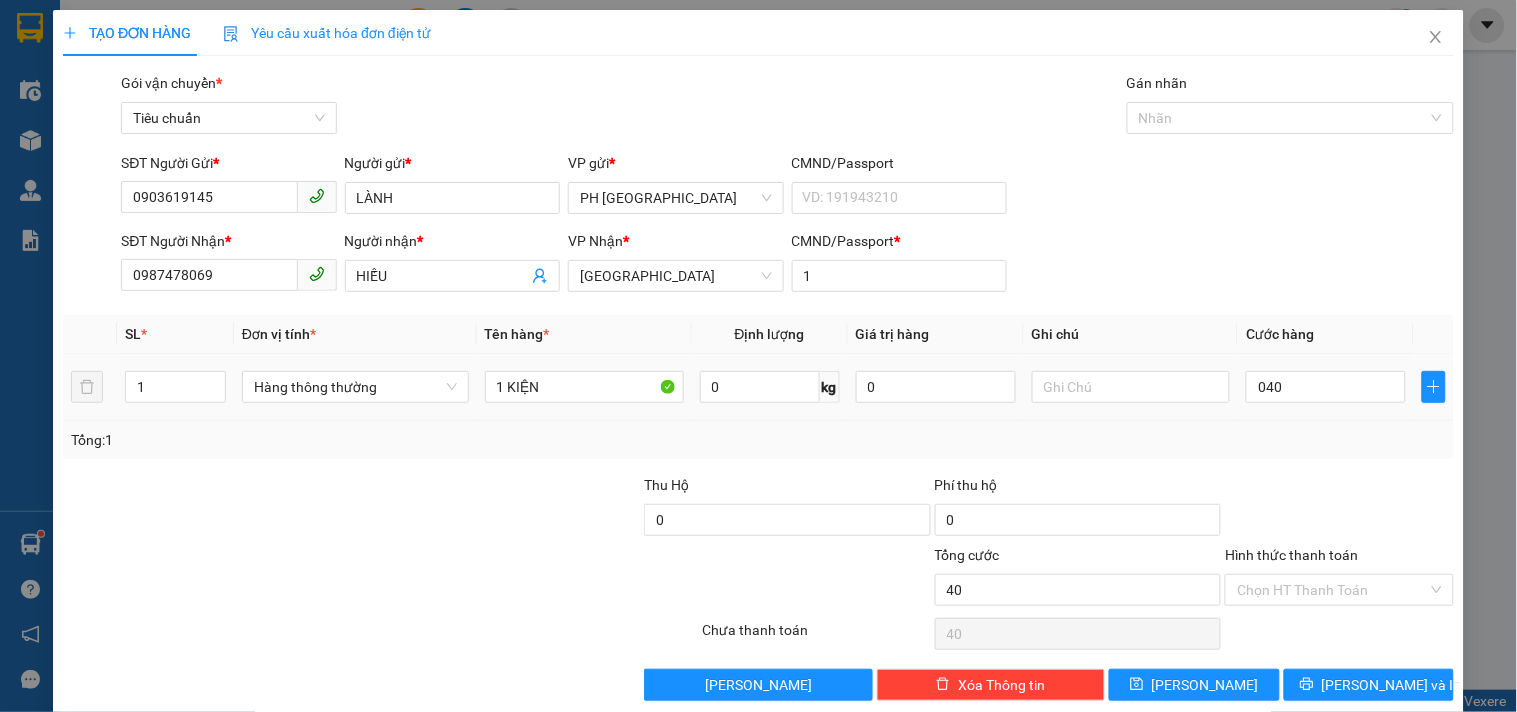 type on "40.000" 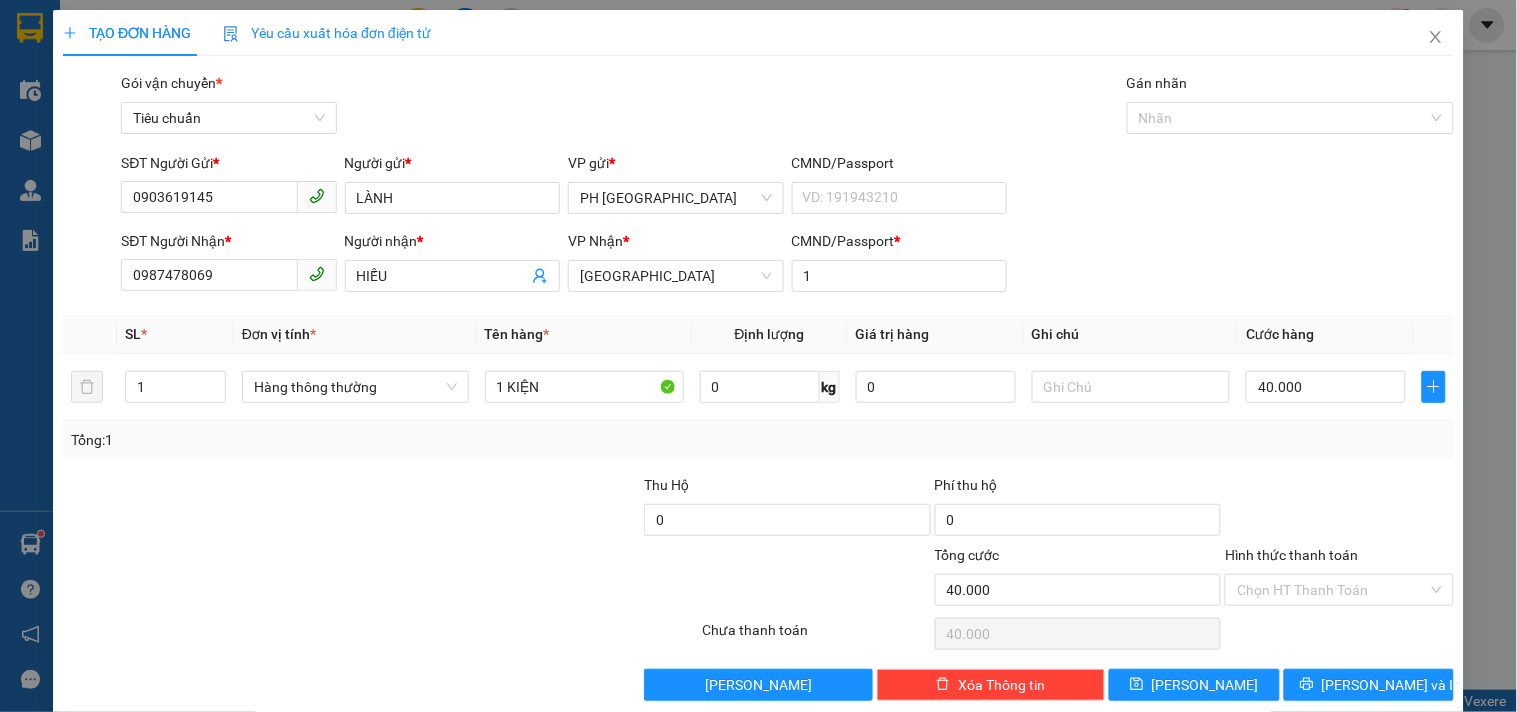 click on "Tổng:  1" at bounding box center (758, 440) 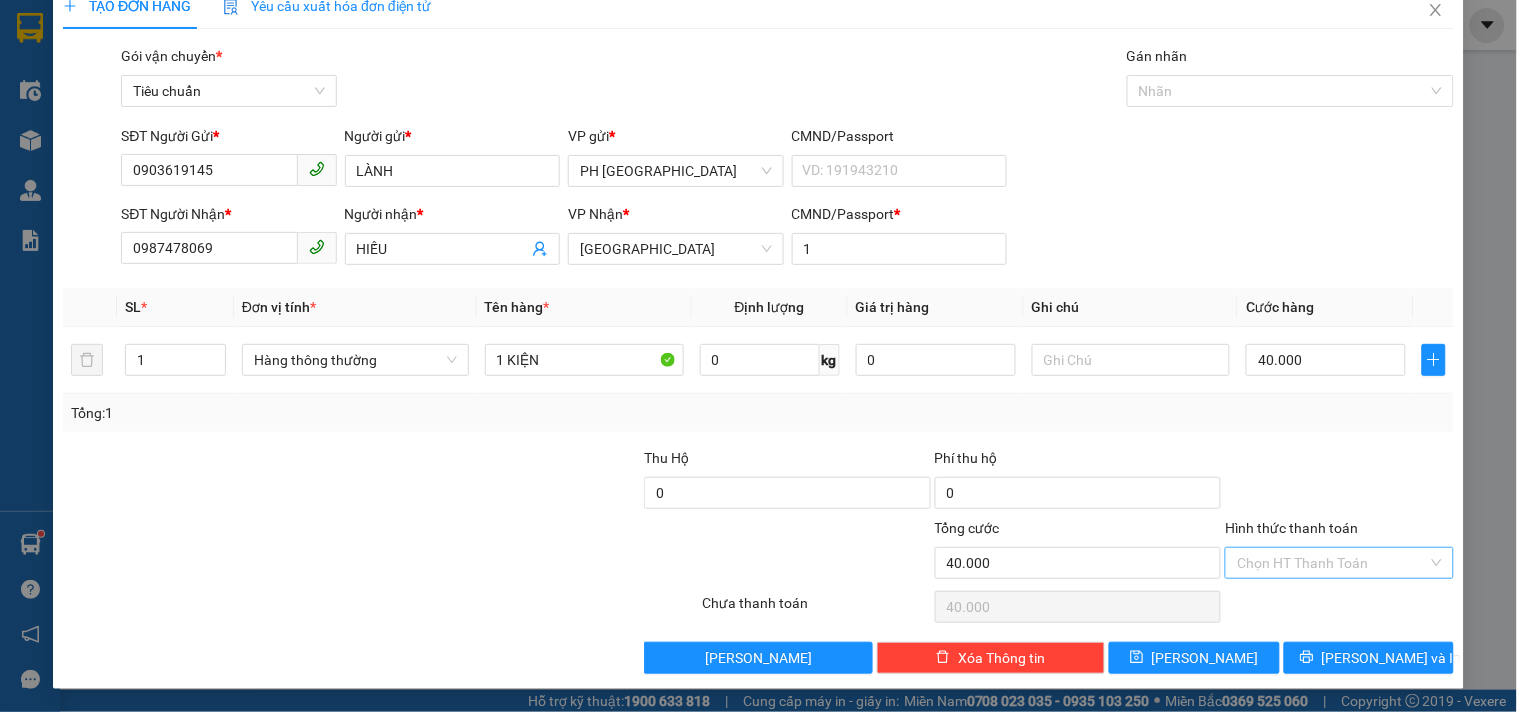 click on "Hình thức thanh toán" at bounding box center (1332, 563) 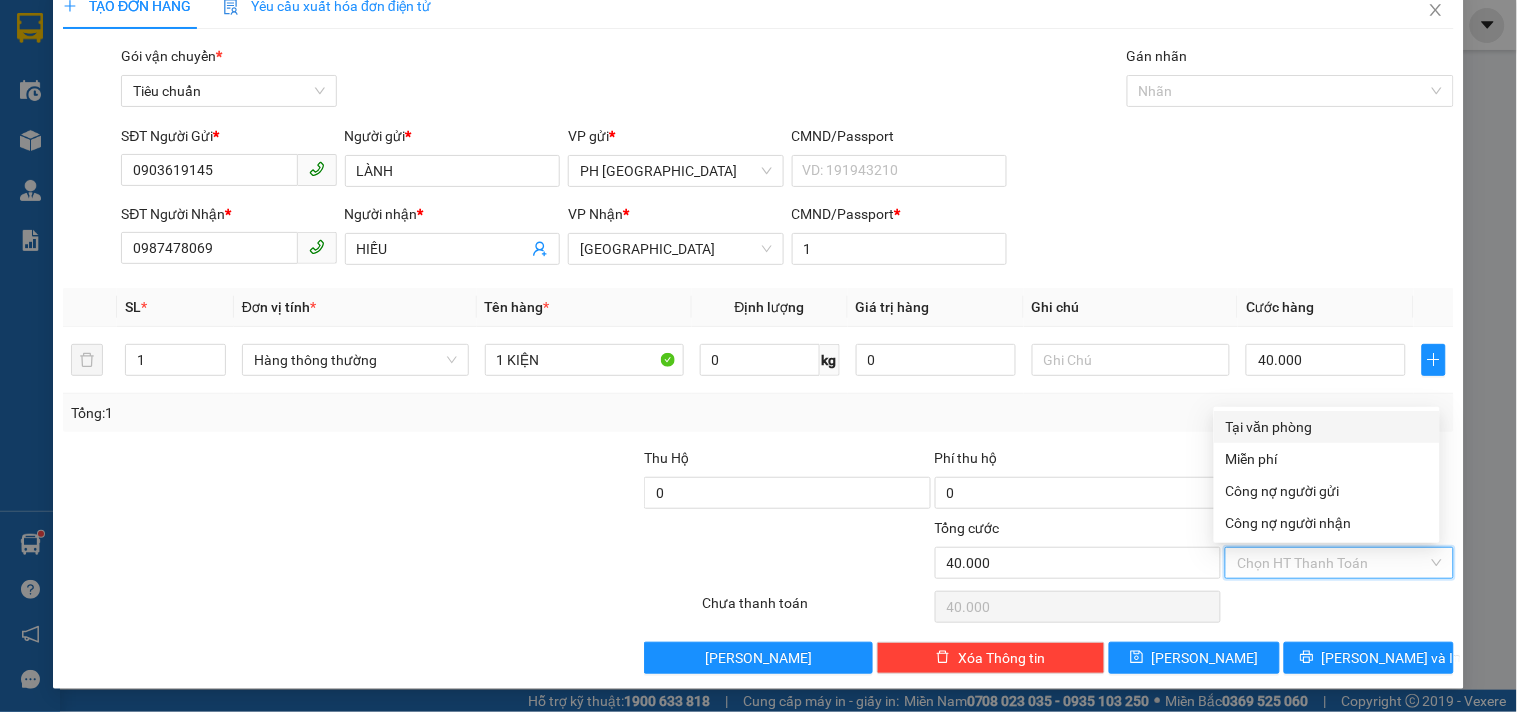 drag, startPoint x: 1326, startPoint y: 418, endPoint x: 1324, endPoint y: 451, distance: 33.06055 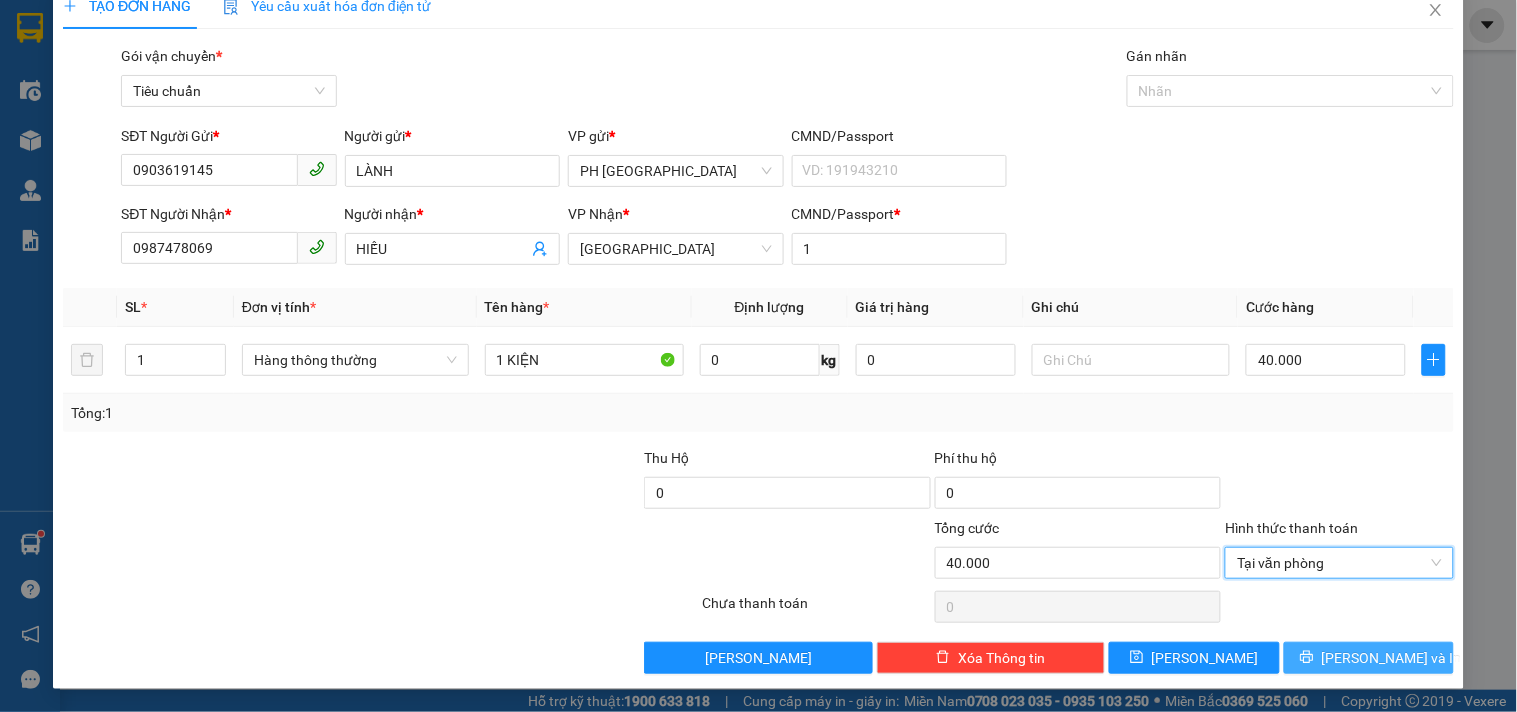 click on "[PERSON_NAME] và In" at bounding box center (1392, 658) 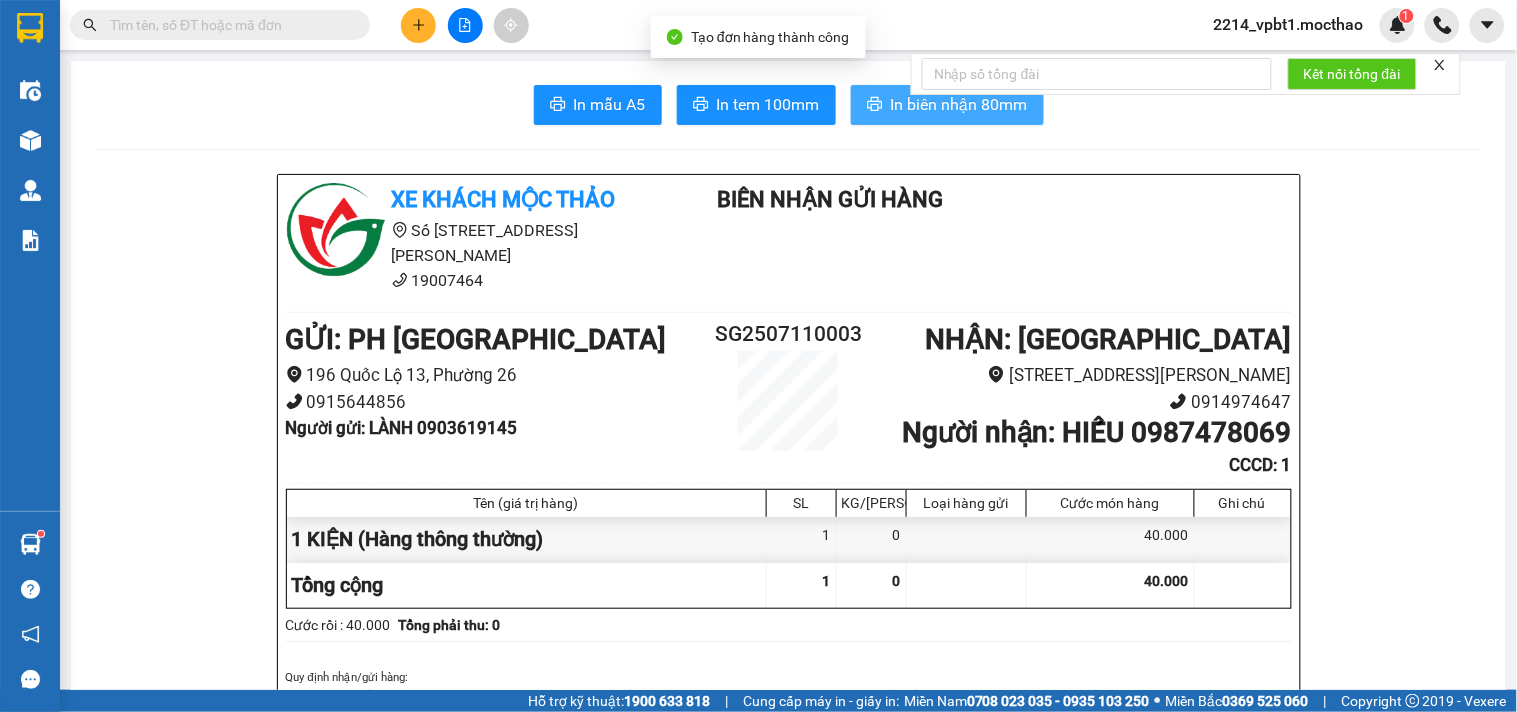 click on "In biên nhận 80mm" at bounding box center [959, 104] 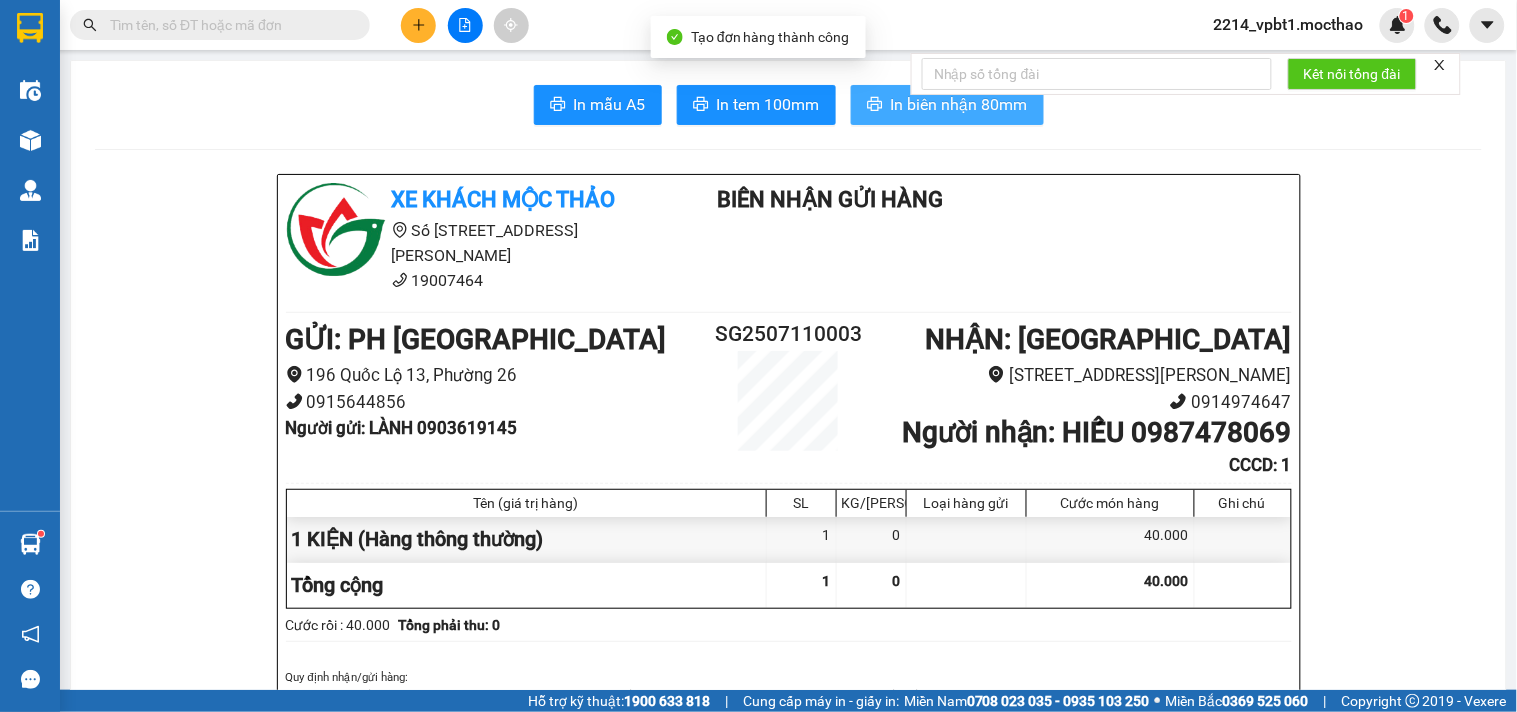 scroll, scrollTop: 0, scrollLeft: 0, axis: both 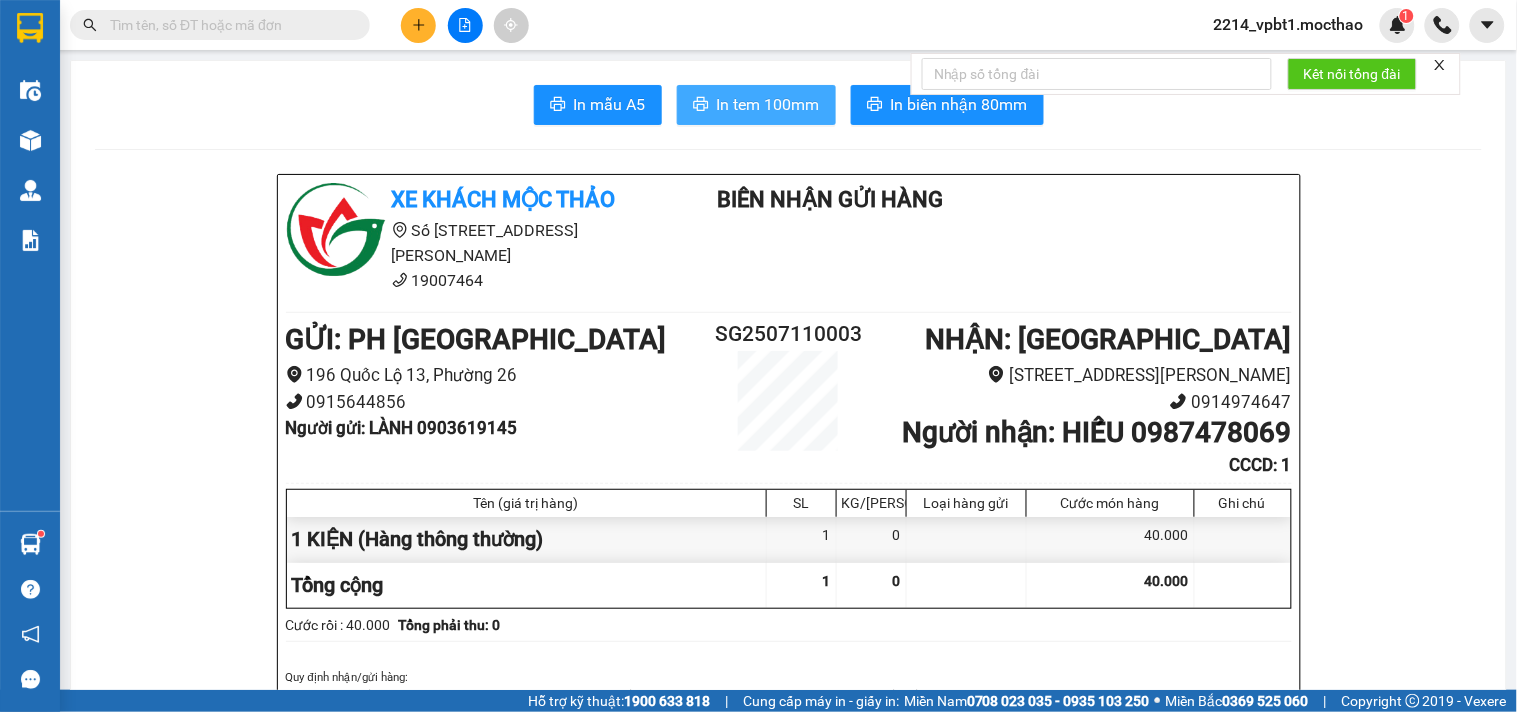 click on "In tem 100mm" at bounding box center (768, 104) 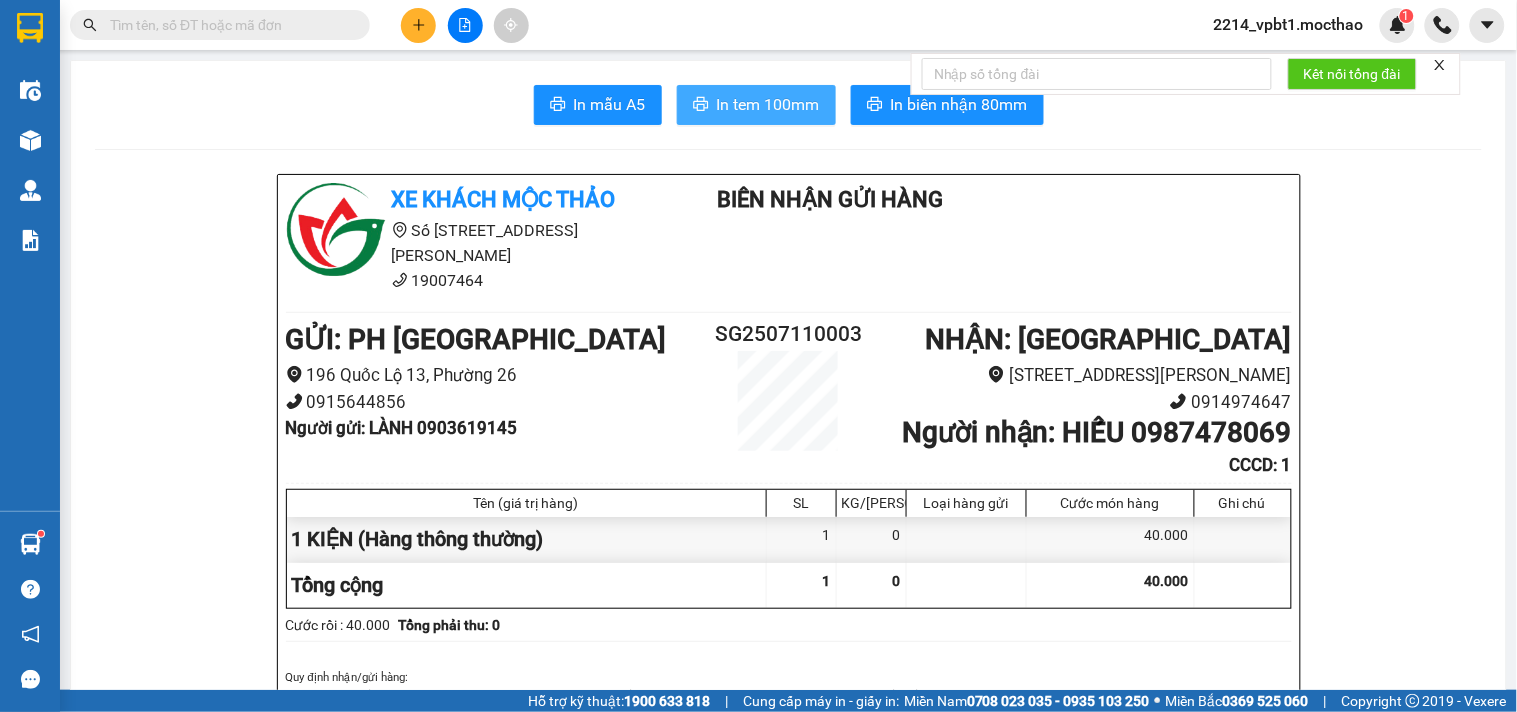 scroll, scrollTop: 0, scrollLeft: 0, axis: both 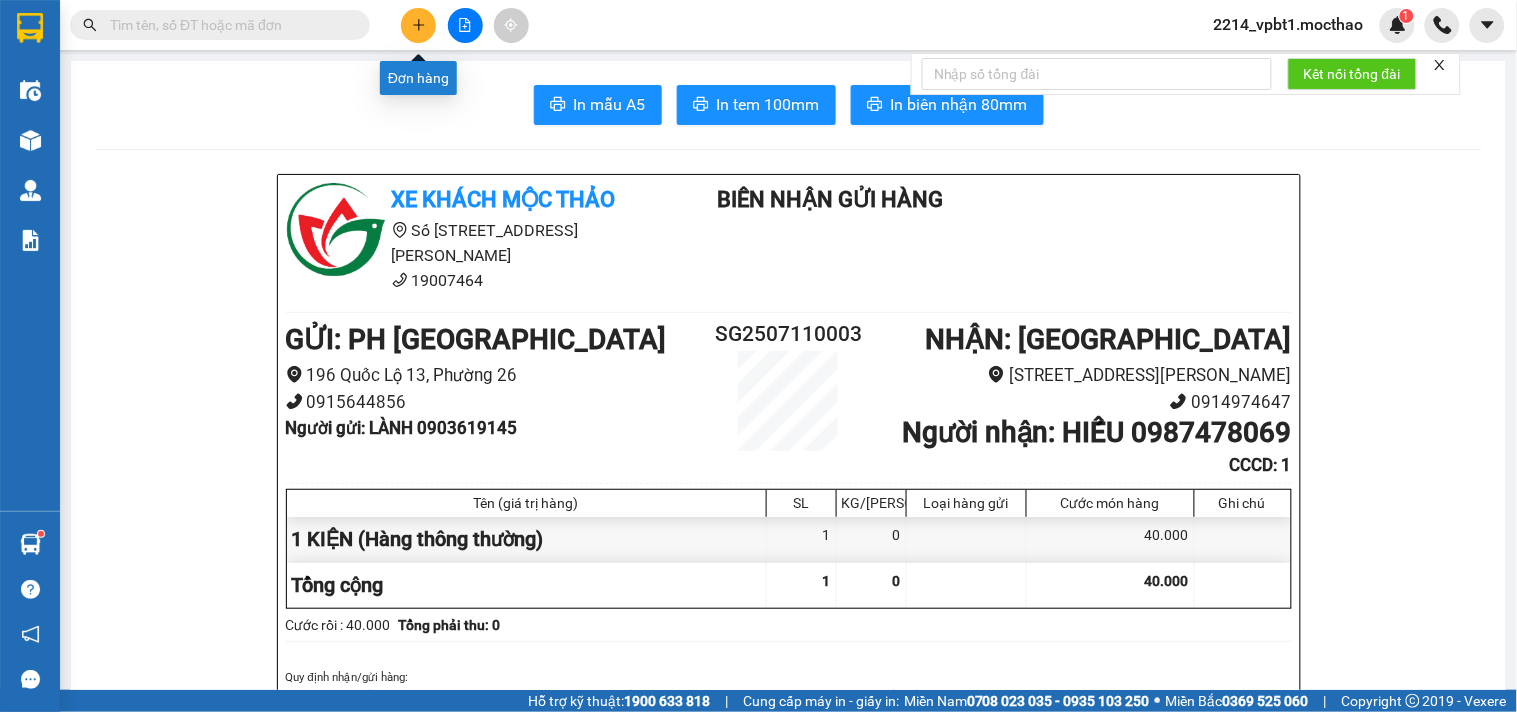 click 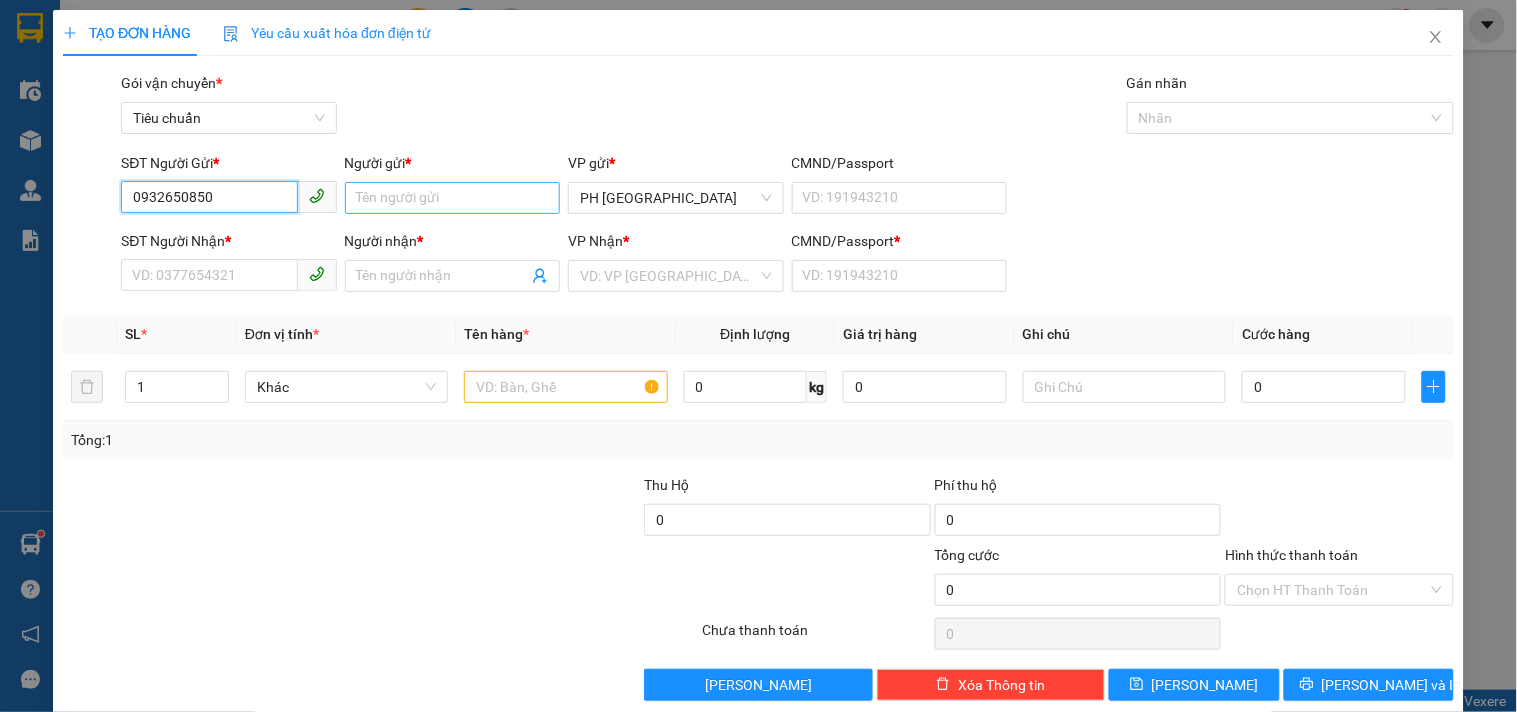 type on "0932650850" 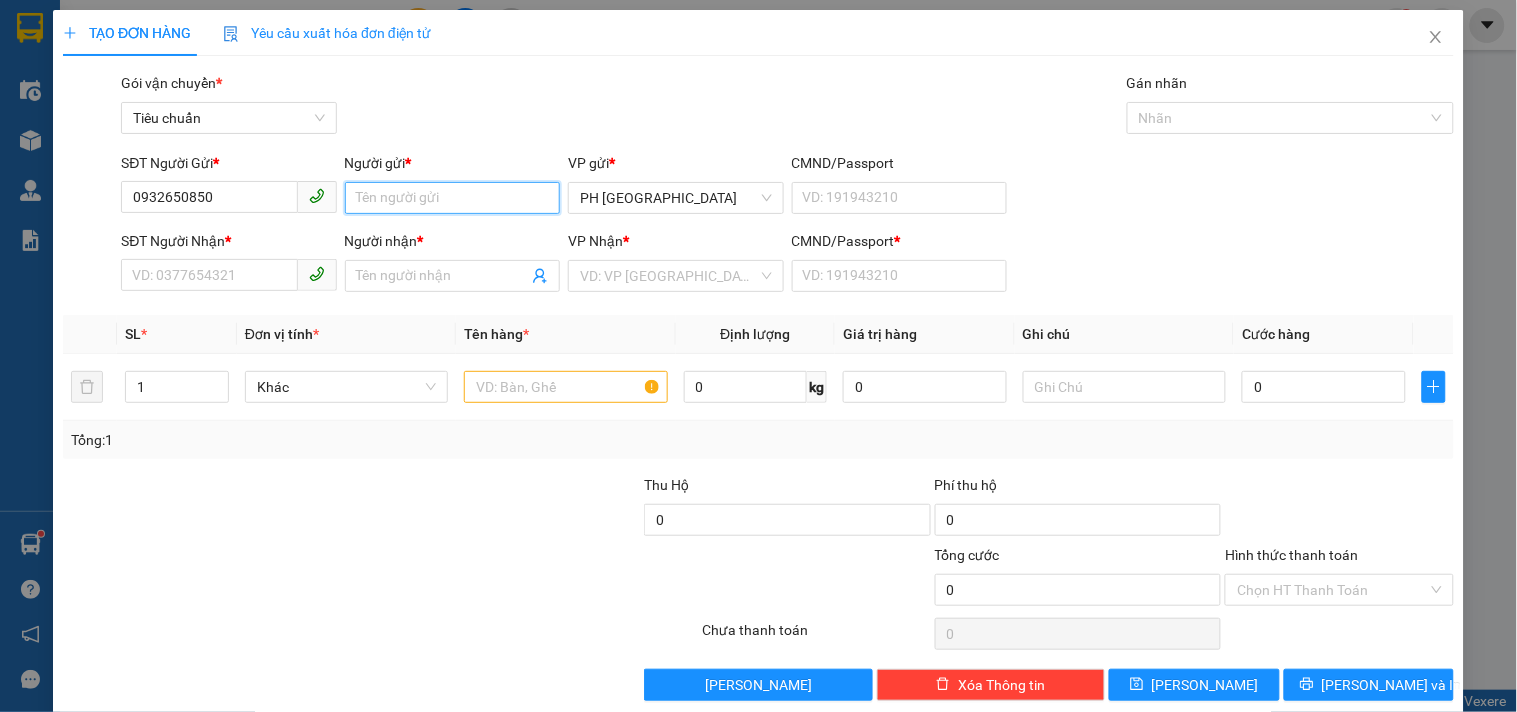 click on "Người gửi  *" at bounding box center [452, 198] 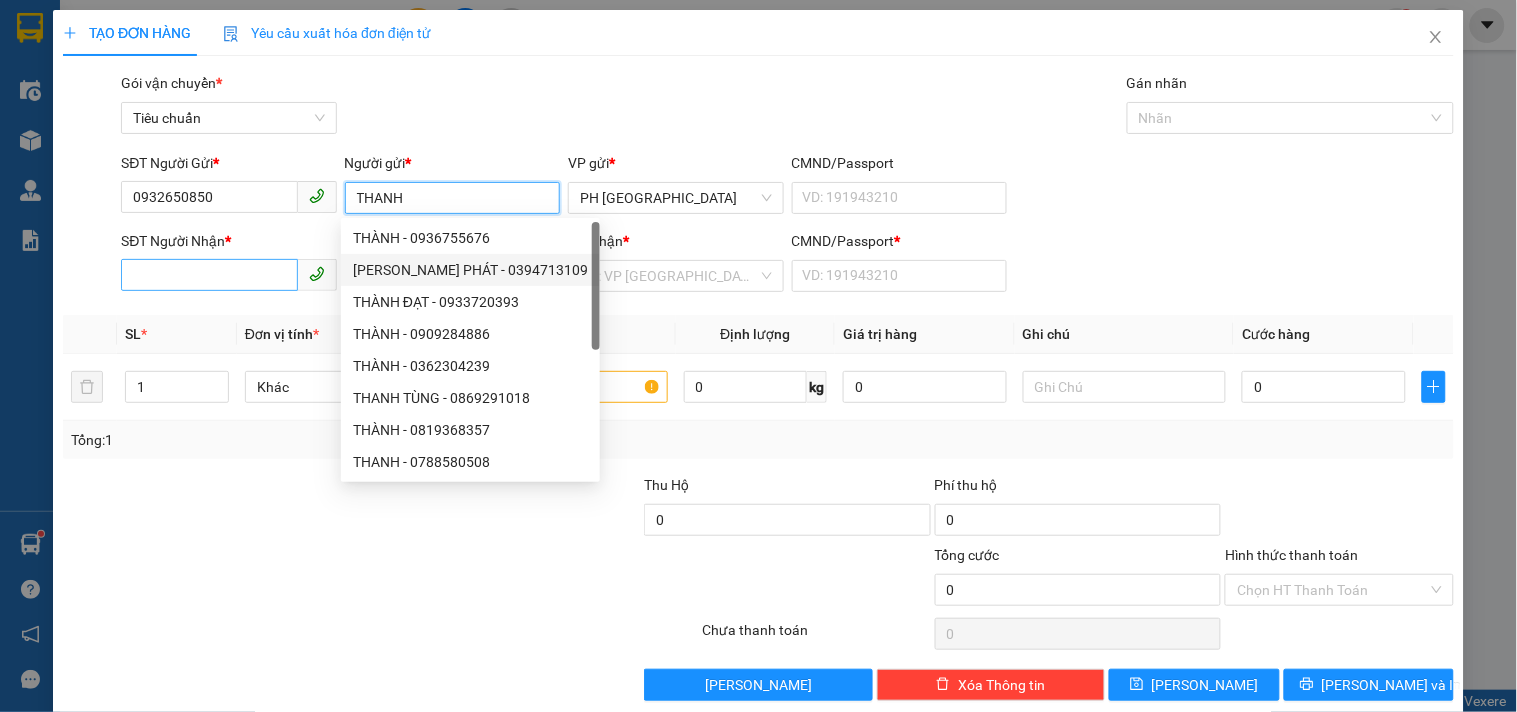 type on "THANH" 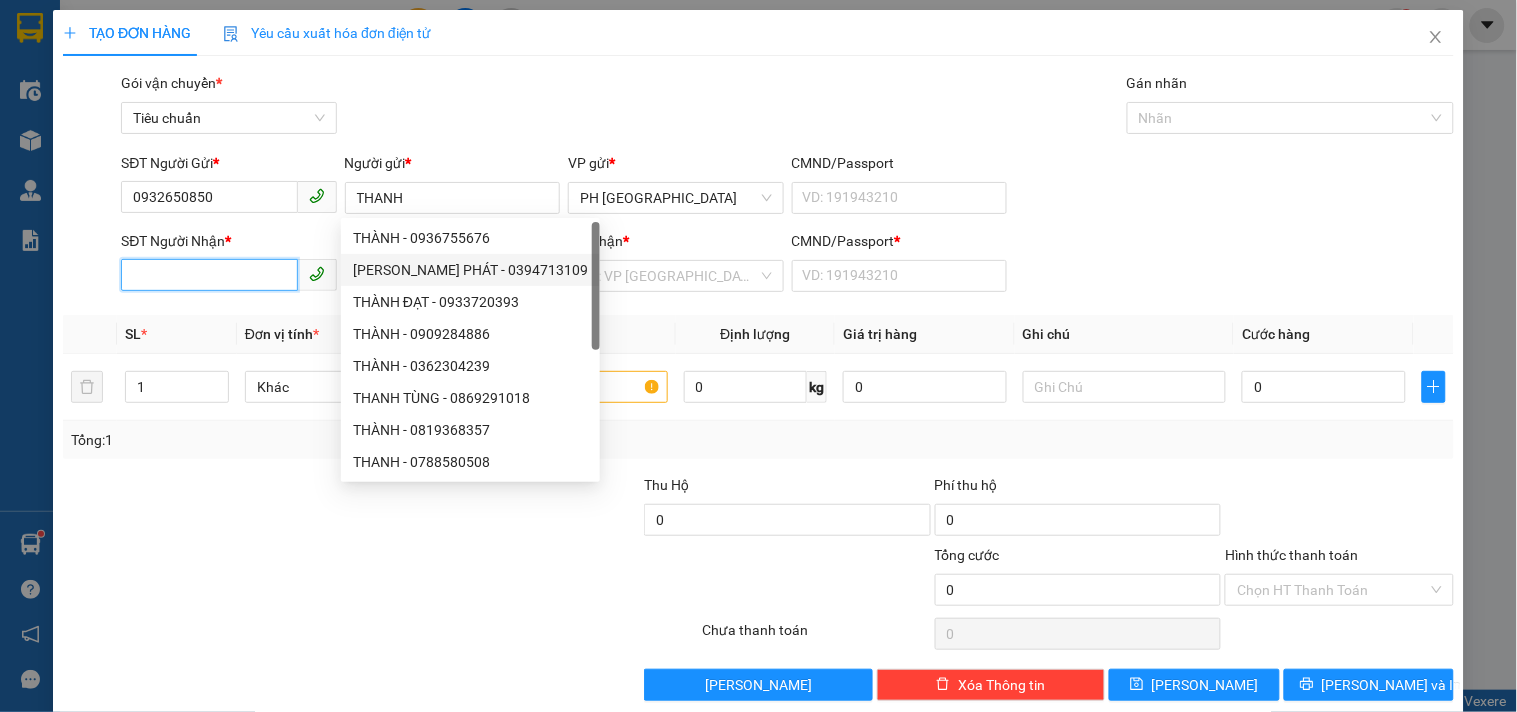 click on "SĐT Người Nhận  *" at bounding box center [209, 275] 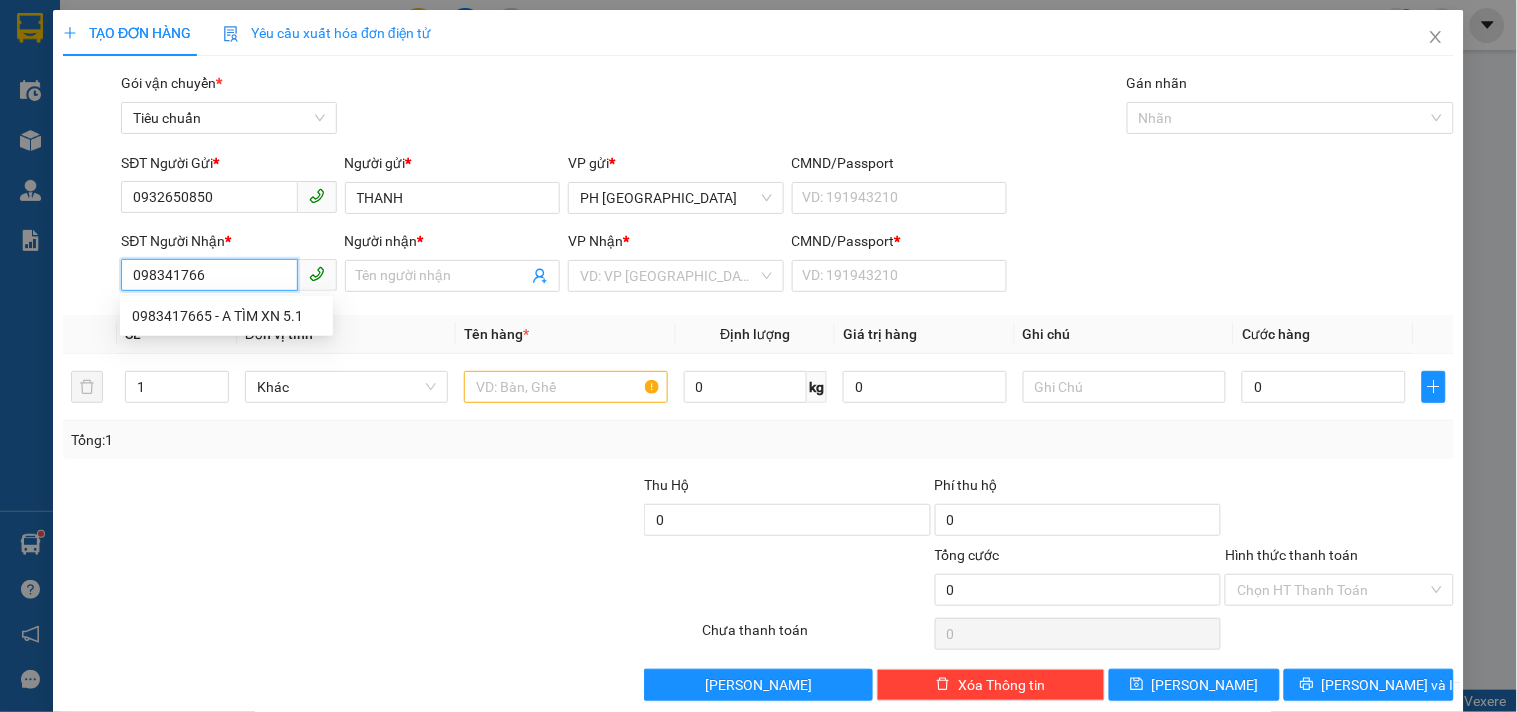 type on "0983417665" 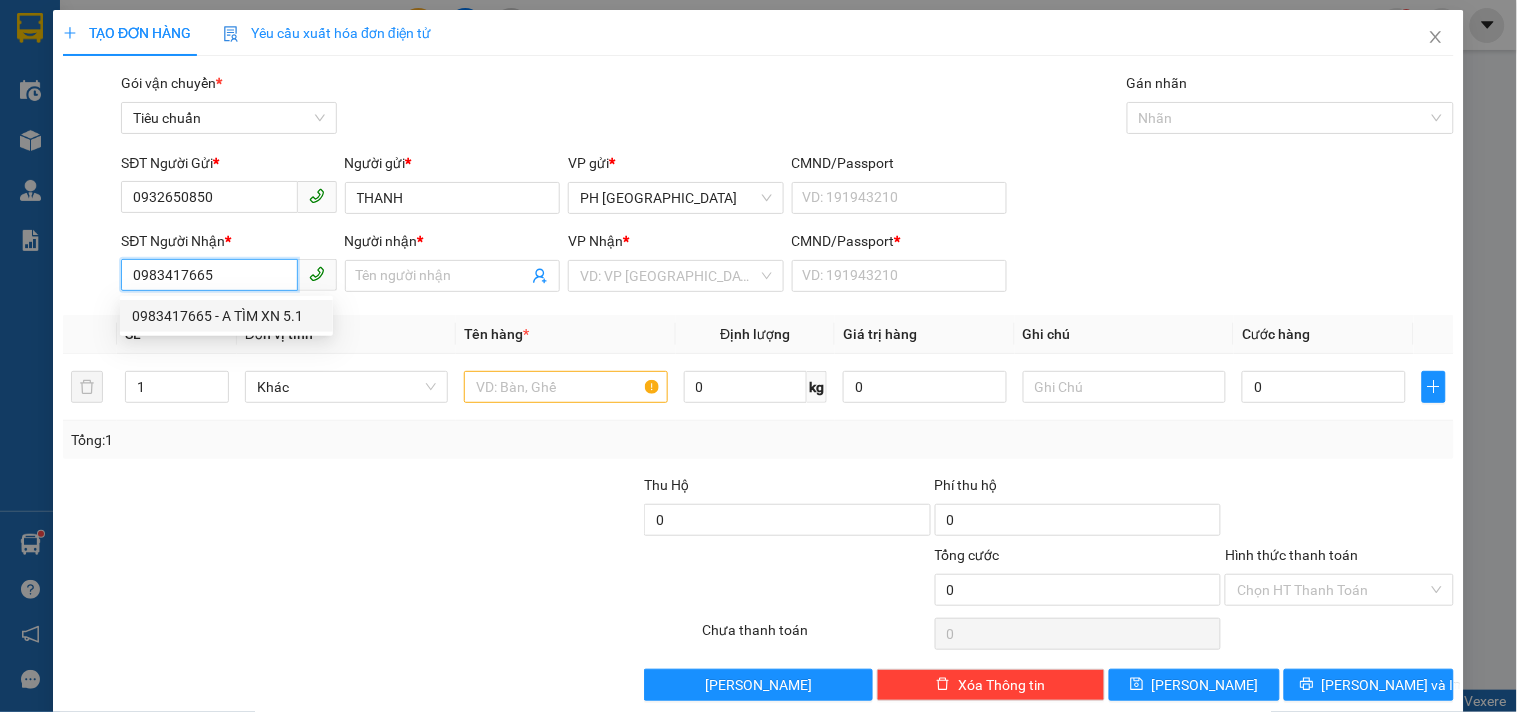 click on "0983417665 - A TÌM XN 5.1" at bounding box center [226, 316] 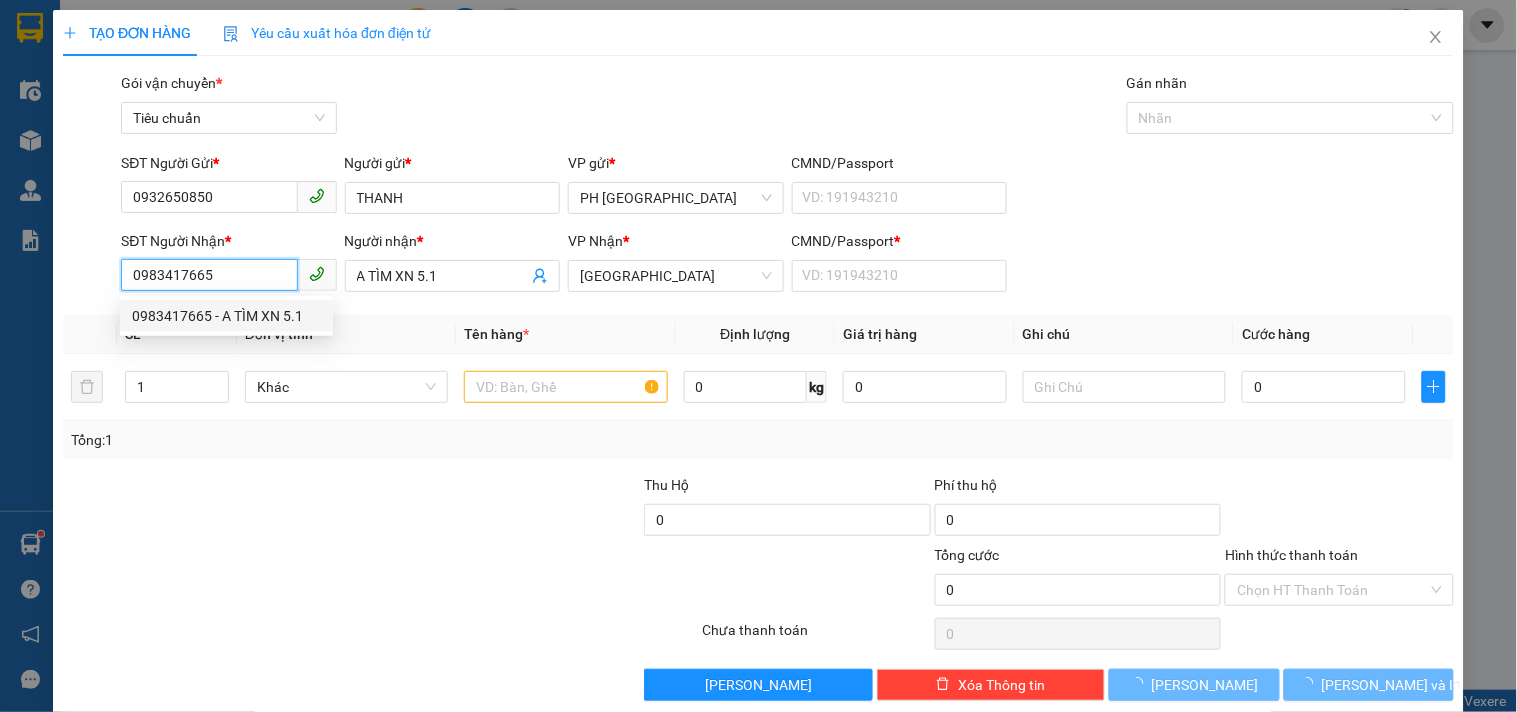 type on "A TÌM XN 5.1" 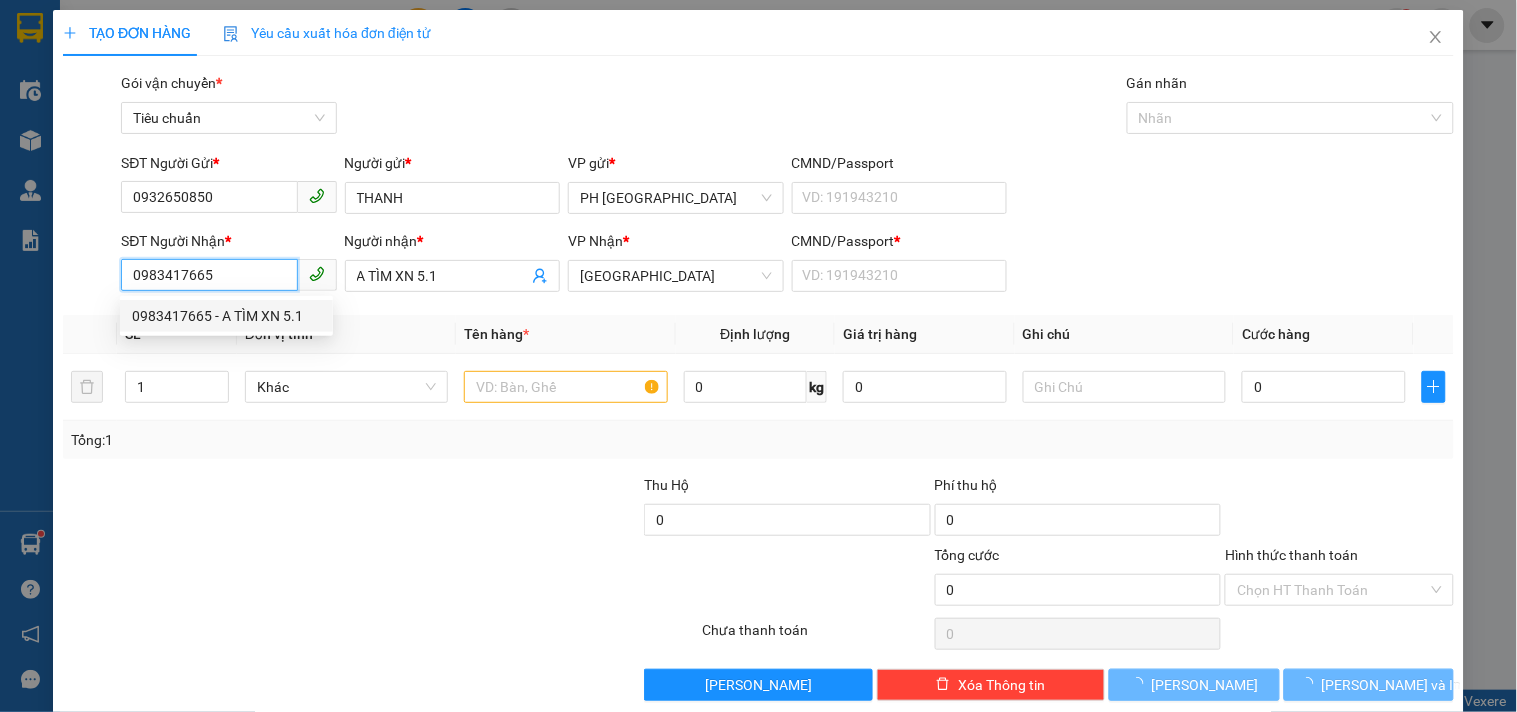 type on "40.000" 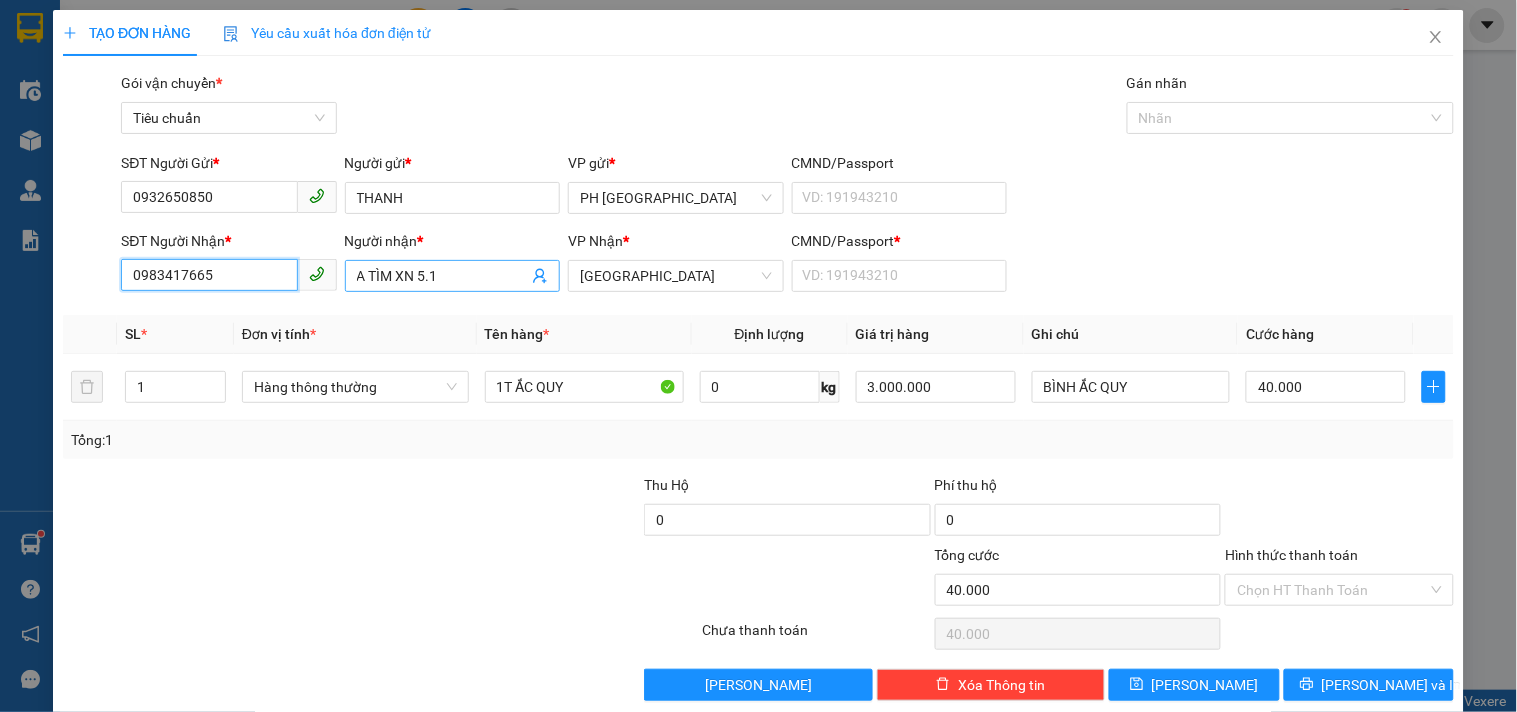 type on "0983417665" 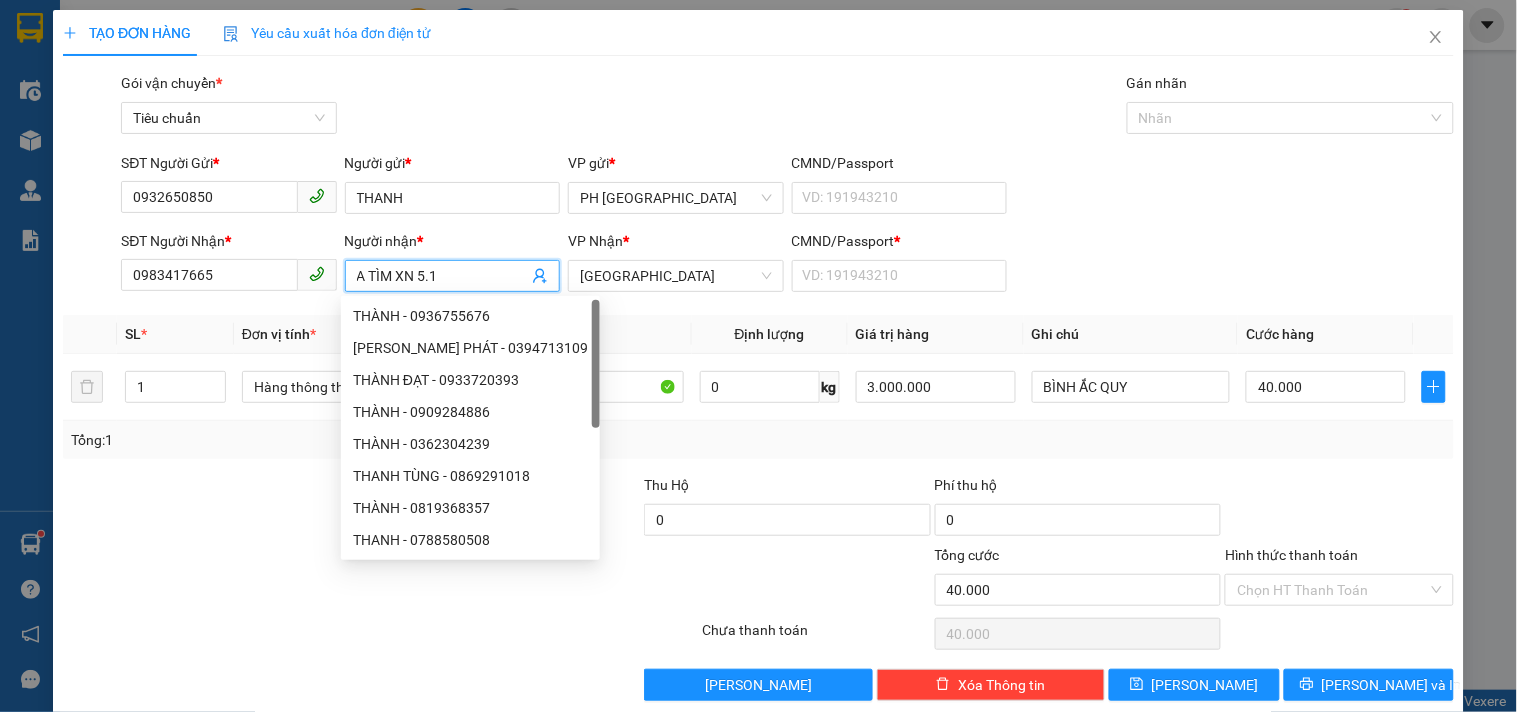 drag, startPoint x: 437, startPoint y: 275, endPoint x: 394, endPoint y: 282, distance: 43.56604 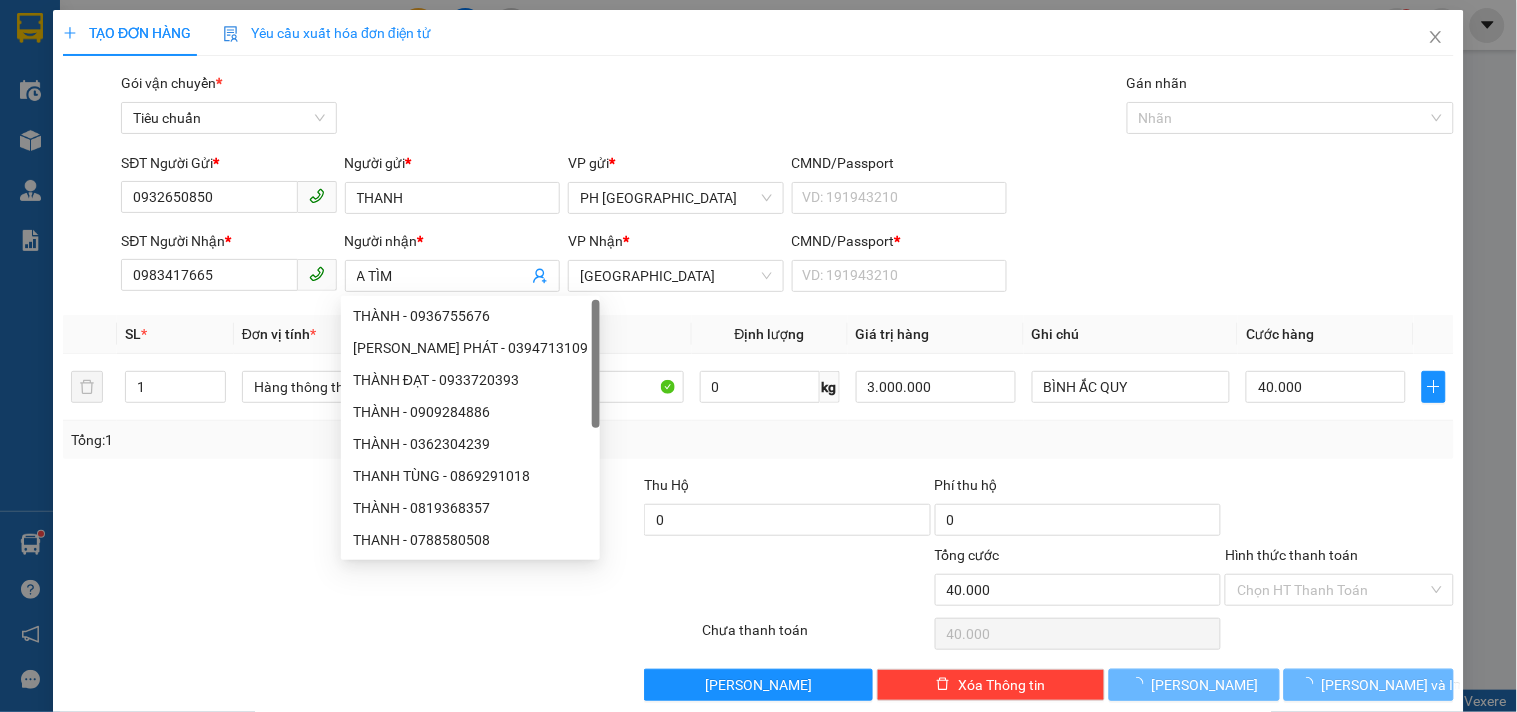 click at bounding box center (264, 579) 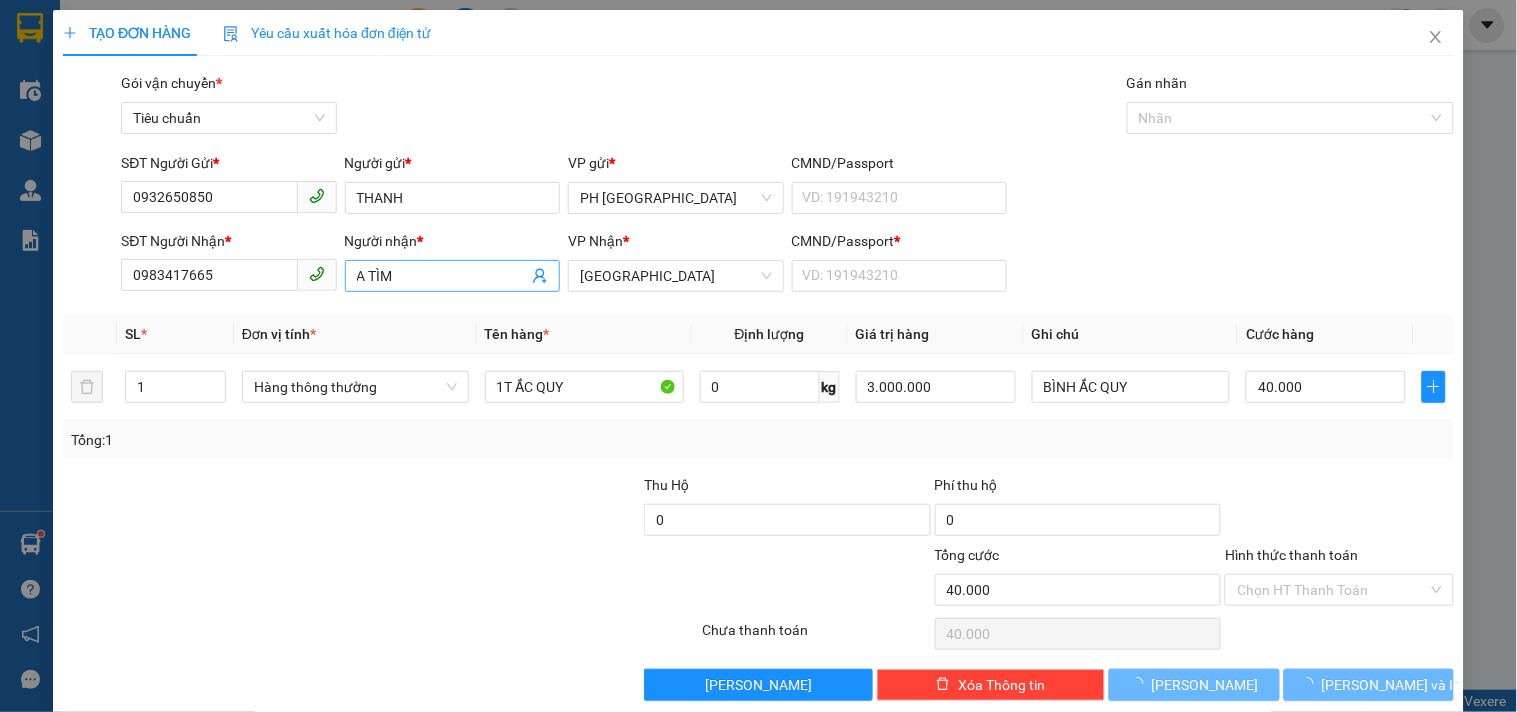 click on "A TÌM" at bounding box center [442, 276] 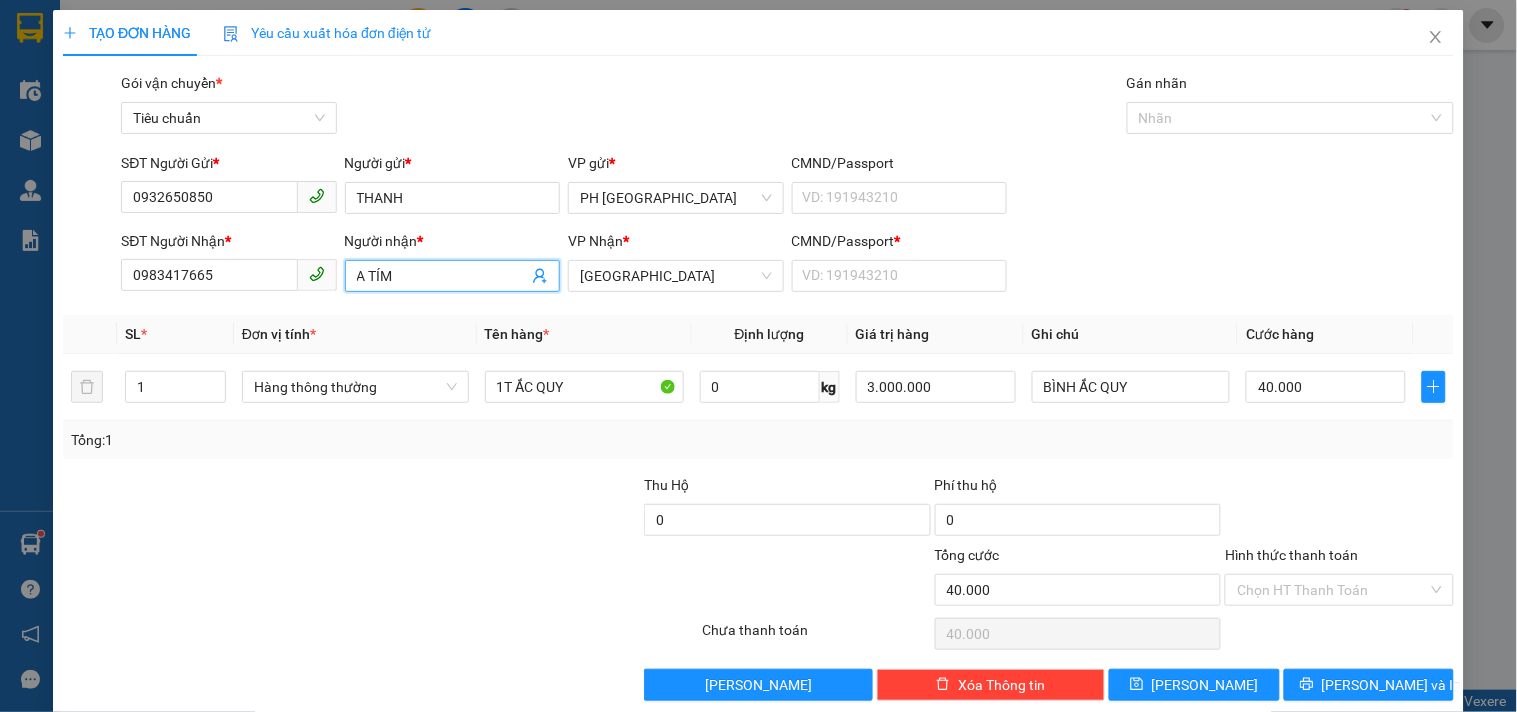 type on "A TÍM" 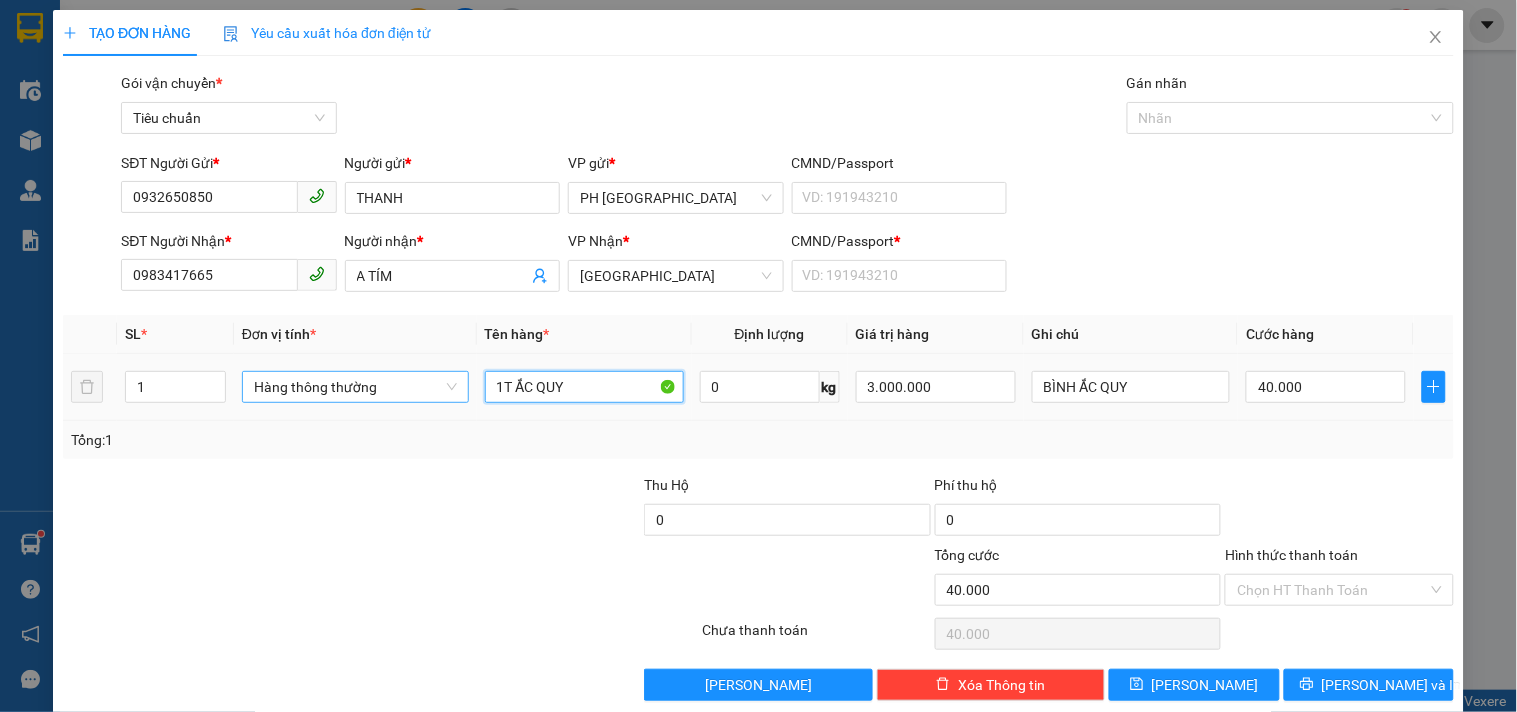 drag, startPoint x: 577, startPoint y: 395, endPoint x: 417, endPoint y: 400, distance: 160.07811 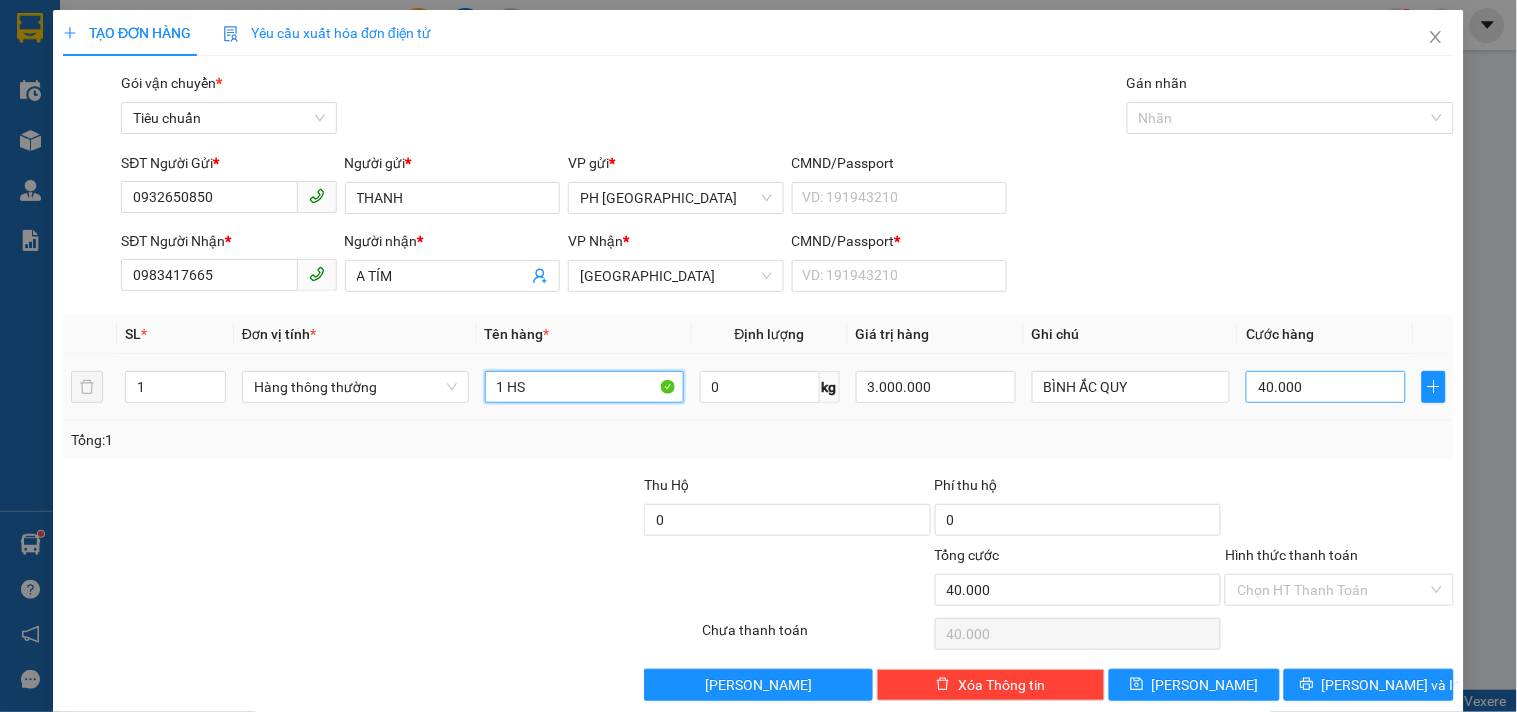 type on "1 HS" 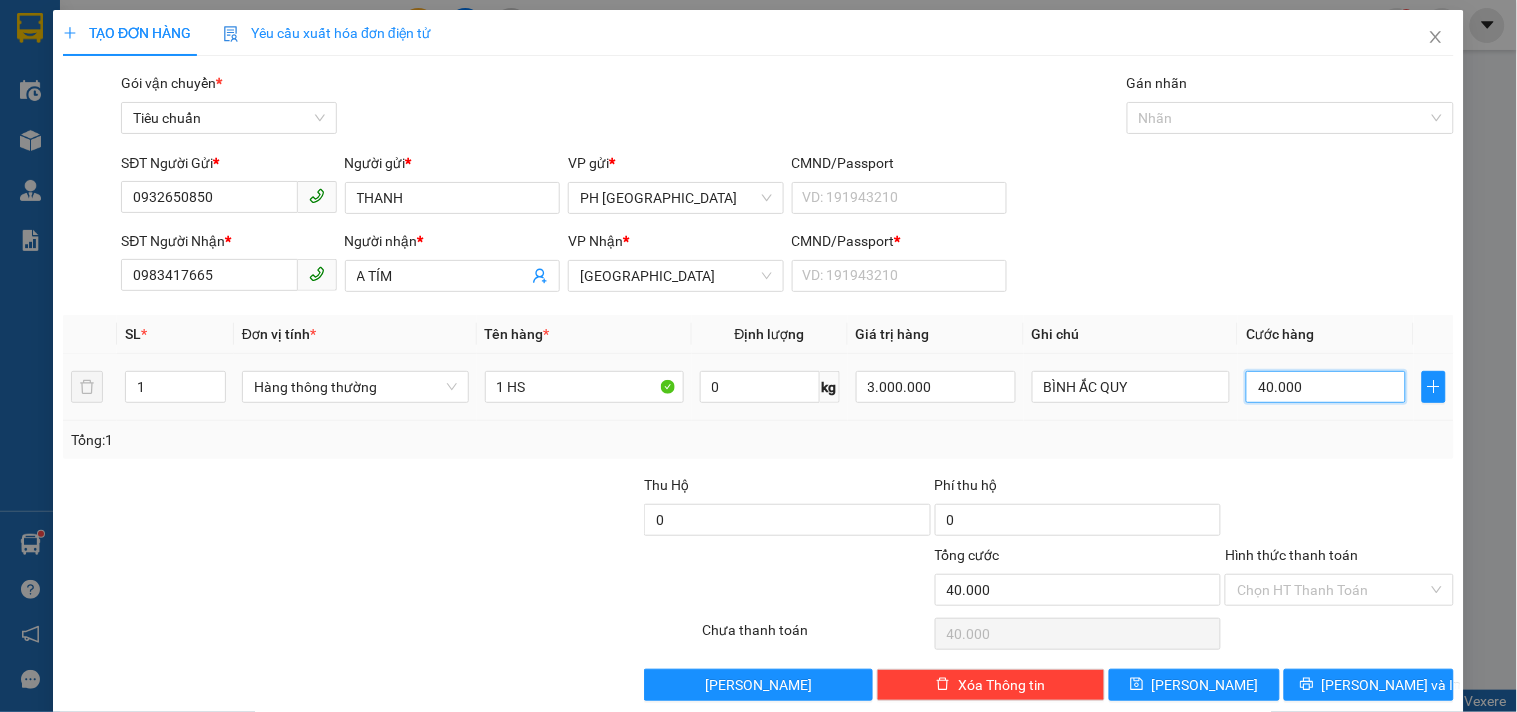 click on "40.000" at bounding box center (1326, 387) 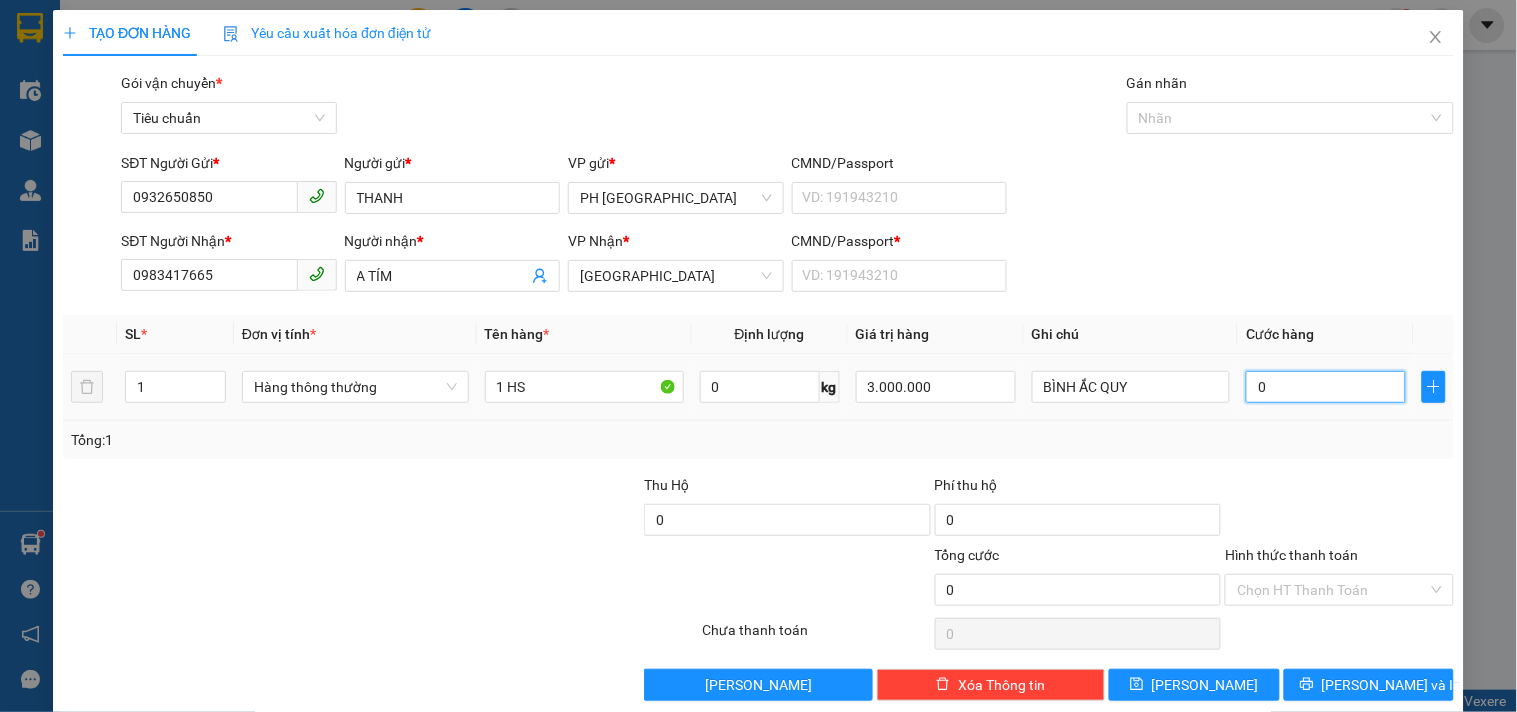 type on "1" 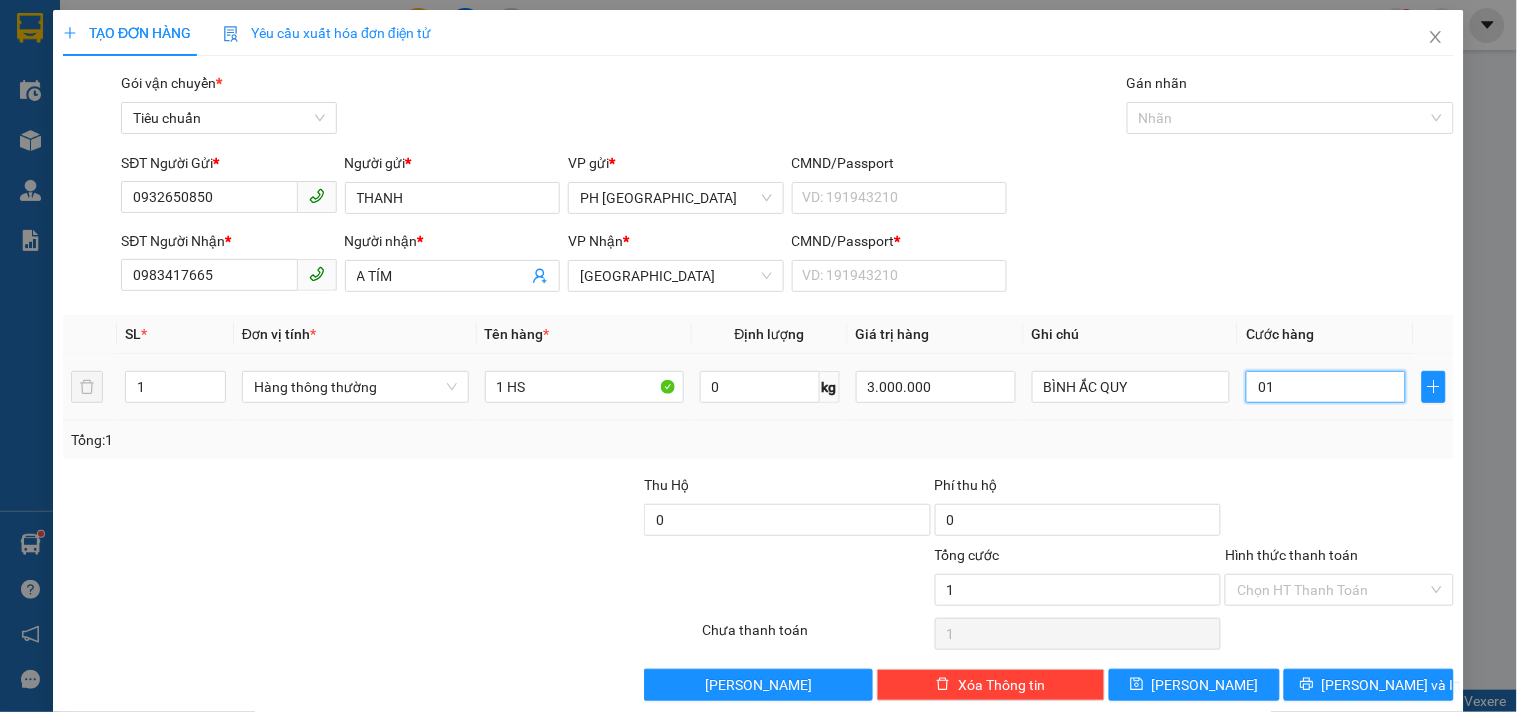 type on "0" 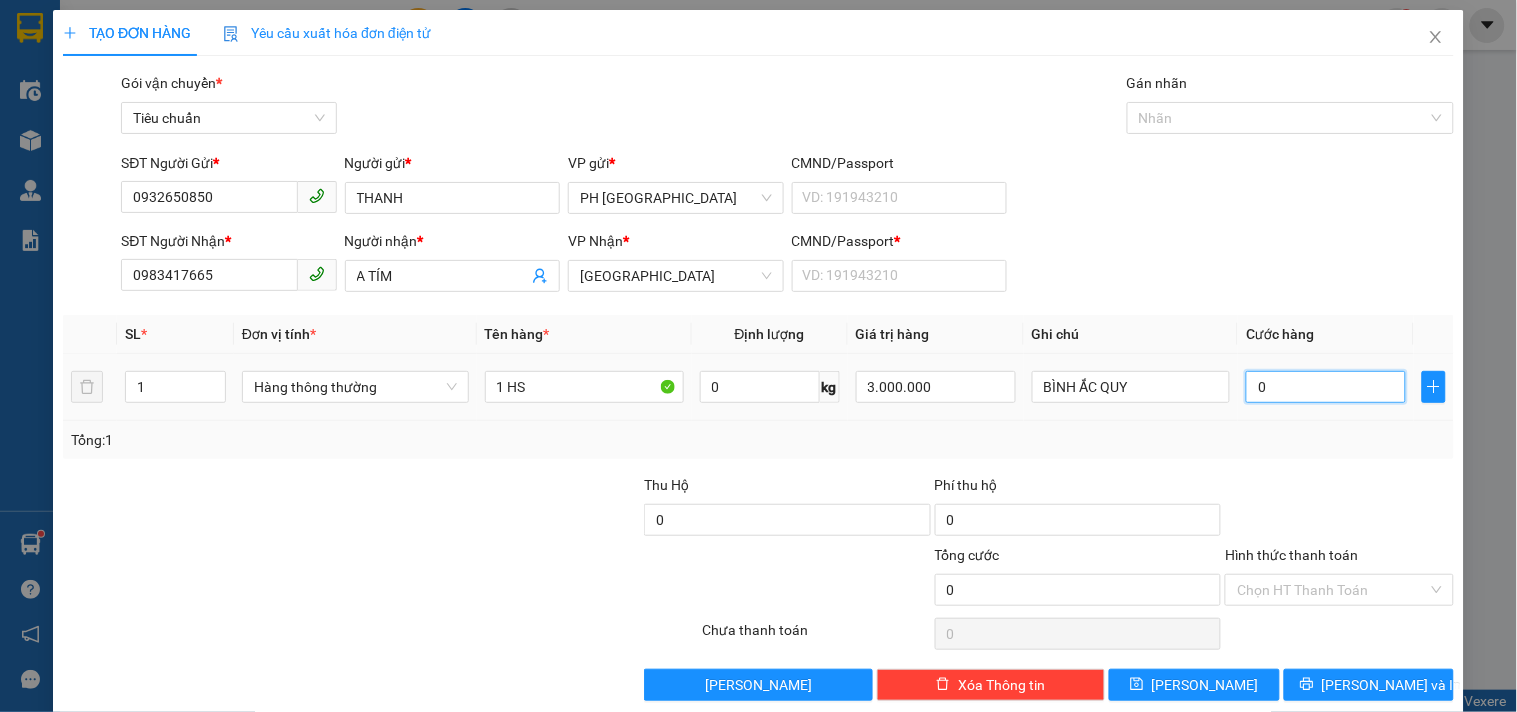 type on "3" 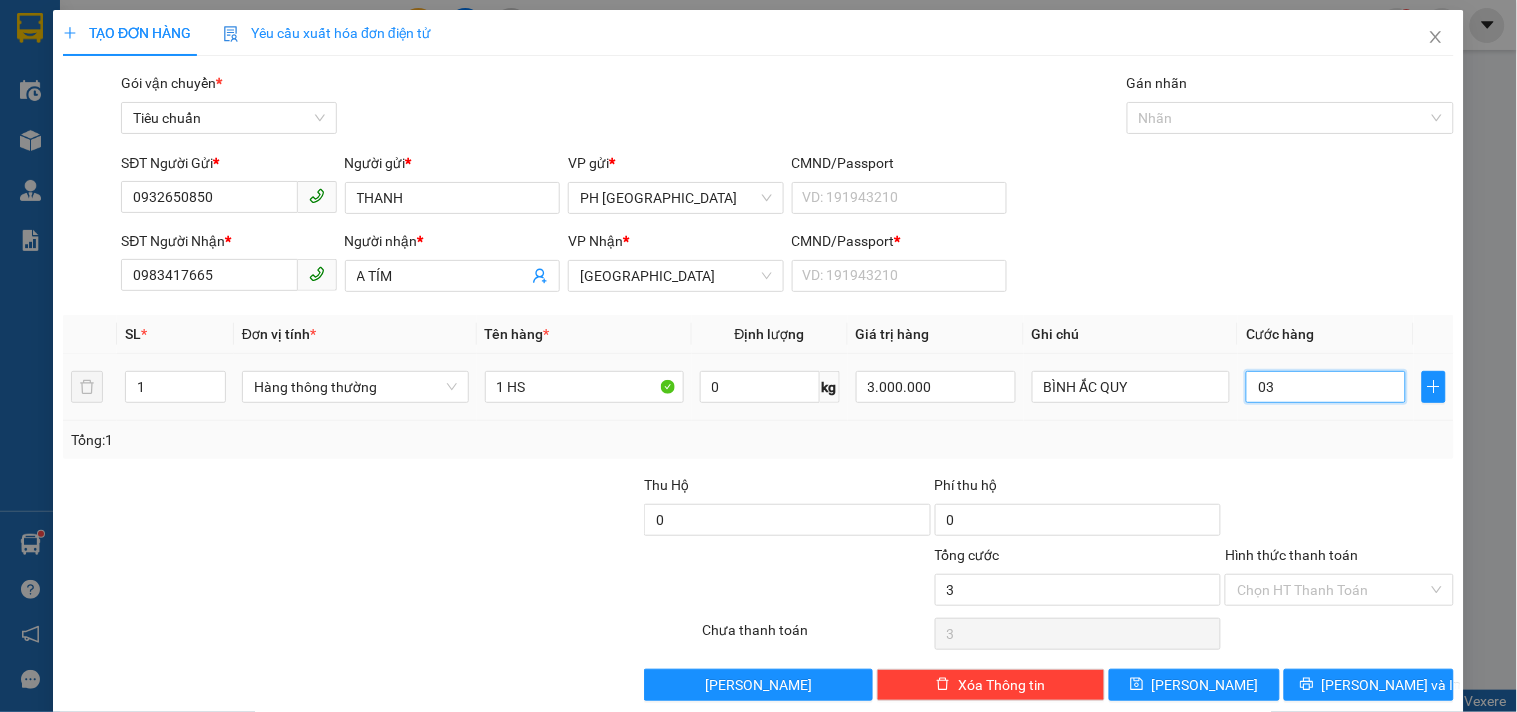 type on "30" 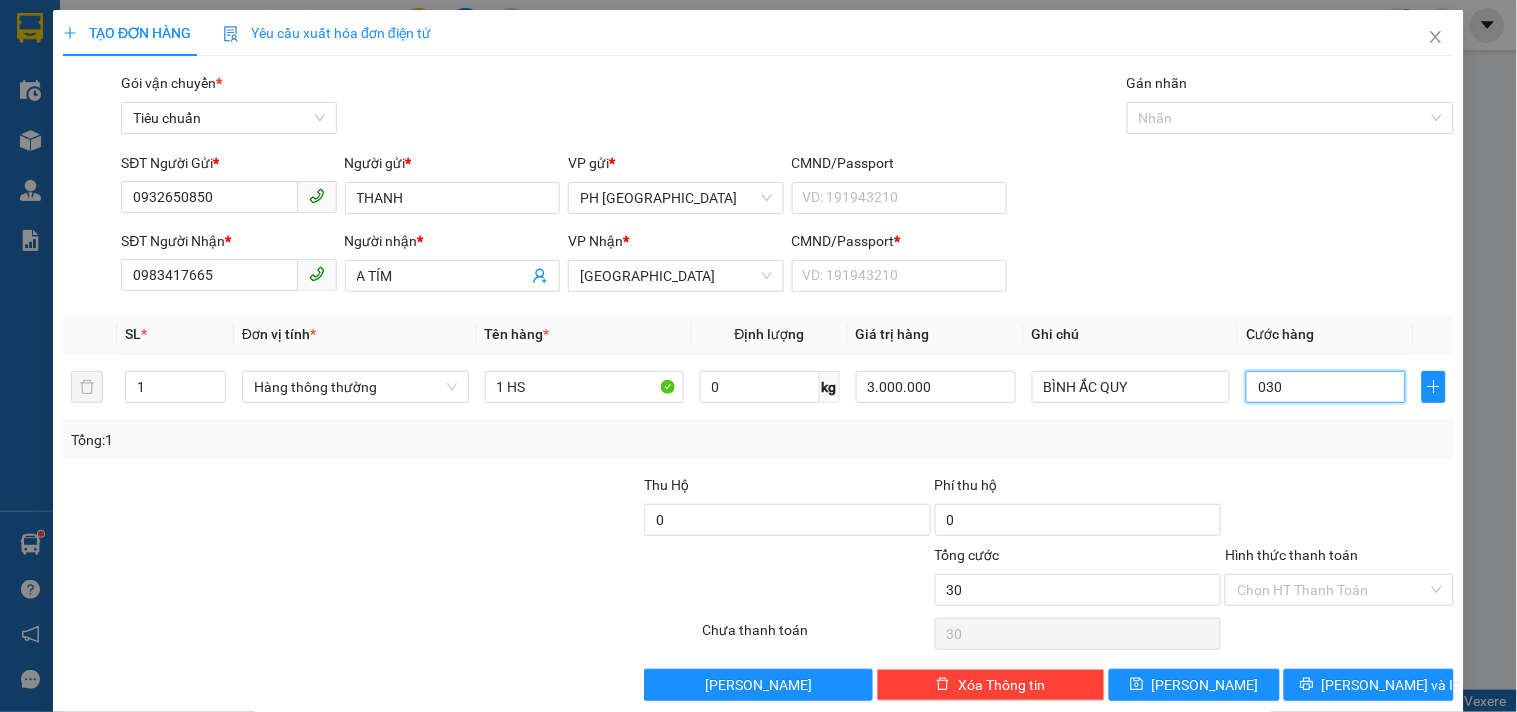 type on "030" 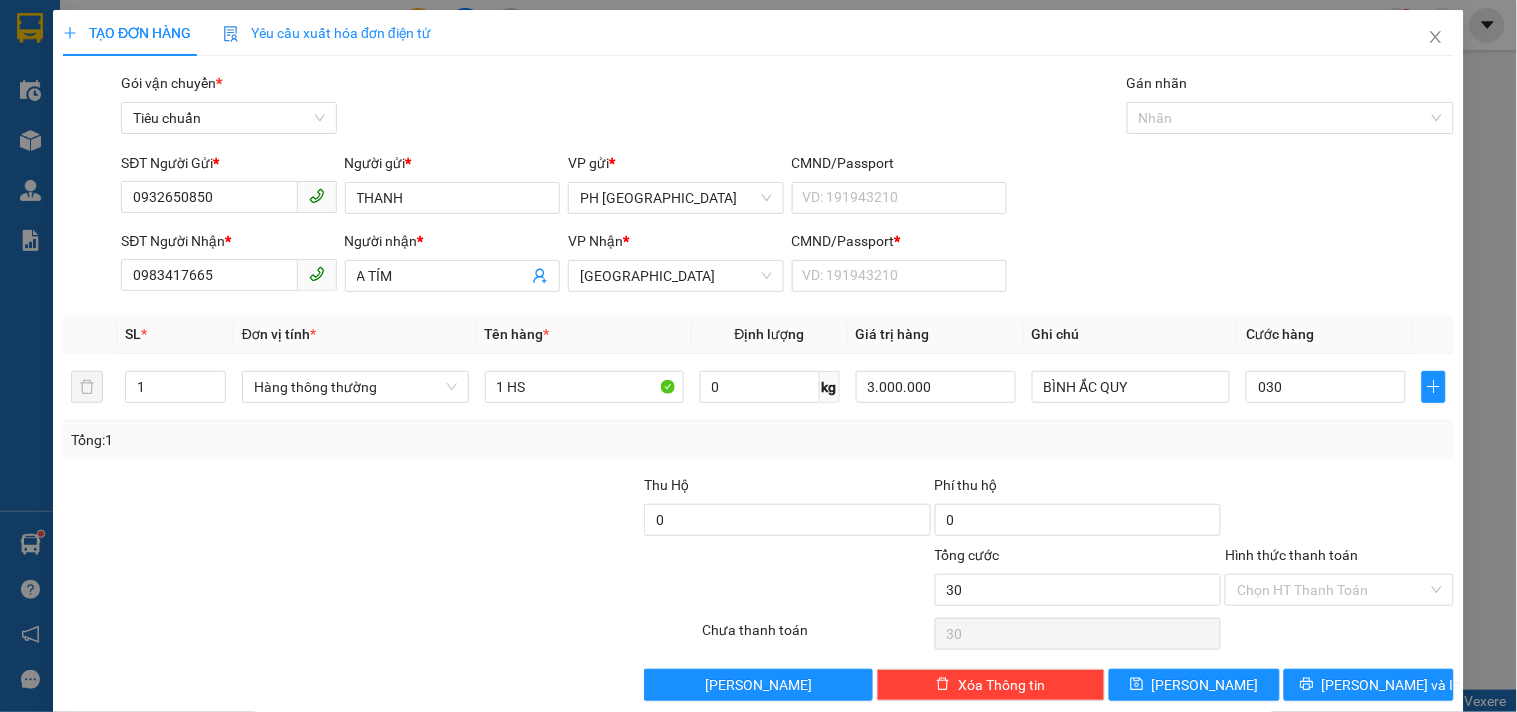type on "30.000" 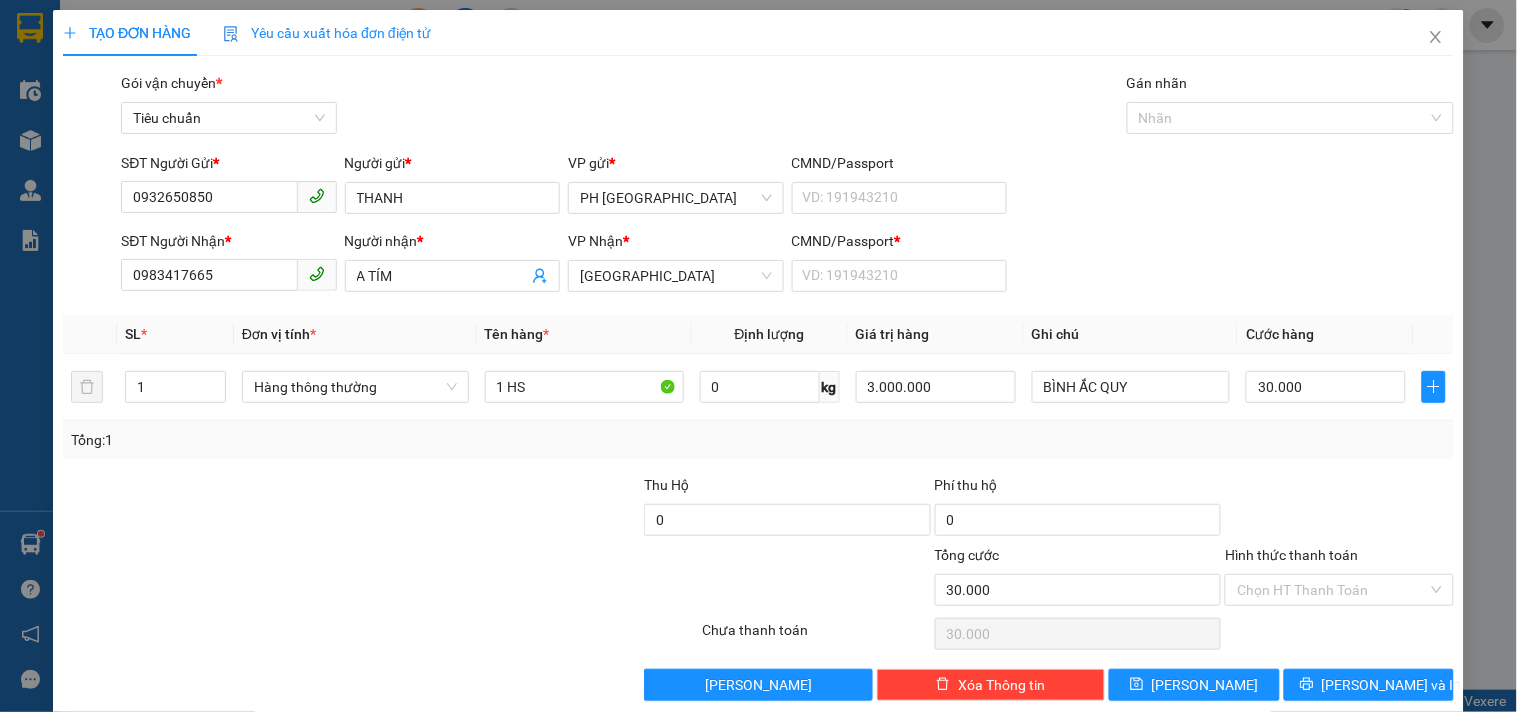 click on "Tổng:  1" at bounding box center [758, 440] 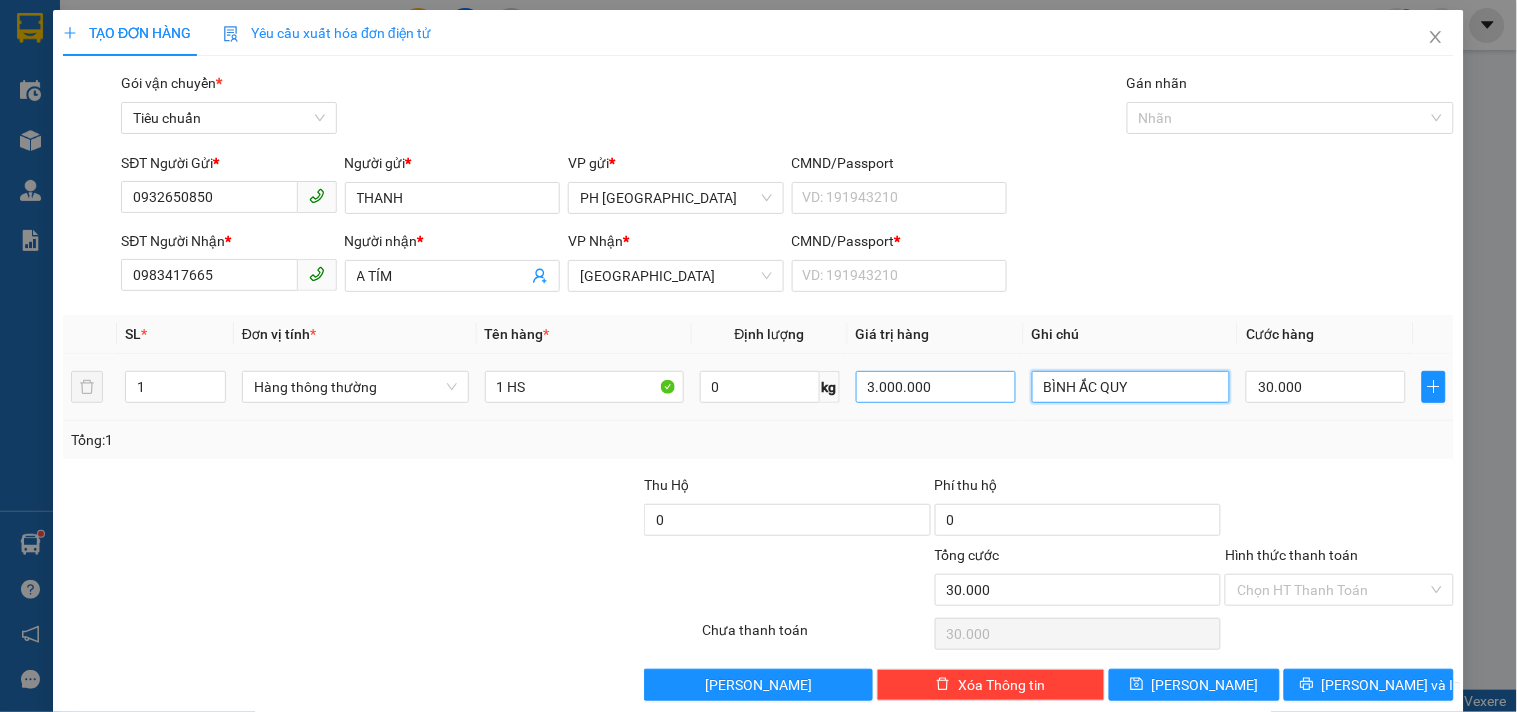 drag, startPoint x: 1133, startPoint y: 384, endPoint x: 973, endPoint y: 401, distance: 160.90059 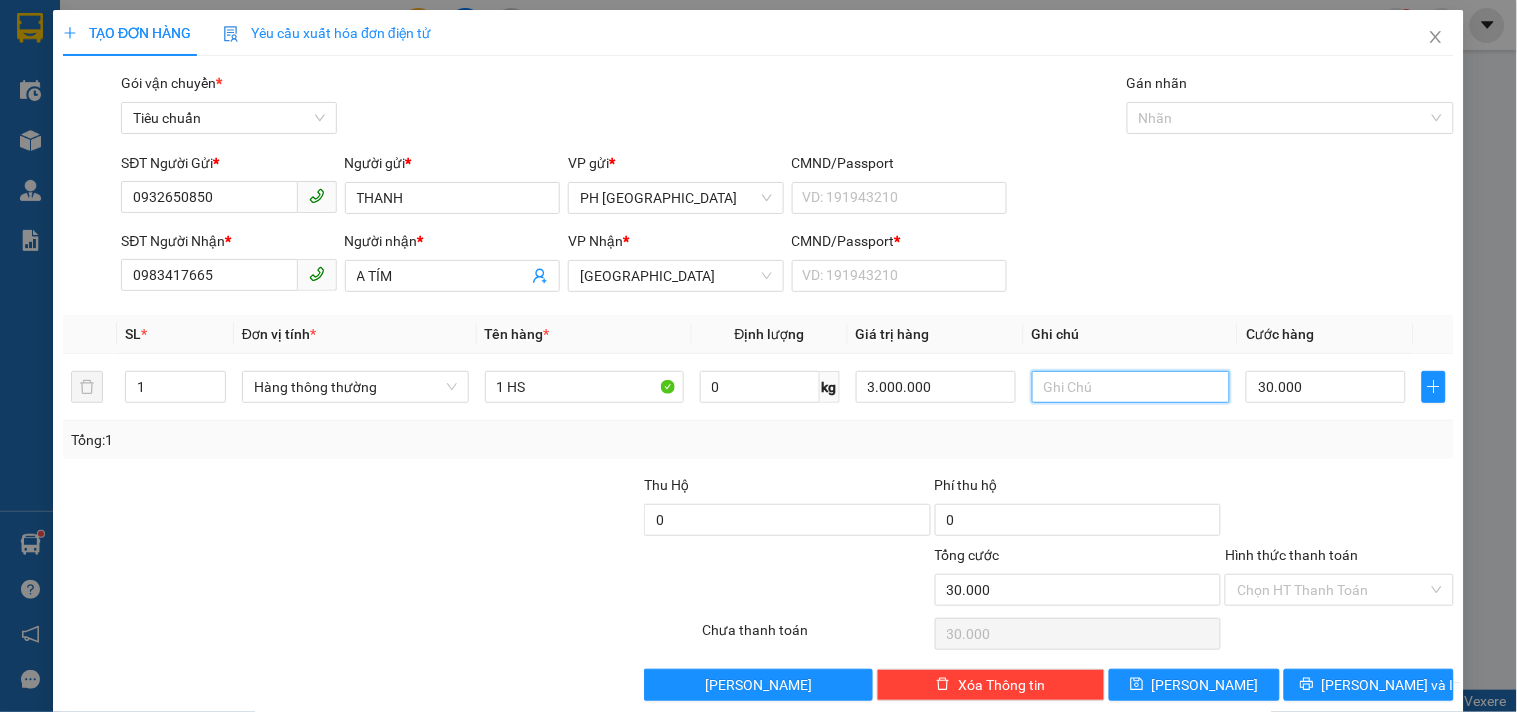 type 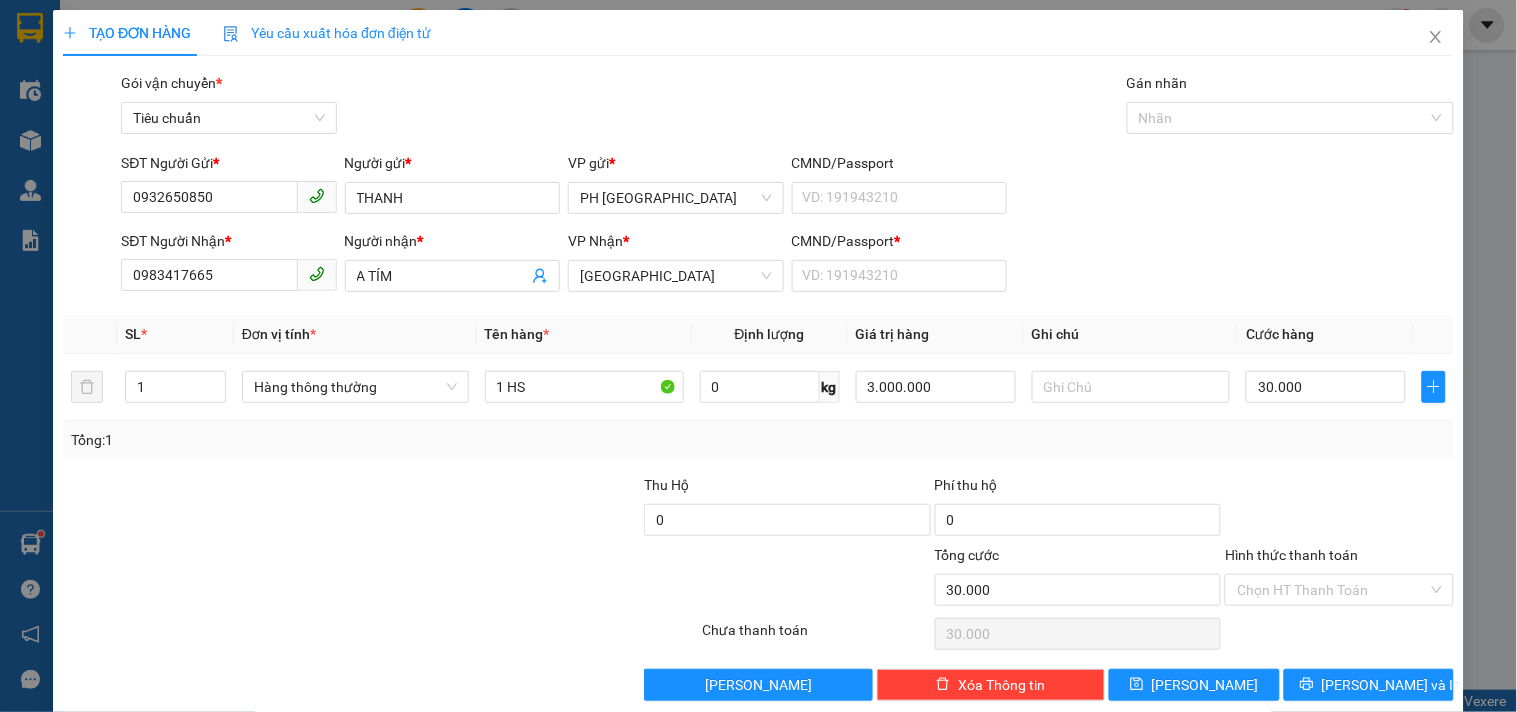 click on "Transit Pickup Surcharge Ids Transit Deliver Surcharge Ids Transit Deliver Surcharge Transit Deliver Surcharge Gói vận chuyển  * Tiêu chuẩn Gán nhãn   Nhãn SĐT Người Gửi  * 0932650850 Người gửi  * THANH VP gửi  * PH [GEOGRAPHIC_DATA] CMND/Passport VD: [PASSPORT] SĐT Người Nhận  * 0983417665 Người nhận  * A TÍM VP Nhận  * Tuy Hòa CMND/Passport  * VD: [PASSPORT] SL  * Đơn vị tính  * Tên hàng  * Định lượng Giá trị hàng Ghi chú Cước hàng                   1 Hàng thông thường 1 HS 0 kg 3.000.000 30.000 Tổng:  1 Thu Hộ 0 Phí thu hộ 0 Tổng cước 30.000 Hình thức thanh toán Chọn HT Thanh Toán Số tiền thu trước 0 Chưa thanh toán 30.000 Chọn HT Thanh Toán Lưu nháp Xóa Thông tin [PERSON_NAME] và In 1 HS" at bounding box center (758, 386) 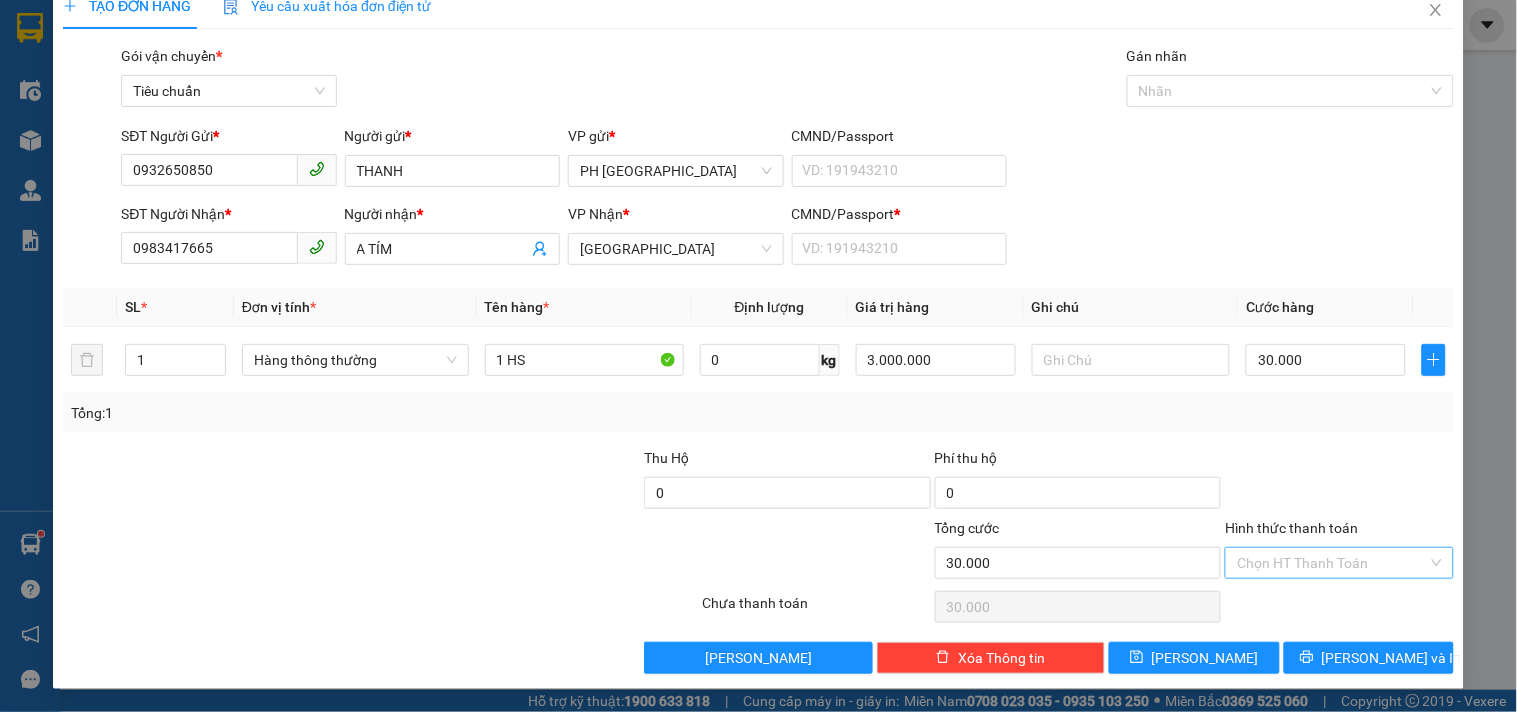 click on "Hình thức thanh toán" at bounding box center (1332, 563) 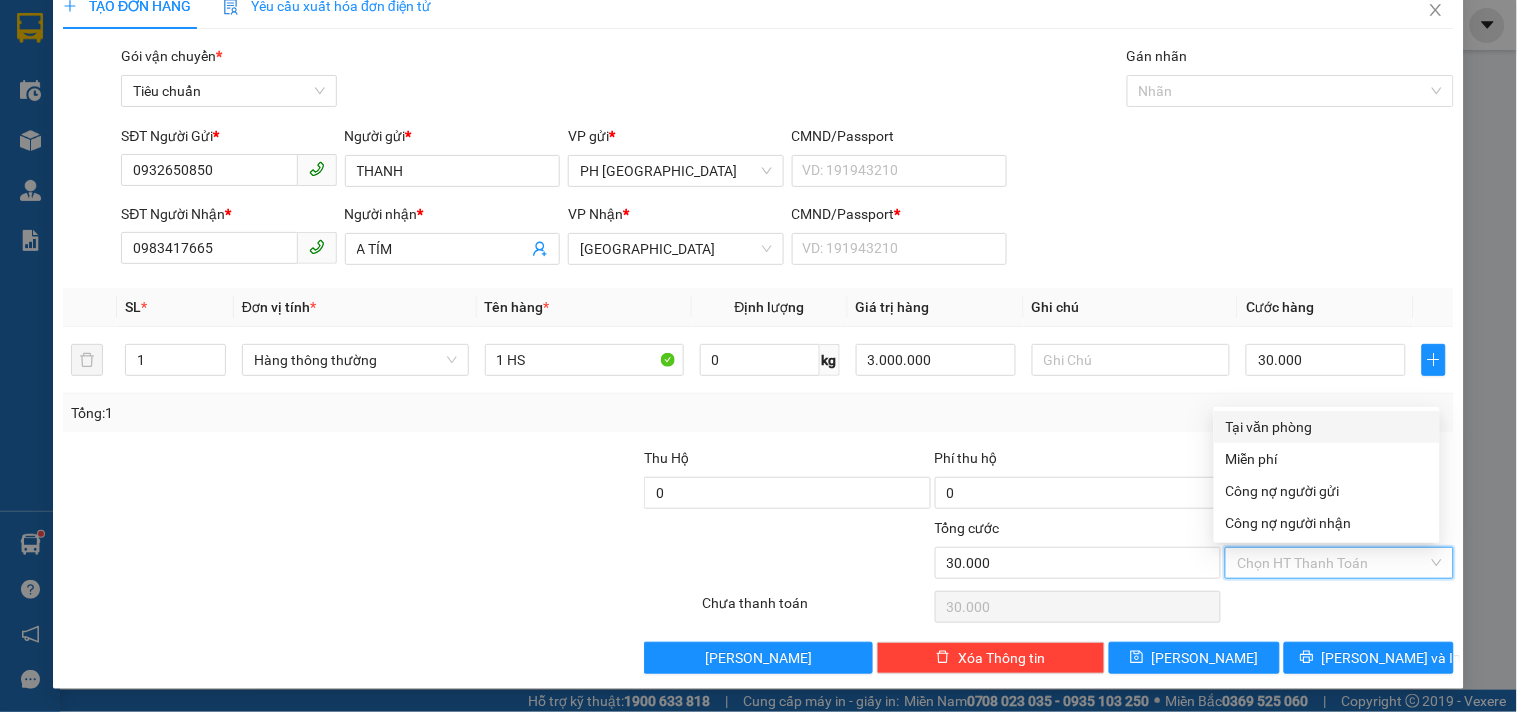 click on "Tại văn phòng" at bounding box center (1327, 427) 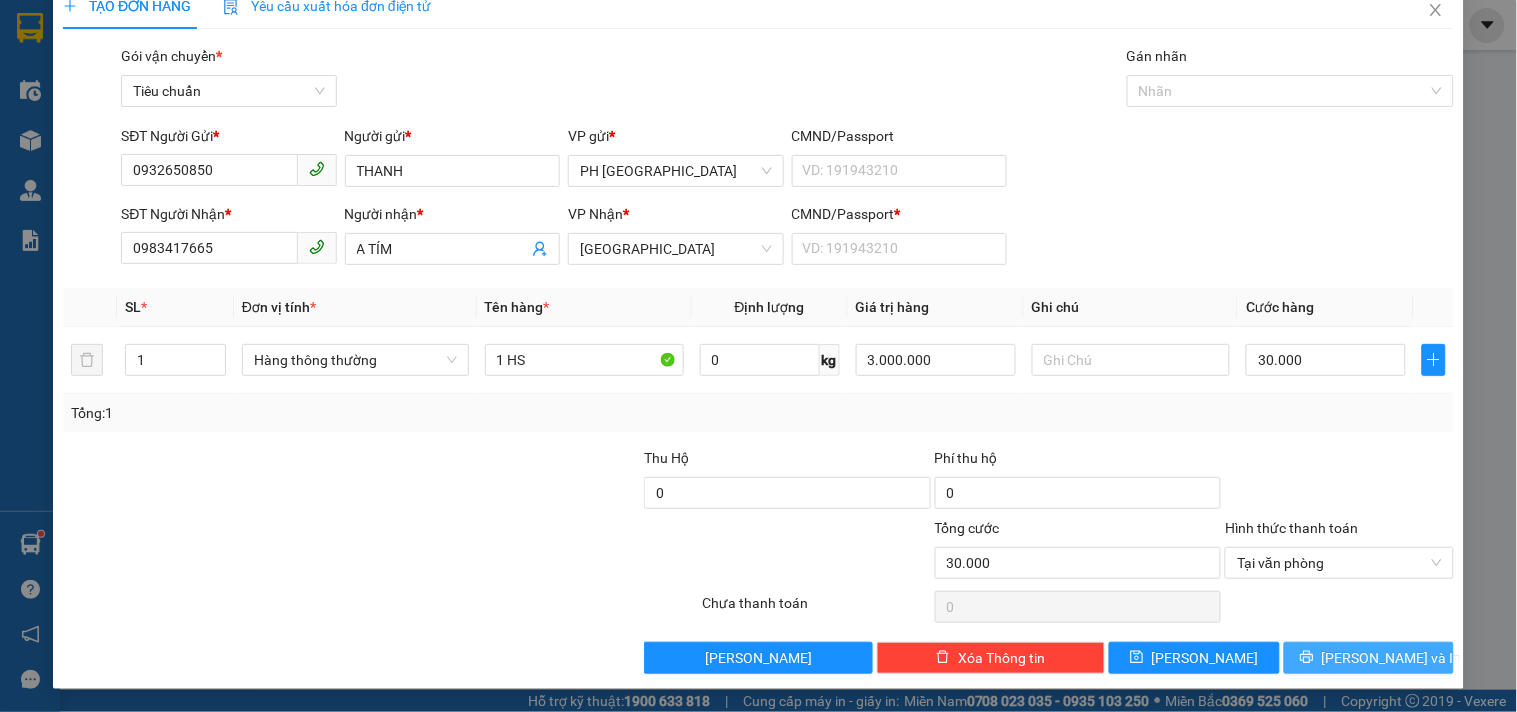 click on "[PERSON_NAME] và In" at bounding box center [1392, 658] 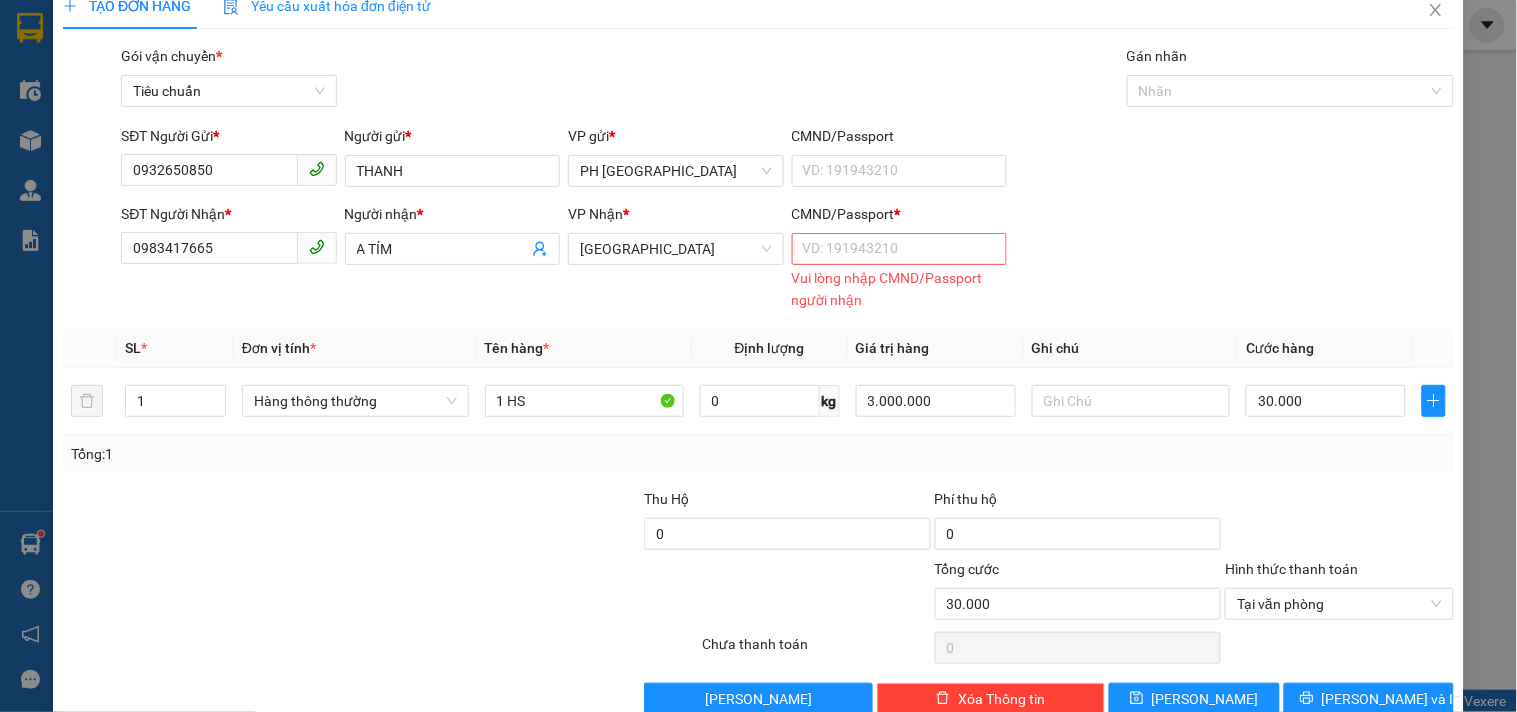 click on "Vui lòng nhập CMND/Passport người nhận" at bounding box center (899, 289) 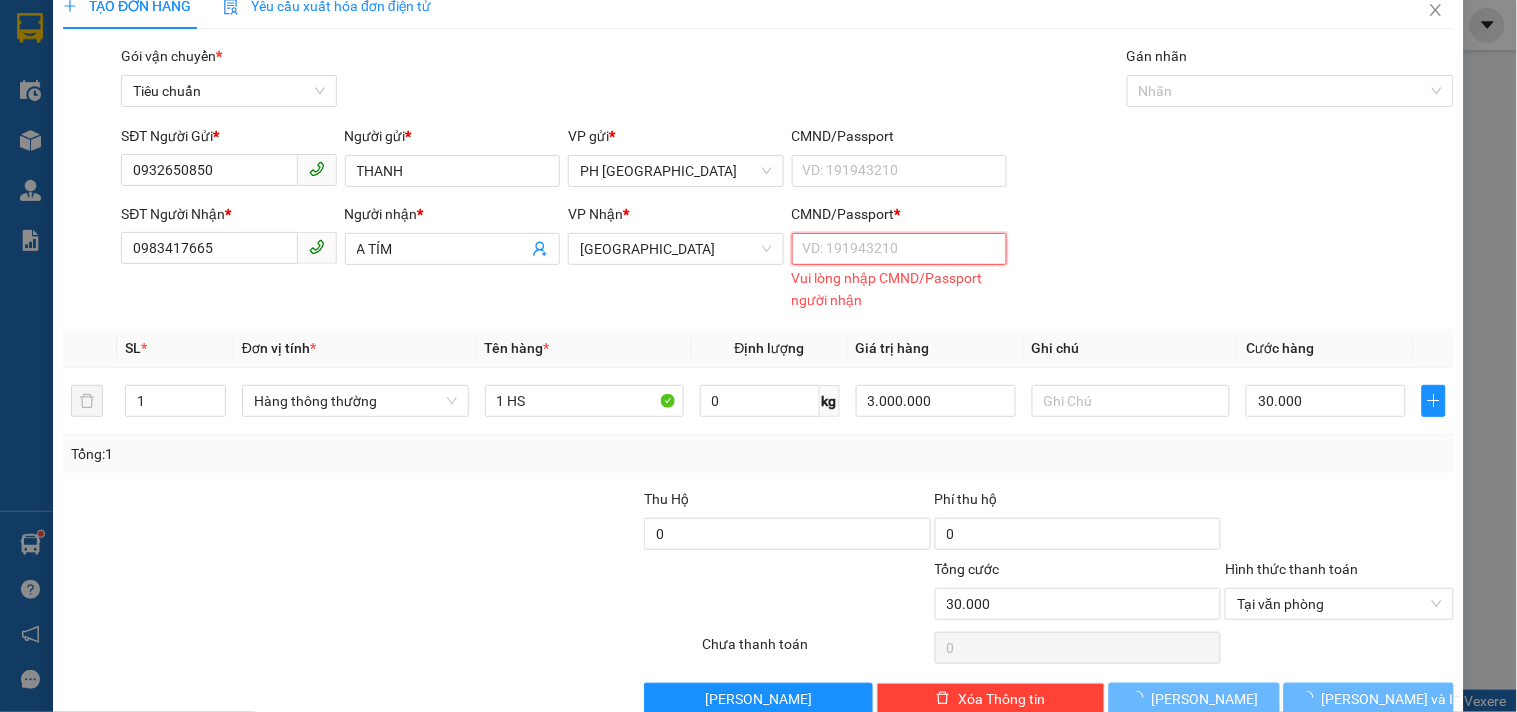 click on "CMND/Passport  *" at bounding box center (899, 249) 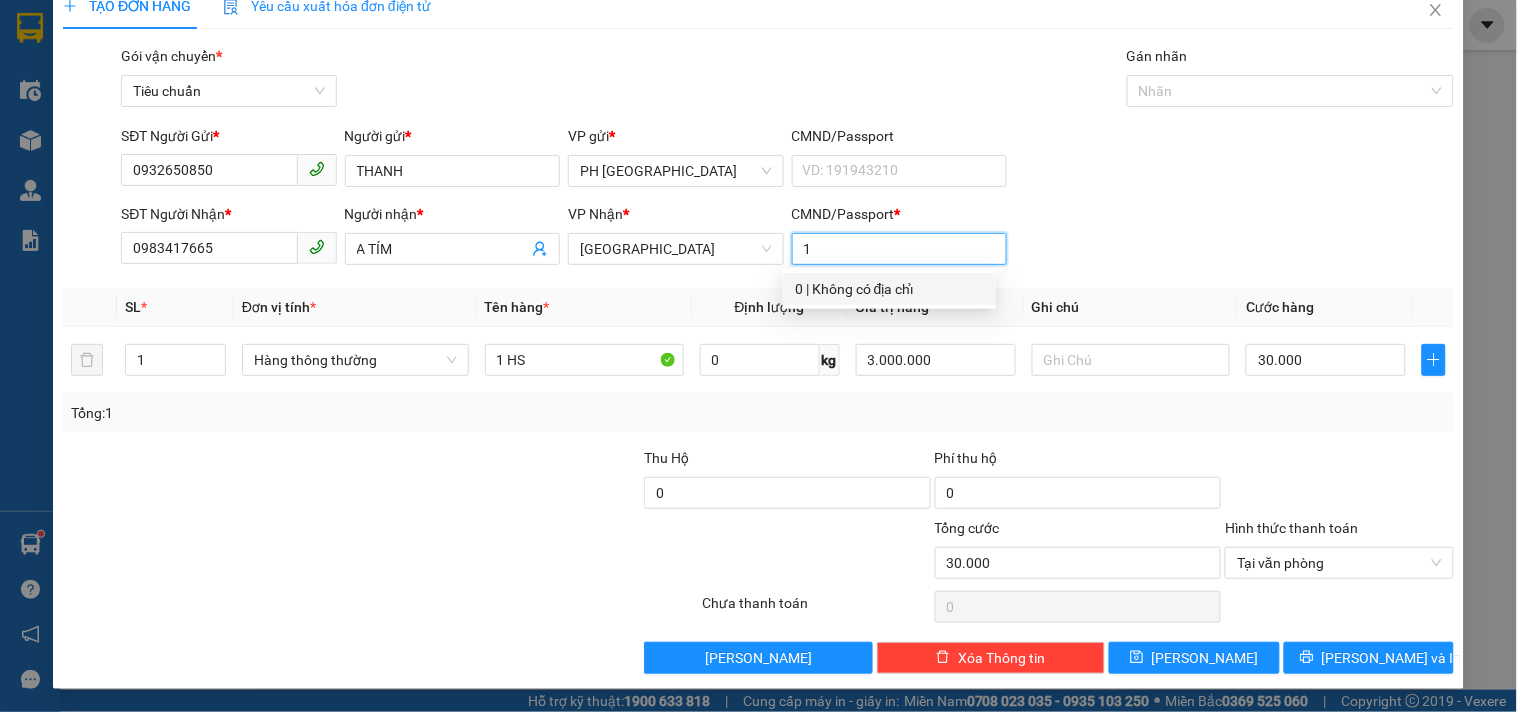 type on "1" 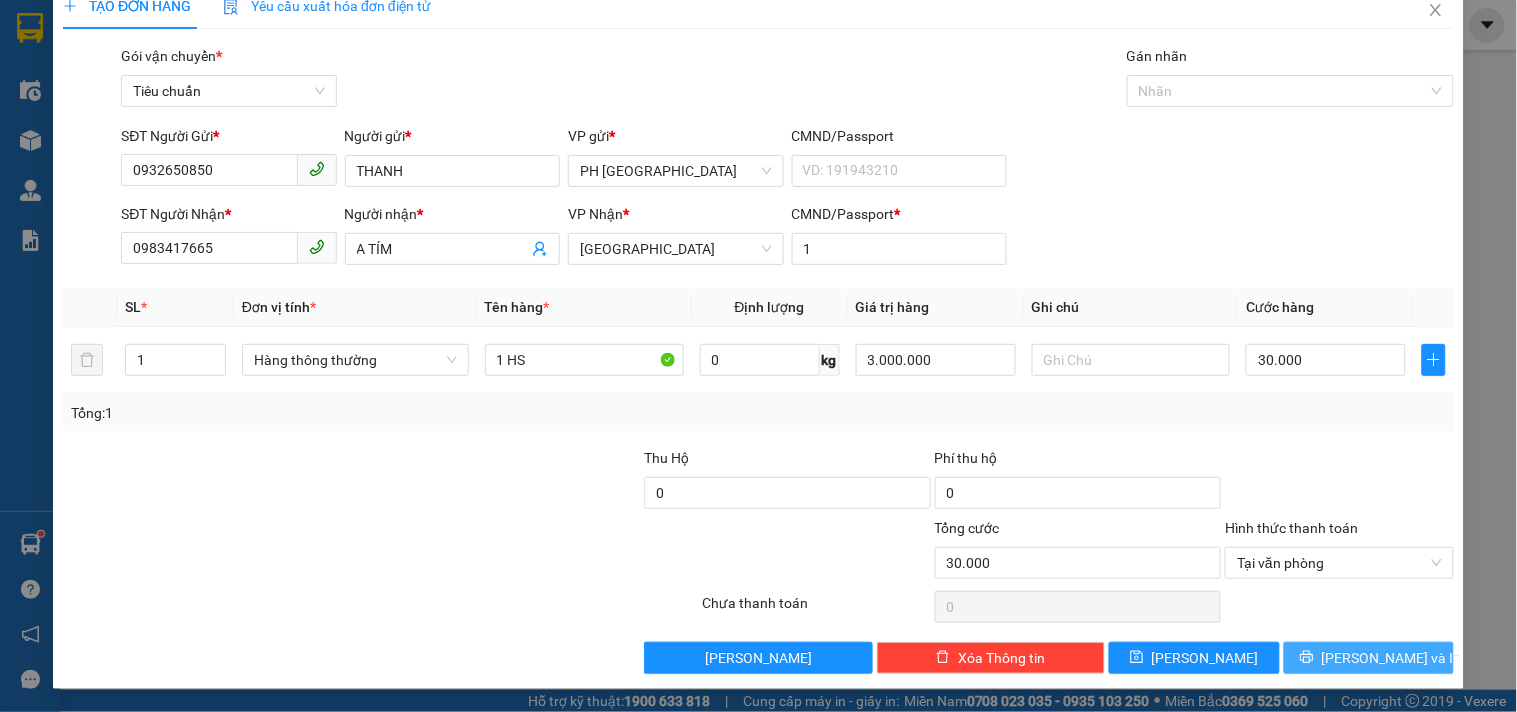 click on "[PERSON_NAME] và In" at bounding box center (1392, 658) 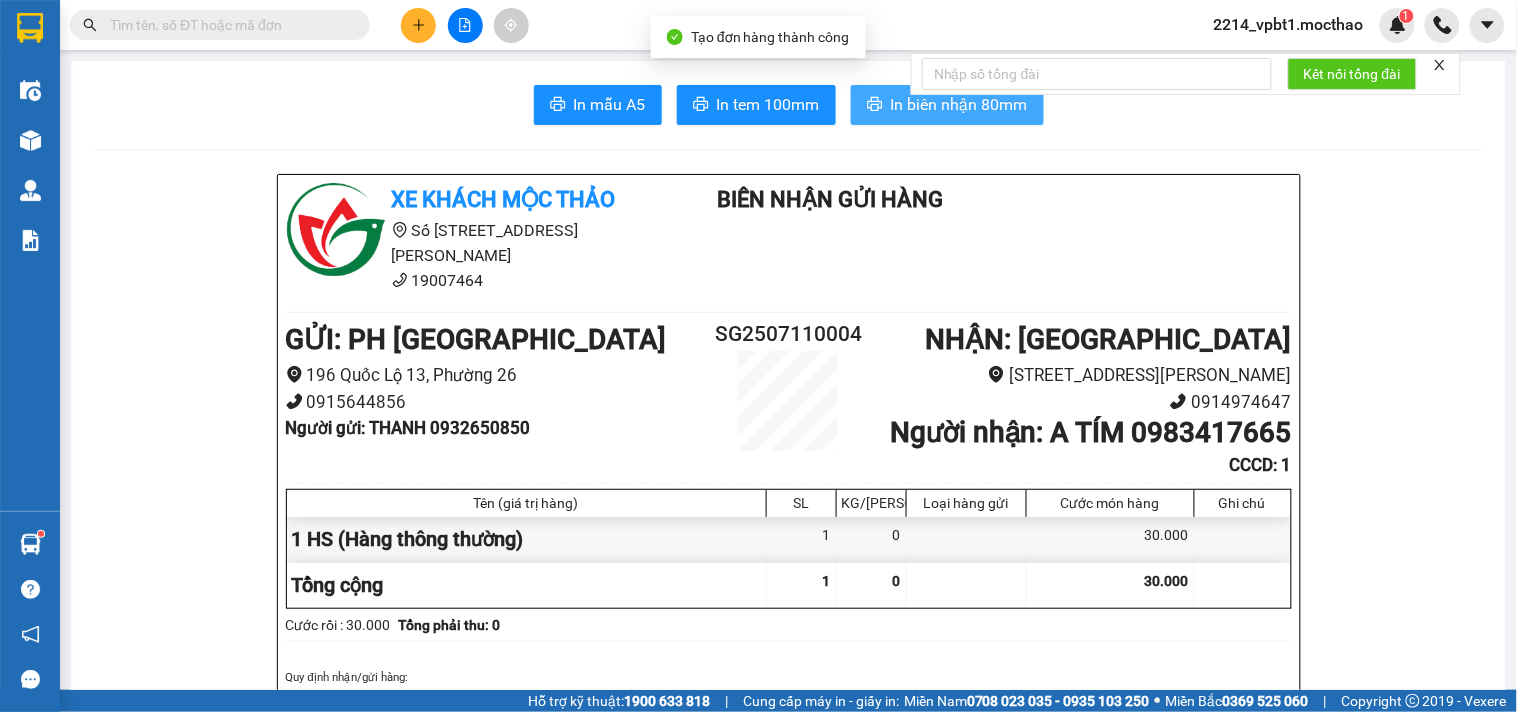 click on "In biên nhận 80mm" at bounding box center (947, 105) 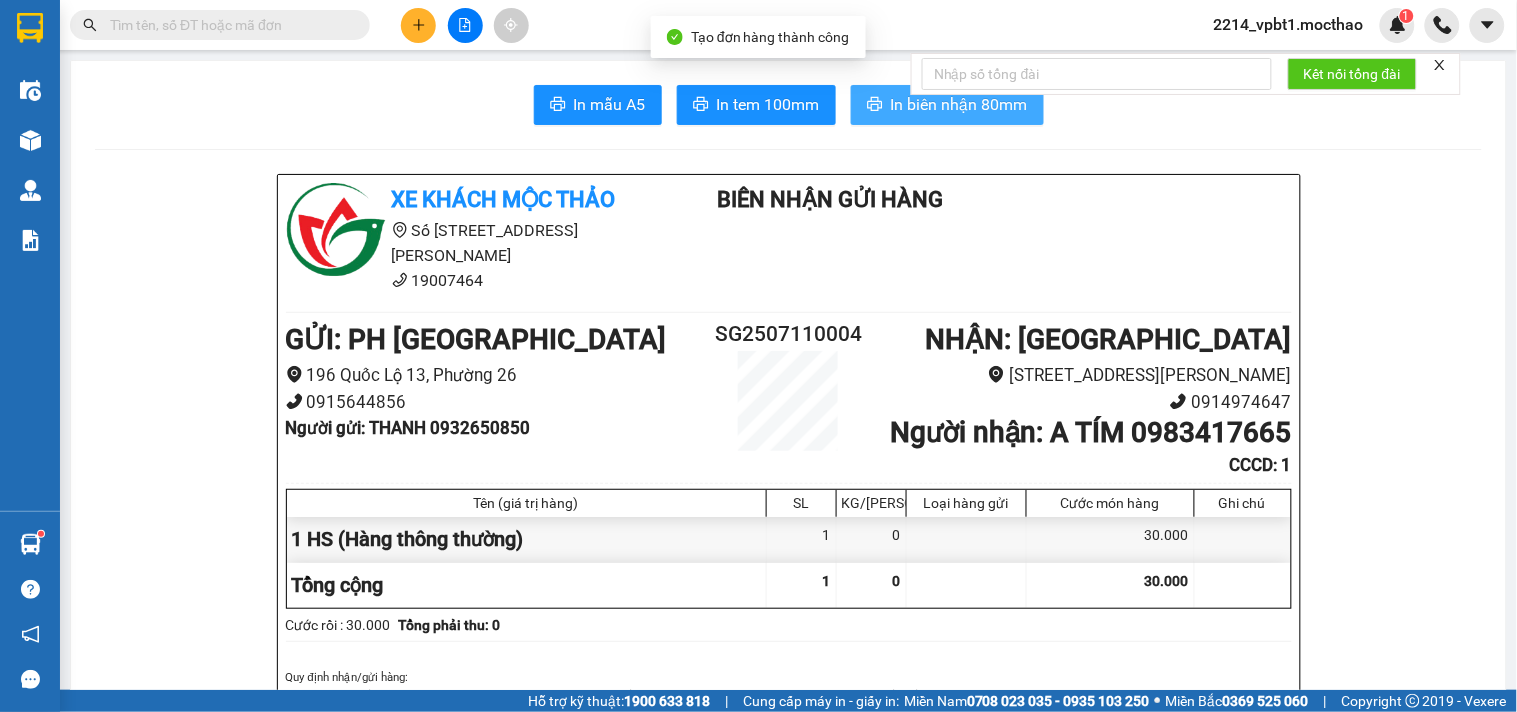 scroll, scrollTop: 0, scrollLeft: 0, axis: both 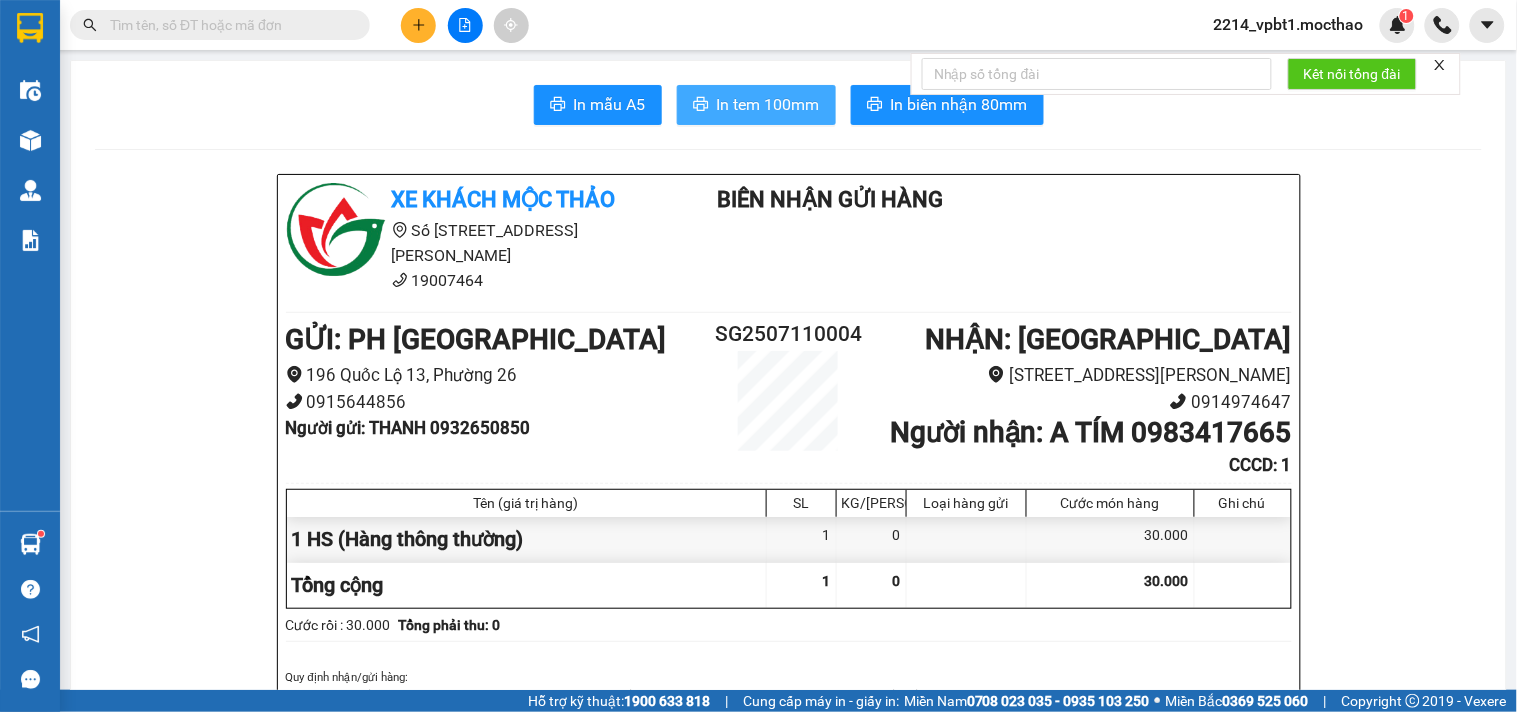 click on "In tem 100mm" at bounding box center (768, 104) 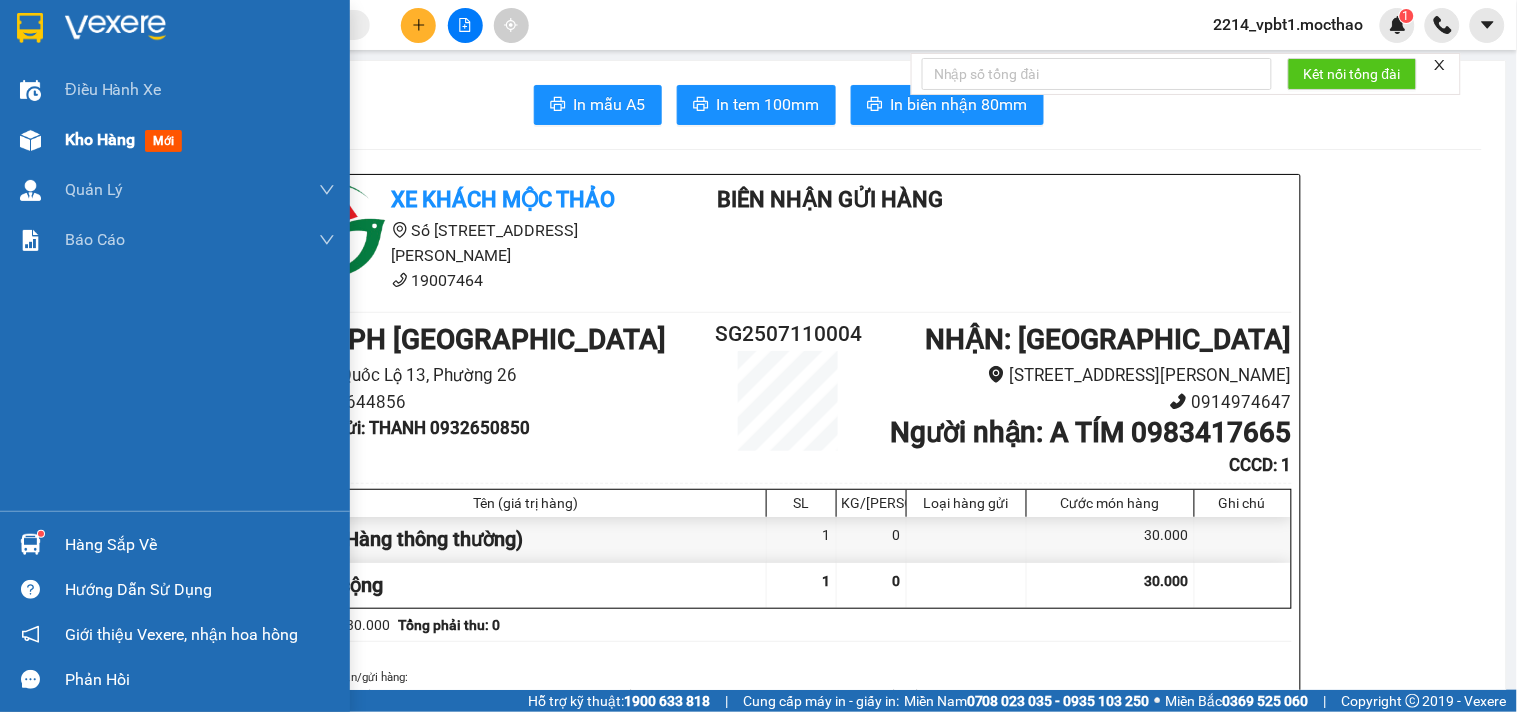 click on "Kho hàng" at bounding box center (100, 139) 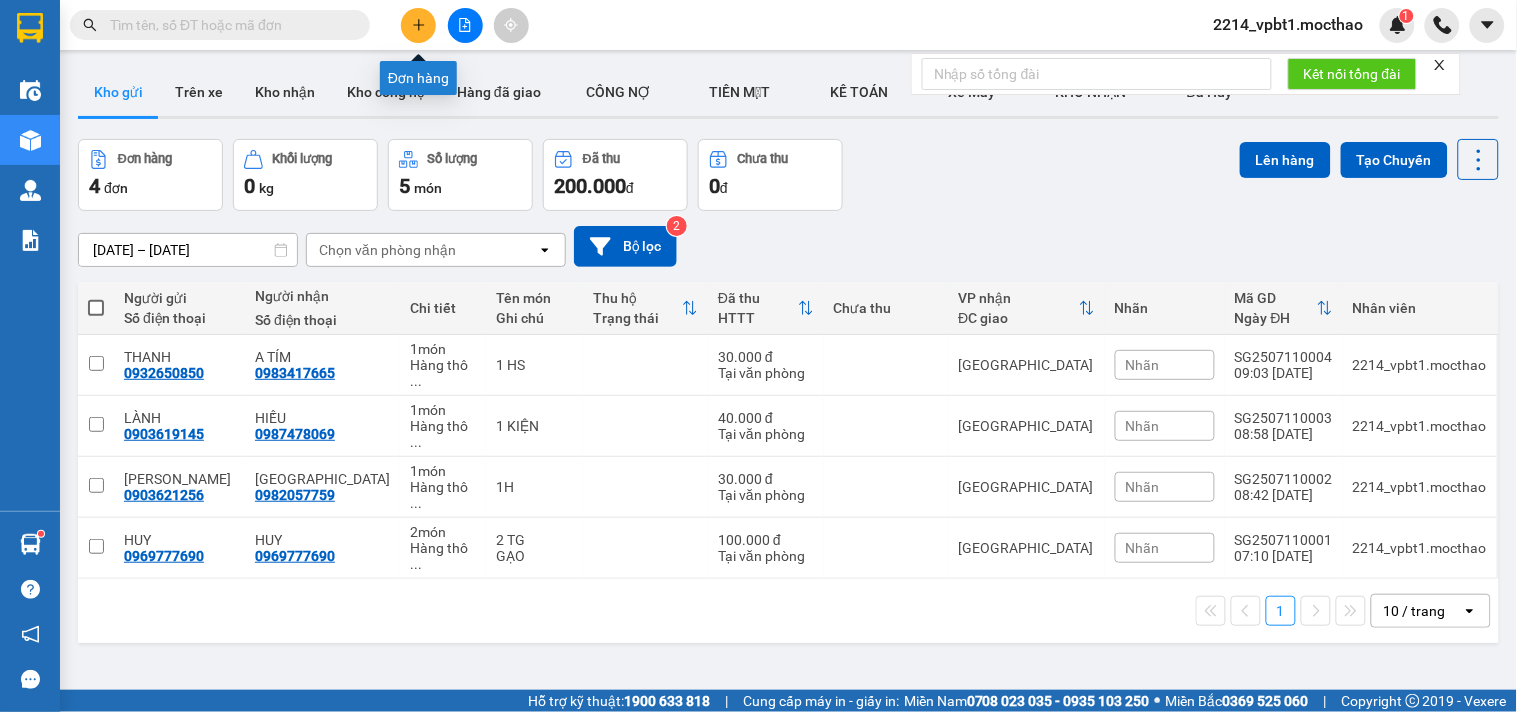 click 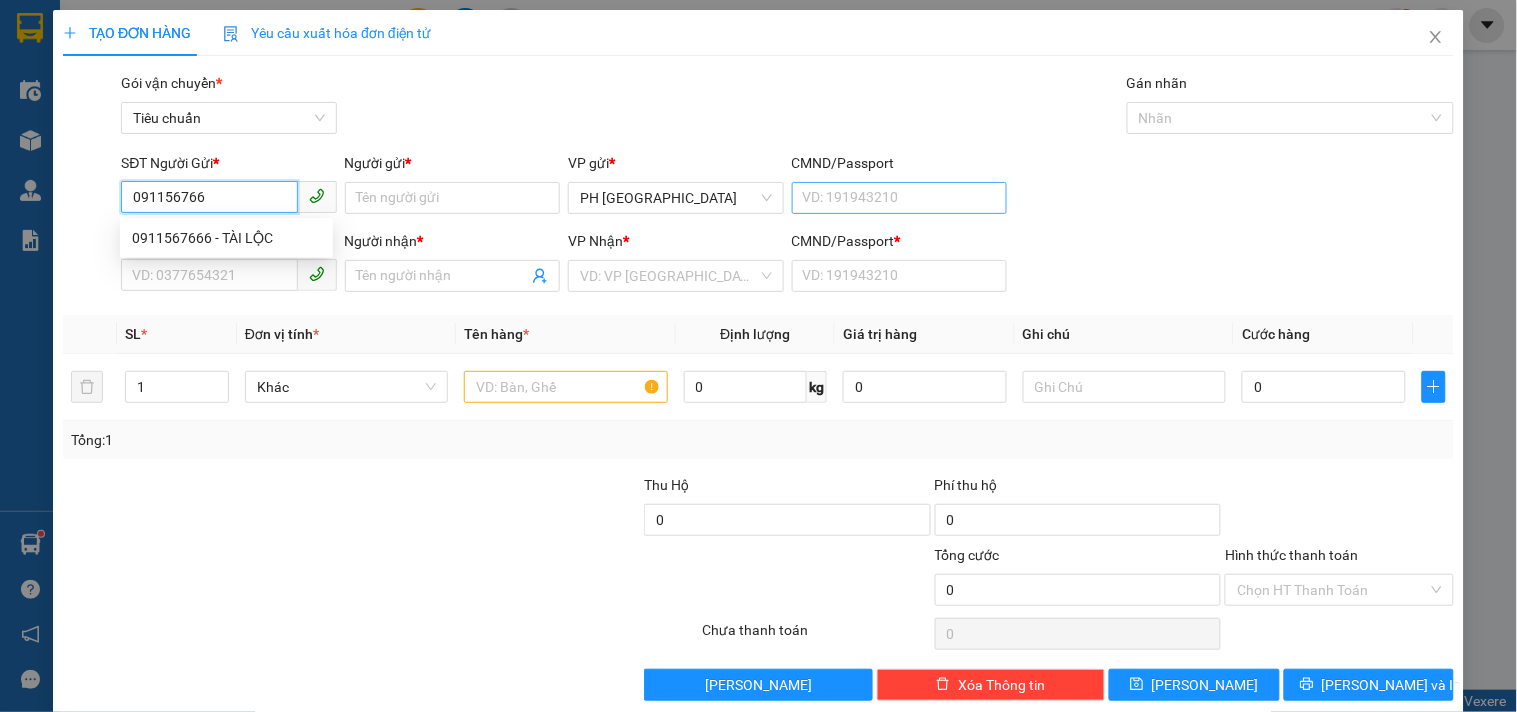 type on "0911567666" 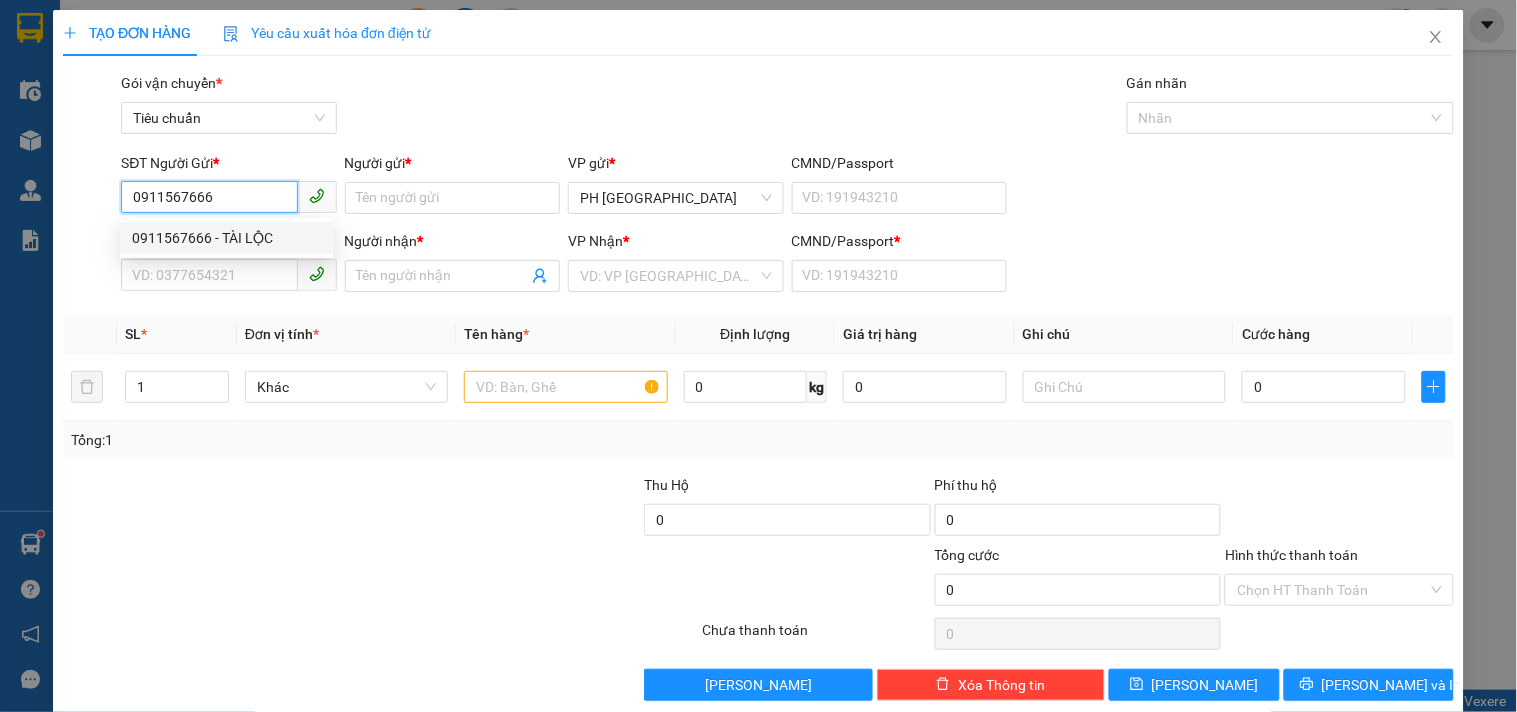 click on "0911567666 - TÀI LỘC" at bounding box center [226, 238] 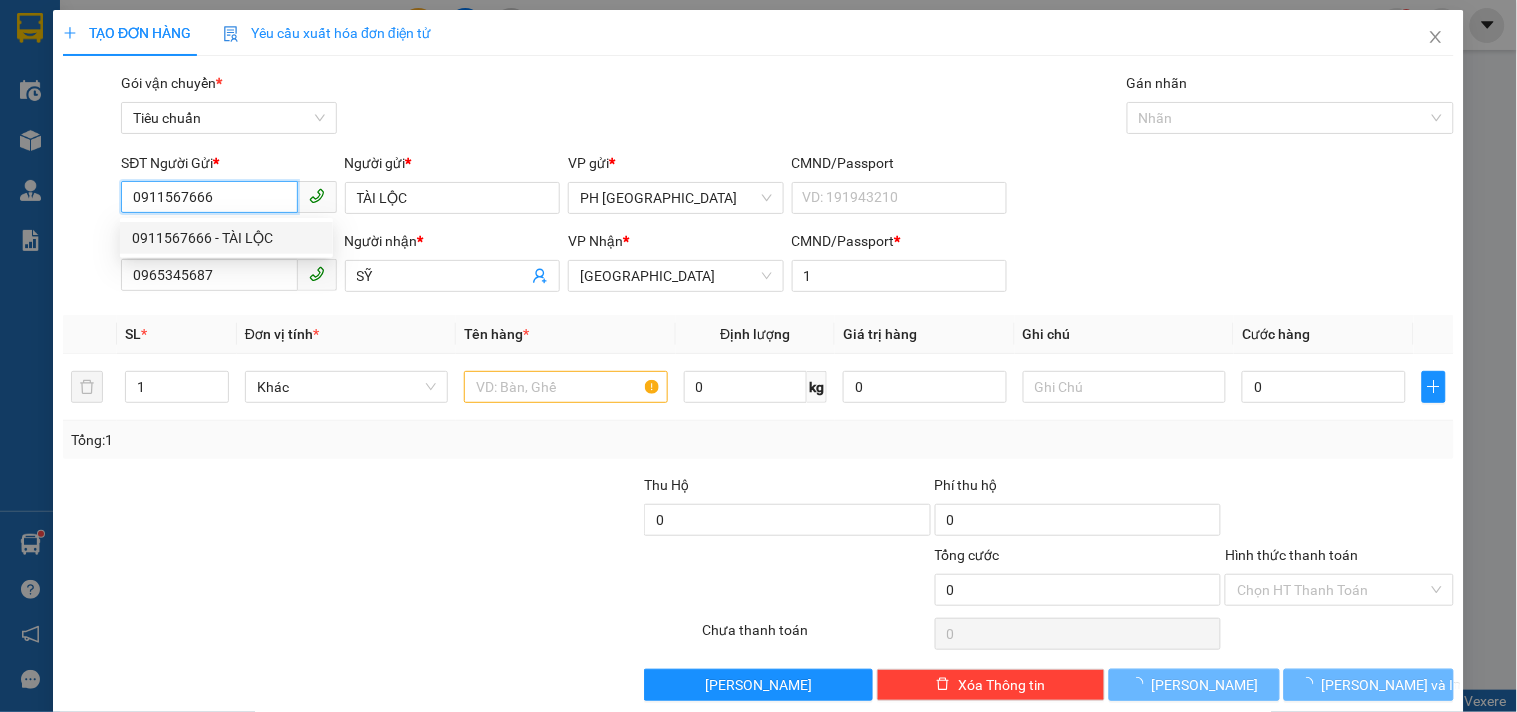 type on "50.000" 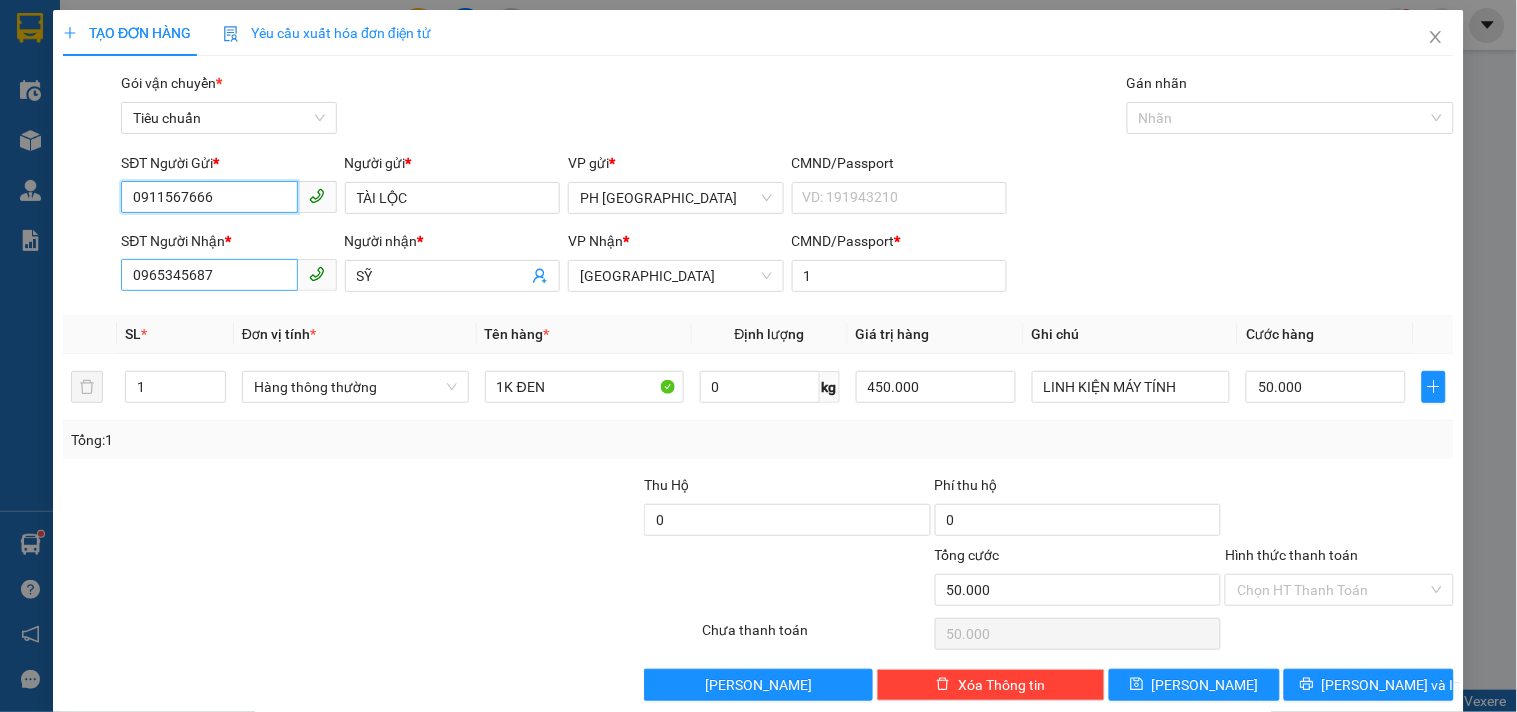 type on "0911567666" 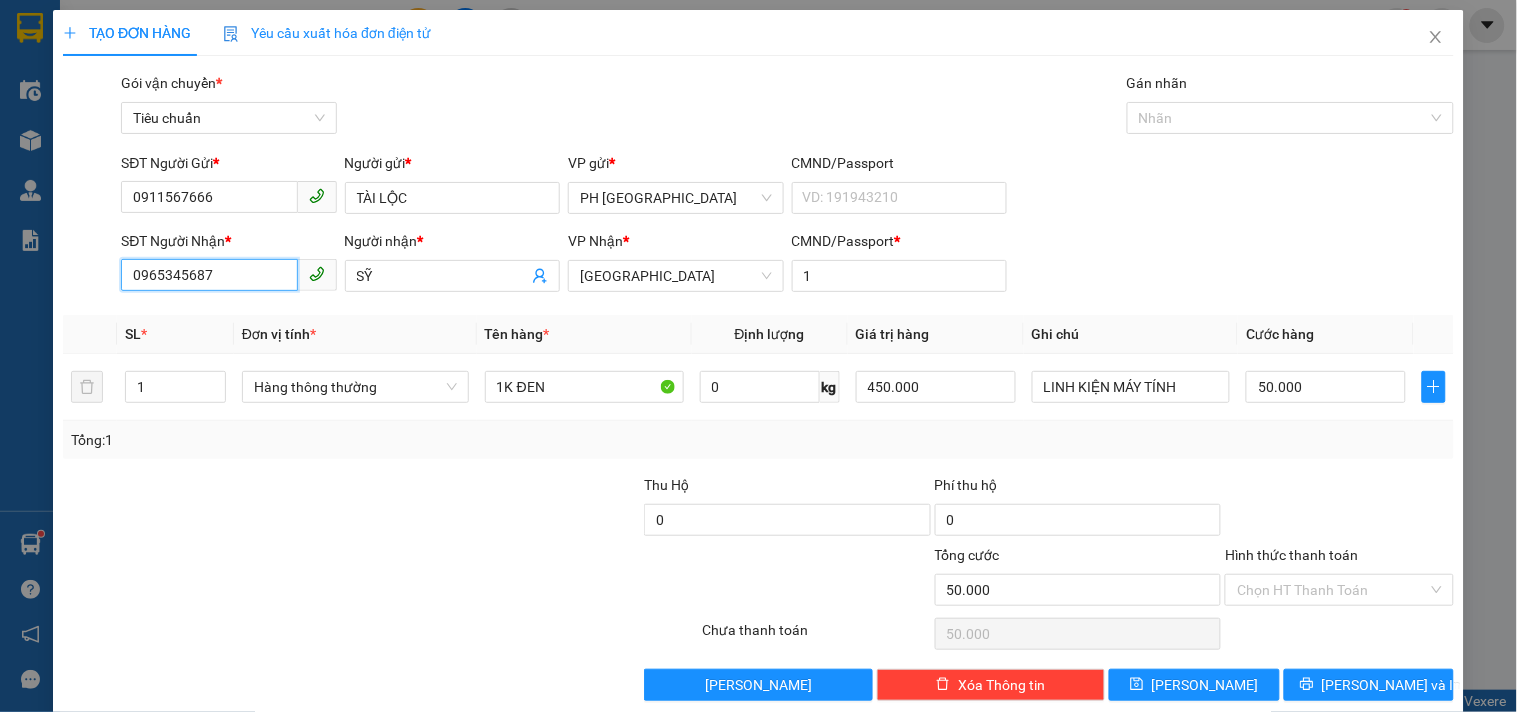 click on "Kết quả tìm kiếm ( 21 )  Bộ lọc  Mã ĐH Trạng thái Món hàng Thu hộ Tổng cước Chưa cước Nhãn Người gửi VP Gửi Người nhận VP Nhận TH2507100082 16:18 [DATE] VP Nhận   78B-005.31 06:34 [DATE] 1 [GEOGRAPHIC_DATA] SL:  1 50.000 0367688771 SƯƠNG [GEOGRAPHIC_DATA] 0901487754 THƠ PH [GEOGRAPHIC_DATA] TH2503280103 16:40 [DATE] VP Nhận   78H-023.50 06:37 [DATE] 1 TX SL:  1 60.000 0367688771 [GEOGRAPHIC_DATA] 0901487754 THƠ [GEOGRAPHIC_DATA] TH2307300066 16:16 [DATE] VP Nhận   78F-000.31 07:01 [DATE] 1 [GEOGRAPHIC_DATA] [GEOGRAPHIC_DATA]:  1 50.000 0367688771 SƯƠNG [GEOGRAPHIC_DATA] 0901487754 [GEOGRAPHIC_DATA] TH2411050069 16:12 [DATE] Đã giao   07:55 [DATE] 1 TX SL:  1 60.000 0367688771 [GEOGRAPHIC_DATA] [GEOGRAPHIC_DATA] 0901487754 THƠ [GEOGRAPHIC_DATA] TH2405110091 16:12 [DATE] Đã giao   06:55 [DATE] 1 TX [GEOGRAPHIC_DATA]:  1 50.000 0367688771 [GEOGRAPHIC_DATA] 0901487754 THƠ PH [GEOGRAPHIC_DATA] TH2403300097 16:03 [DATE] Đã giao   07:50 [DATE] 1 TX SL:  1 80.000 0367688771 [GEOGRAPHIC_DATA] 0901487754 THƠ [GEOGRAPHIC_DATA] TH2402220095 16:41 [DATE] Đã giao   1 TX 1" at bounding box center (758, 356) 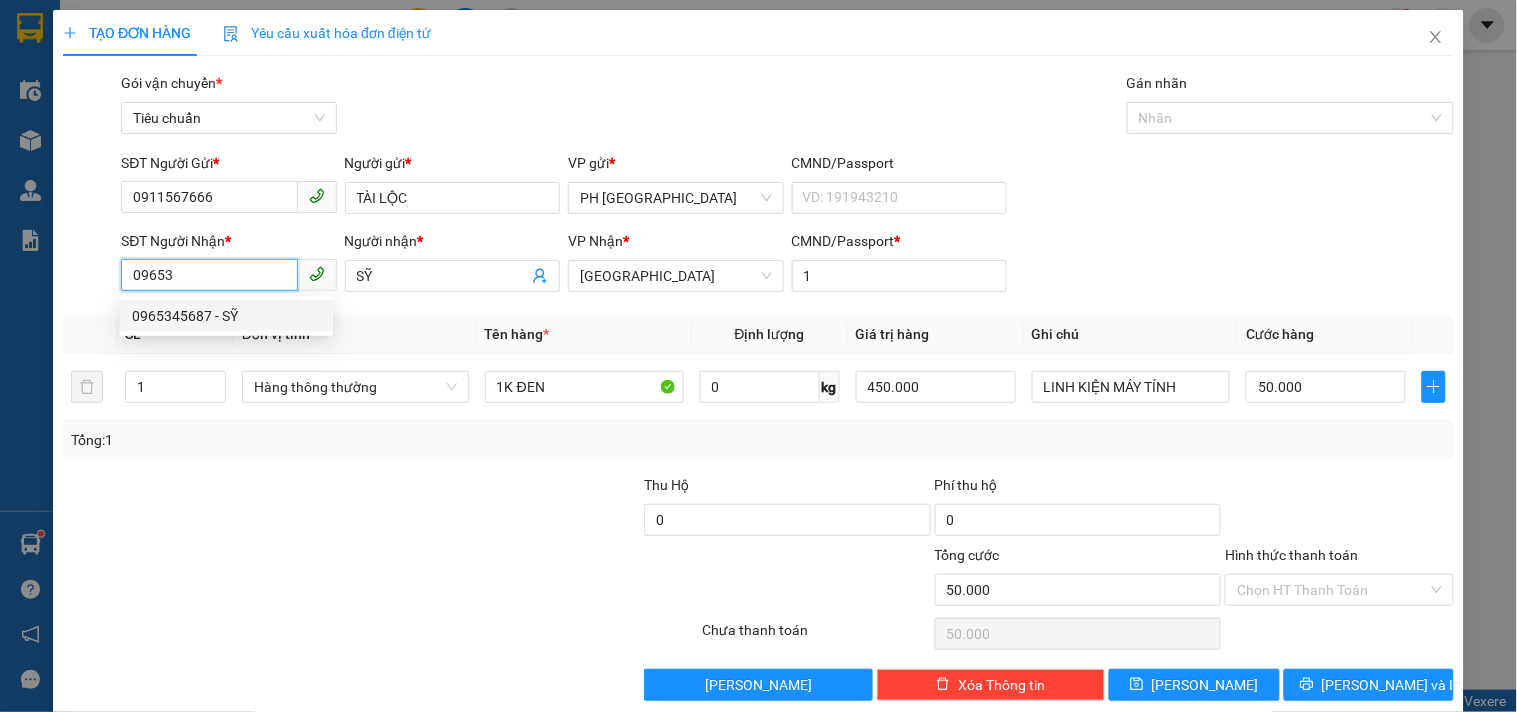 click on "0965345687 - SỸ" at bounding box center [226, 316] 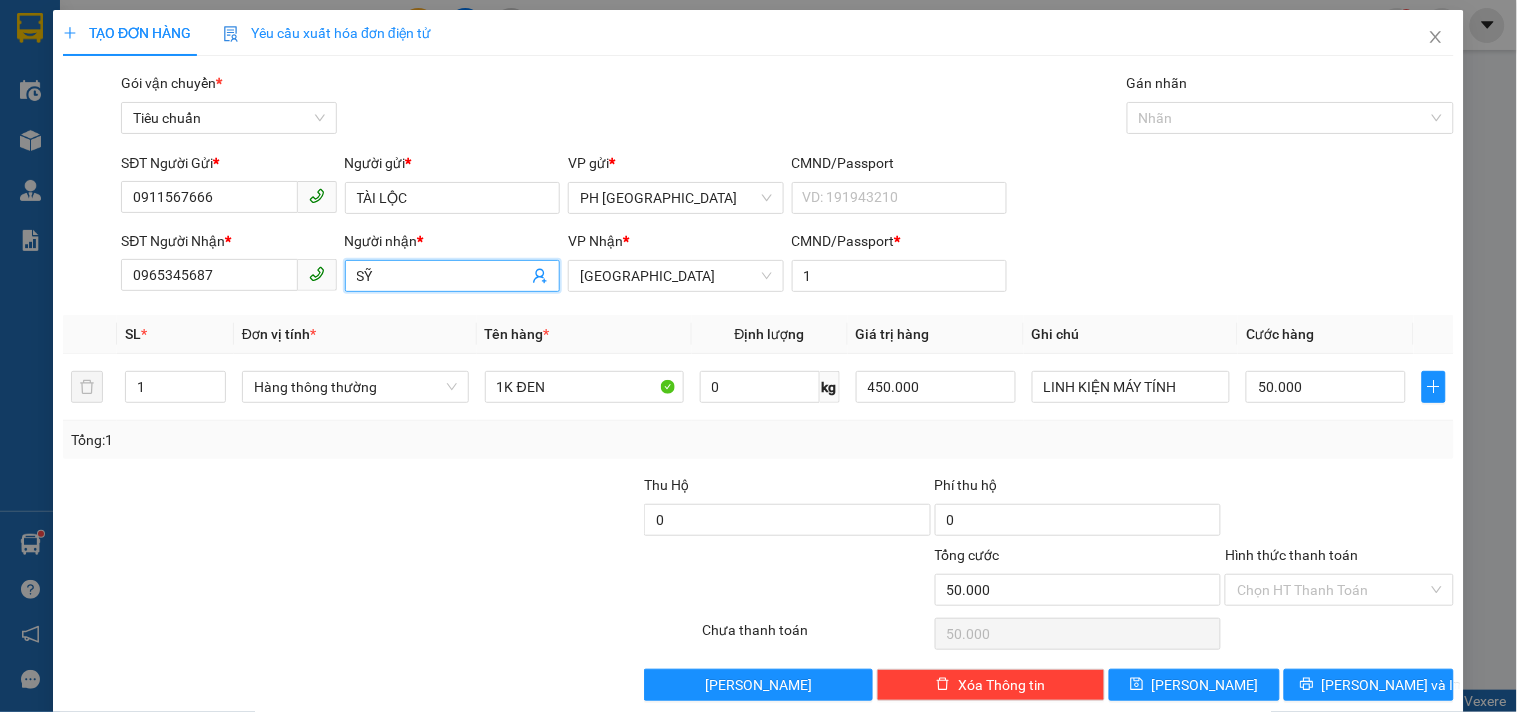 drag, startPoint x: 376, startPoint y: 277, endPoint x: 324, endPoint y: 270, distance: 52.46904 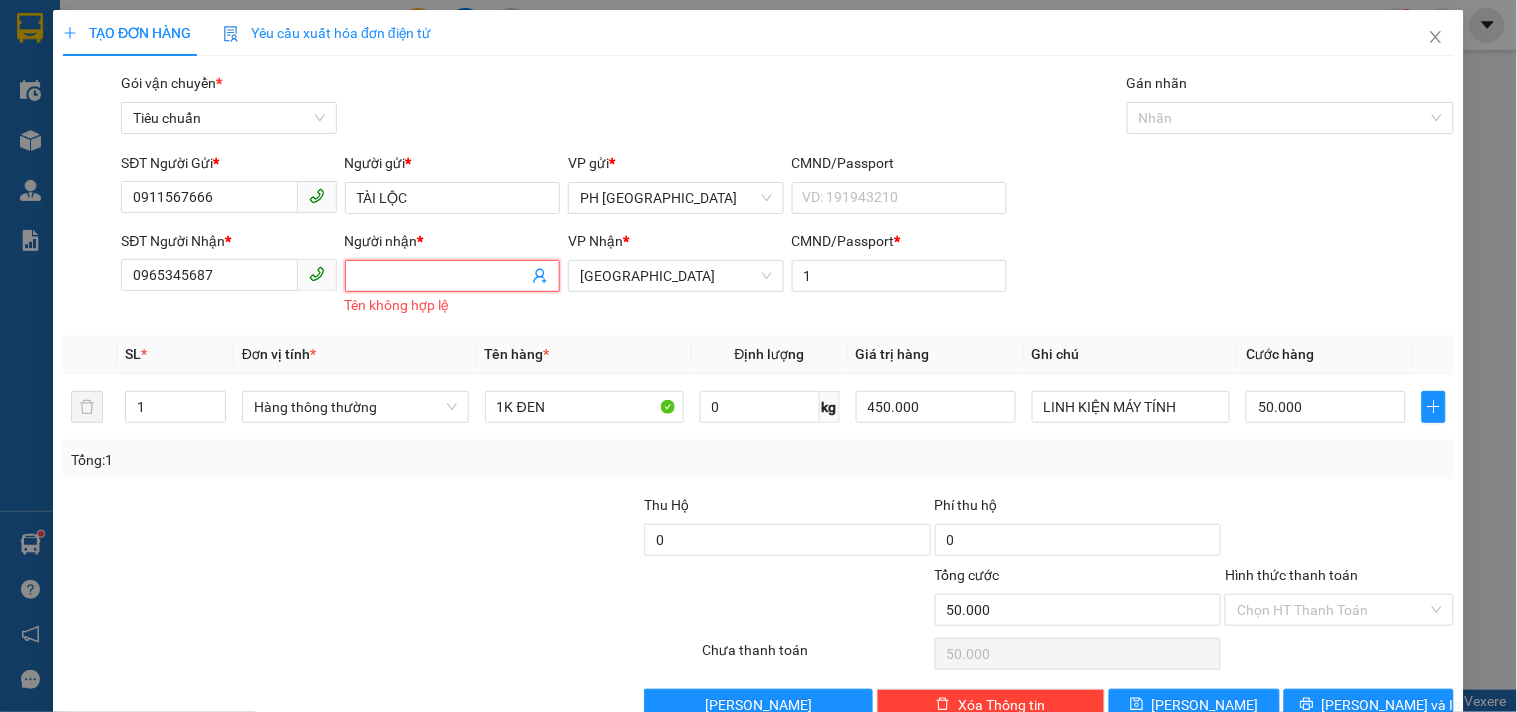 type on "D" 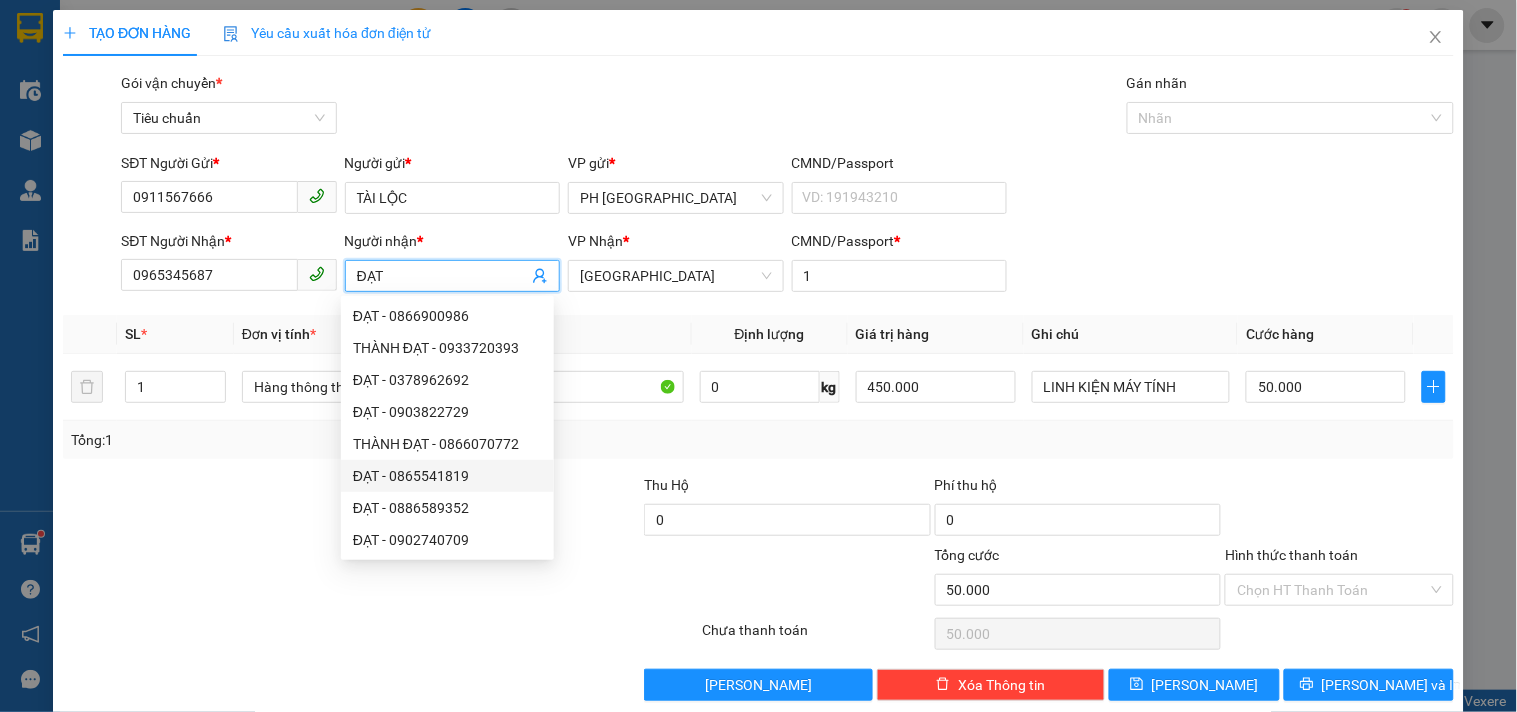 type on "ĐẠT" 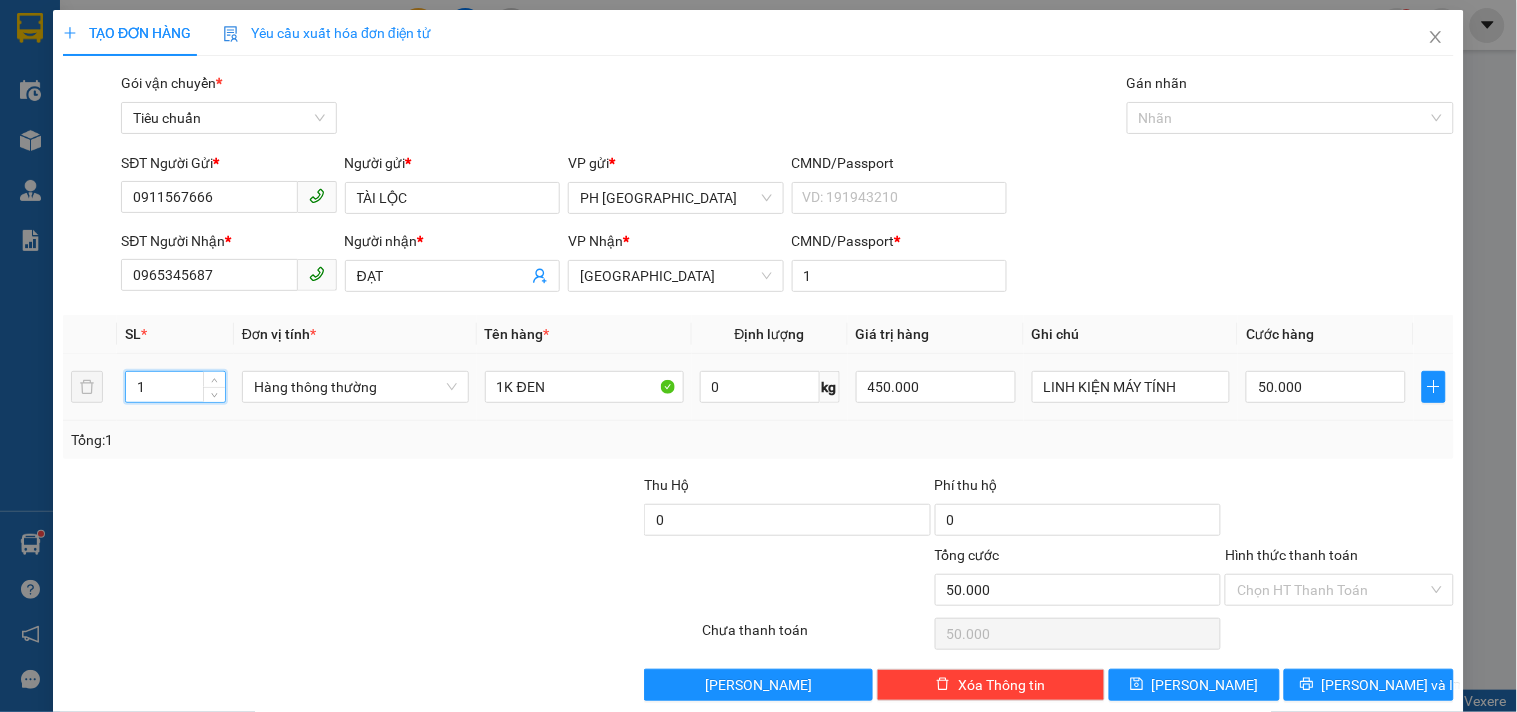 click on "1" at bounding box center [175, 387] 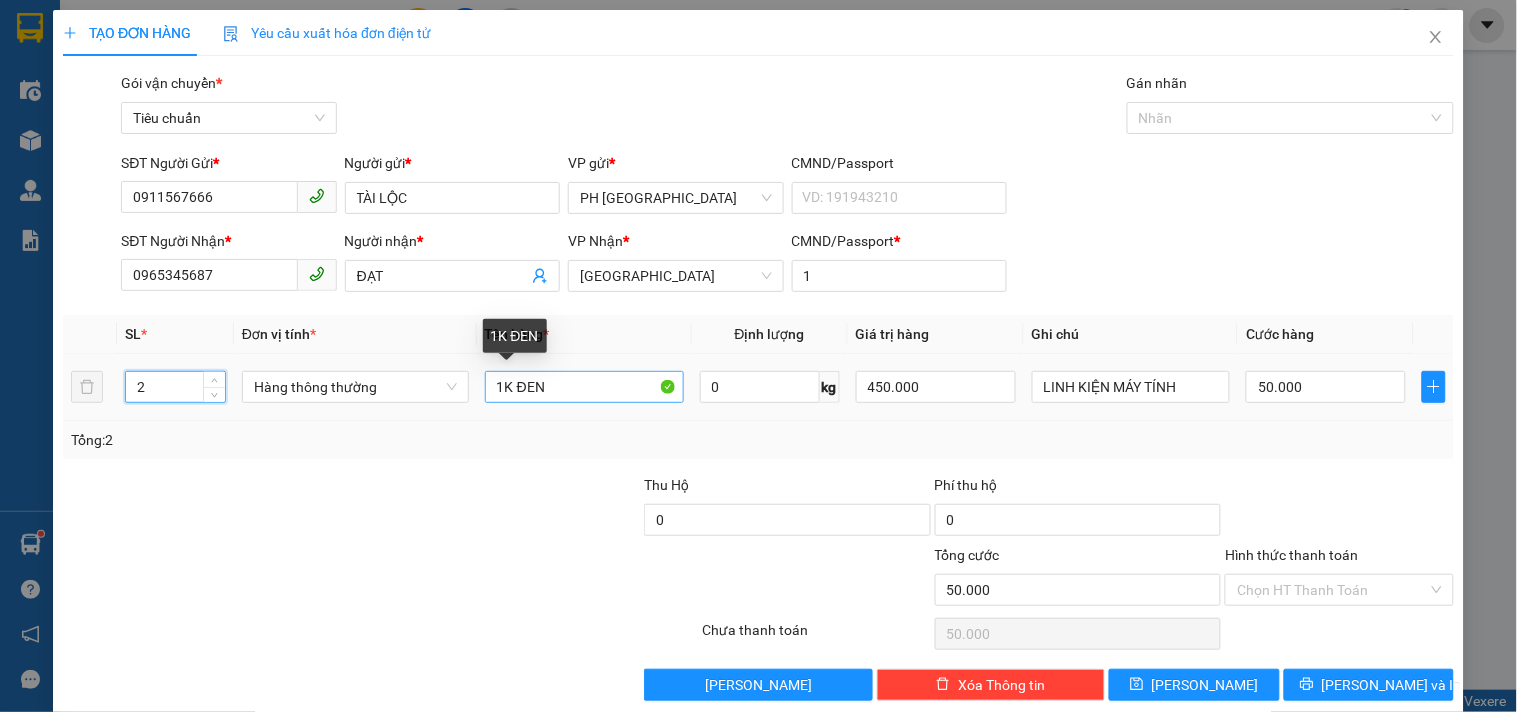 type on "2" 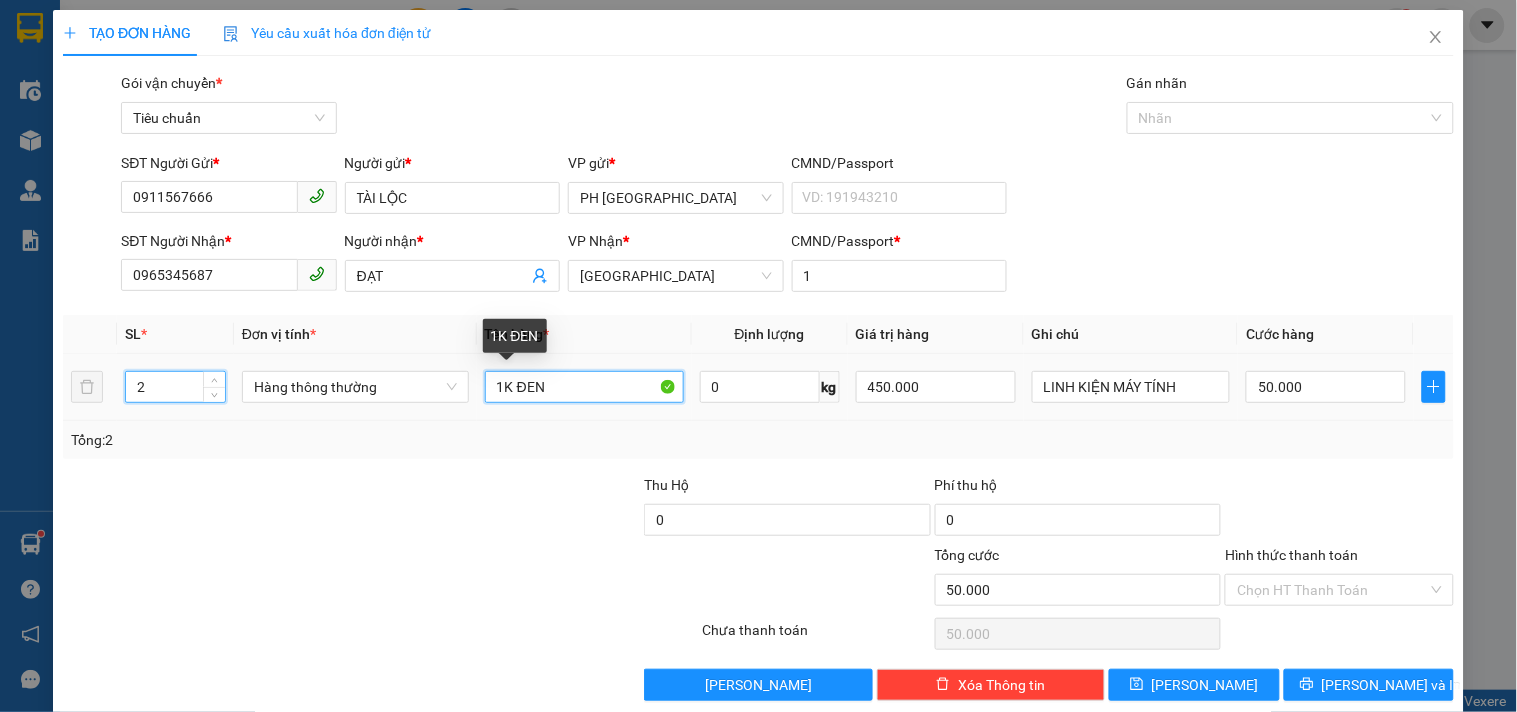 drag, startPoint x: 502, startPoint y: 385, endPoint x: 725, endPoint y: 407, distance: 224.08258 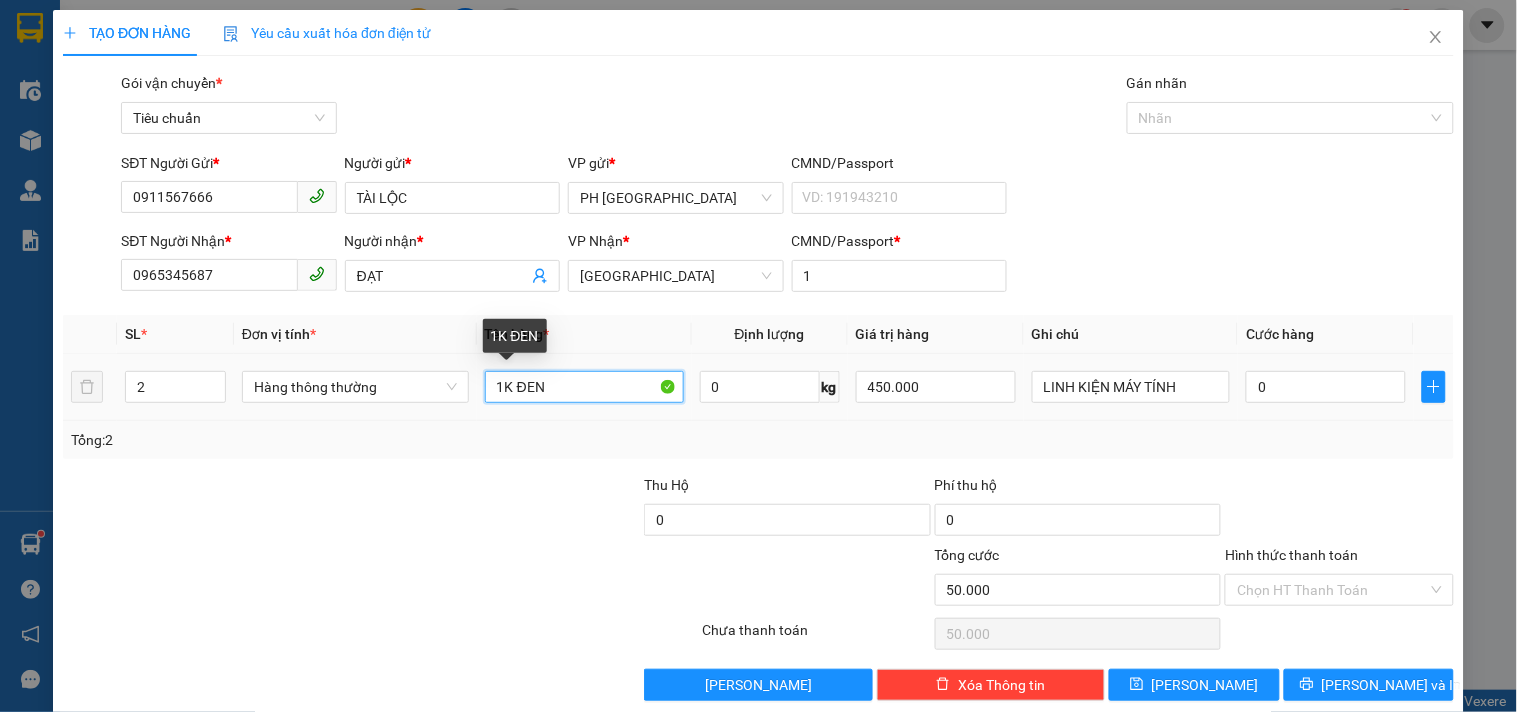 type on "0" 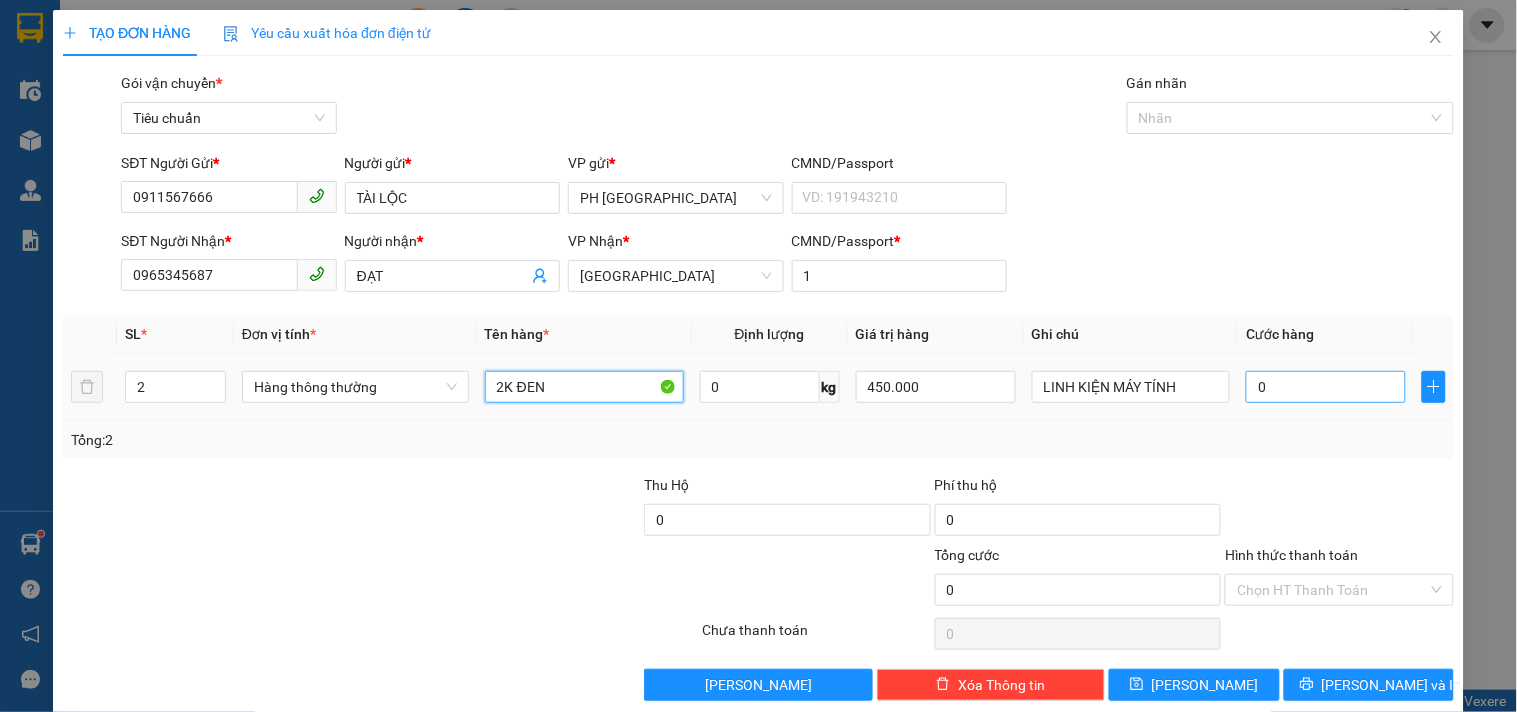 type on "2K ĐEN" 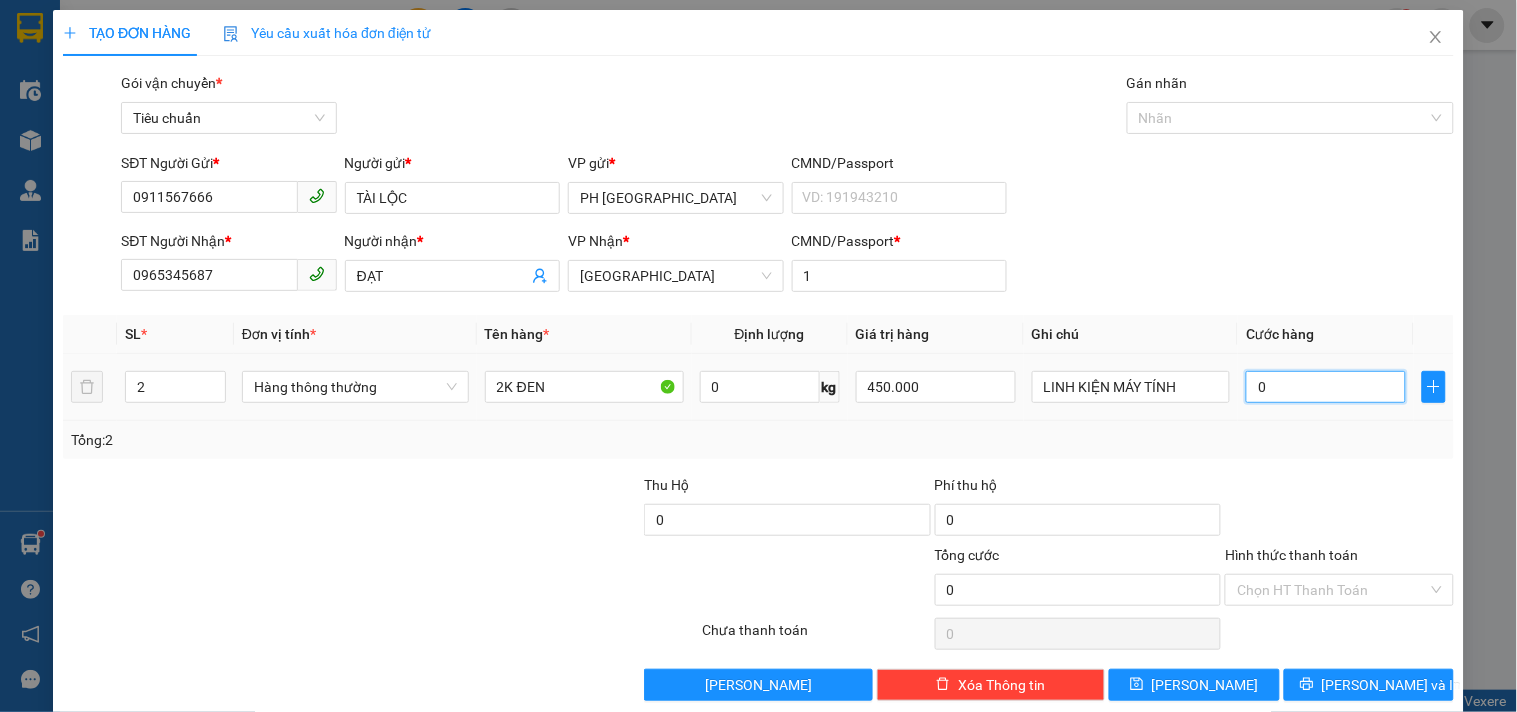 click on "0" at bounding box center [1326, 387] 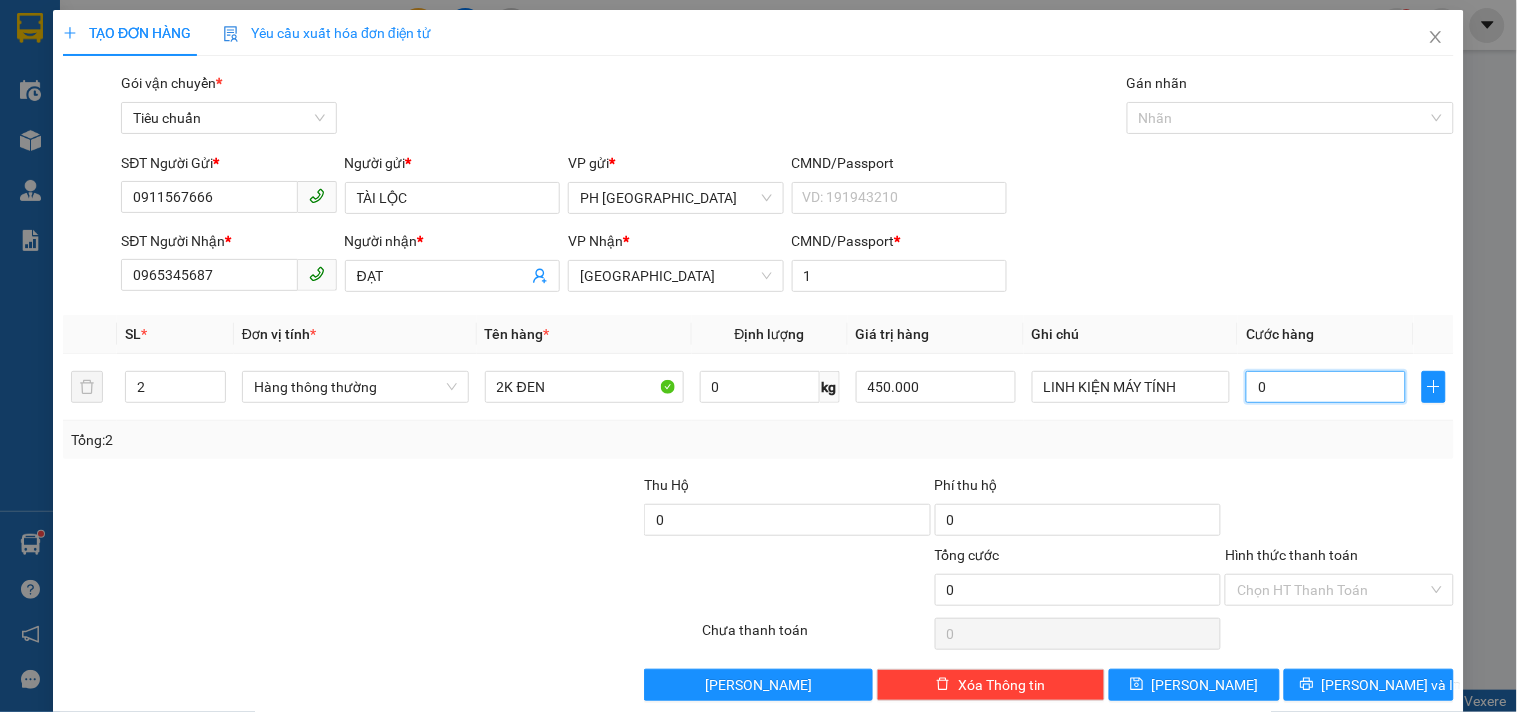 type on "0" 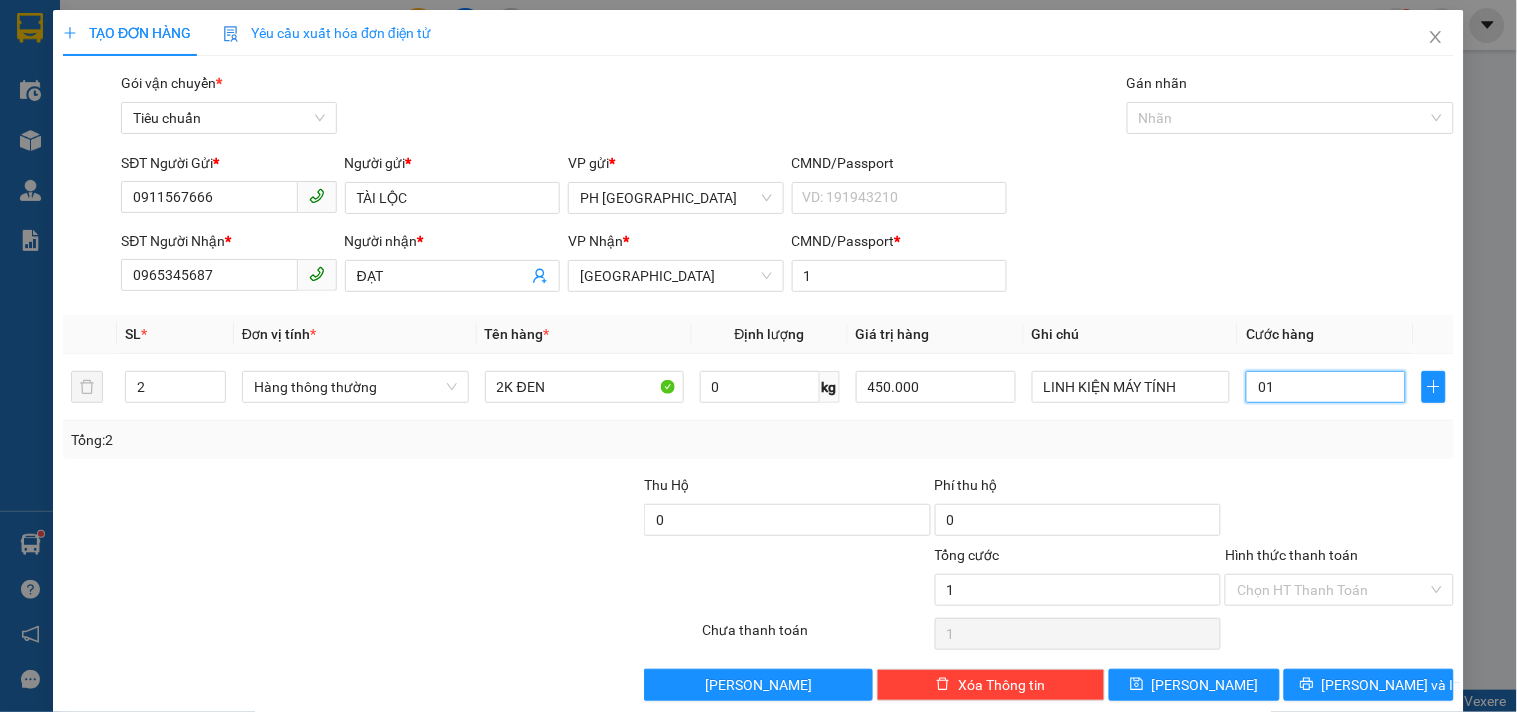 type on "16" 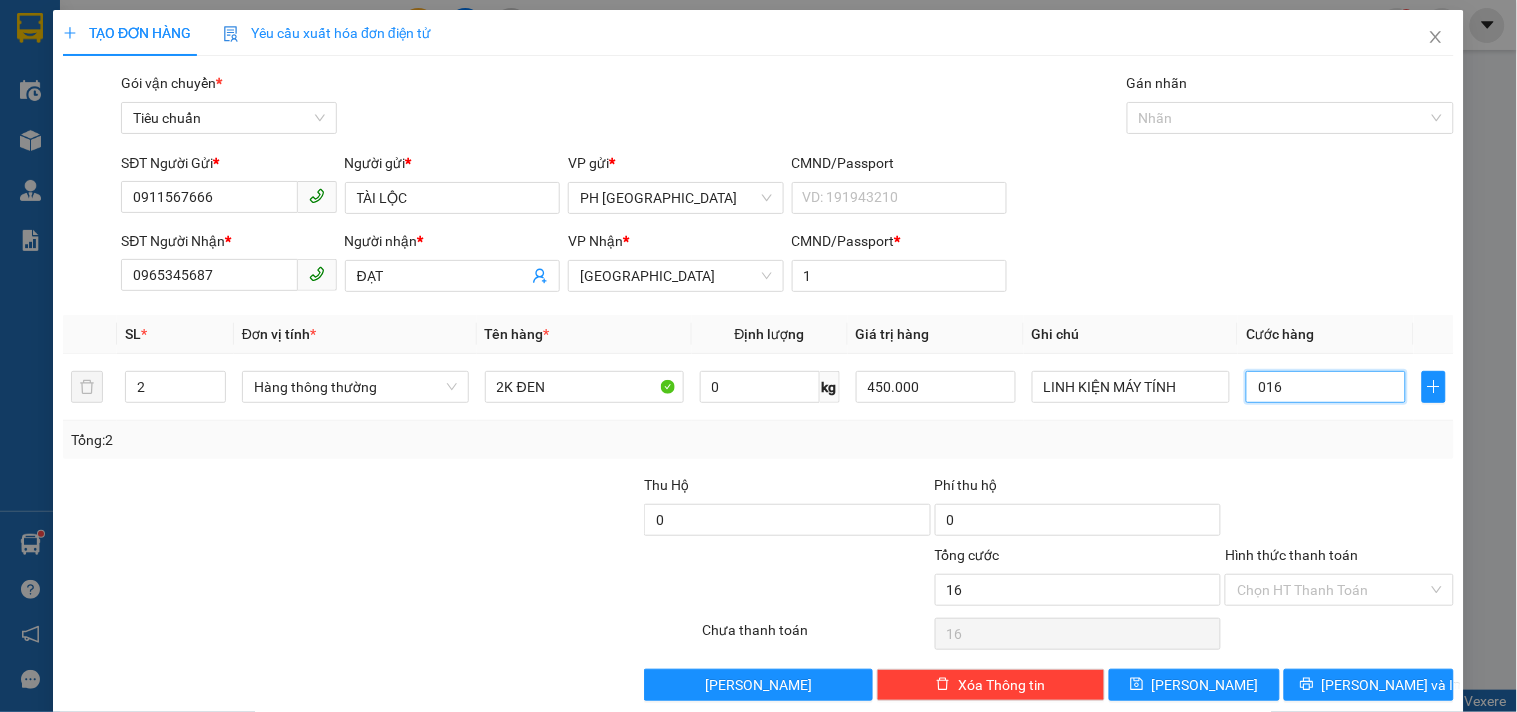 type on "160" 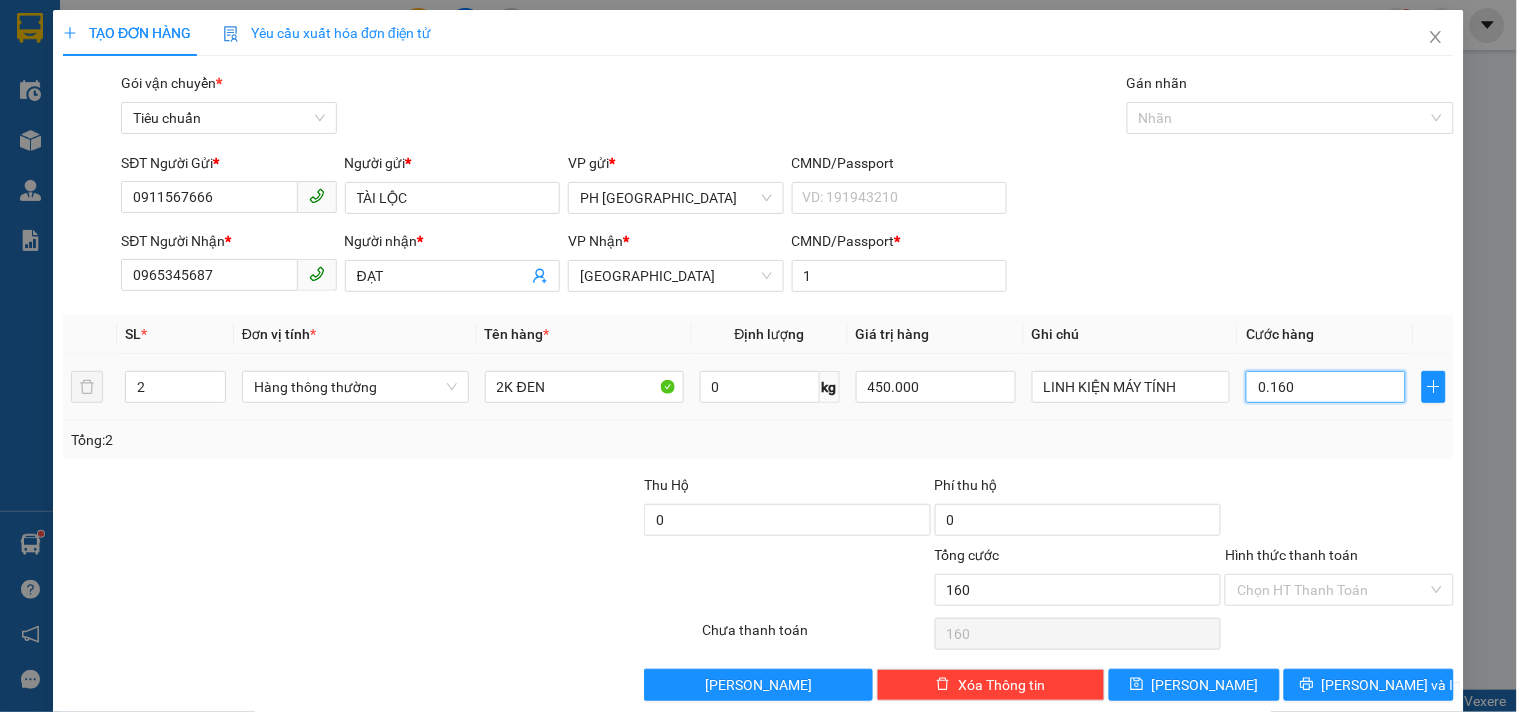 type on "16" 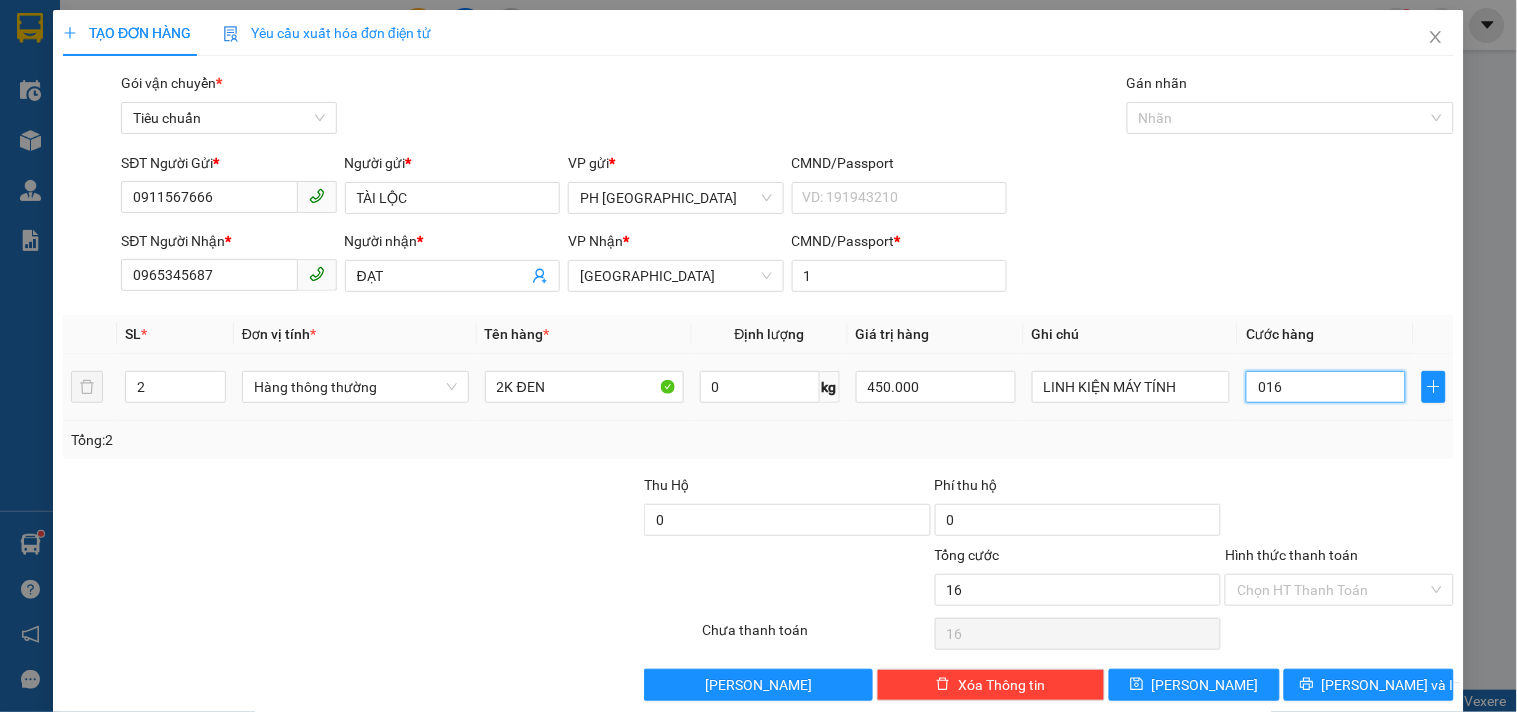 type on "1" 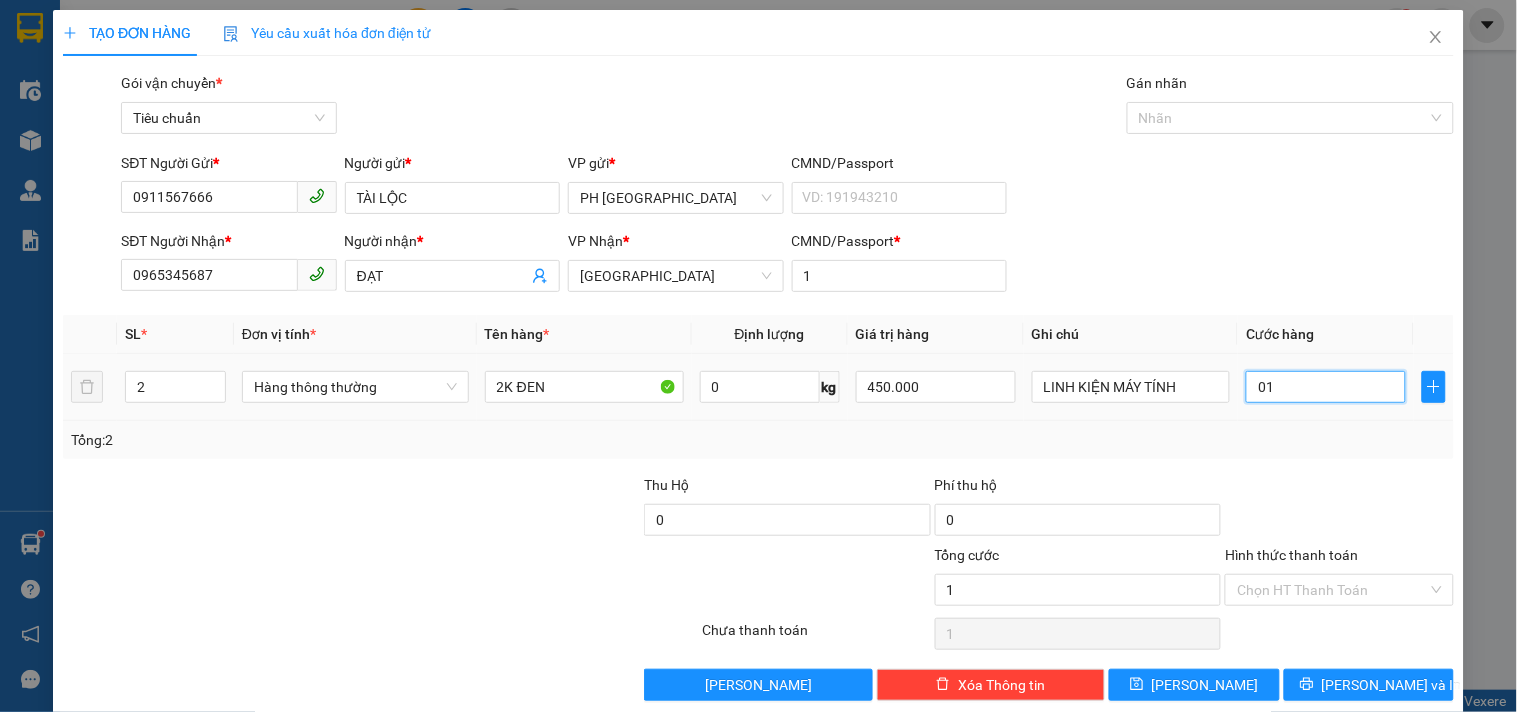 type on "17" 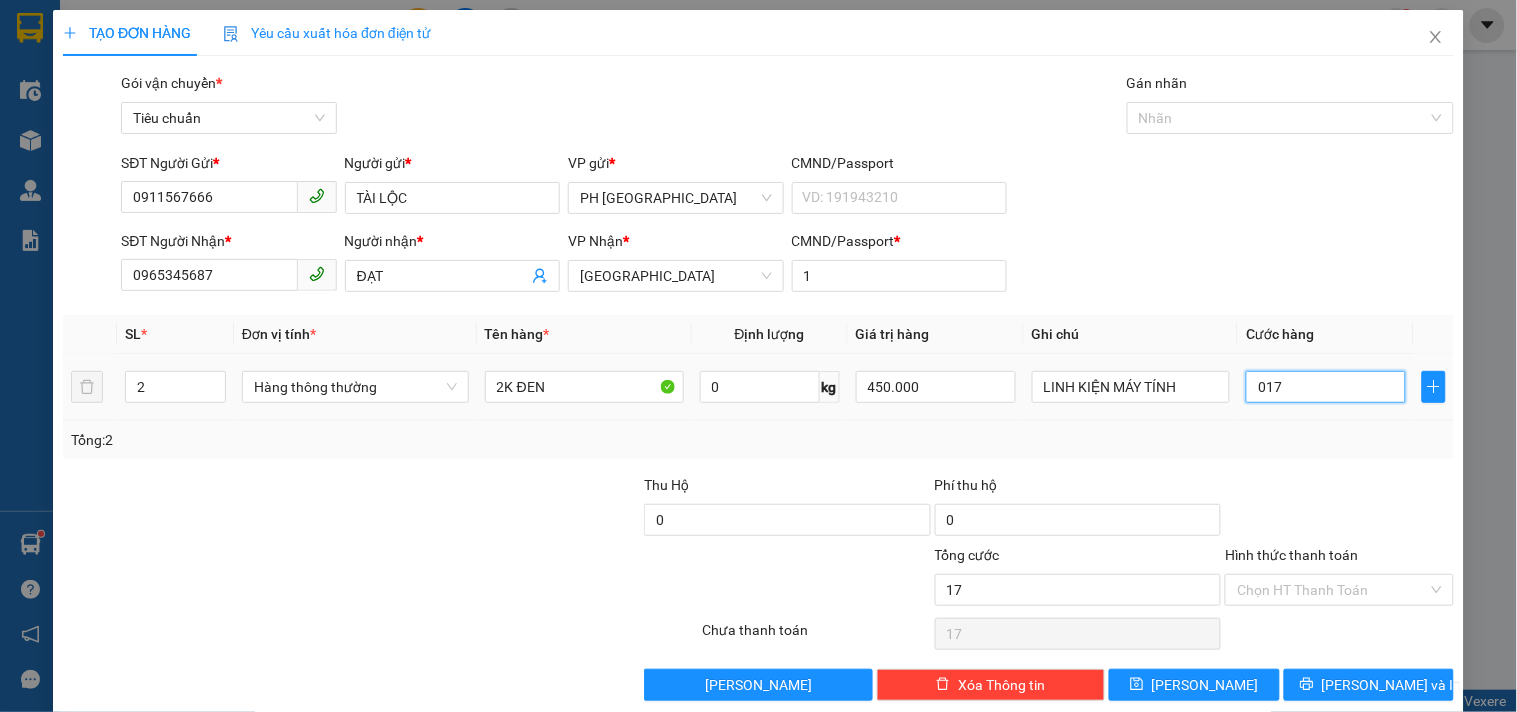 type on "170" 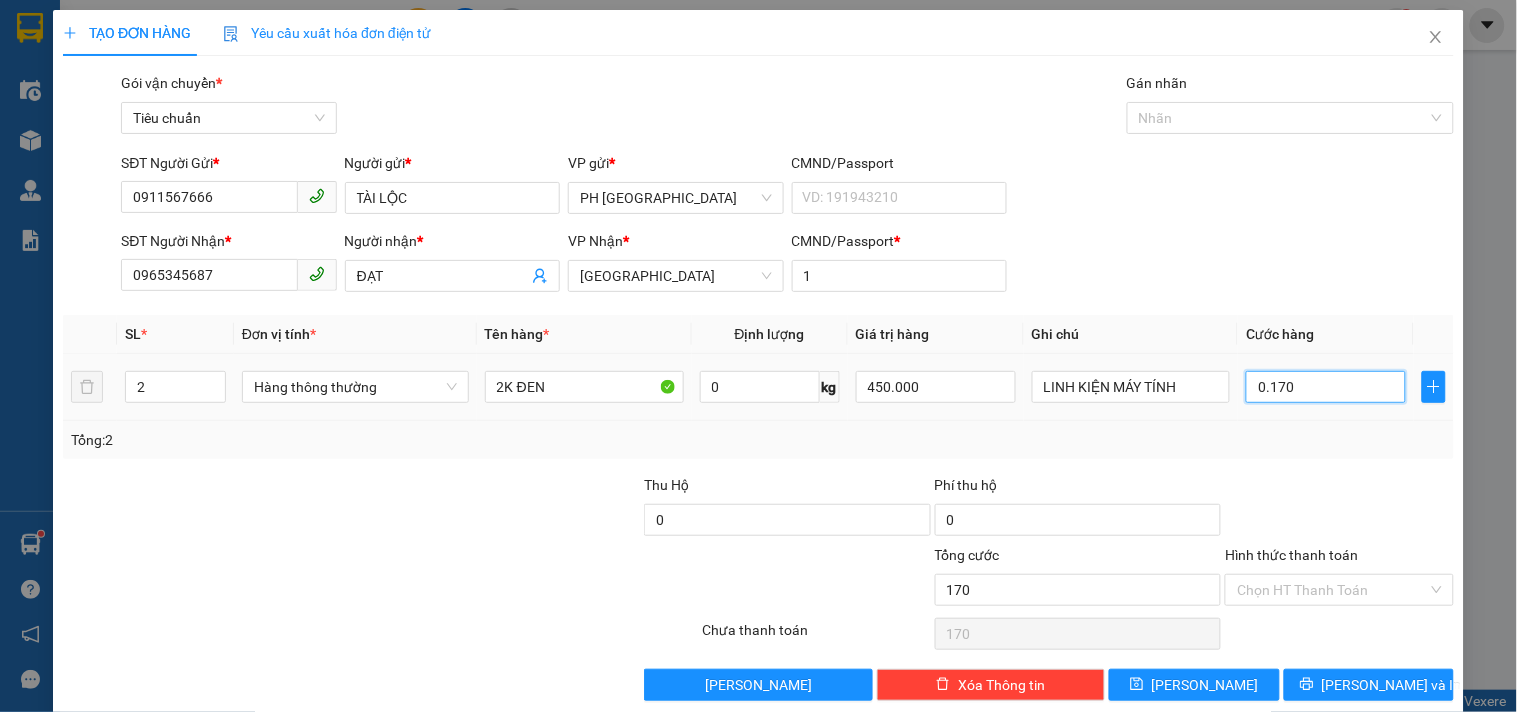 type on "0.170" 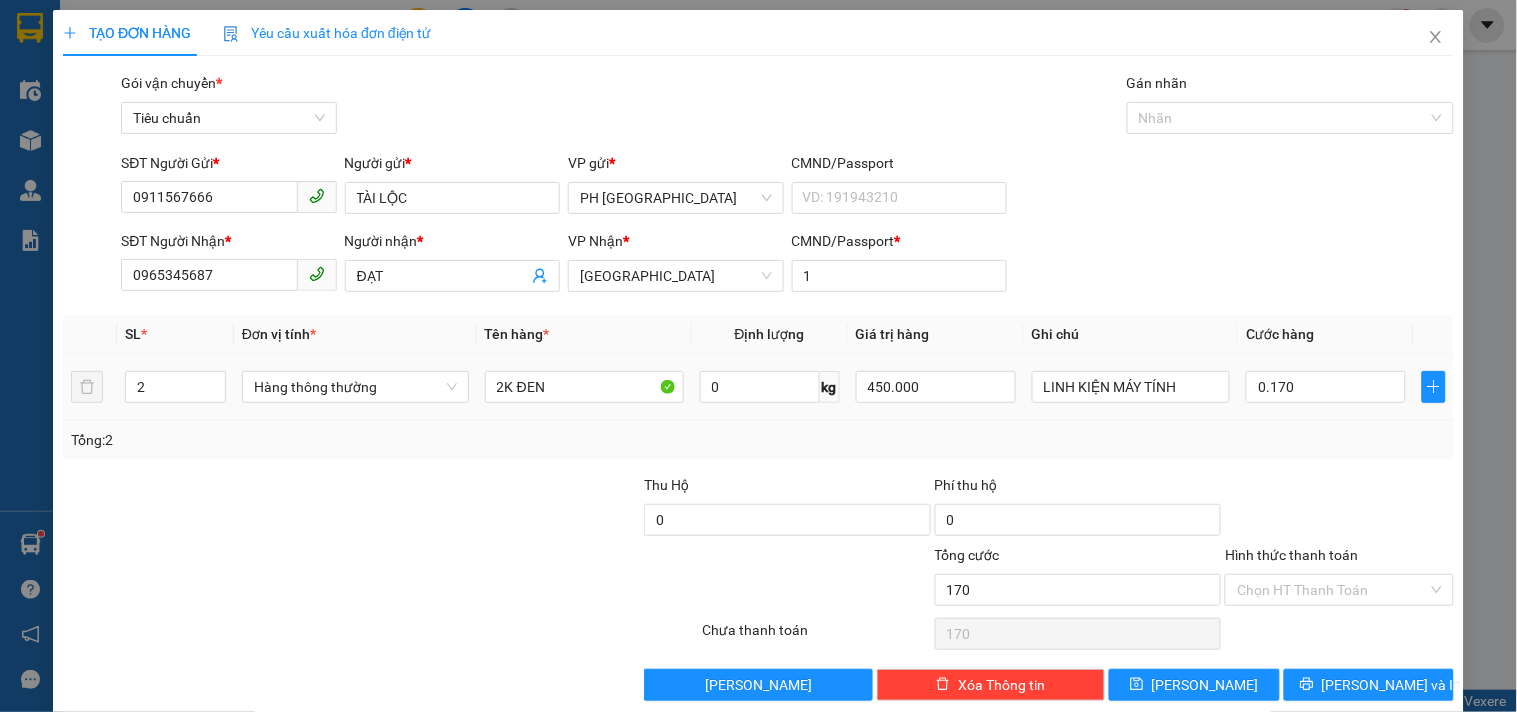 type on "170.000" 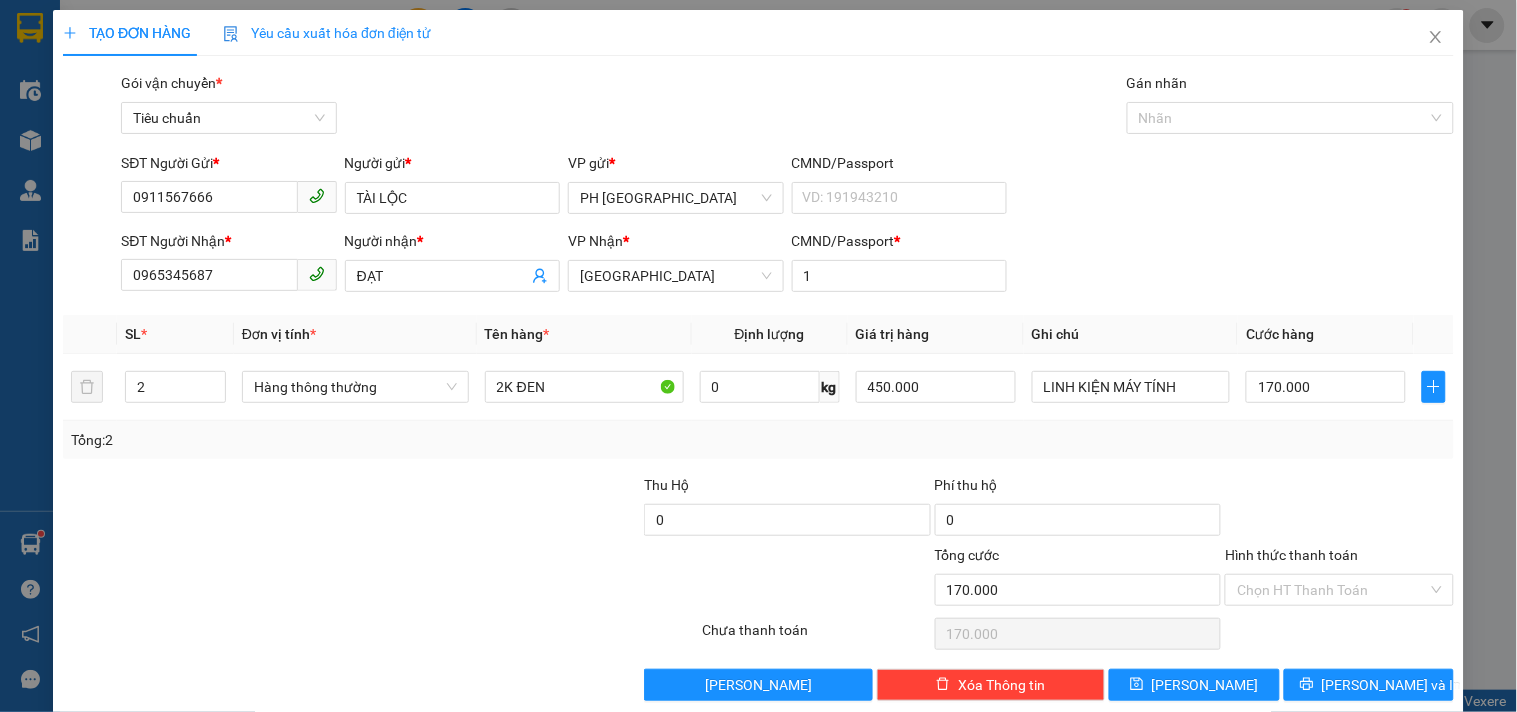 click at bounding box center [1339, 509] 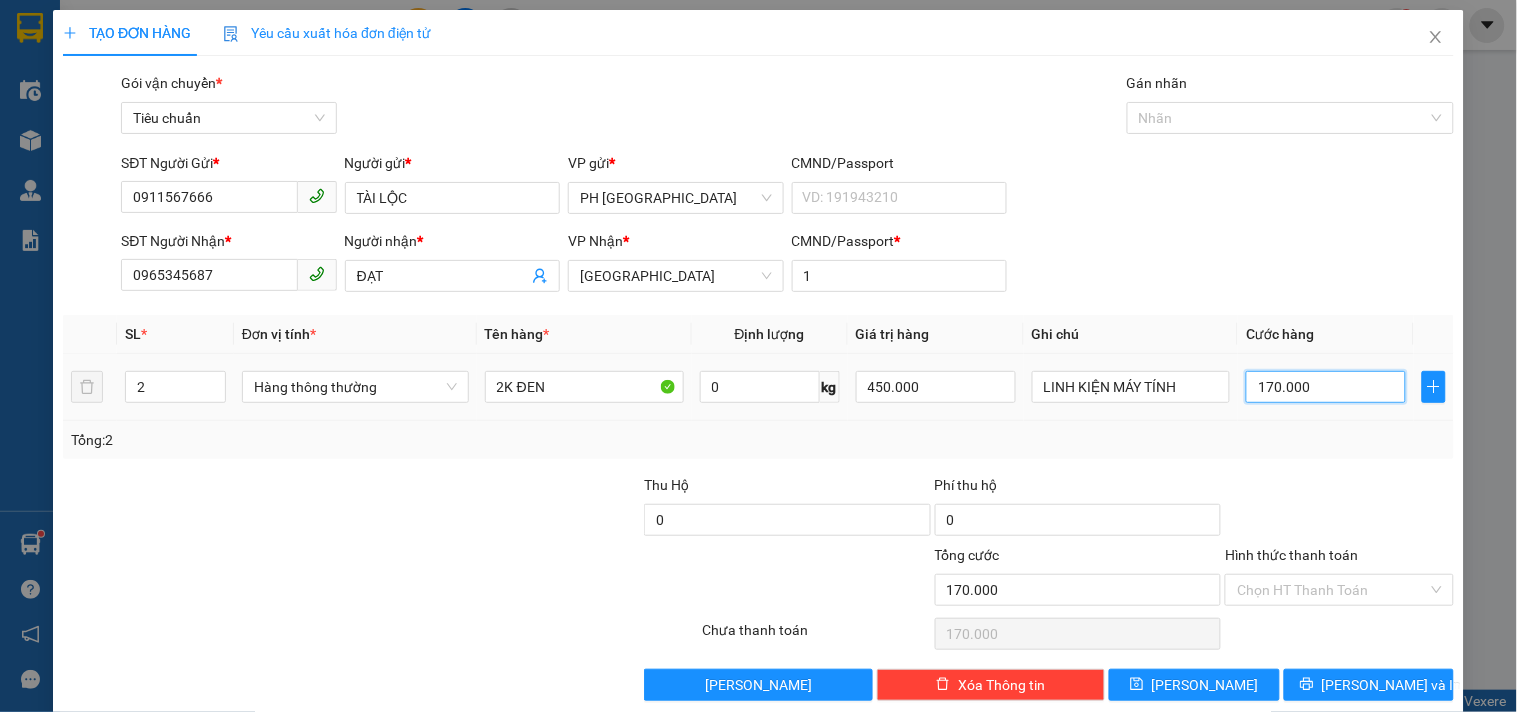 click on "170.000" at bounding box center [1326, 387] 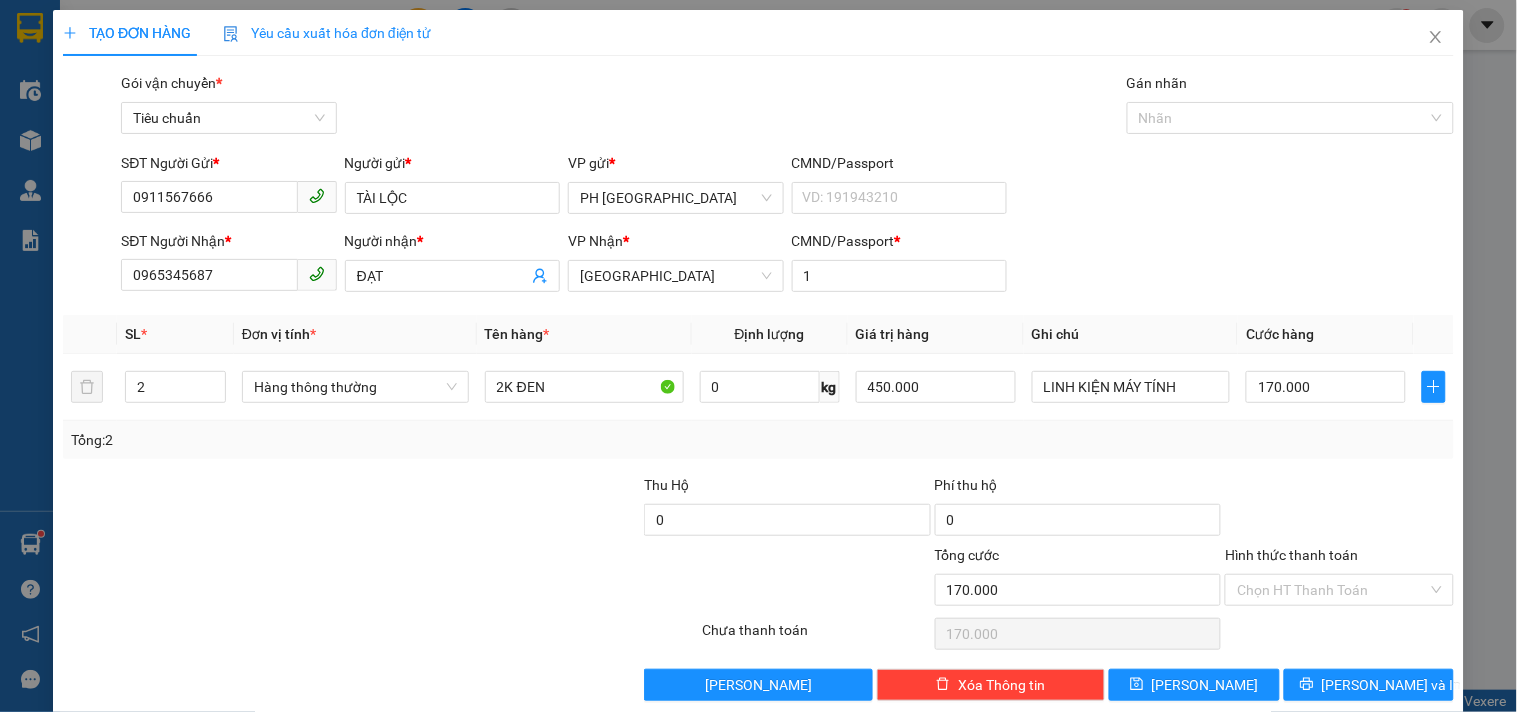 click on "SĐT Người Gửi  * 0911567666 Người gửi  * TÀI LỘC VP gửi  * PH [GEOGRAPHIC_DATA] CMND/Passport VD: [PASSPORT] SĐT Người Nhận  * 0965345687 Người nhận  * ĐẠT VP Nhận  * [GEOGRAPHIC_DATA] CMND/Passport  * 1" at bounding box center (758, 226) 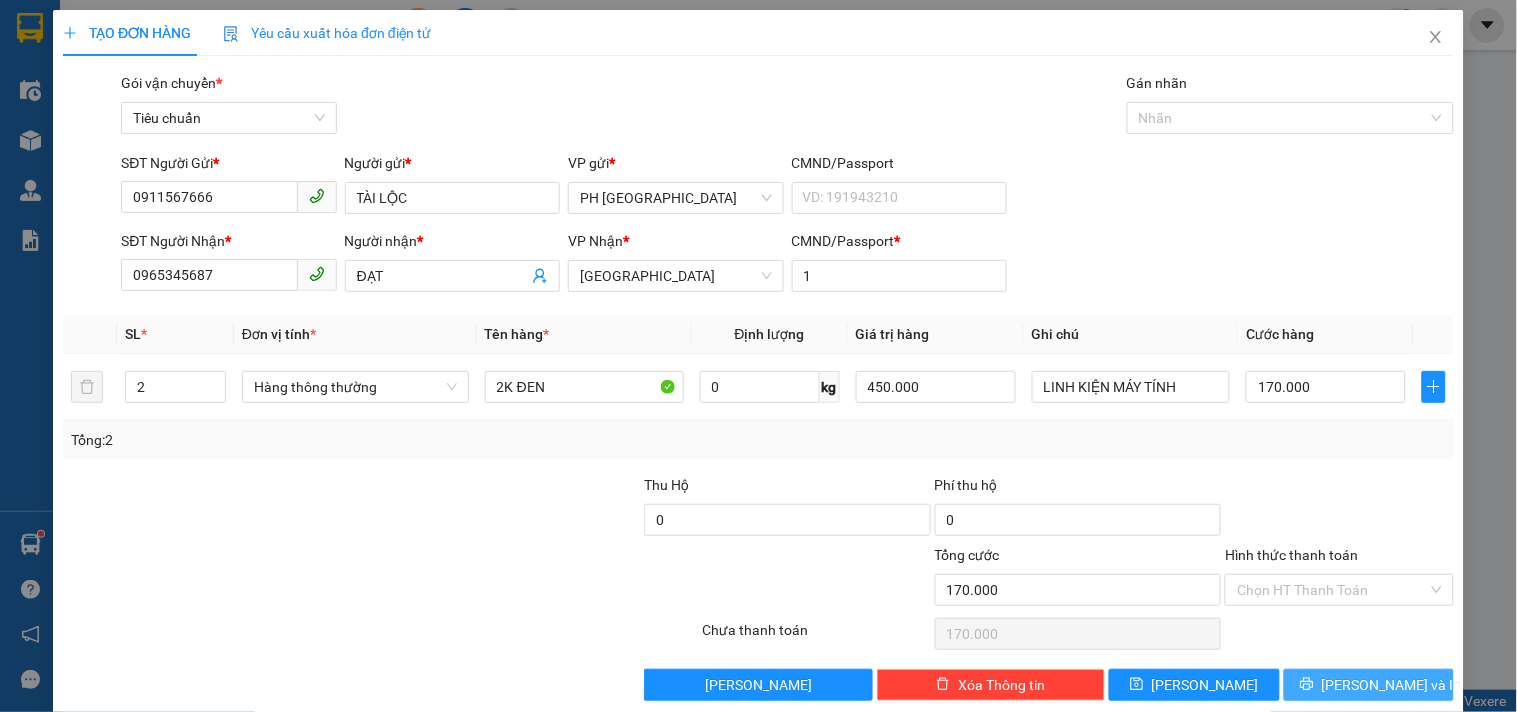 click on "[PERSON_NAME] và In" at bounding box center (1392, 685) 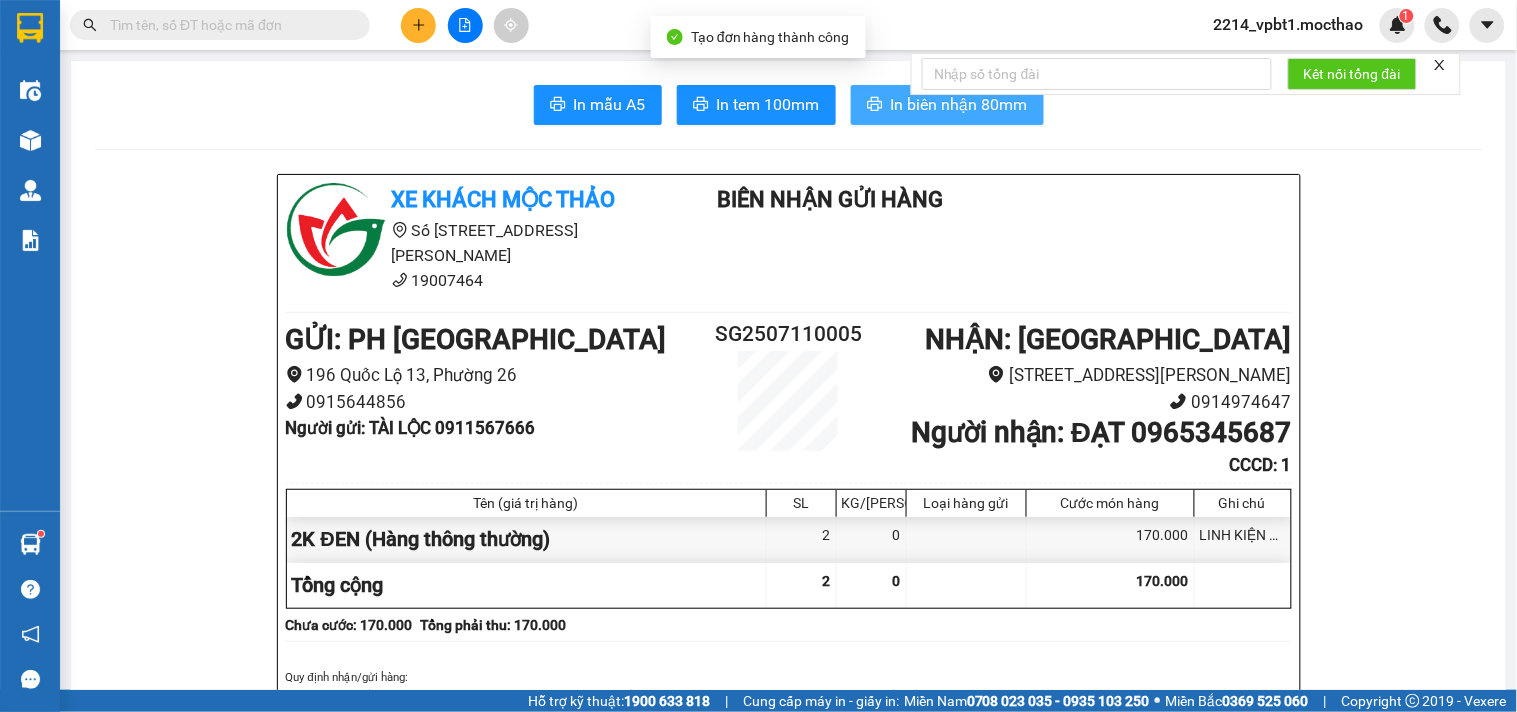 click on "In biên nhận 80mm" at bounding box center [959, 104] 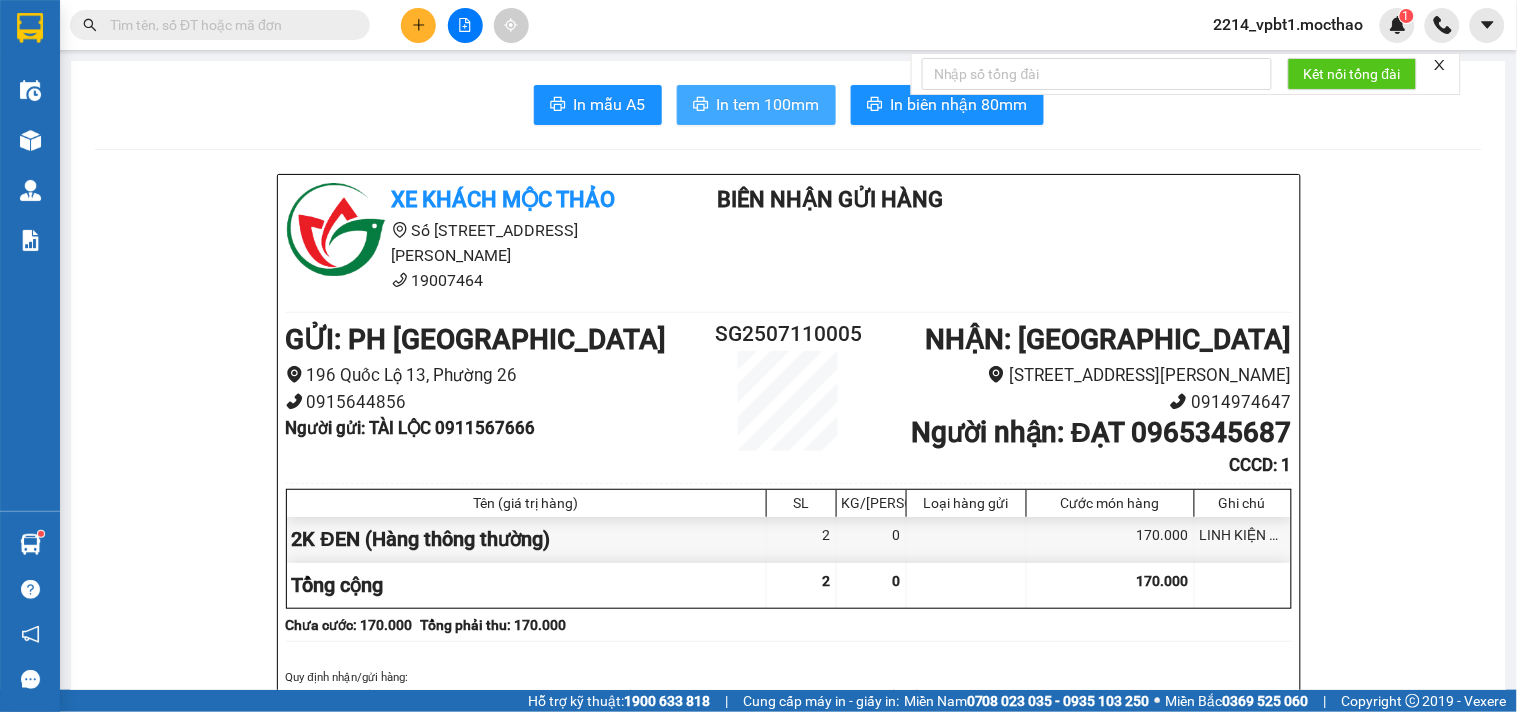 click on "In tem 100mm" at bounding box center (768, 104) 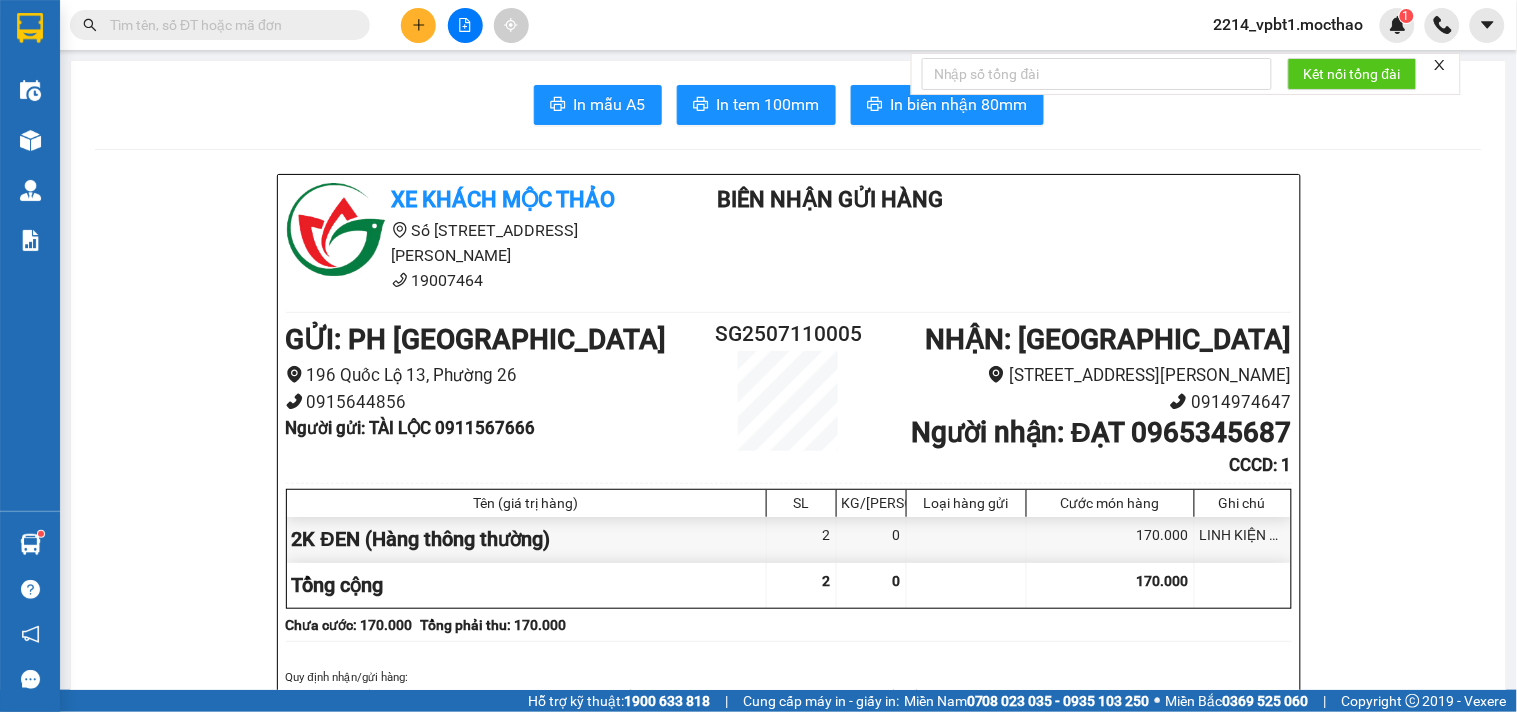 click 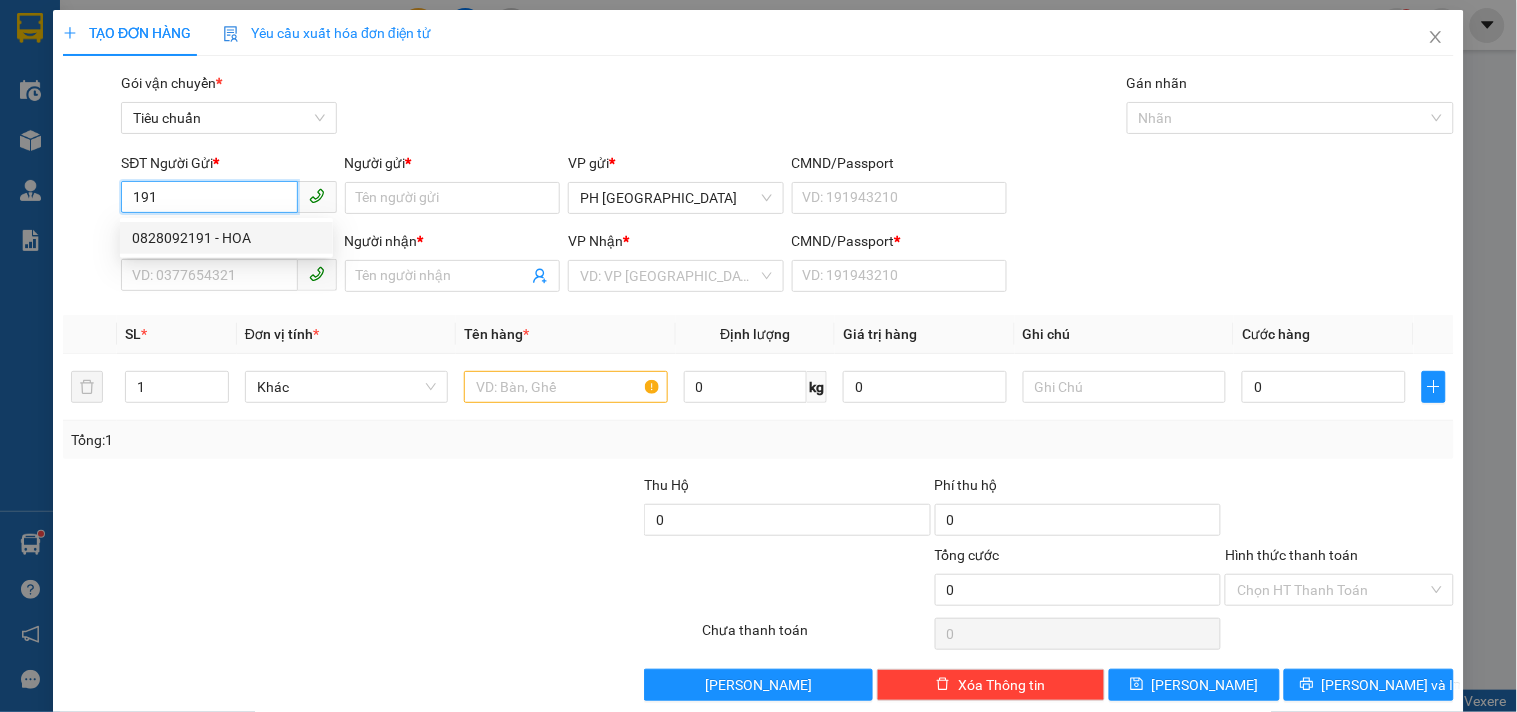click on "0828092191 - HOA" at bounding box center [226, 238] 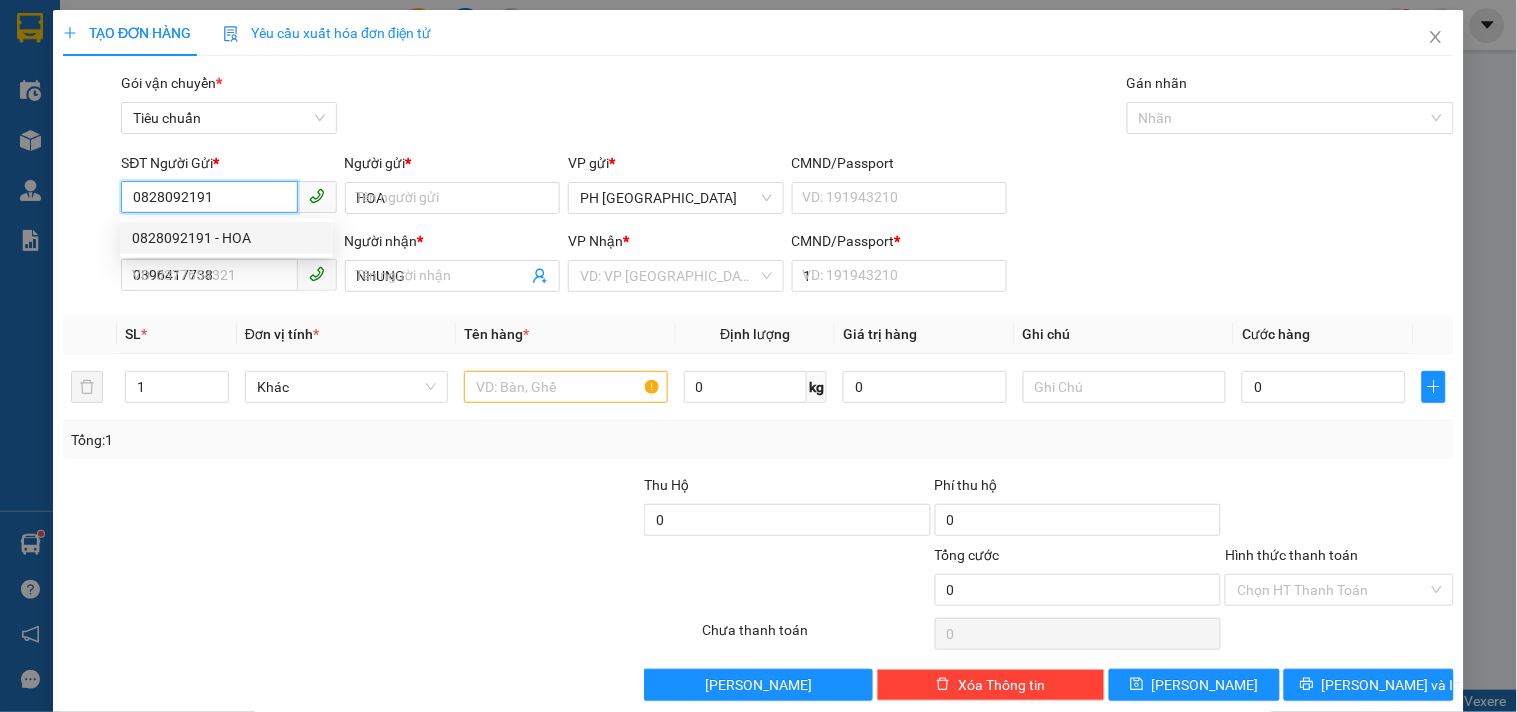 type on "40.000" 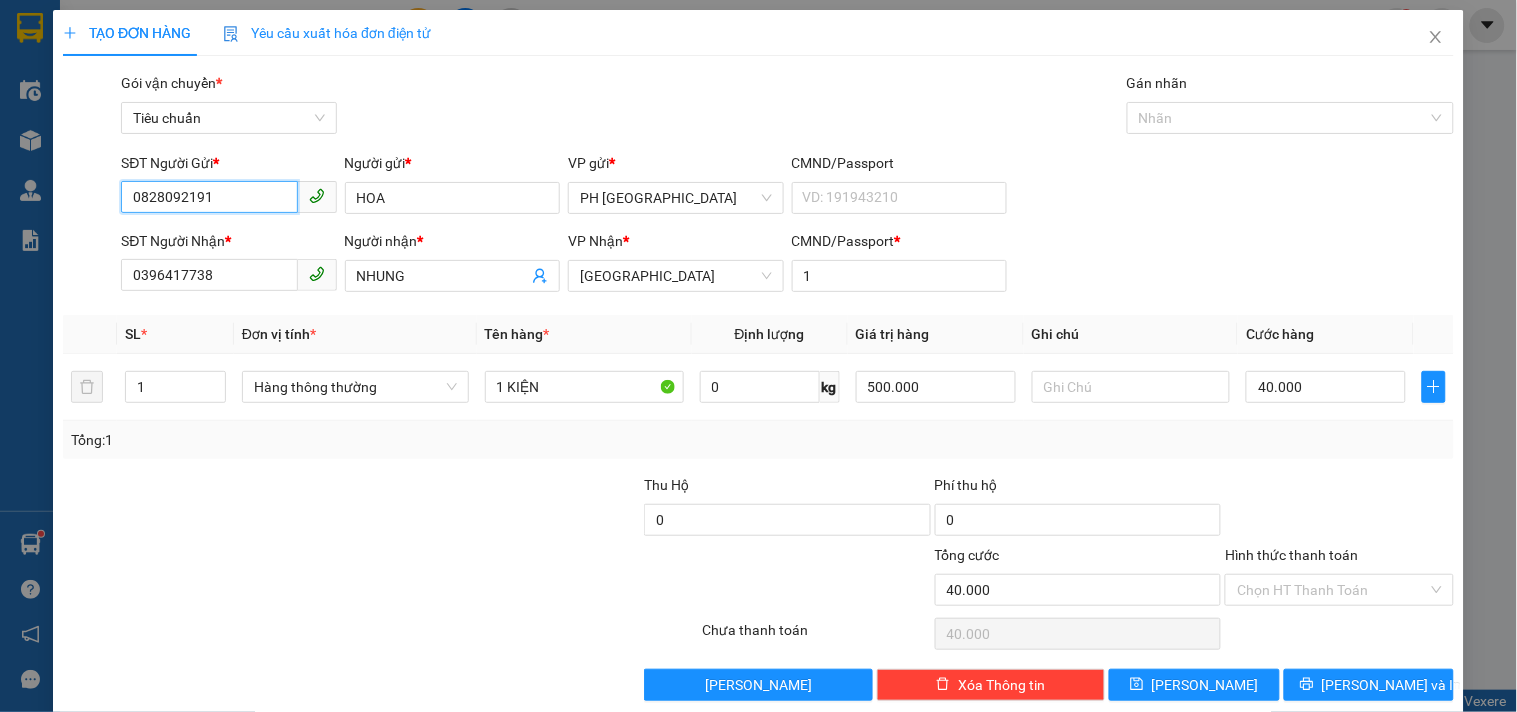 type on "0828092191" 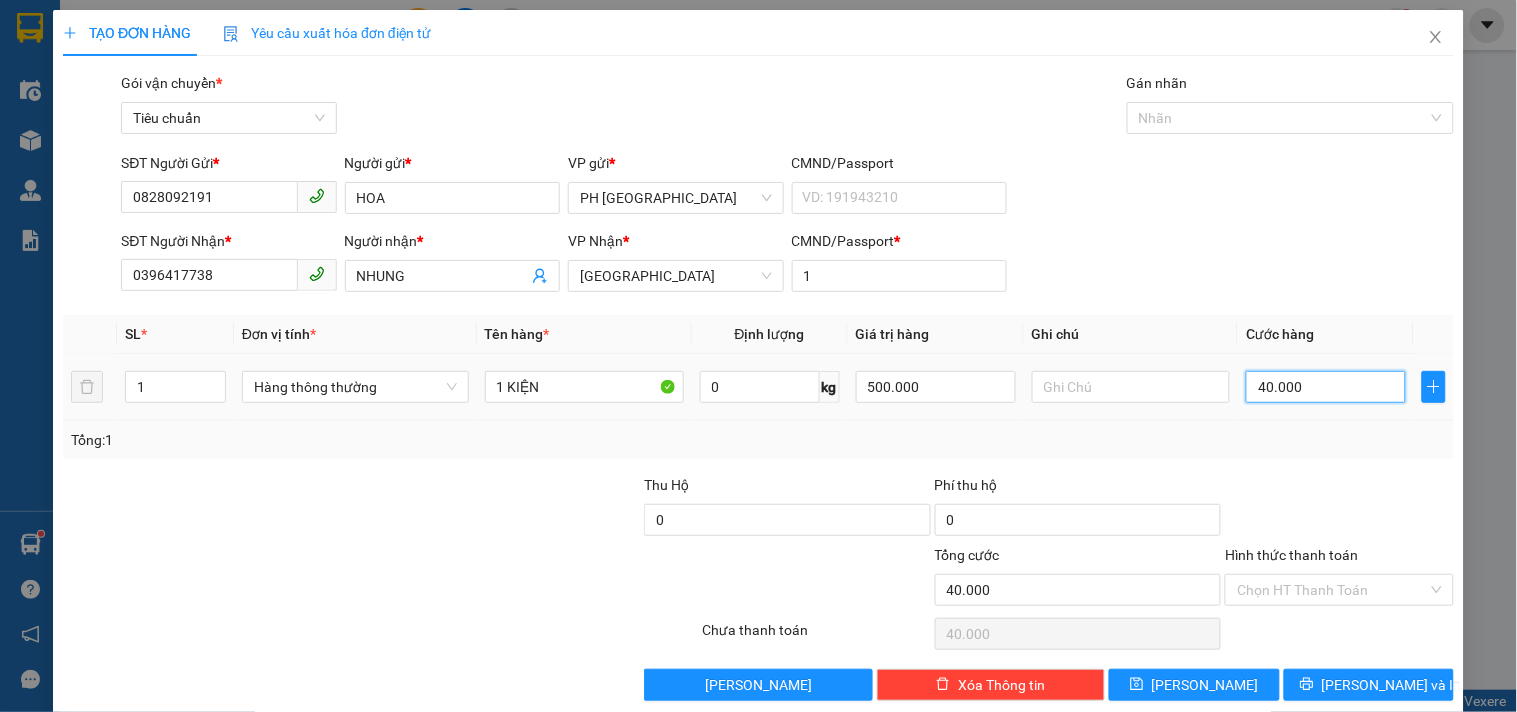 click on "40.000" at bounding box center [1326, 387] 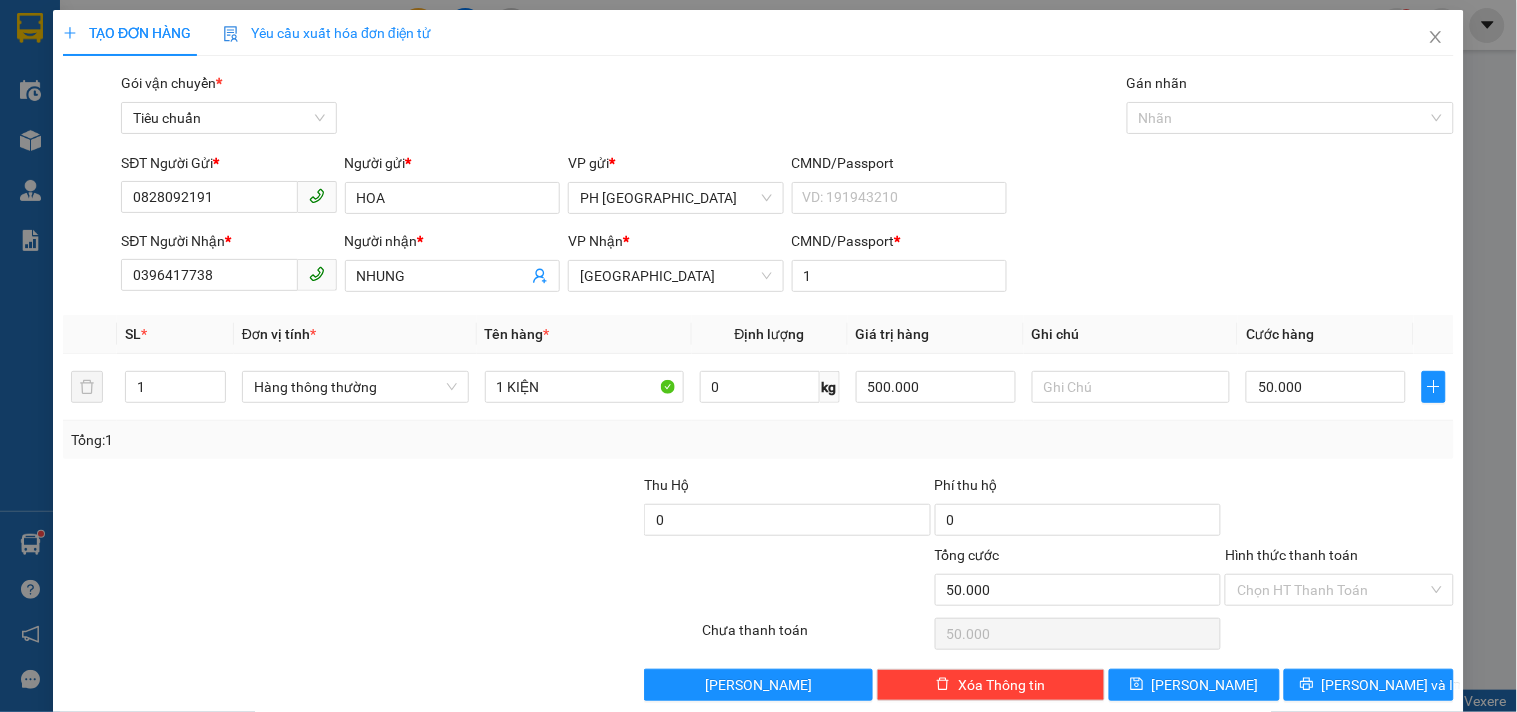 click at bounding box center [1339, 509] 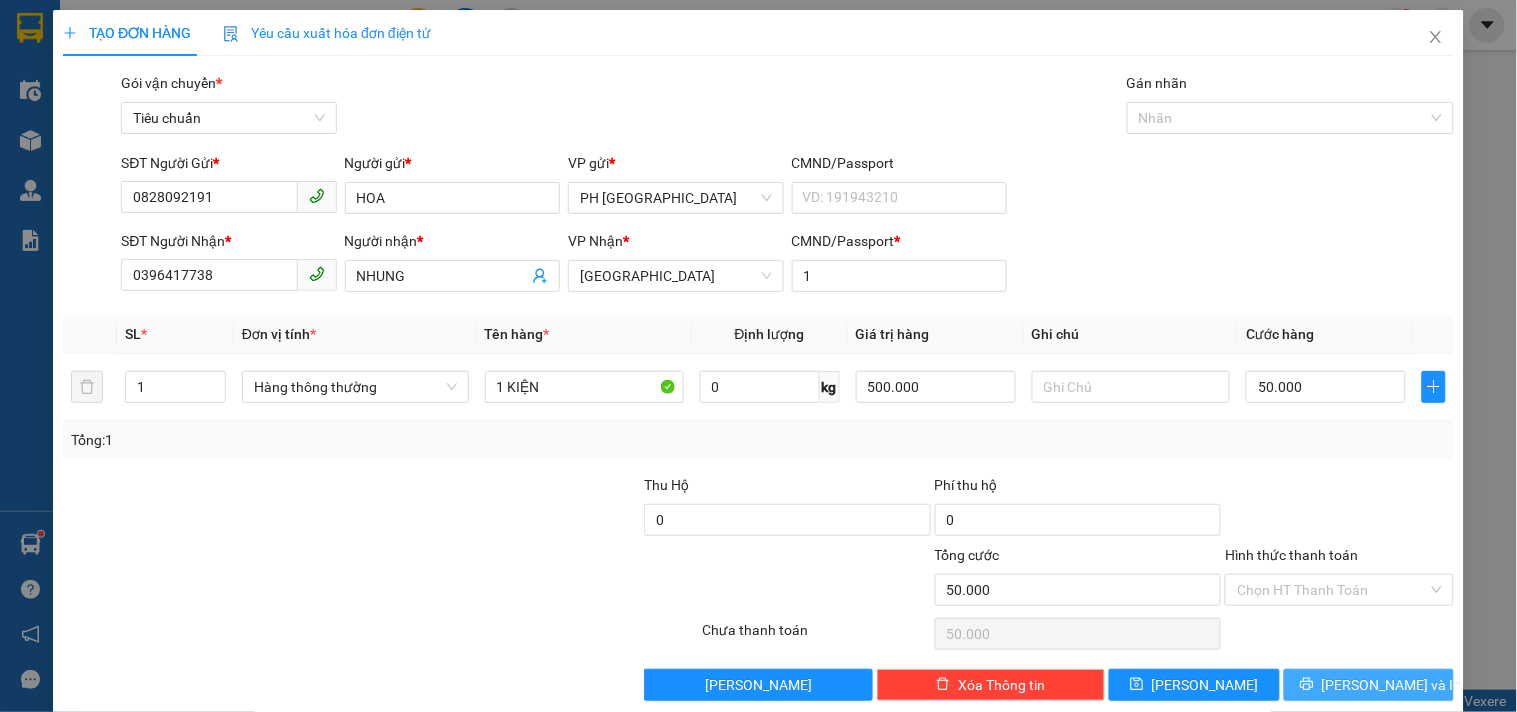 click 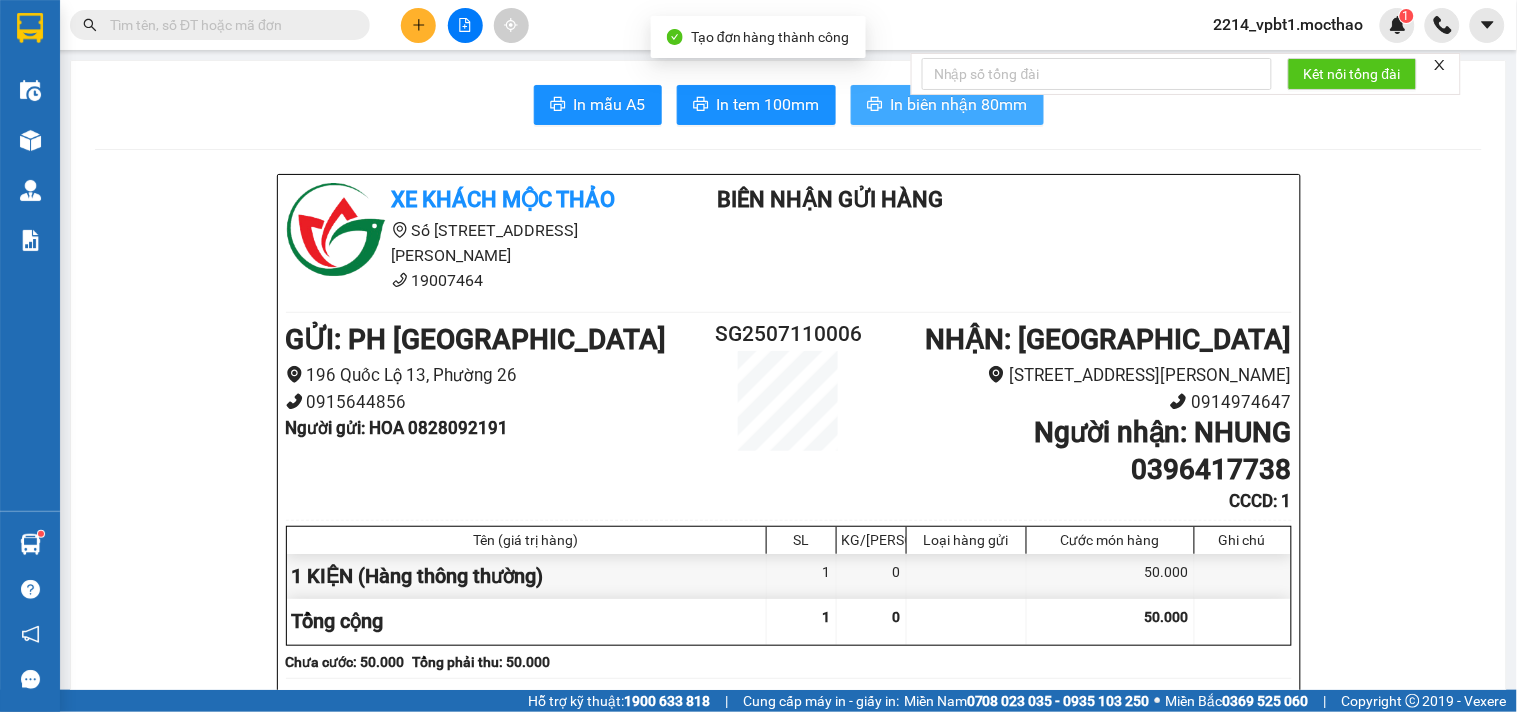 click on "In biên nhận 80mm" at bounding box center (959, 104) 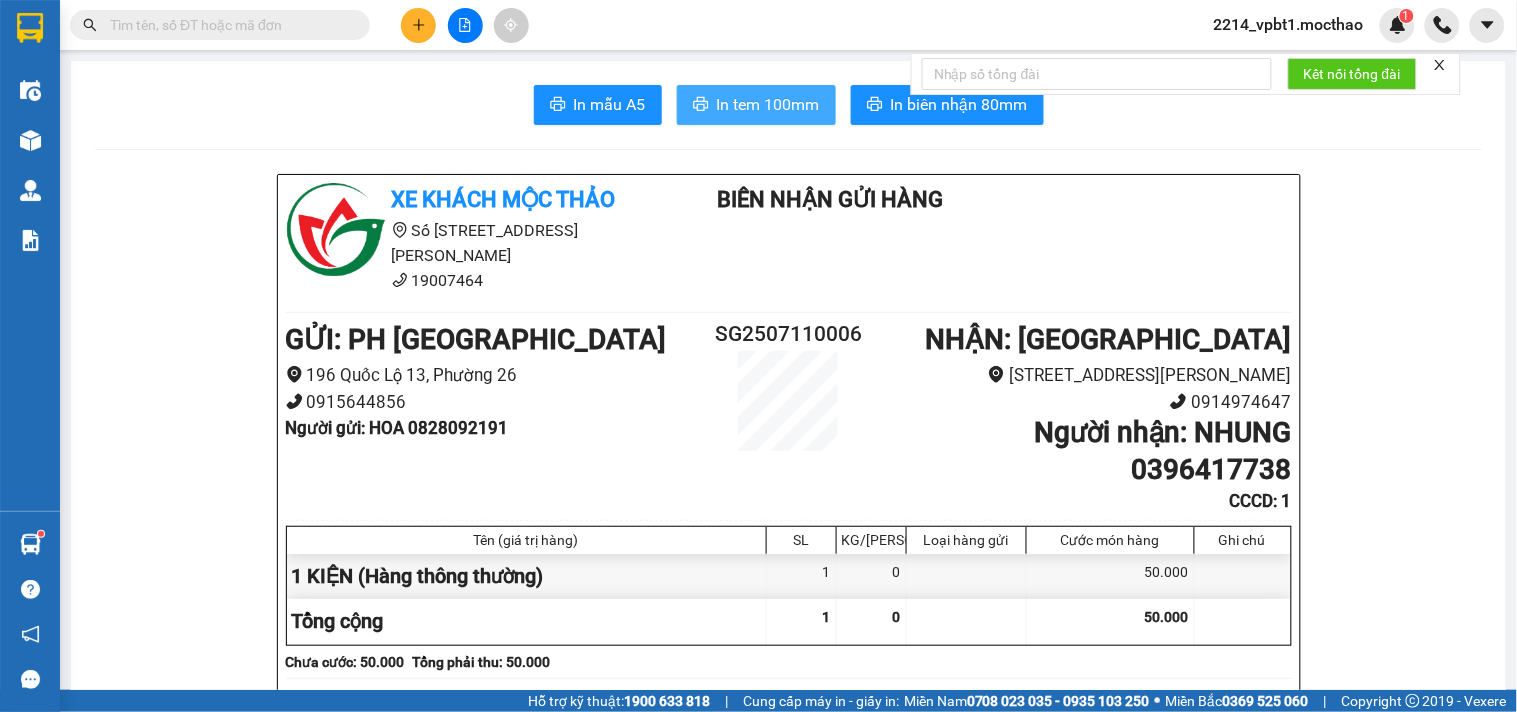 click on "In tem 100mm" at bounding box center (768, 104) 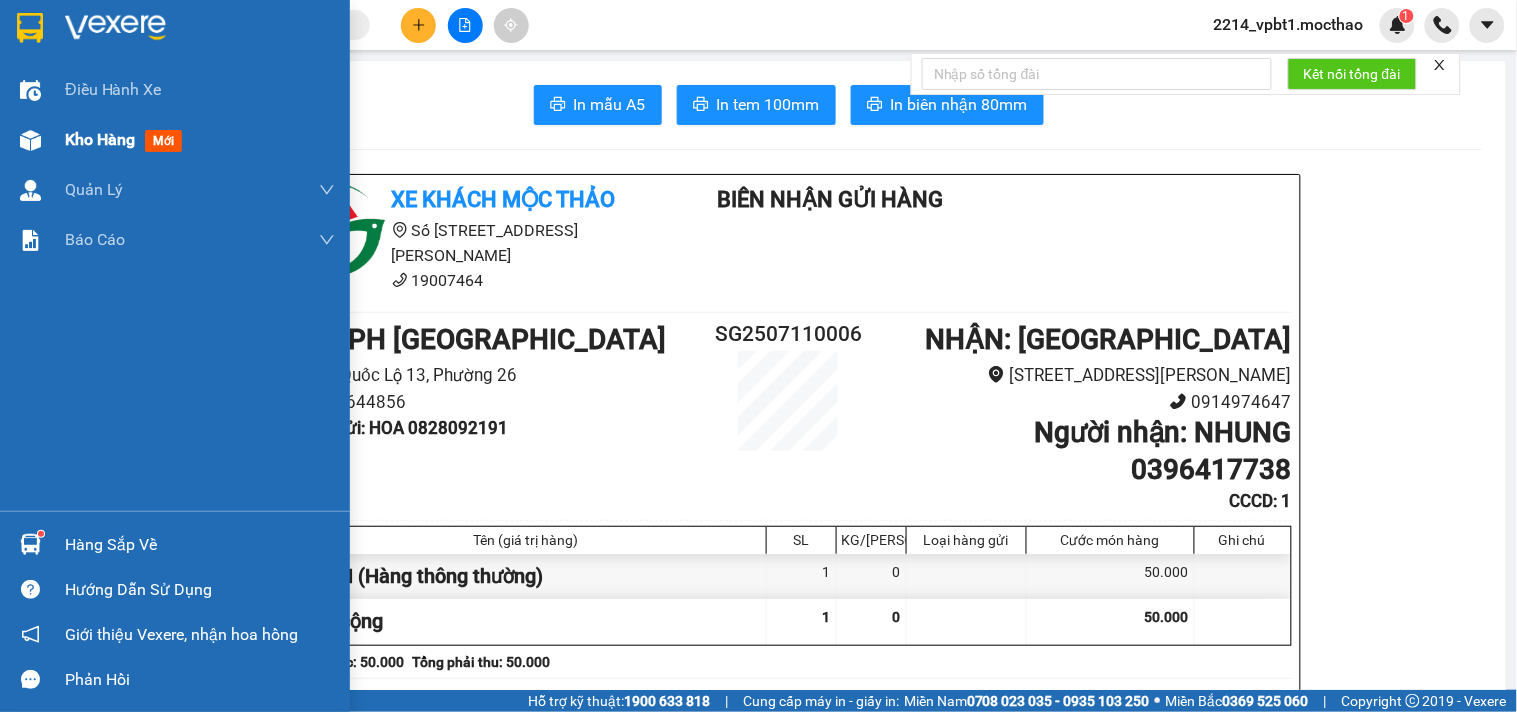 click on "Kho hàng" at bounding box center (100, 139) 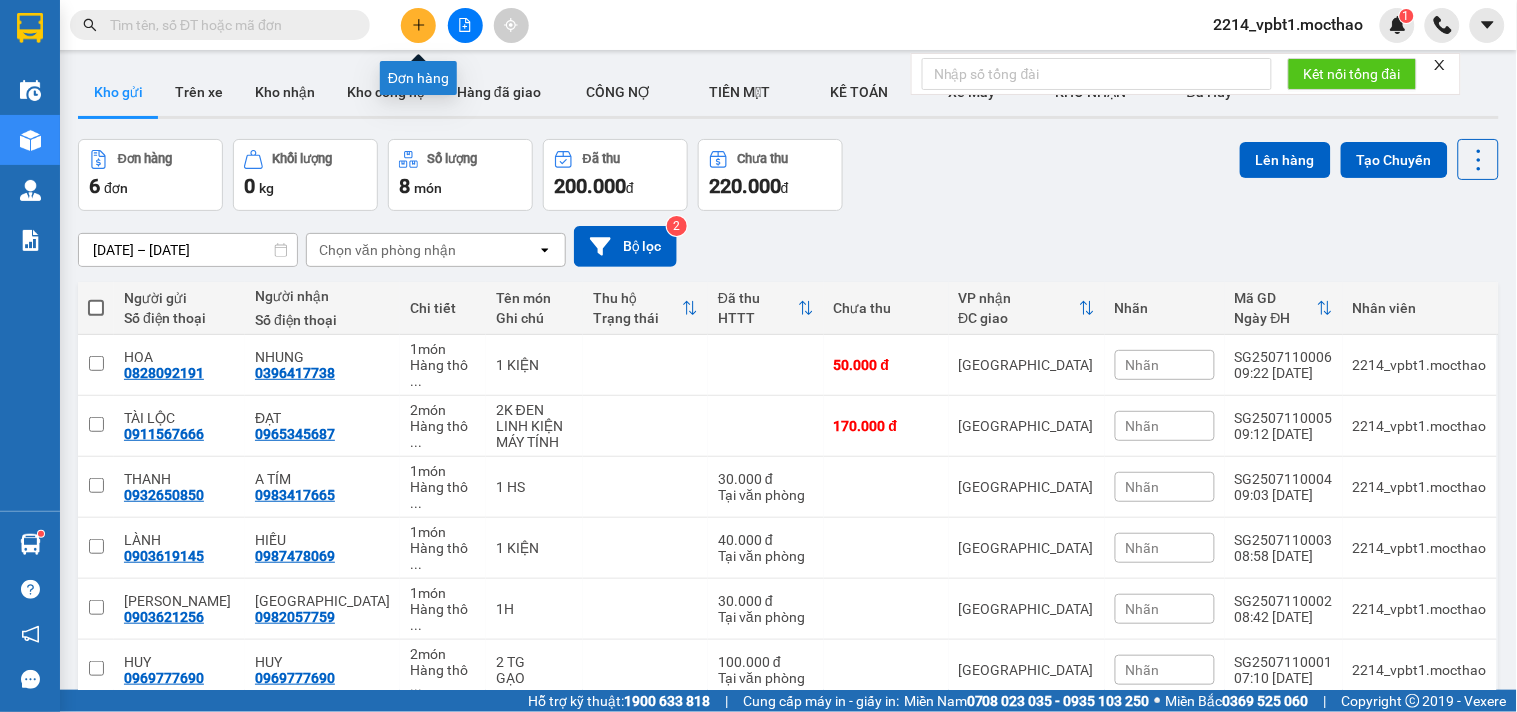 click 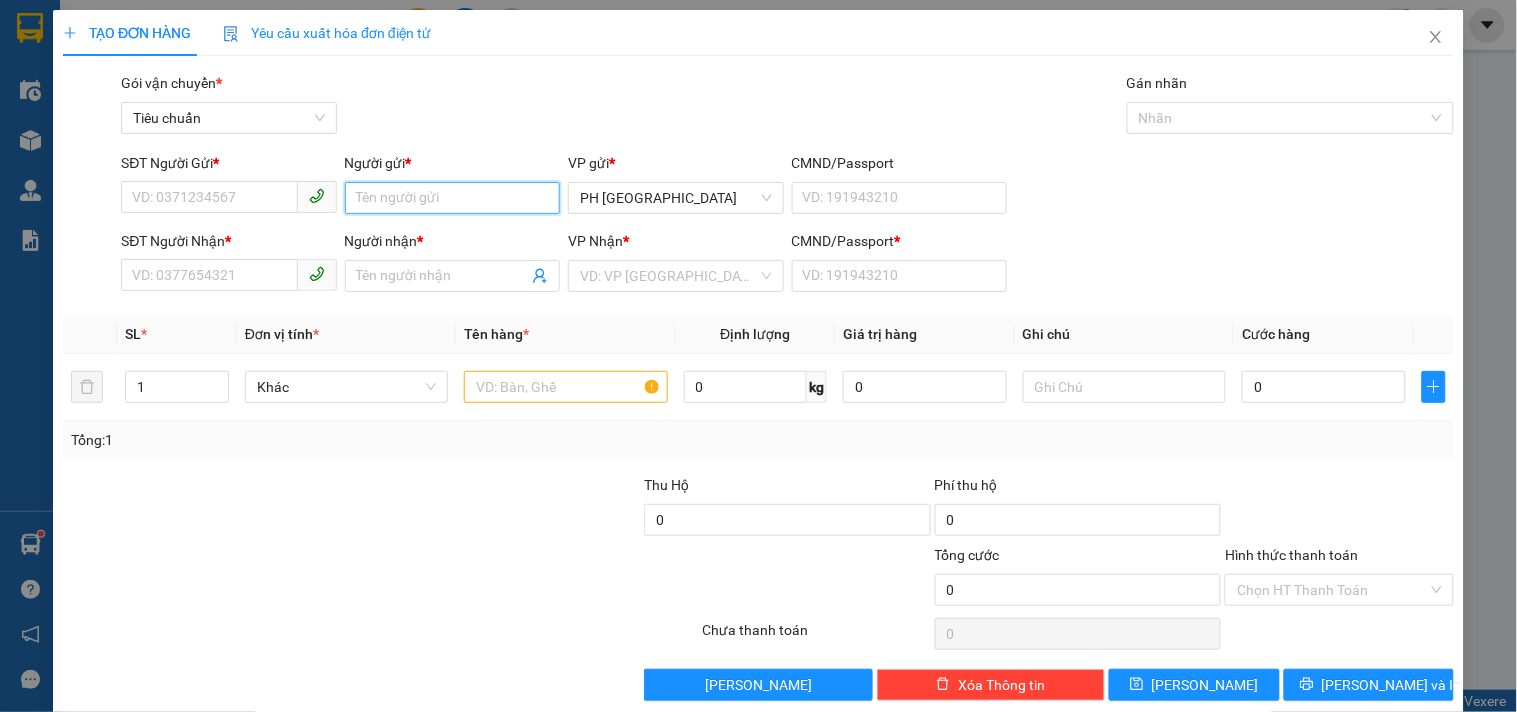 click on "Người gửi  *" at bounding box center (452, 198) 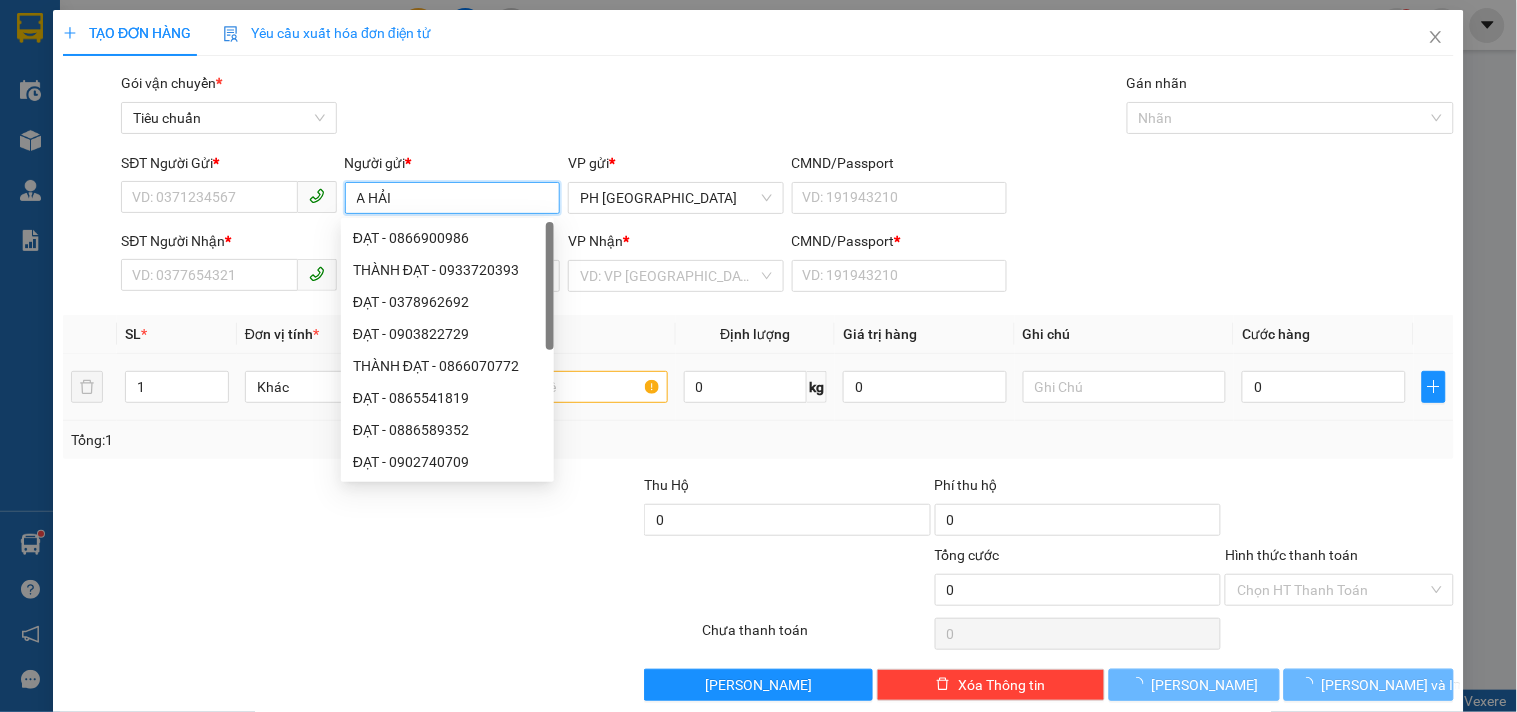 type on "A HẢI" 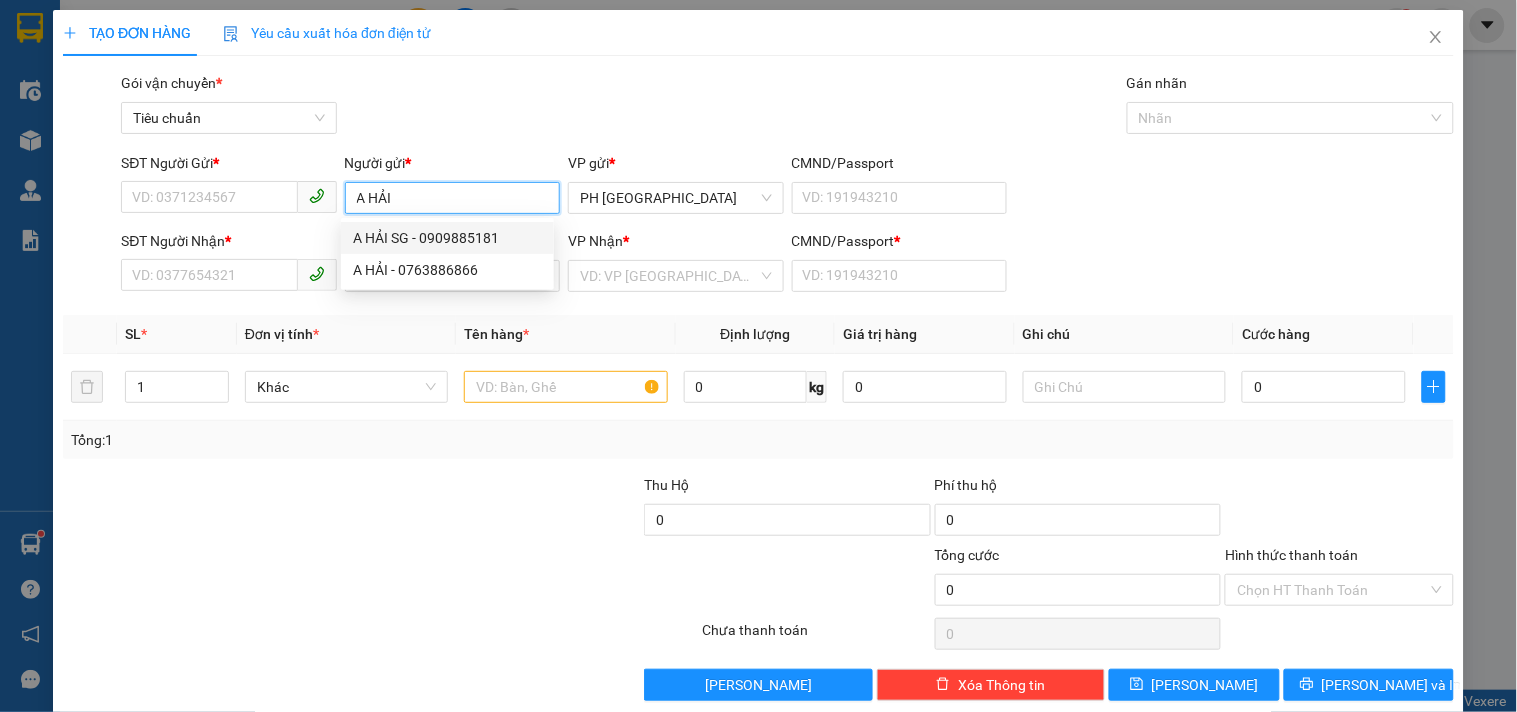 click on "A HẢI SG - 0909885181" at bounding box center [447, 238] 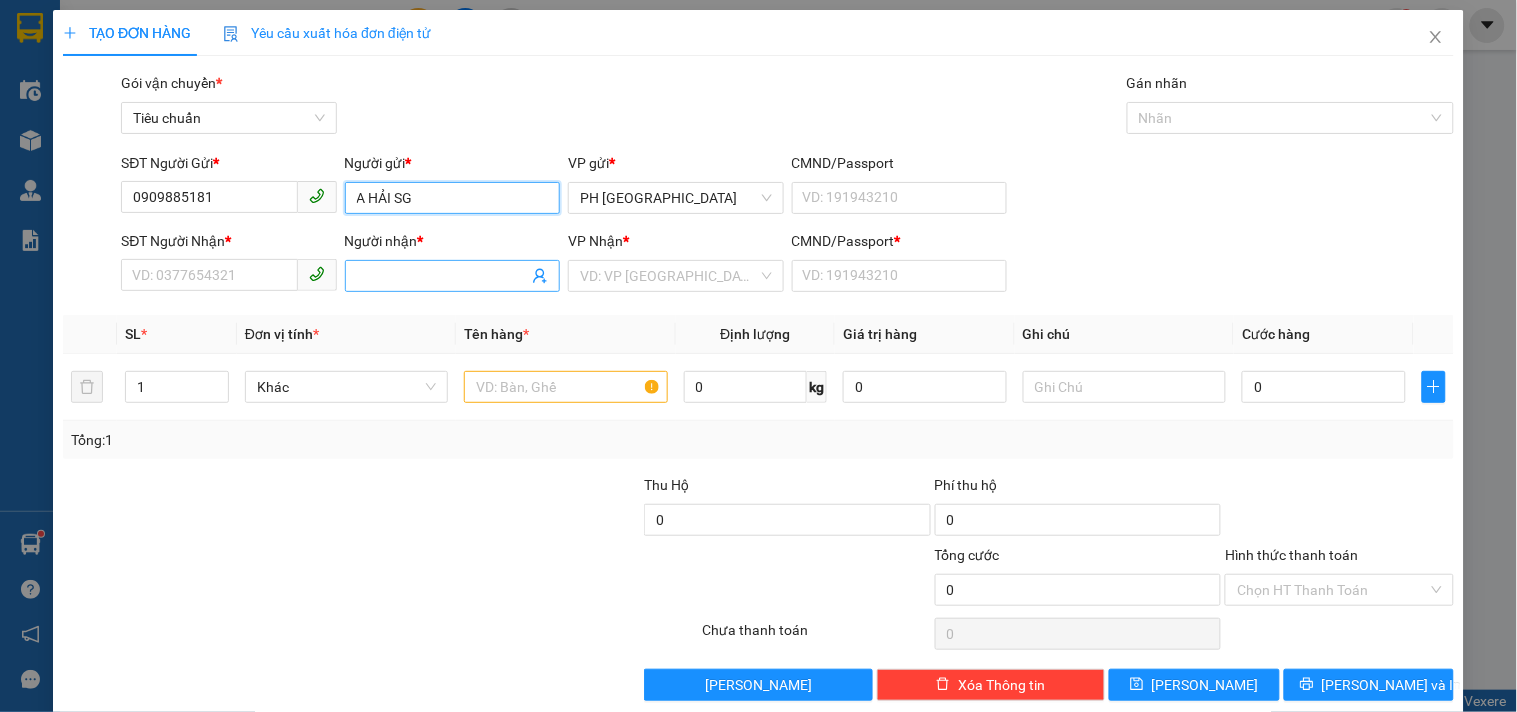 type on "A HẢI SG" 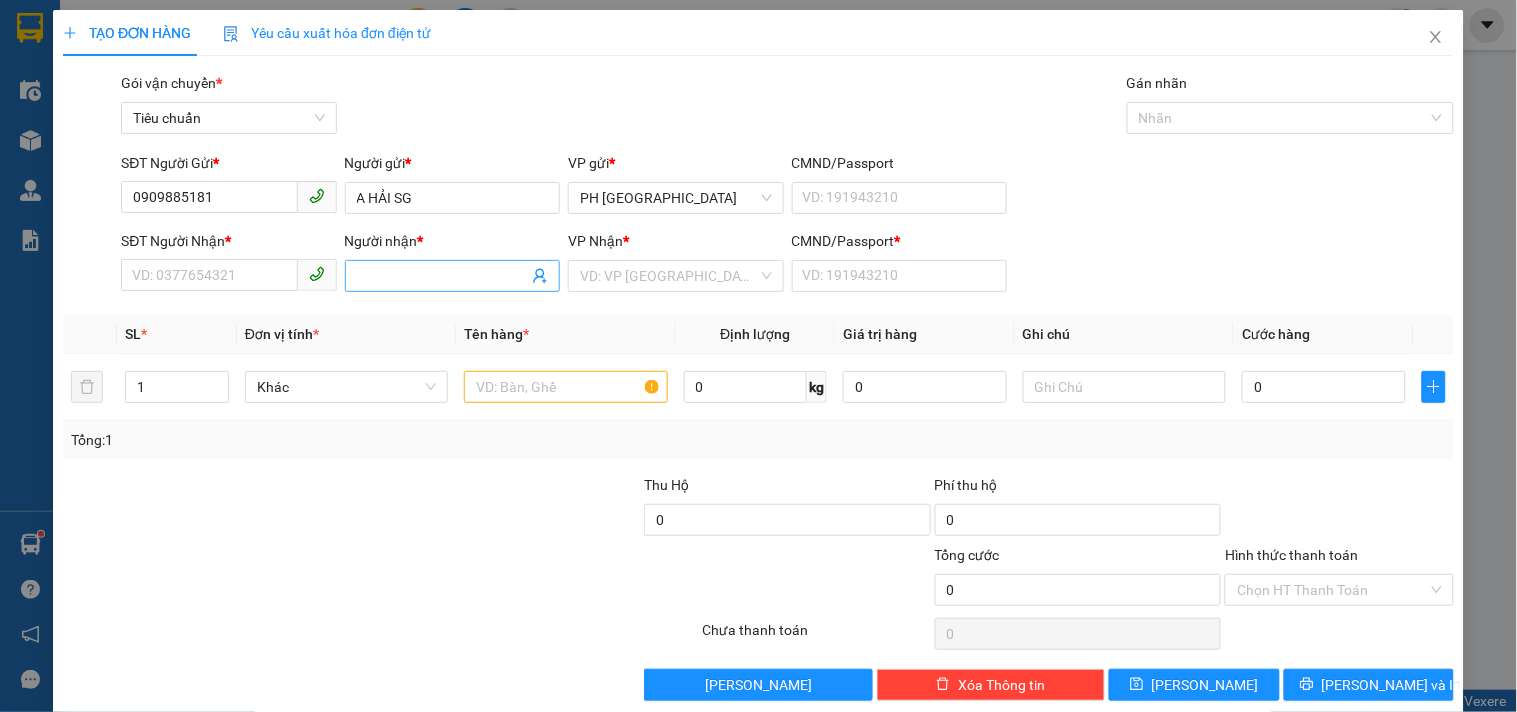 click on "Người nhận  *" at bounding box center (442, 276) 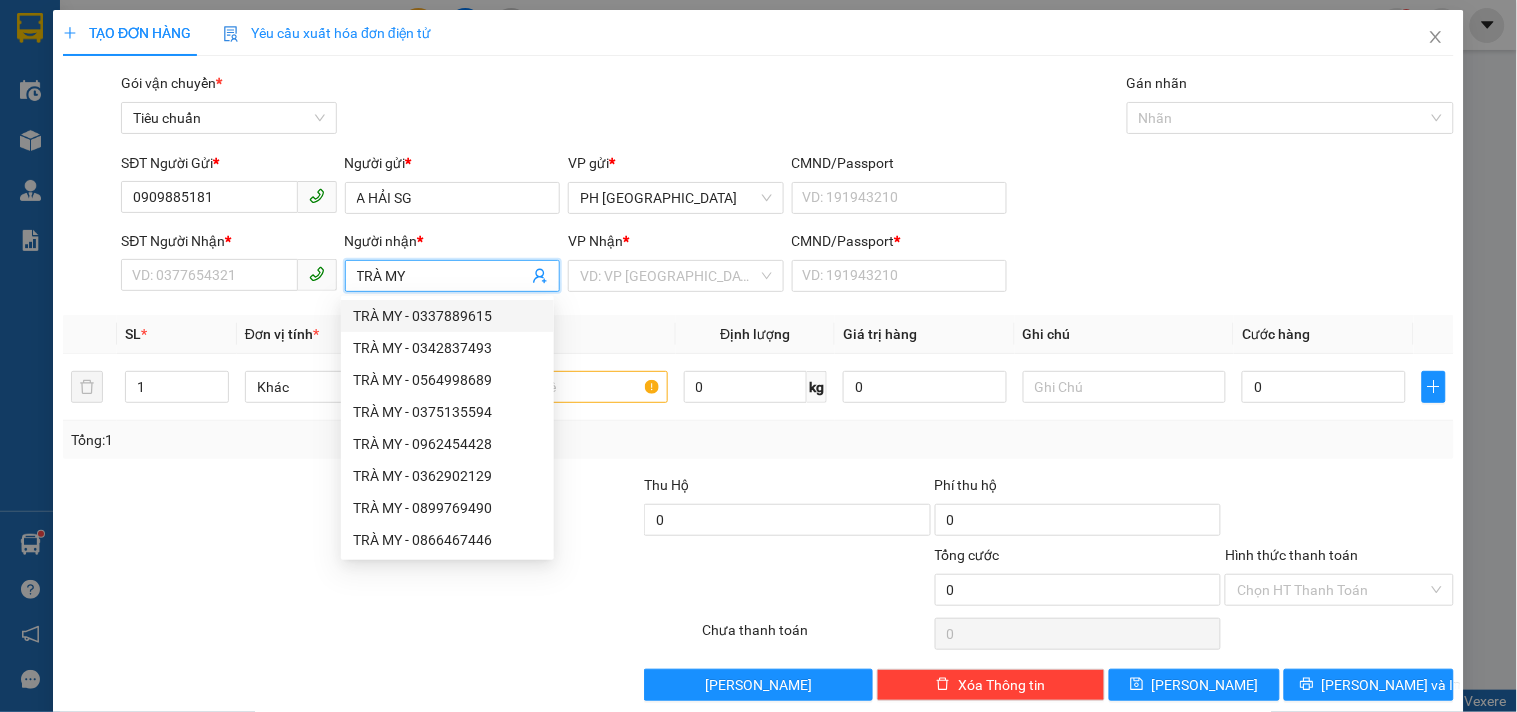 type on "TRÀ MY" 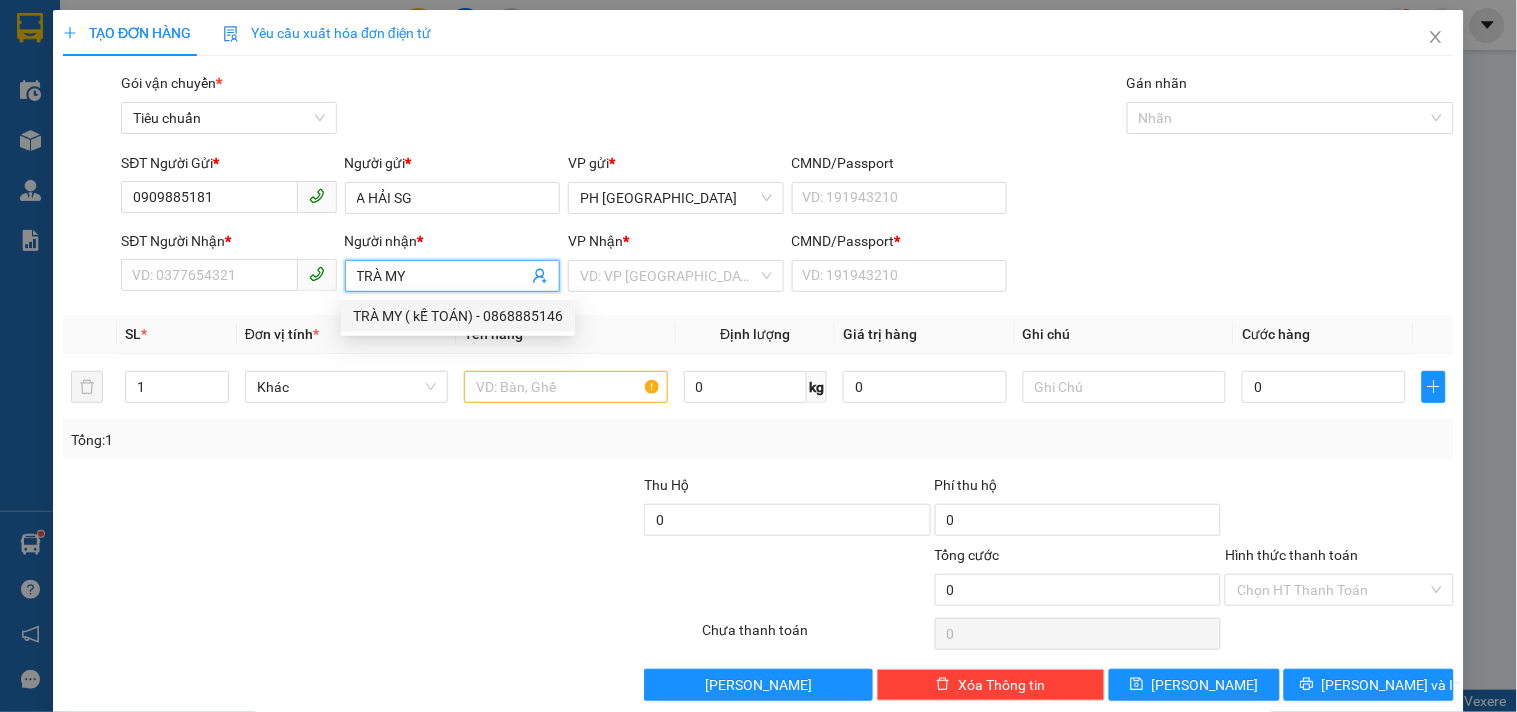 click on "TRÀ MY ( kẾ TOÁN) - 0868885146" at bounding box center (458, 316) 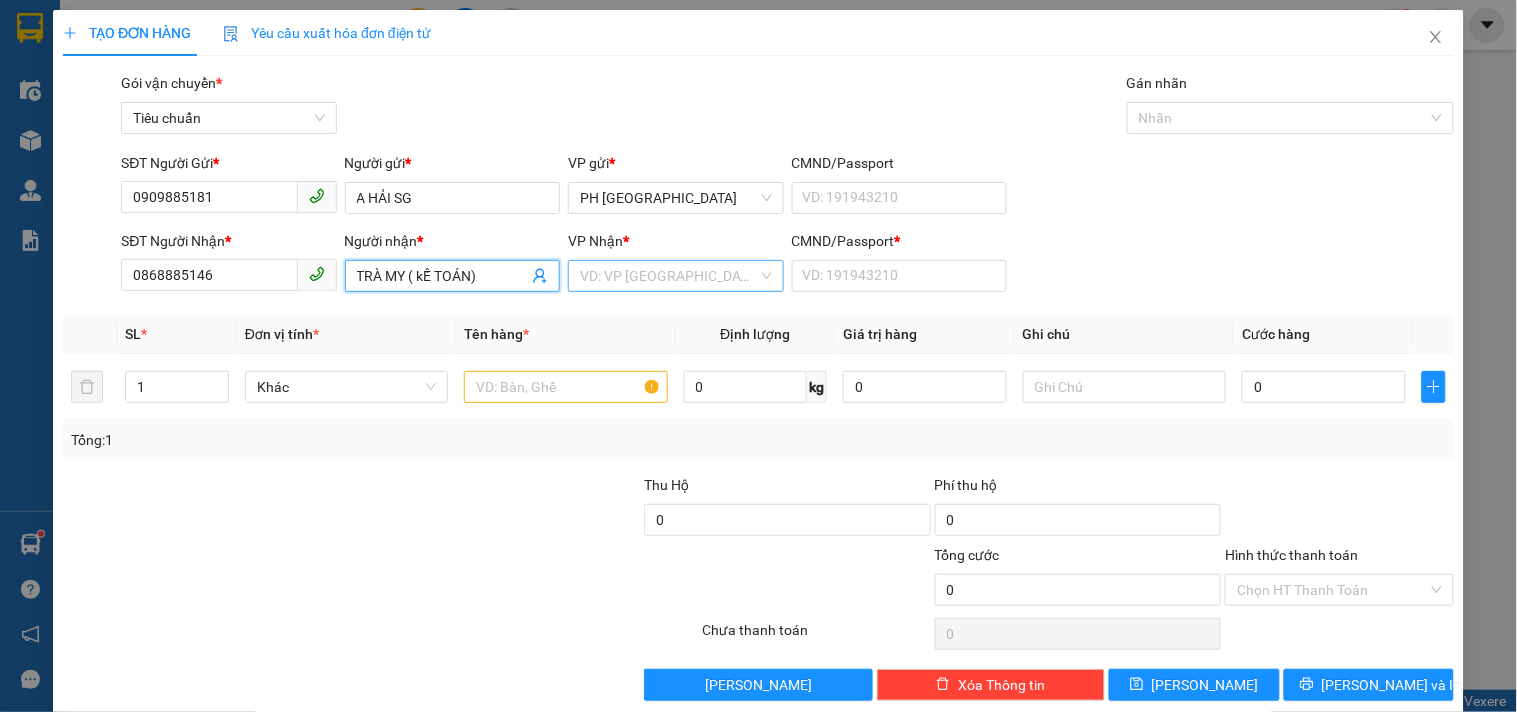 type on "TRÀ MY ( kẾ TOÁN)" 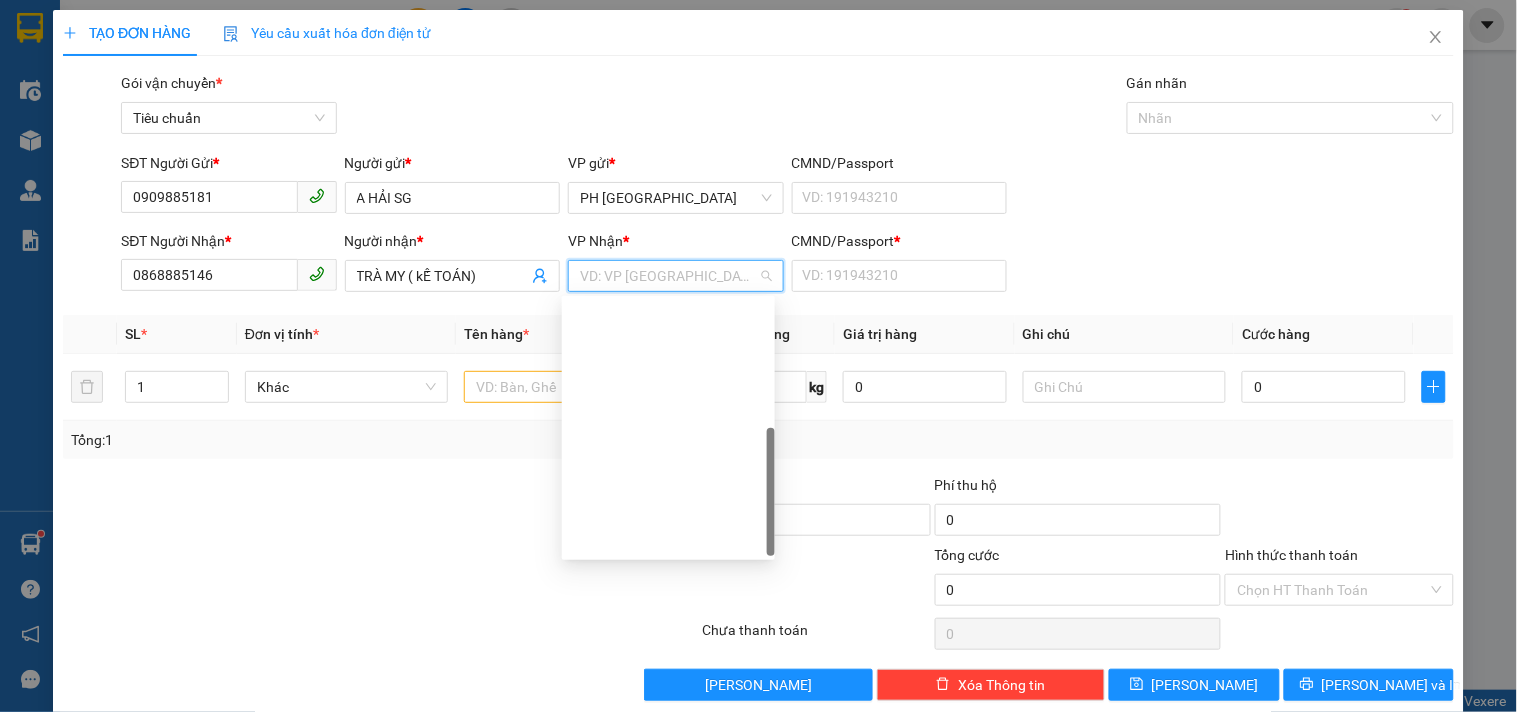 click on "[GEOGRAPHIC_DATA]" at bounding box center (668, 636) 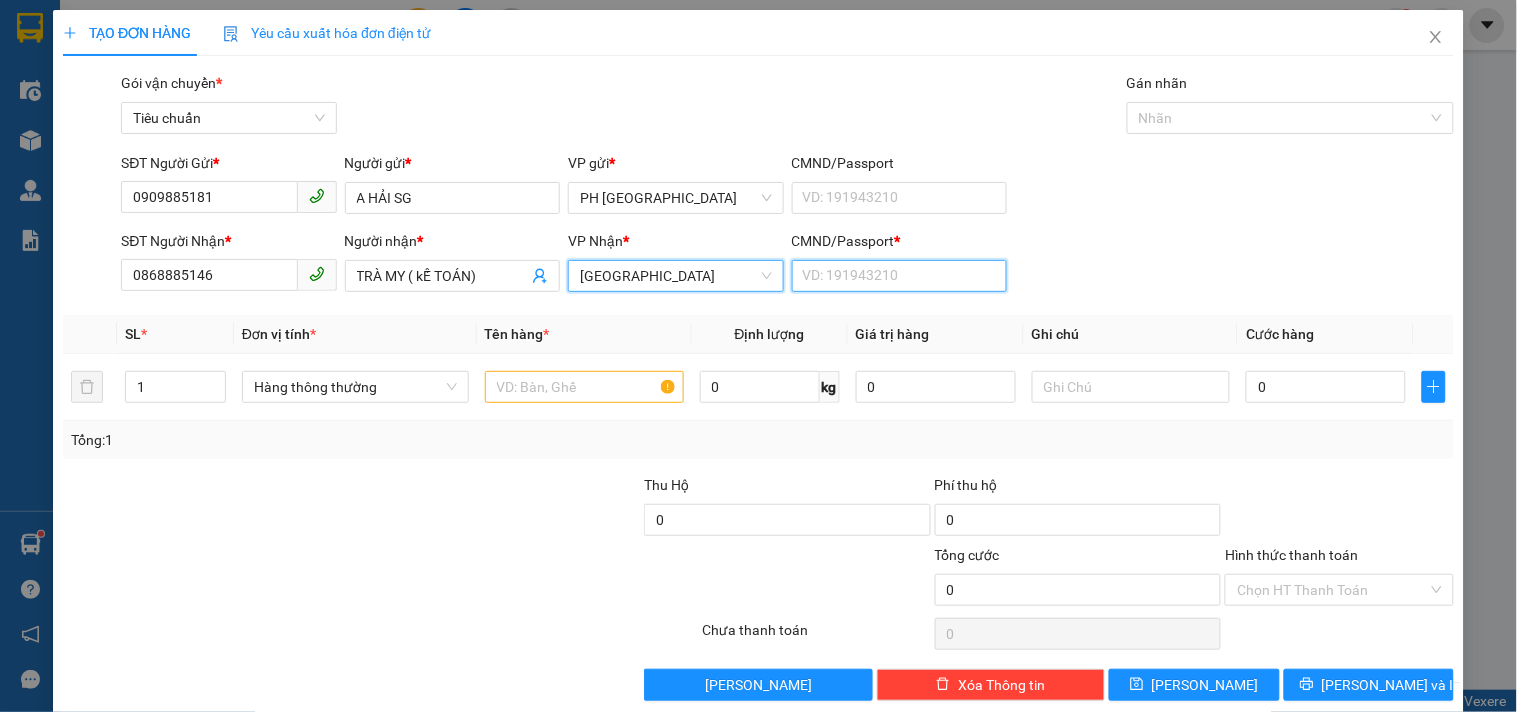click on "CMND/Passport  *" at bounding box center [899, 276] 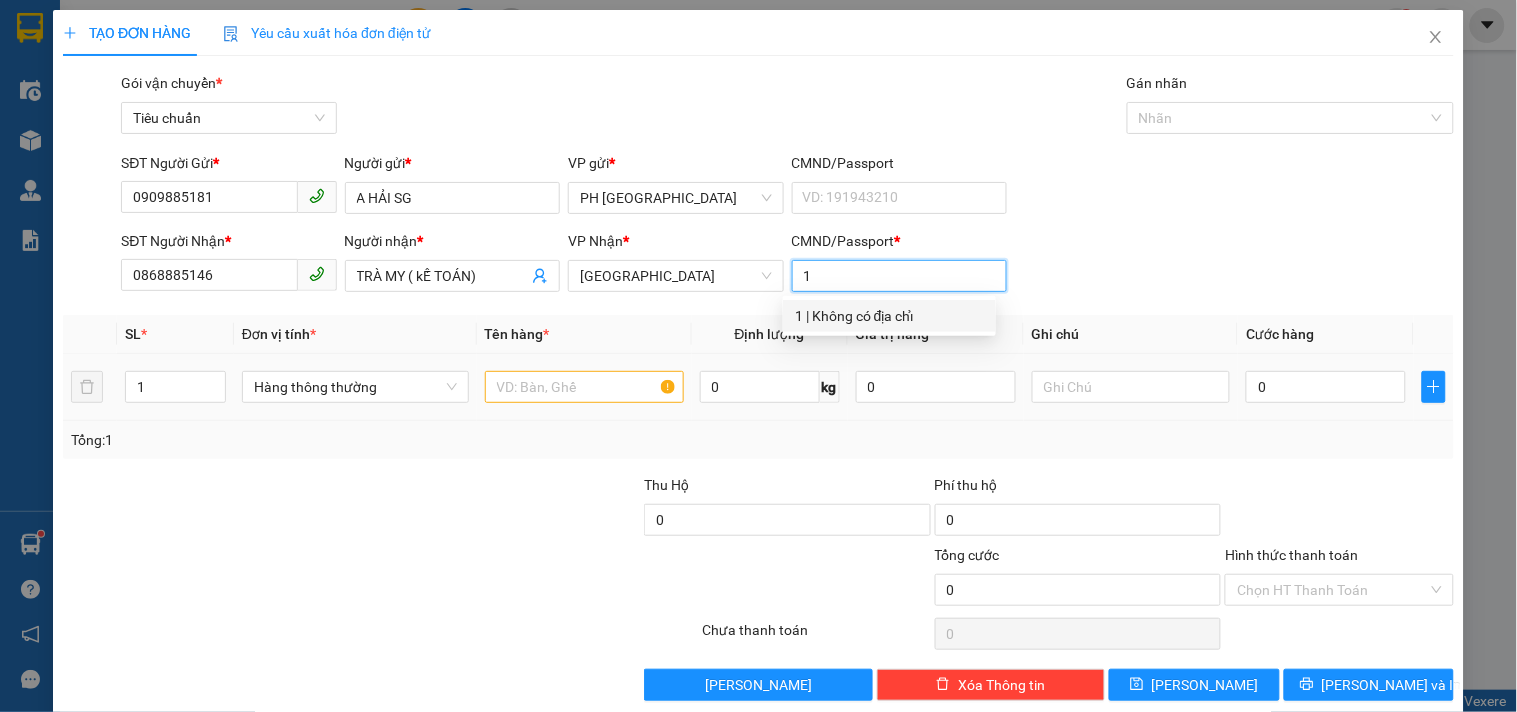 type on "1" 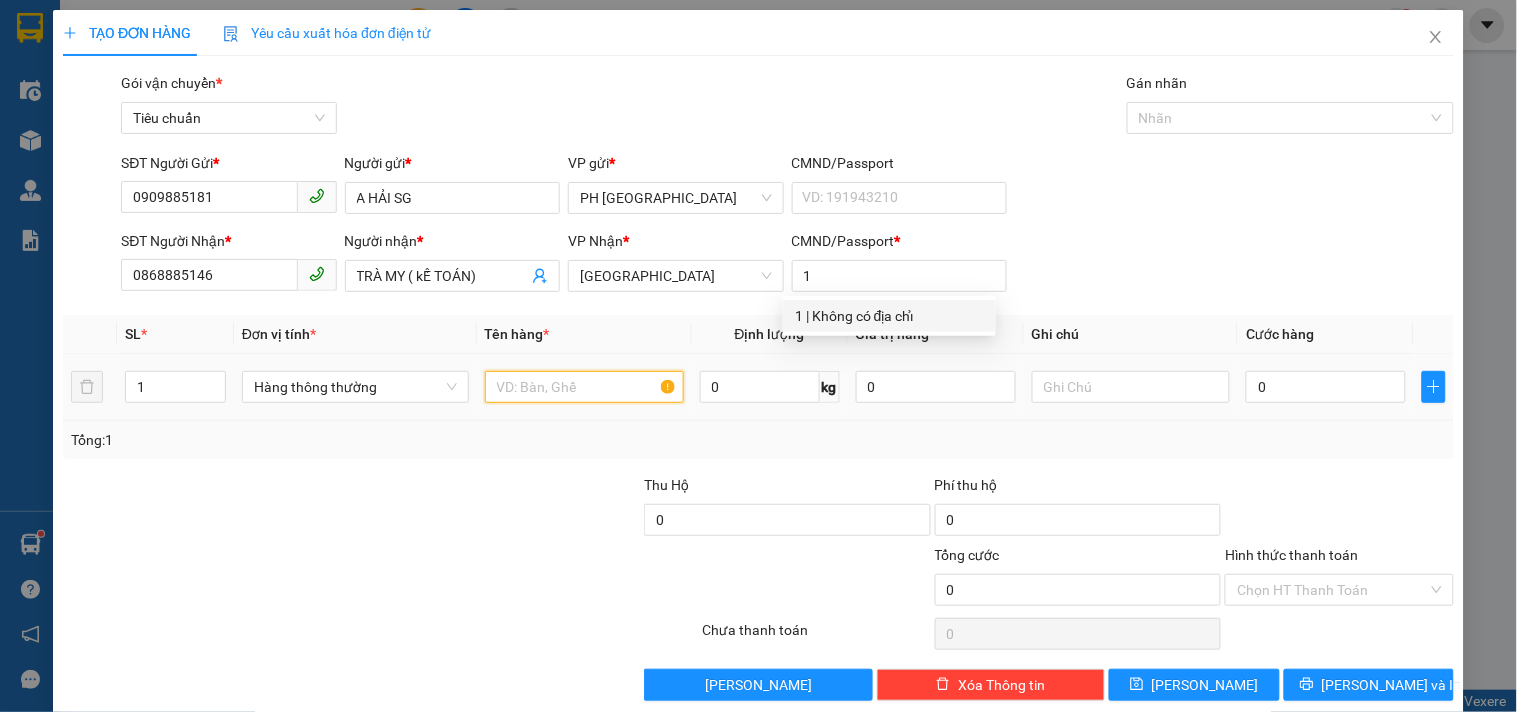 click at bounding box center (584, 387) 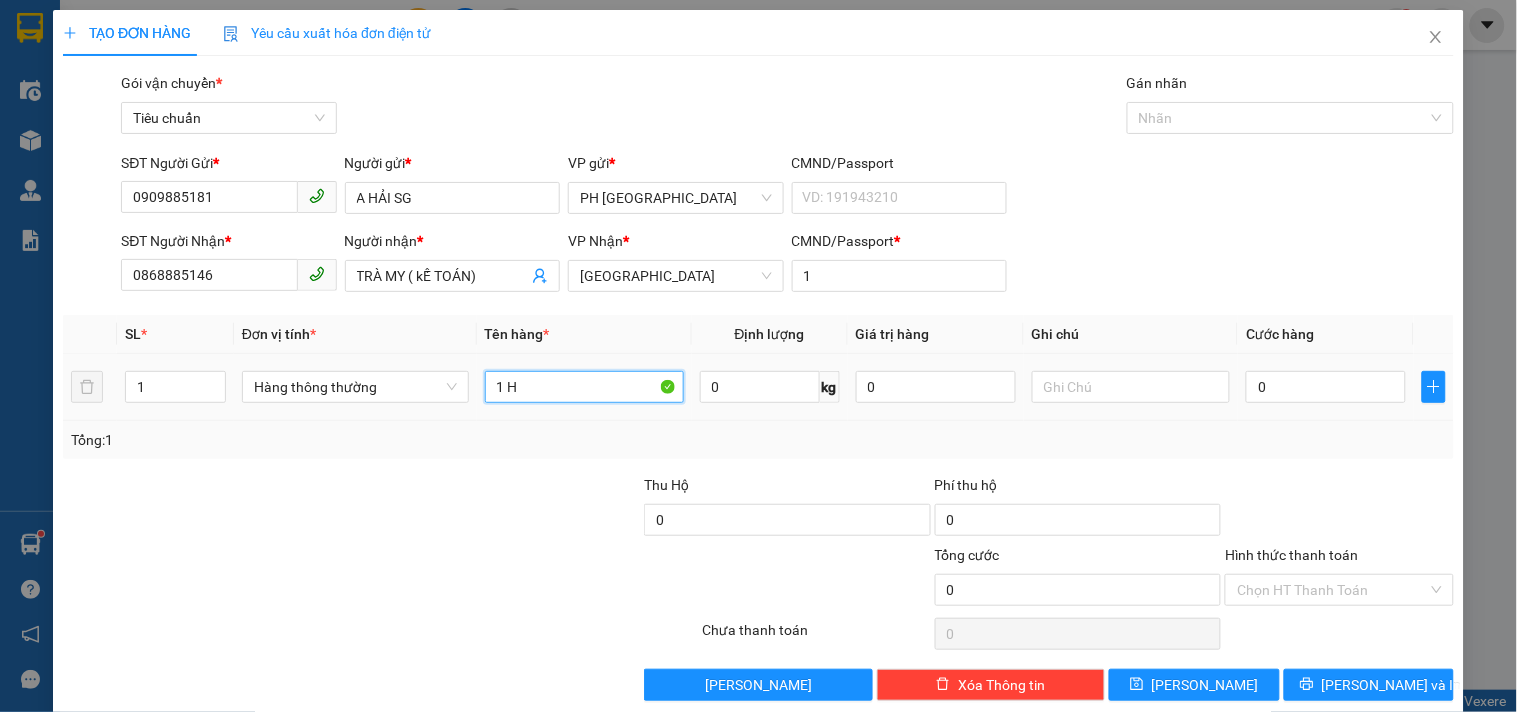type on "1 HS" 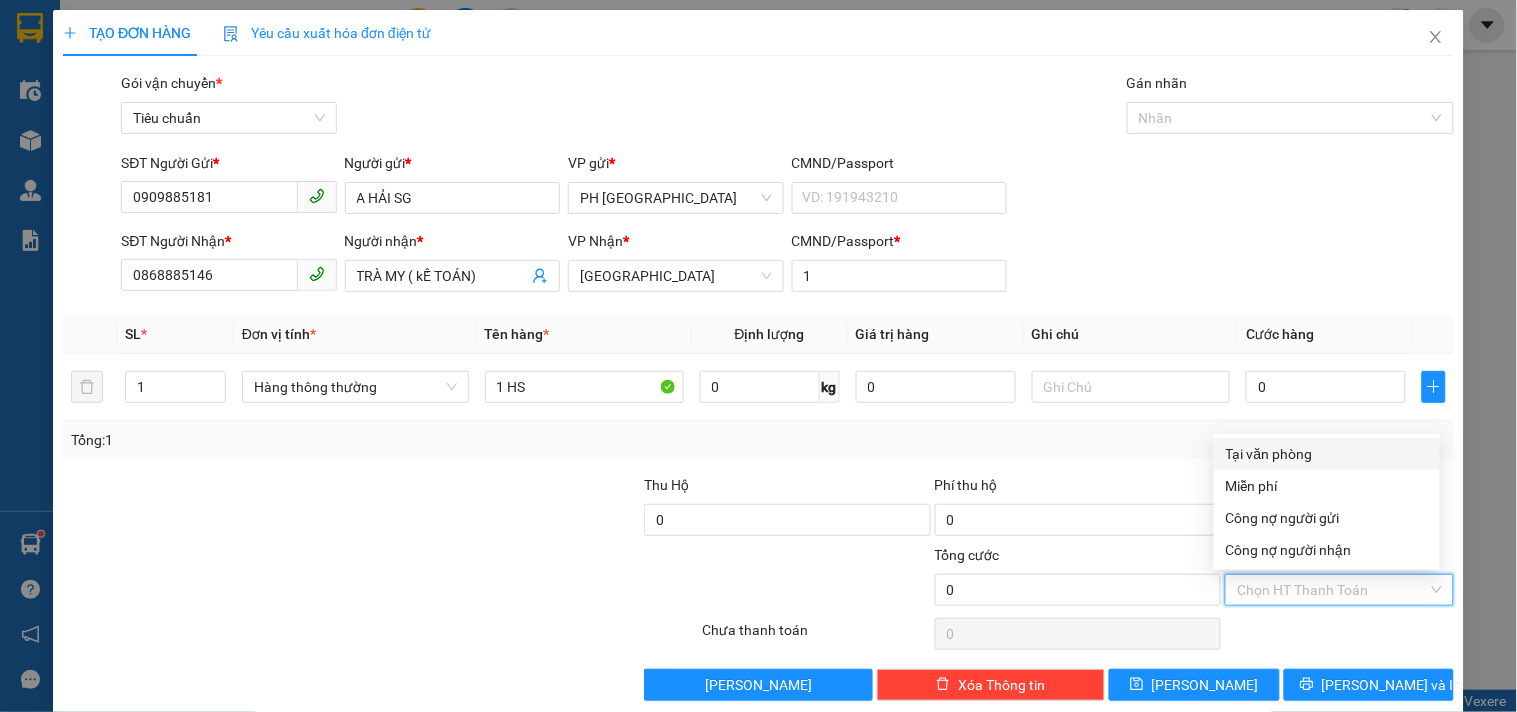 click on "Hình thức thanh toán" at bounding box center [1332, 590] 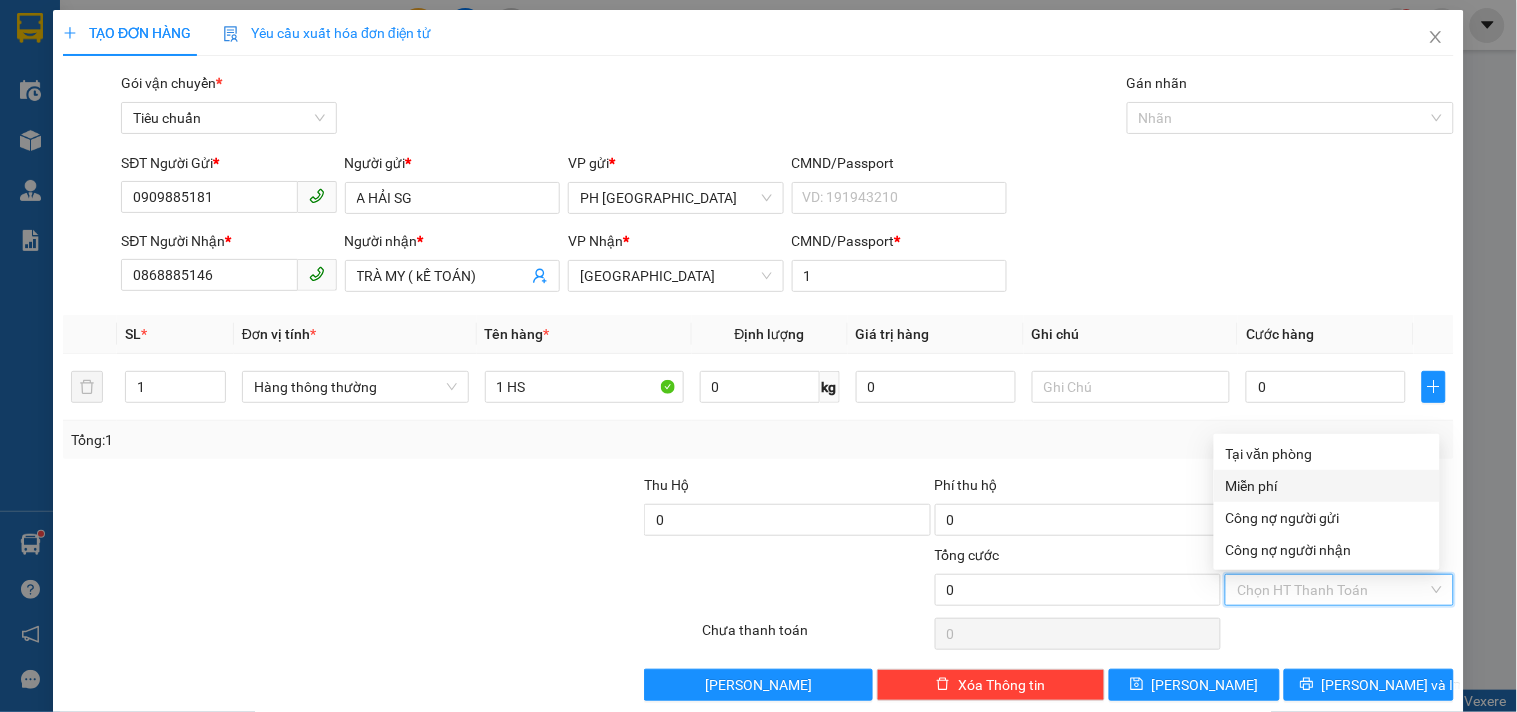 click on "Miễn phí" at bounding box center [1327, 486] 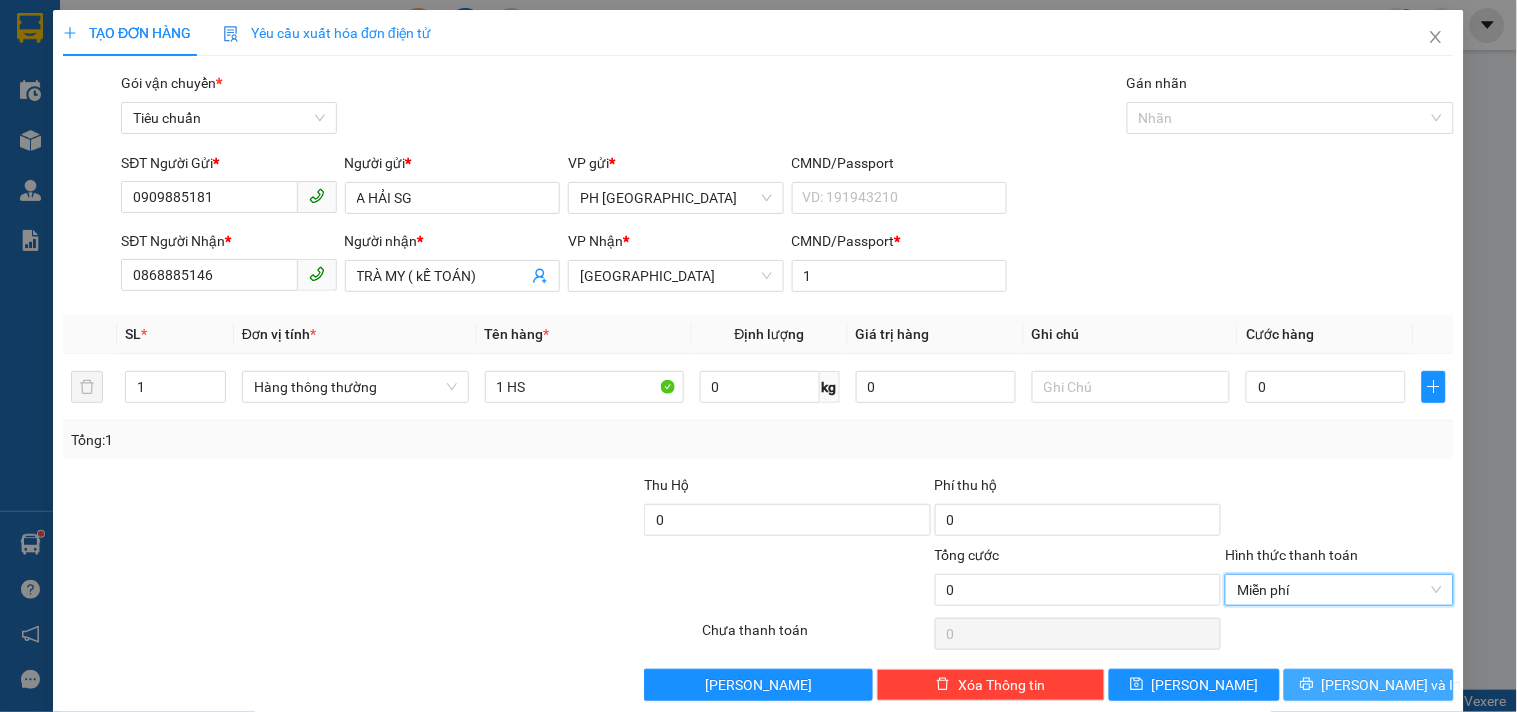 click on "[PERSON_NAME] và In" at bounding box center (1369, 685) 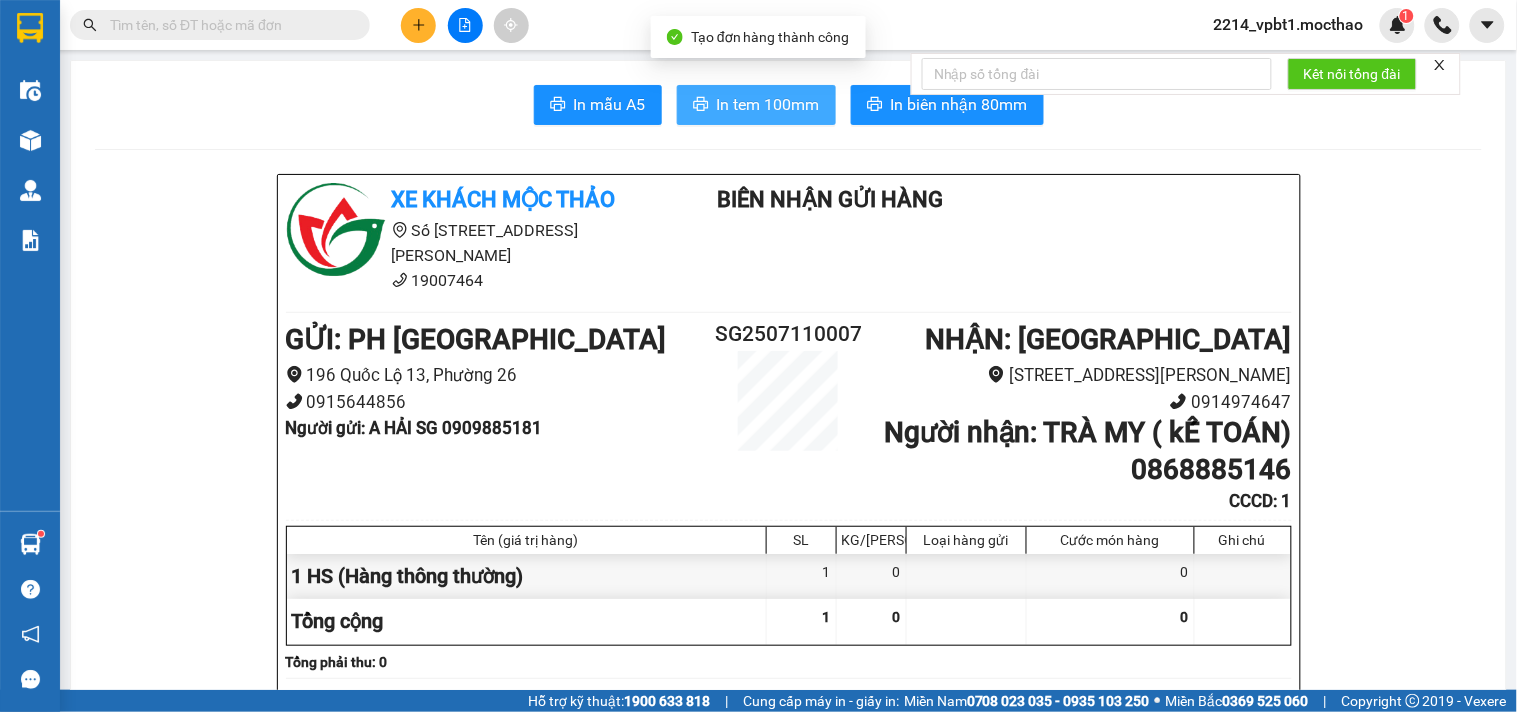click on "In tem 100mm" at bounding box center (768, 104) 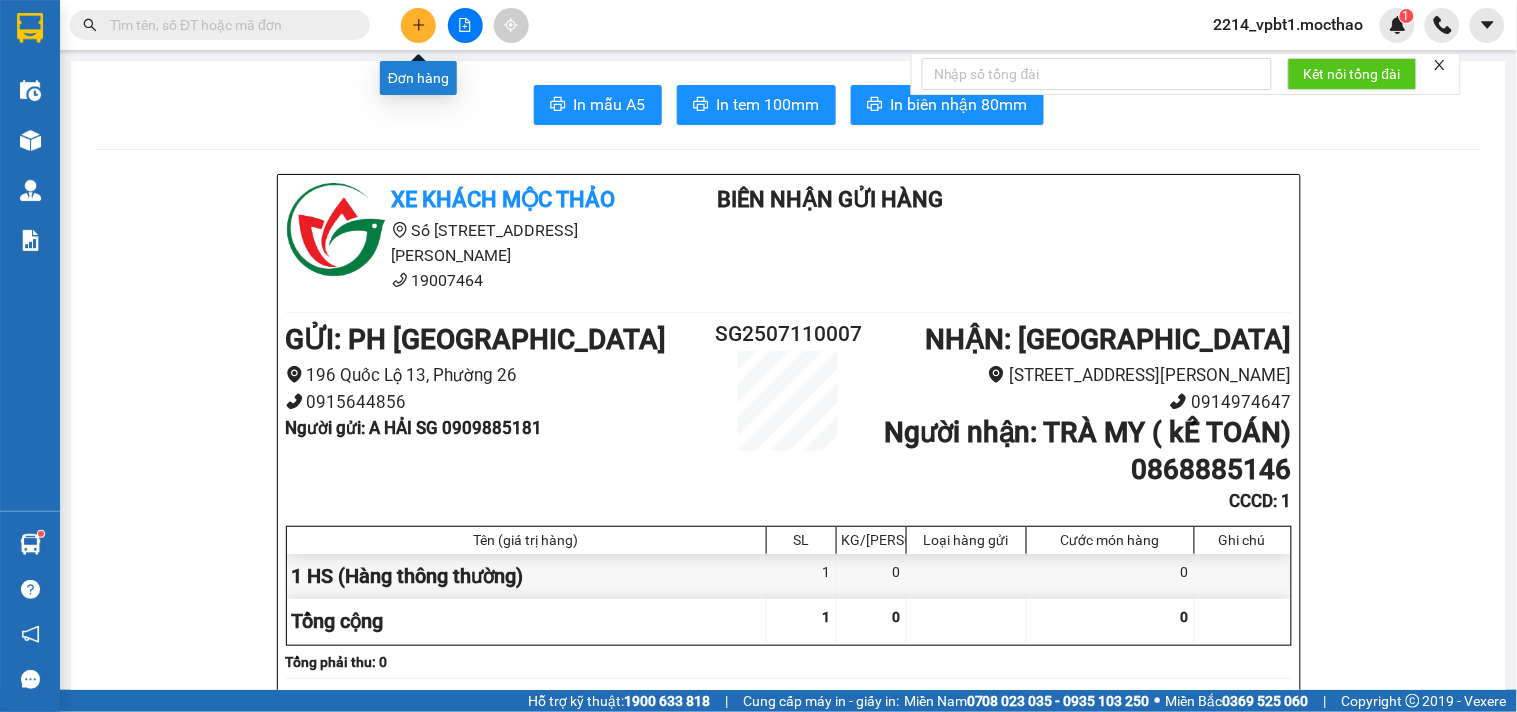 click 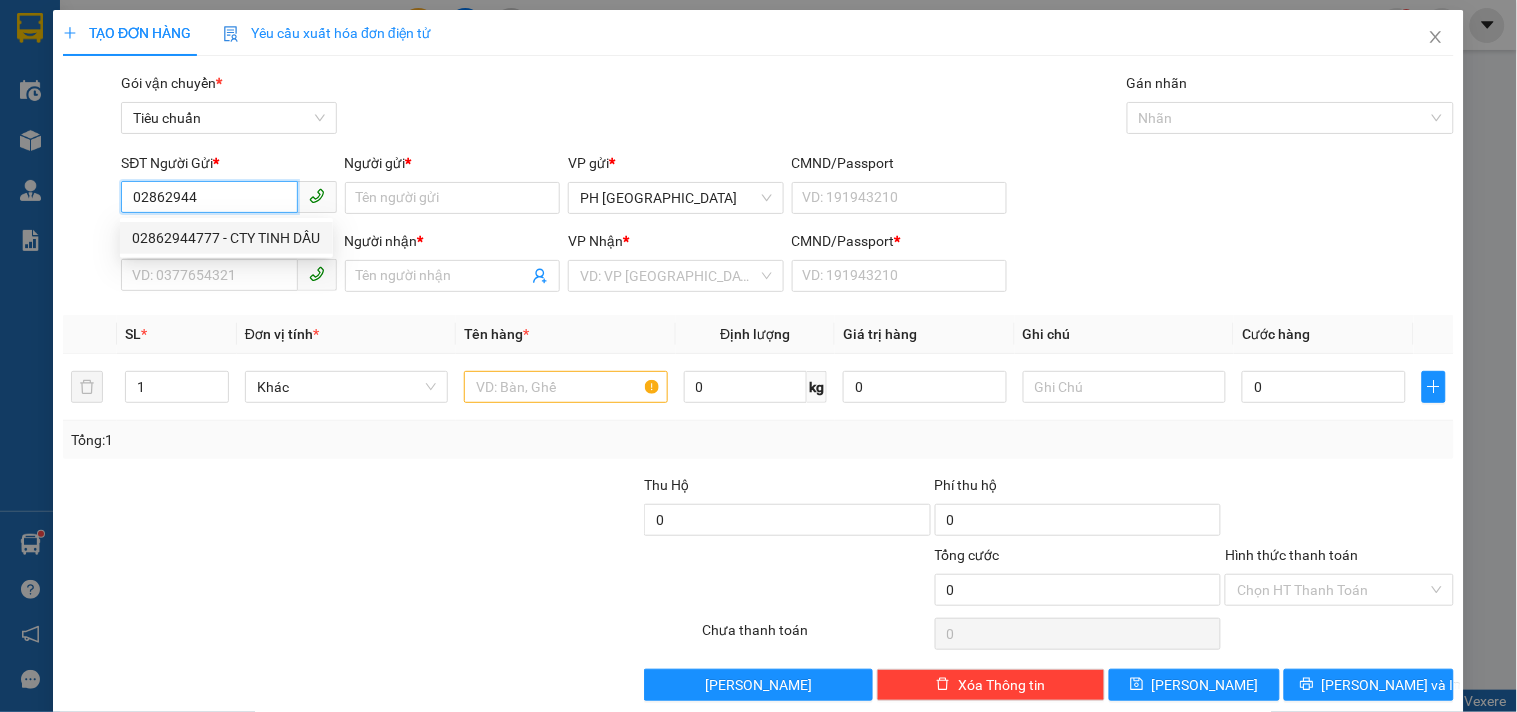 click on "02862944777 - CTY TINH DẦU" at bounding box center [226, 238] 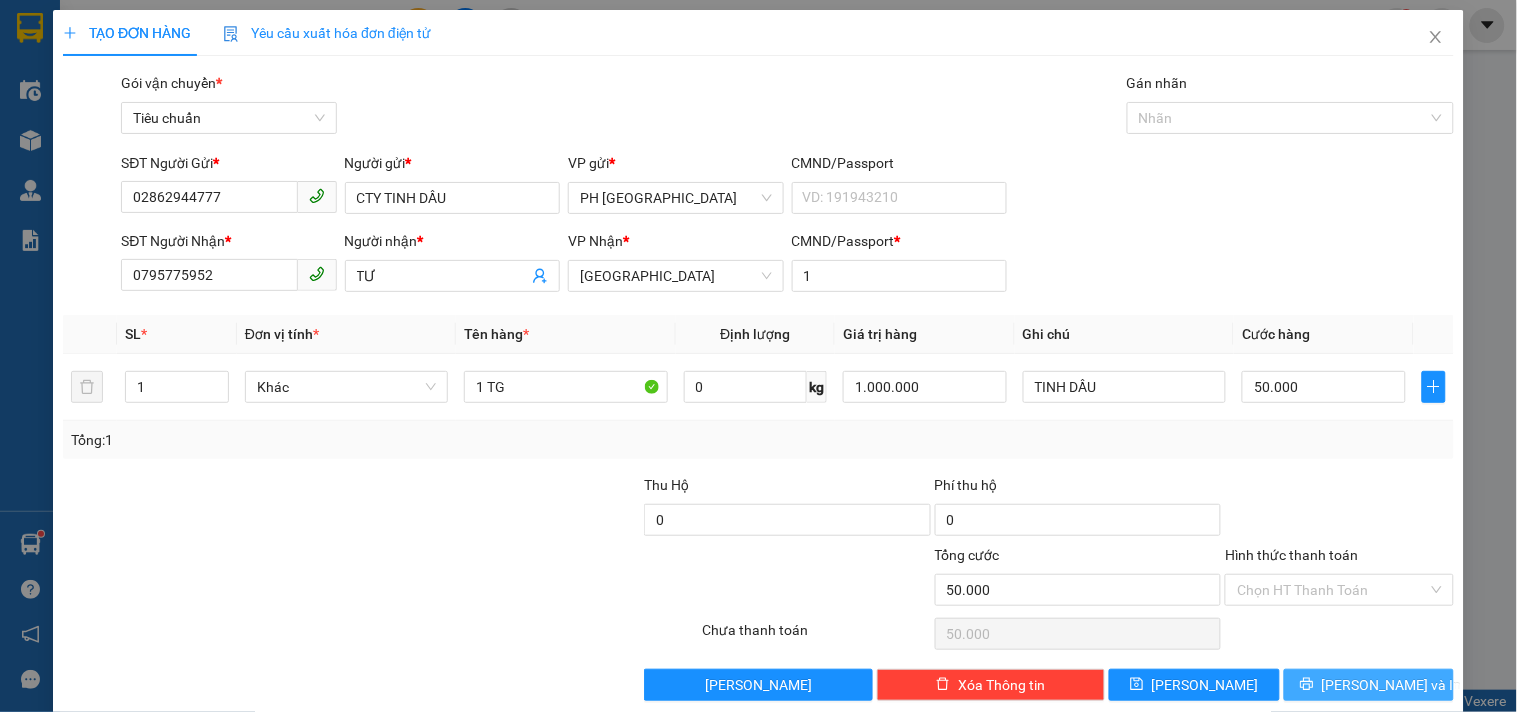 click 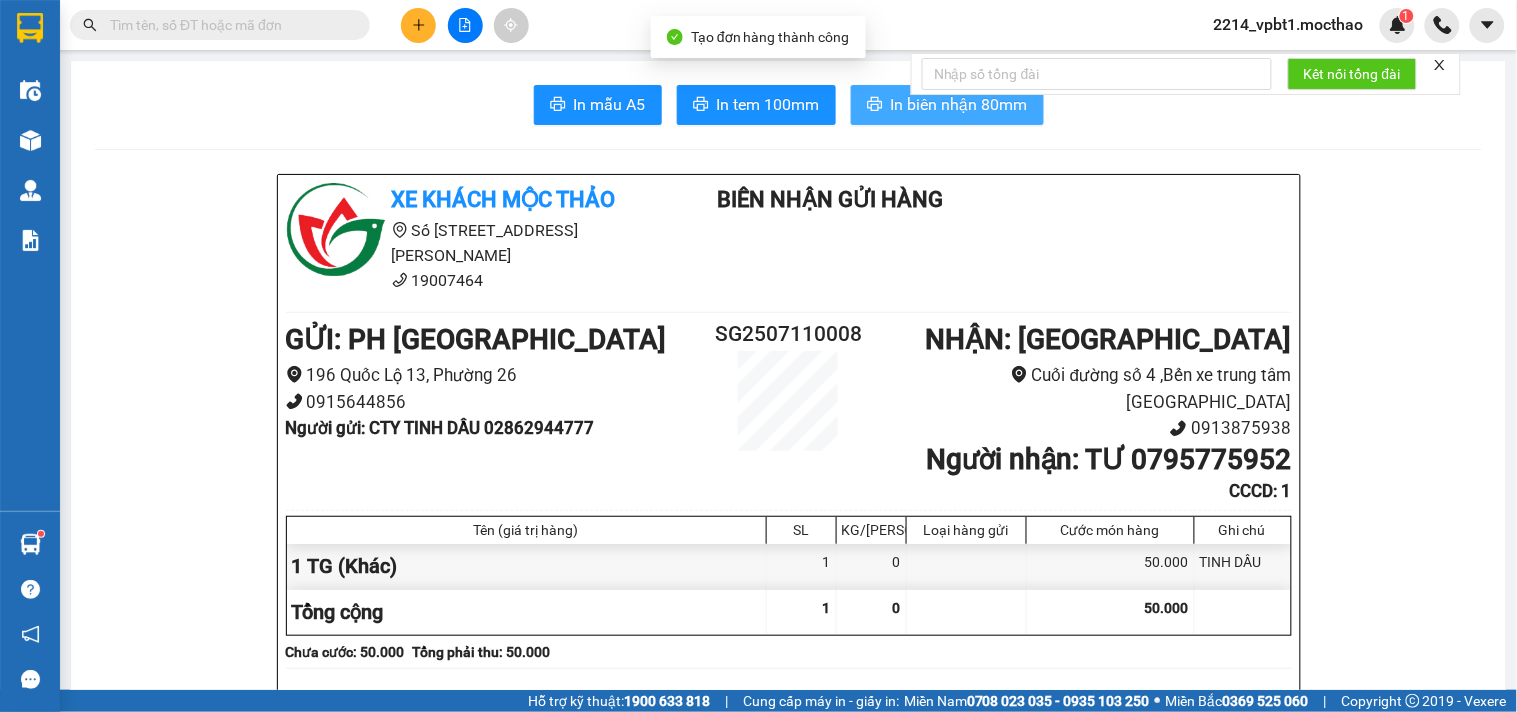 click on "In biên nhận 80mm" at bounding box center [947, 105] 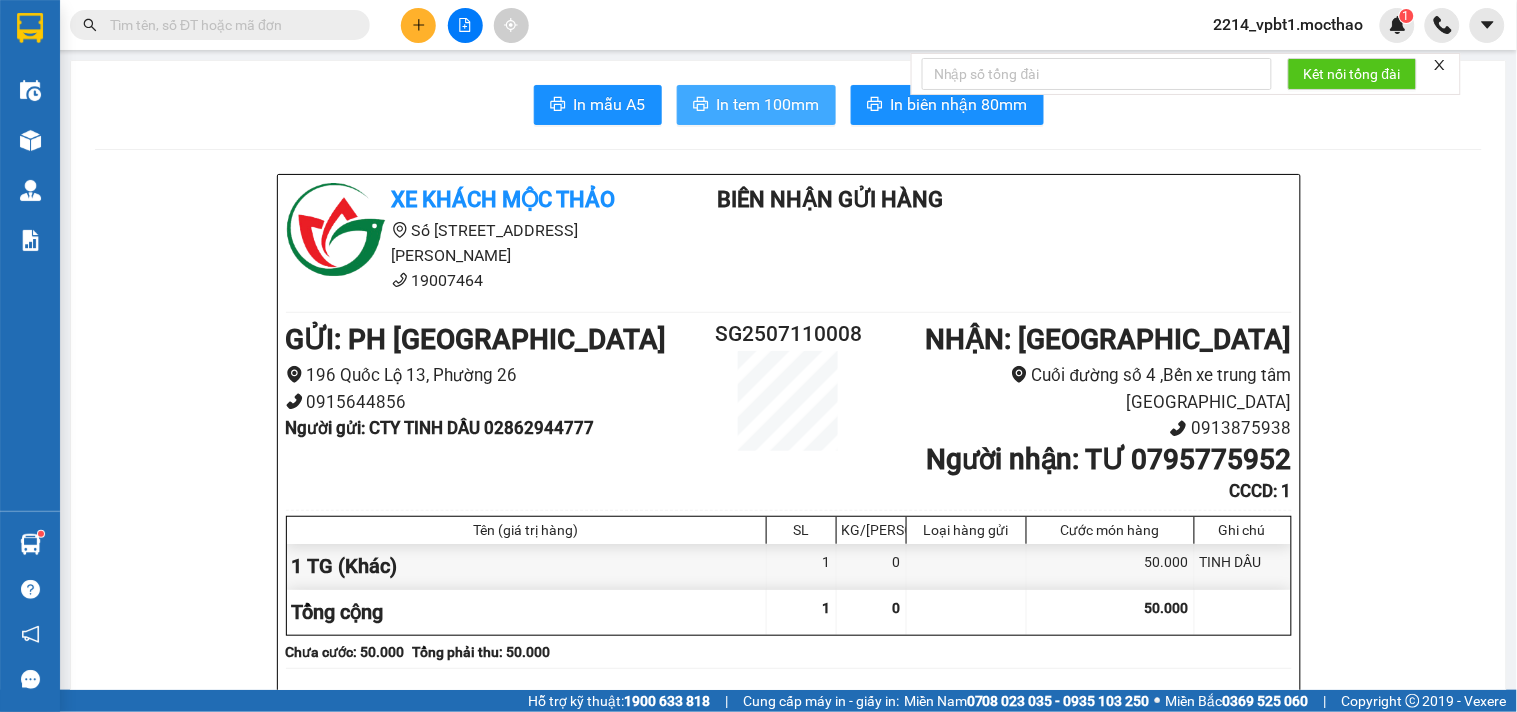 click on "In tem 100mm" at bounding box center [768, 104] 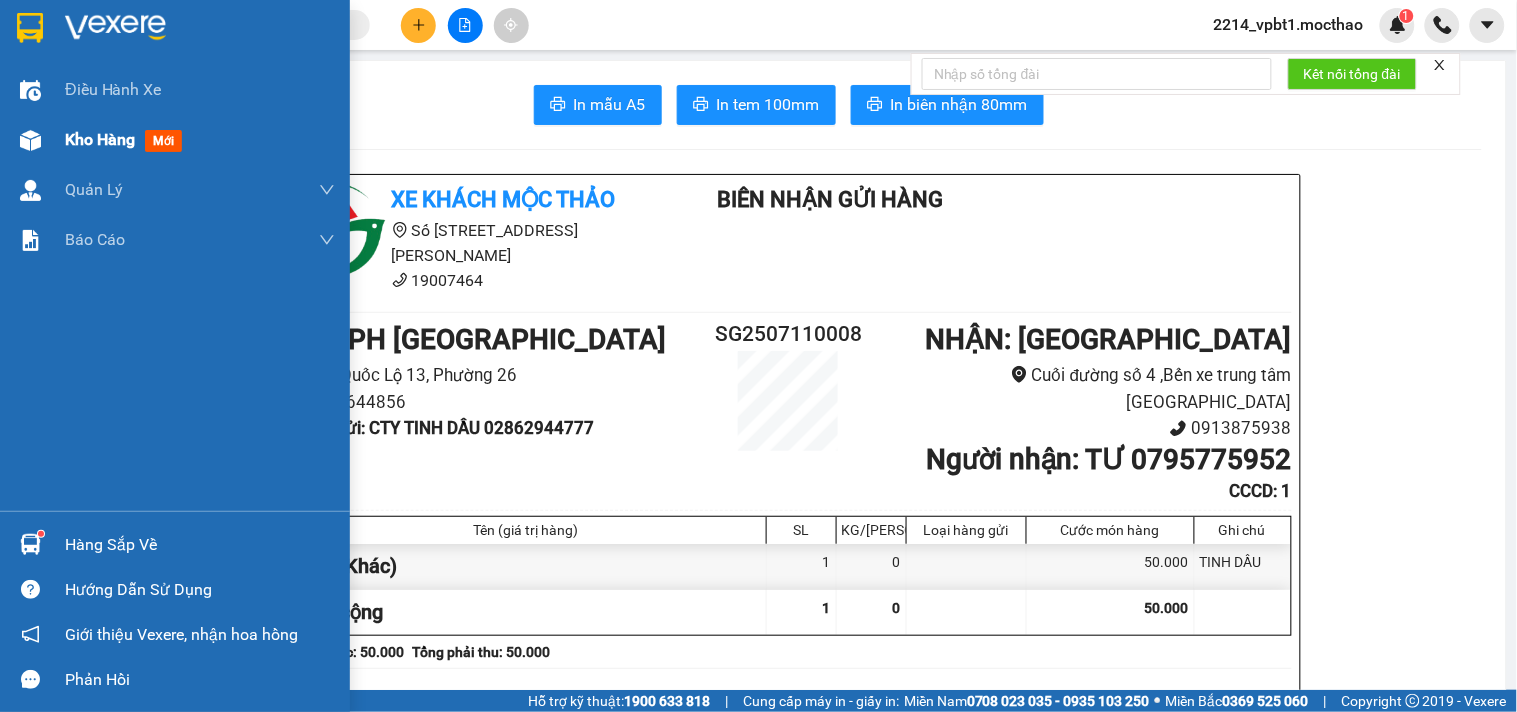 click on "Kho hàng" at bounding box center [100, 139] 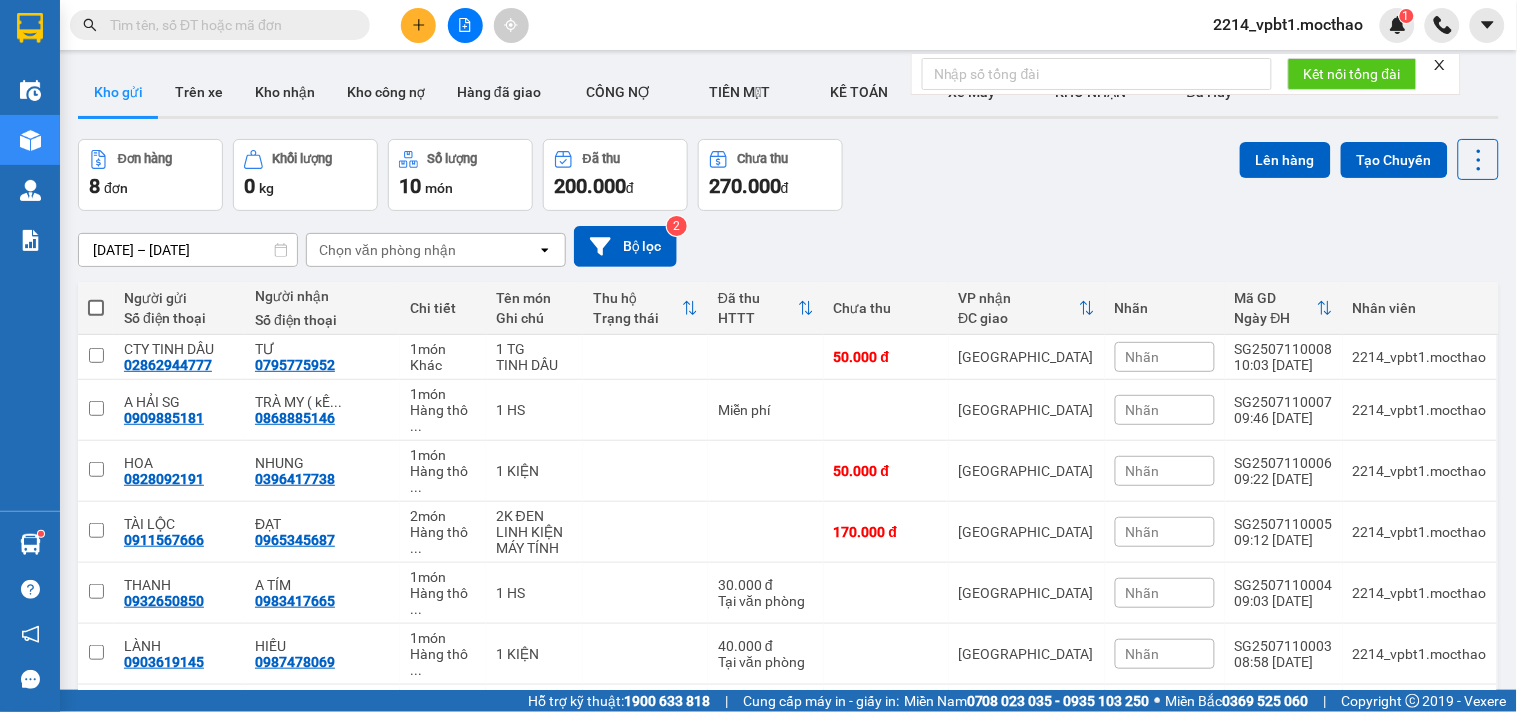 click 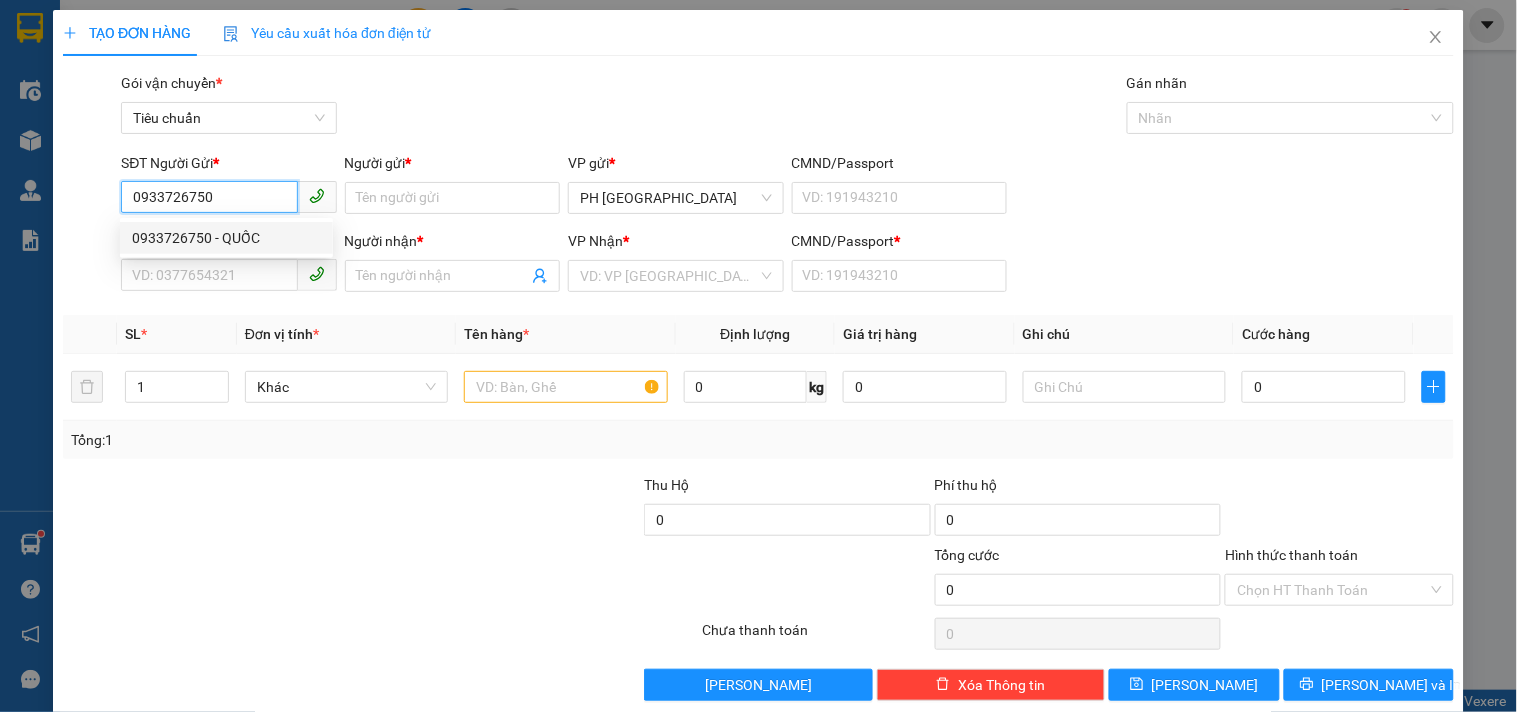 click on "0933726750 - QUỐC" at bounding box center [226, 238] 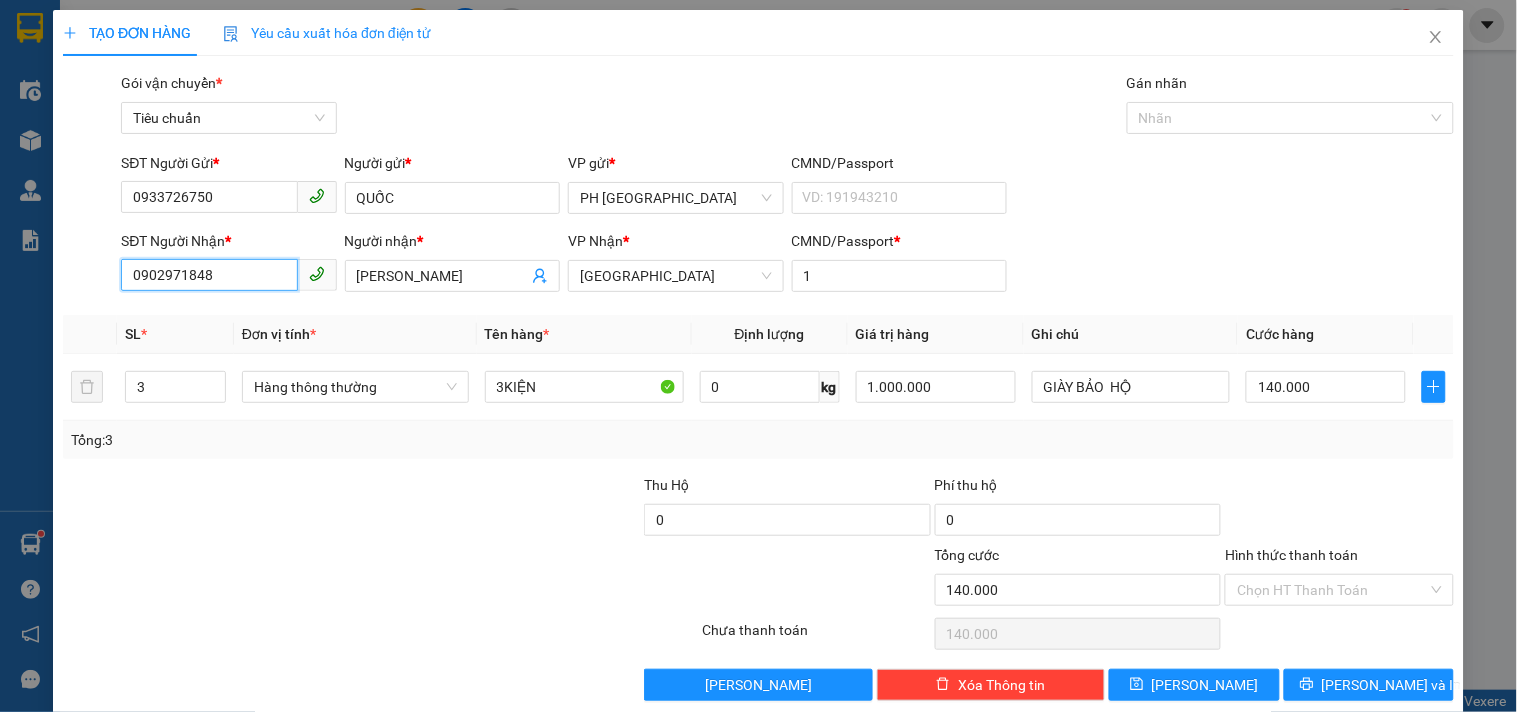drag, startPoint x: 216, startPoint y: 270, endPoint x: 160, endPoint y: 286, distance: 58.24088 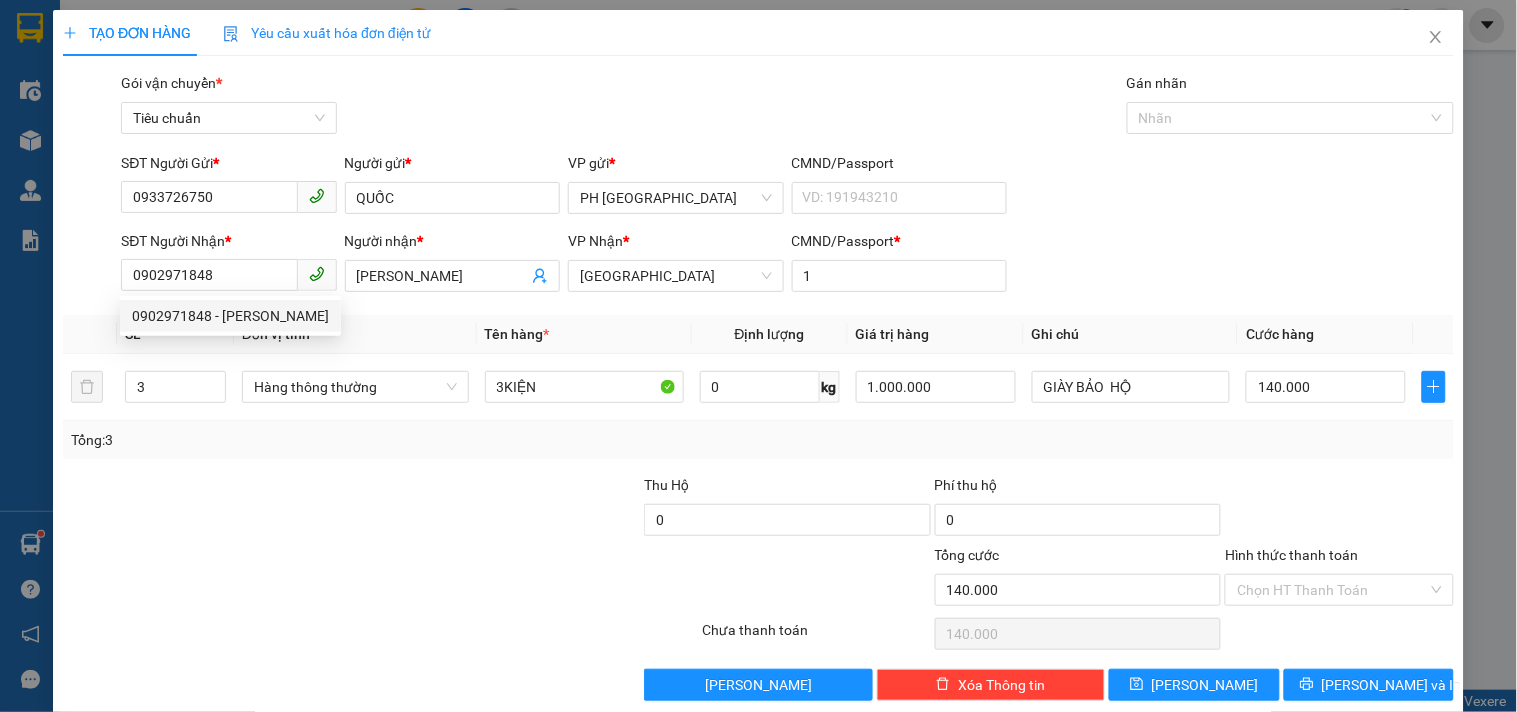click on "Lưu nháp Xóa Thông tin [PERSON_NAME] và In" at bounding box center [758, 685] 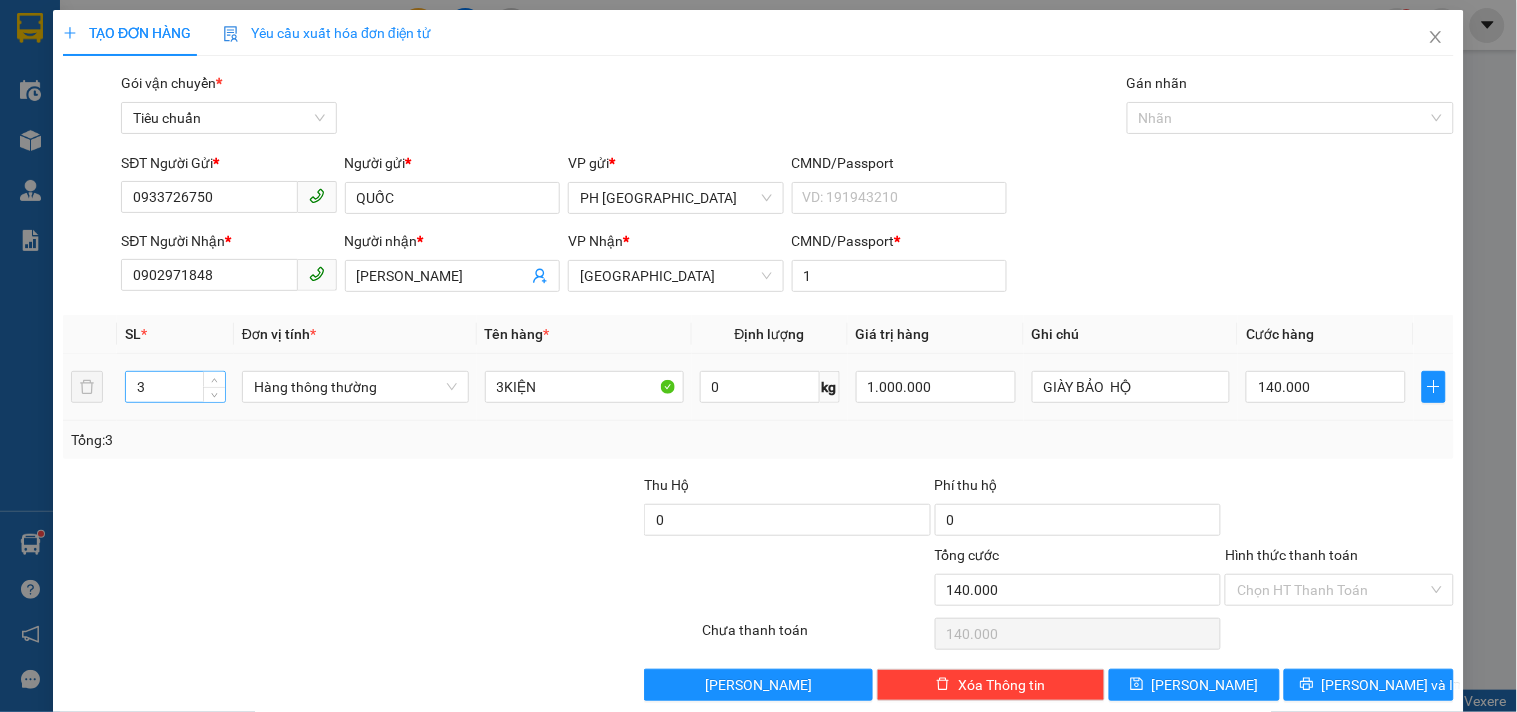 click on "3" at bounding box center (175, 387) 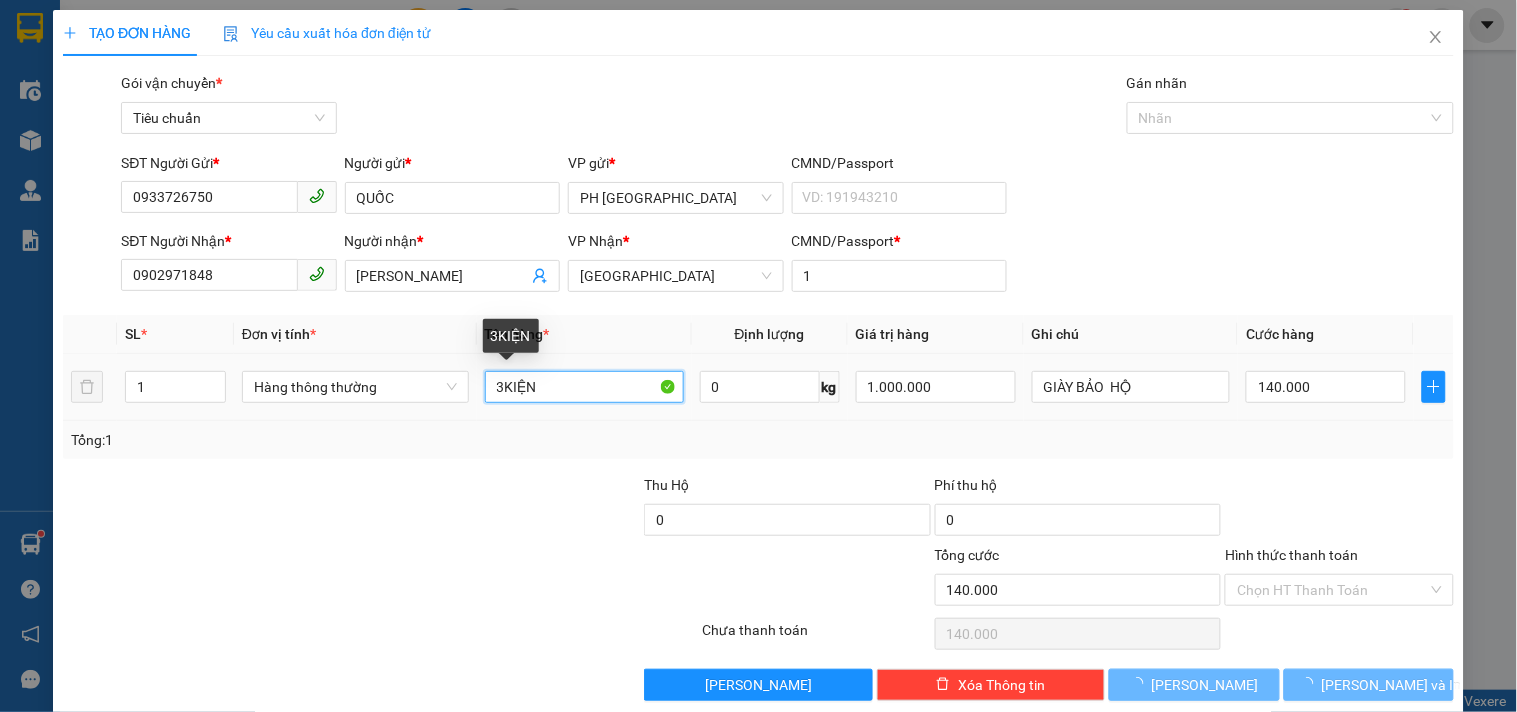 click on "3KIỆN" at bounding box center (584, 387) 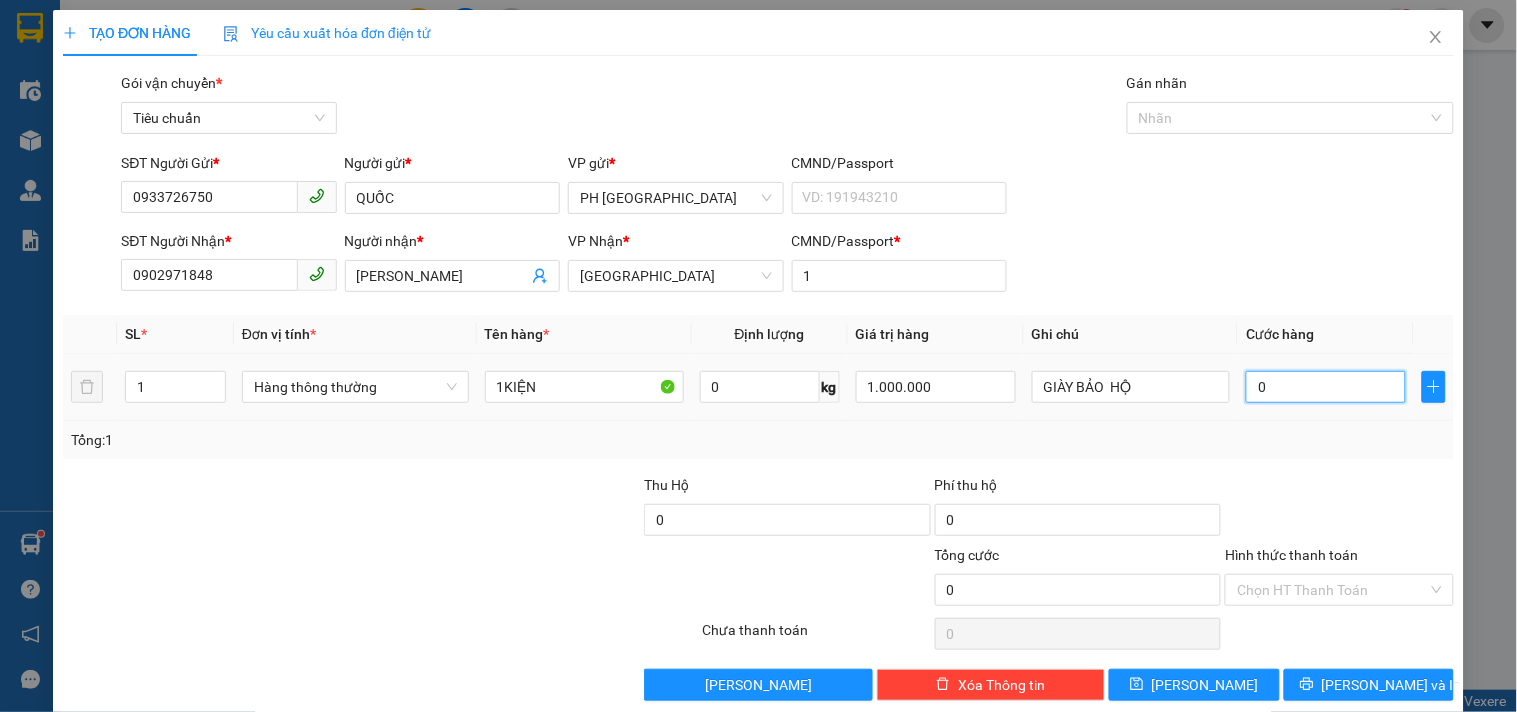 click on "0" at bounding box center (1326, 387) 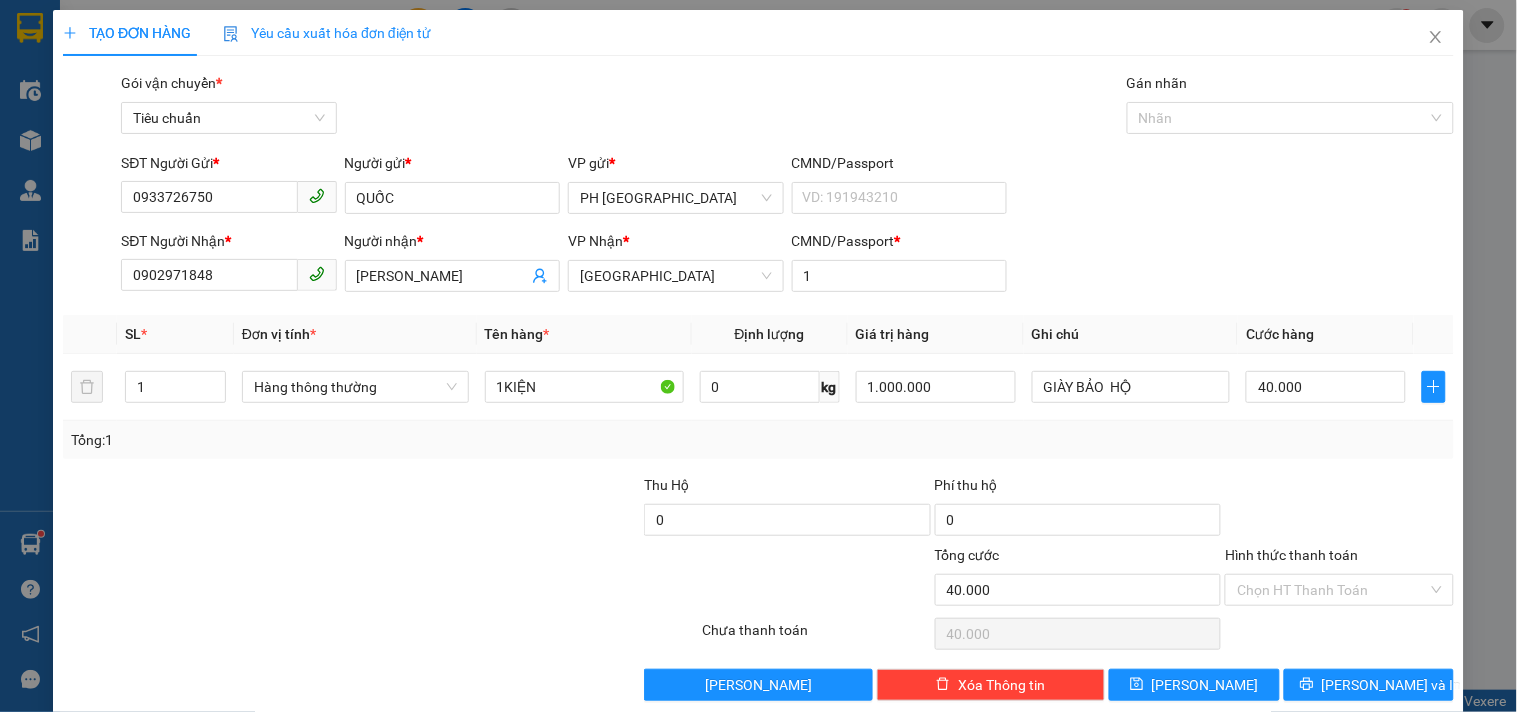 click on "Tổng:  1" at bounding box center (758, 440) 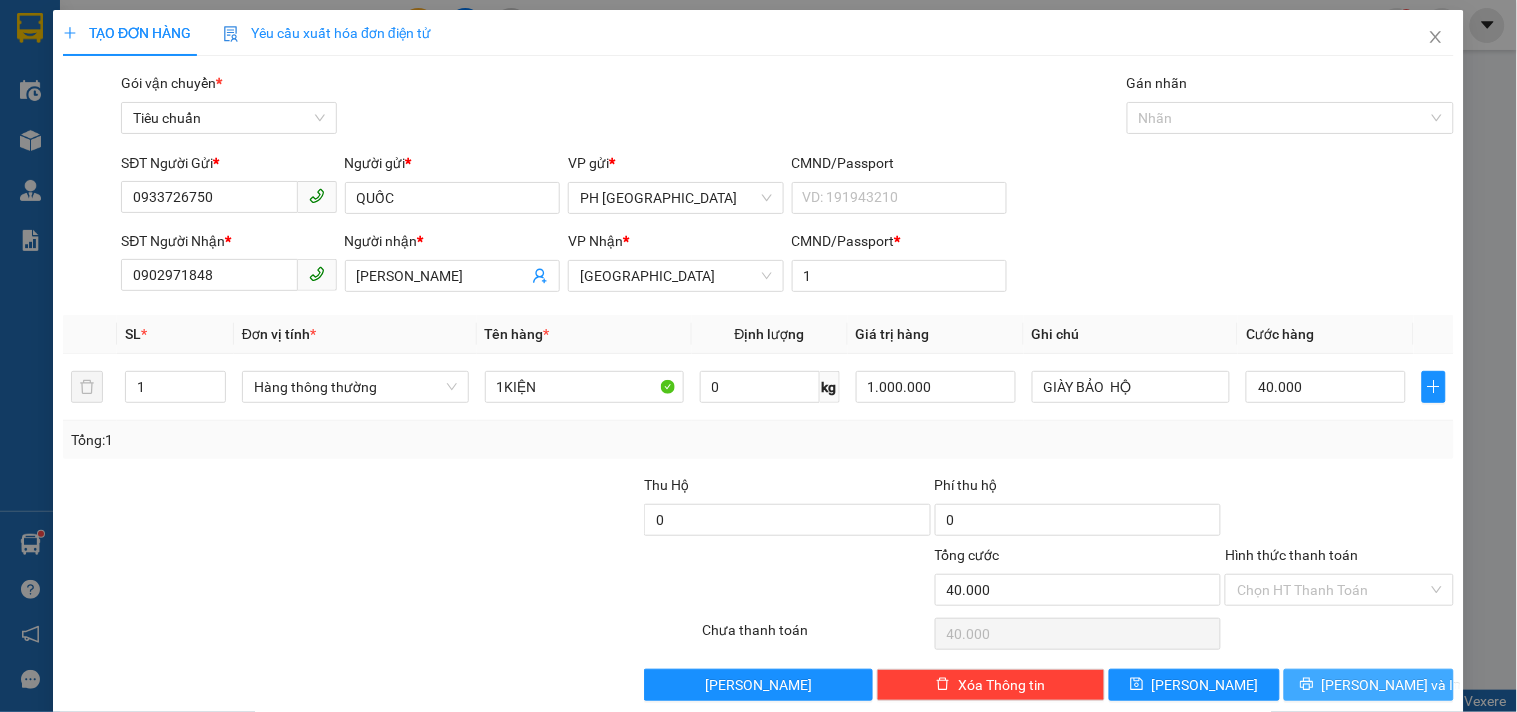 click 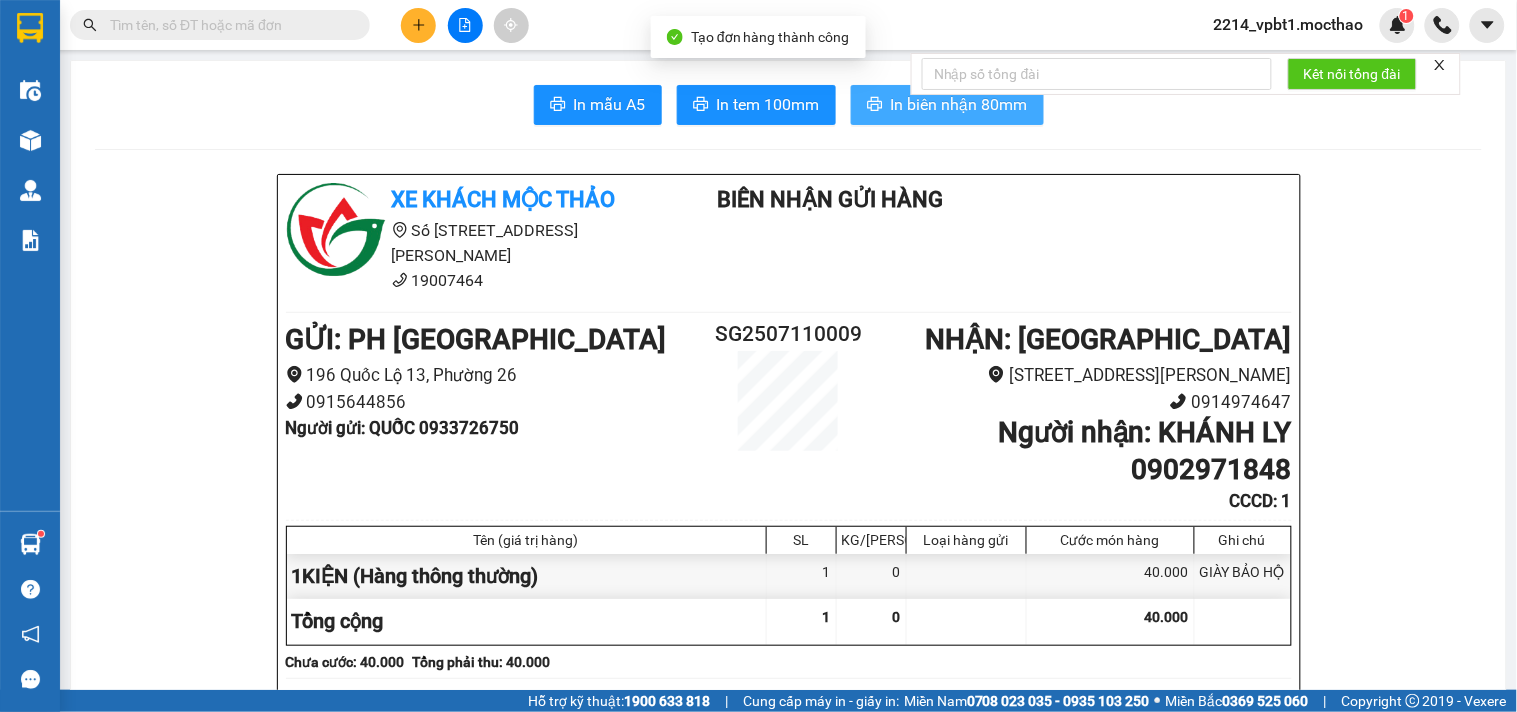 click on "In biên nhận 80mm" at bounding box center (959, 104) 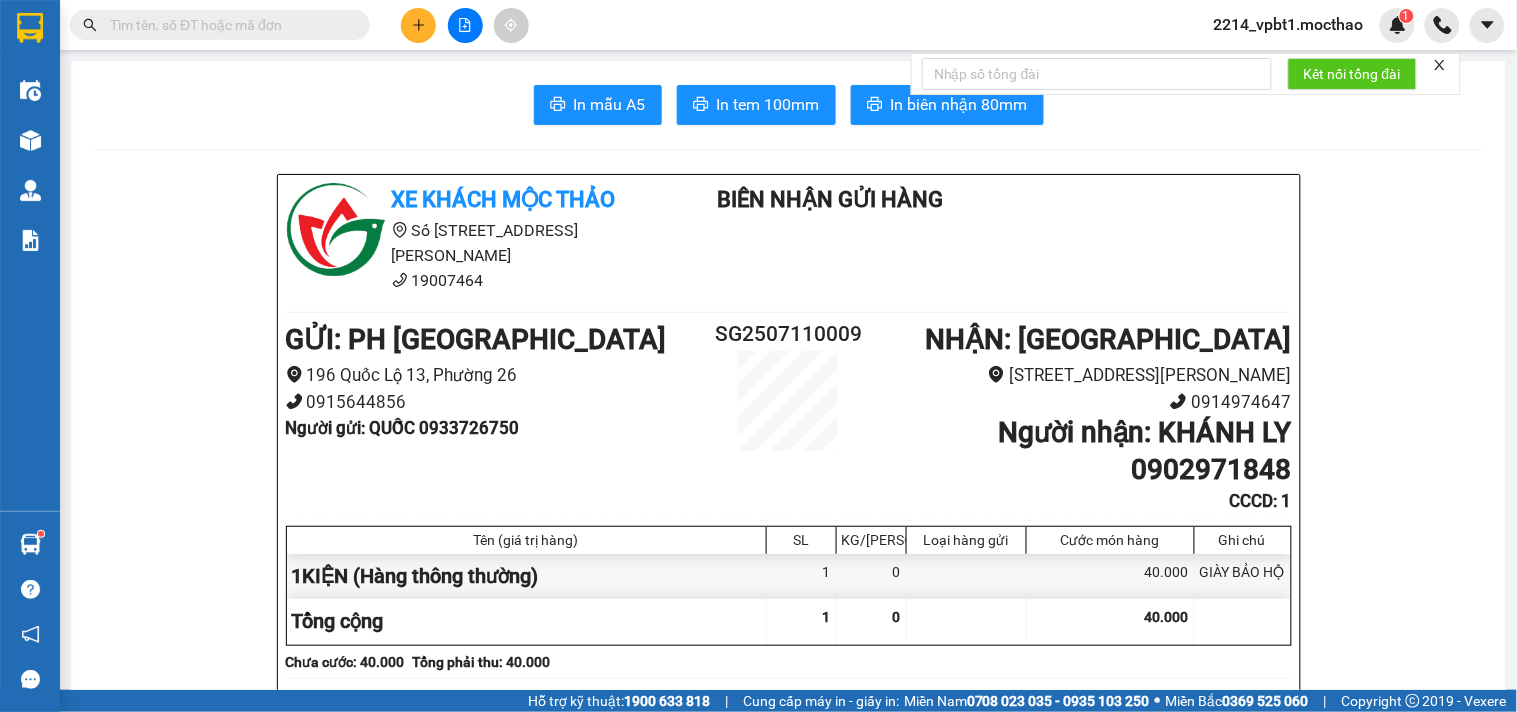 click on "In mẫu A5
In tem 100mm
In biên nhận 80mm Xe khách Mộc Thảo   Số 227 đường [PERSON_NAME]   19007464 Biên Nhận Gửi Hàng GỬI :   PH [GEOGRAPHIC_DATA]   [STREET_ADDRESS] gửi :   QUỐC 0933726750 SG2507110009 NHẬN :   [GEOGRAPHIC_DATA]   227 [GEOGRAPHIC_DATA] - Phường 8   0914974647 Người nhận :   KHÁNH LY 0902971848 CCCD :   1 Tên (giá trị hàng) SL KG/Món Loại hàng gửi Cước món hàng Ghi chú 1KIỆN (Hàng thông thường) 1 0 40.000 GIÀY BẢO  HỘ Tổng cộng 1 0 40.000 Loading... Chưa cước : 40.000 Tổng phải thu: 40.000 Quy định nhận/gửi hàng : 1. Quý khách phải báo mã số “Biên nhận gửi hàng” khi nhận hàng, phải trình CMND hoặc giấy giới thiệu đối với hàng gửi bảo đảm, hàng có giá trị. 2. Hàng gửi có giá trị cao Quý khách phải khai báo để được gửi theo phương thức bảo đảm giá trị. TRACKING :  SG2507110009" at bounding box center [788, 1824] 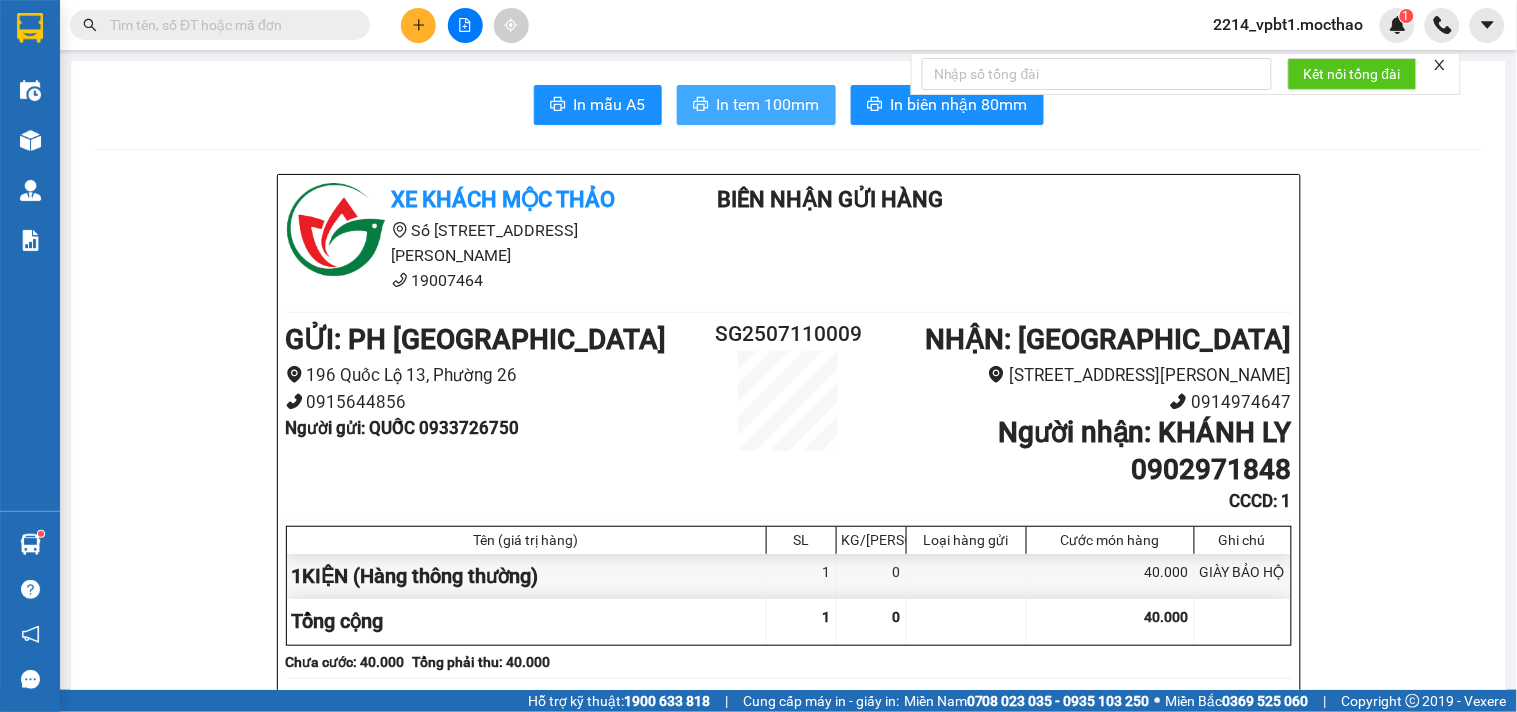 click on "In tem 100mm" at bounding box center [768, 104] 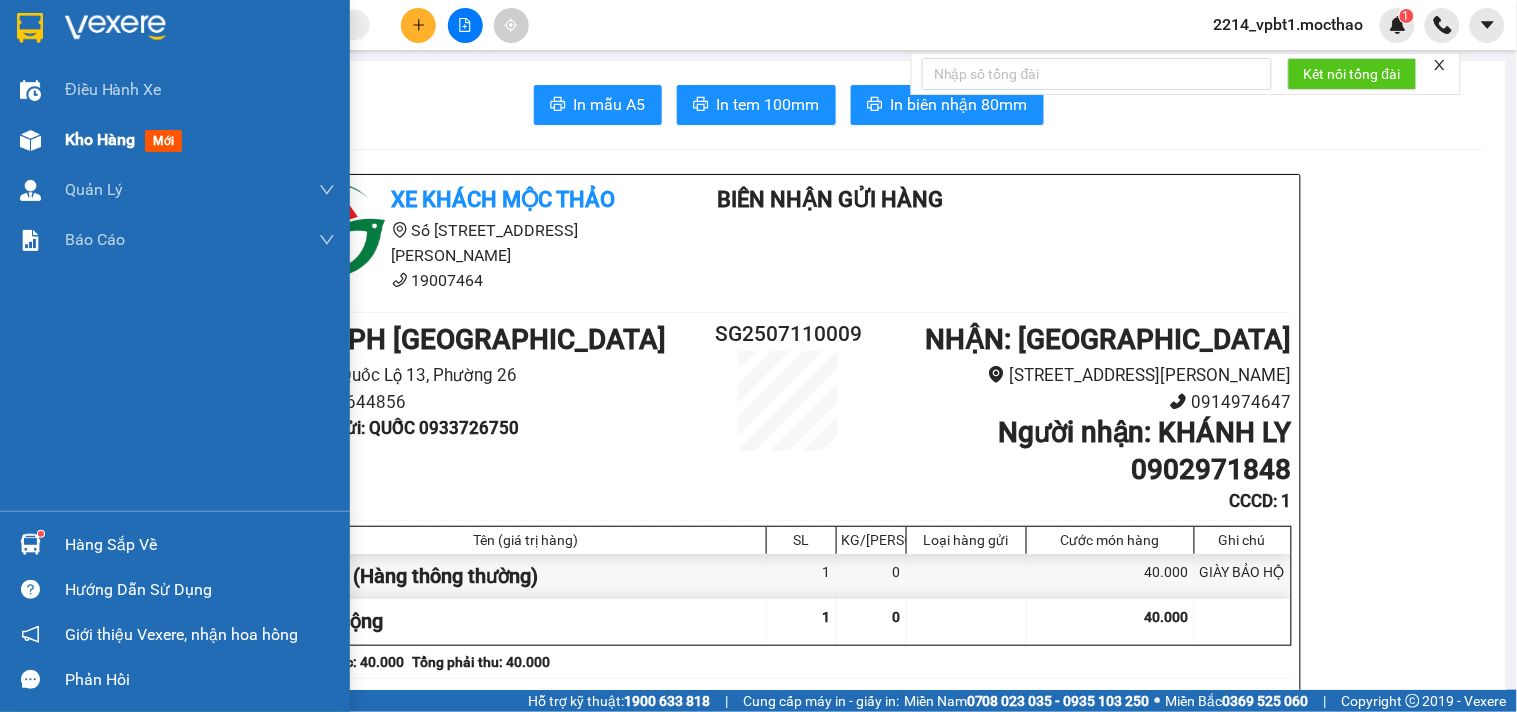 click on "Kho hàng" at bounding box center [100, 139] 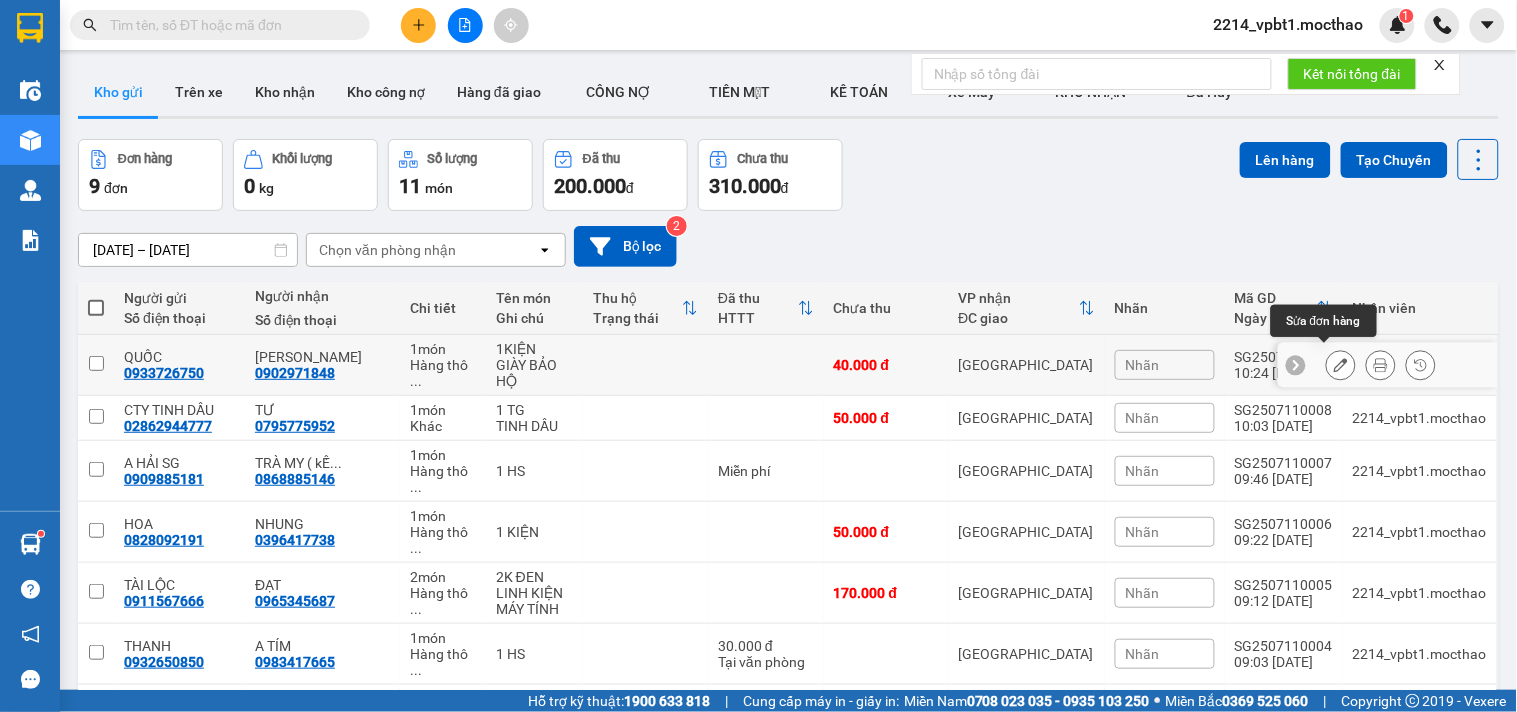 click 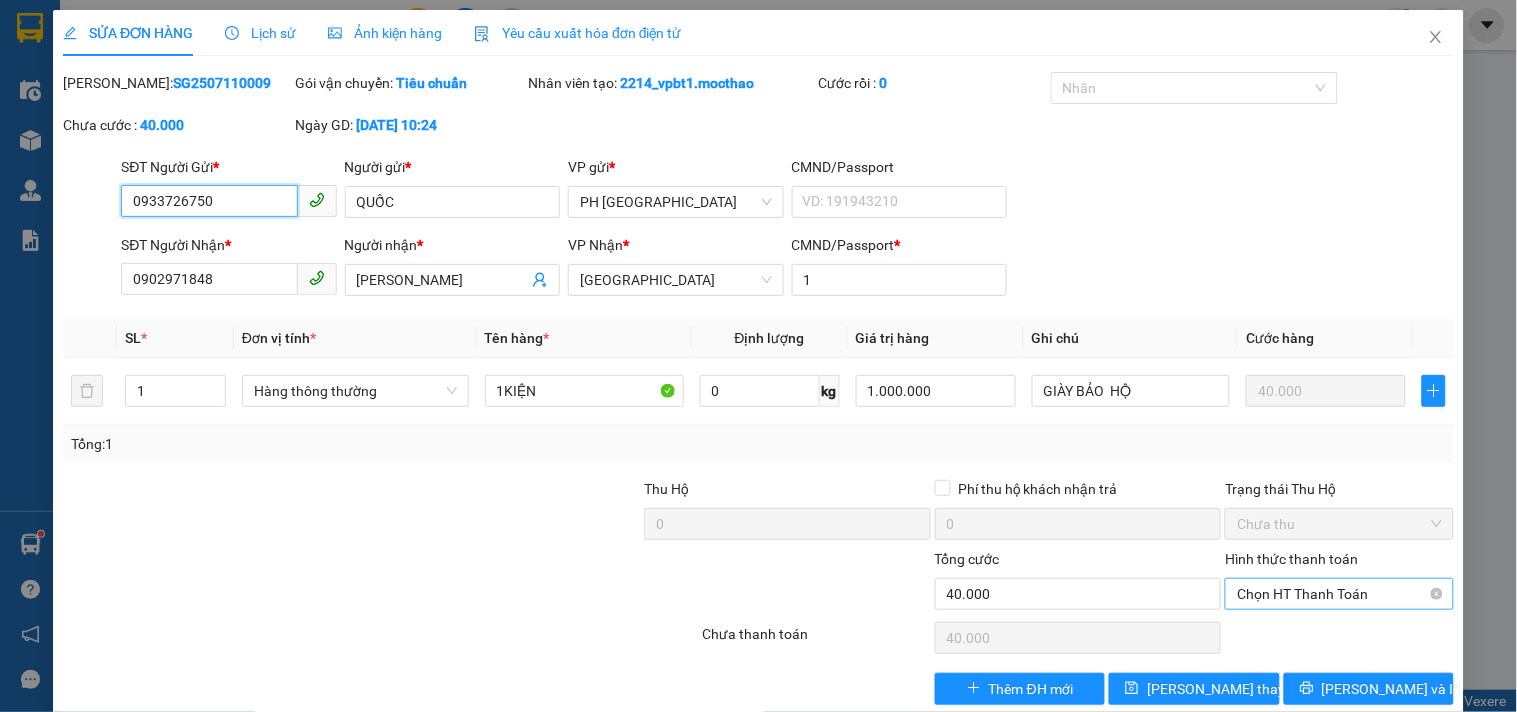 click on "Chọn HT Thanh Toán" at bounding box center (1339, 594) 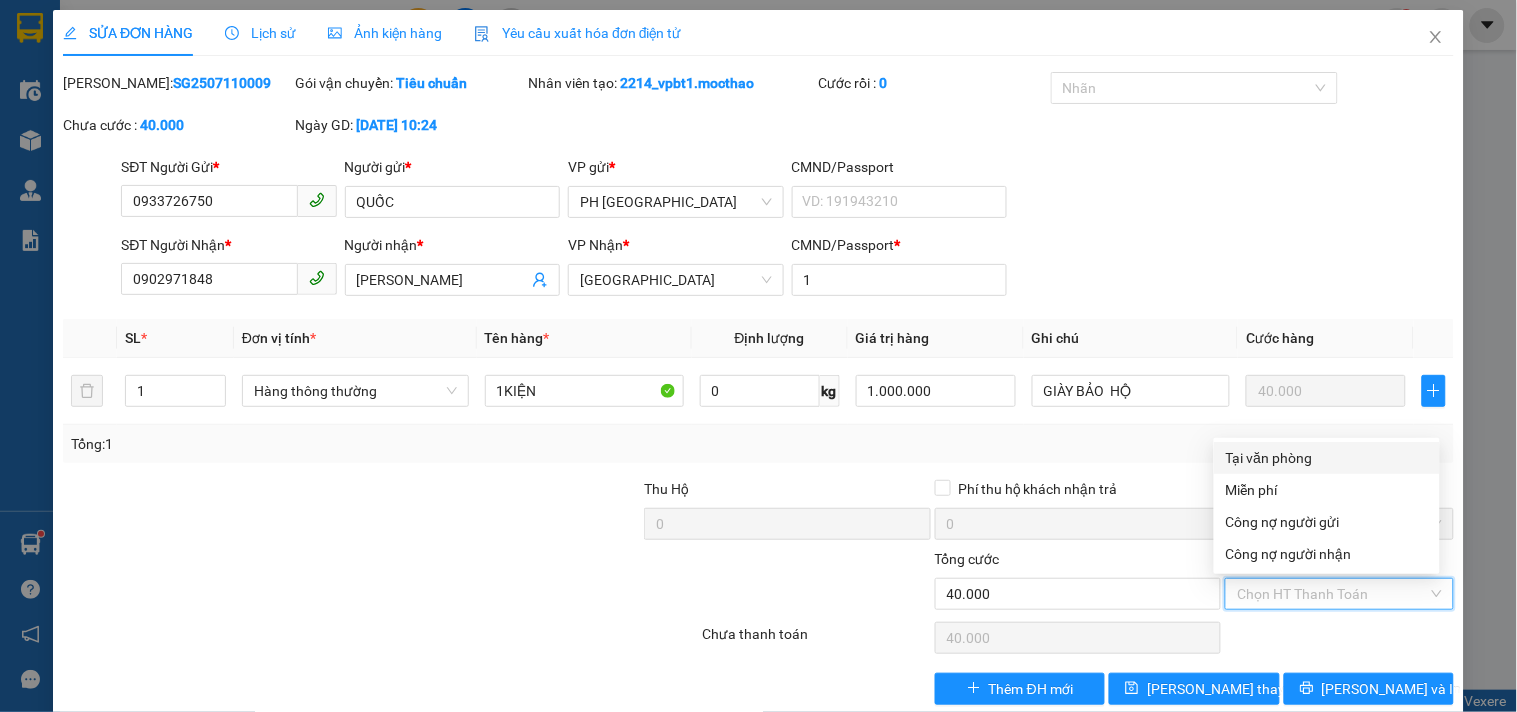 click on "Tại văn phòng" at bounding box center [1327, 458] 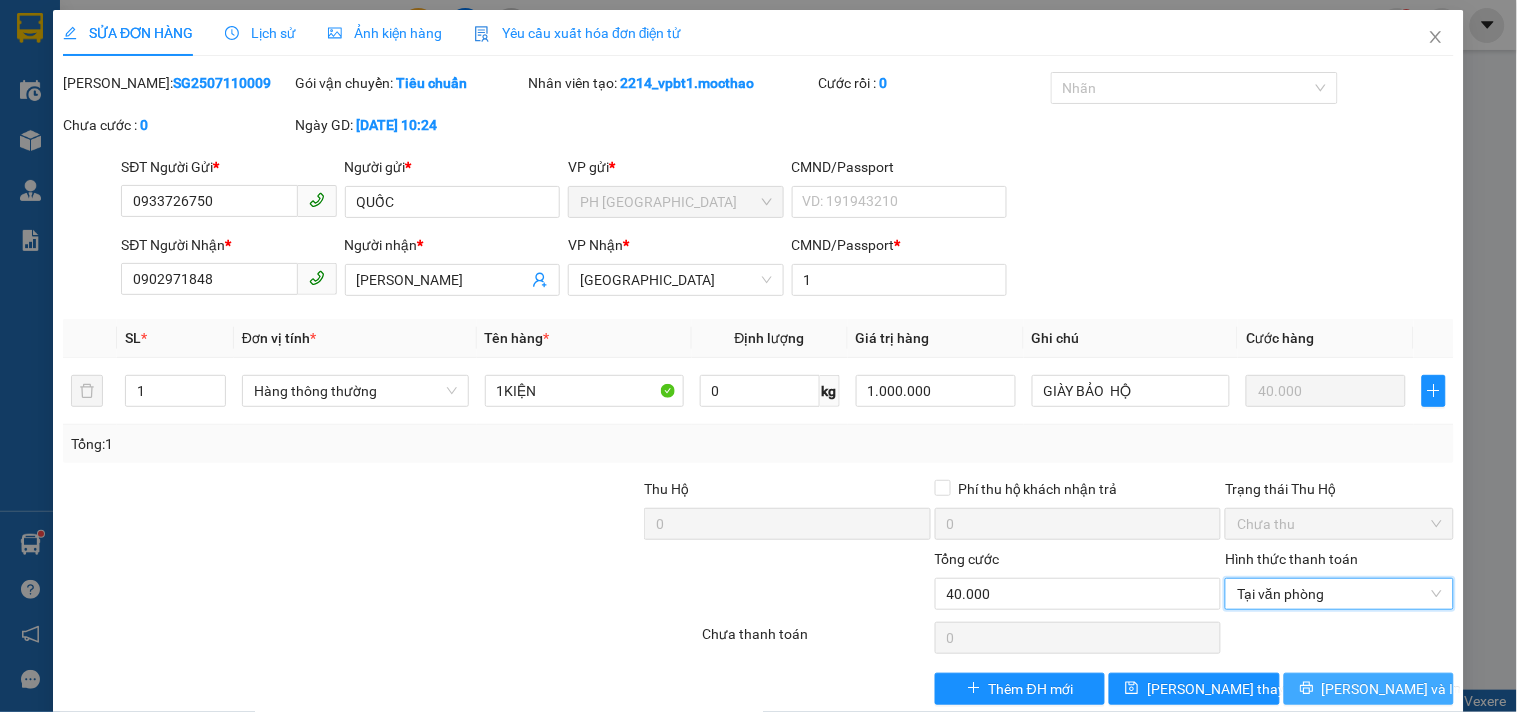 click 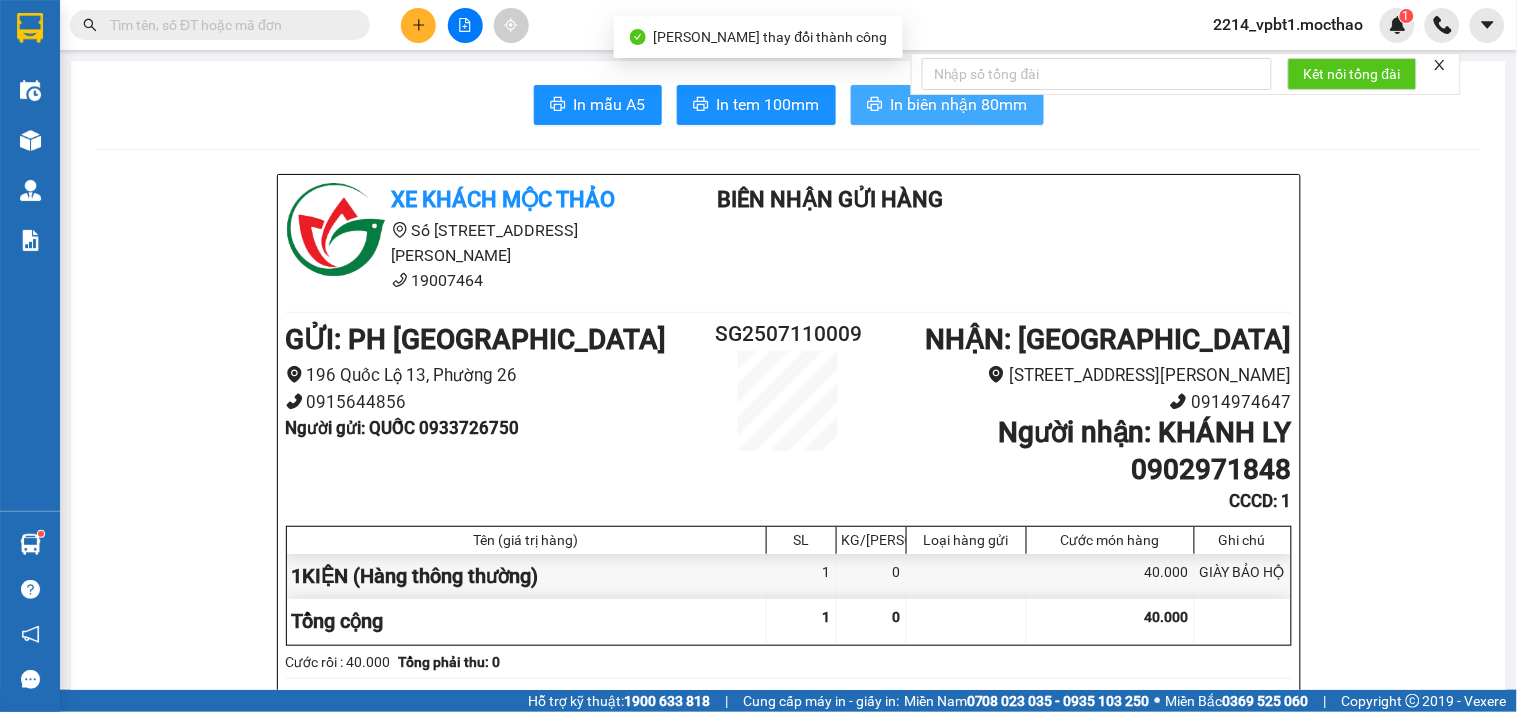 click on "In biên nhận 80mm" at bounding box center (959, 104) 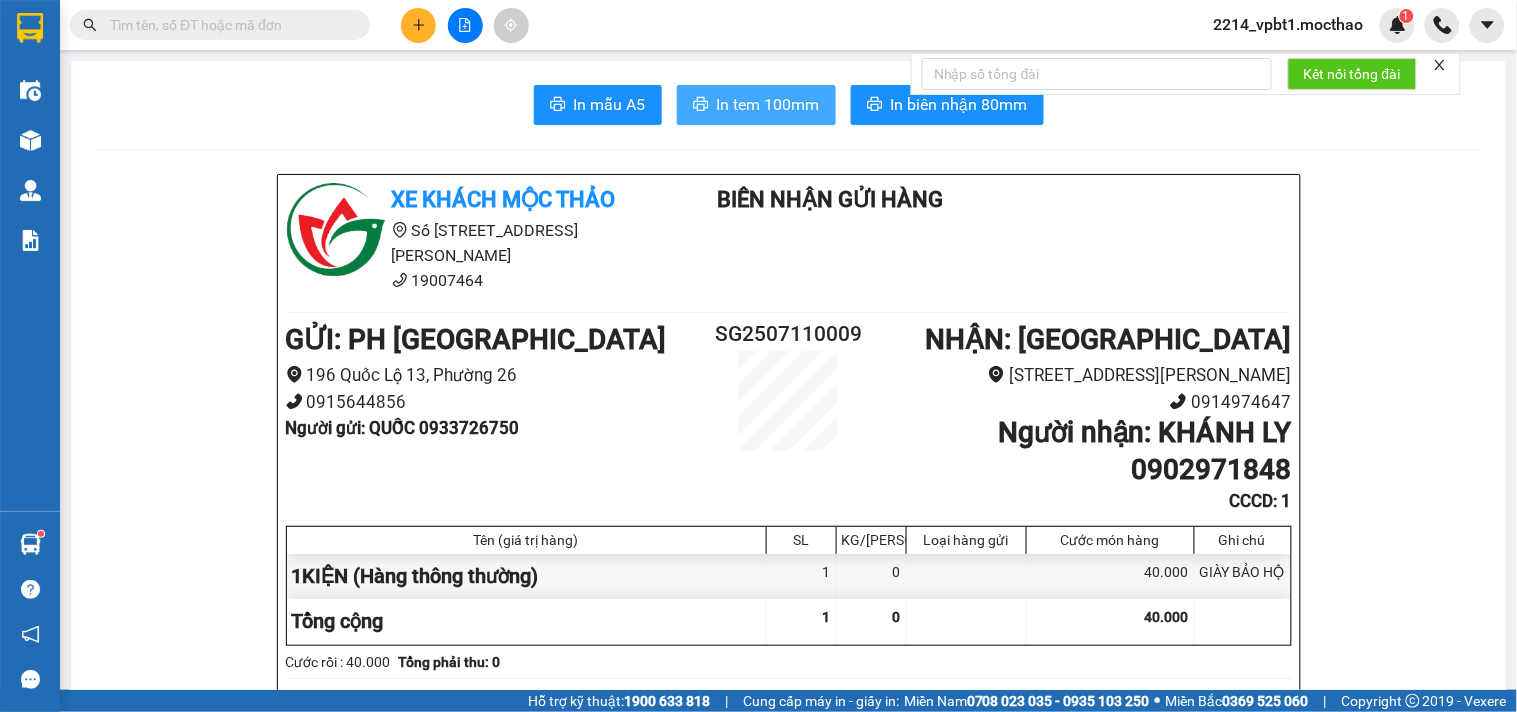 click on "In tem 100mm" at bounding box center (768, 104) 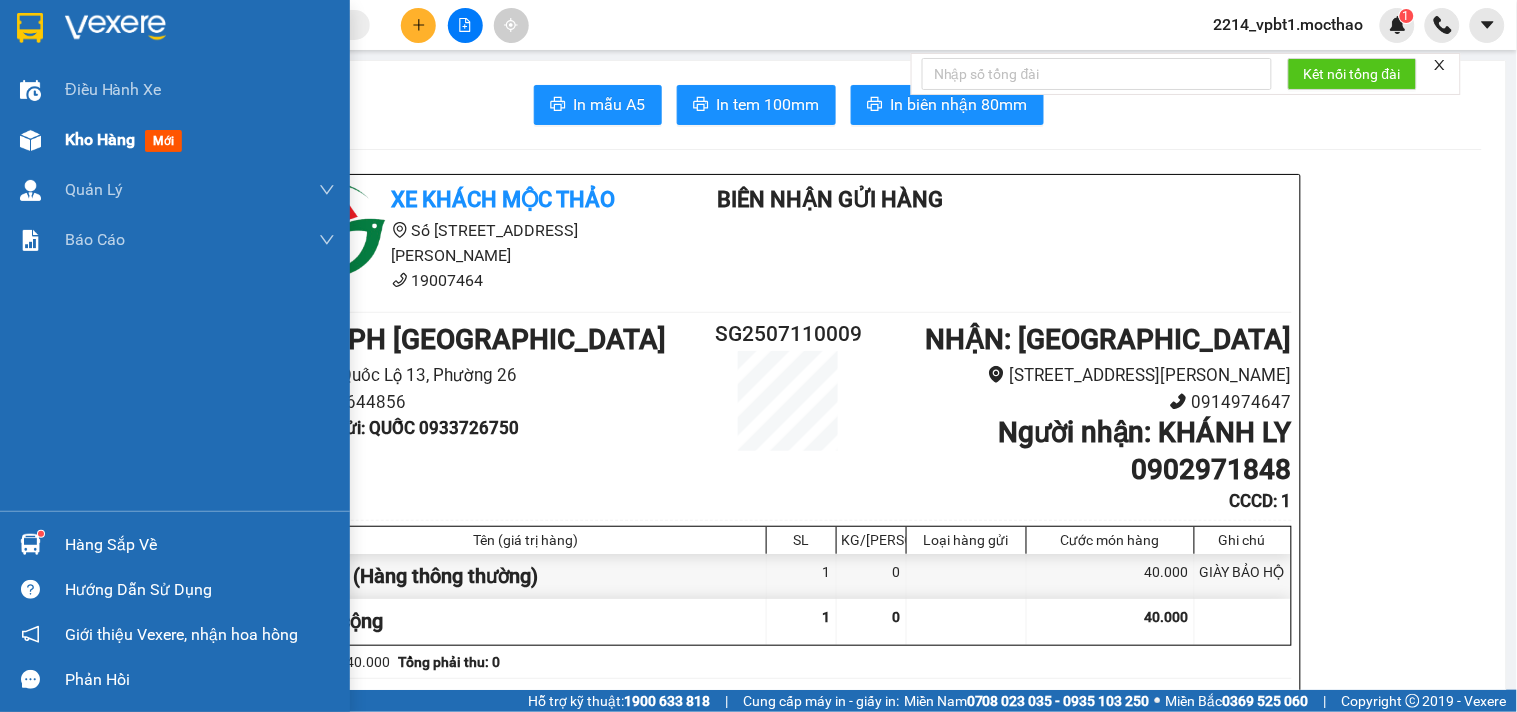 click on "Kho hàng" at bounding box center (100, 139) 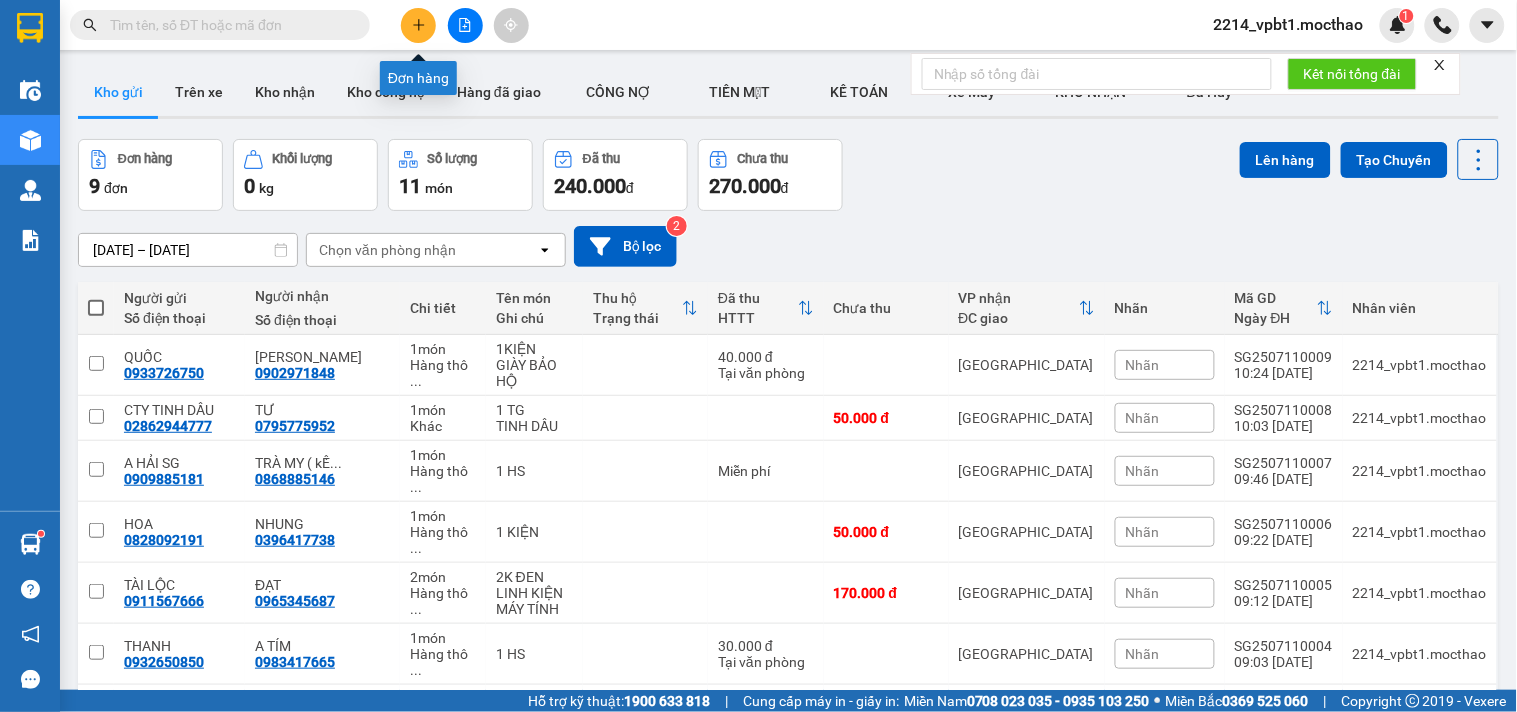 click at bounding box center [418, 25] 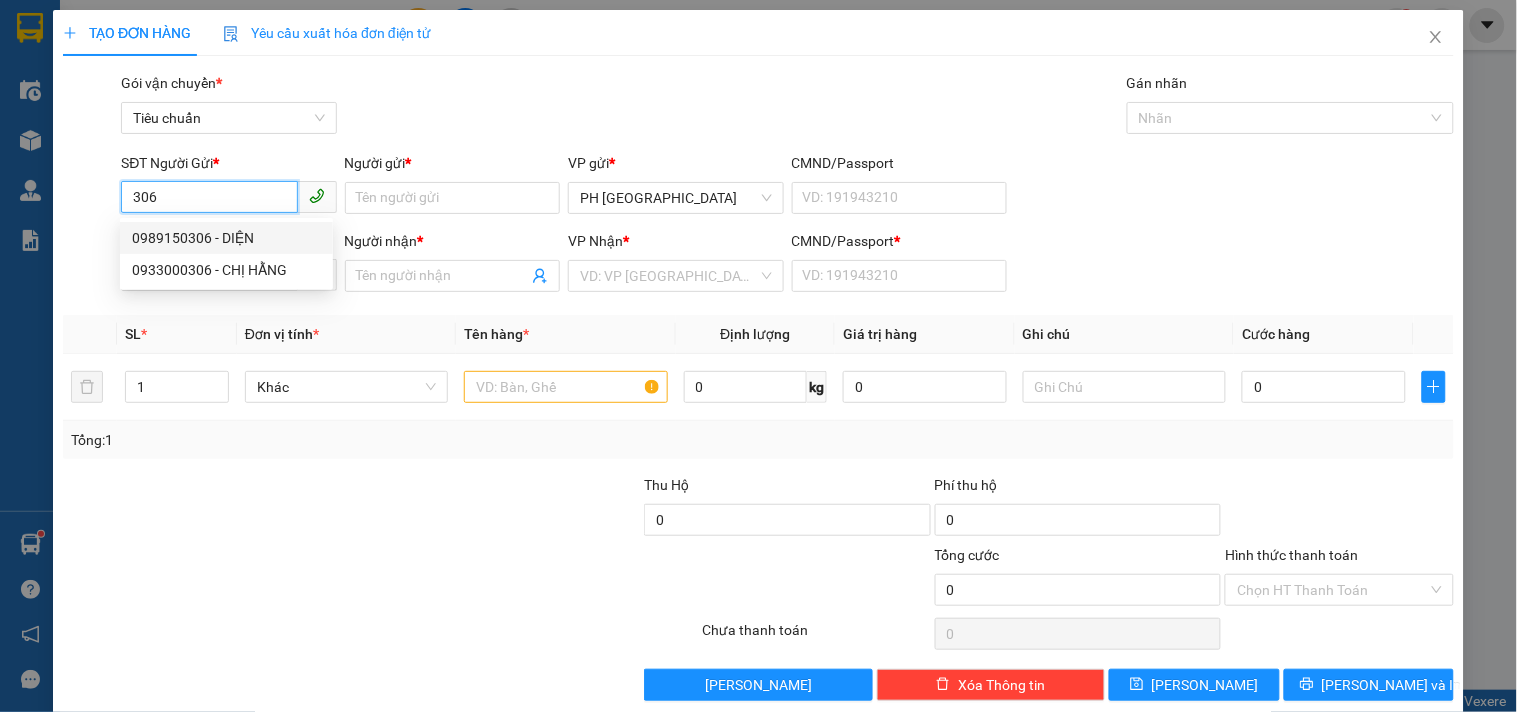 click on "0989150306 - DIỆN" at bounding box center [226, 238] 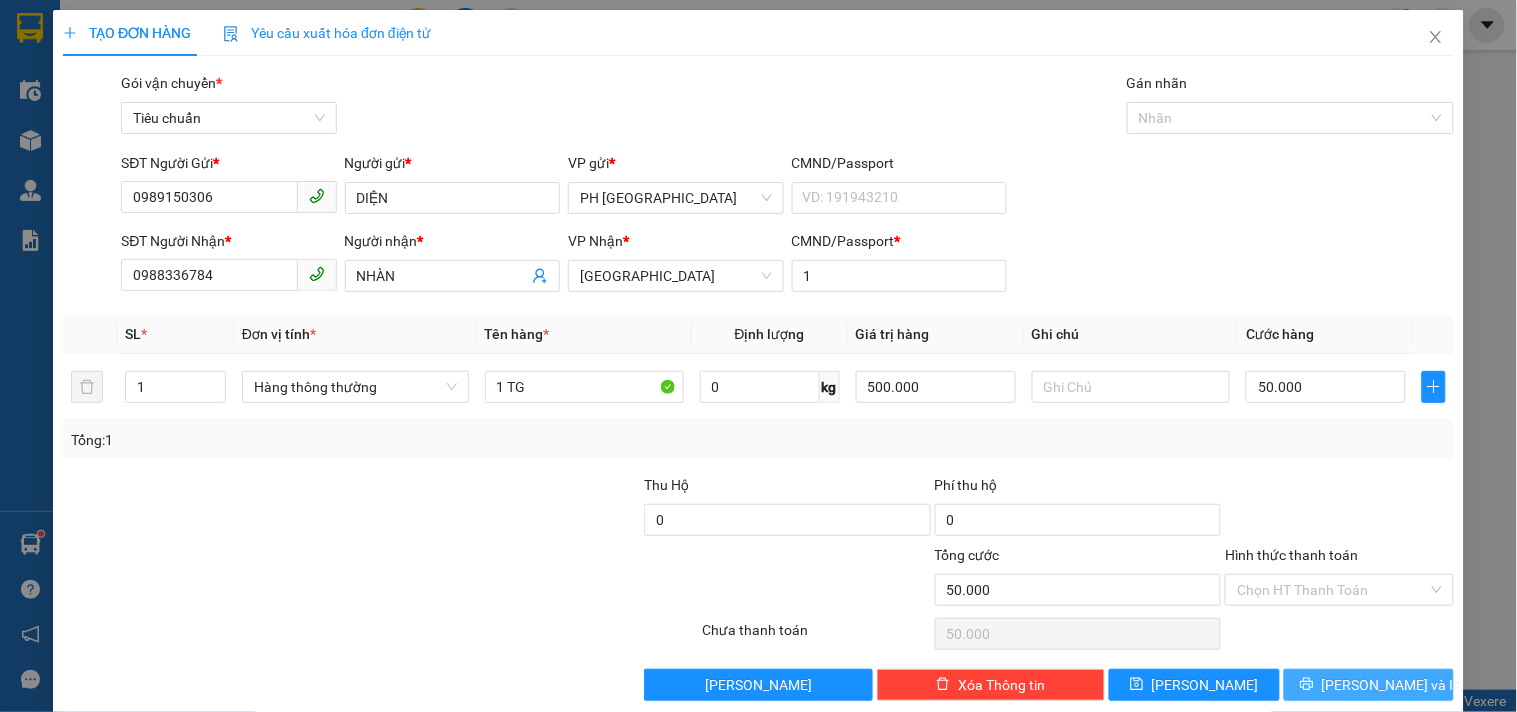 click on "[PERSON_NAME] và In" at bounding box center [1369, 685] 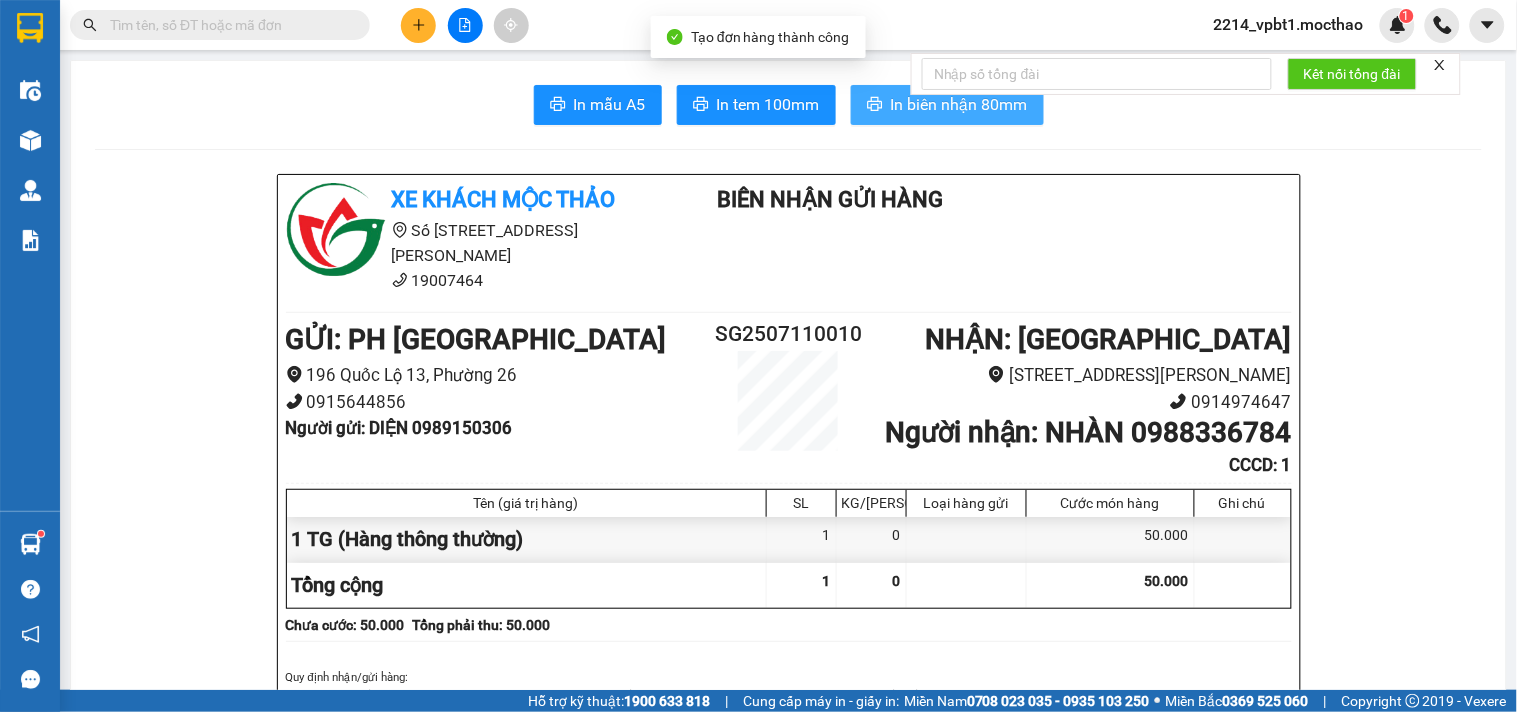 click on "In biên nhận 80mm" at bounding box center [959, 104] 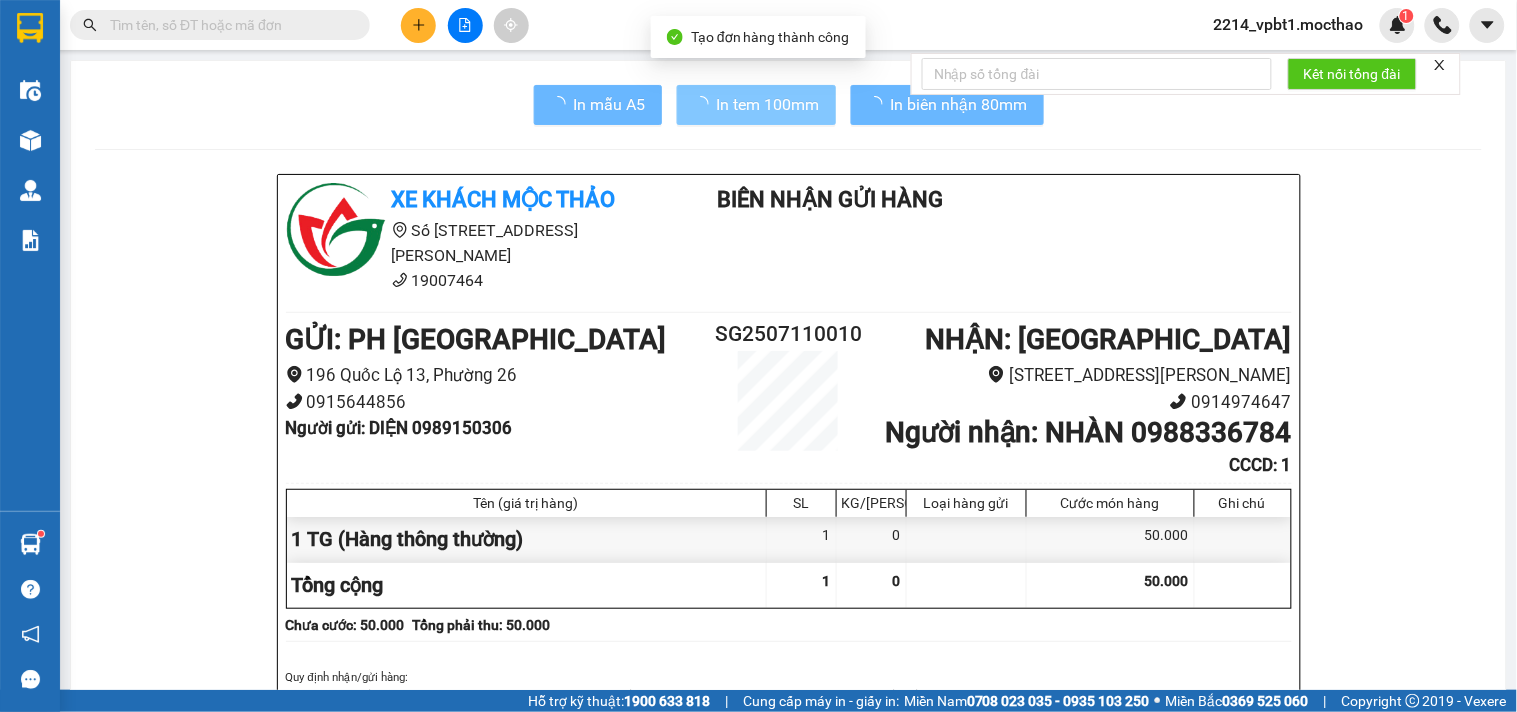 click on "In tem 100mm" at bounding box center [768, 104] 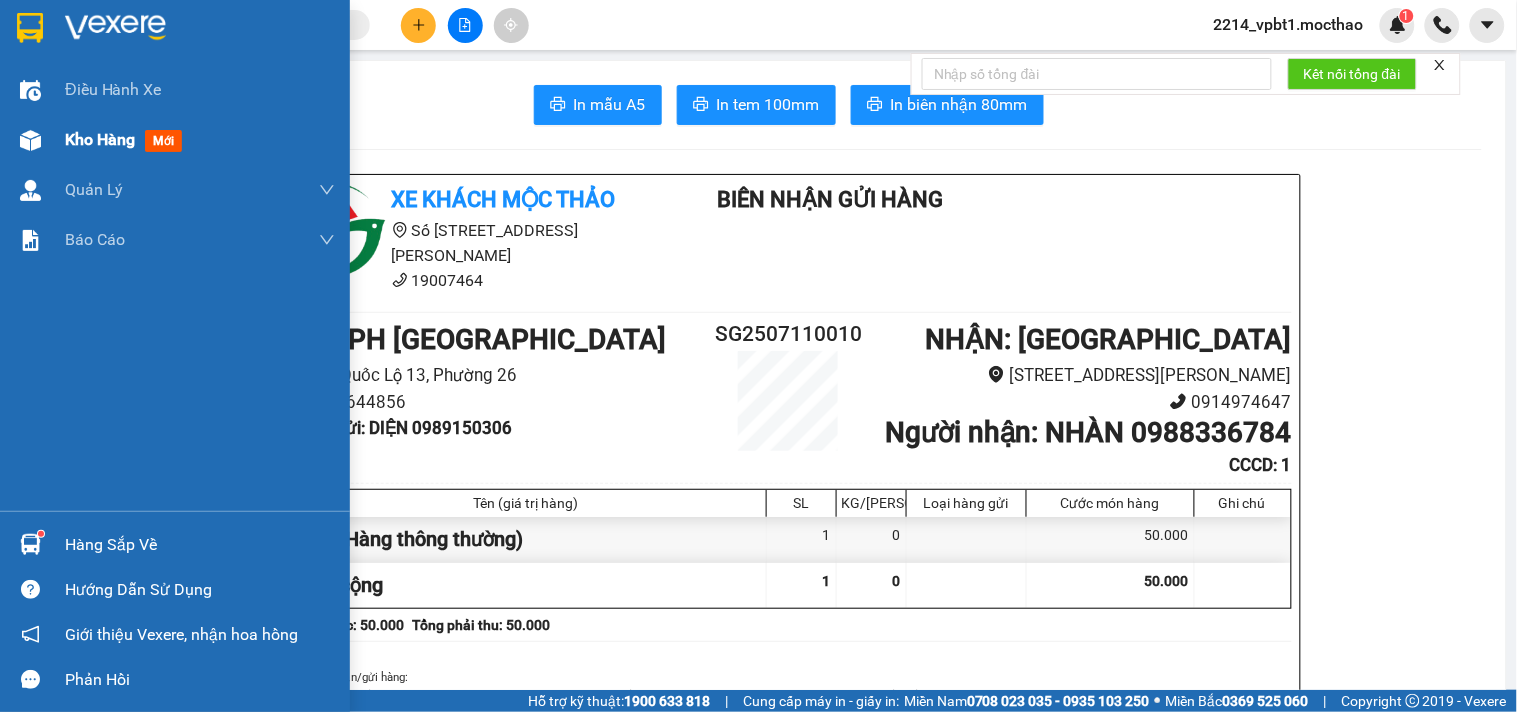 click on "Kho hàng" at bounding box center [100, 139] 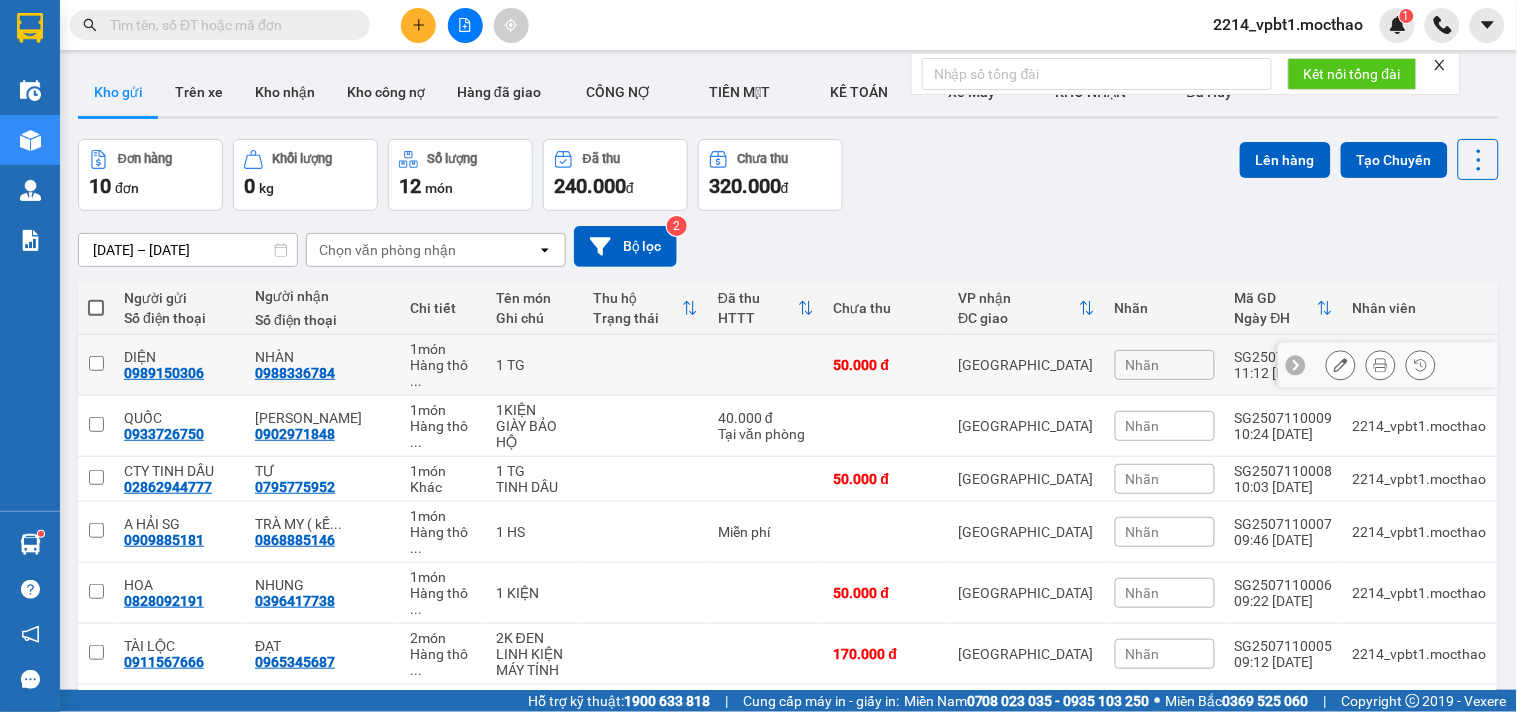 click at bounding box center (1341, 365) 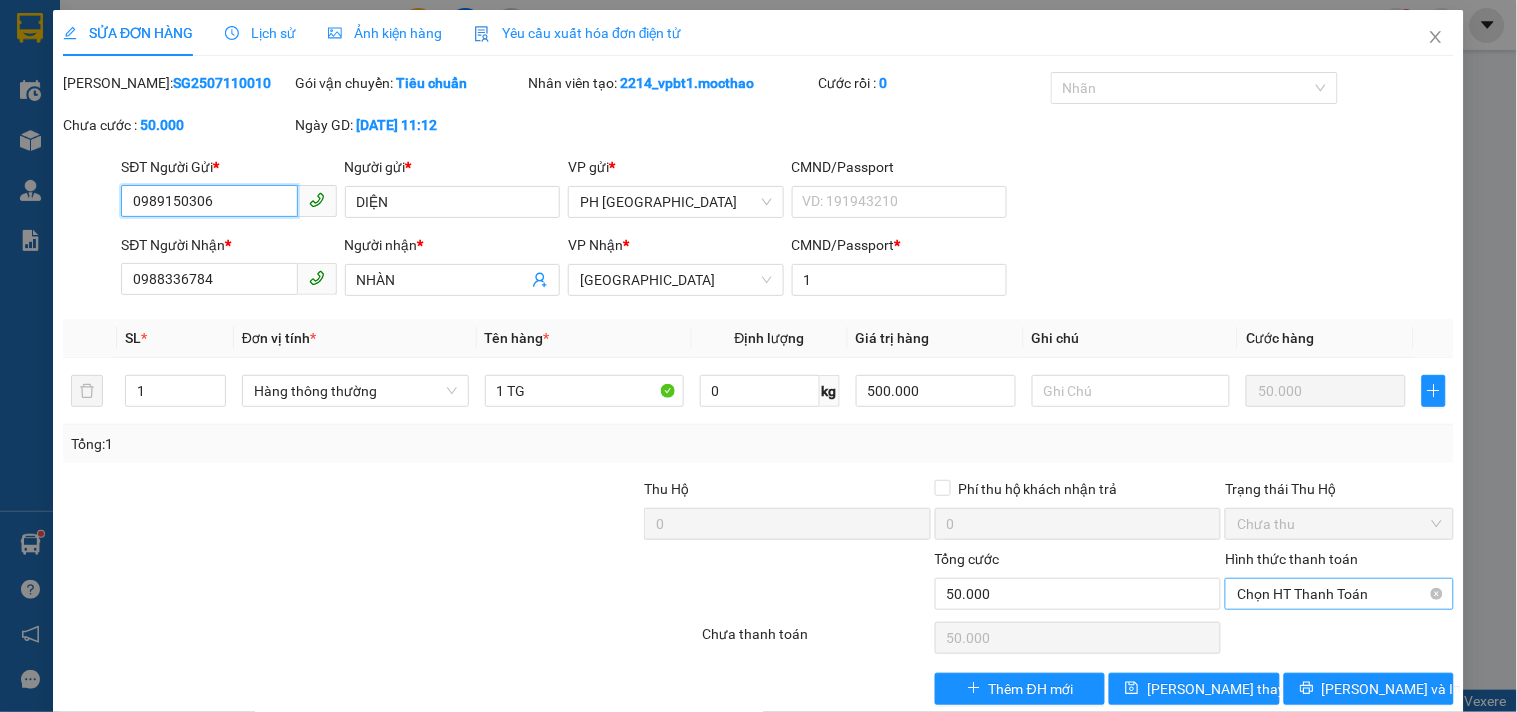 click on "Chọn HT Thanh Toán" at bounding box center (1339, 594) 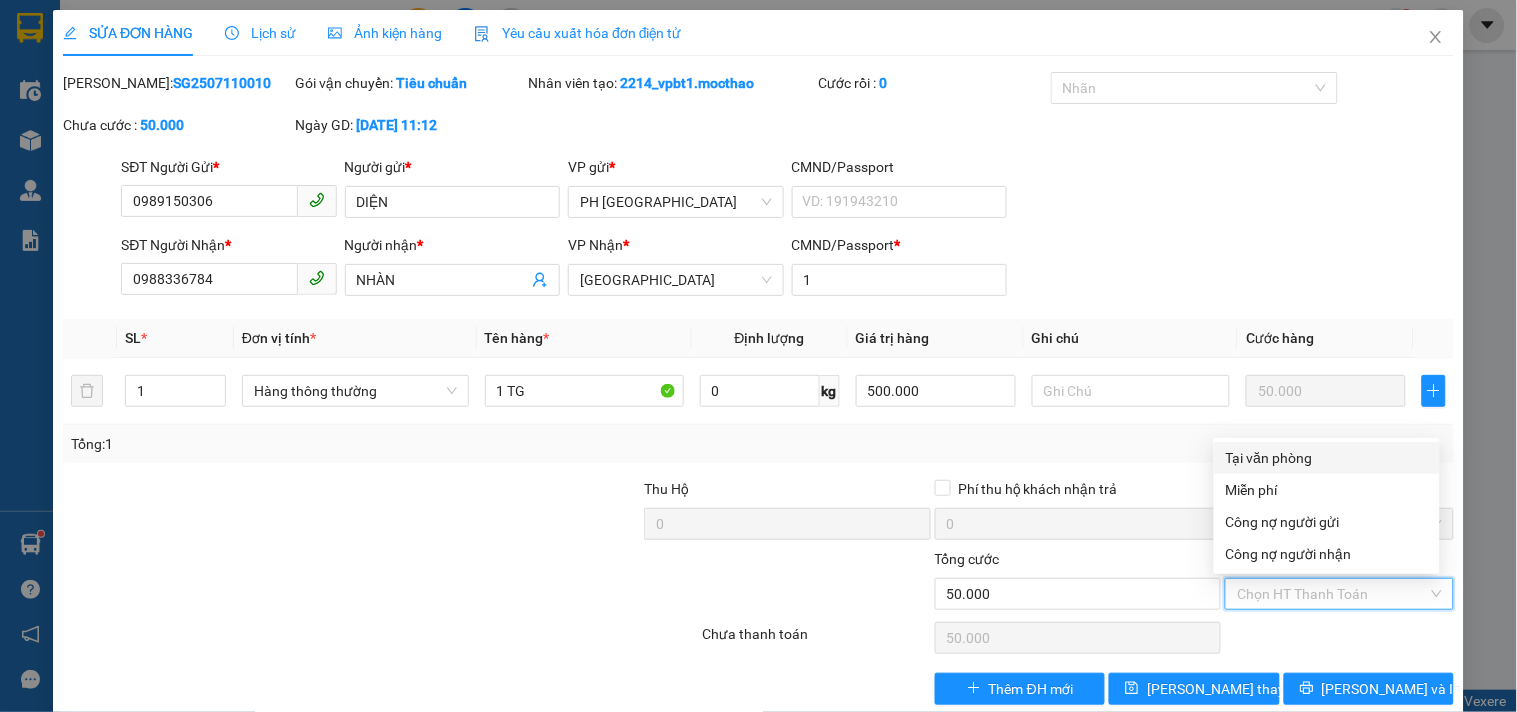 click on "Tại văn phòng" at bounding box center [1327, 458] 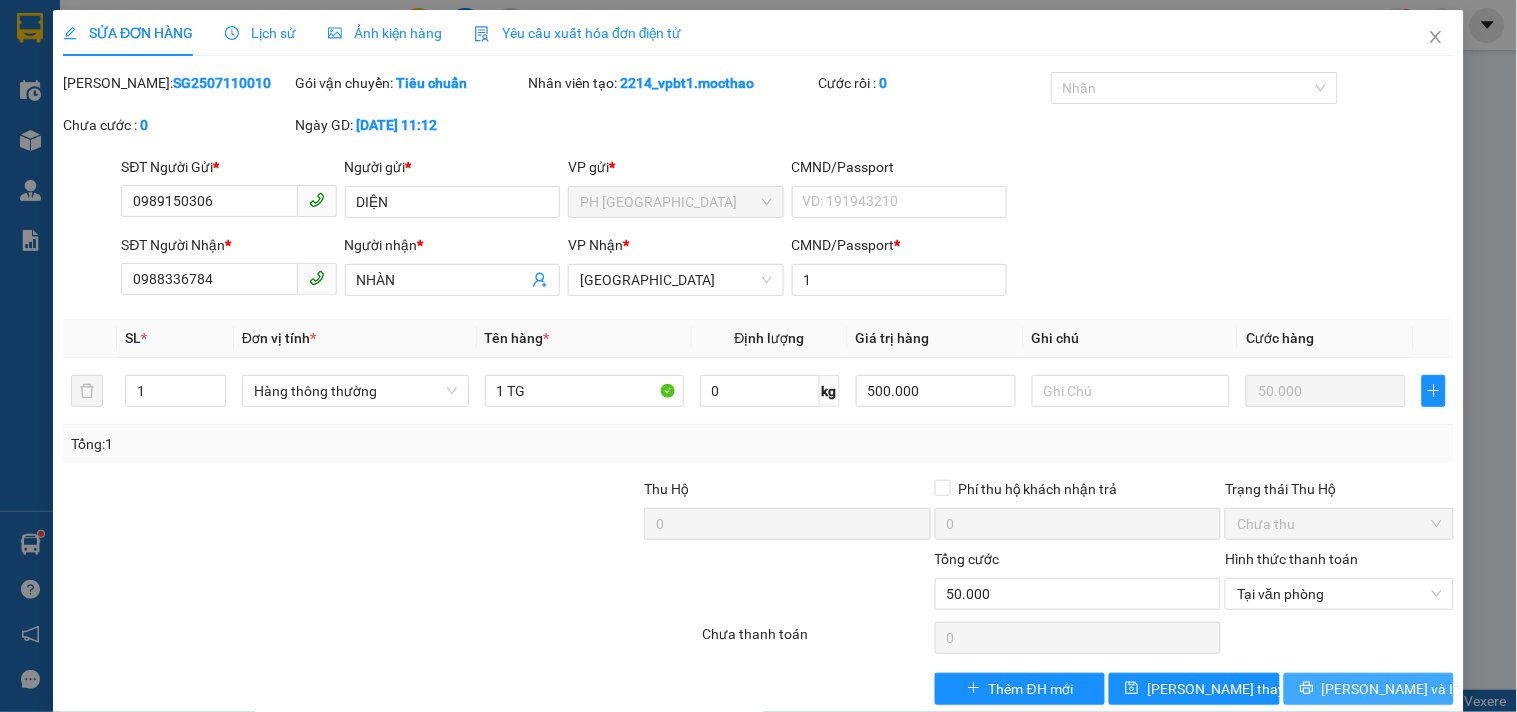 click on "[PERSON_NAME] và In" at bounding box center (1369, 689) 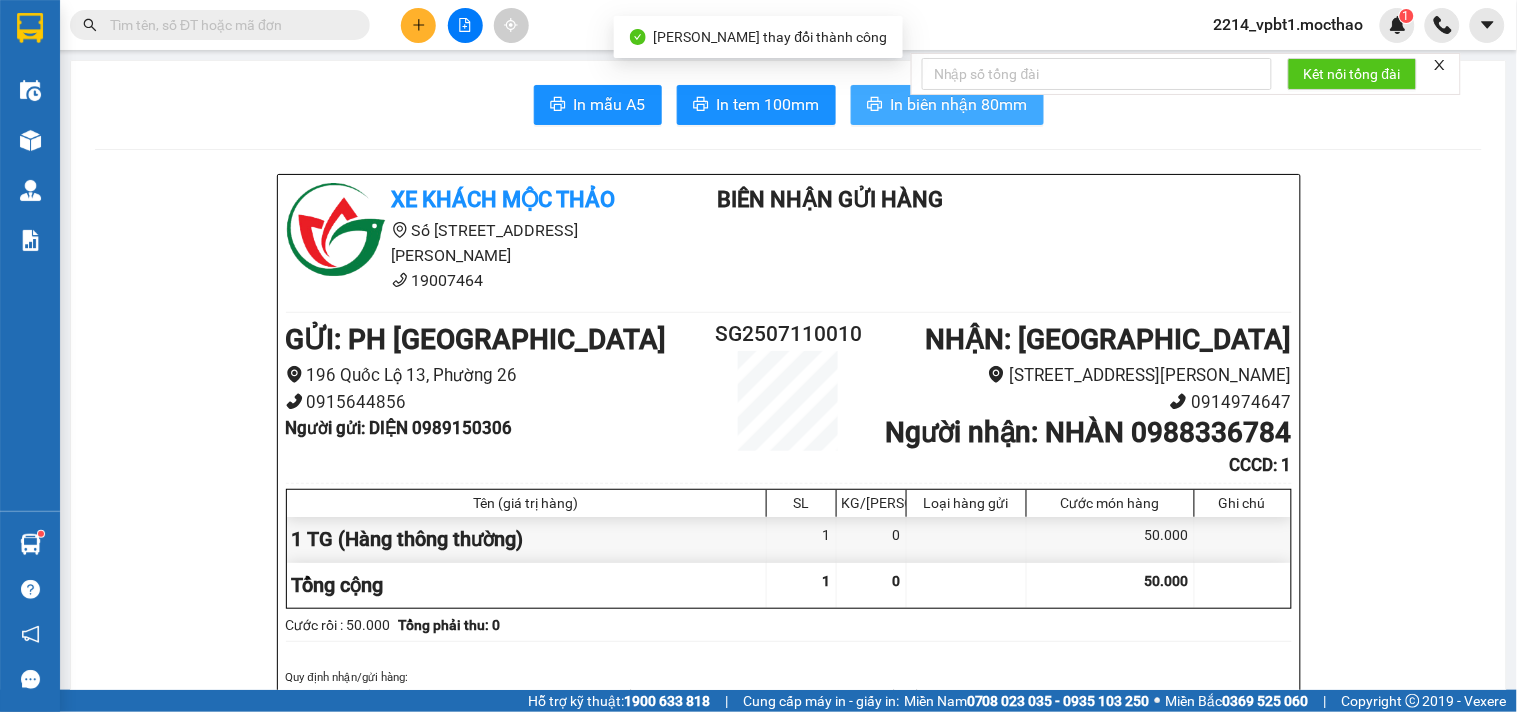click on "In biên nhận 80mm" at bounding box center [947, 105] 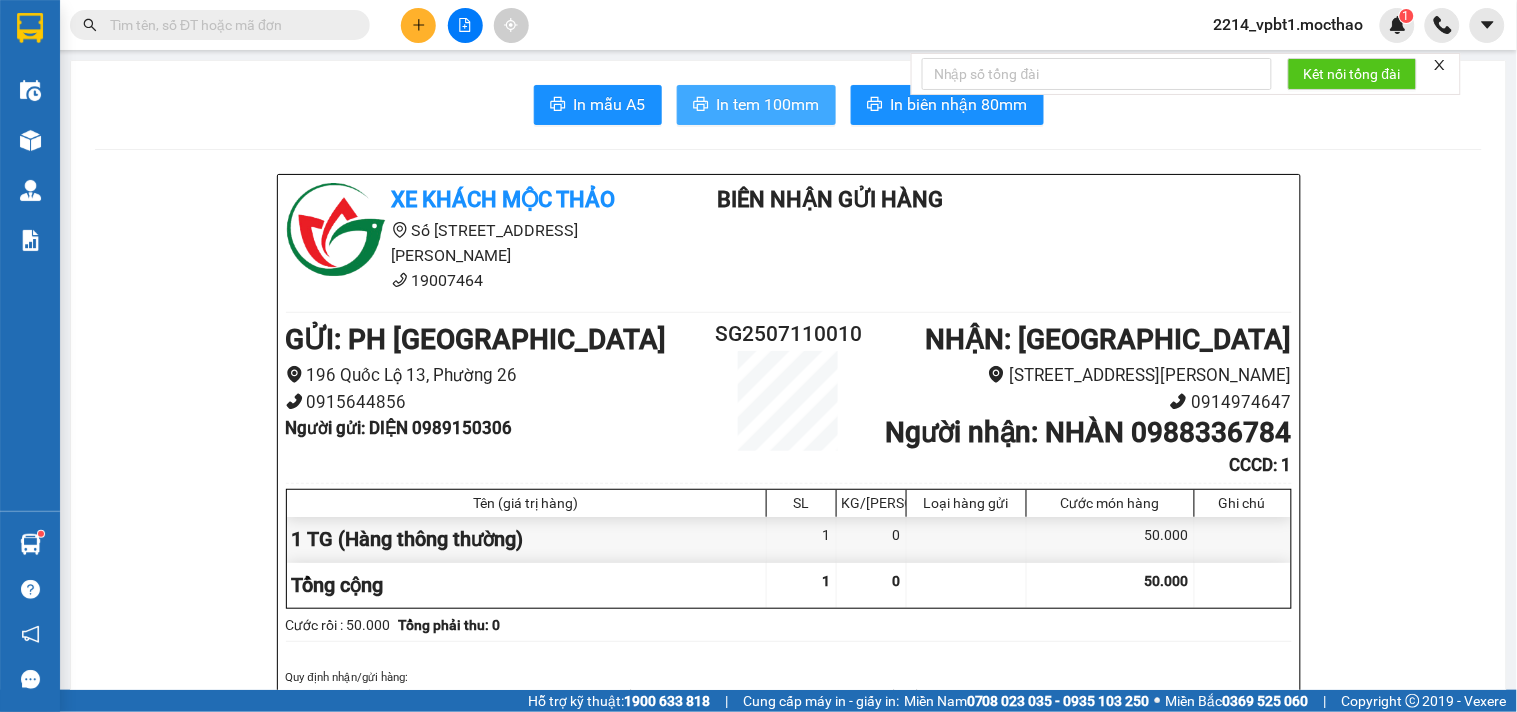 click on "In tem 100mm" at bounding box center [768, 104] 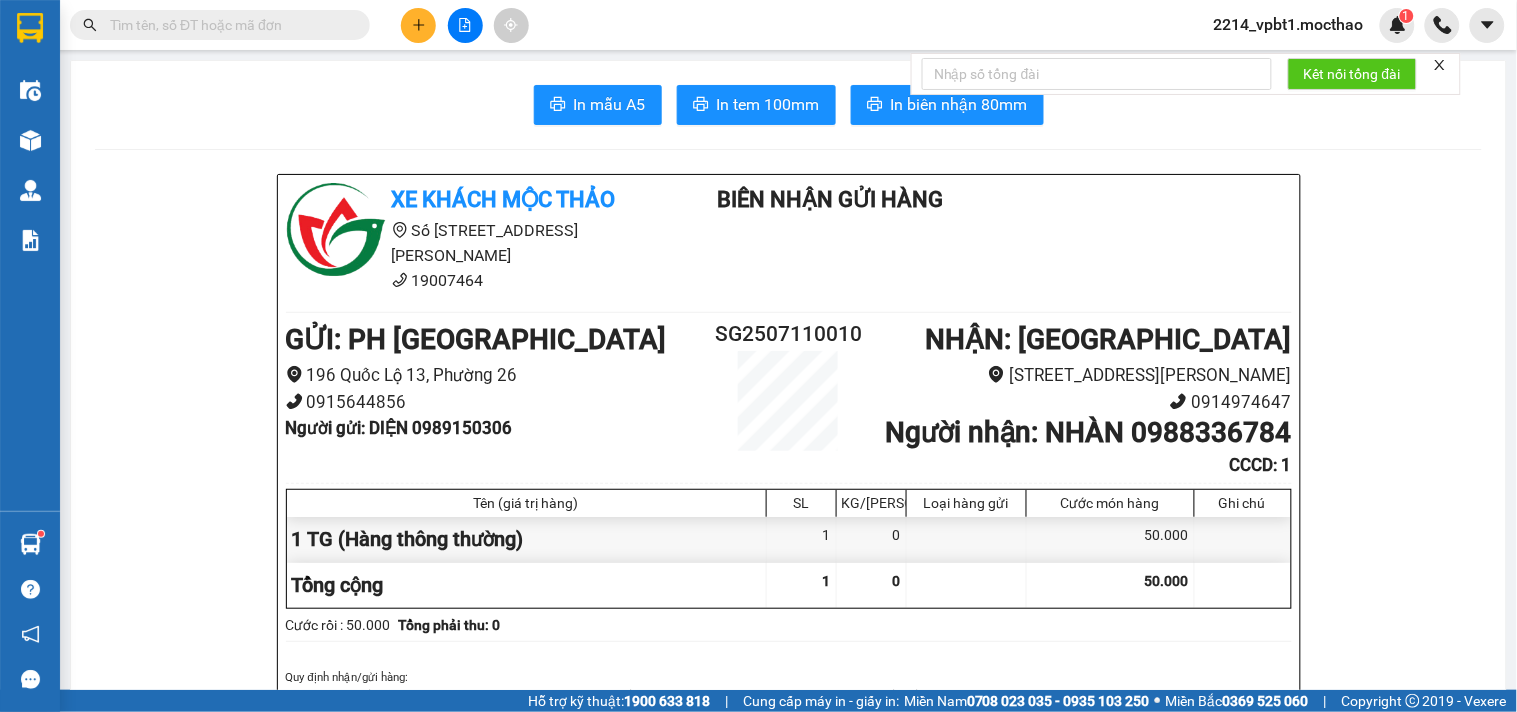 click at bounding box center (228, 25) 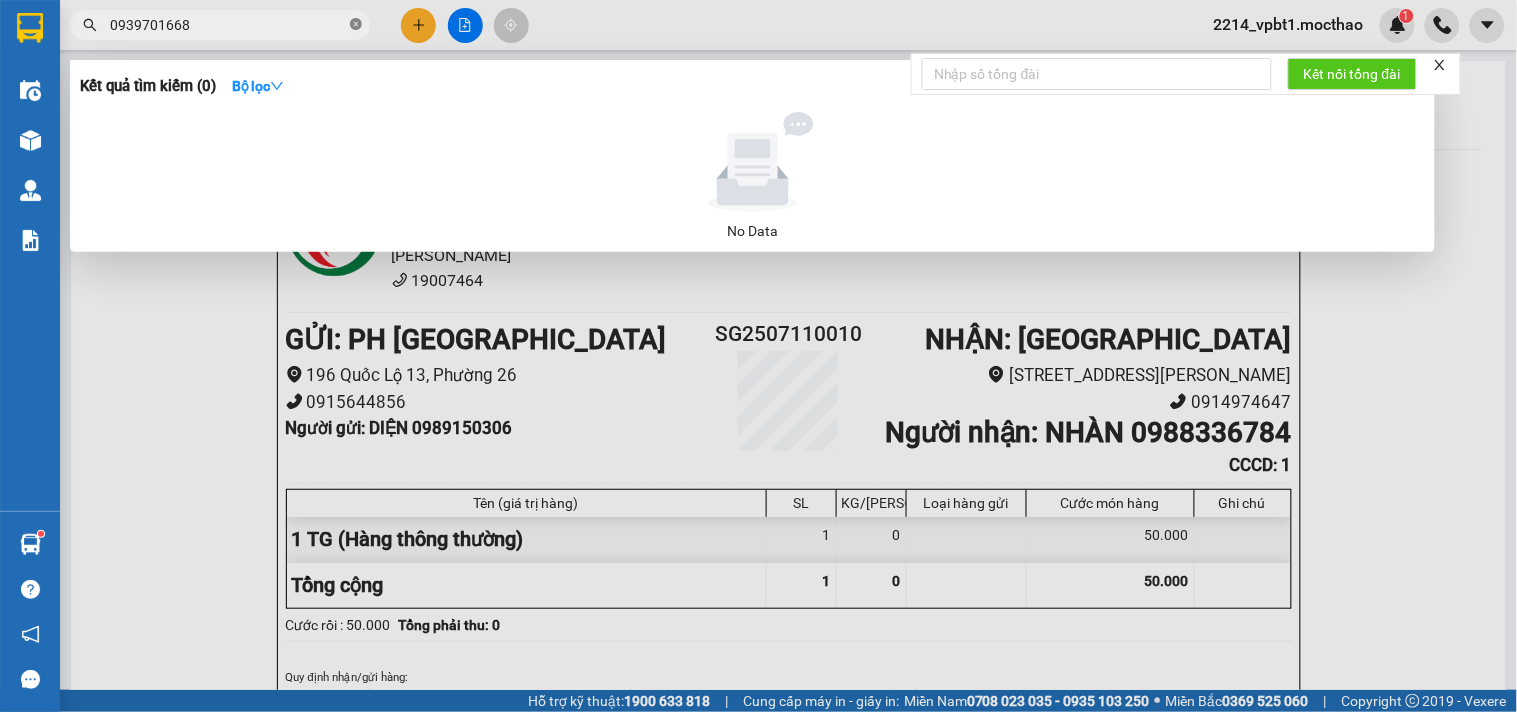 click 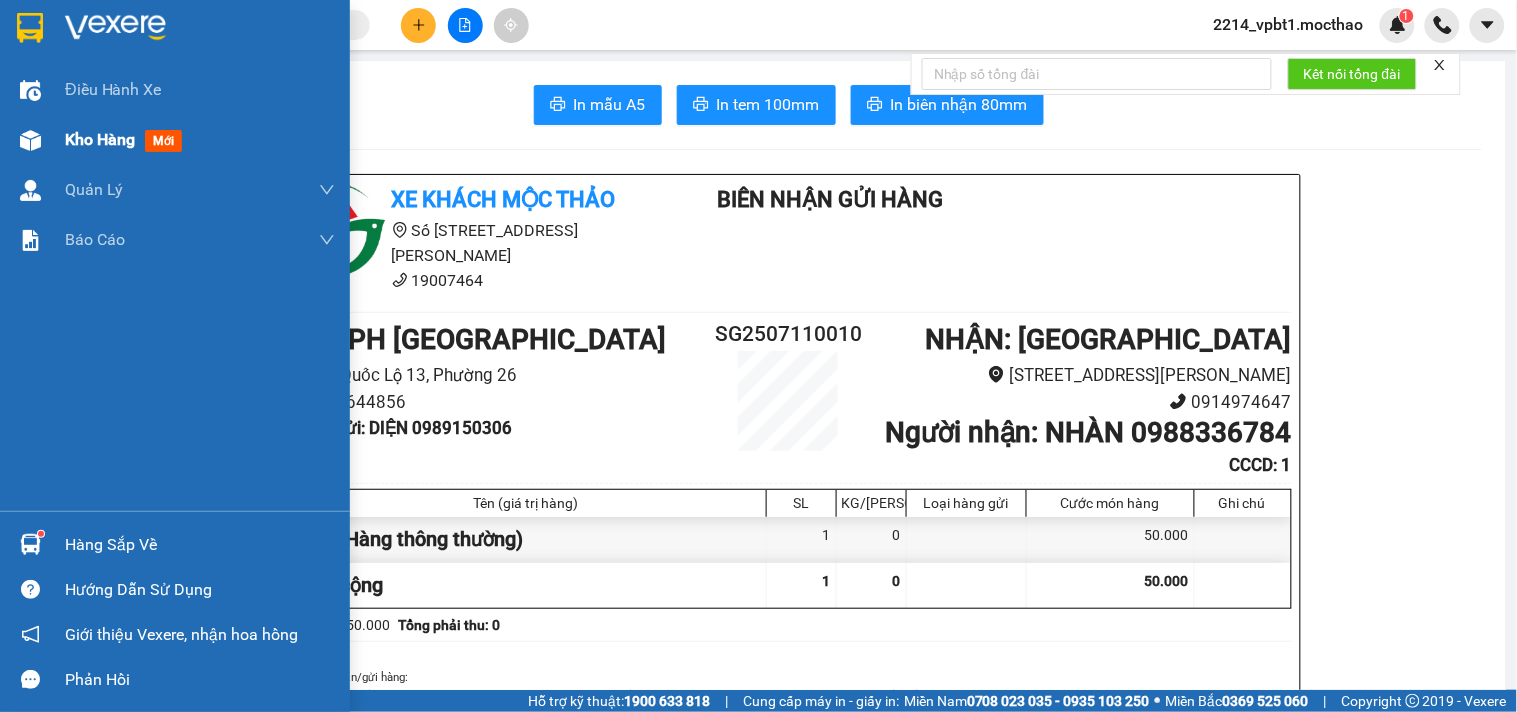 click on "Kho hàng" at bounding box center (100, 139) 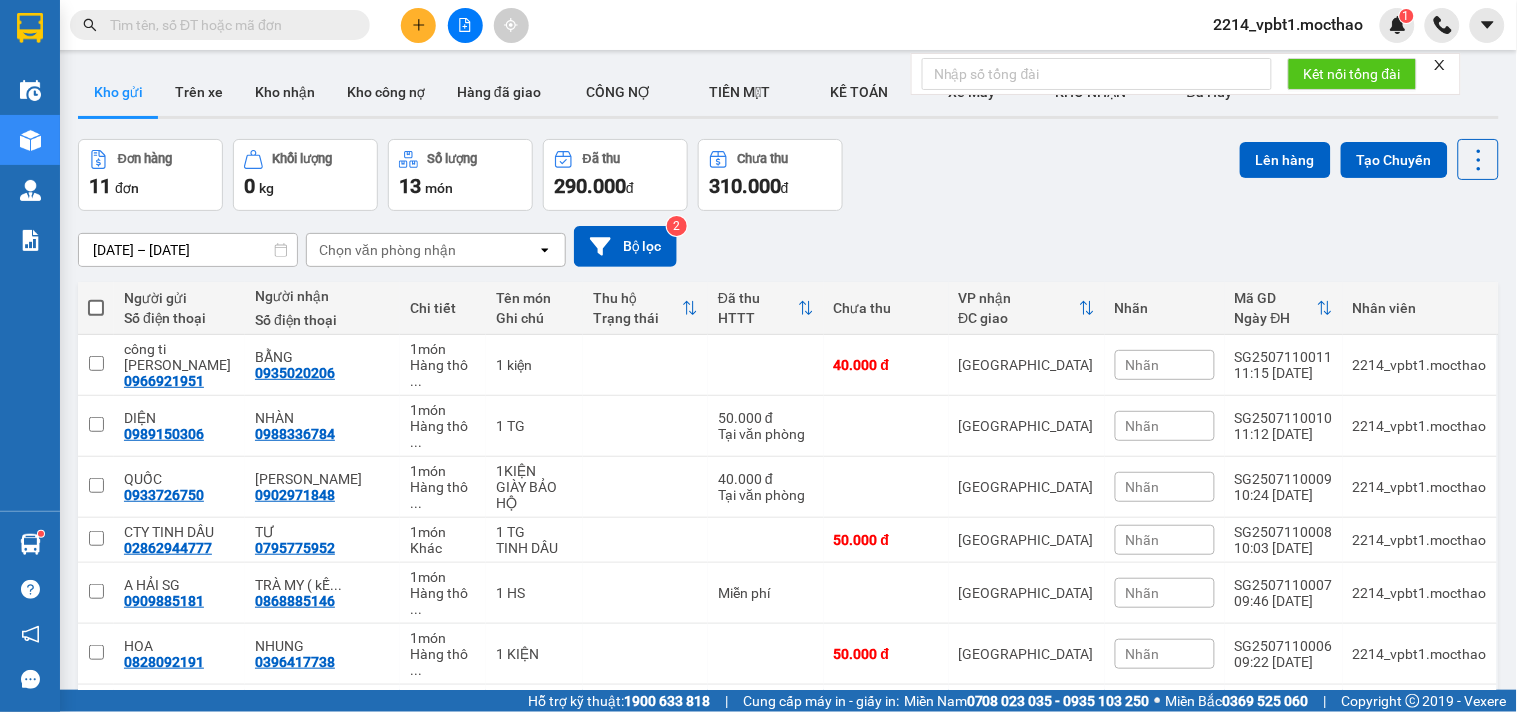 click at bounding box center (228, 25) 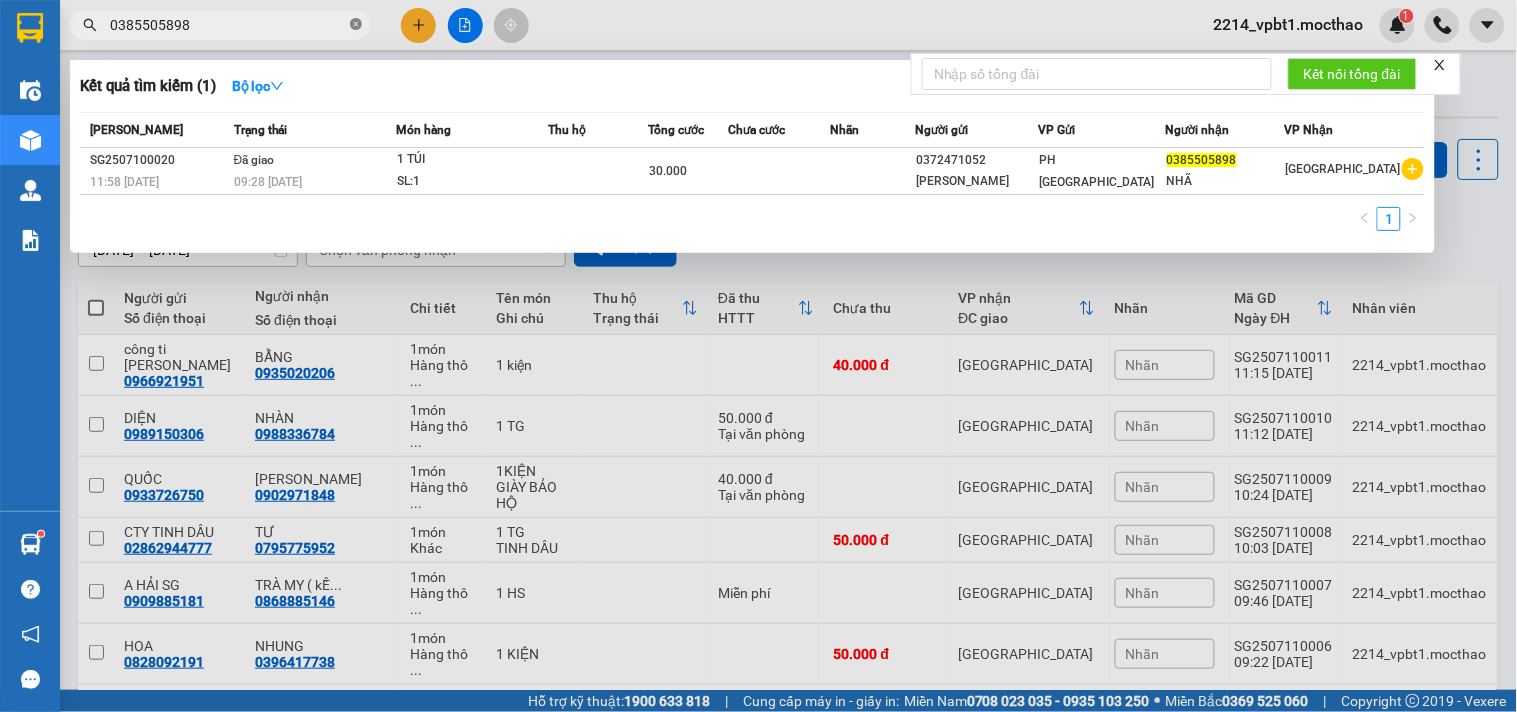 click 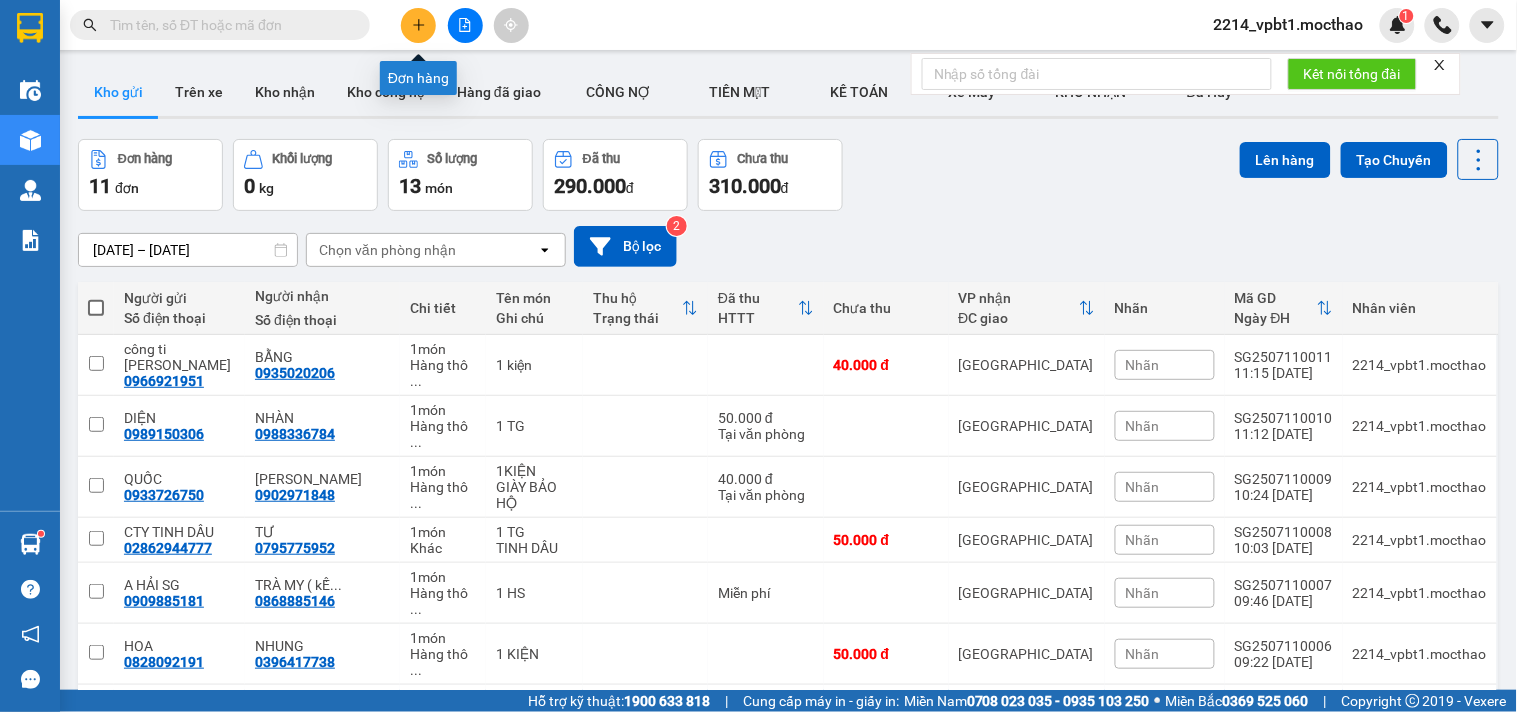 click at bounding box center (418, 25) 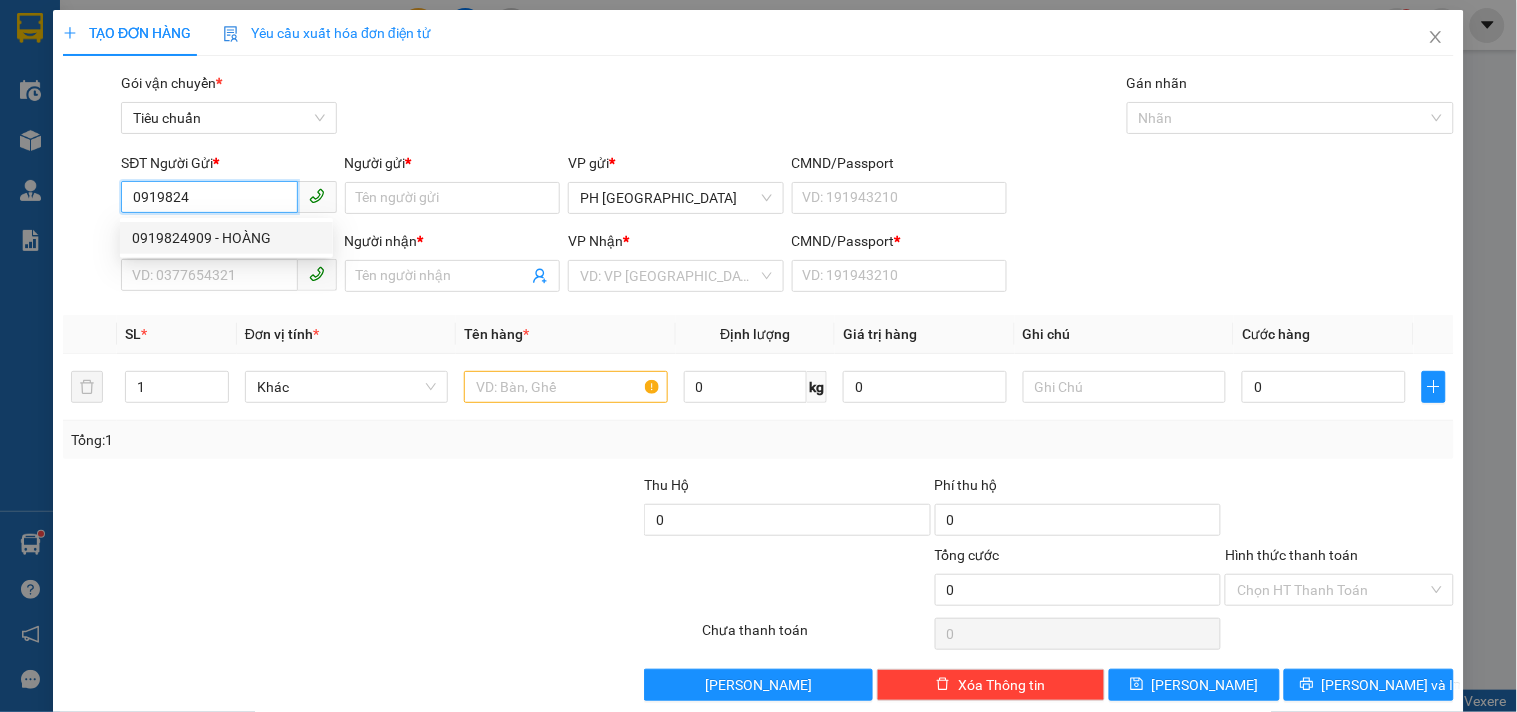 click on "0919824909 - HOÀNG" at bounding box center [226, 238] 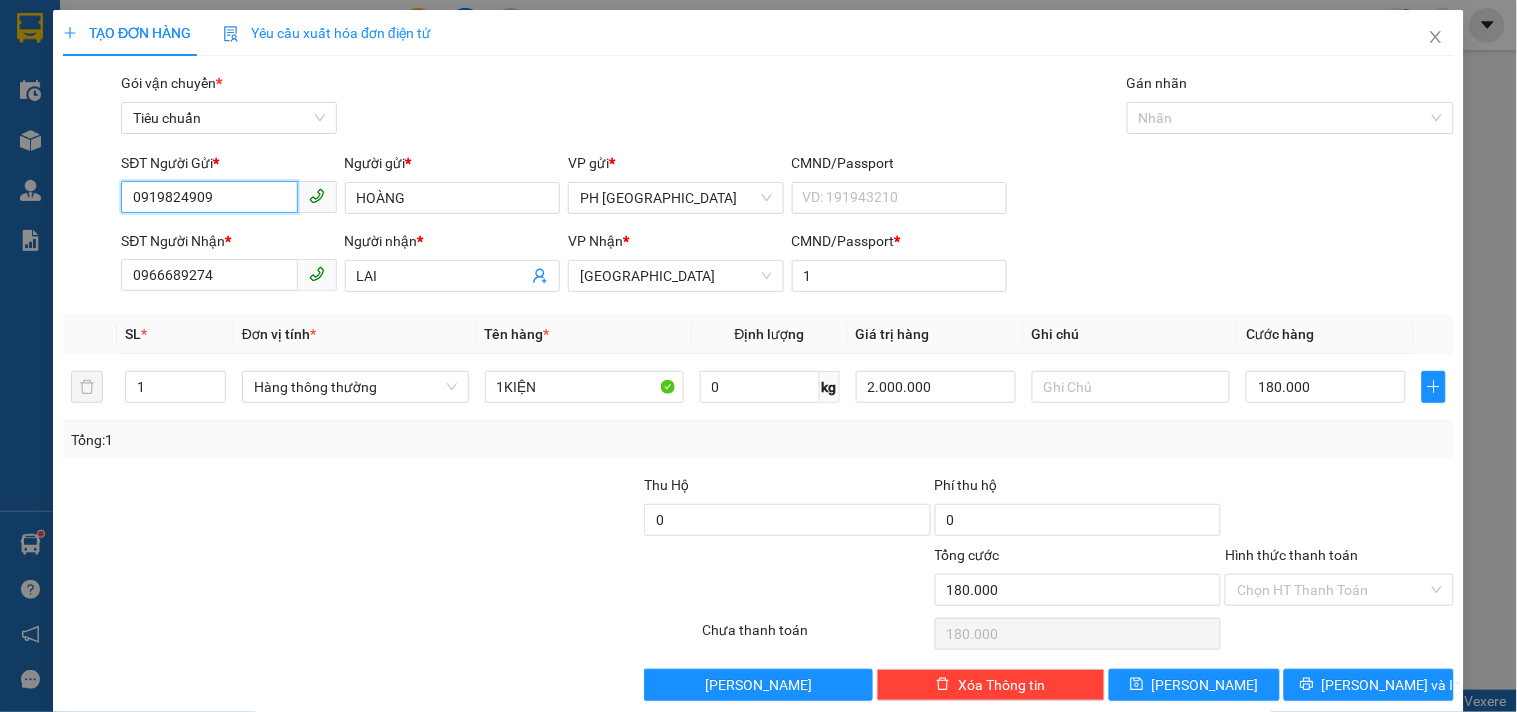 drag, startPoint x: 227, startPoint y: 194, endPoint x: 7, endPoint y: 191, distance: 220.02045 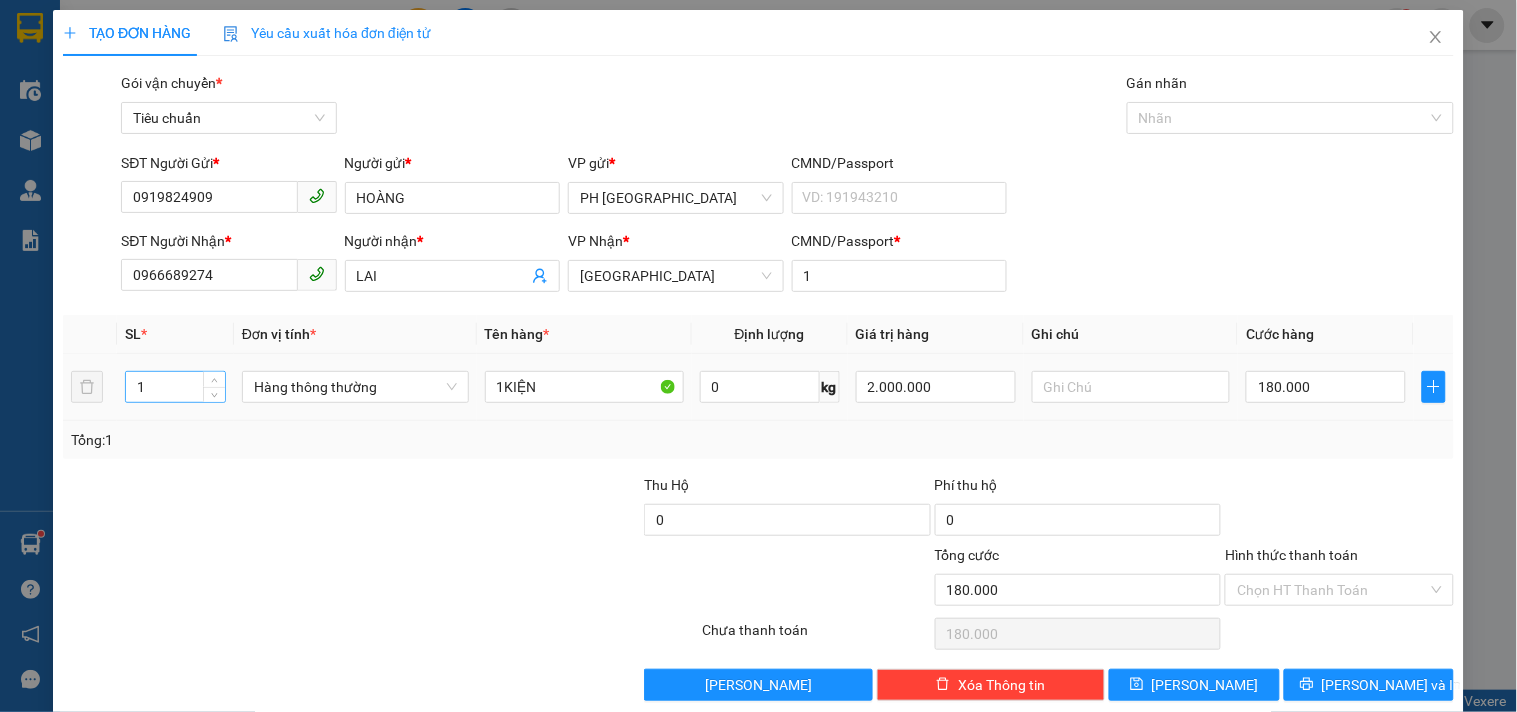 click on "1" at bounding box center [175, 387] 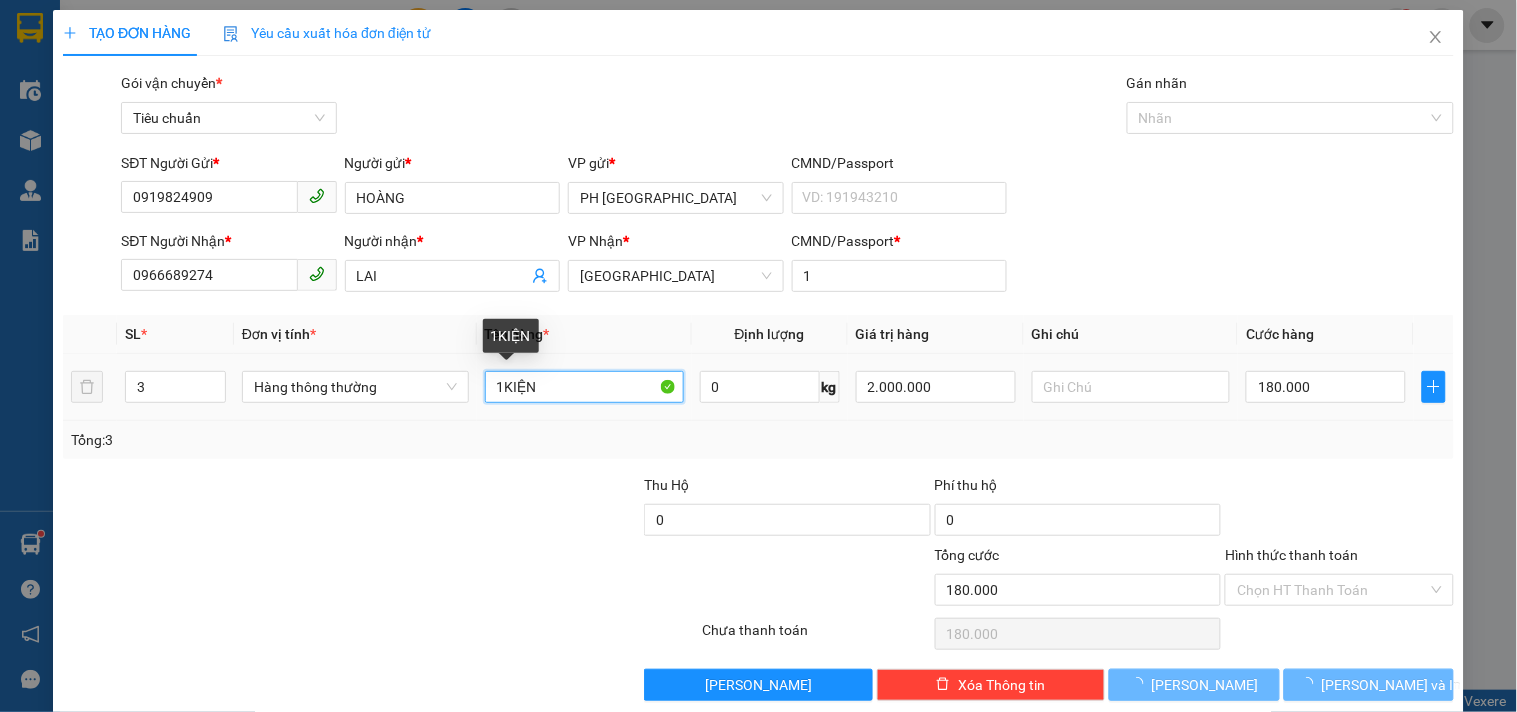 click on "1KIỆN" at bounding box center [584, 387] 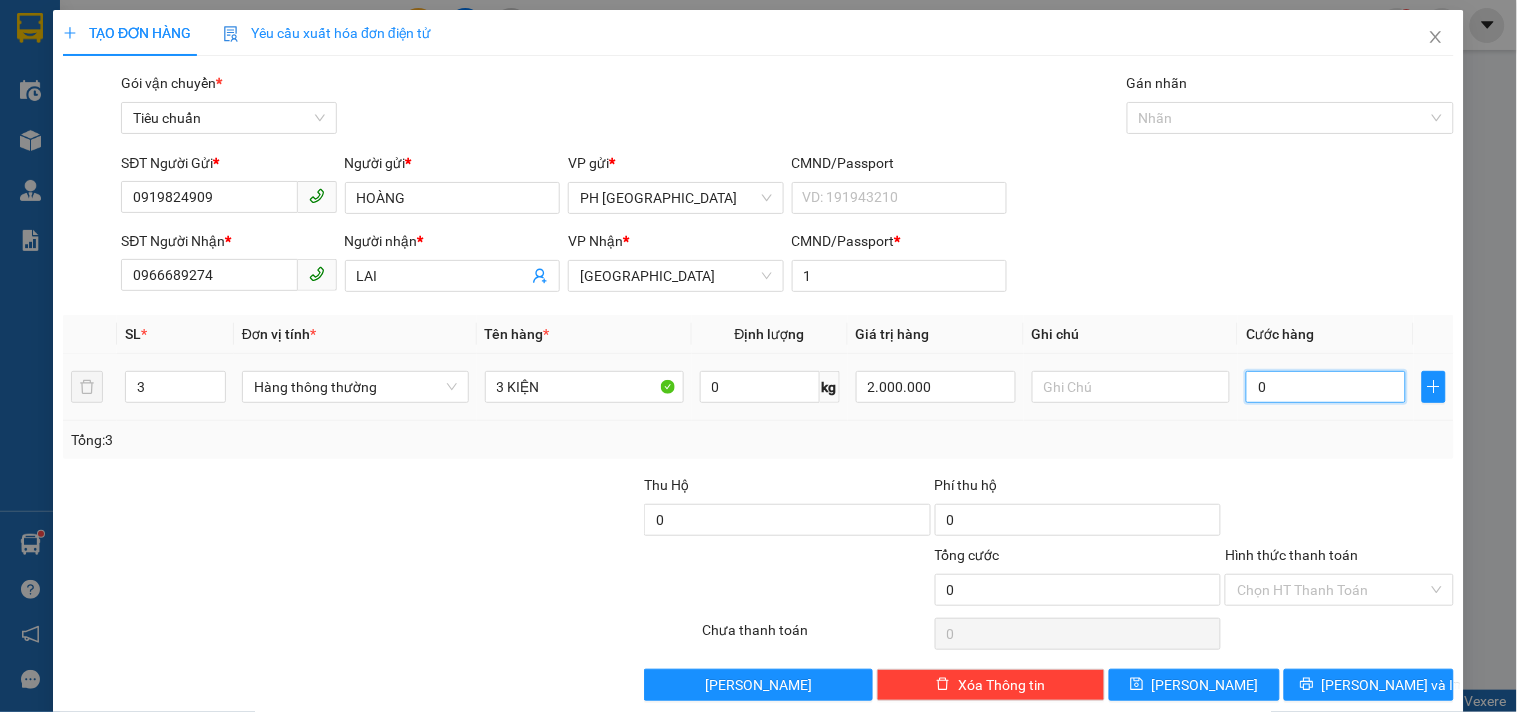 click on "0" at bounding box center (1326, 387) 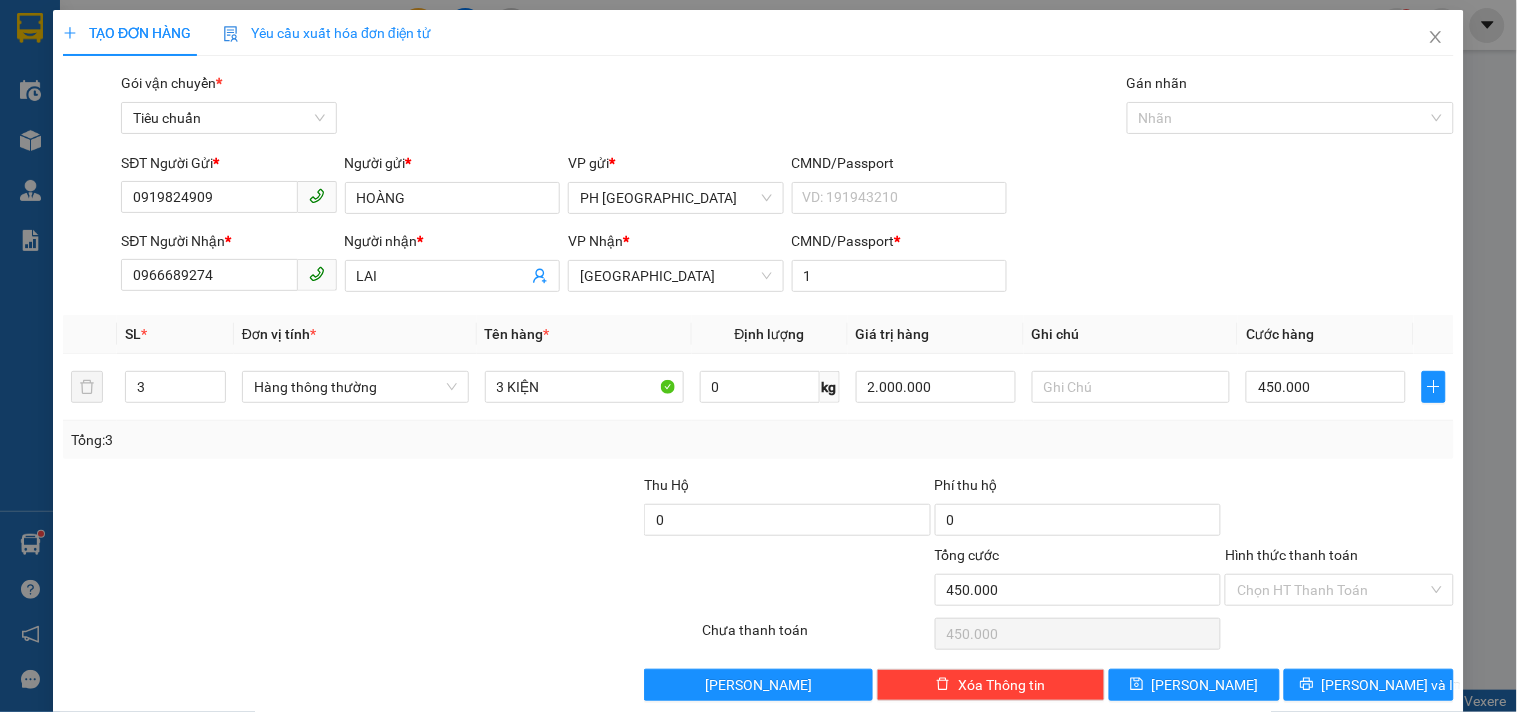 click at bounding box center [1339, 509] 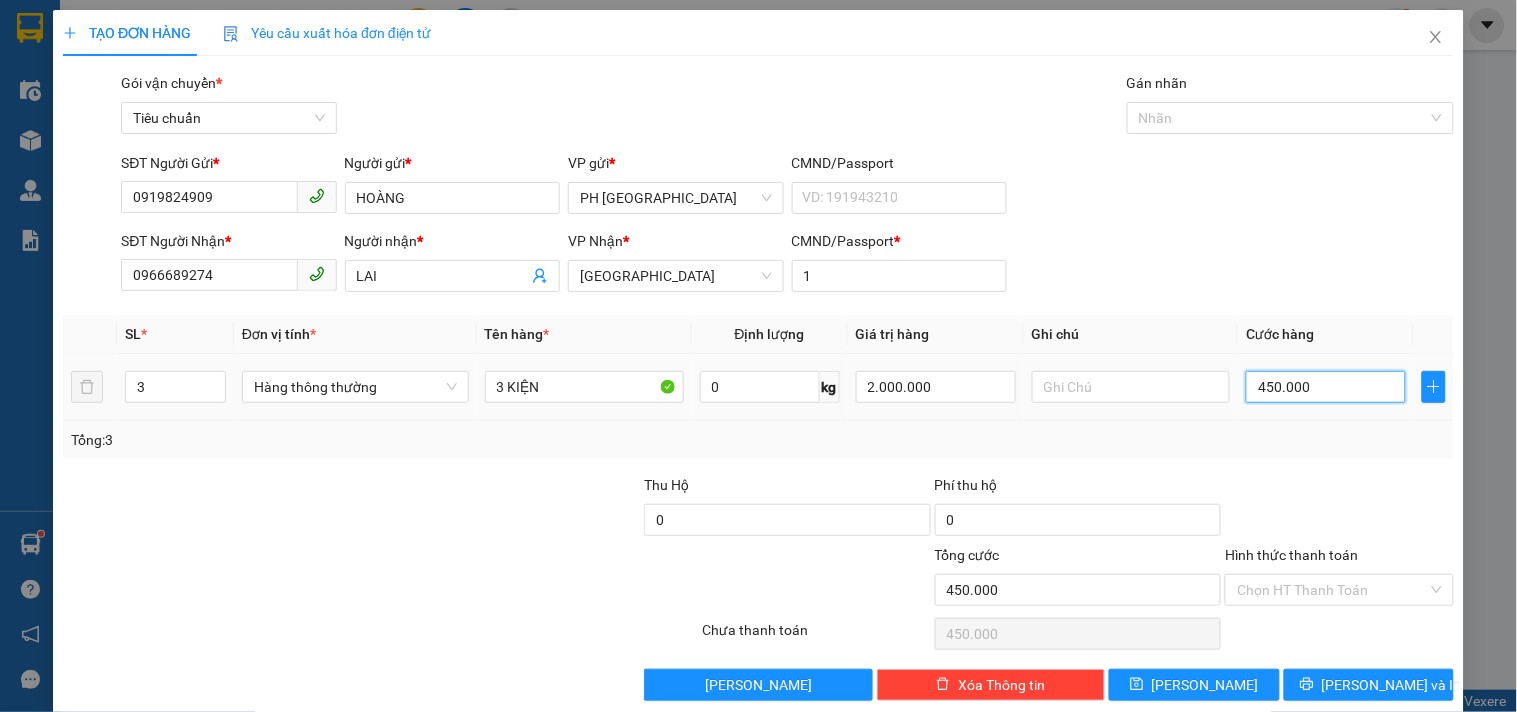 click on "450.000" at bounding box center (1326, 387) 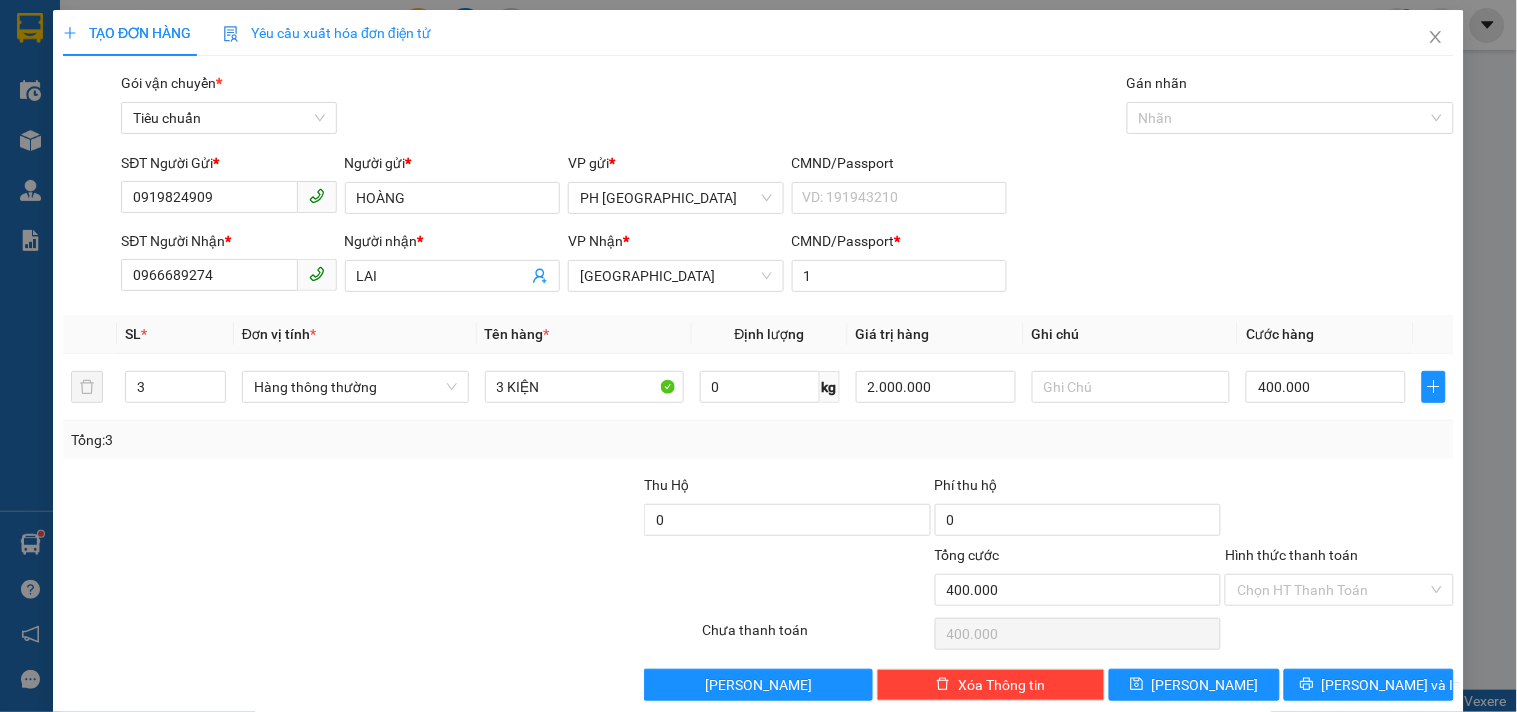 click on "Tổng:  3" at bounding box center (758, 440) 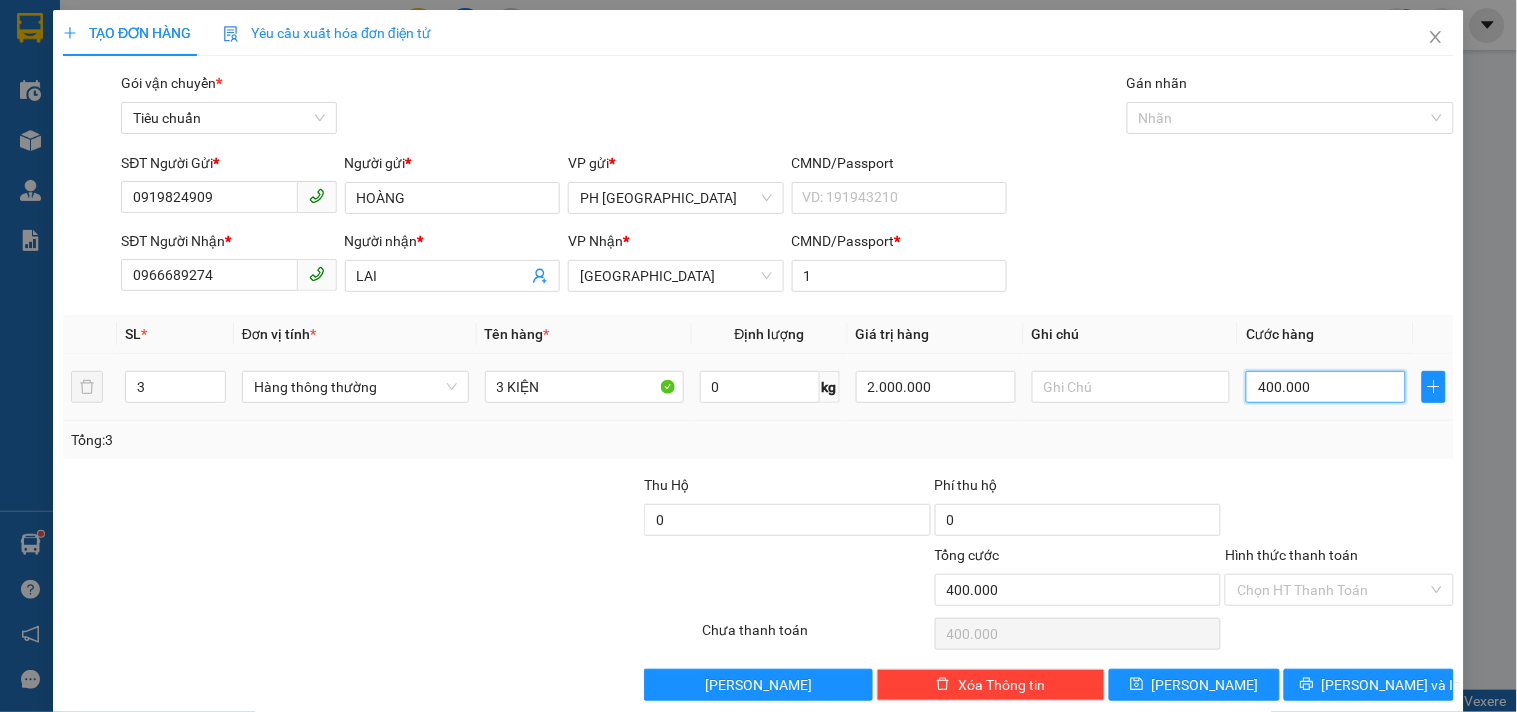 click on "400.000" at bounding box center (1326, 387) 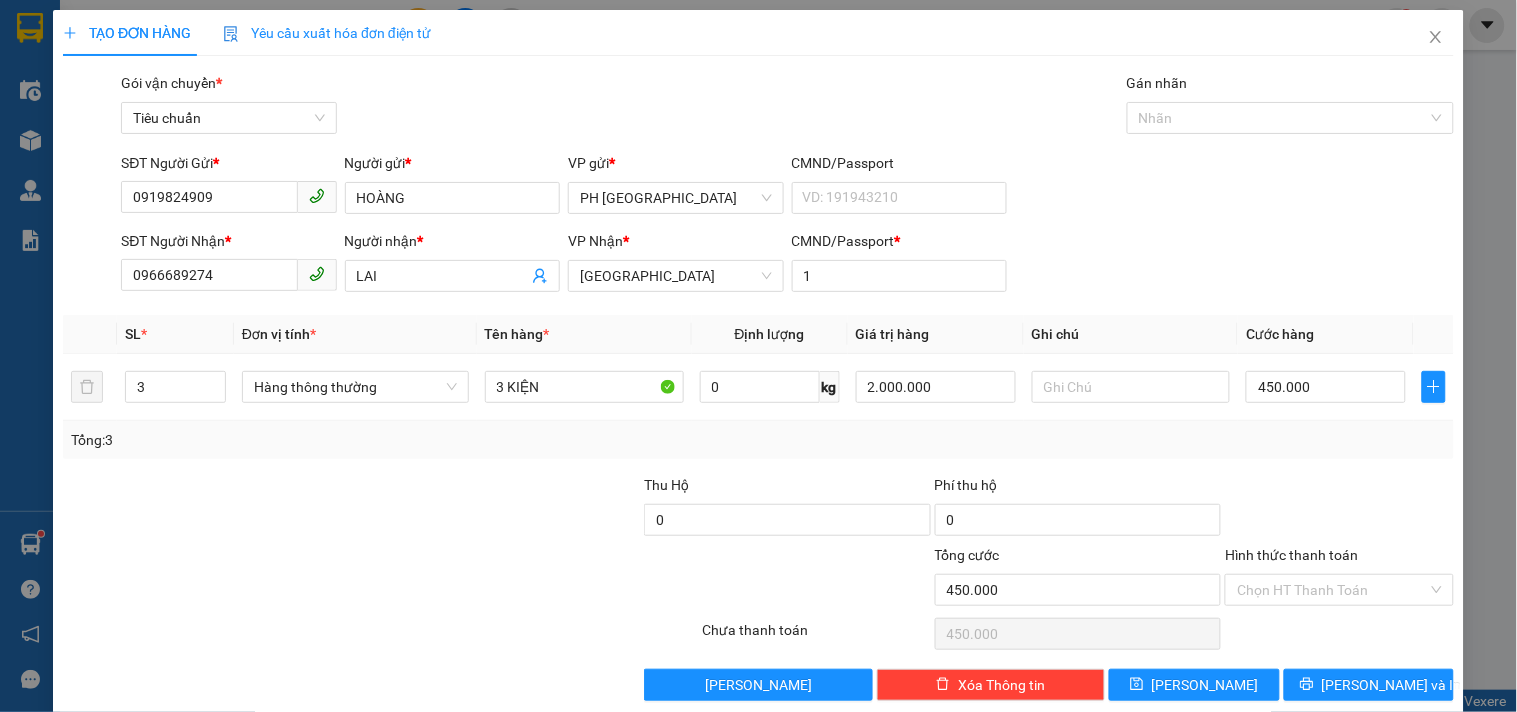click on "Tổng:  3" at bounding box center (758, 440) 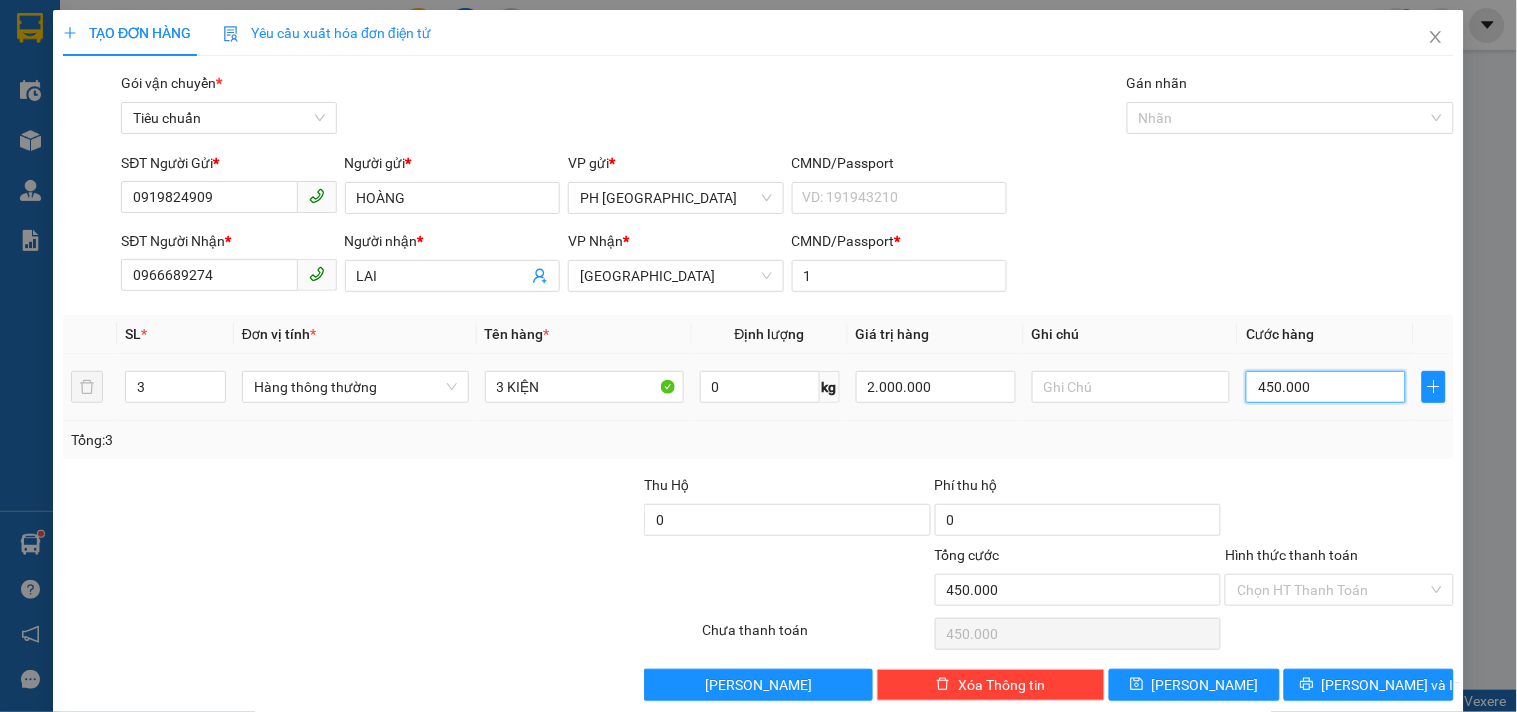 click on "450.000" at bounding box center [1326, 387] 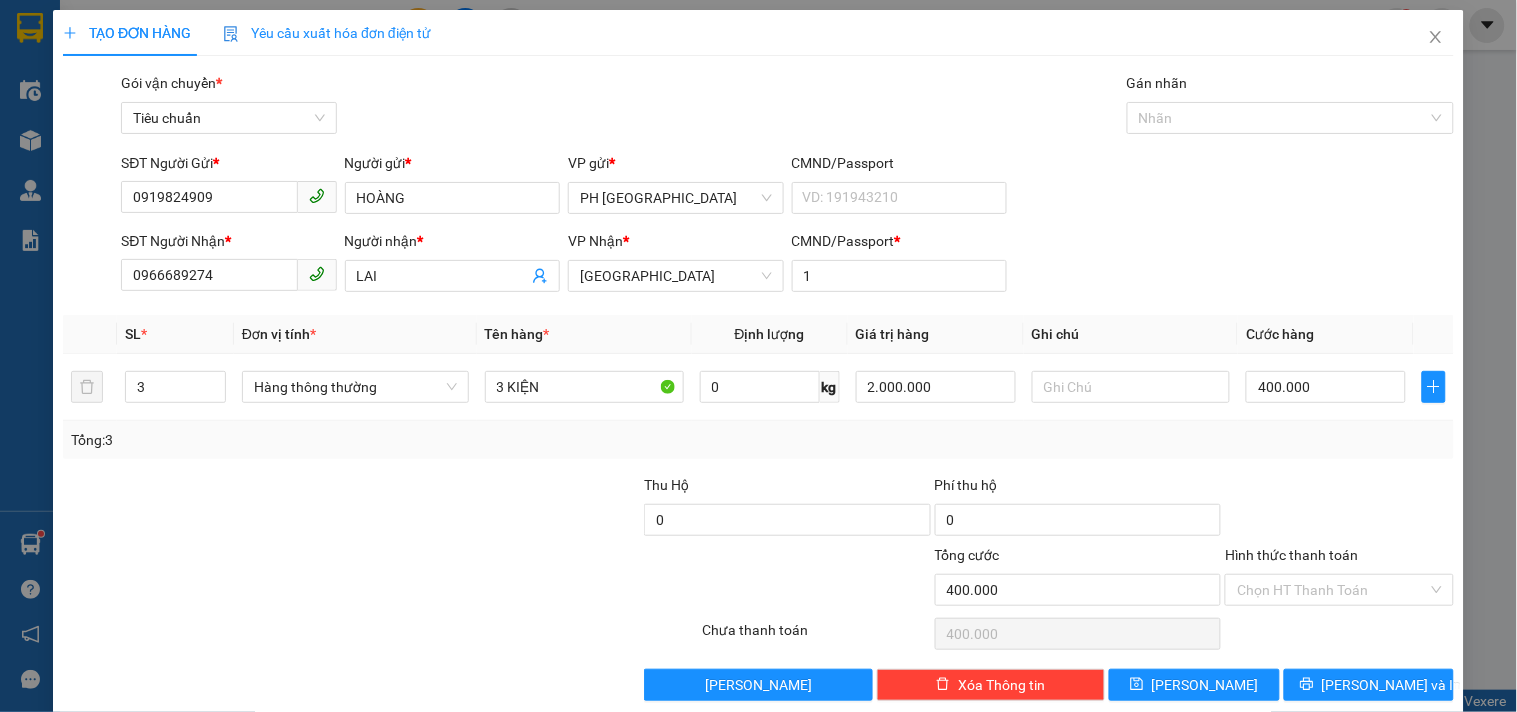 drag, startPoint x: 1270, startPoint y: 477, endPoint x: 1254, endPoint y: 484, distance: 17.464249 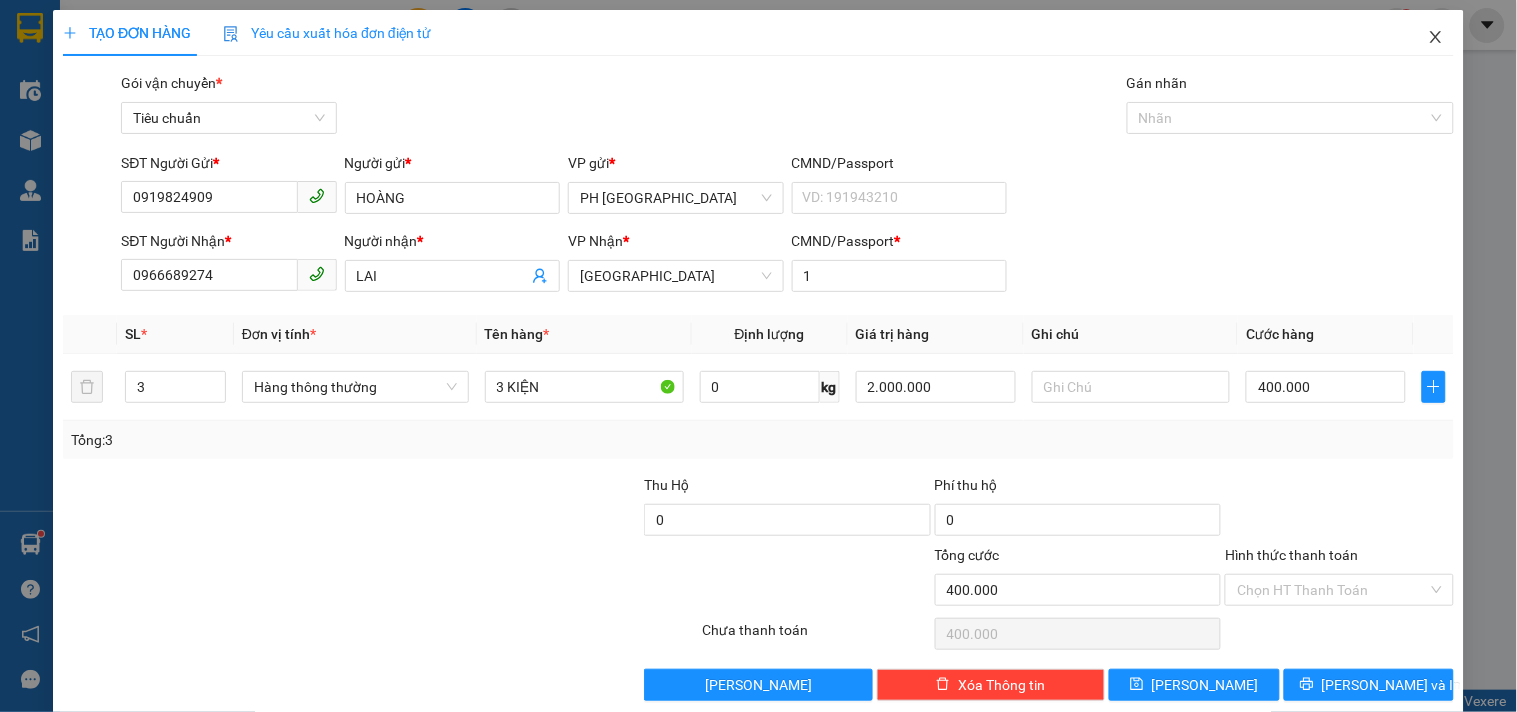 click 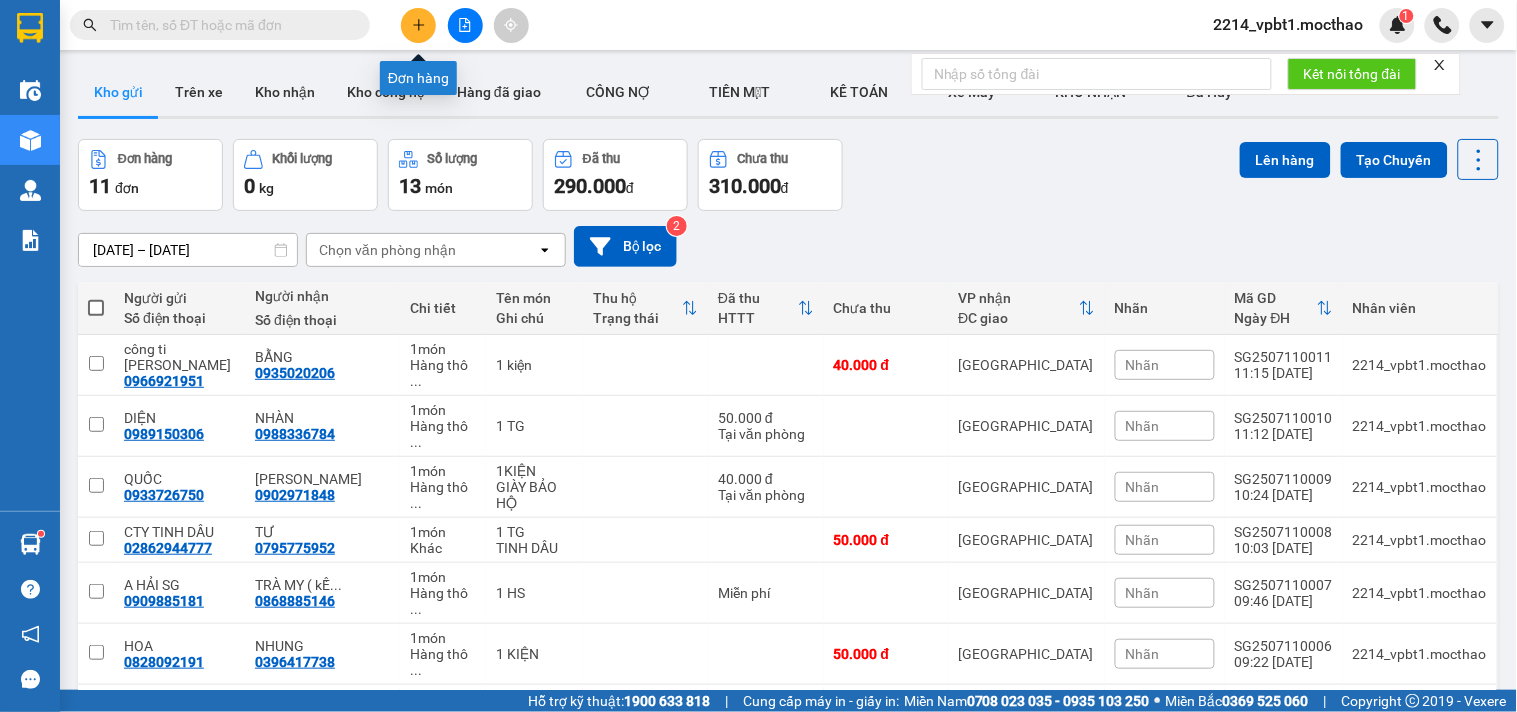 click at bounding box center (418, 25) 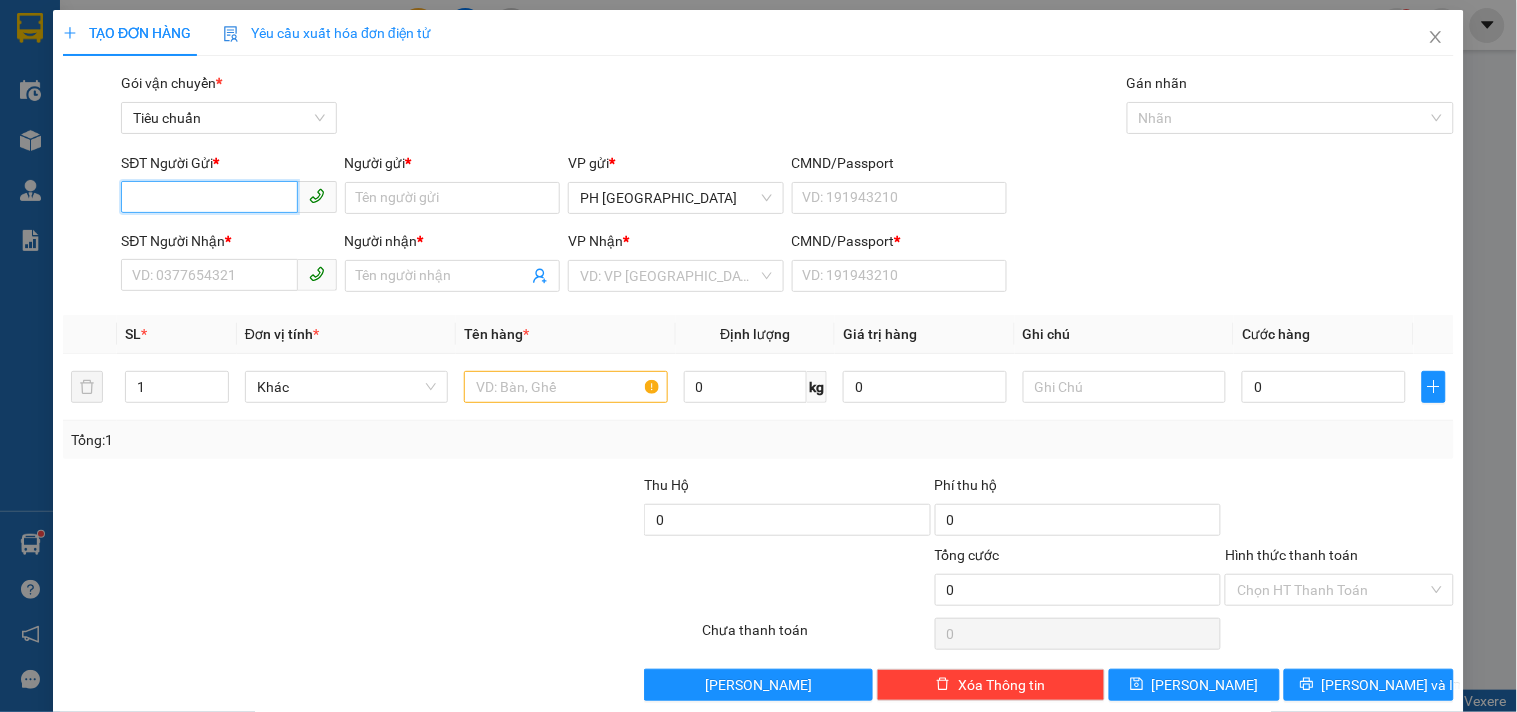 paste on "0919824909" 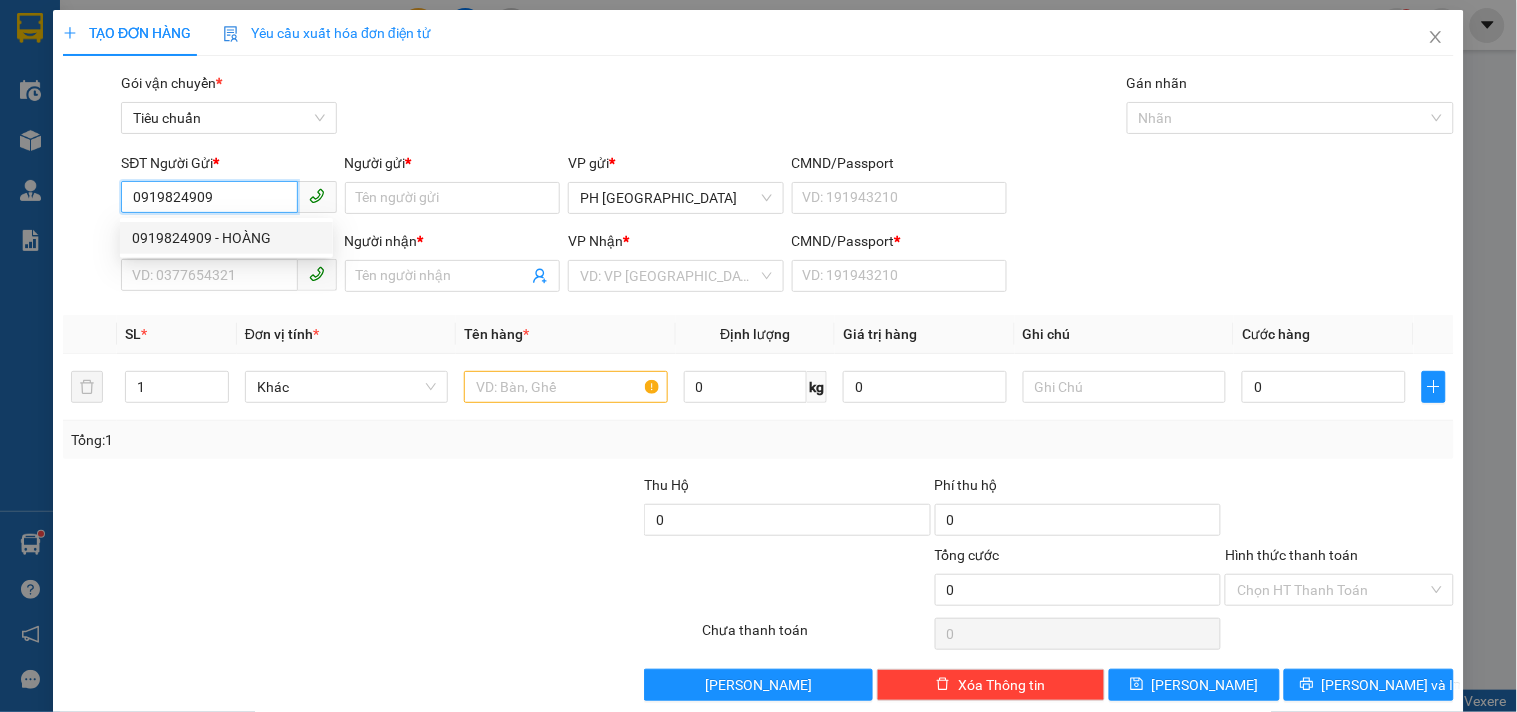 click on "0919824909 - HOÀNG" at bounding box center (226, 238) 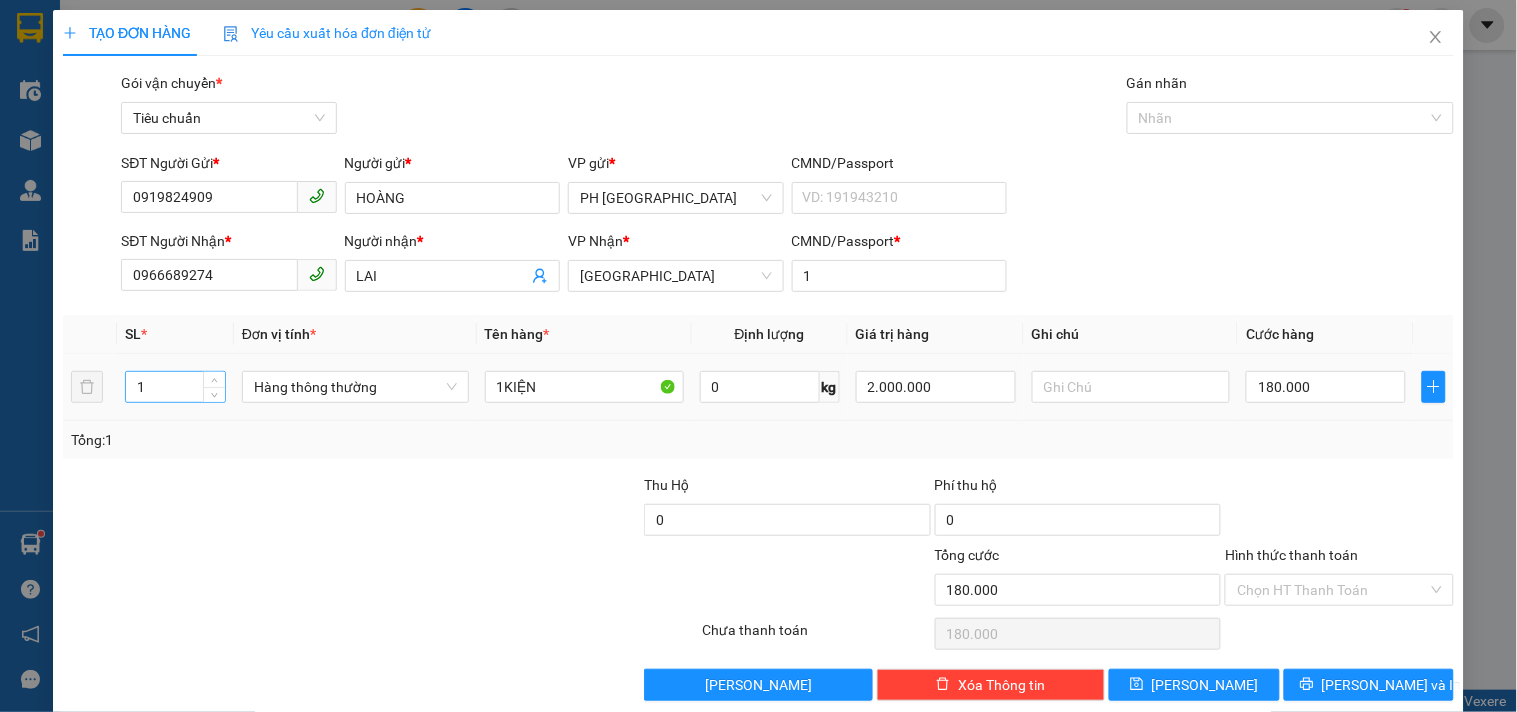 click on "1" at bounding box center (175, 387) 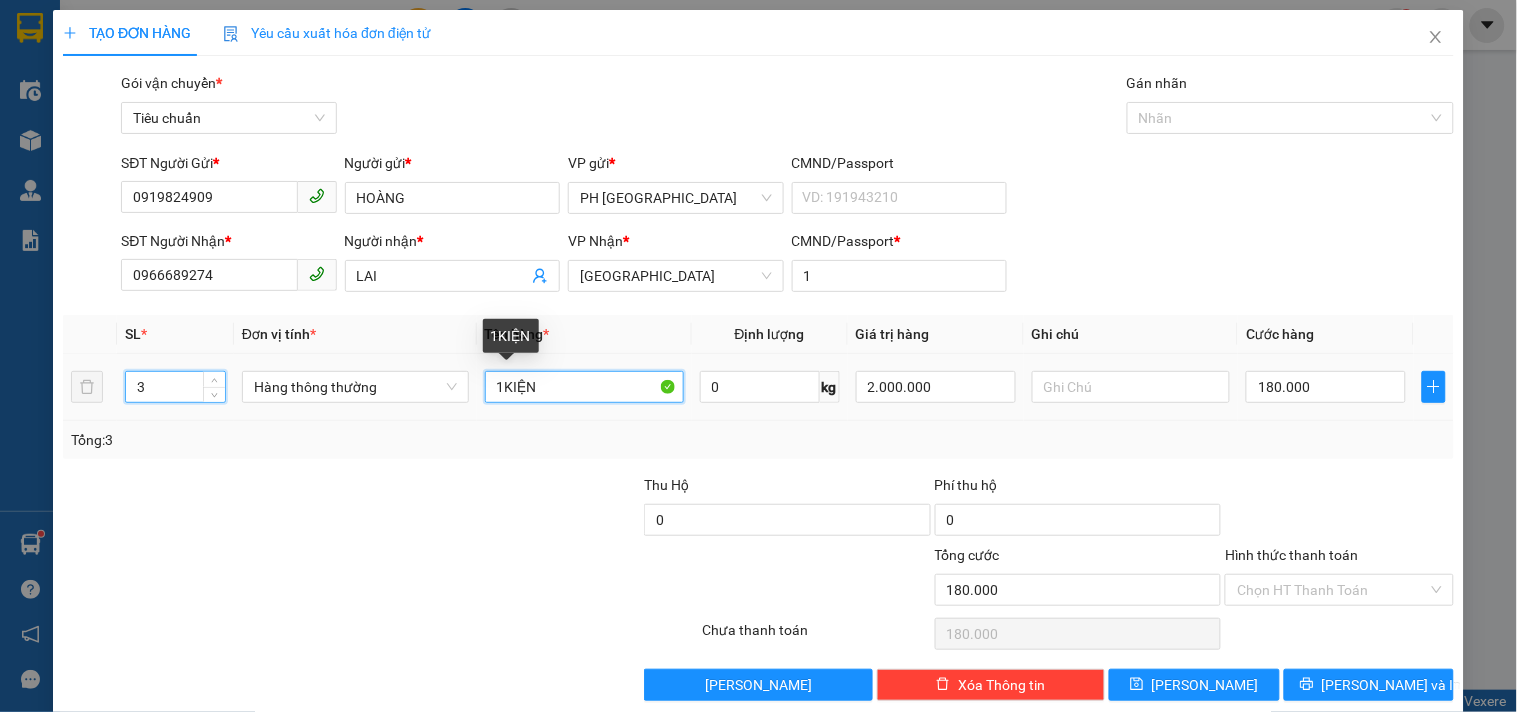 drag, startPoint x: 501, startPoint y: 386, endPoint x: 1396, endPoint y: 488, distance: 900.7935 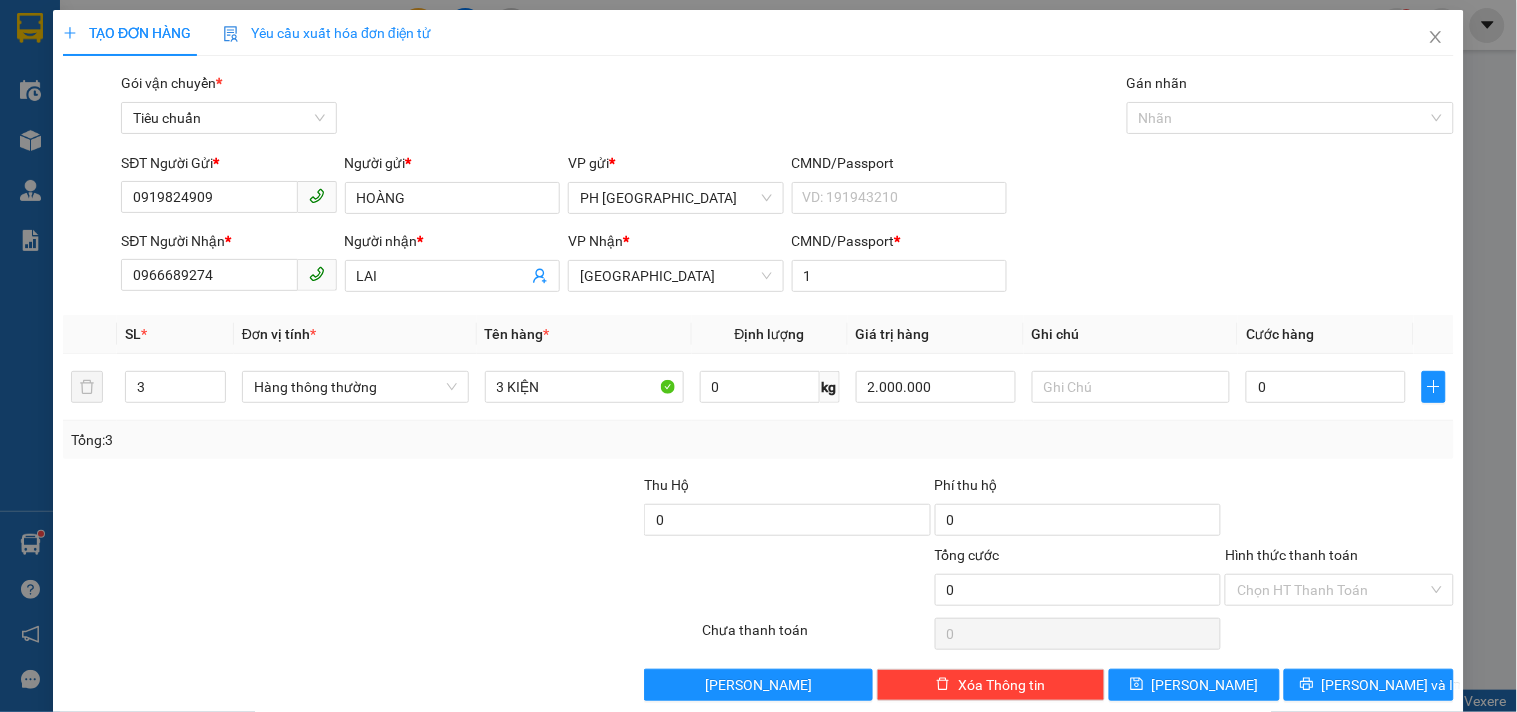 click on "SĐT Người Gửi  * 0919824909 Người gửi  * HOÀNG VP gửi  * PH [GEOGRAPHIC_DATA] CMND/Passport VD: [PASSPORT]" at bounding box center (787, 187) 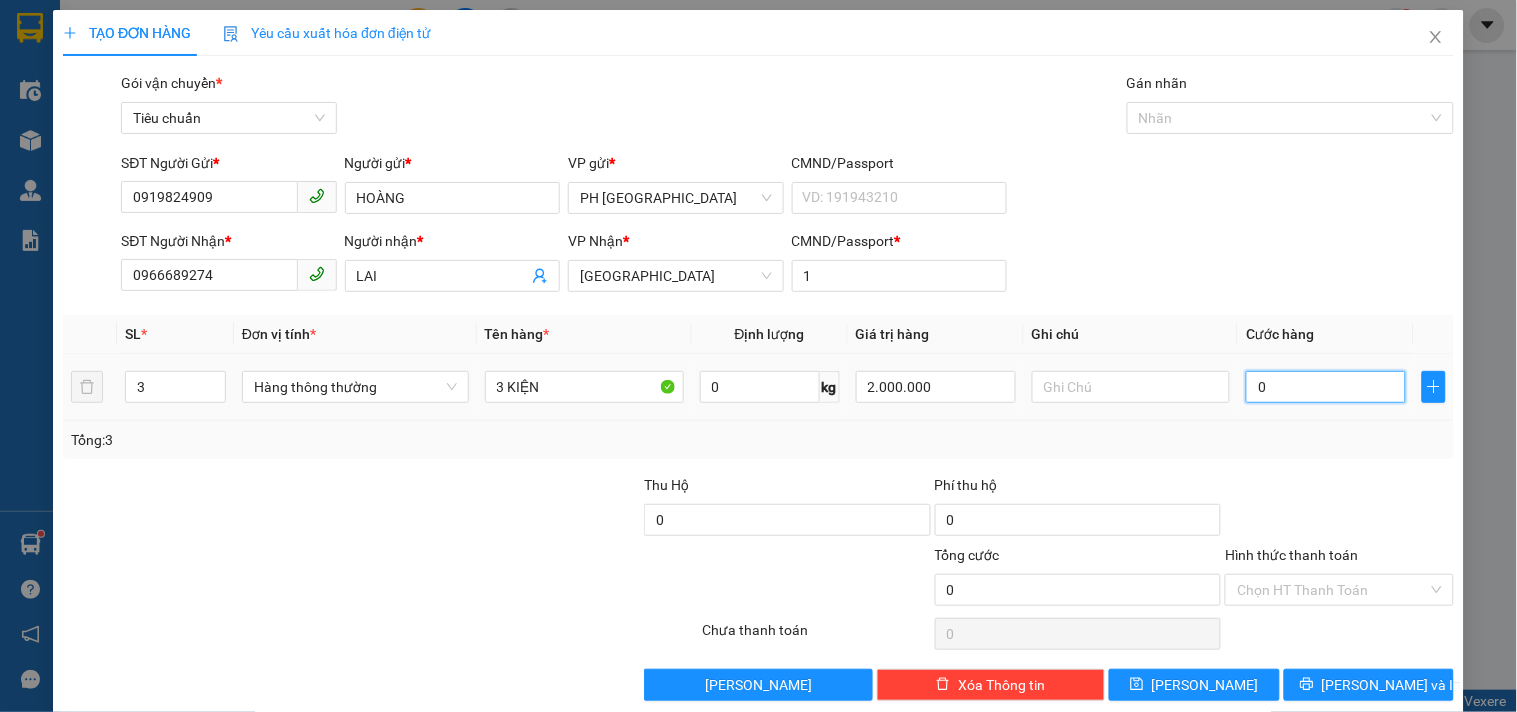 click on "0" at bounding box center [1326, 387] 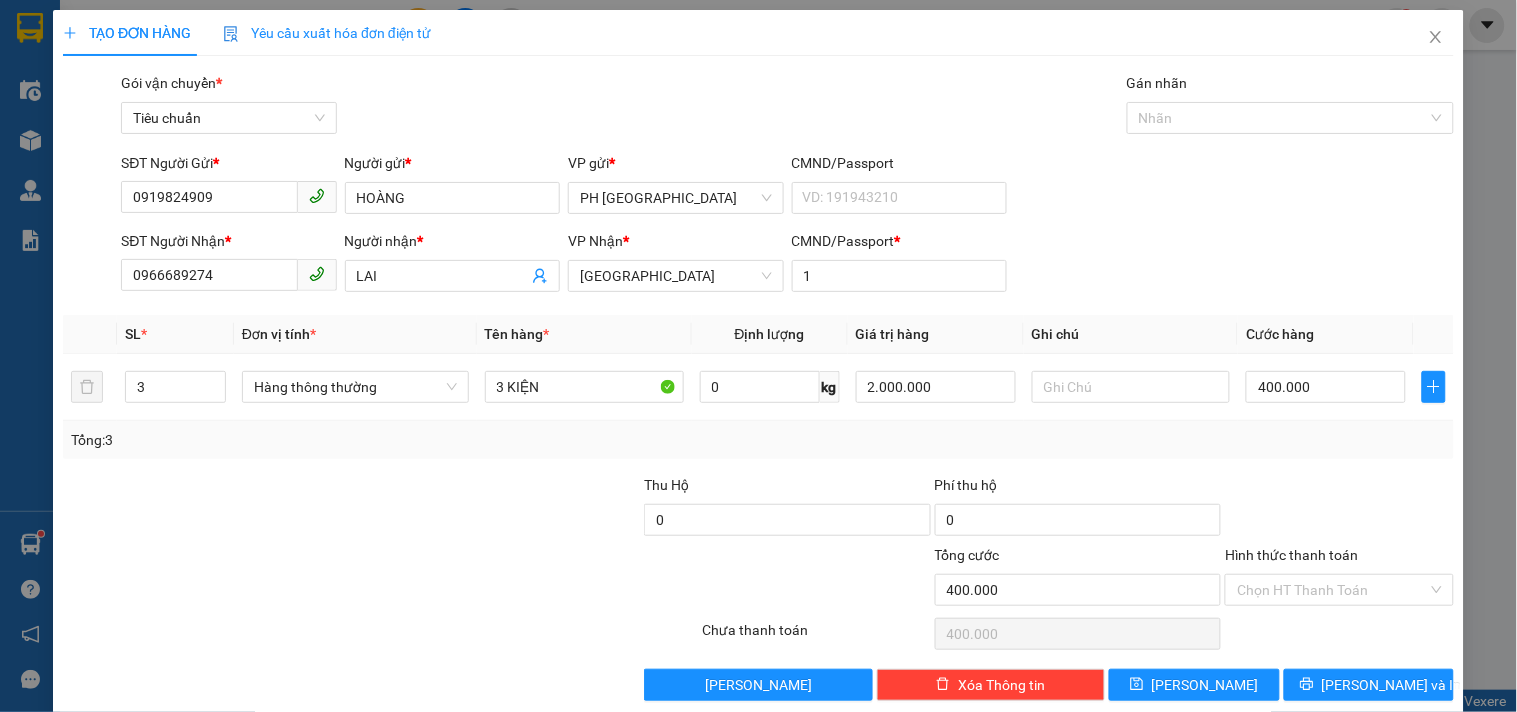 click on "SĐT Người Gửi  * 0919824909 Người gửi  * HOÀNG VP gửi  * PH [GEOGRAPHIC_DATA] CMND/Passport VD: [PASSPORT]" at bounding box center (787, 187) 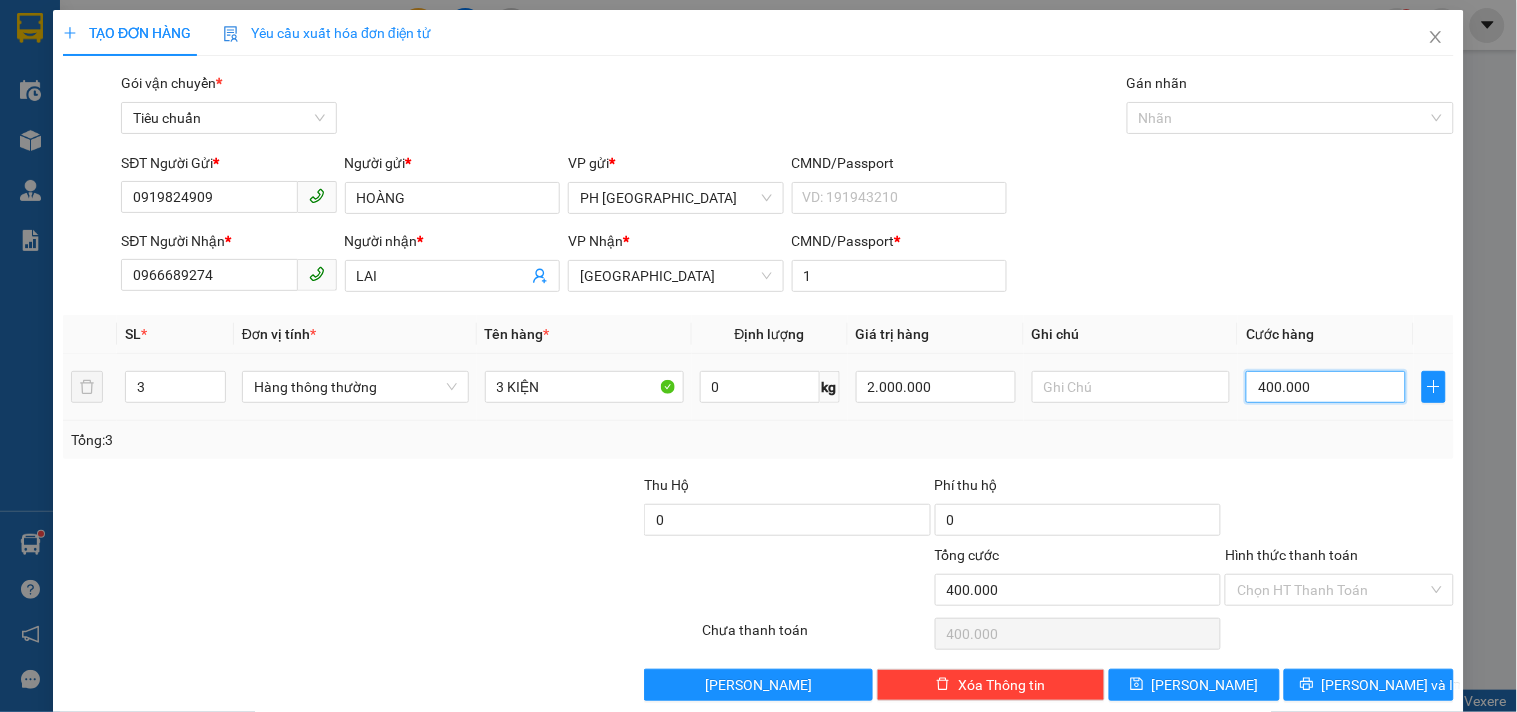 click on "400.000" at bounding box center (1326, 387) 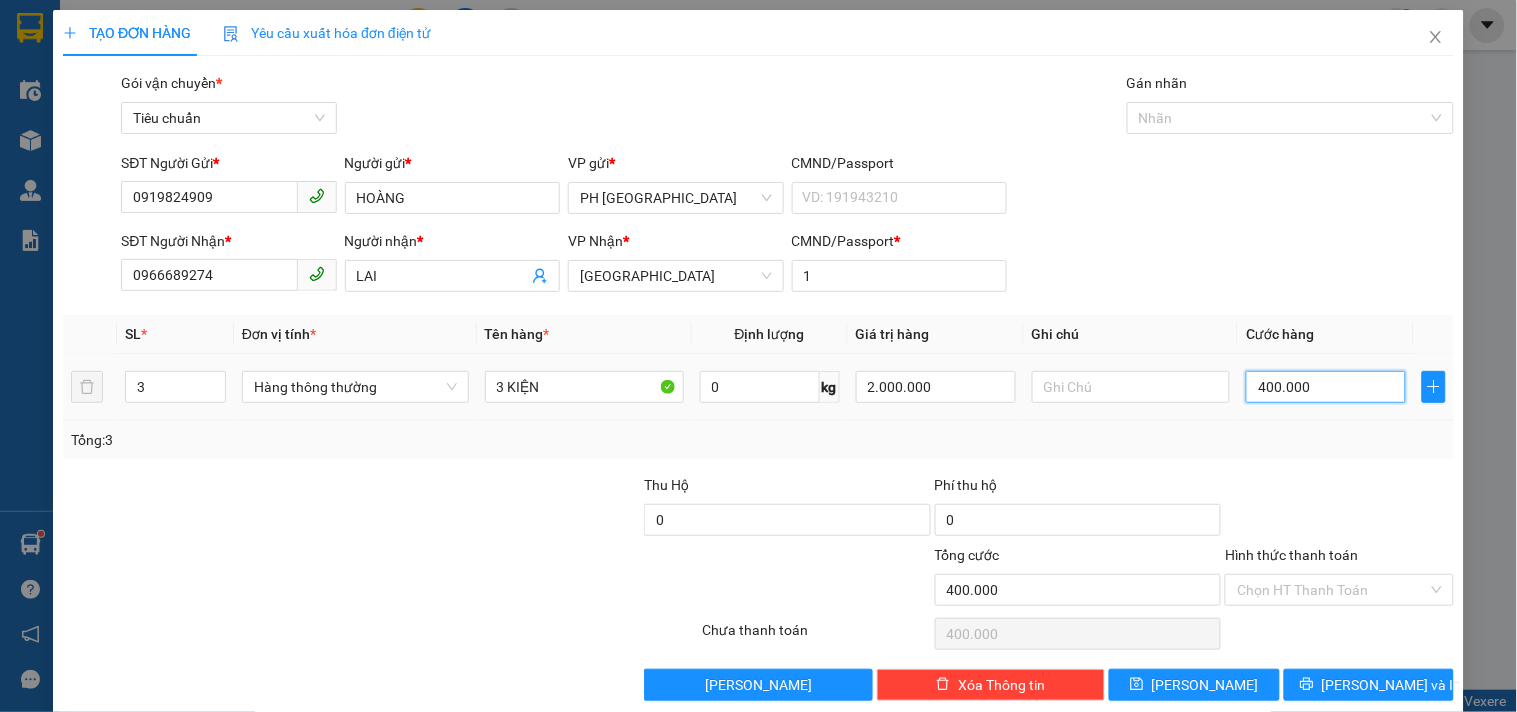 click on "400.000" at bounding box center (1326, 387) 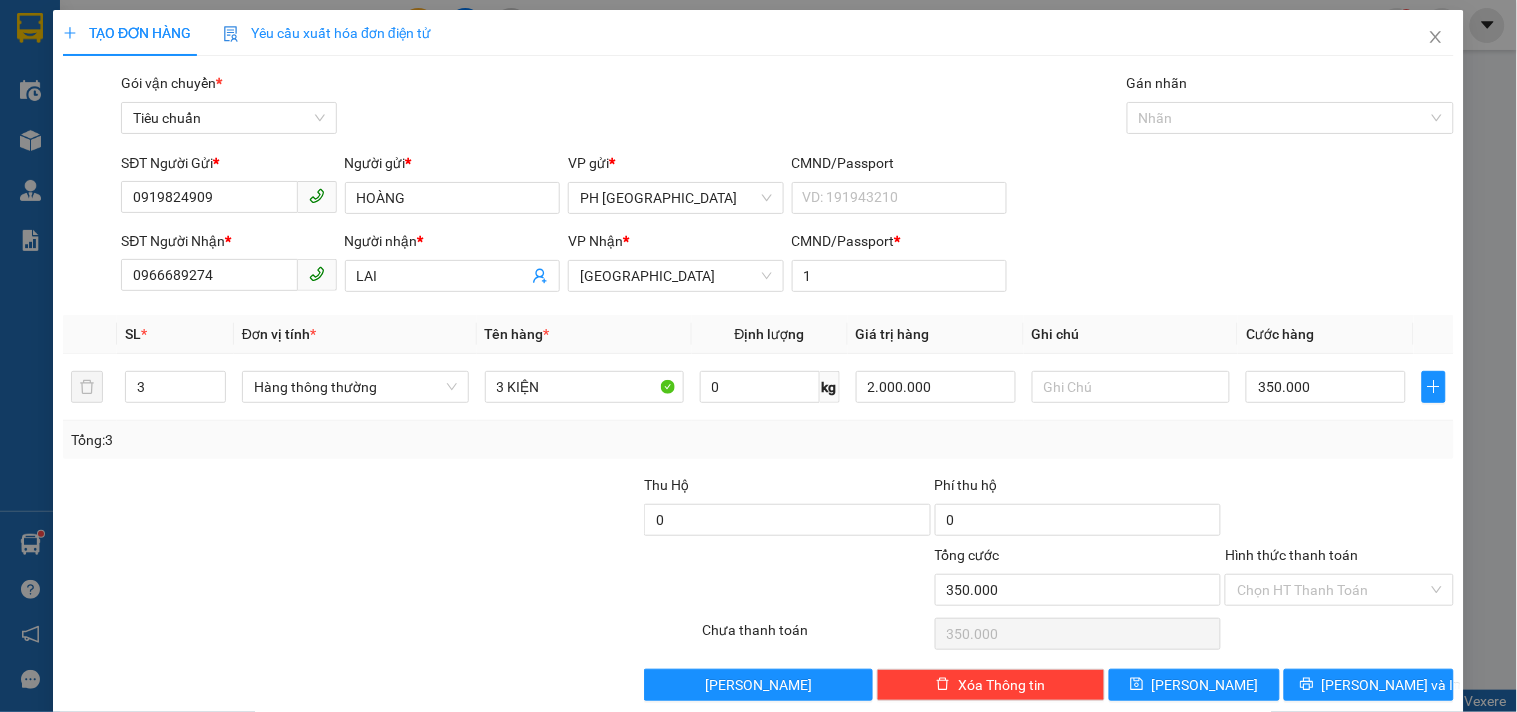 click on "Transit Pickup Surcharge Ids Transit Deliver Surcharge Ids Transit Deliver Surcharge Transit Deliver Surcharge Gói vận chuyển  * Tiêu chuẩn Gán nhãn   Nhãn SĐT Người Gửi  * 0919824909 Người gửi  * HOÀNG VP gửi  * PH [GEOGRAPHIC_DATA] CMND/Passport VD: [PASSPORT] SĐT Người Nhận  * 0966689274 Người nhận  * LAI VP Nhận  * Tuy Hòa CMND/Passport  * 1 SL  * Đơn vị tính  * Tên hàng  * Định lượng Giá trị hàng Ghi chú Cước hàng                   3 Hàng thông thường 3 KIỆN 0 kg 2.000.000 350.000 Tổng:  3 Thu Hộ 0 Phí thu hộ 0 Tổng cước 350.000 Hình thức thanh toán Chọn HT Thanh Toán Số tiền thu trước 0 Chưa thanh toán 350.000 Chọn HT Thanh Toán Lưu nháp Xóa Thông tin [PERSON_NAME] và In 3 KIỆN" at bounding box center (758, 386) 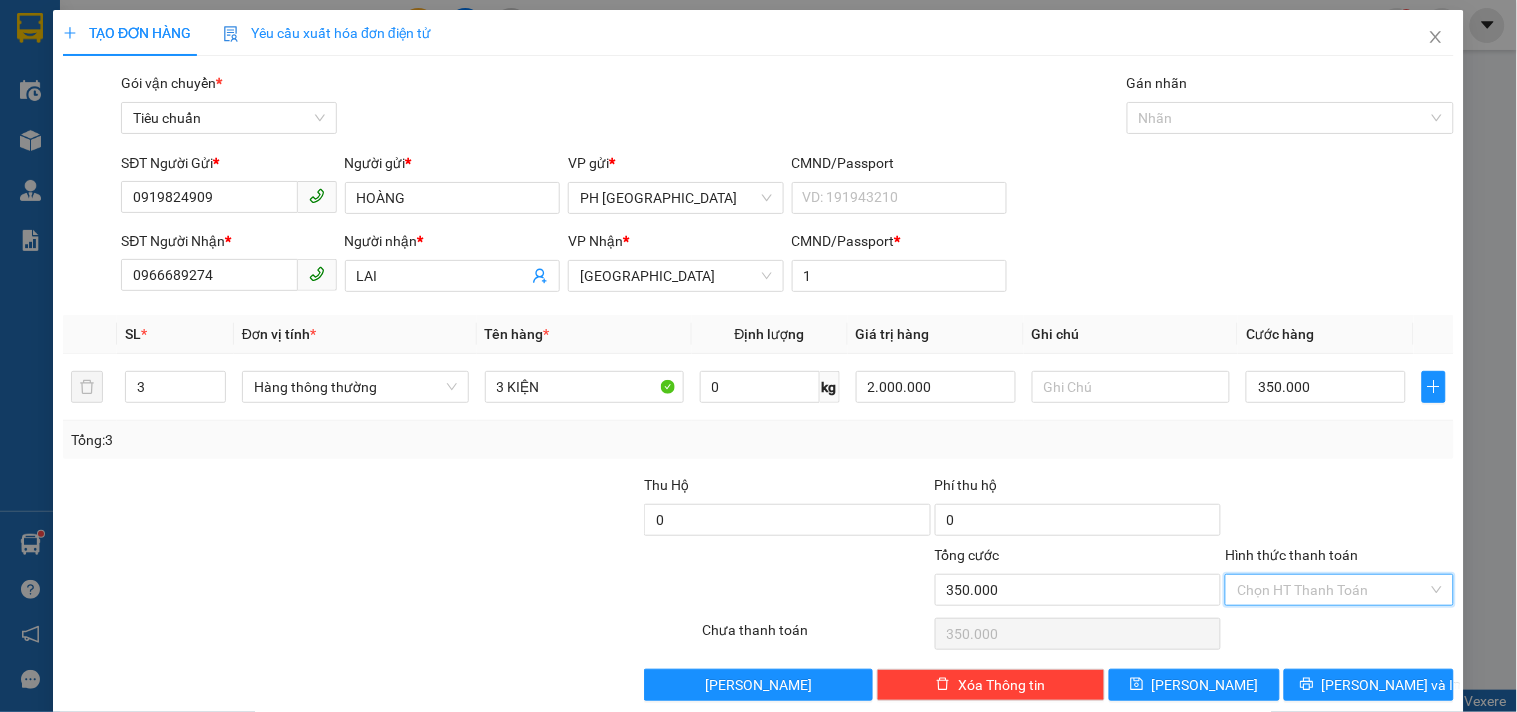 click on "Hình thức thanh toán" at bounding box center (1332, 590) 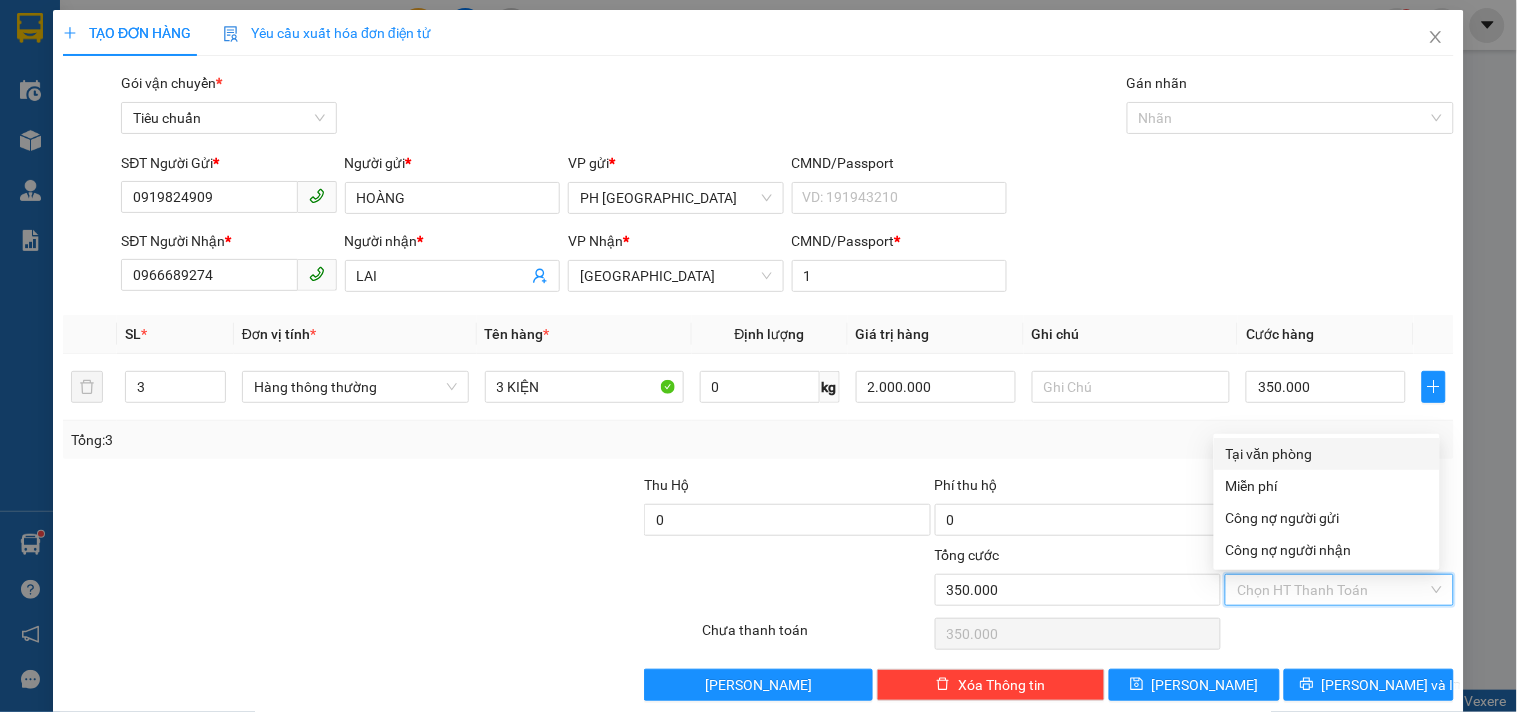 drag, startPoint x: 1260, startPoint y: 420, endPoint x: 1277, endPoint y: 536, distance: 117.239075 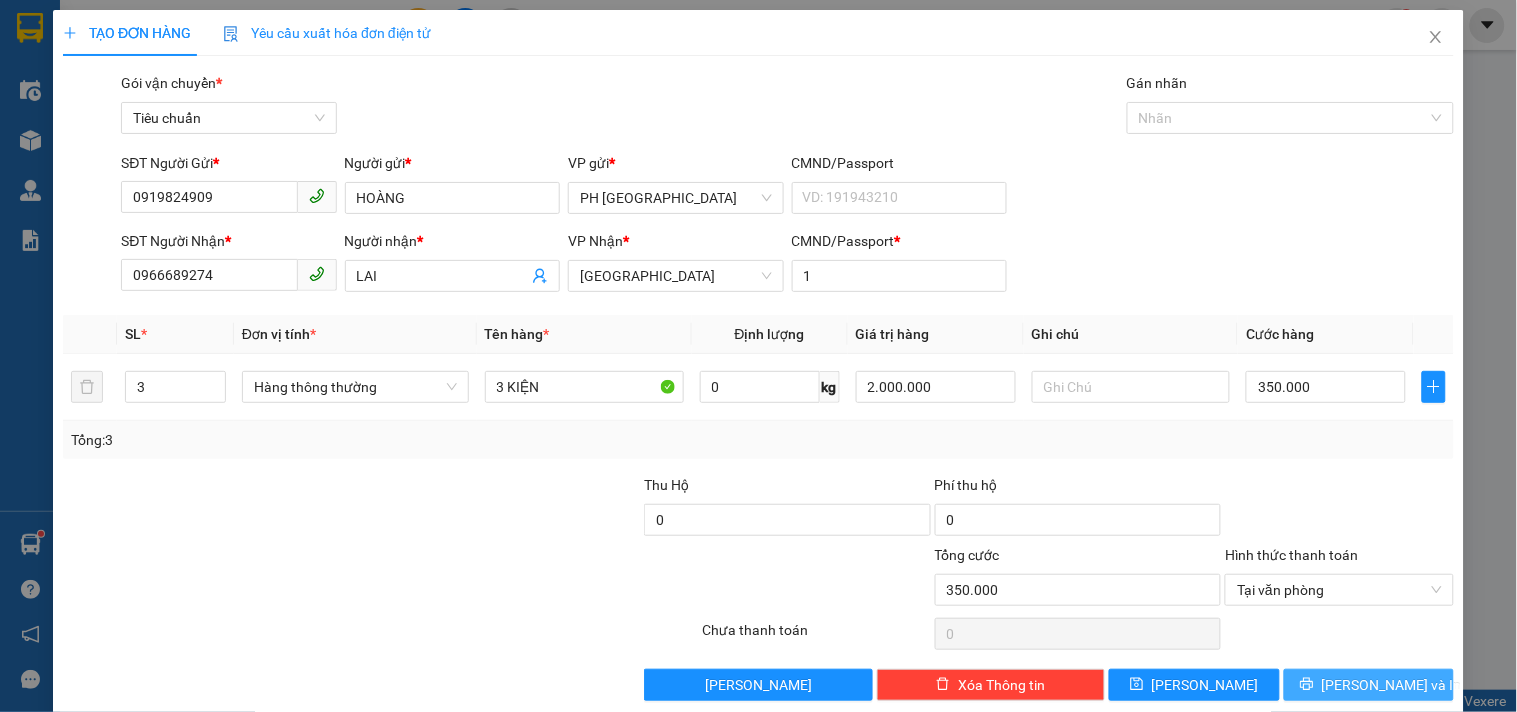 click on "[PERSON_NAME] và In" at bounding box center (1369, 685) 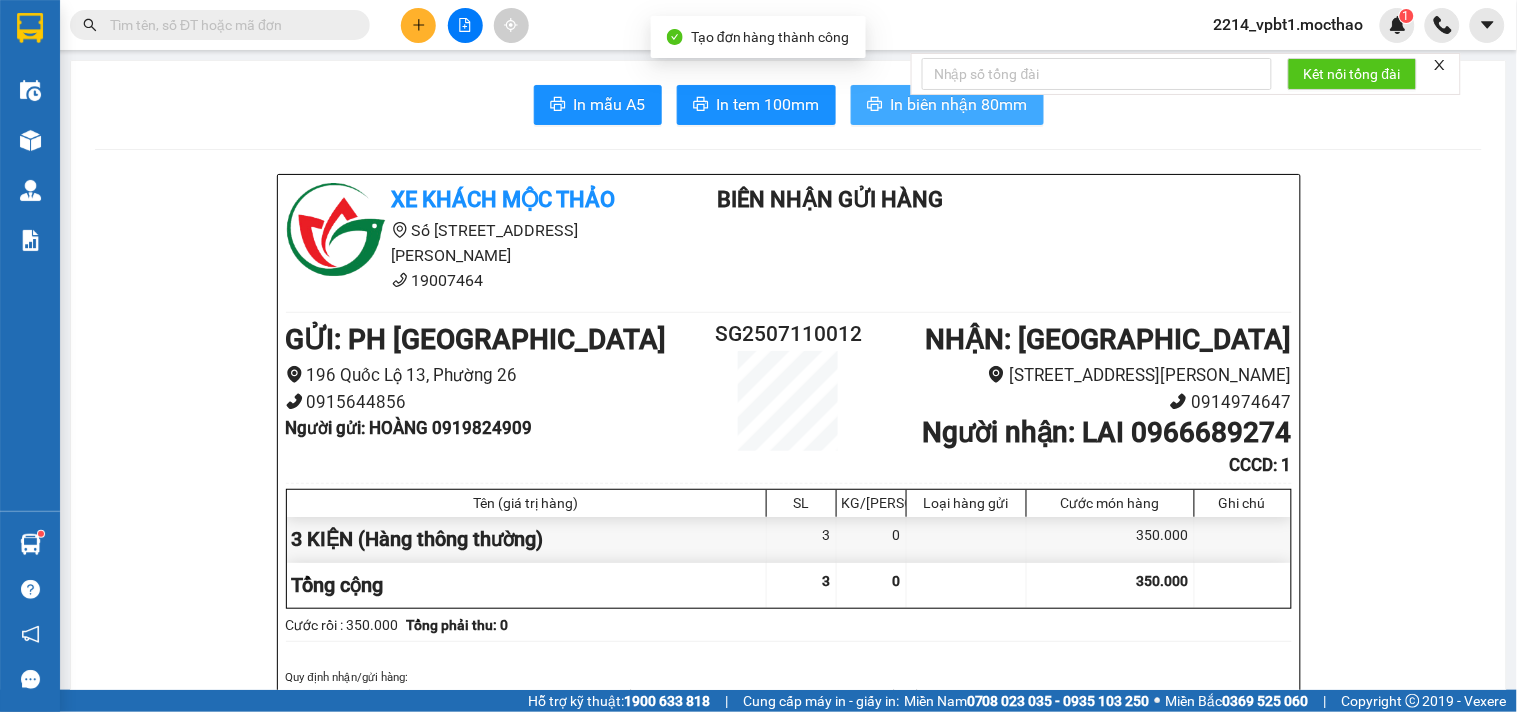 click on "In biên nhận 80mm" at bounding box center [959, 104] 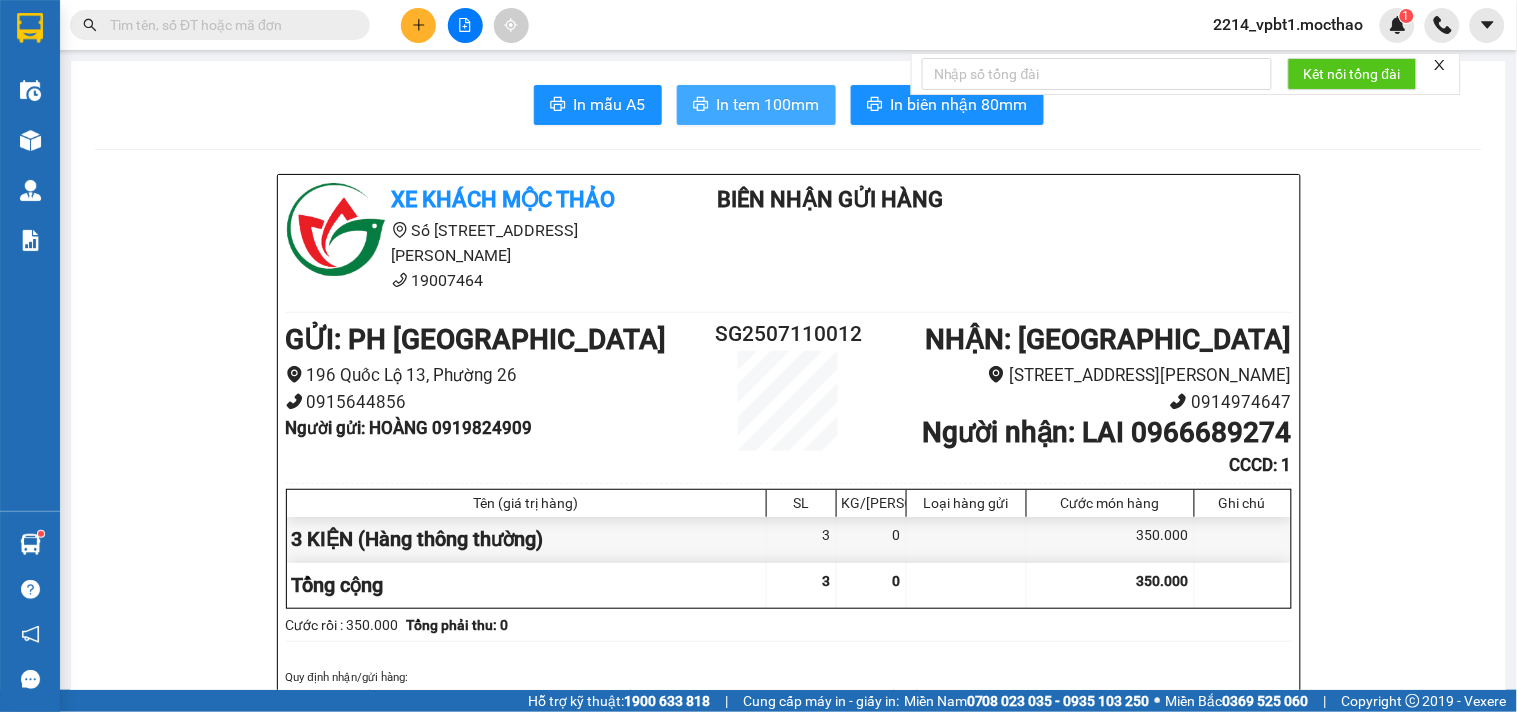 click on "In tem 100mm" at bounding box center [768, 104] 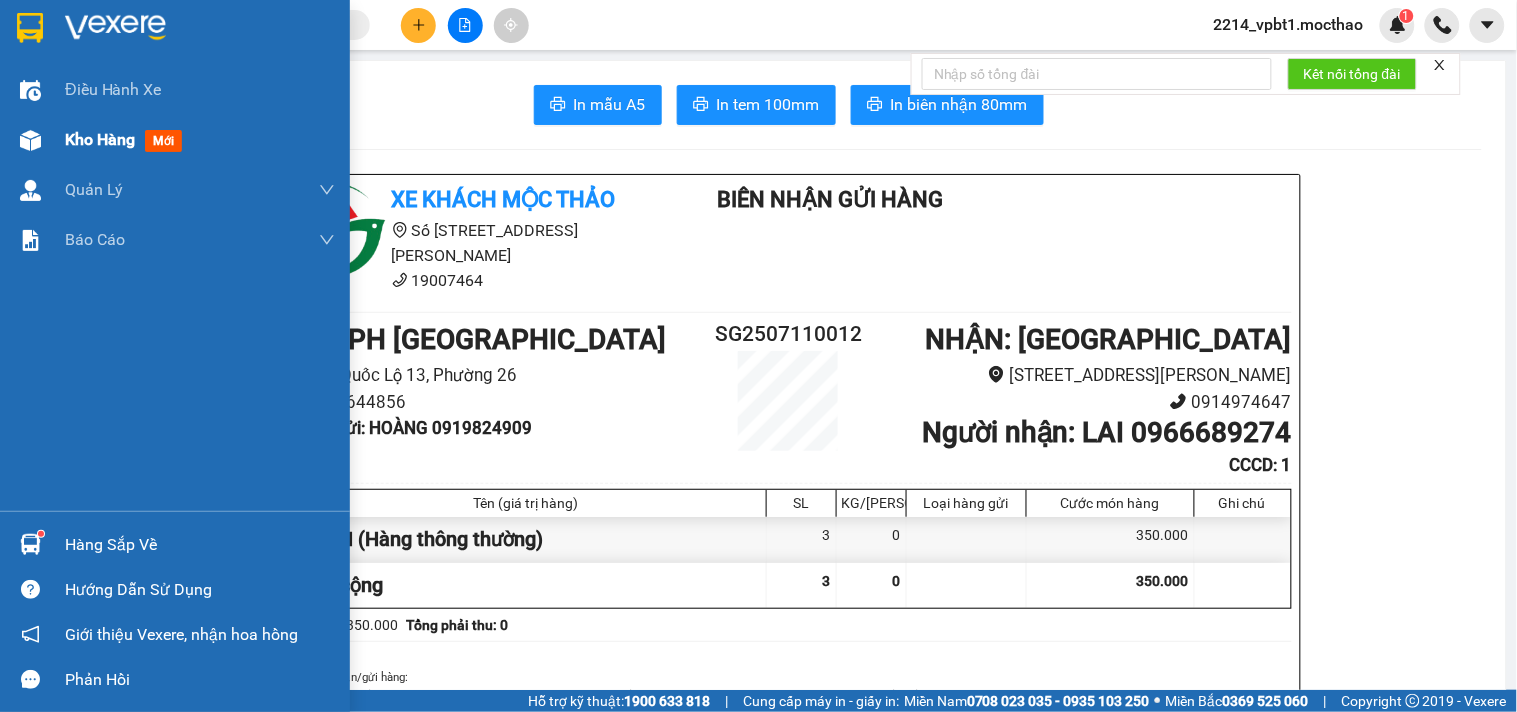 click on "Kho hàng" at bounding box center (100, 139) 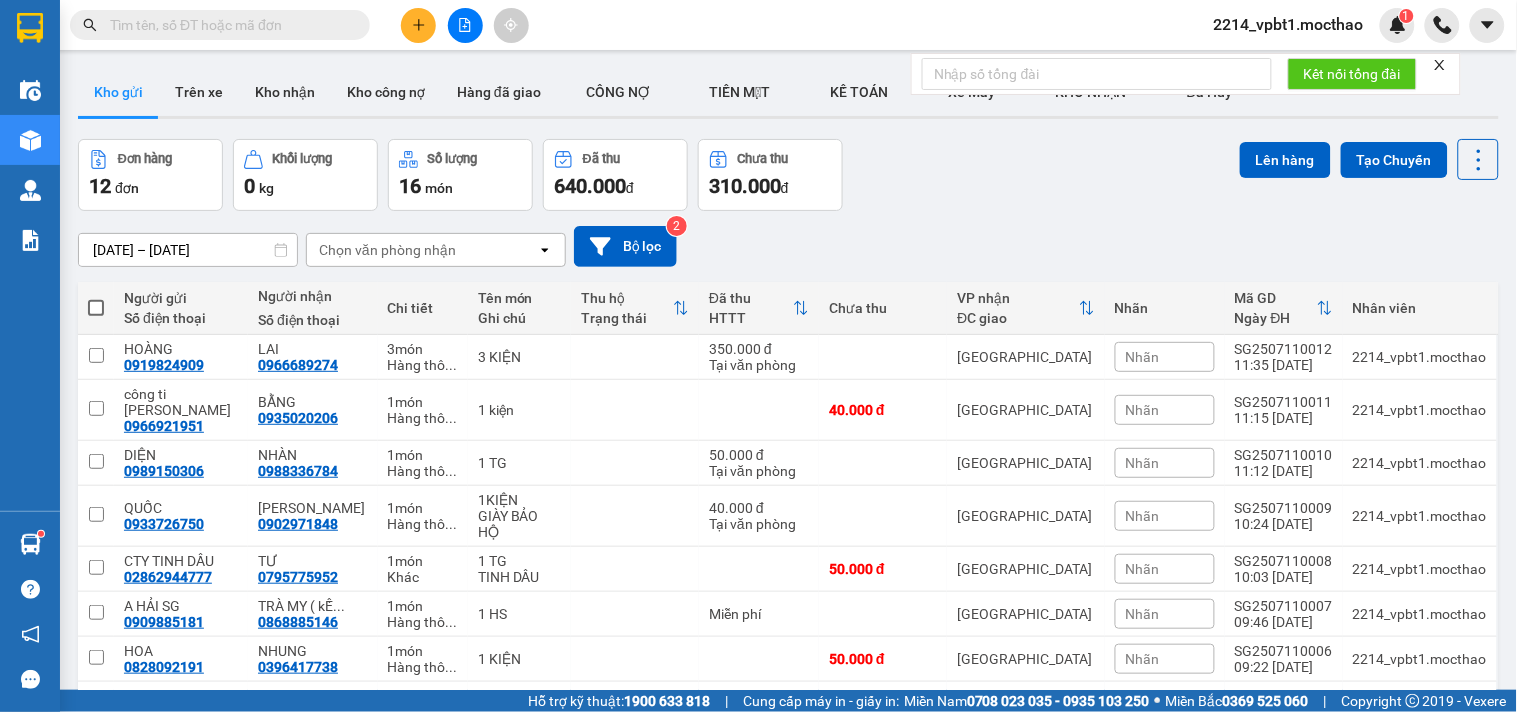 click on "10 / trang" at bounding box center [1415, 865] 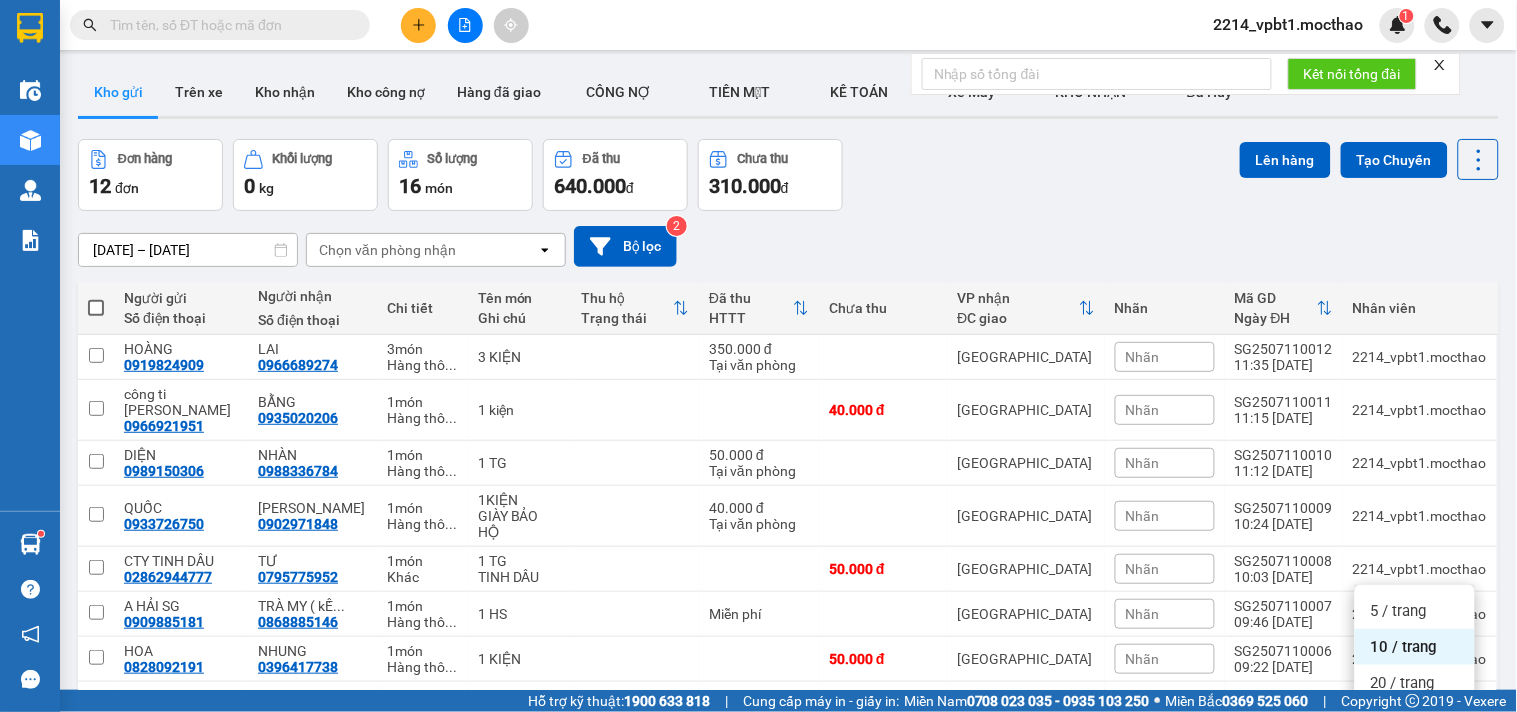 click on "100 / trang" at bounding box center (1407, 791) 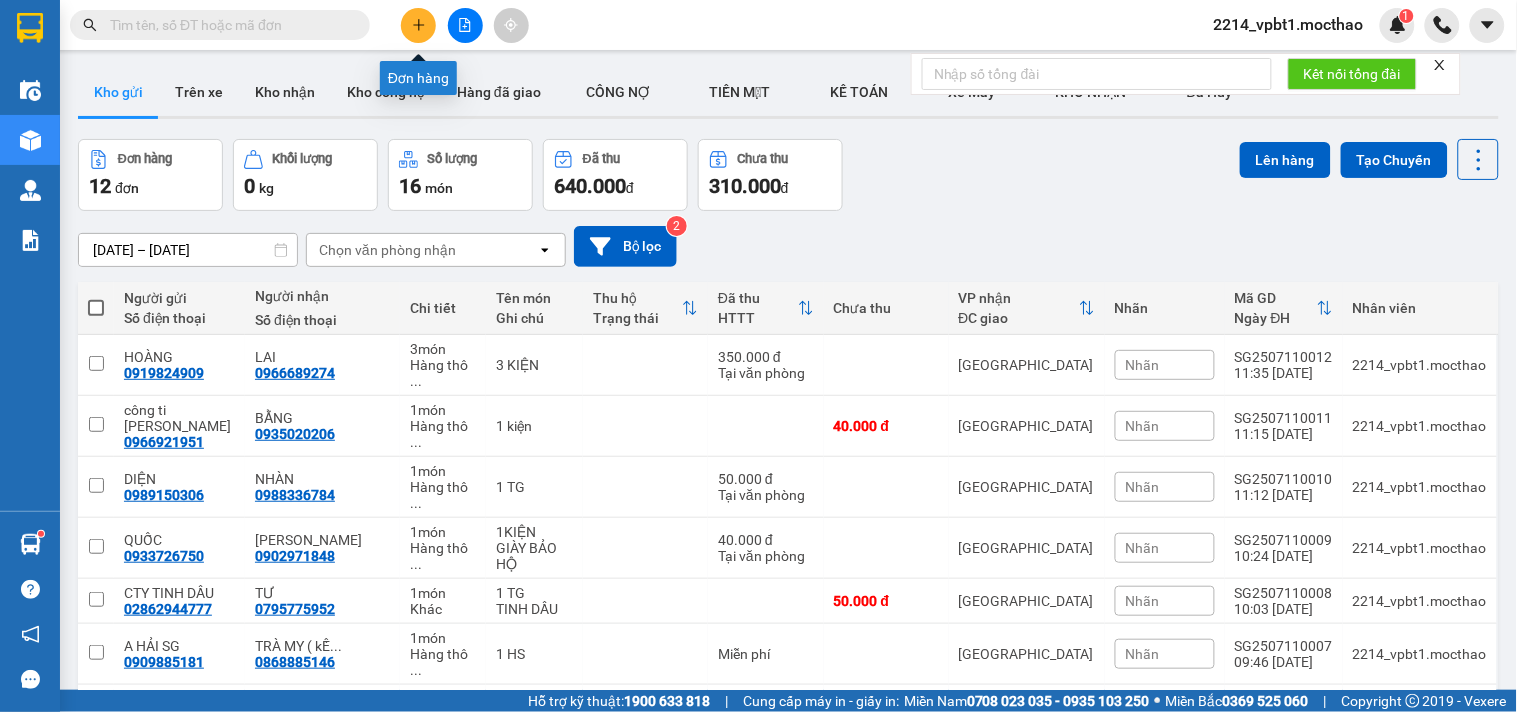 click 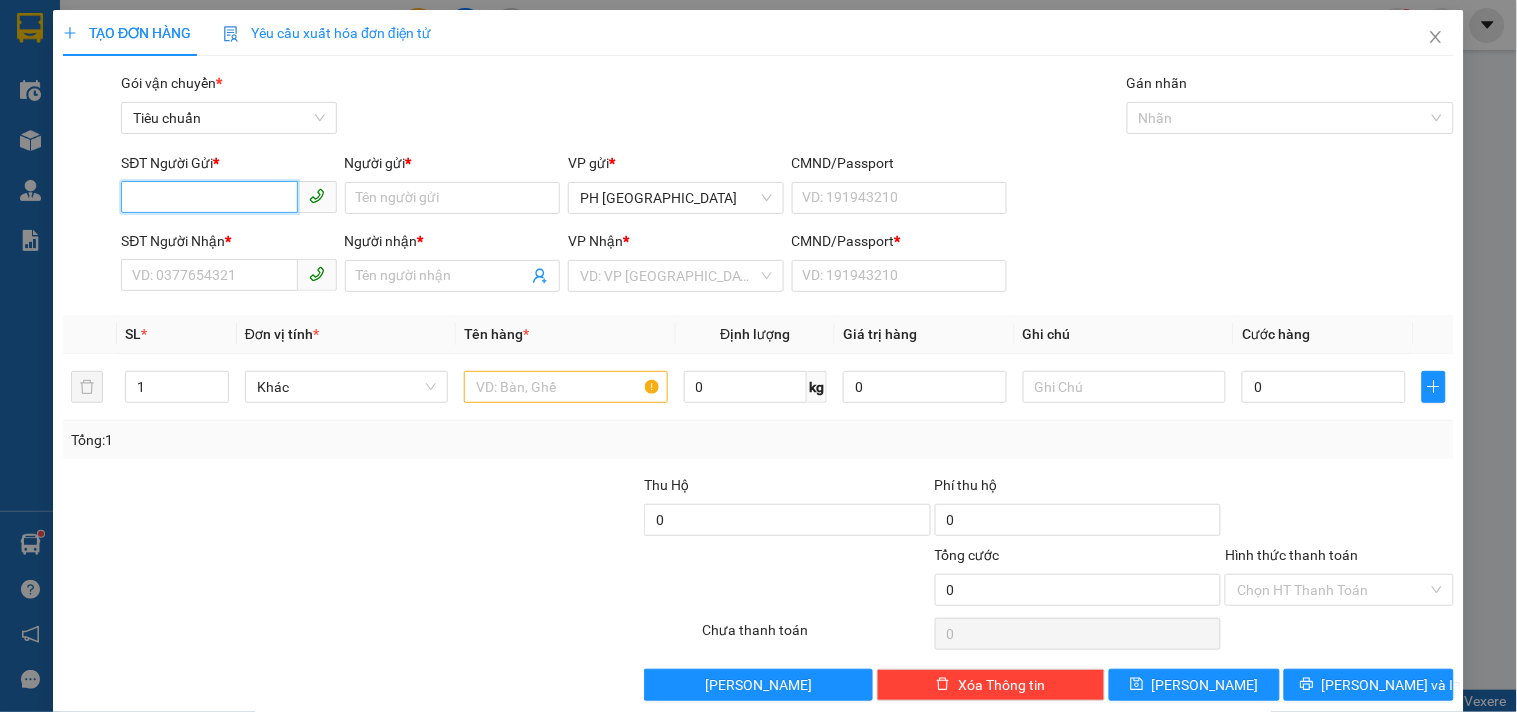 click on "SĐT Người Gửi  *" at bounding box center [209, 197] 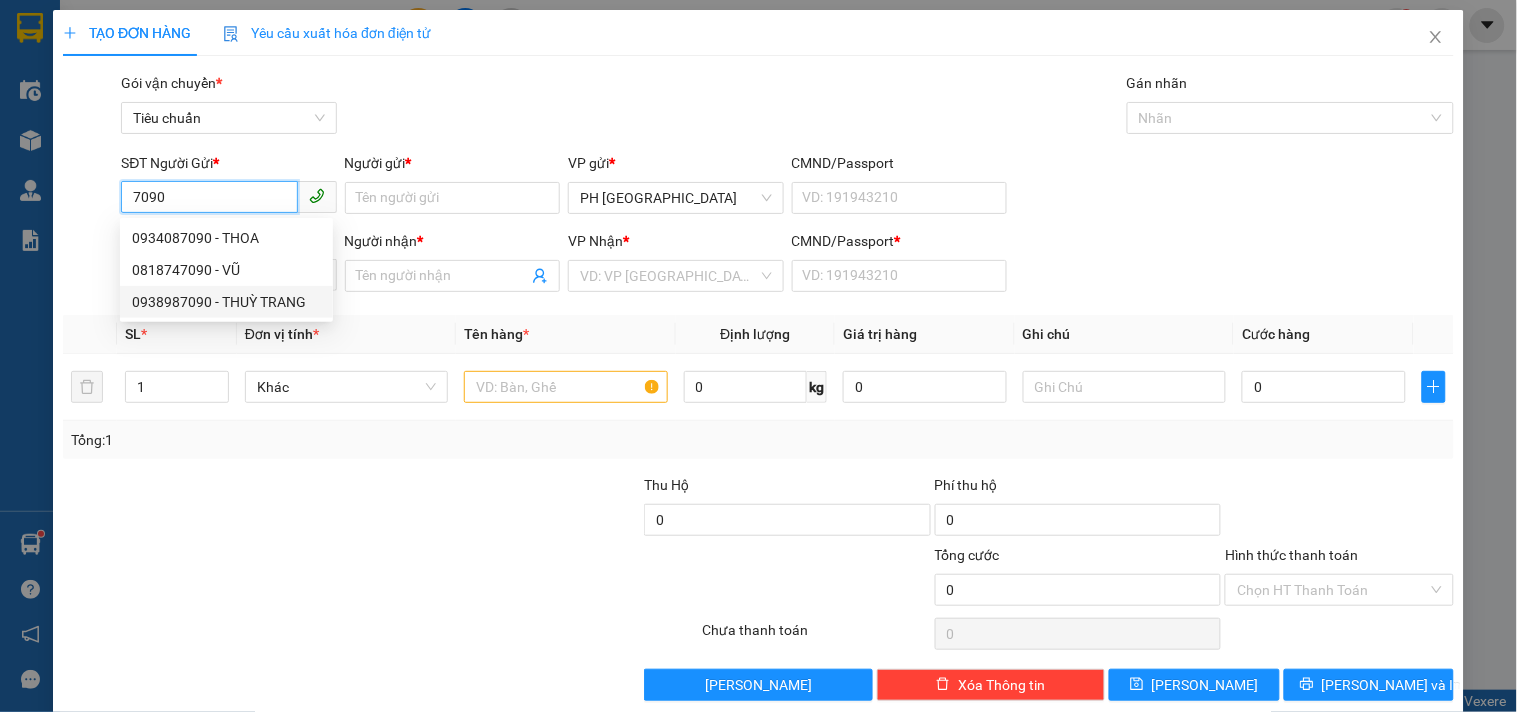 click on "0938987090 - THUỲ TRANG" at bounding box center [226, 302] 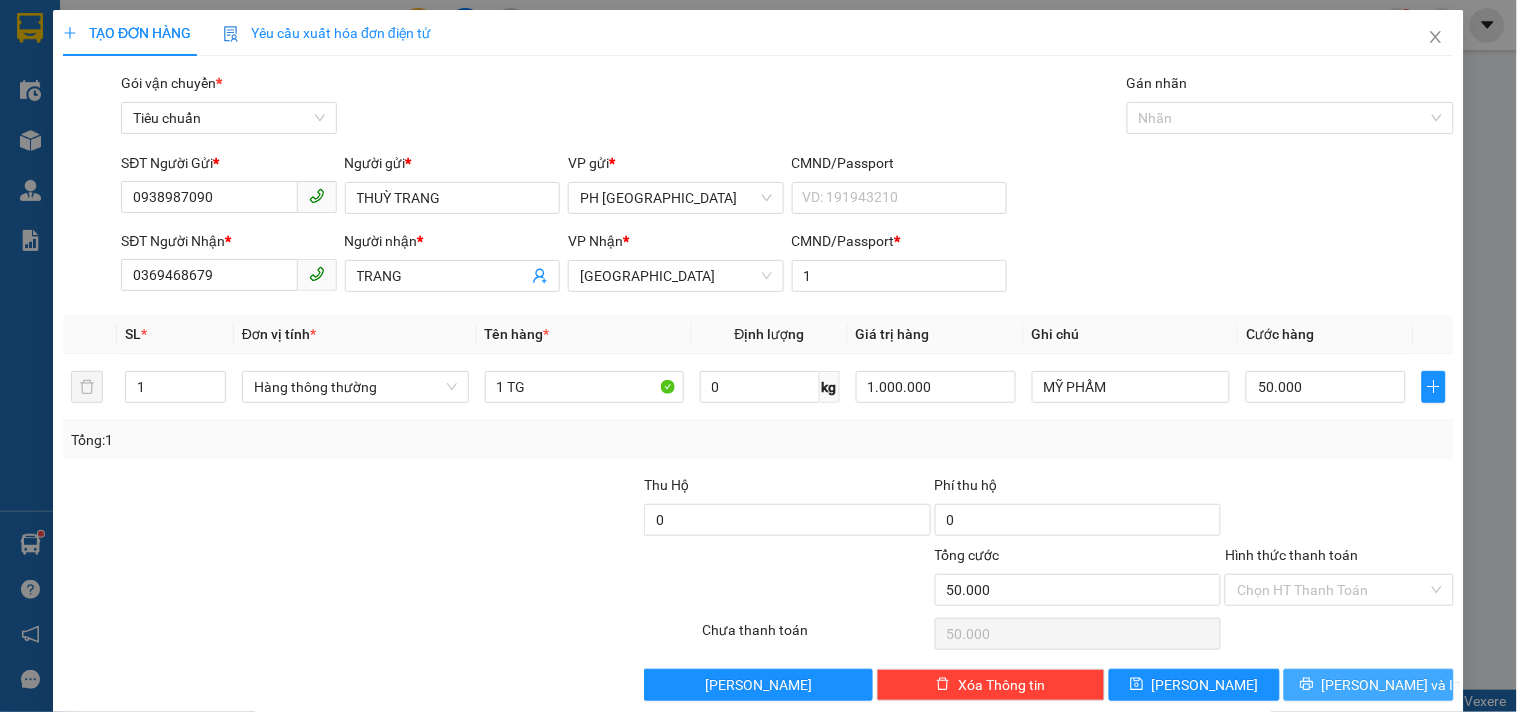 click on "[PERSON_NAME] và In" at bounding box center (1369, 685) 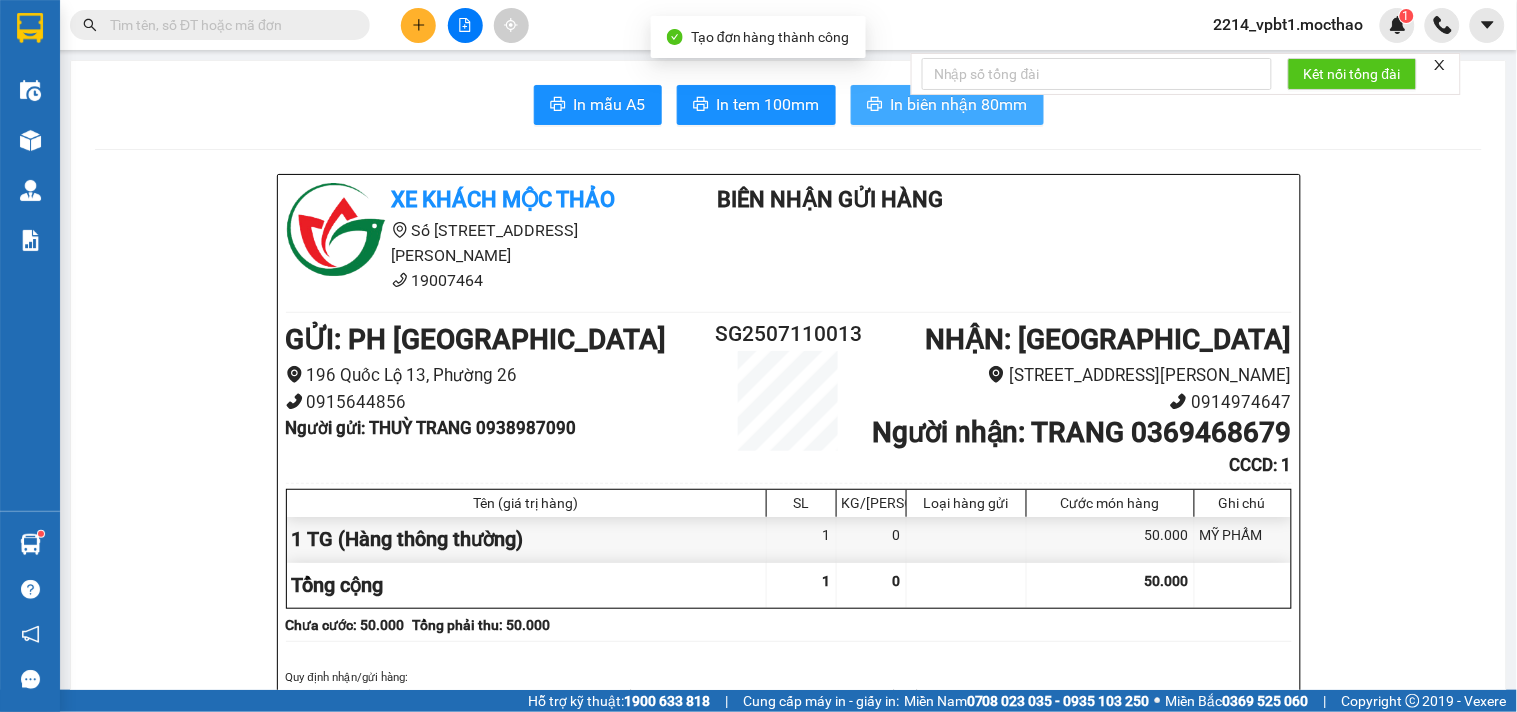 click on "In biên nhận 80mm" at bounding box center [959, 104] 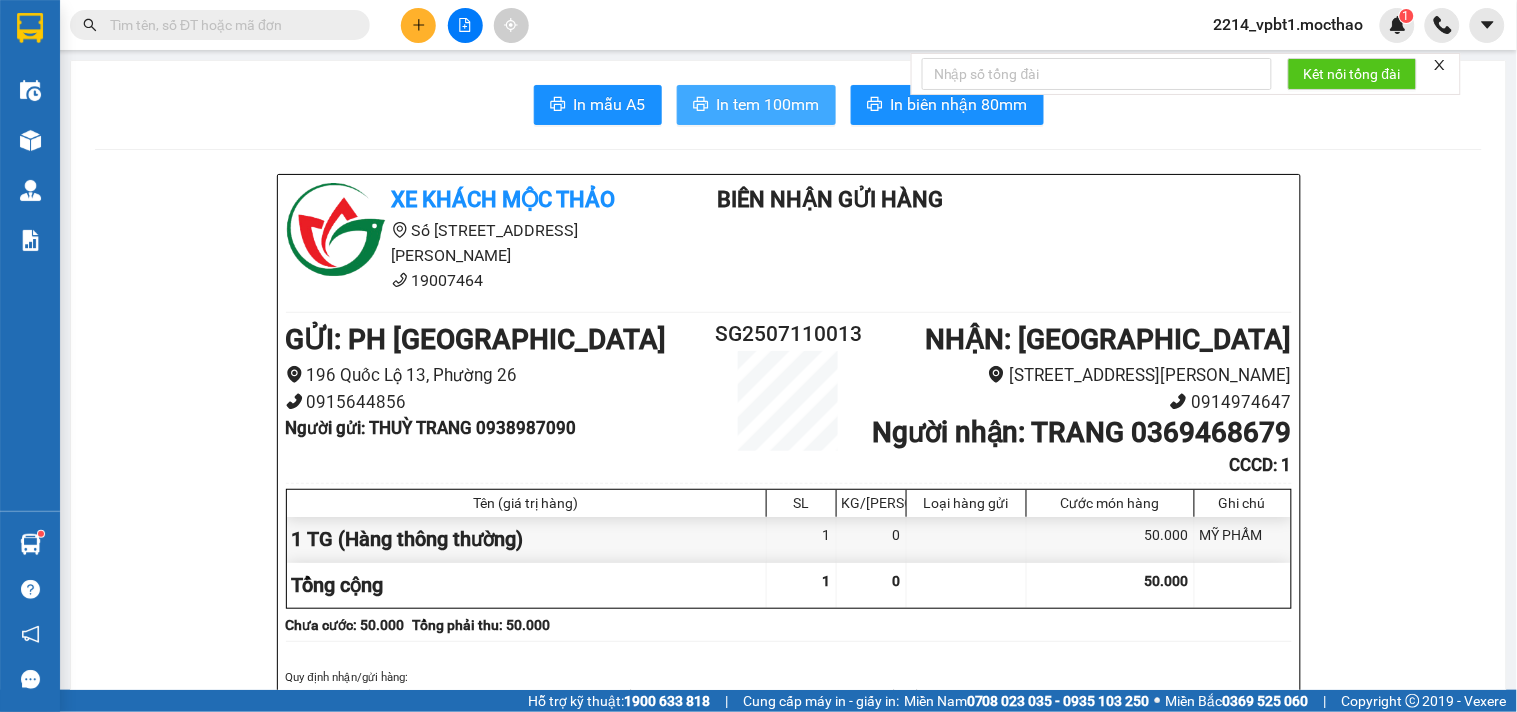 click on "In tem 100mm" at bounding box center (768, 104) 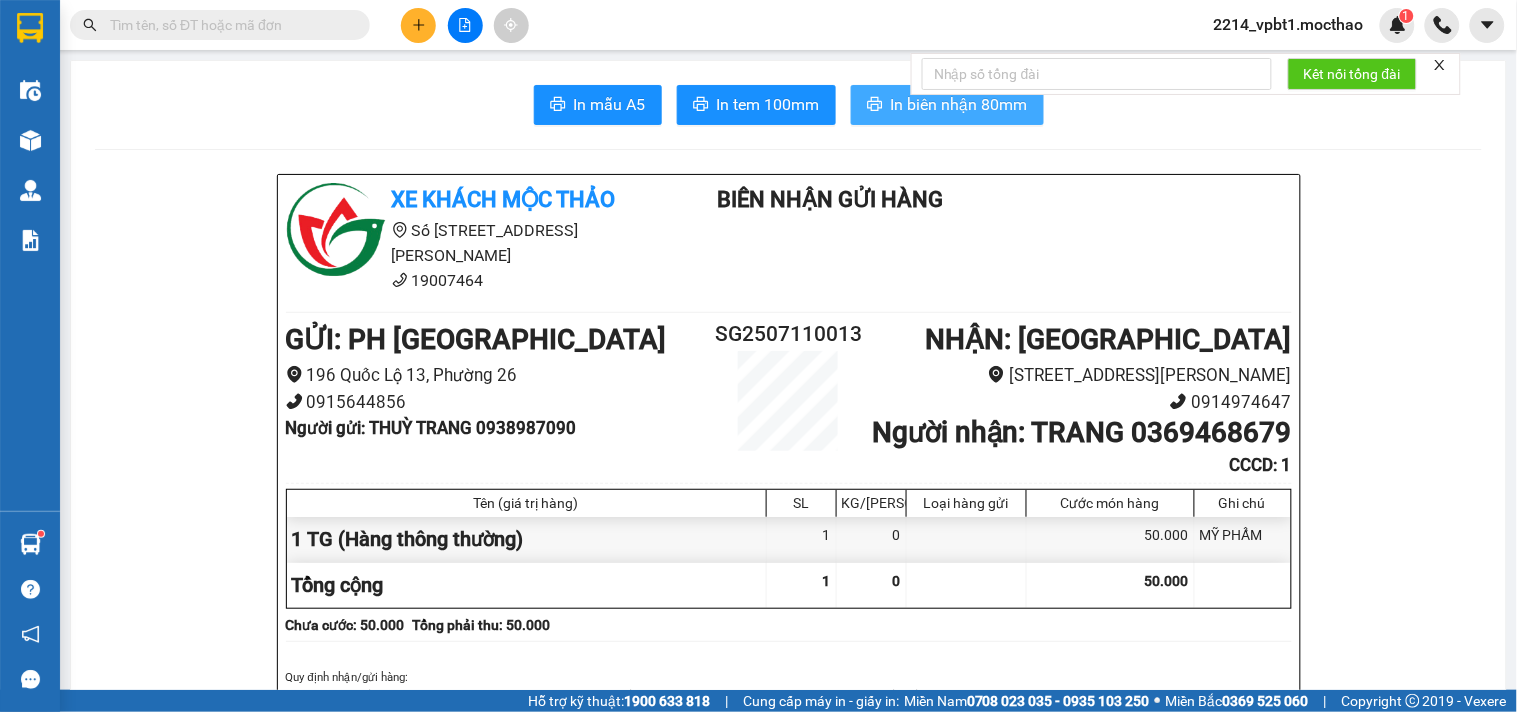 click on "In biên nhận 80mm" at bounding box center [959, 104] 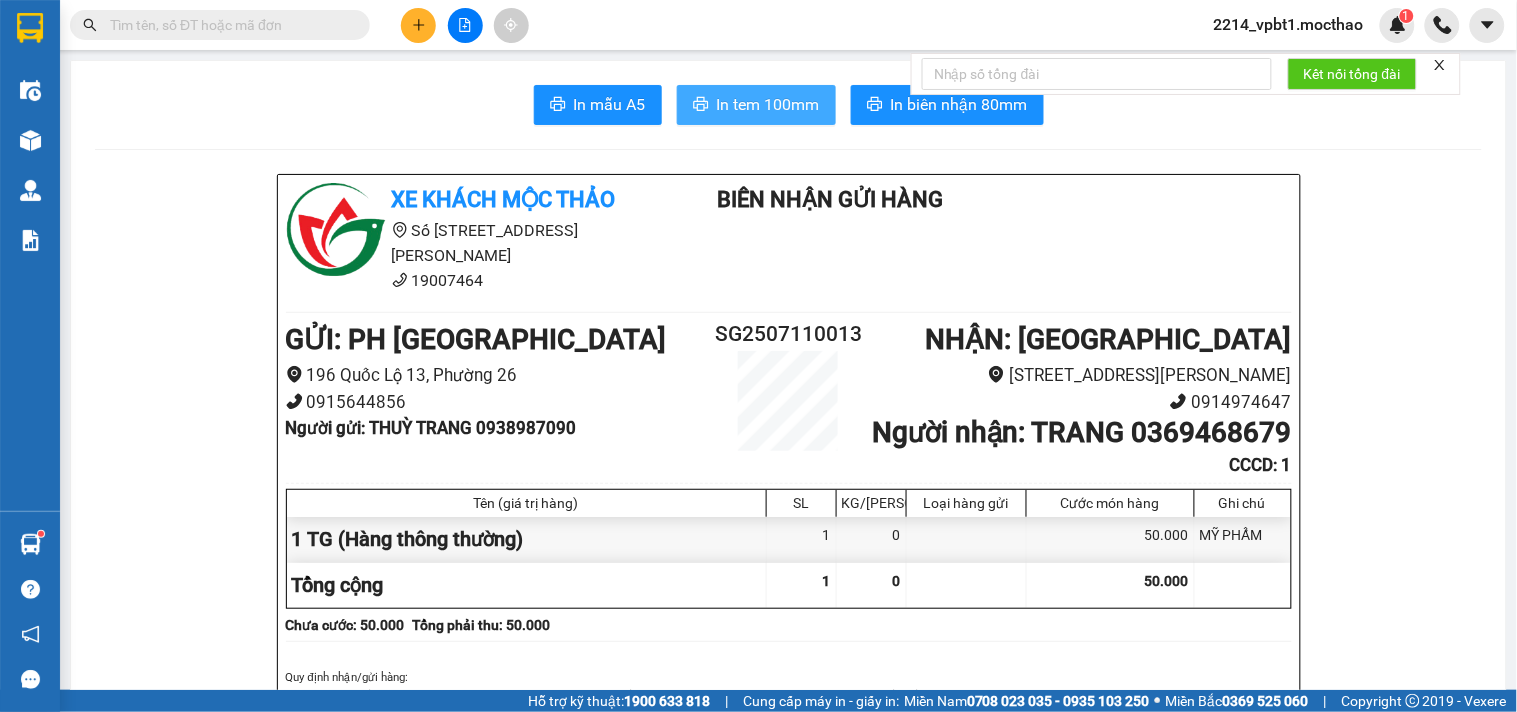 click on "In tem 100mm" at bounding box center (756, 105) 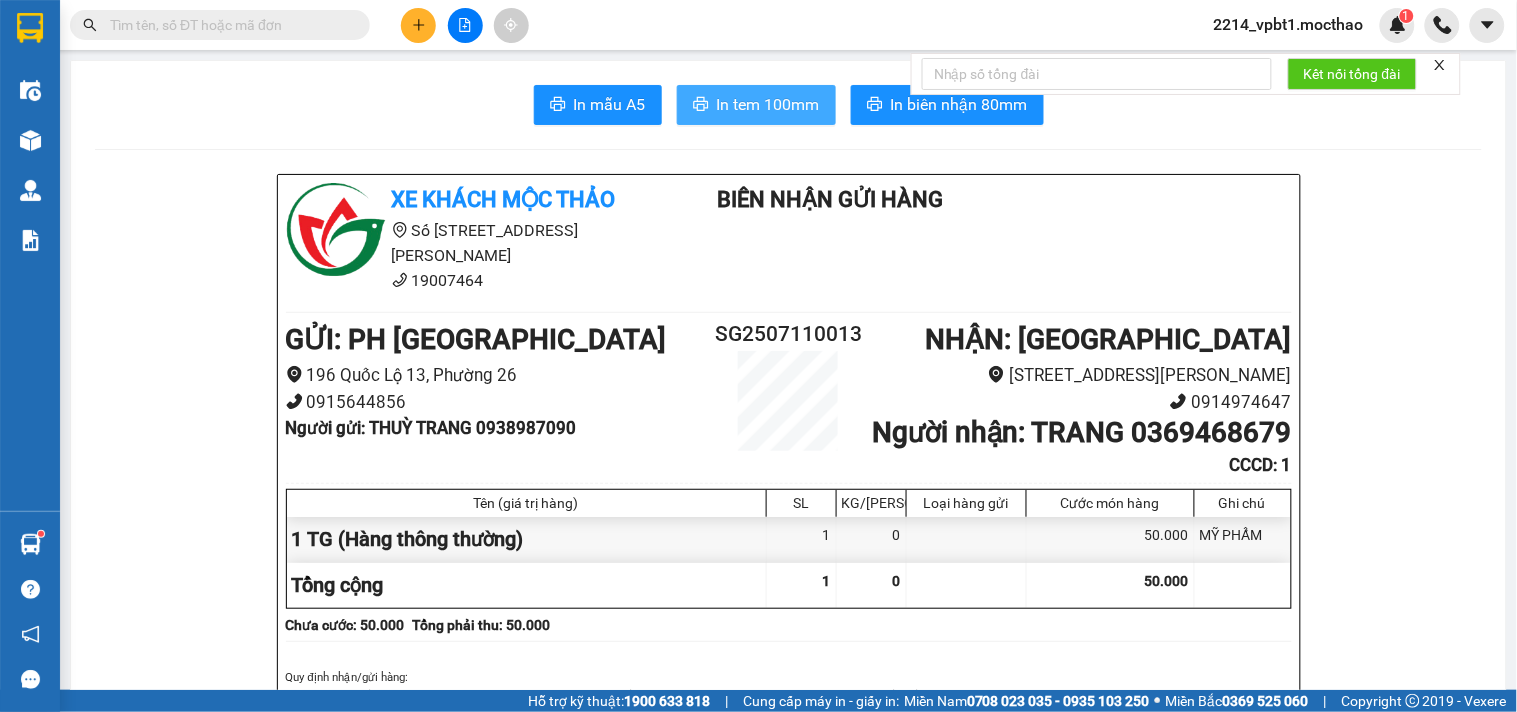 click on "In tem 100mm" at bounding box center [768, 104] 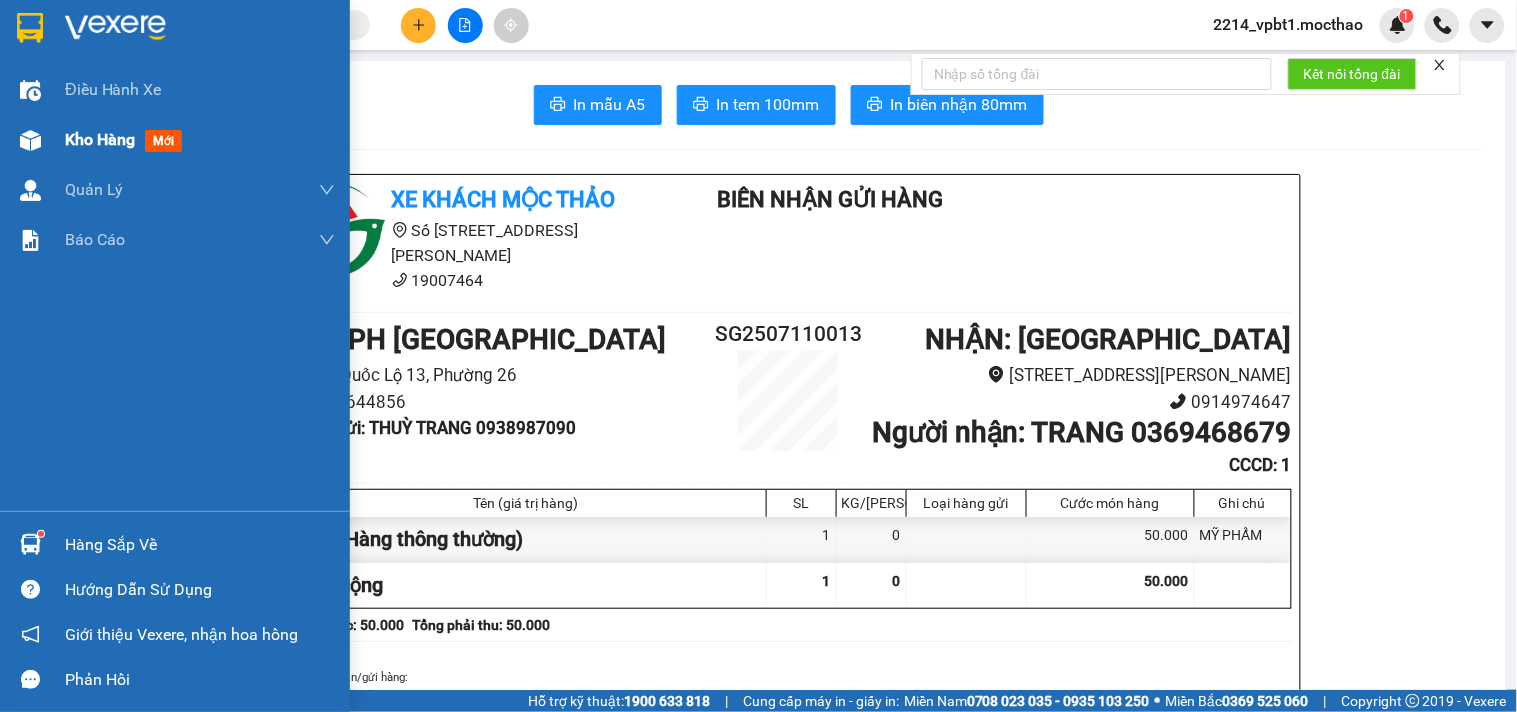 click on "Kho hàng" at bounding box center (100, 139) 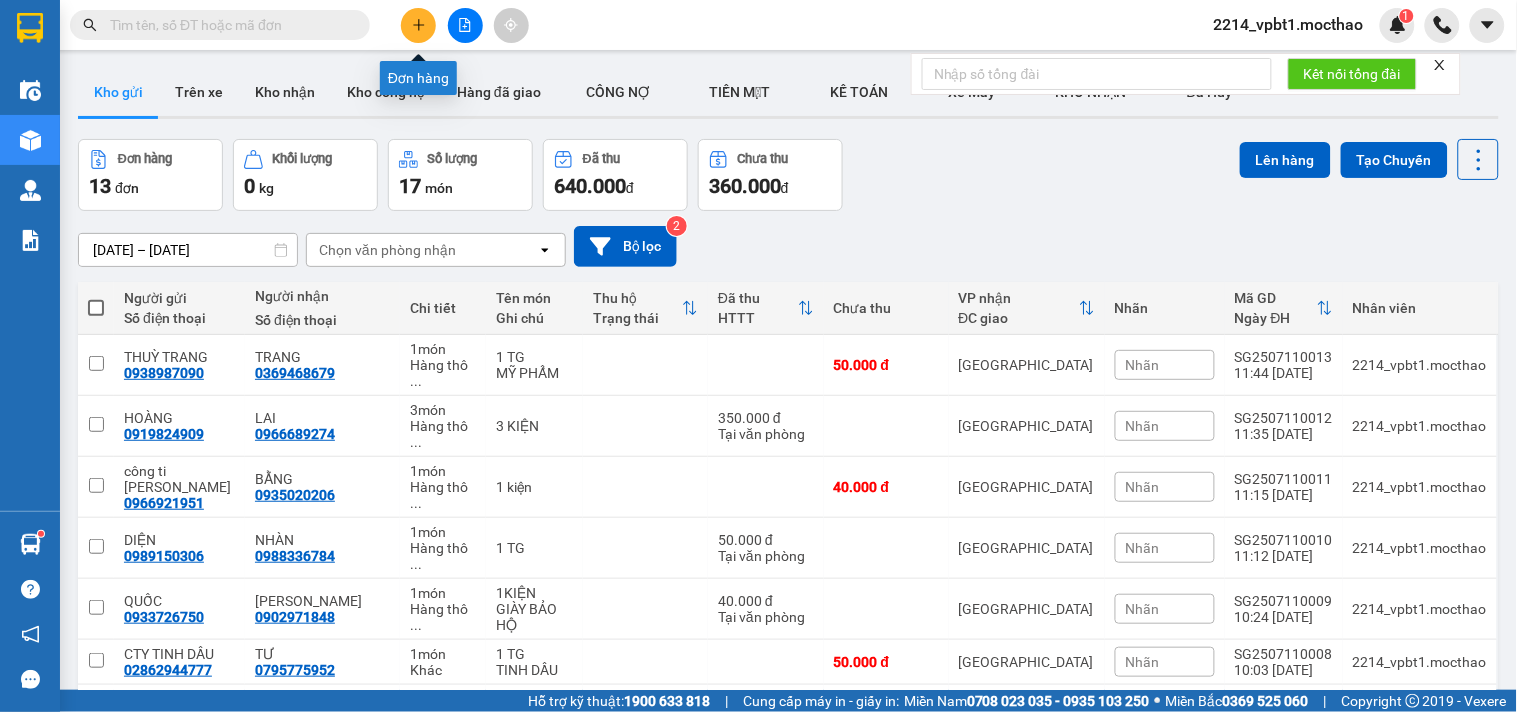 click 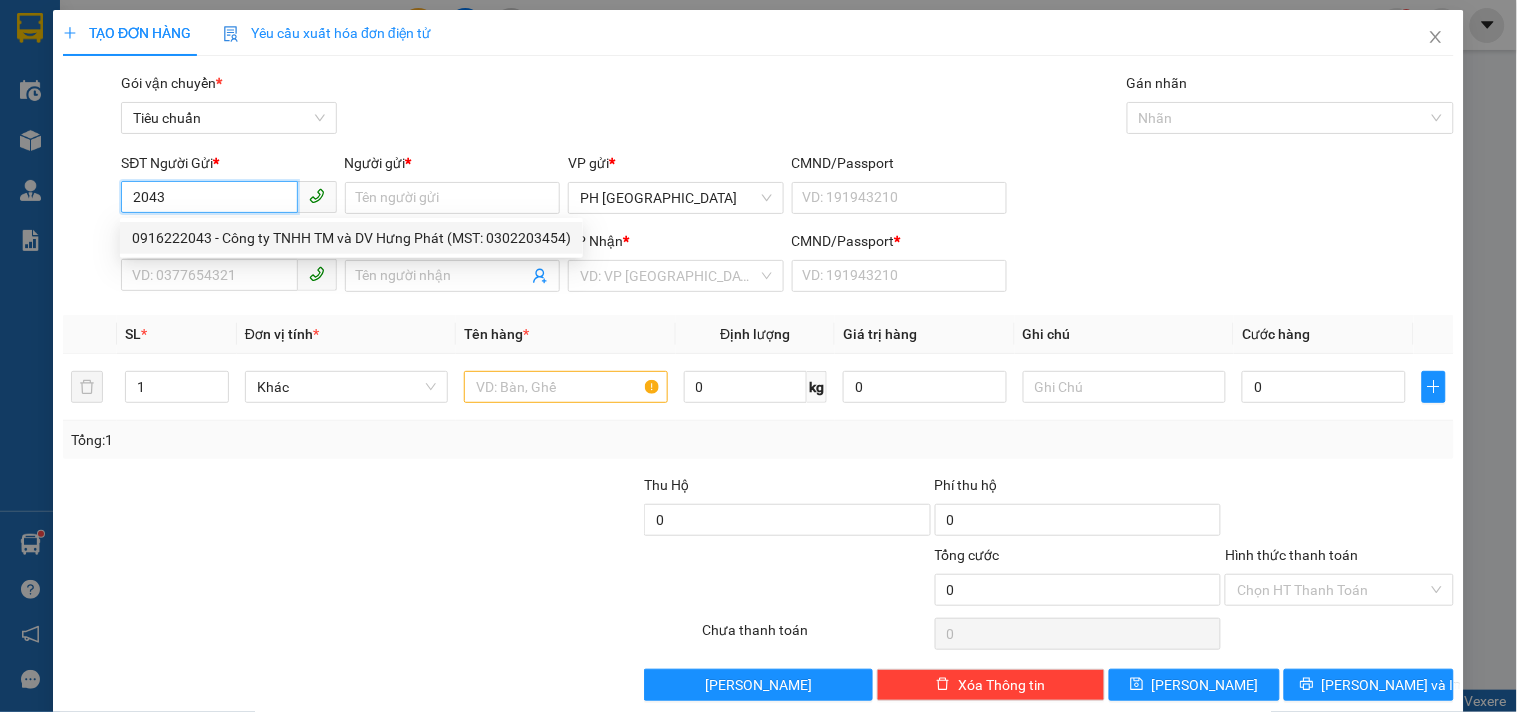 click on "0916222043 - Công ty TNHH TM và DV Hưng Phát (MST: 0302203454)" at bounding box center [351, 238] 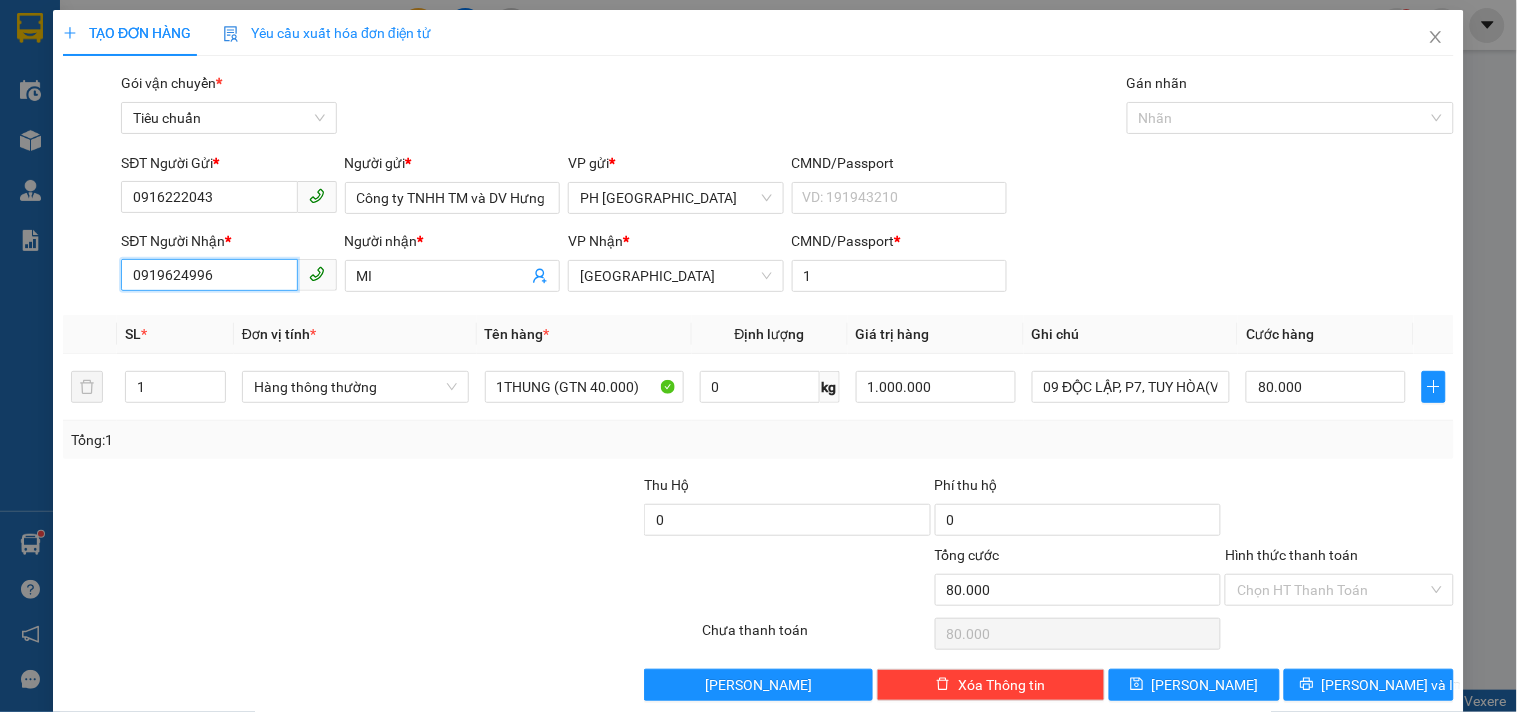 drag, startPoint x: 251, startPoint y: 275, endPoint x: 0, endPoint y: 301, distance: 252.34302 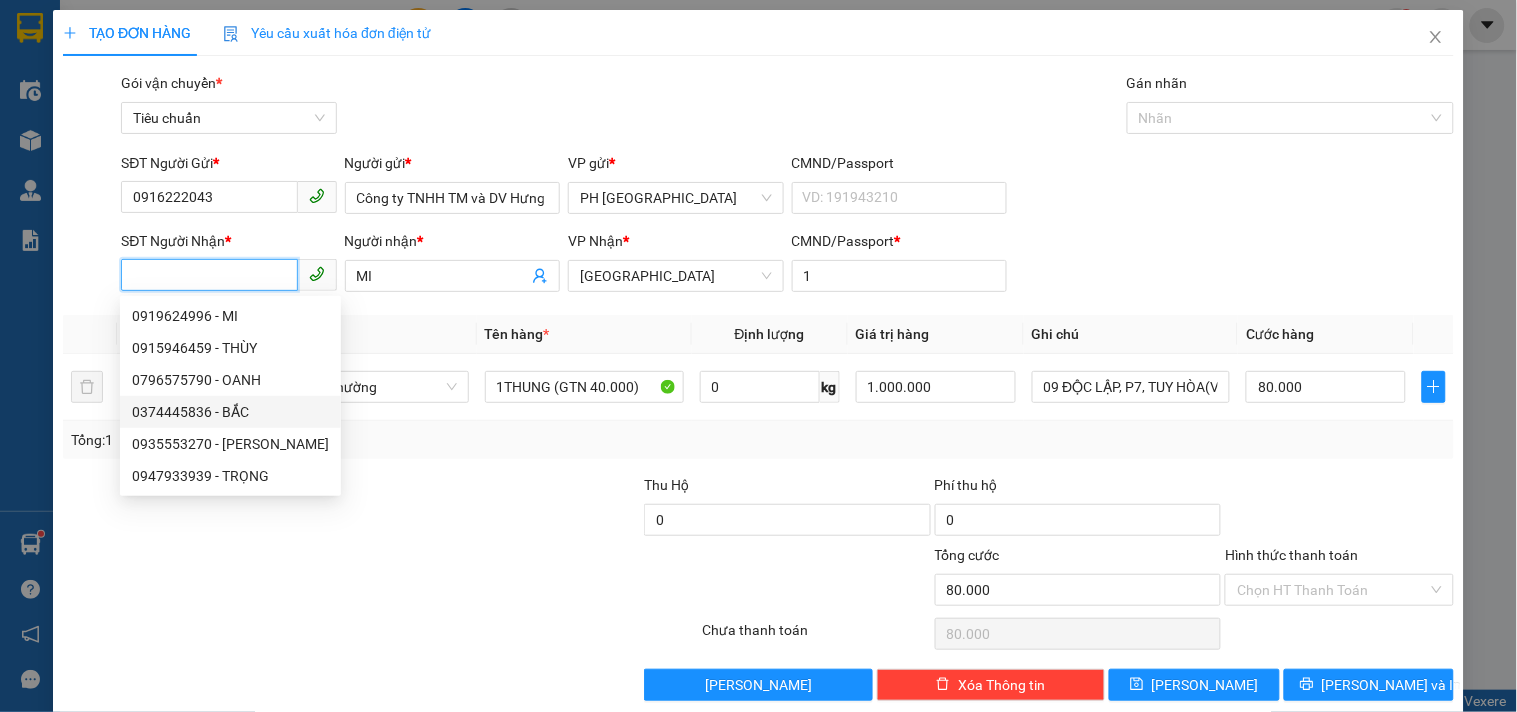 click on "0374445836 - BẮC" at bounding box center (230, 412) 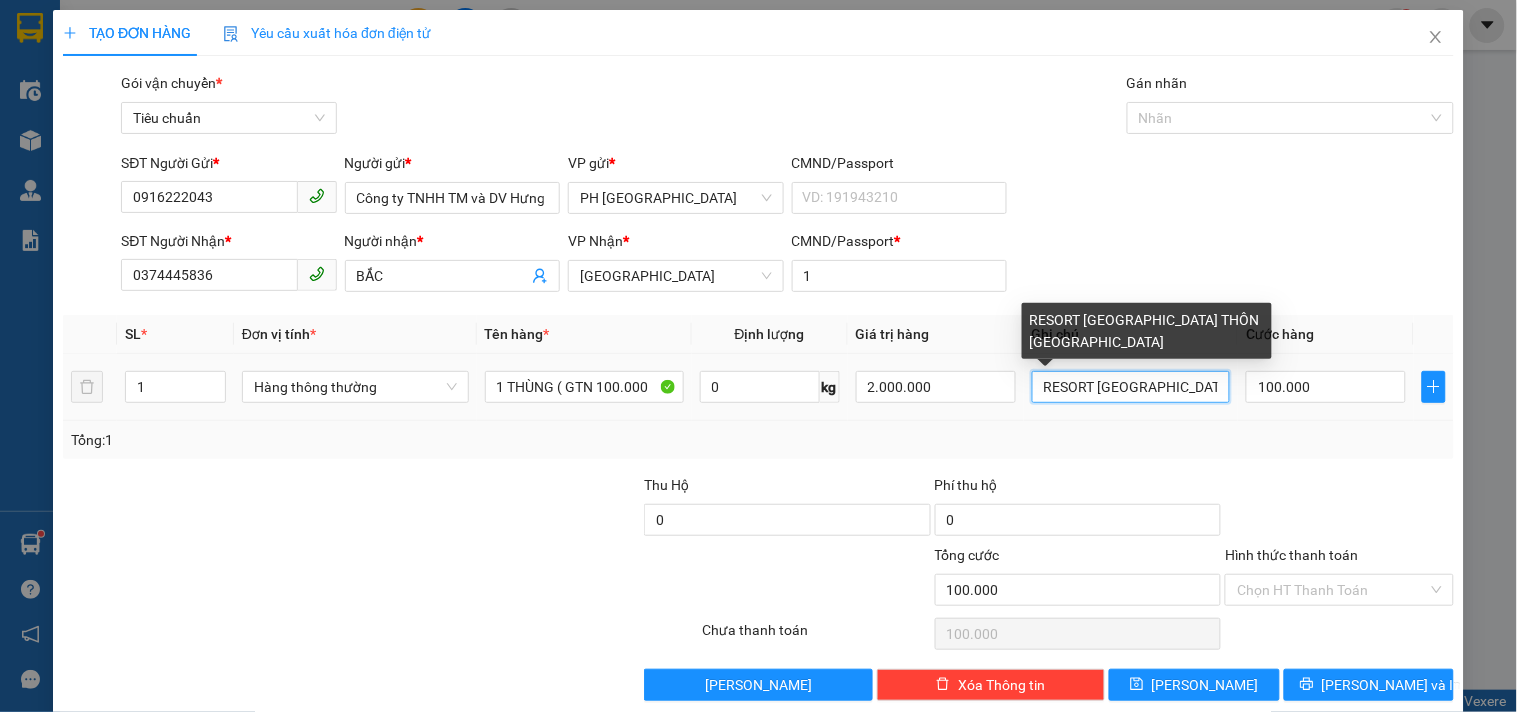 click on "RESORT [GEOGRAPHIC_DATA]  THÔN [GEOGRAPHIC_DATA]" at bounding box center (1131, 387) 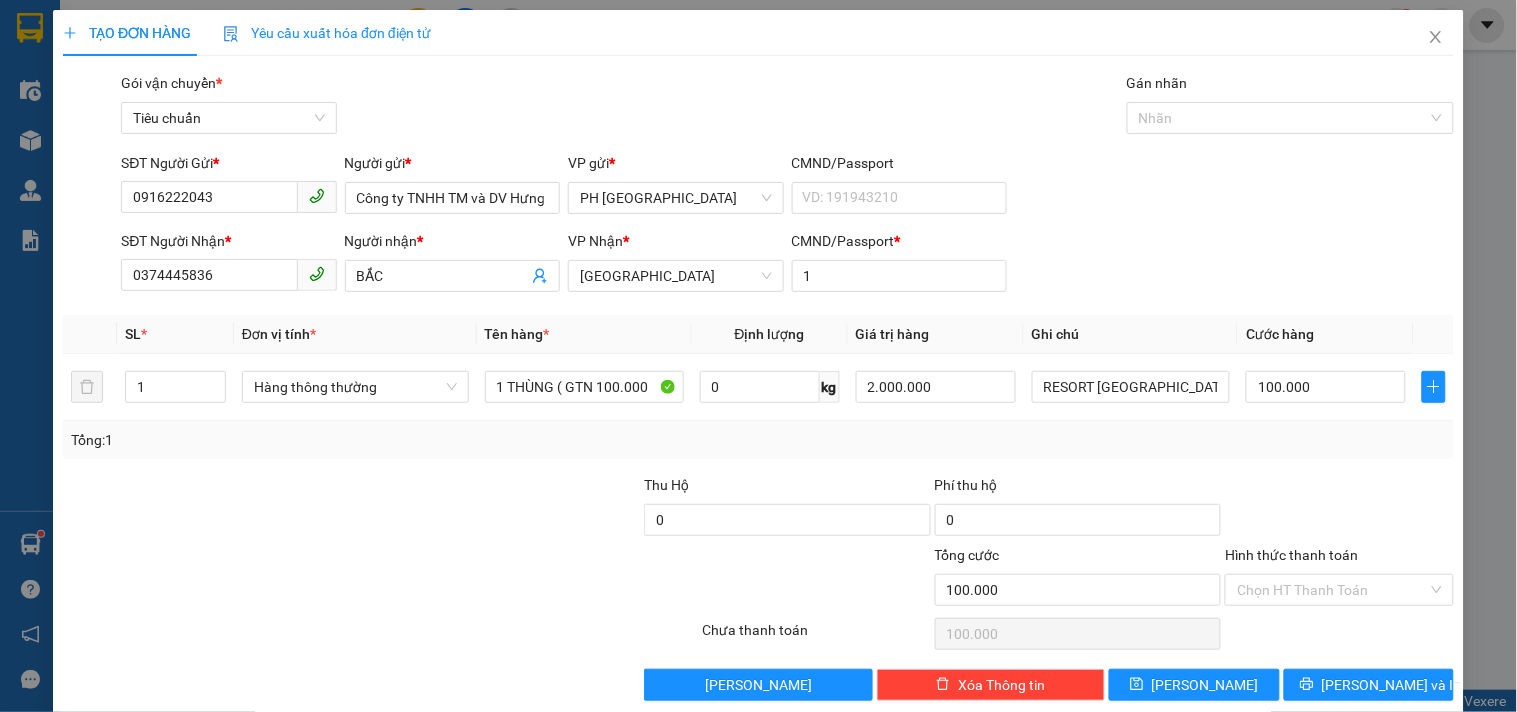 click on "Transit Pickup Surcharge Ids Transit Deliver Surcharge Ids Transit Deliver Surcharge Transit Deliver Surcharge Gói vận chuyển  * Tiêu chuẩn Gán nhãn   Nhãn SĐT Người Gửi  * 0916222043 Người gửi  * Công ty TNHH TM và DV Hưng Phát (MST: 0302203454) VP gửi  * PH [GEOGRAPHIC_DATA] CMND/Passport VD: [PASSPORT] SĐT Người Nhận  * 0374445836 Người nhận  * BẮC VP Nhận  * Tuy Hòa CMND/Passport  * 1 SL  * Đơn vị tính  * Tên hàng  * Định lượng Giá trị hàng Ghi chú Cước hàng                   1 Hàng thông thường 1 THÙNG ( GTN 100.000 0 kg 2.000.000 RESORT NÚI THƠM  THÔN XUÂN DỤC XÃ [GEOGRAPHIC_DATA] , [GEOGRAPHIC_DATA] VAT 10.000 100.000 Tổng:  1 Thu Hộ 0 Phí thu hộ 0 Tổng cước 100.000 Hình thức thanh toán Chọn HT Thanh Toán Số tiền thu trước 0 Chưa thanh toán 100.000 Chọn HT Thanh Toán Lưu nháp Xóa Thông tin [PERSON_NAME] và In 1 THÙNG ( GTN 100.000 RESORT [GEOGRAPHIC_DATA]  THÔN [GEOGRAPHIC_DATA] , [GEOGRAPHIC_DATA] VAT 10.000" at bounding box center [758, 386] 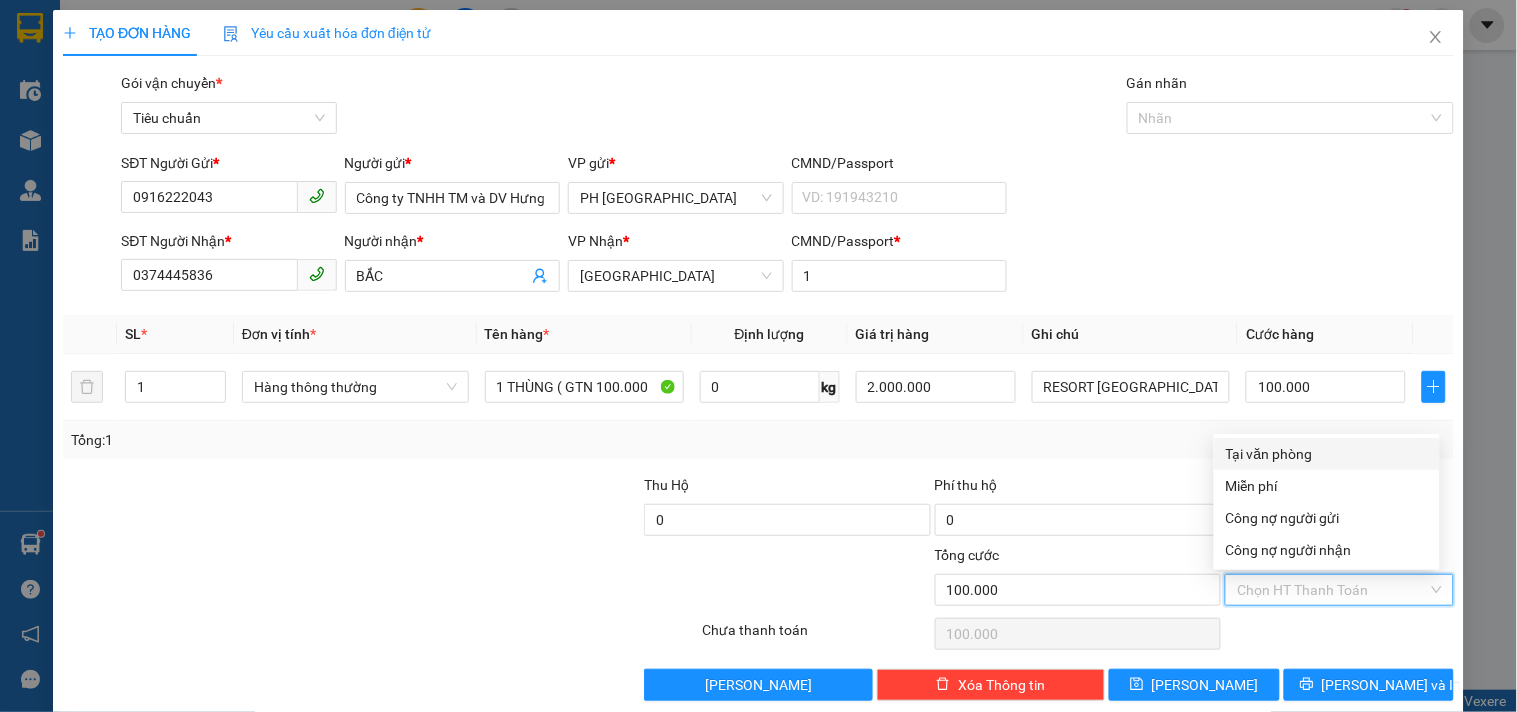 click on "Hình thức thanh toán" at bounding box center (1332, 590) 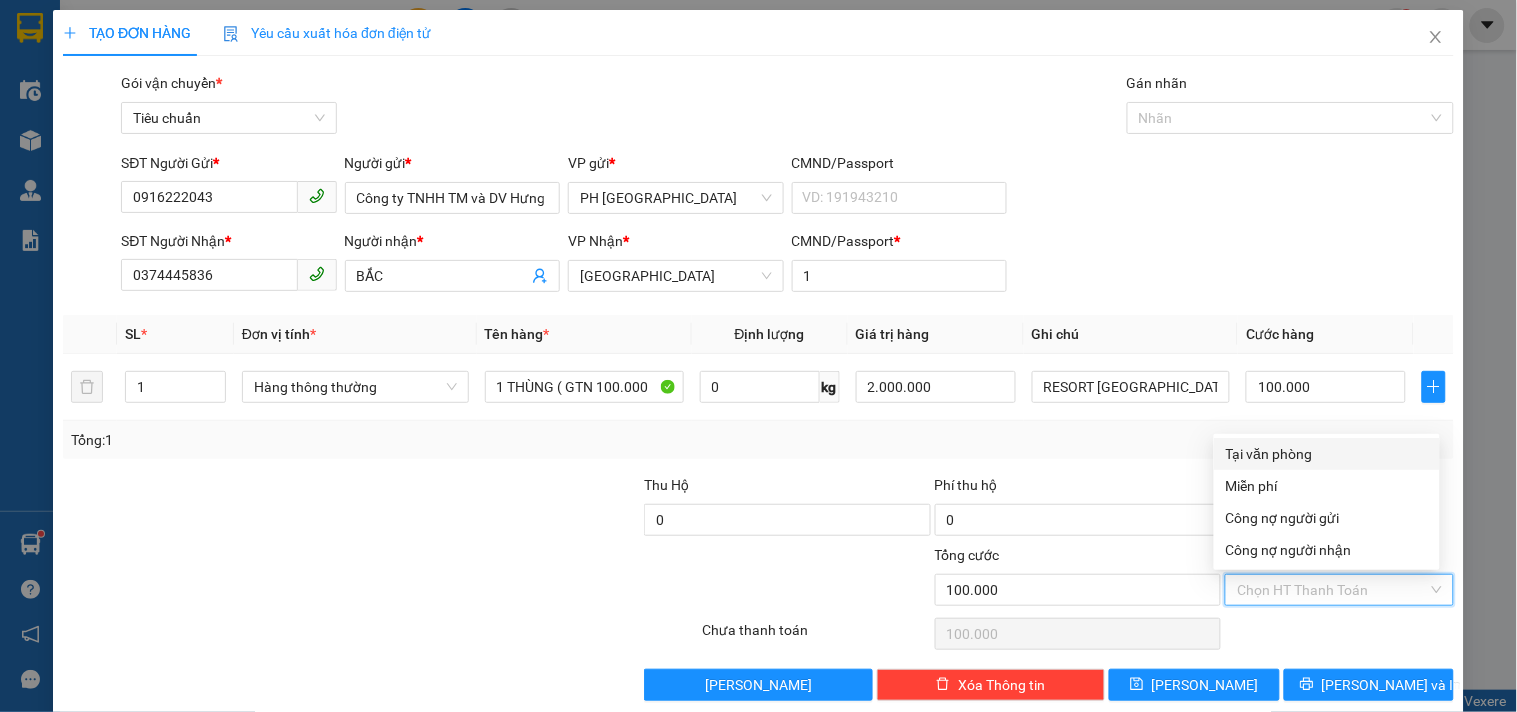 click on "Tại văn phòng" at bounding box center [1327, 454] 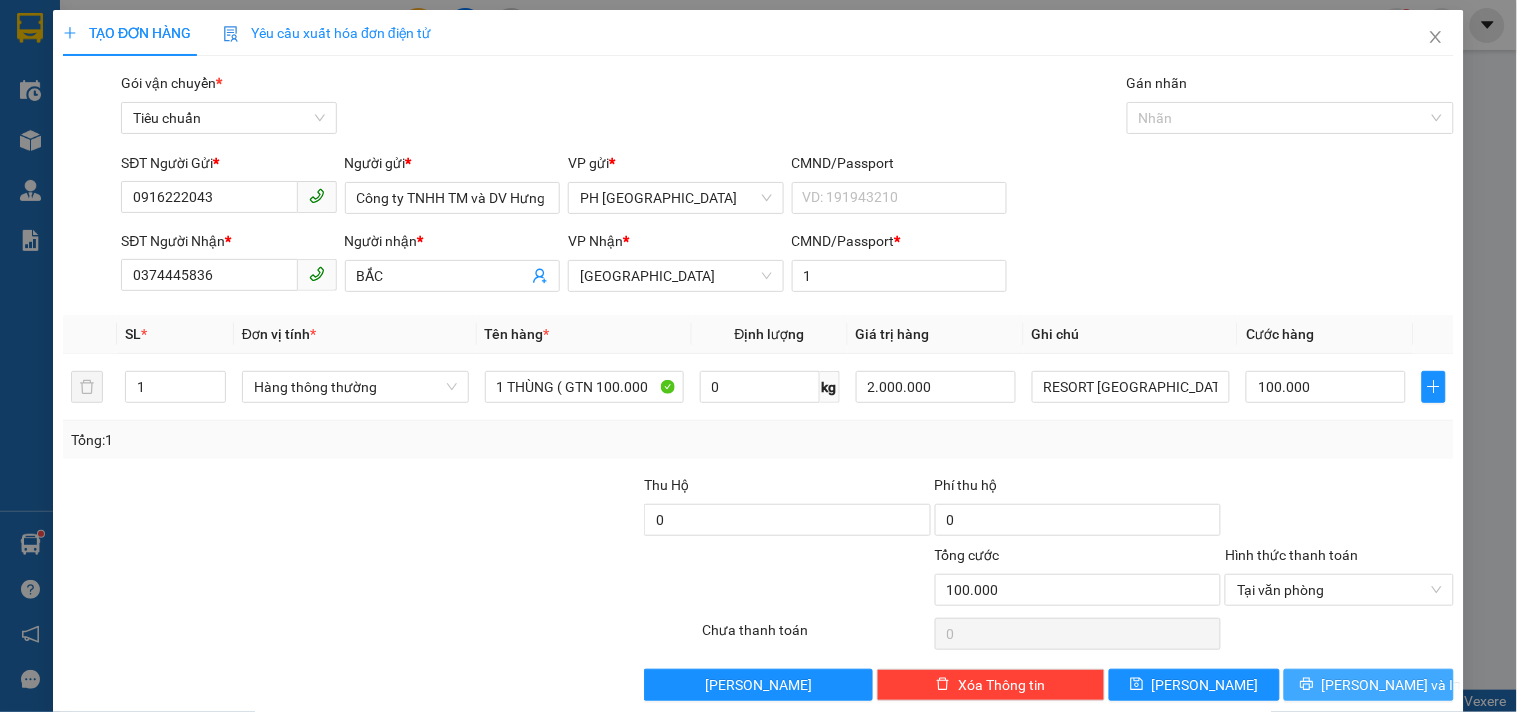 click on "[PERSON_NAME] và In" at bounding box center (1369, 685) 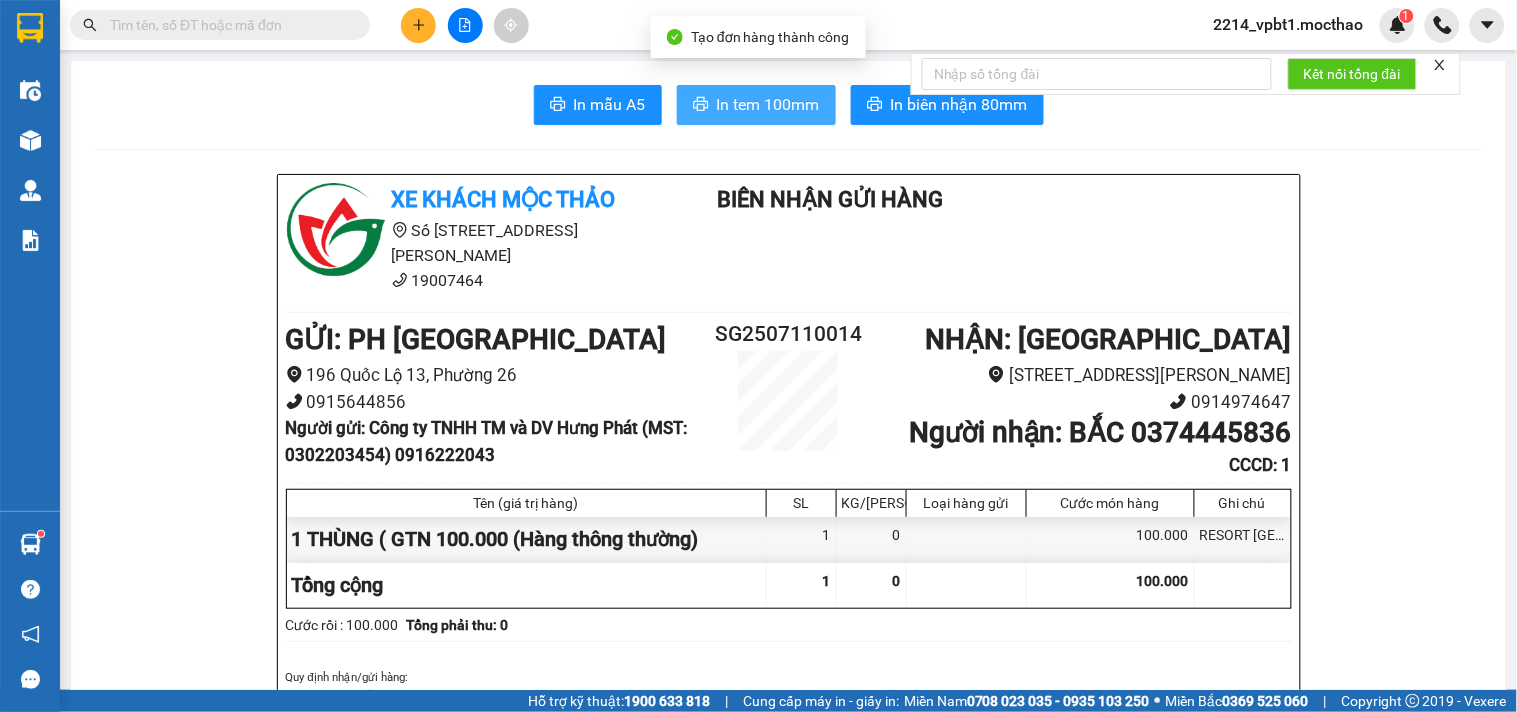 click on "In tem 100mm" at bounding box center [768, 104] 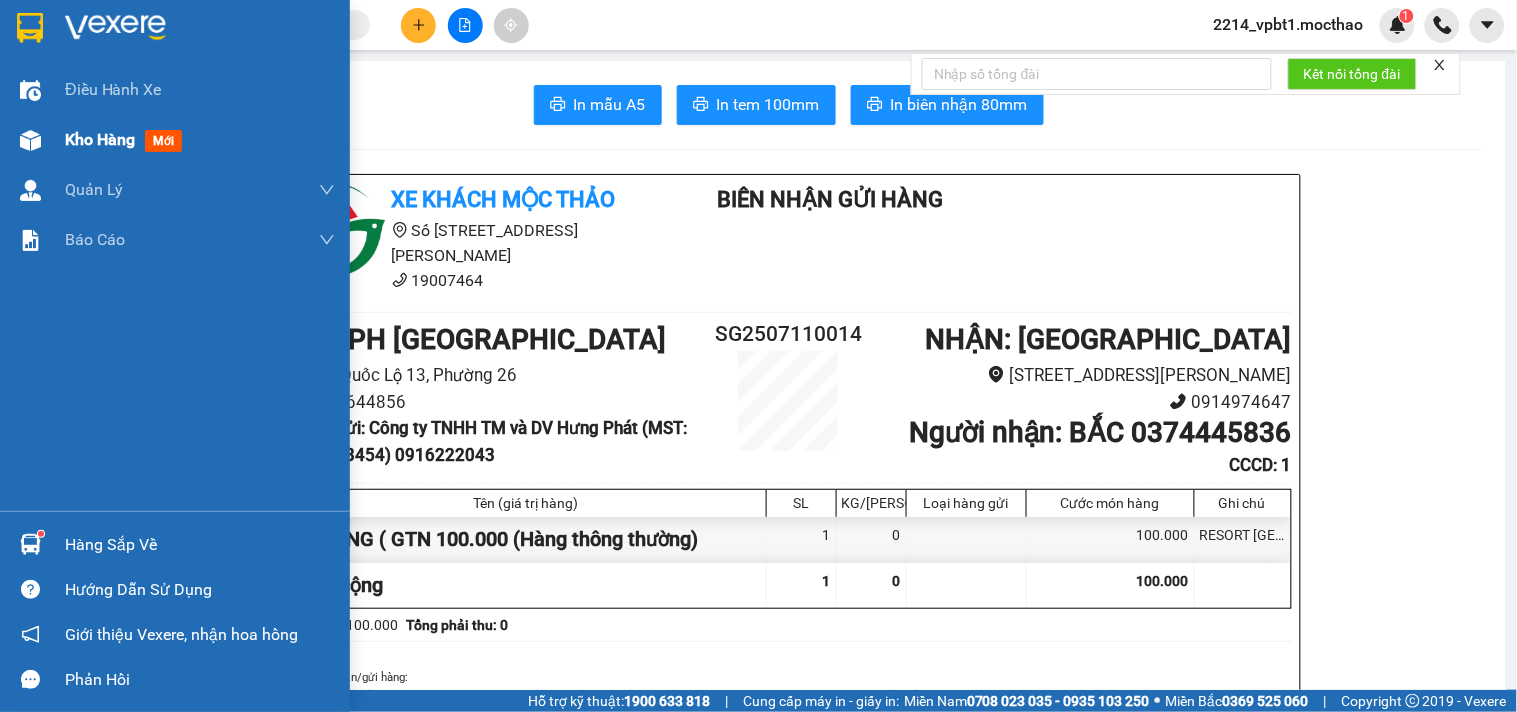 click on "Kho hàng" at bounding box center (100, 139) 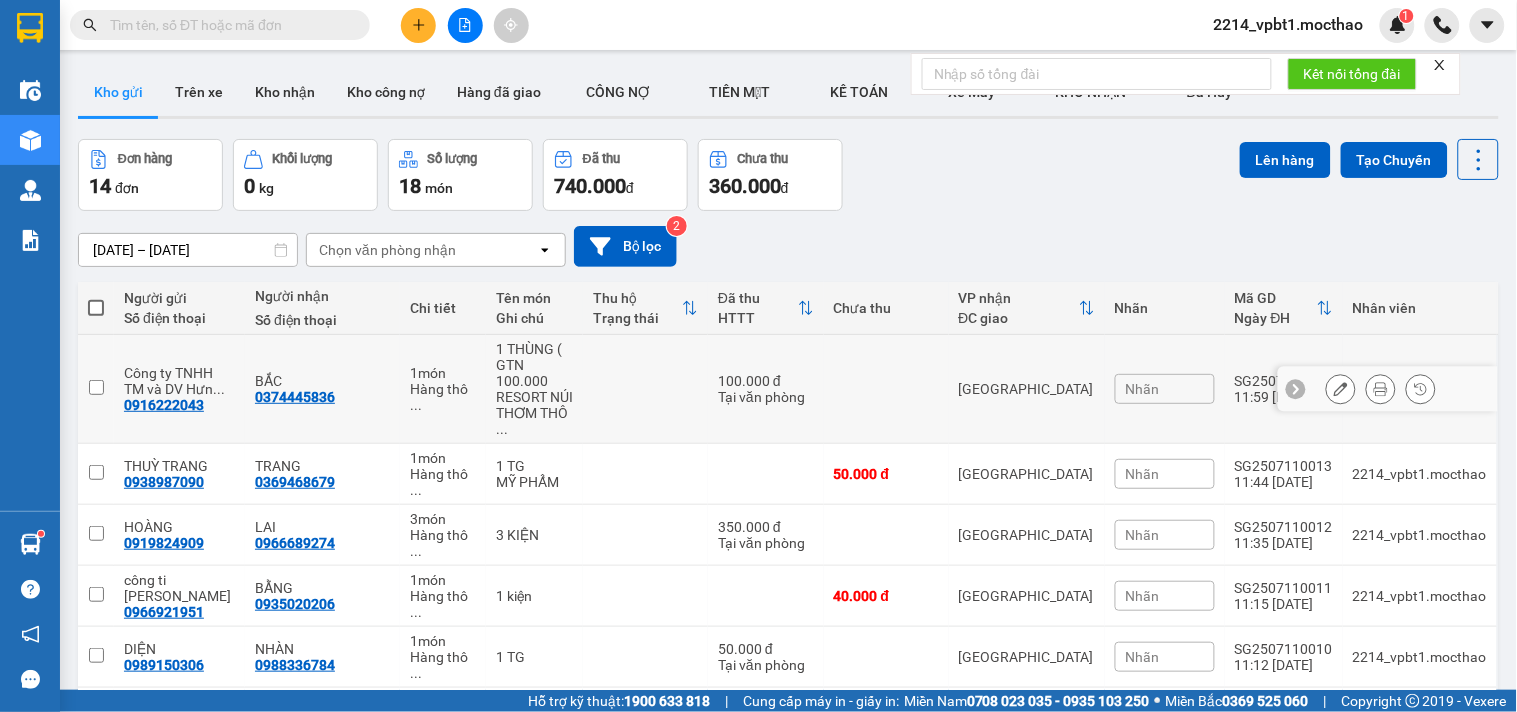 click 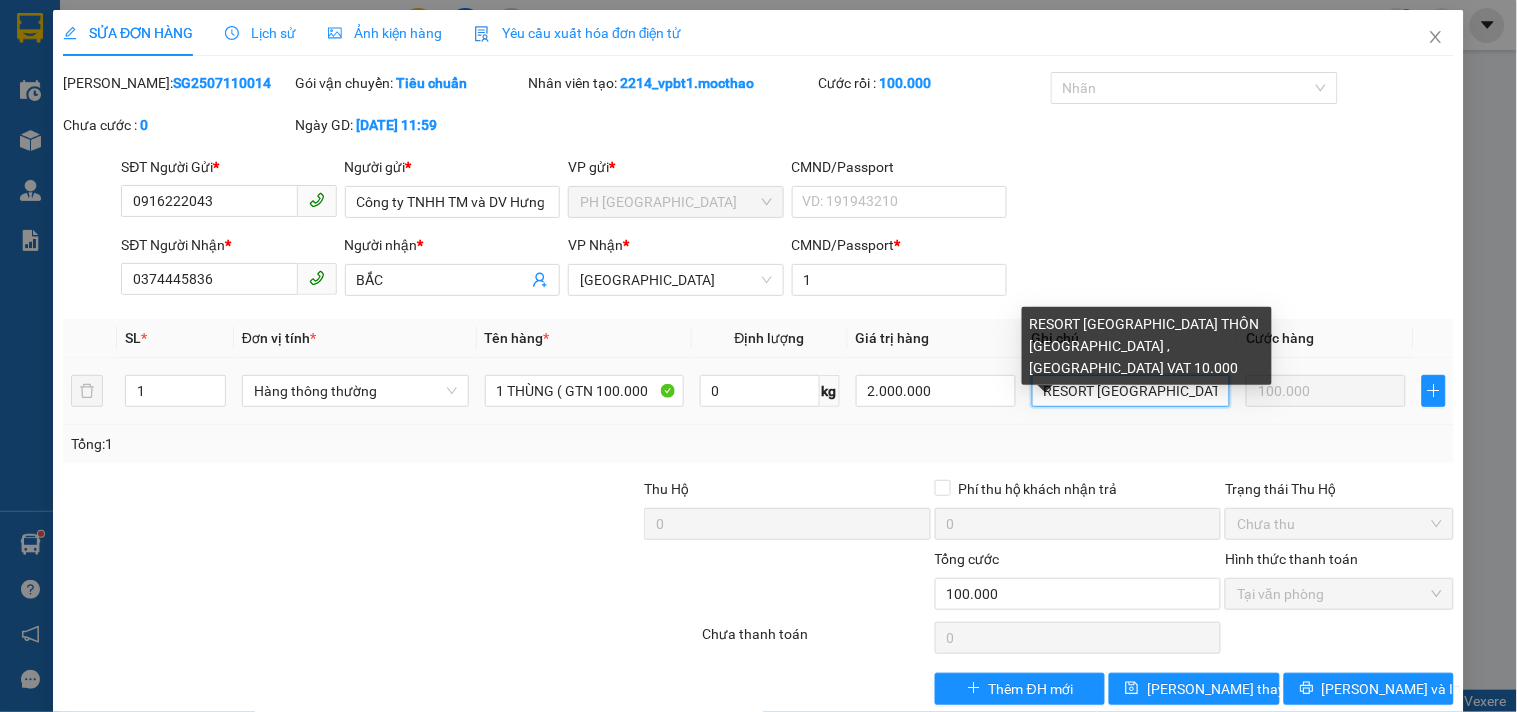 click on "RESORT [GEOGRAPHIC_DATA]  THÔN [GEOGRAPHIC_DATA] , [GEOGRAPHIC_DATA] VAT 10.000" at bounding box center (1131, 391) 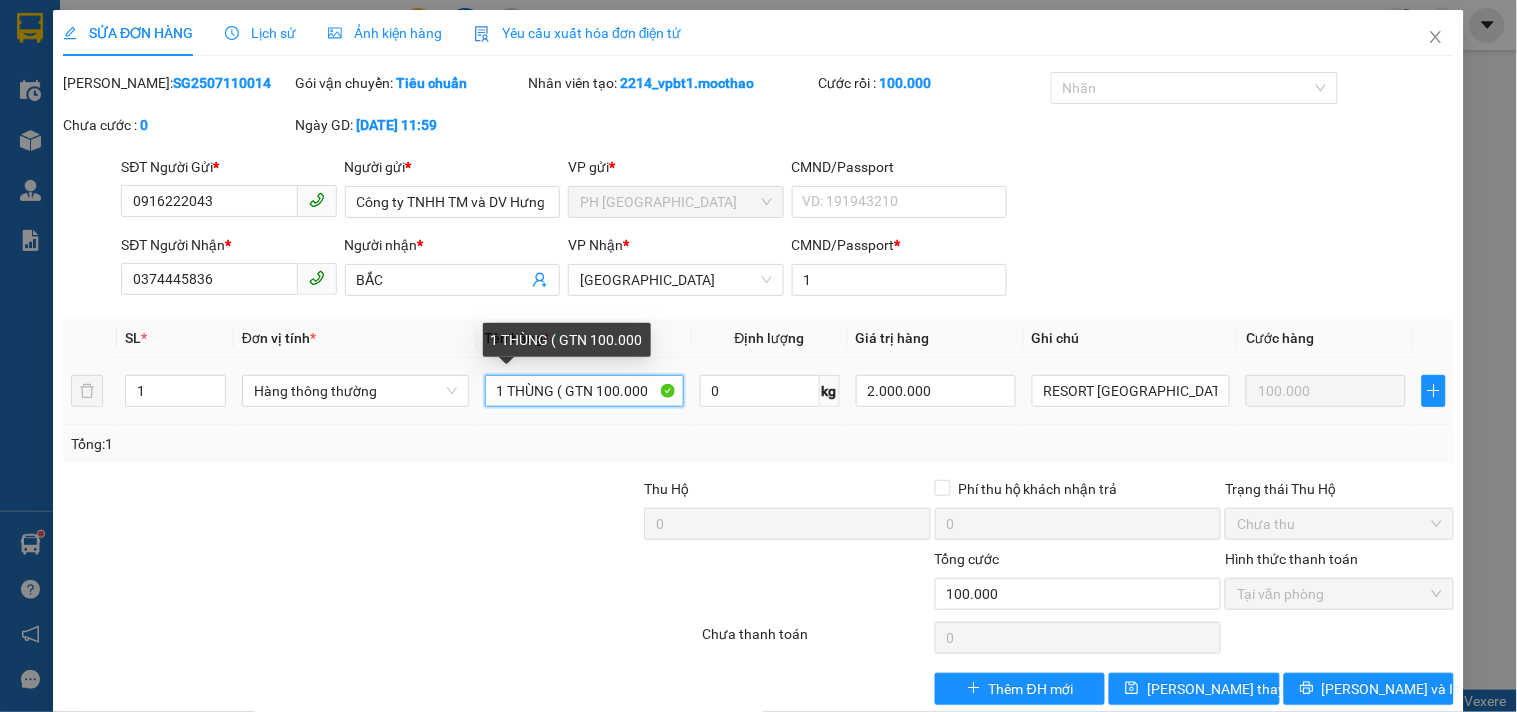 click on "1 THÙNG ( GTN 100.000" at bounding box center [584, 391] 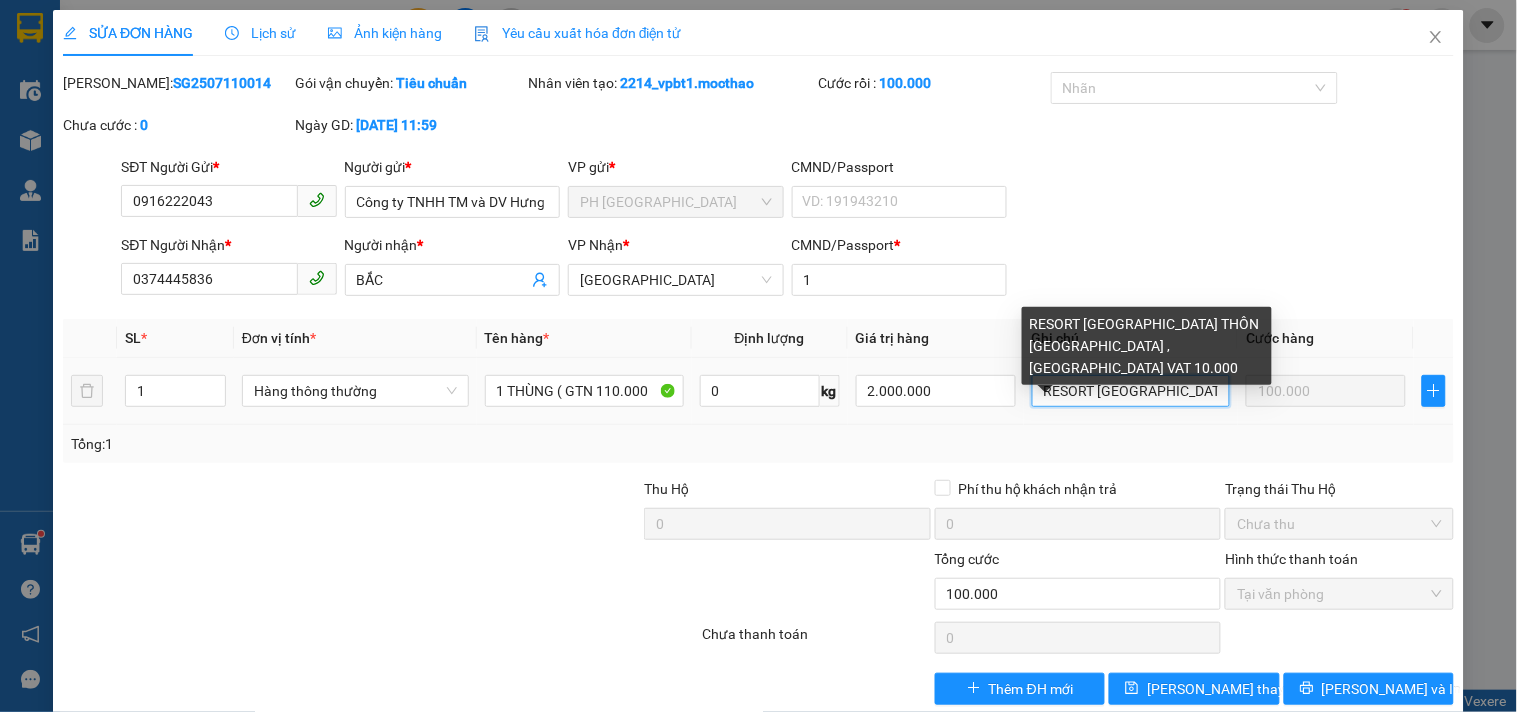 click on "RESORT [GEOGRAPHIC_DATA]  THÔN [GEOGRAPHIC_DATA] , [GEOGRAPHIC_DATA] VAT 10.000" at bounding box center [1131, 391] 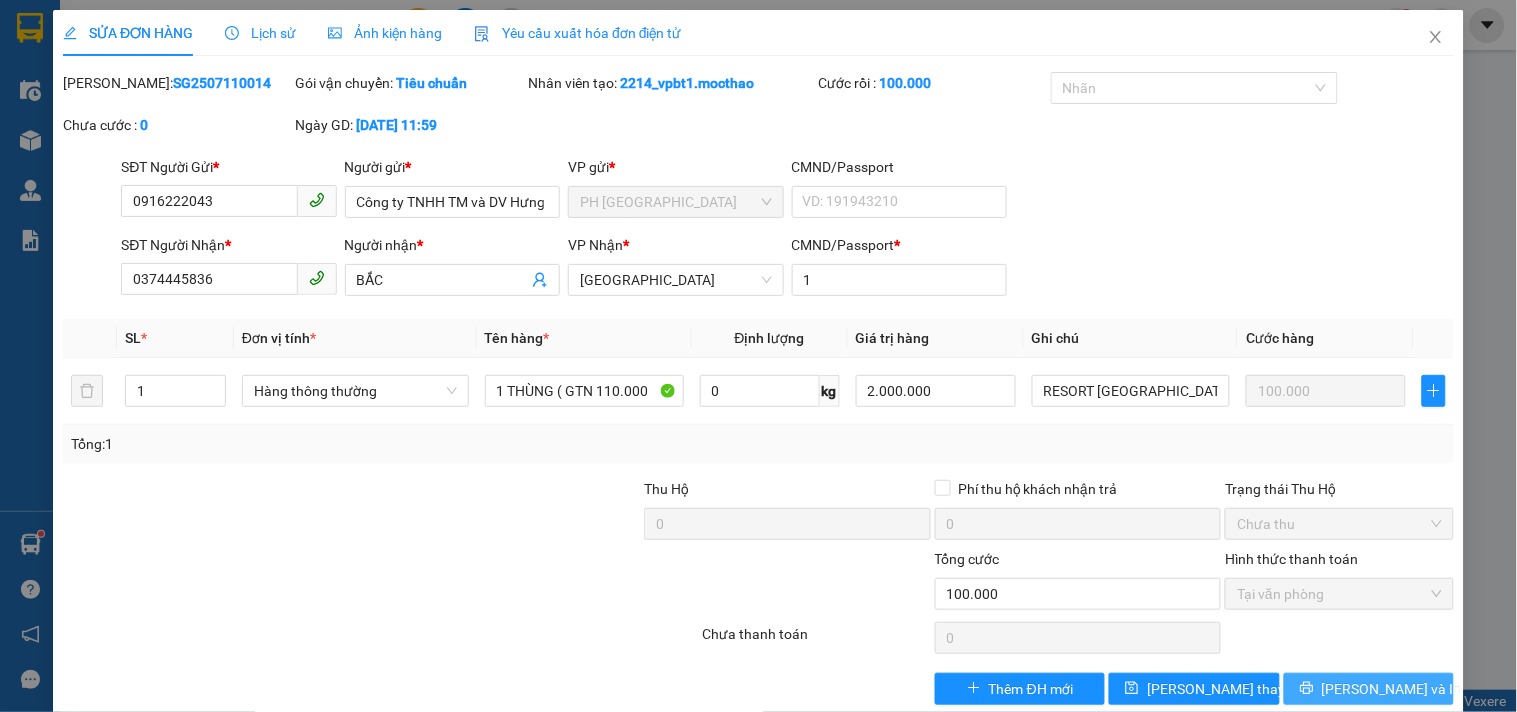 click on "[PERSON_NAME] và In" at bounding box center (1369, 689) 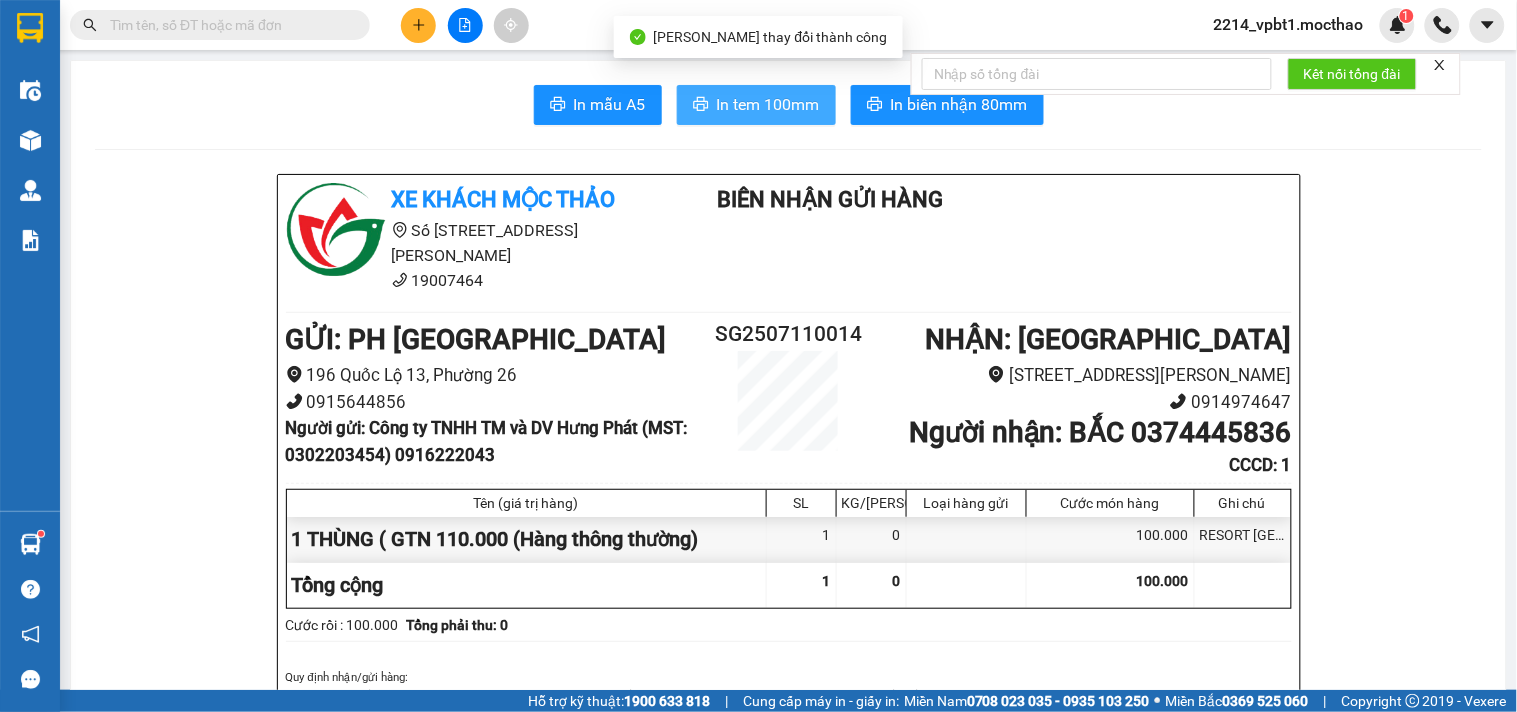 click on "In tem 100mm" at bounding box center [768, 104] 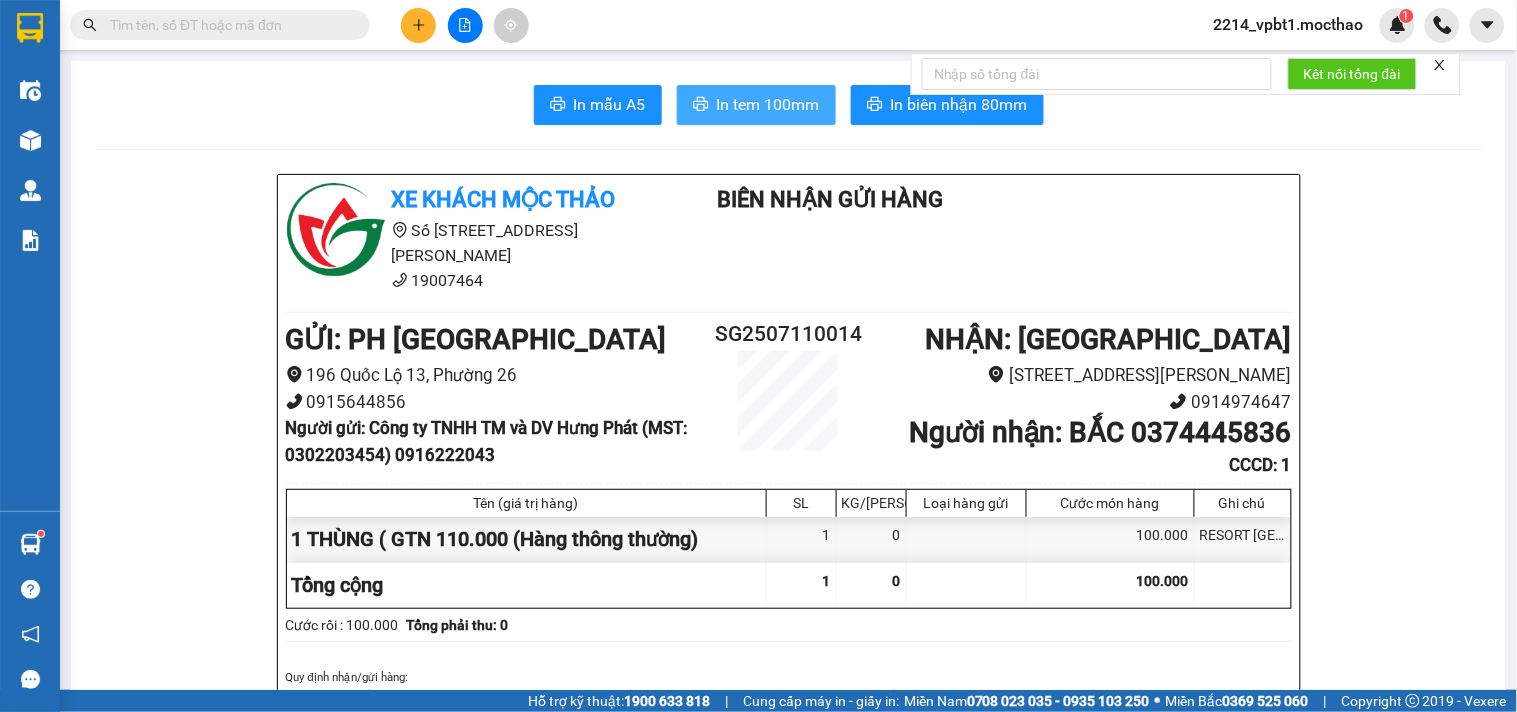 click on "In tem 100mm" at bounding box center [768, 104] 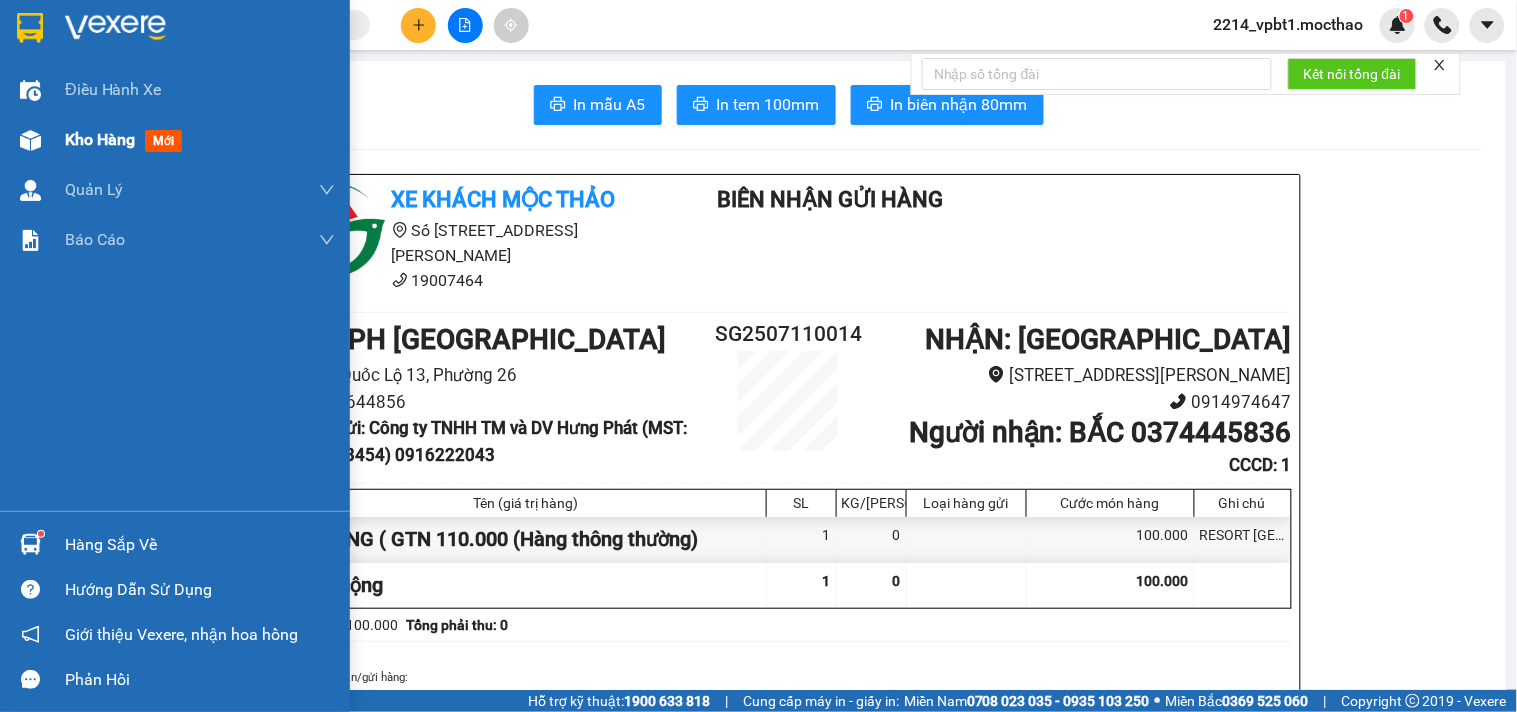 click on "Kho hàng" at bounding box center (100, 139) 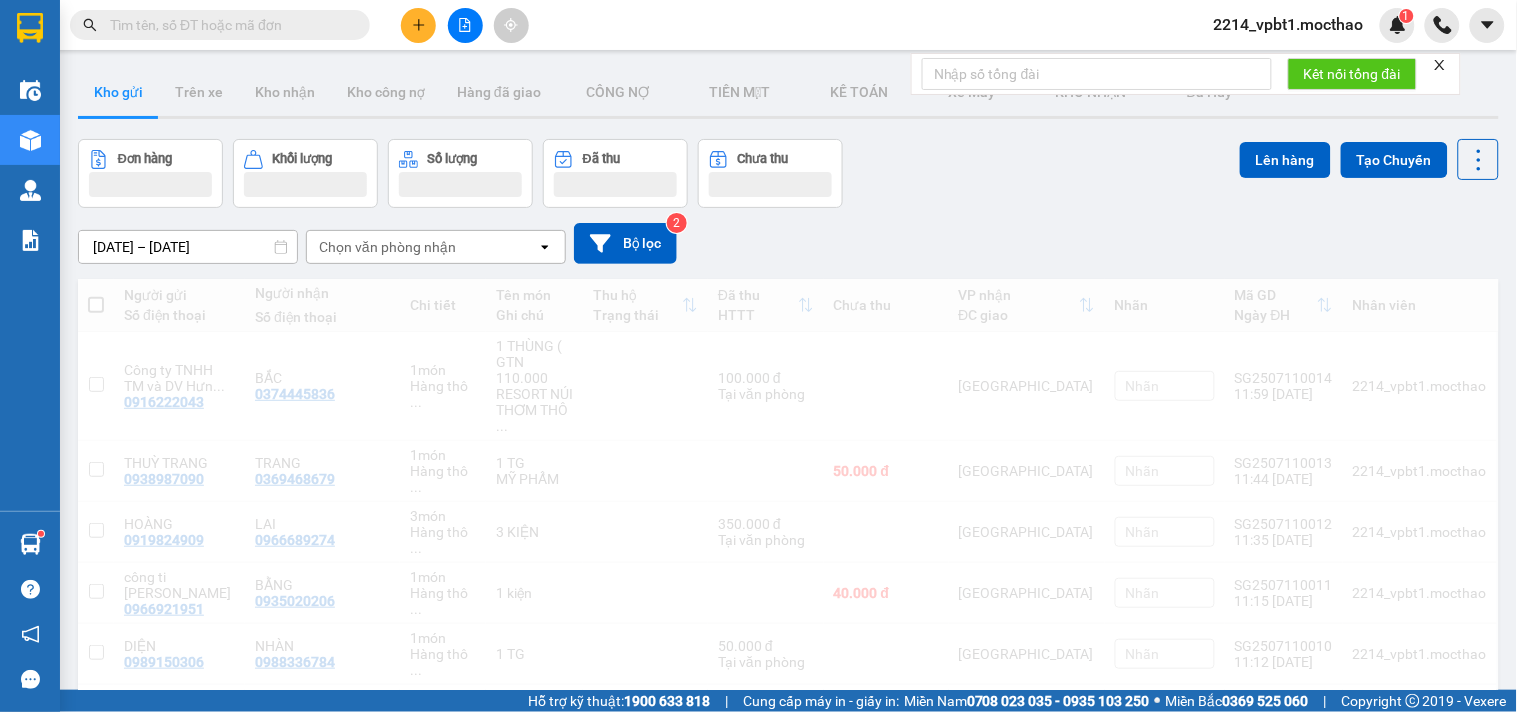 scroll, scrollTop: 0, scrollLeft: 0, axis: both 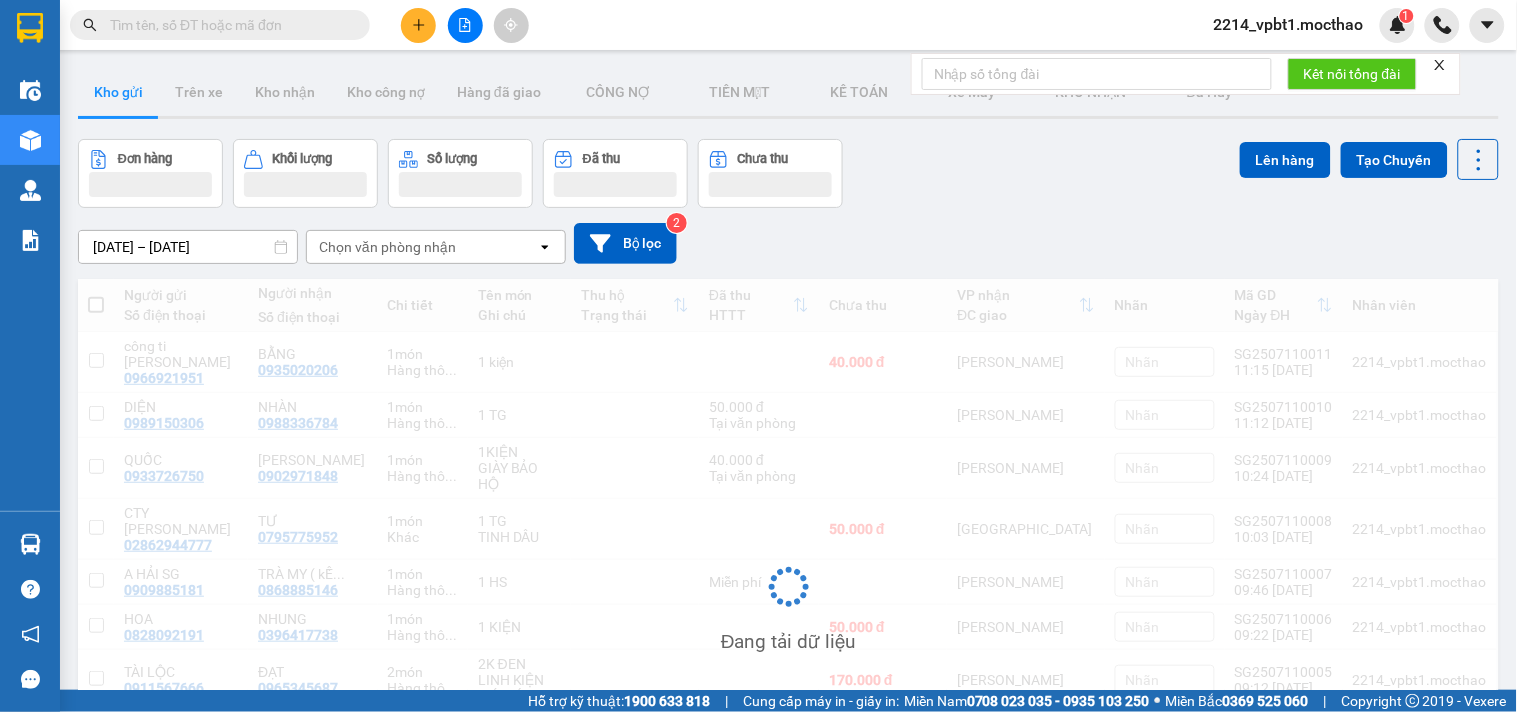 click at bounding box center [228, 25] 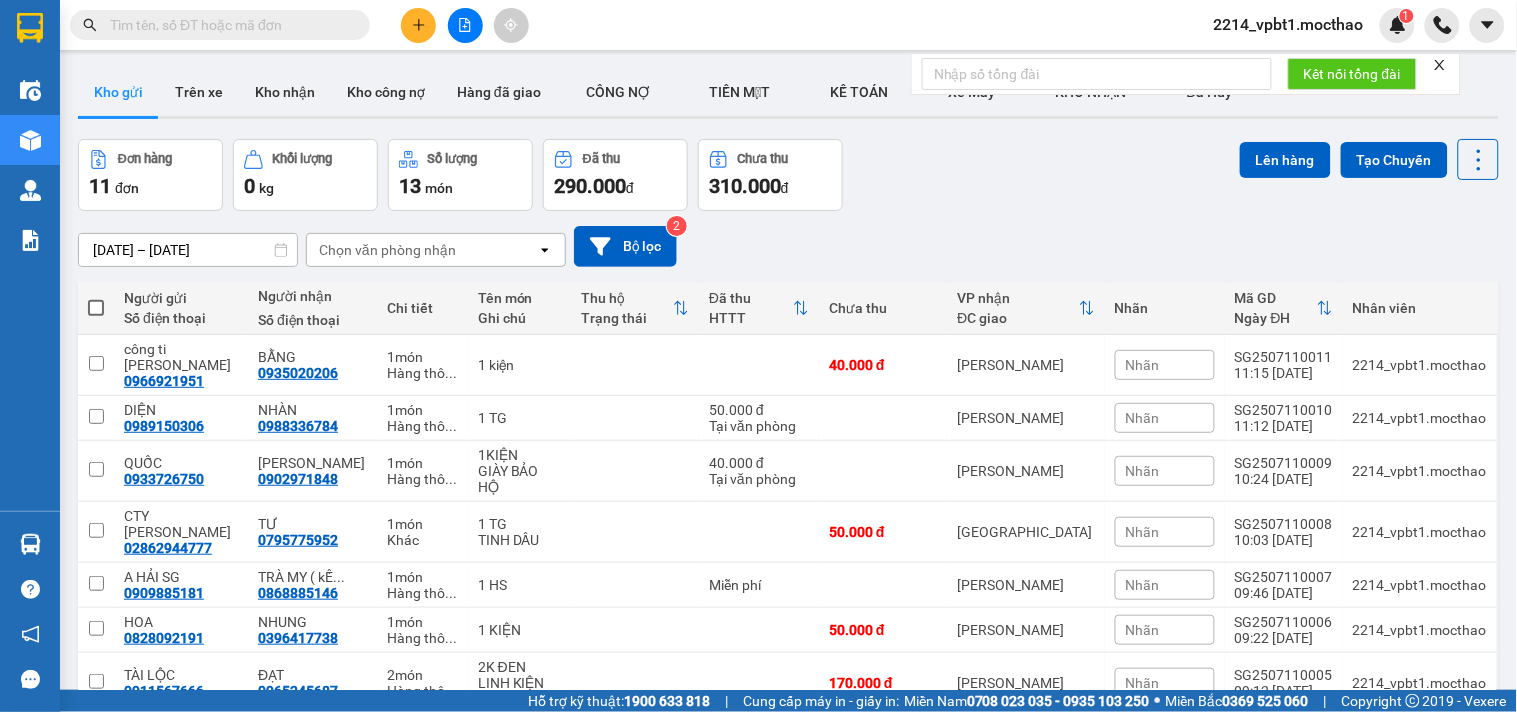 paste on "0919824909" 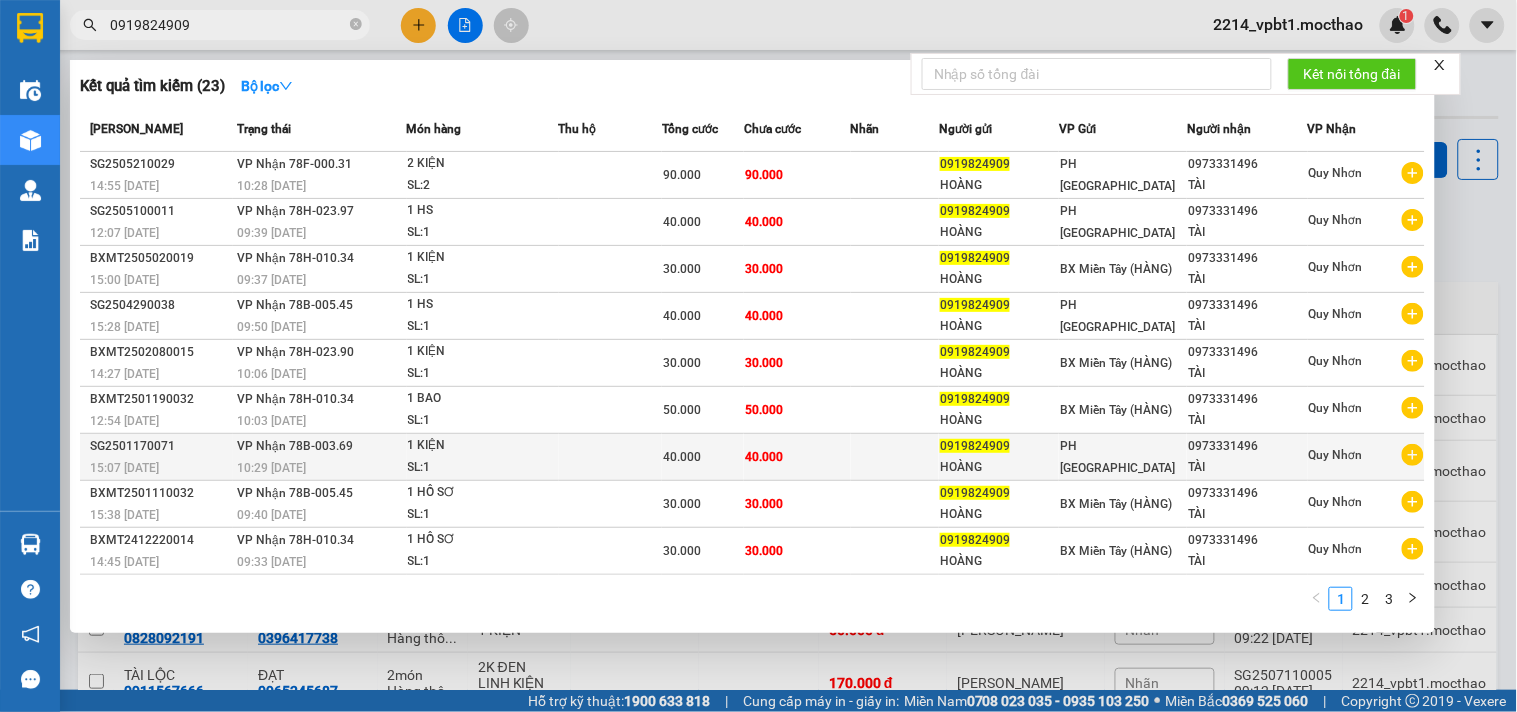 scroll, scrollTop: 0, scrollLeft: 0, axis: both 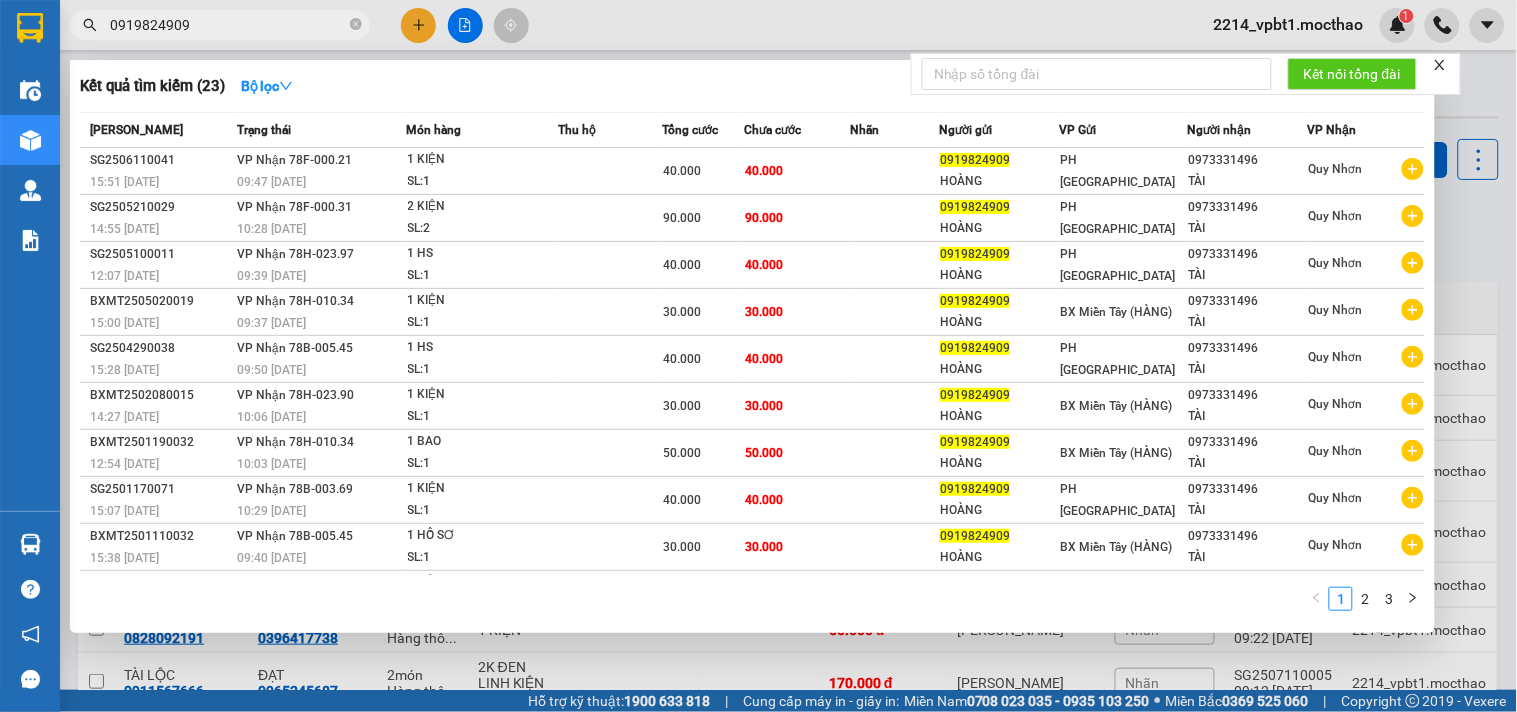 type on "0919824909" 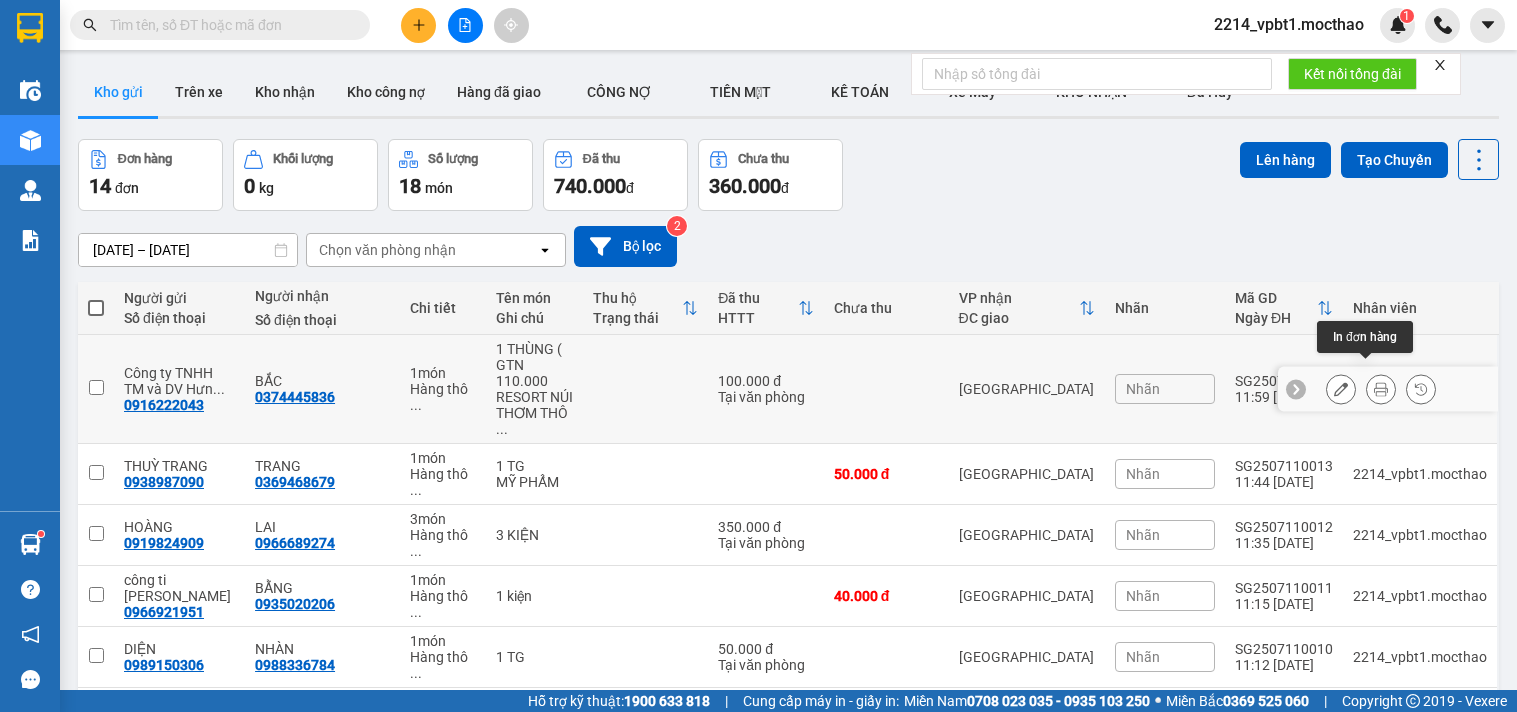scroll, scrollTop: 0, scrollLeft: 0, axis: both 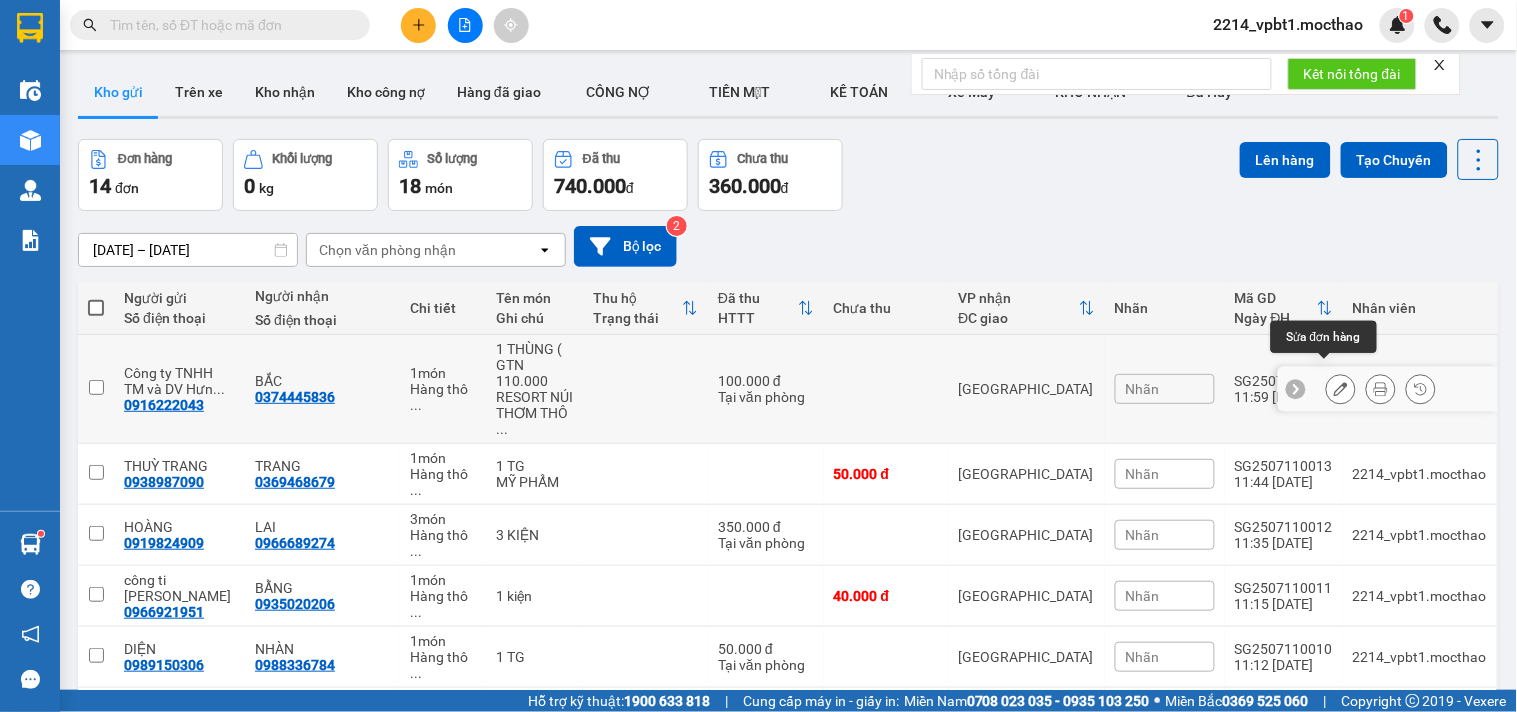 click 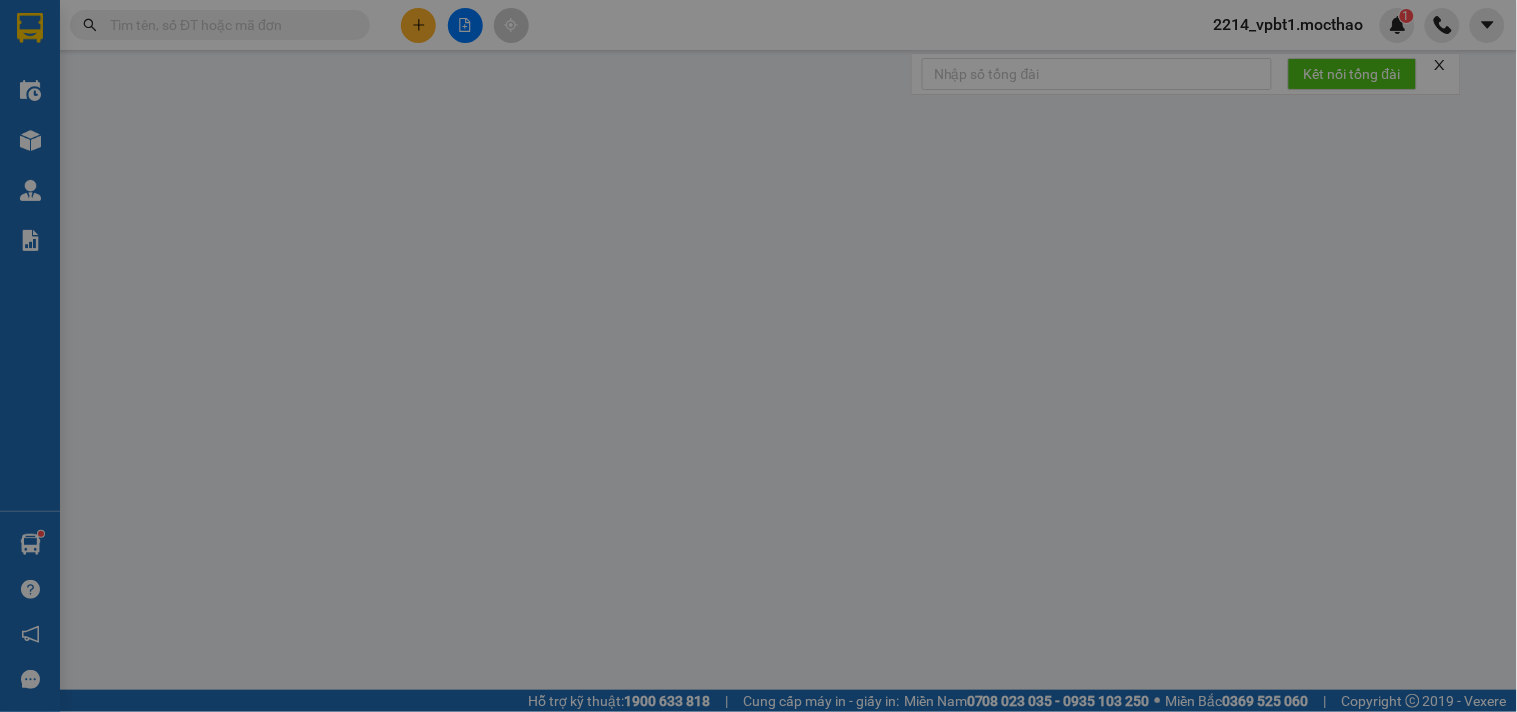 type on "0916222043" 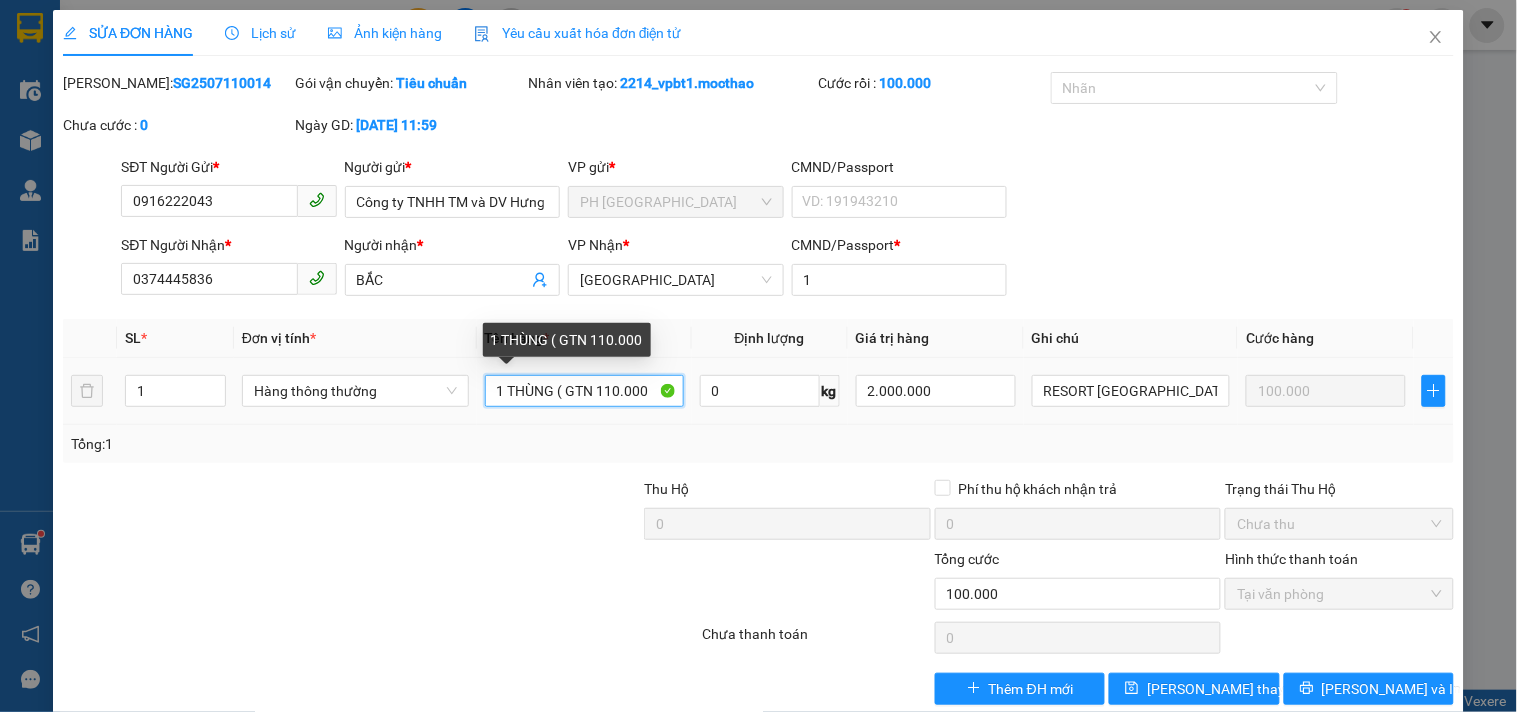 click on "1 THÙNG ( GTN 110.000" at bounding box center [584, 391] 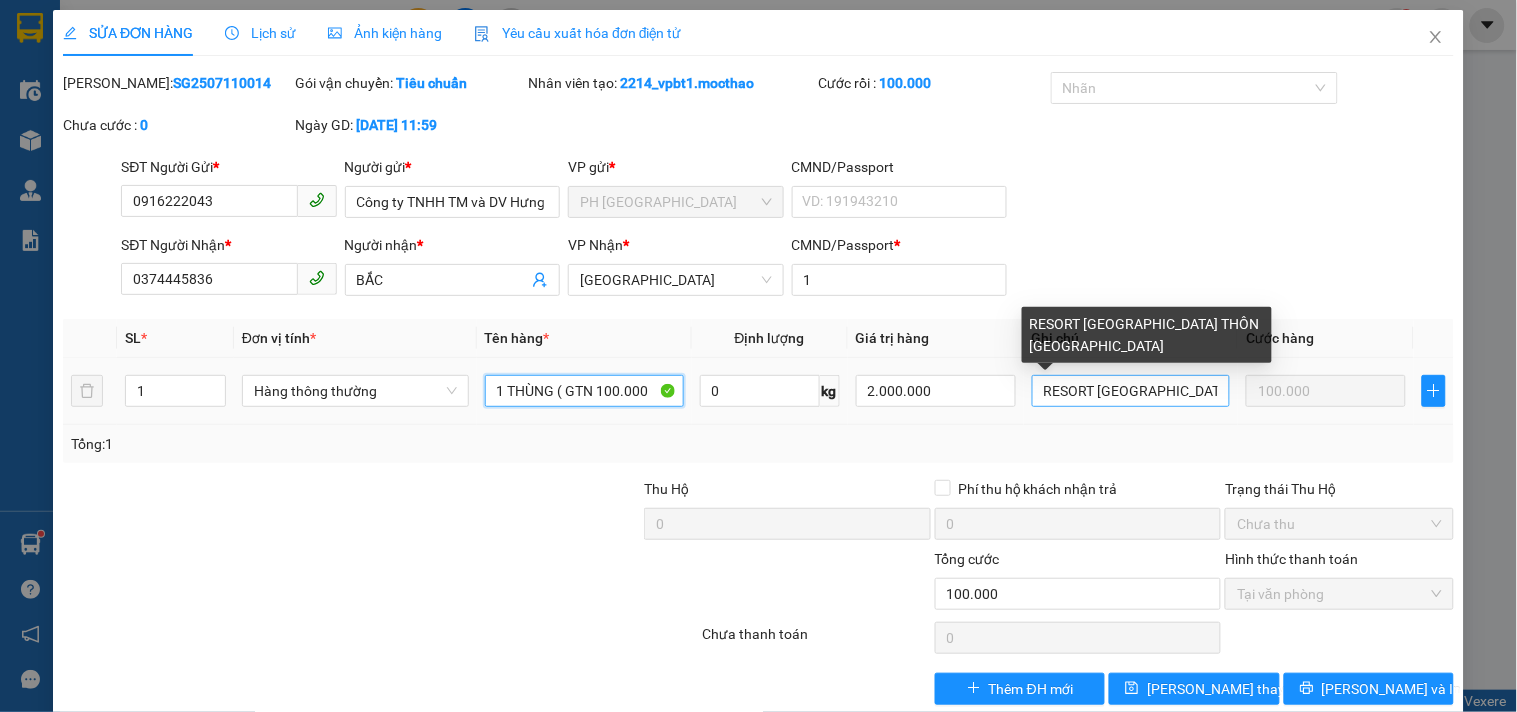 type on "1 THÙNG ( GTN 100.000" 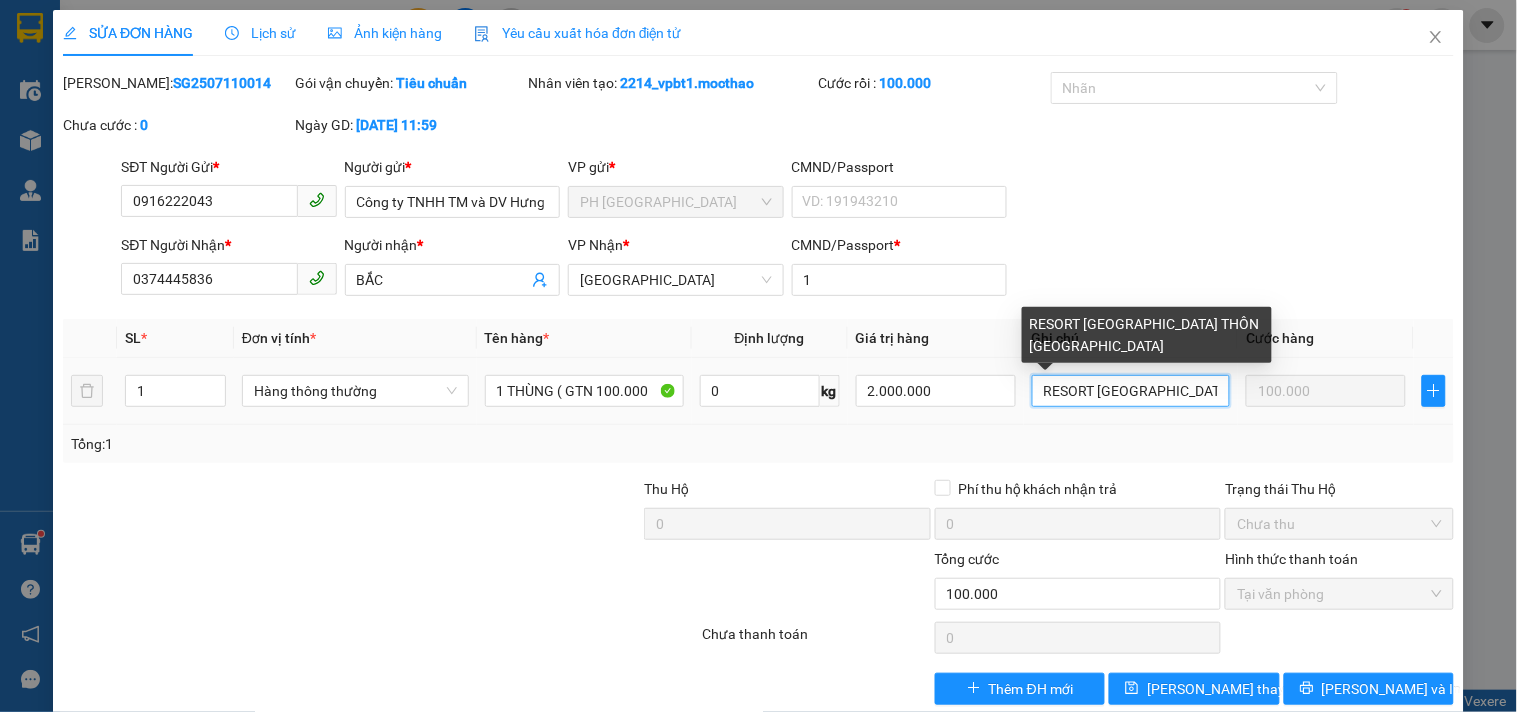 click on "RESORT [GEOGRAPHIC_DATA]  THÔN [GEOGRAPHIC_DATA]" at bounding box center (1131, 391) 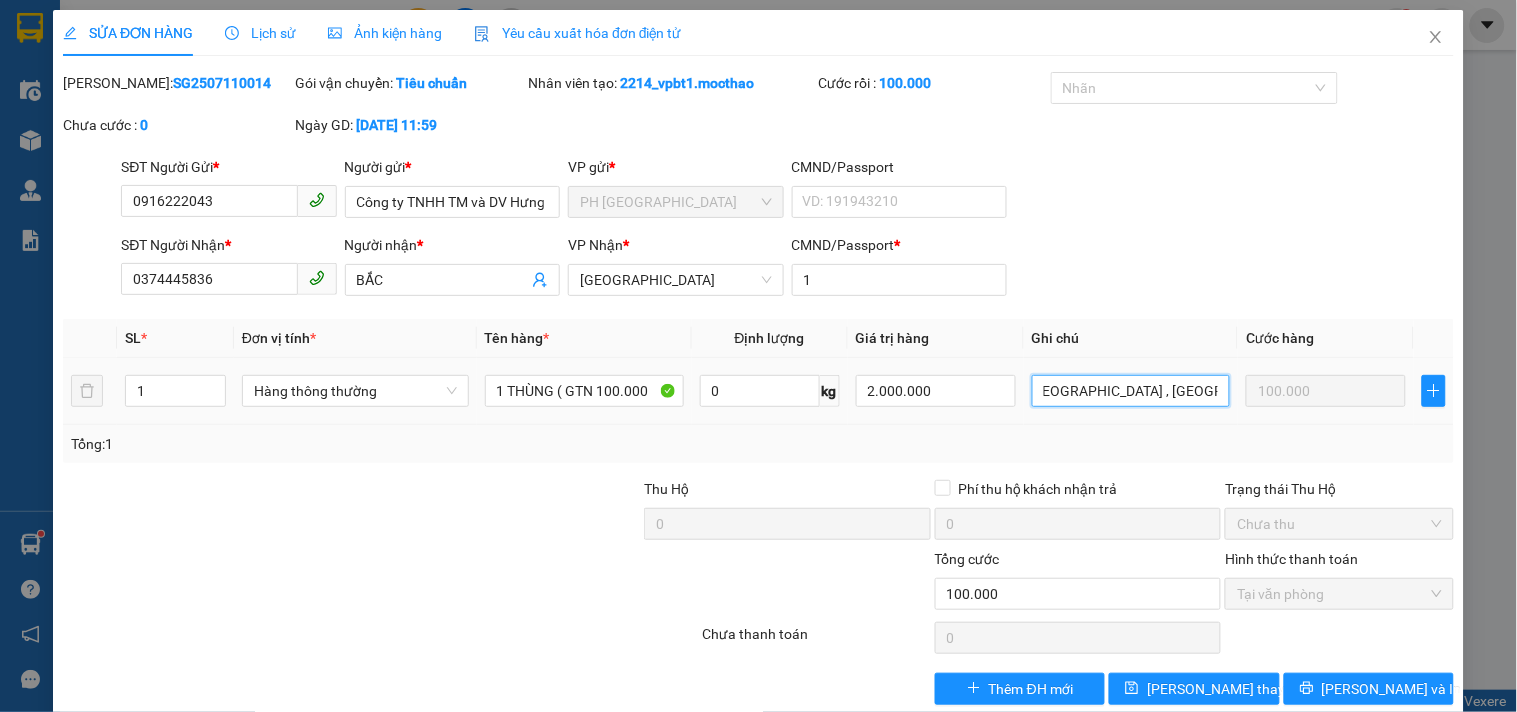 scroll, scrollTop: 0, scrollLeft: 258, axis: horizontal 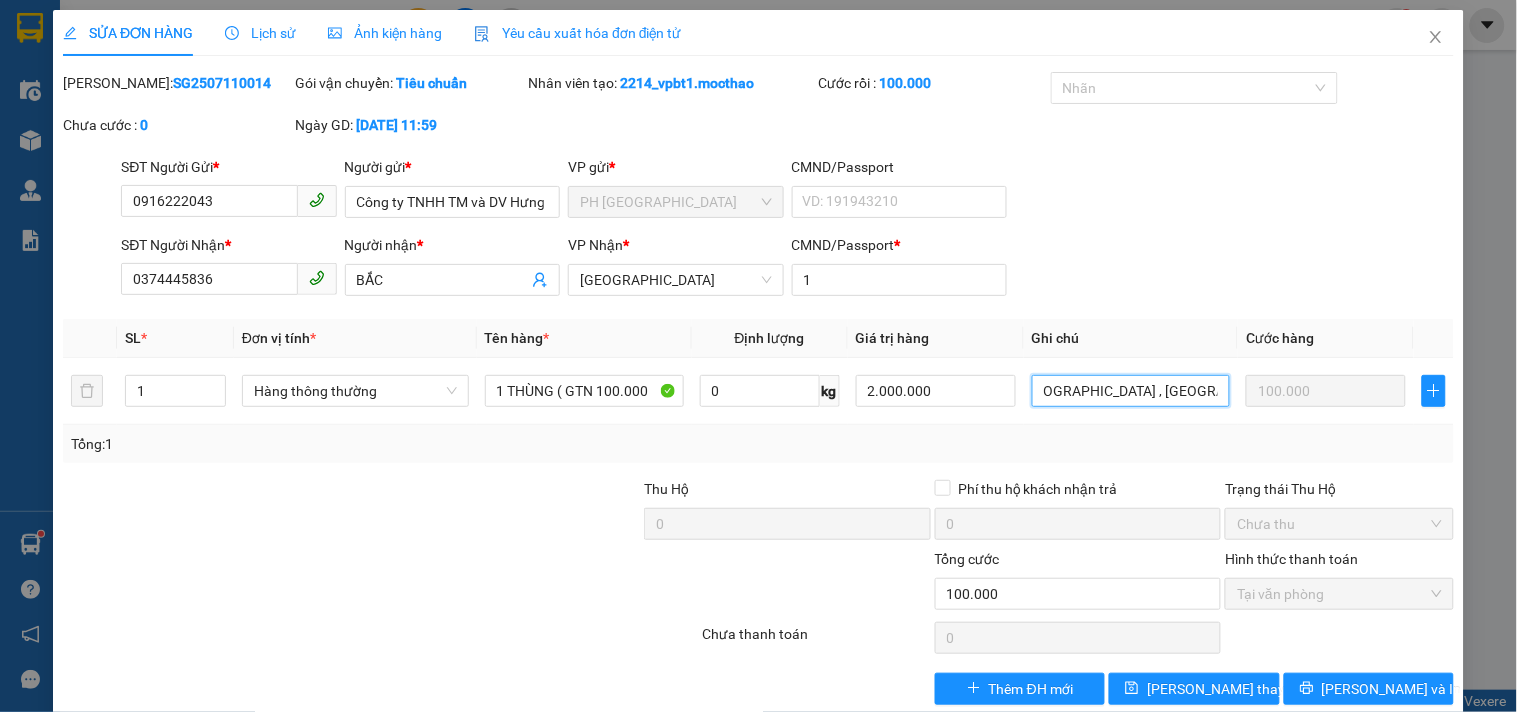 type on "RESORT [GEOGRAPHIC_DATA]  THÔN [GEOGRAPHIC_DATA] , [GEOGRAPHIC_DATA] VAT 10.000" 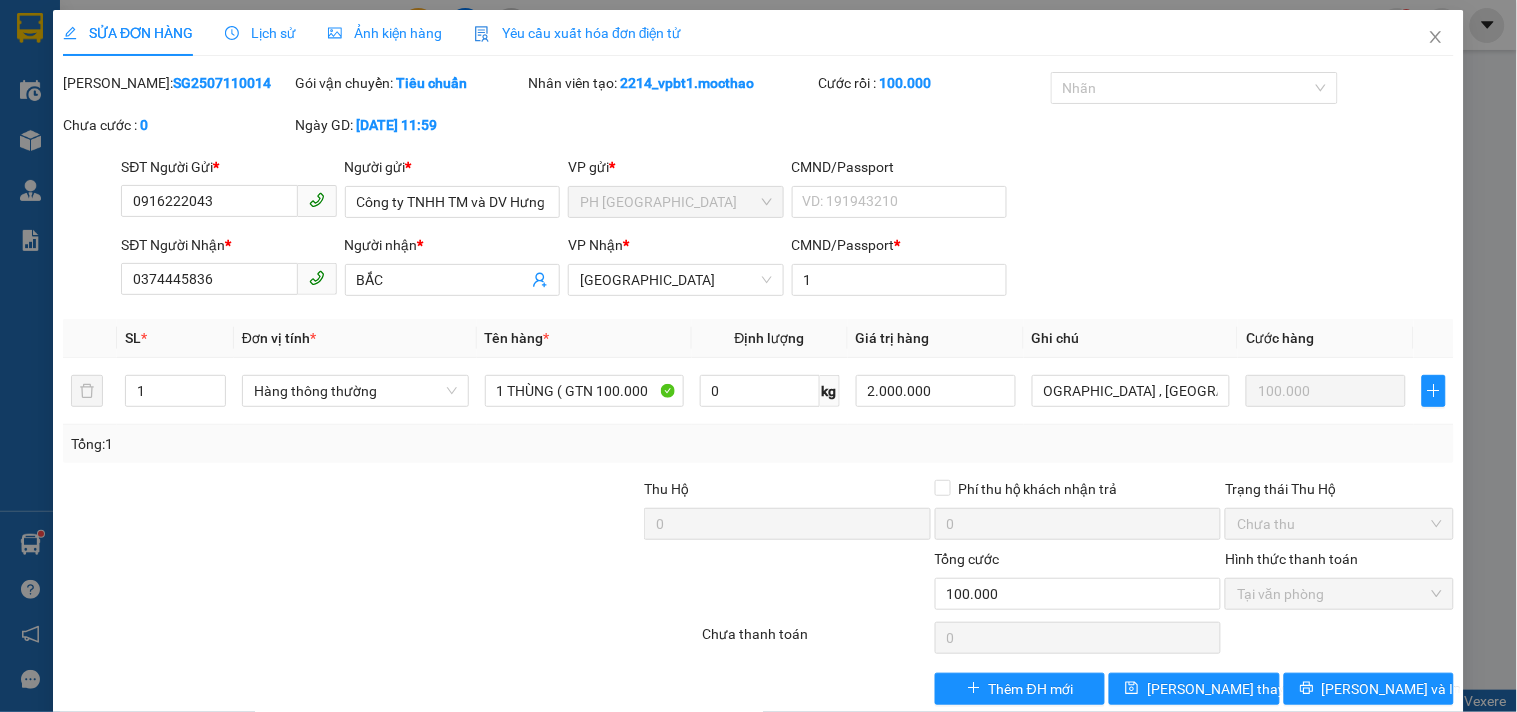 click on "SĐT Người Nhận  * 0374445836 Người nhận  * BẮC VP Nhận  * Tuy Hòa CMND/Passport  * 1" at bounding box center (787, 269) 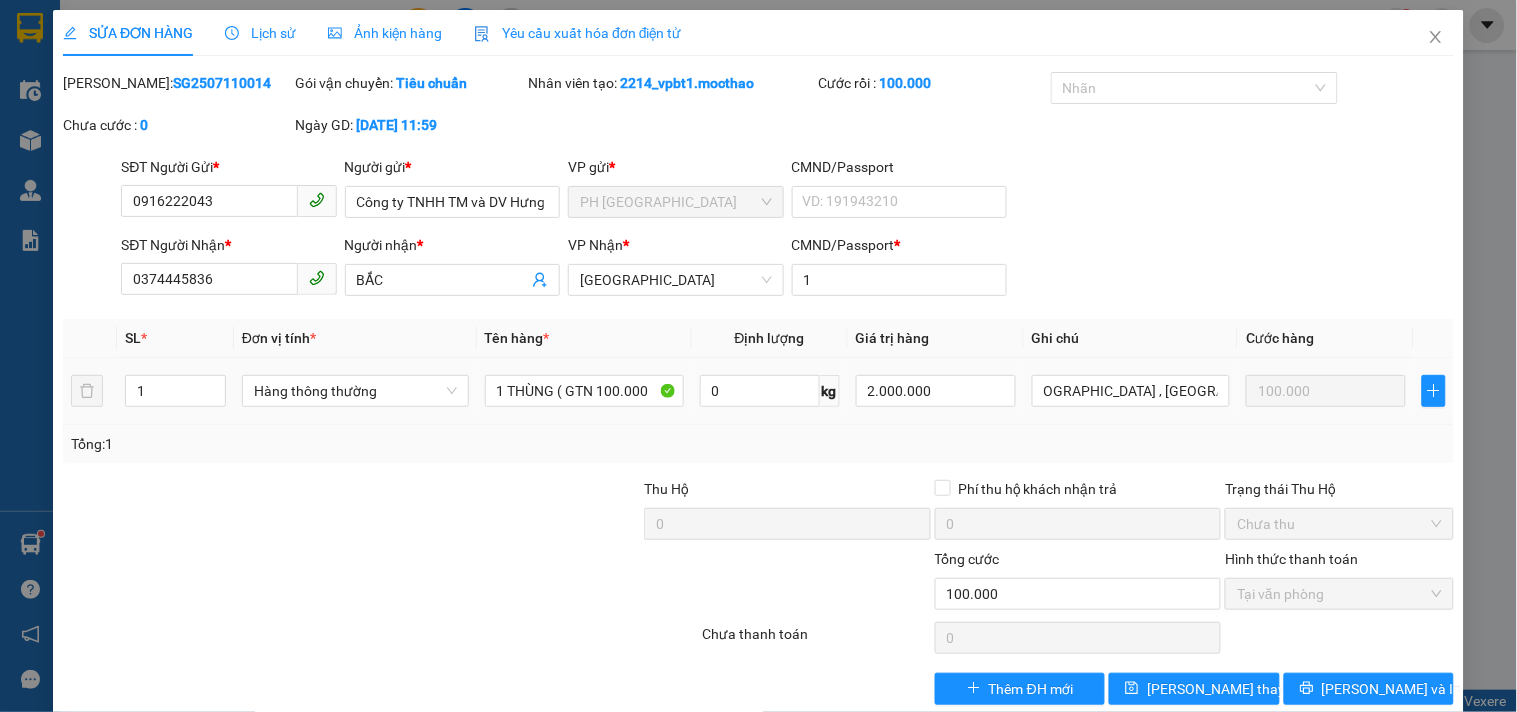 scroll, scrollTop: 0, scrollLeft: 0, axis: both 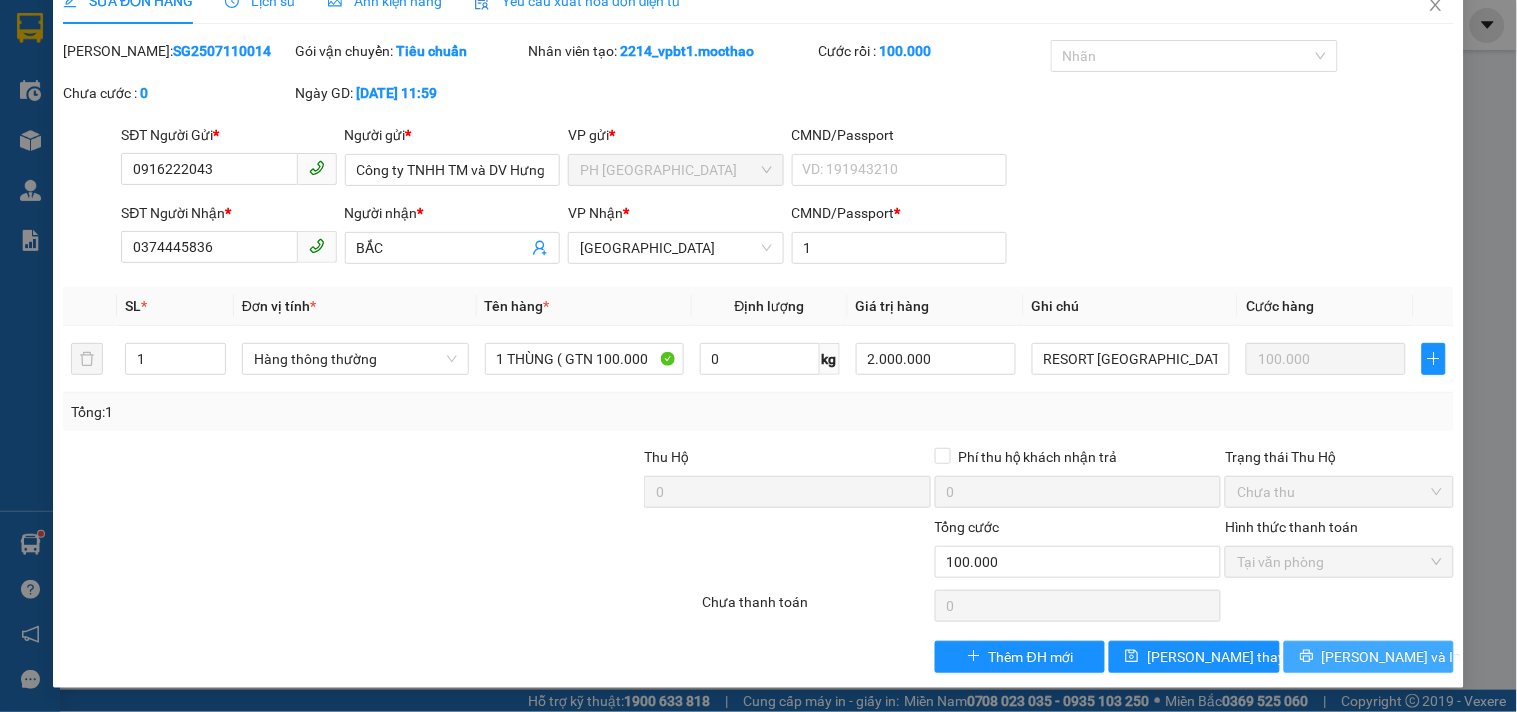click on "[PERSON_NAME] và In" at bounding box center (1369, 657) 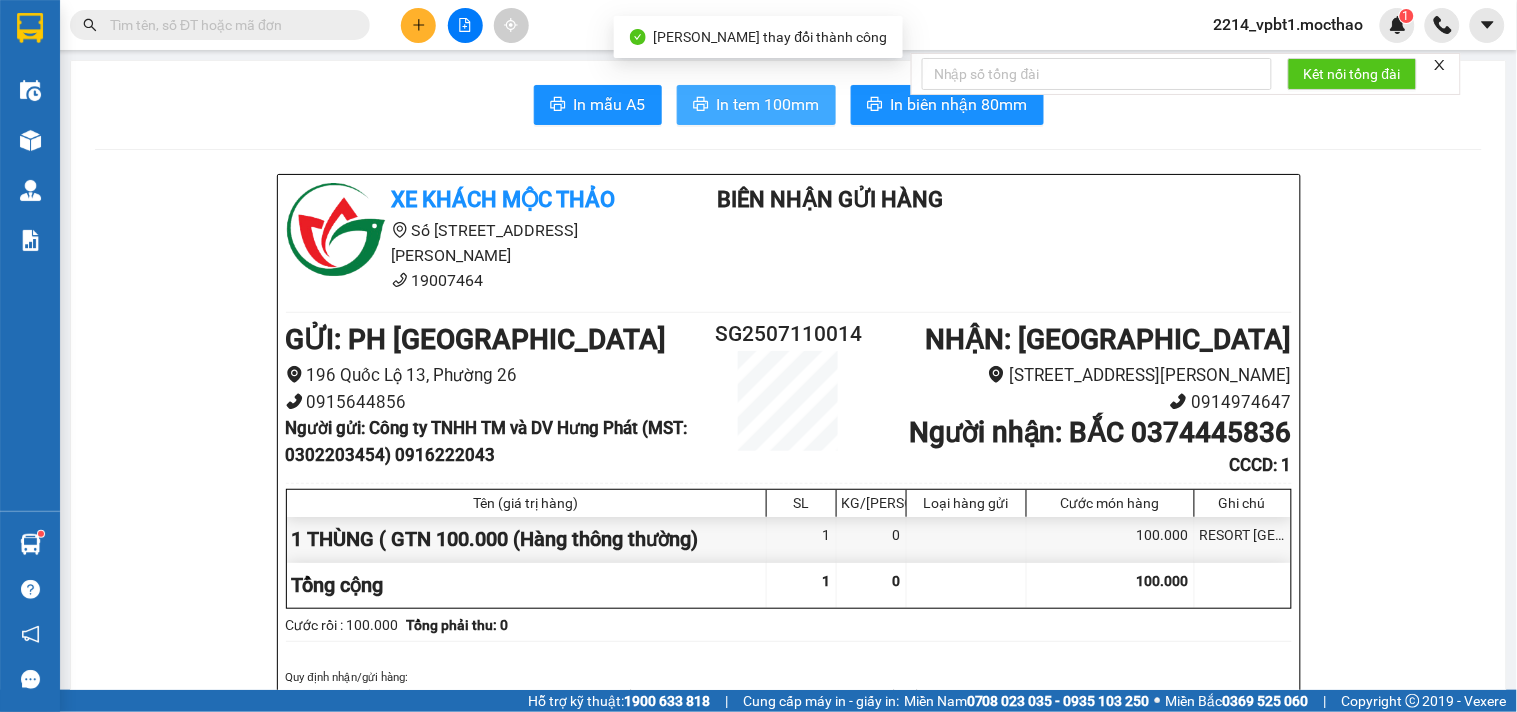 click on "In tem 100mm" at bounding box center (768, 104) 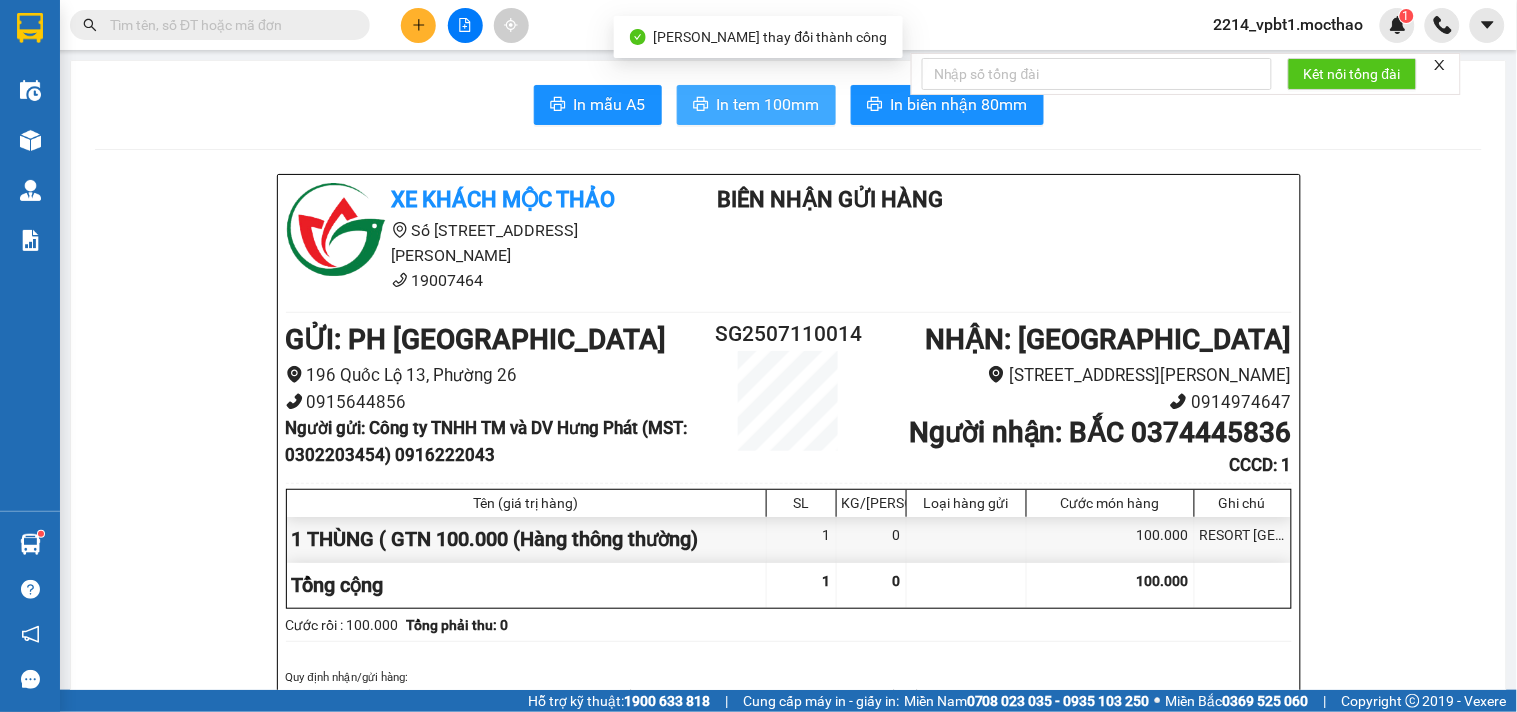scroll, scrollTop: 0, scrollLeft: 0, axis: both 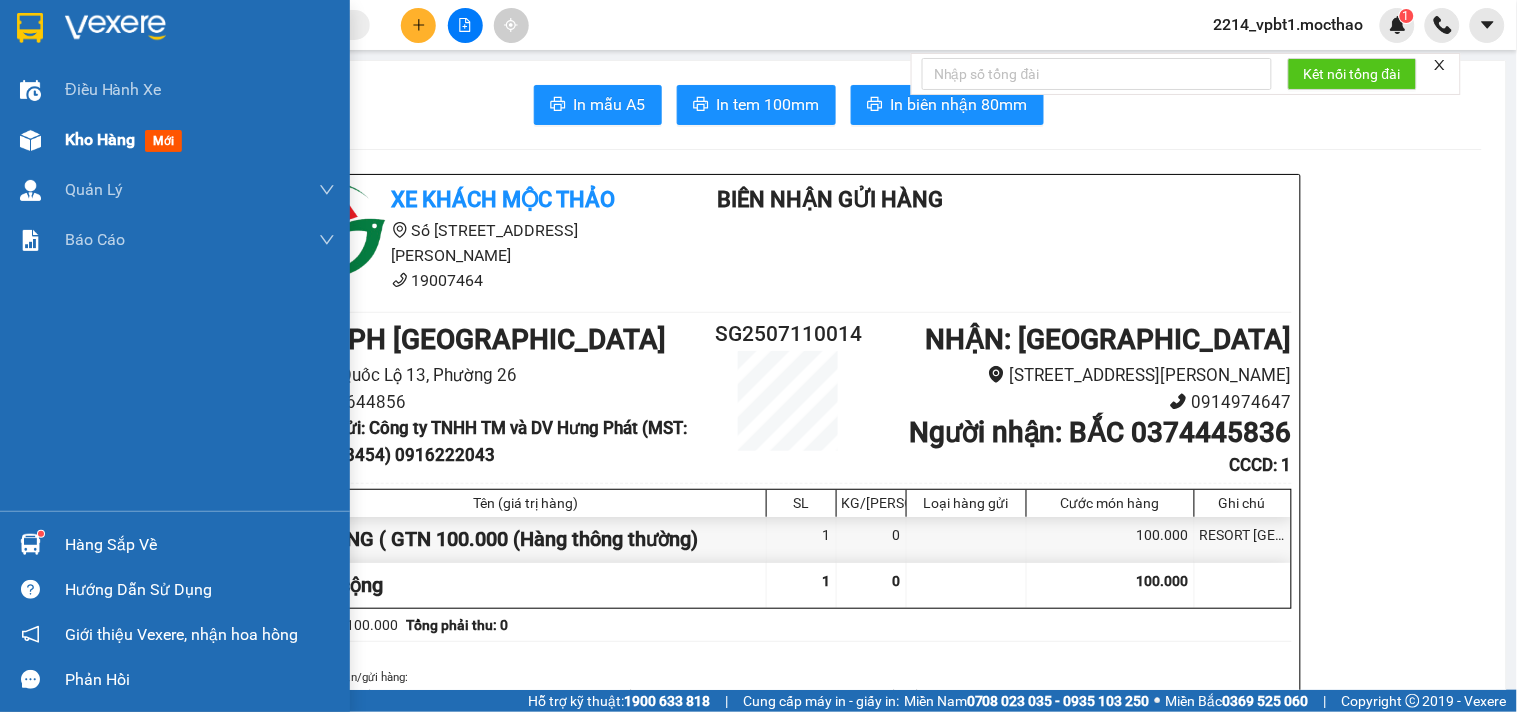 click on "Kho hàng" at bounding box center (100, 139) 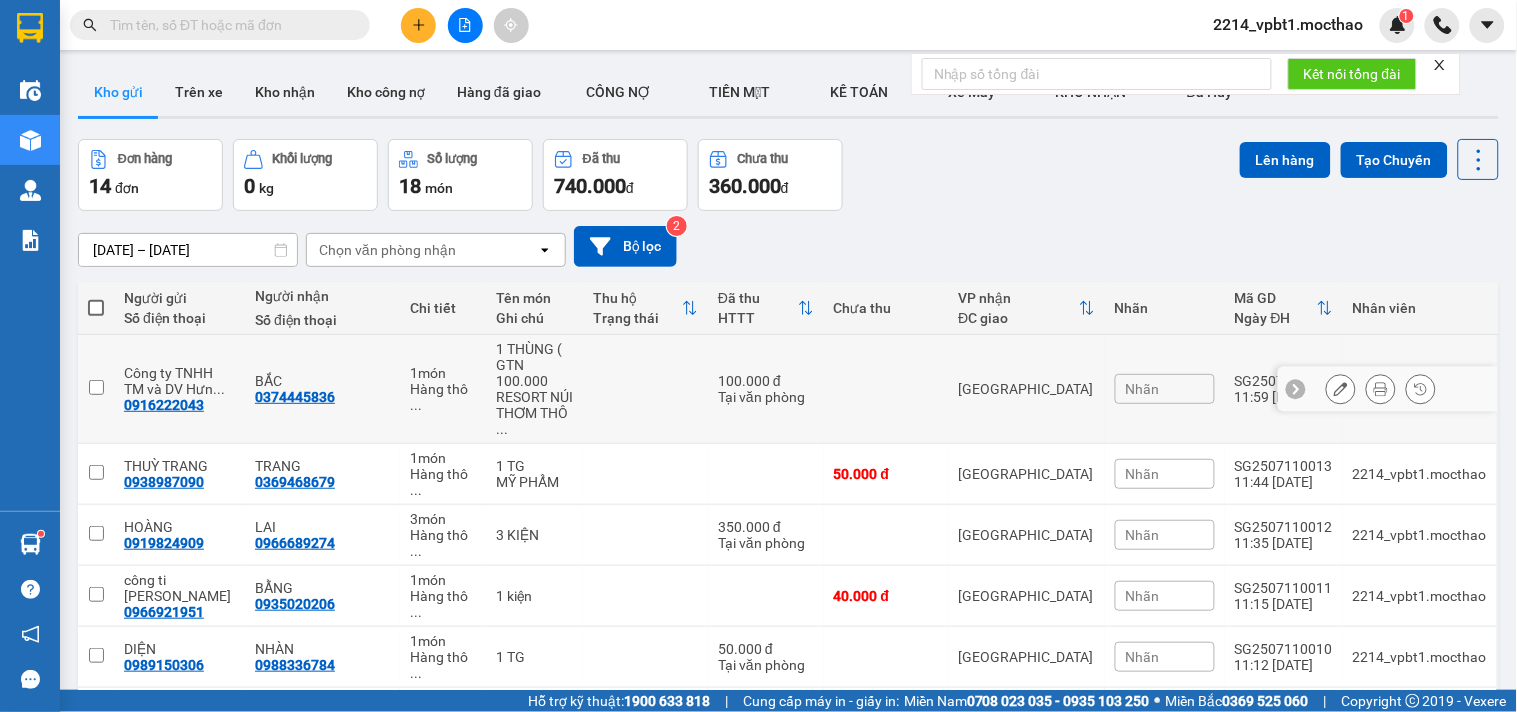 click 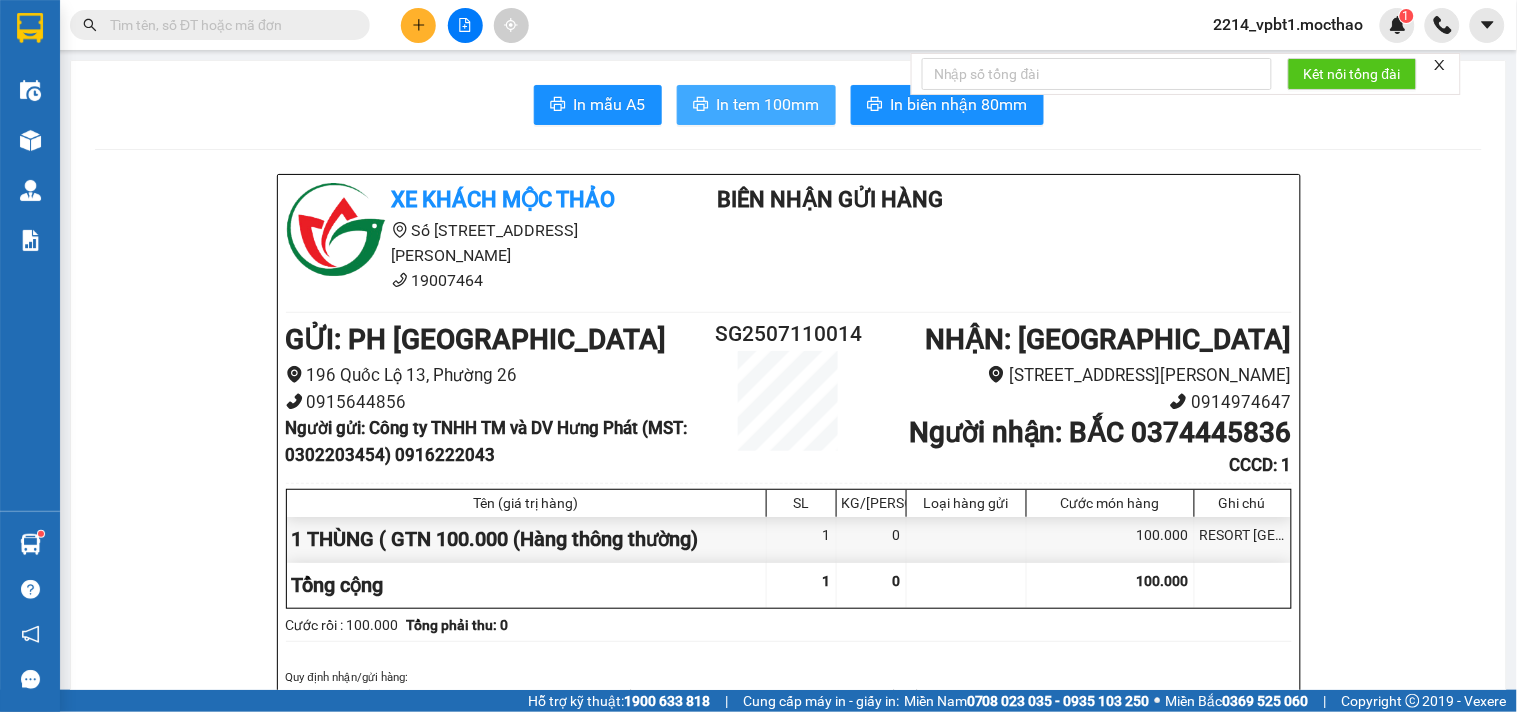 click on "In tem 100mm" at bounding box center (768, 104) 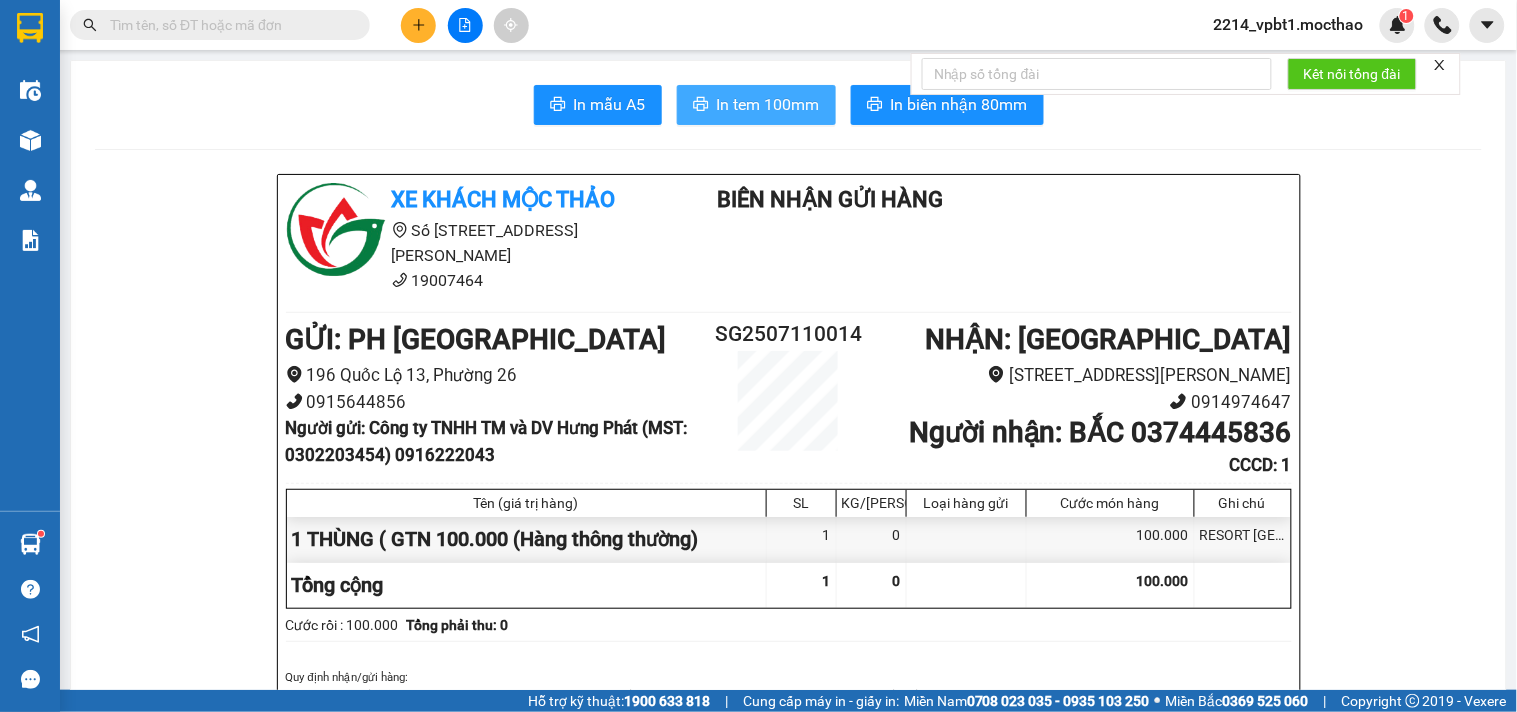 scroll, scrollTop: 0, scrollLeft: 0, axis: both 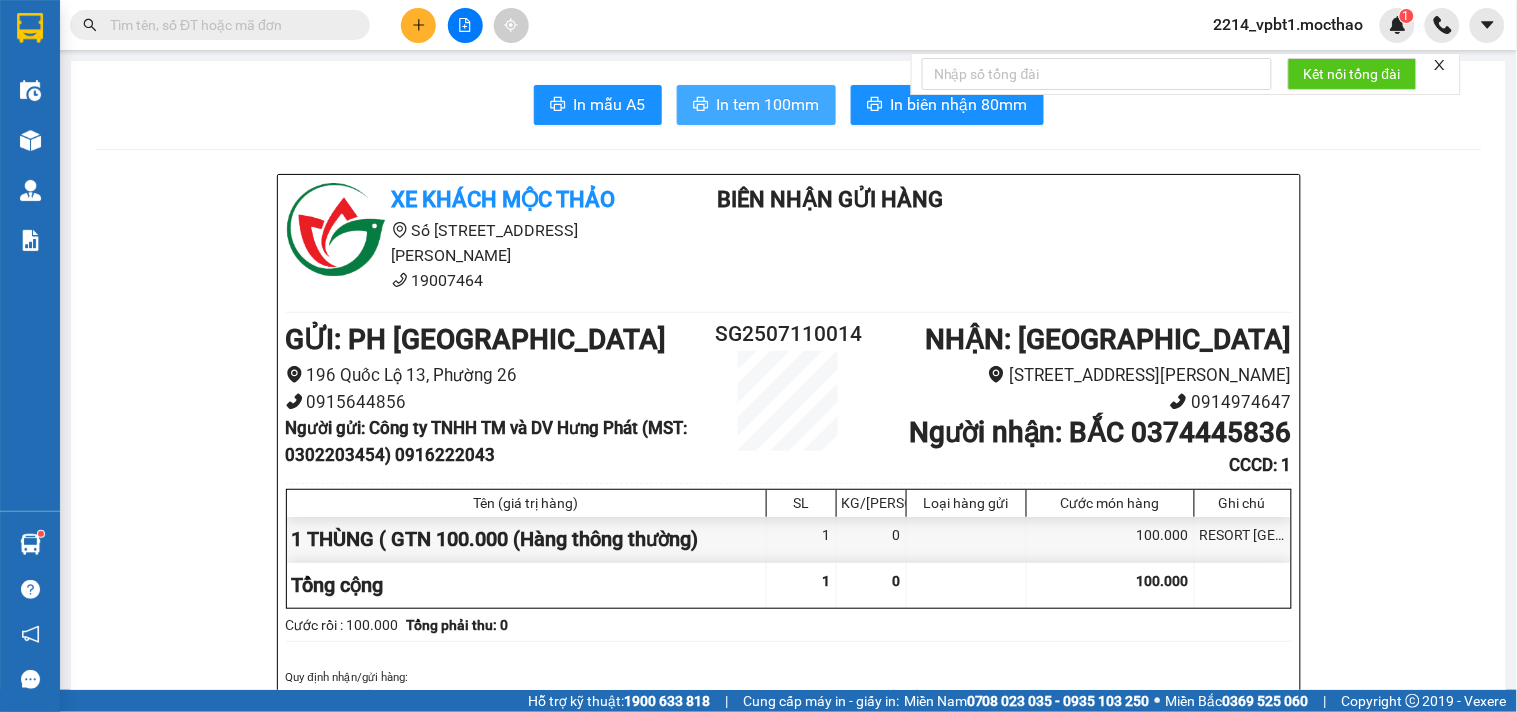 click on "In tem 100mm" at bounding box center [768, 104] 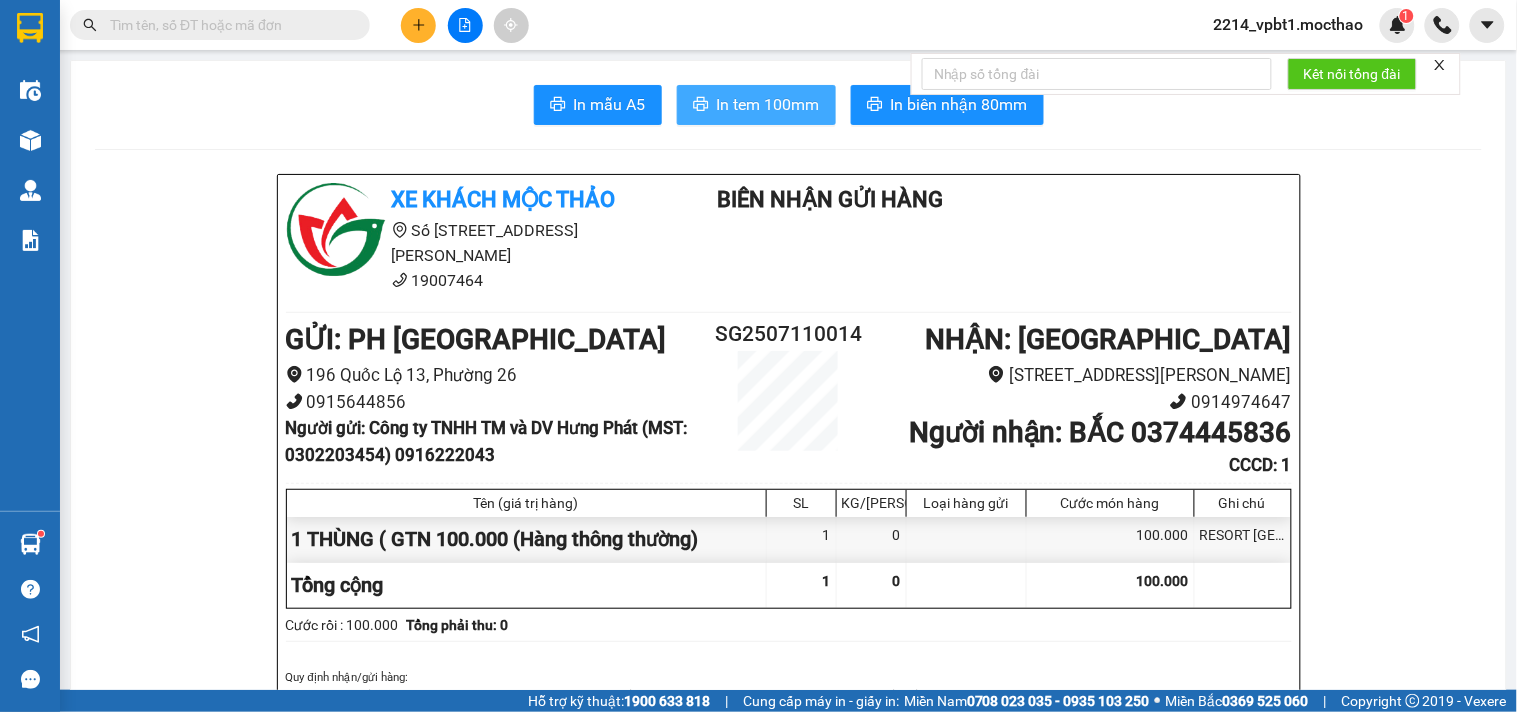scroll, scrollTop: 0, scrollLeft: 0, axis: both 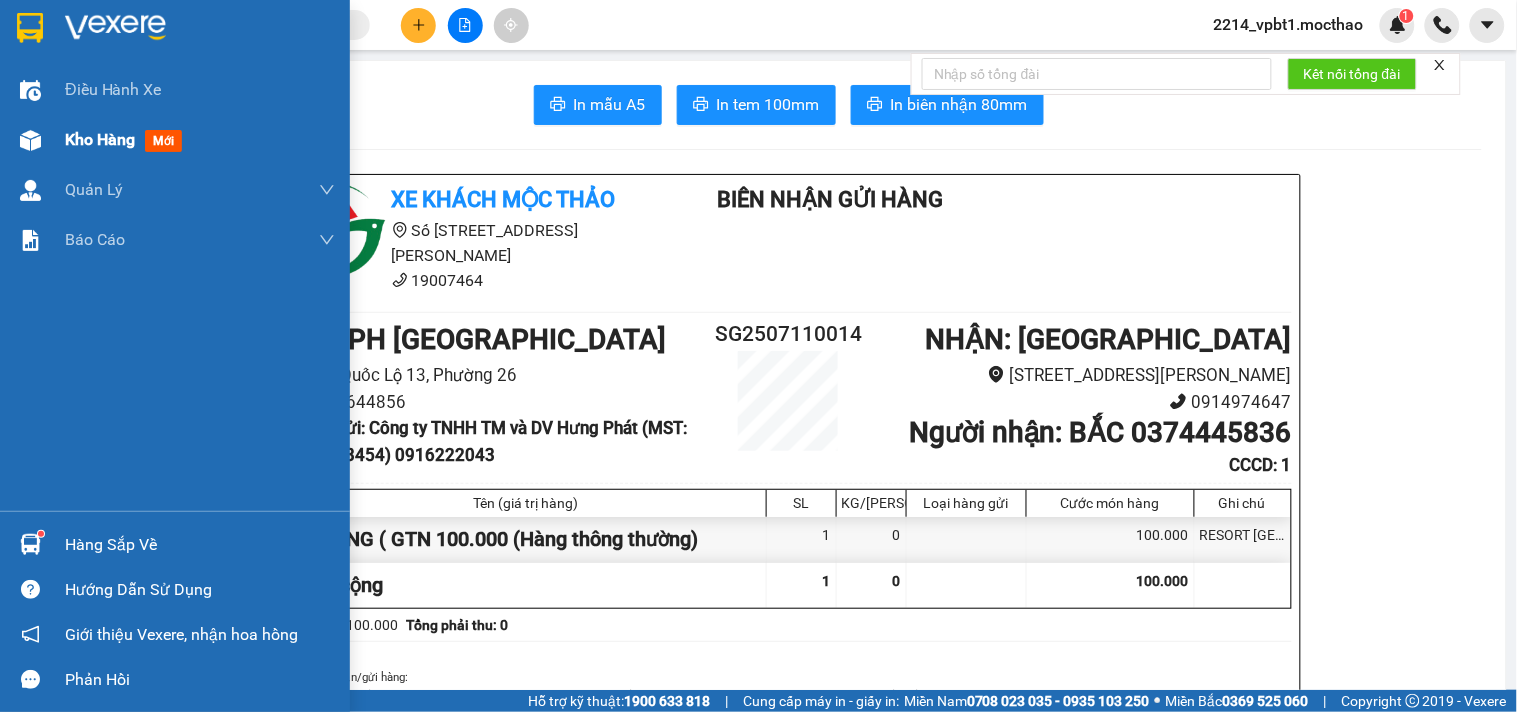 click on "Kho hàng" at bounding box center [100, 139] 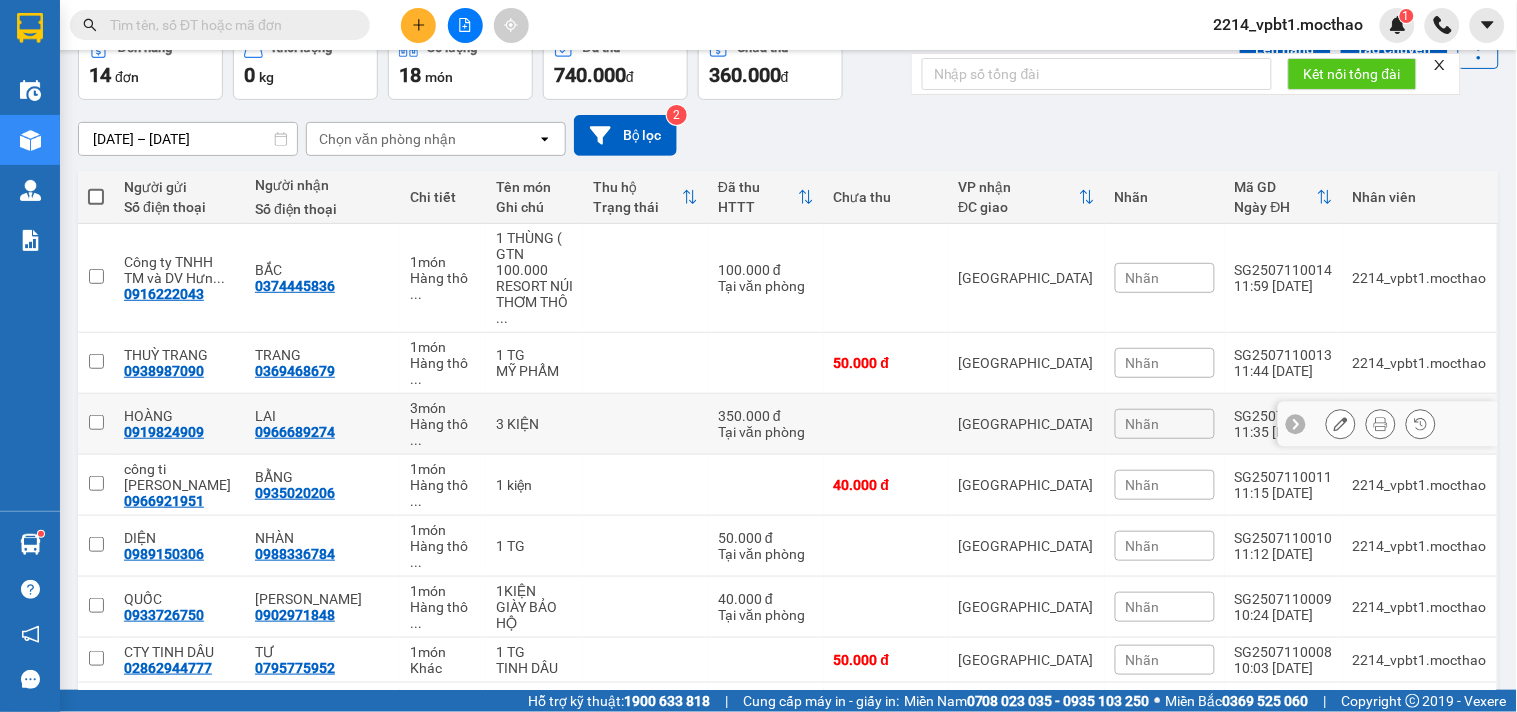 scroll, scrollTop: 0, scrollLeft: 0, axis: both 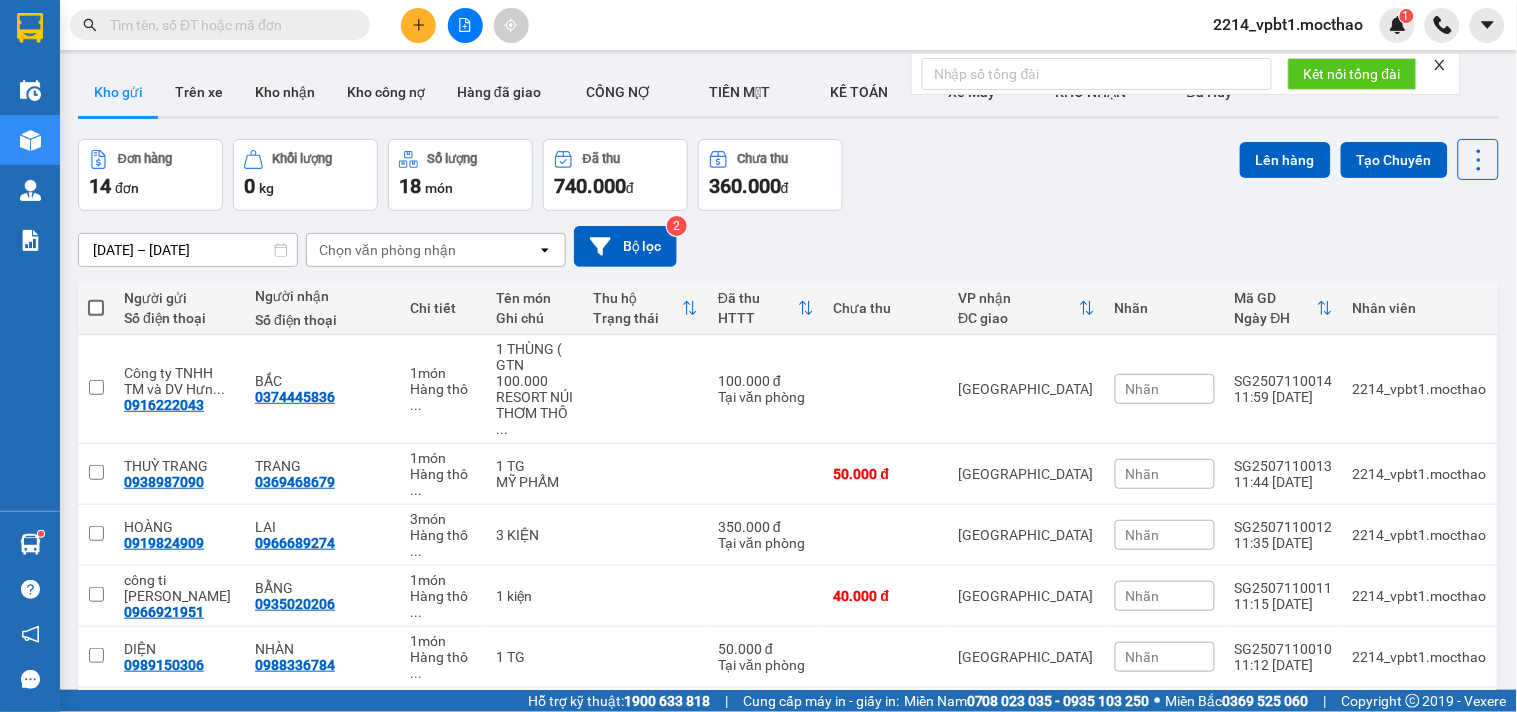 click at bounding box center [465, 25] 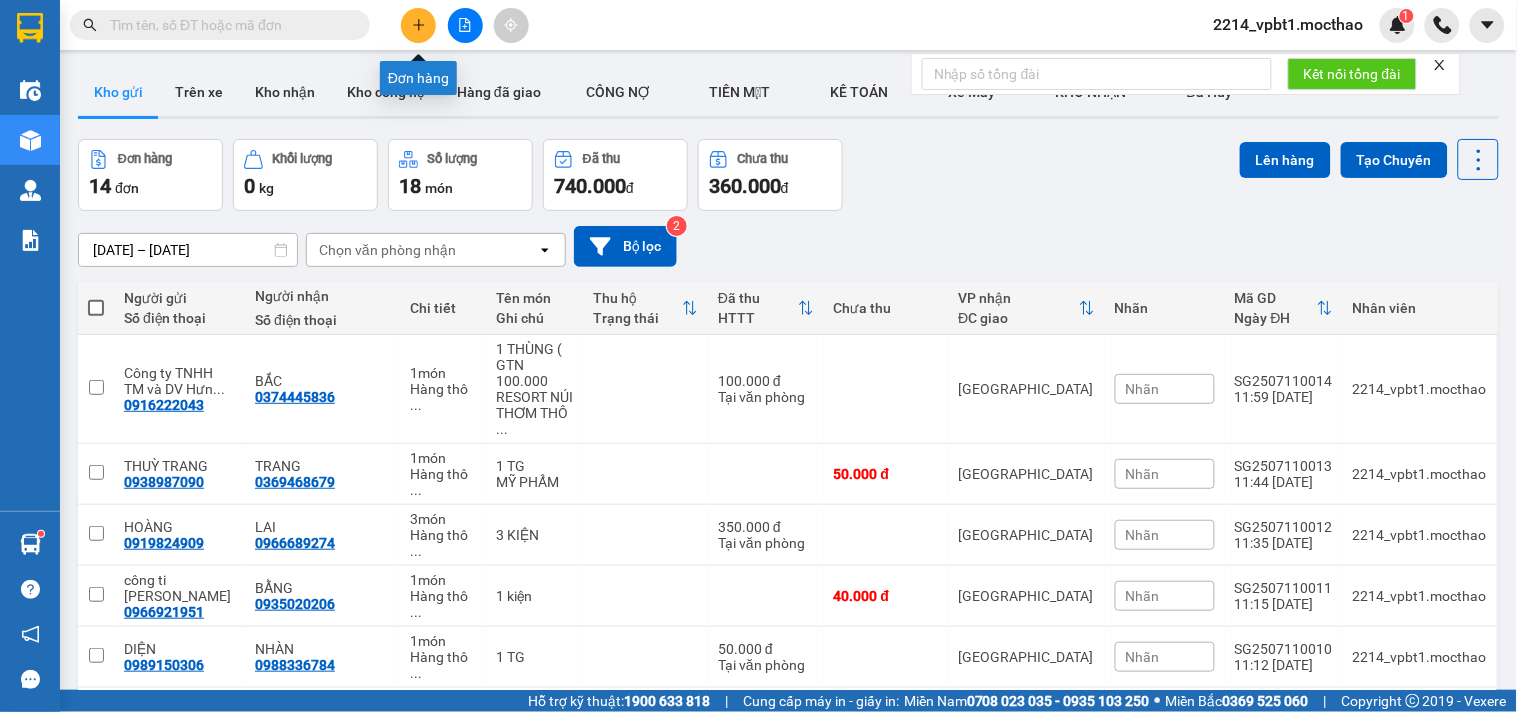 click 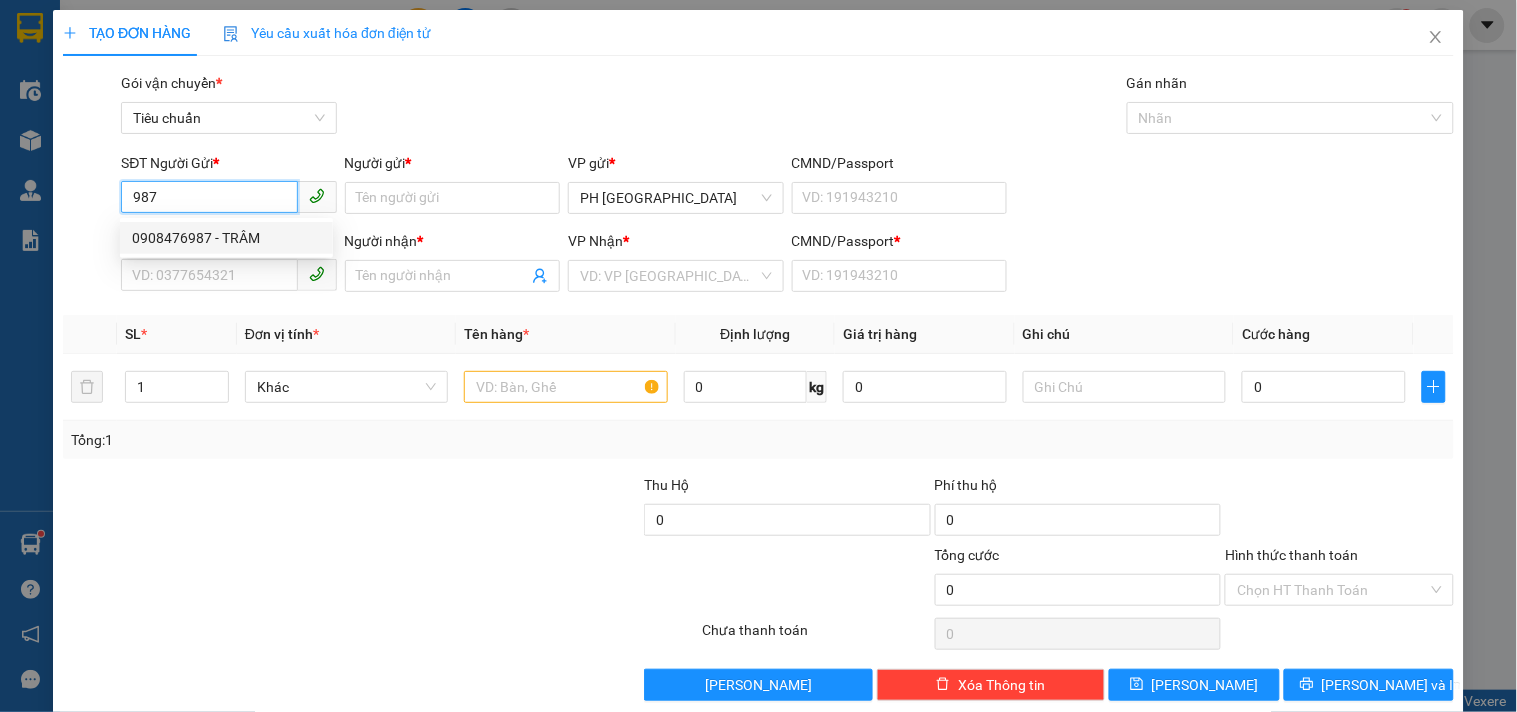 click on "0908476987 - TRÂM" at bounding box center (226, 238) 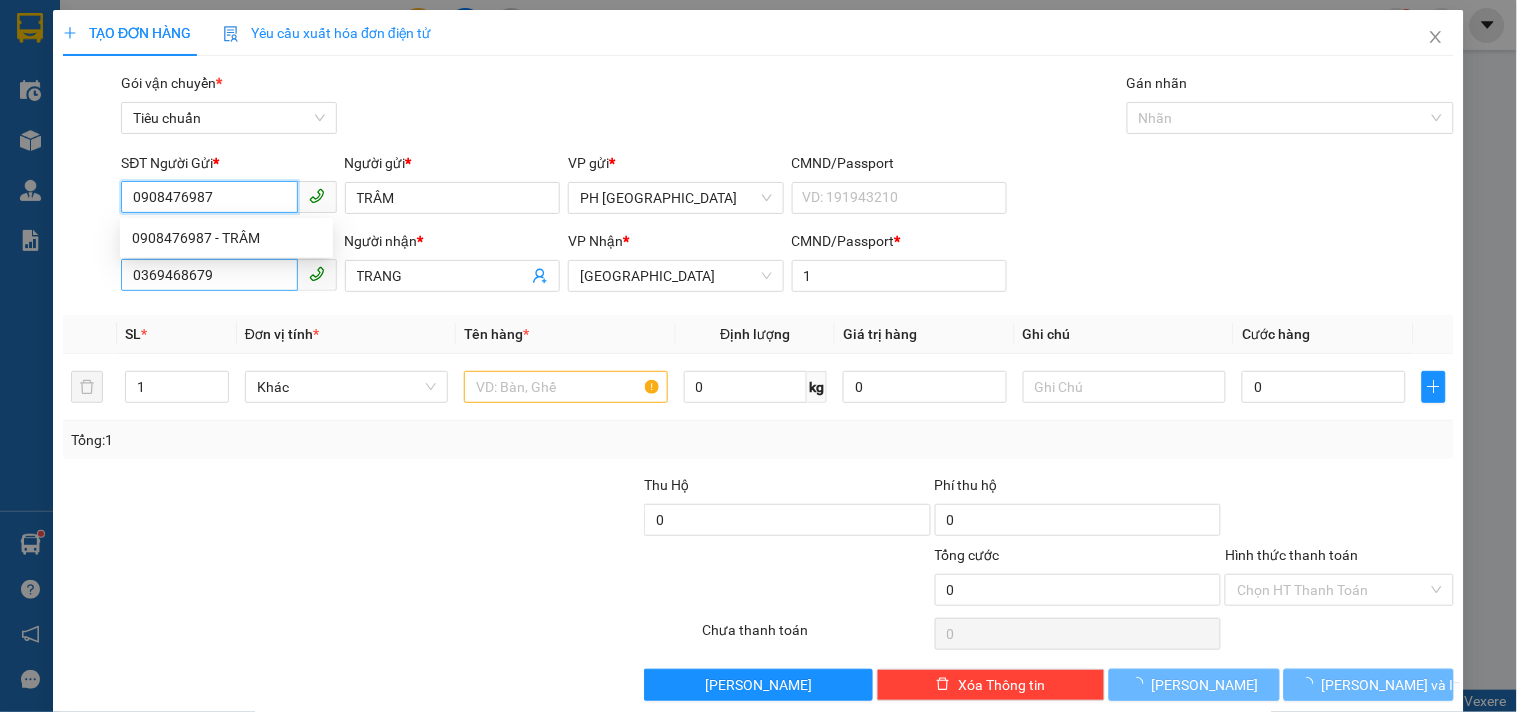 type on "170.000" 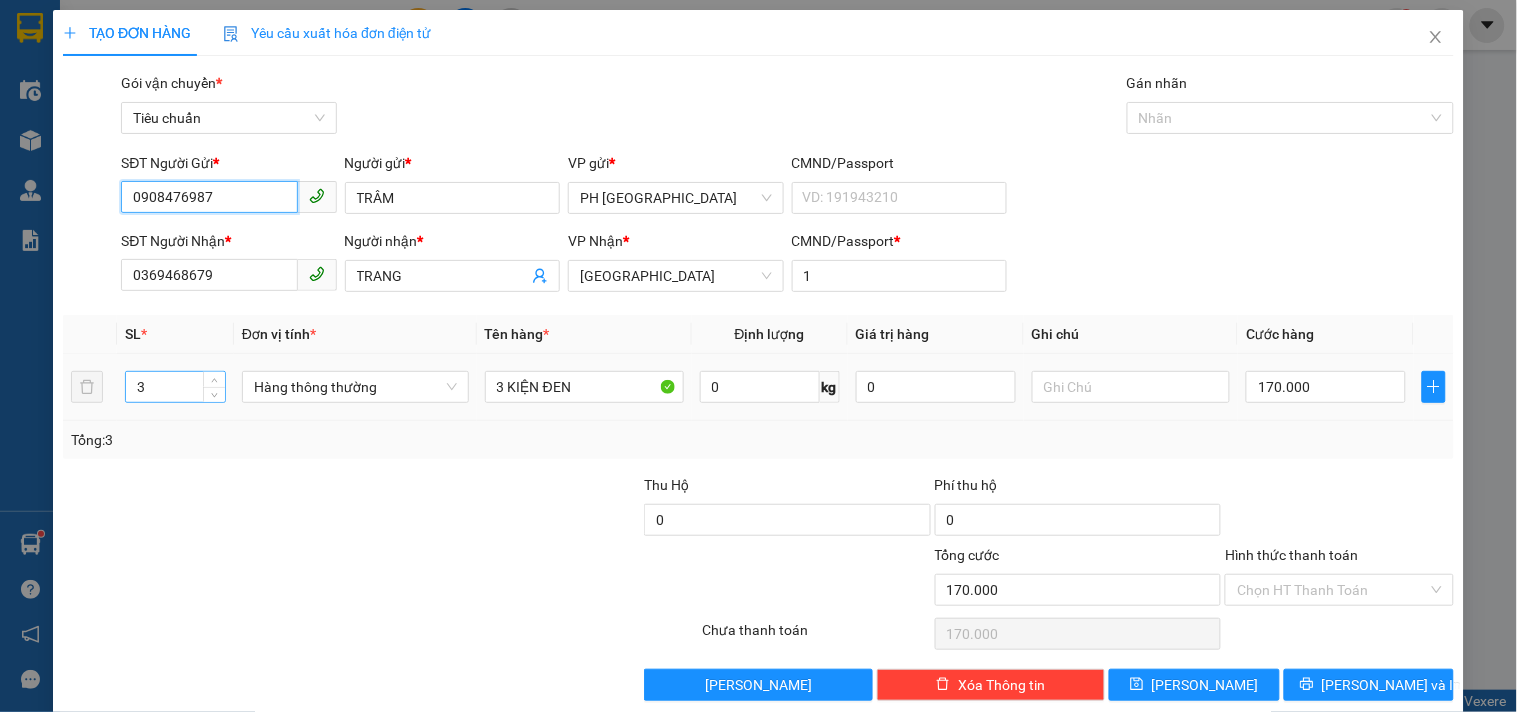 type on "0908476987" 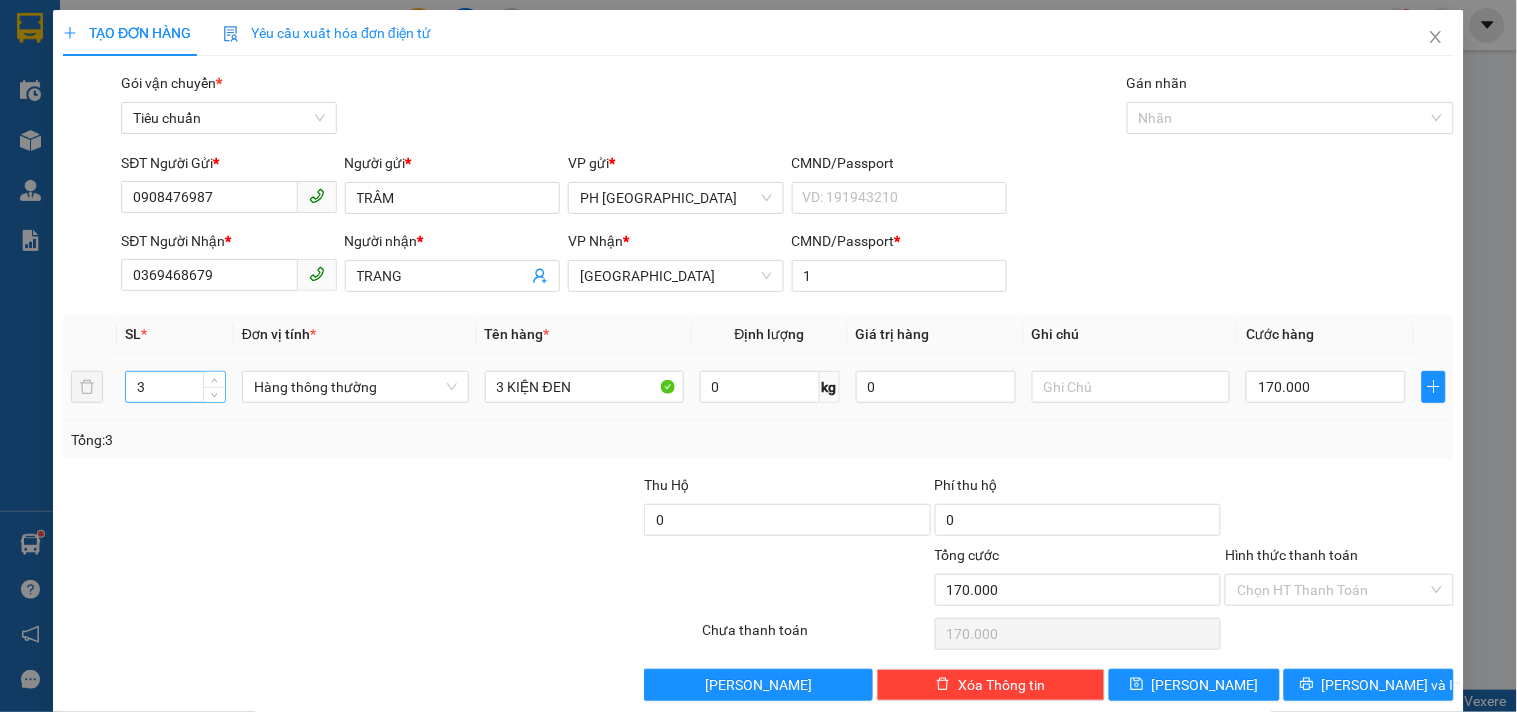 click on "3" at bounding box center [175, 387] 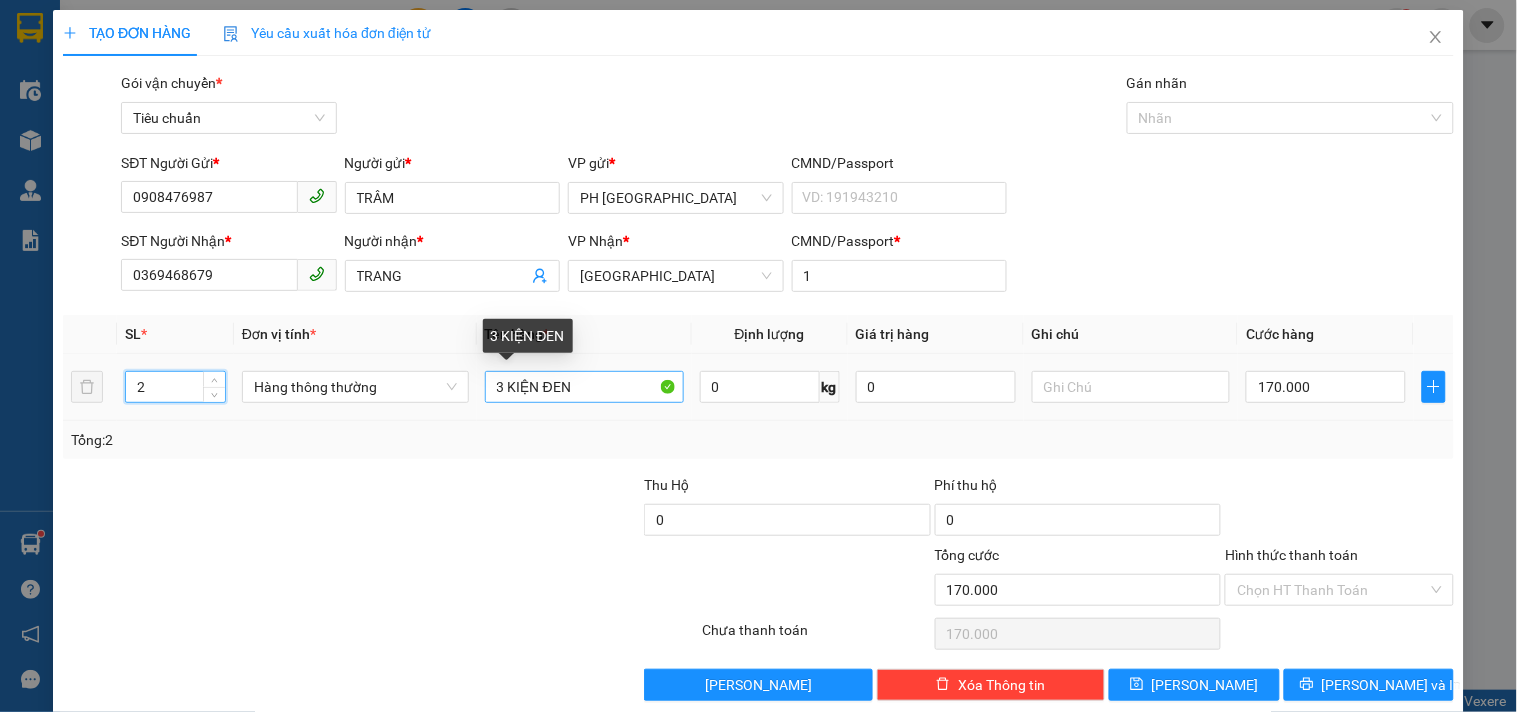 type on "2" 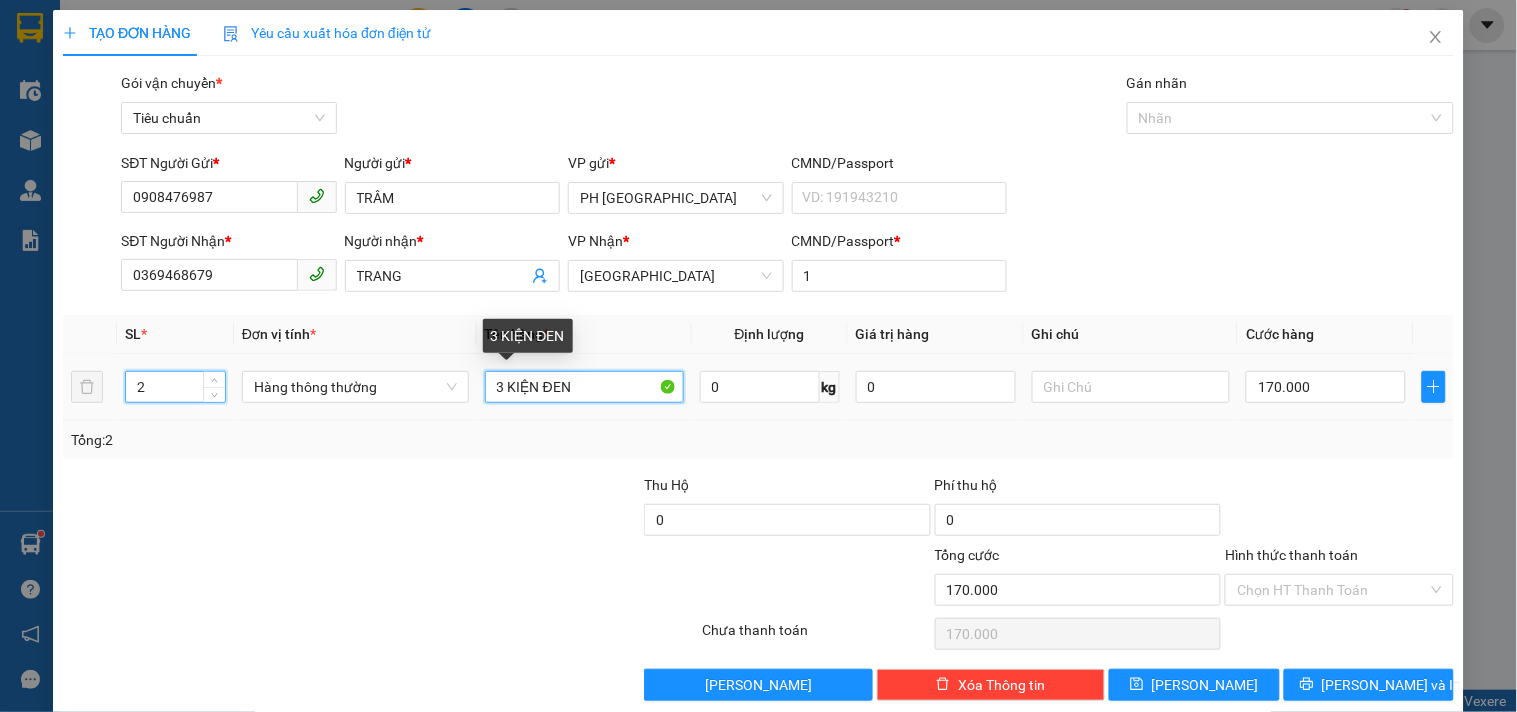 click on "3 KIỆN ĐEN" at bounding box center [584, 387] 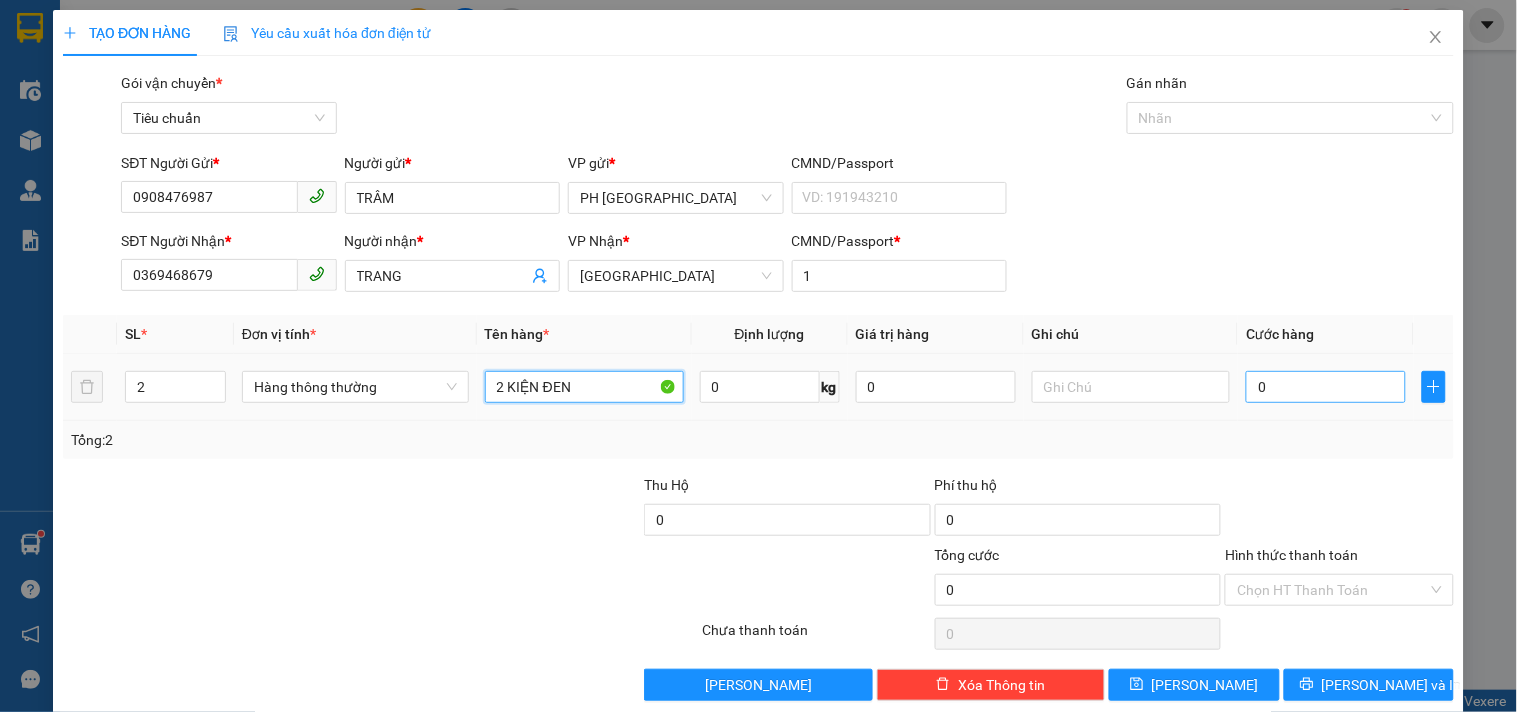 type on "2 KIỆN ĐEN" 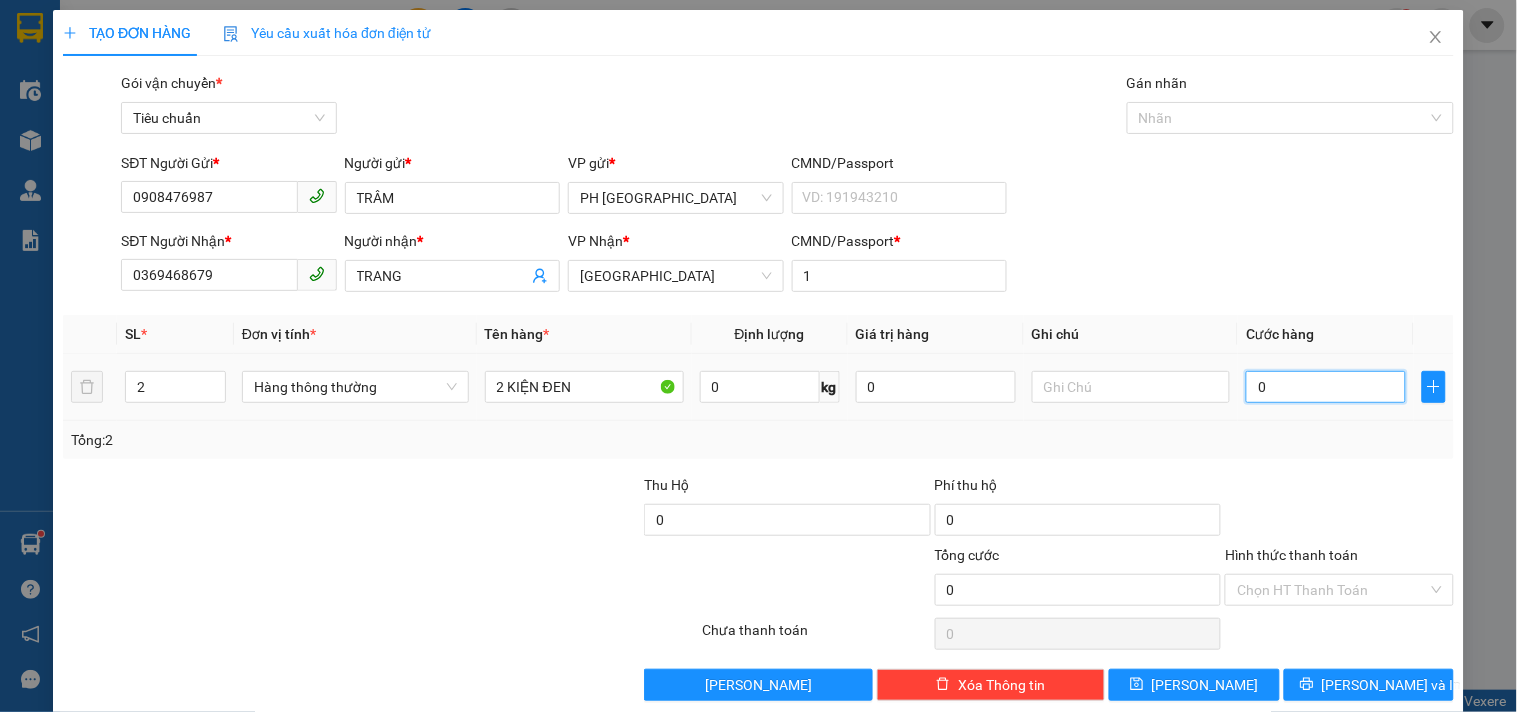 click on "0" at bounding box center [1326, 387] 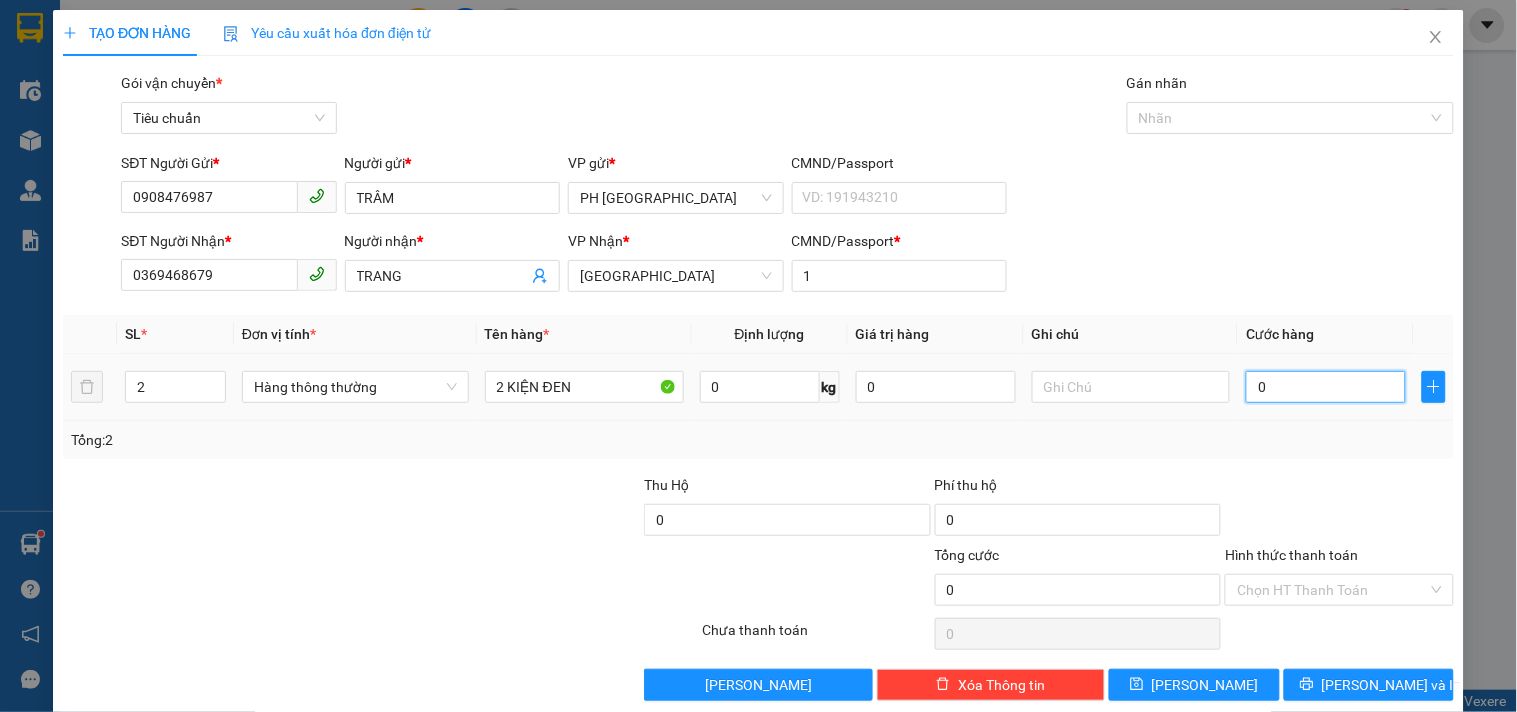 type on "1" 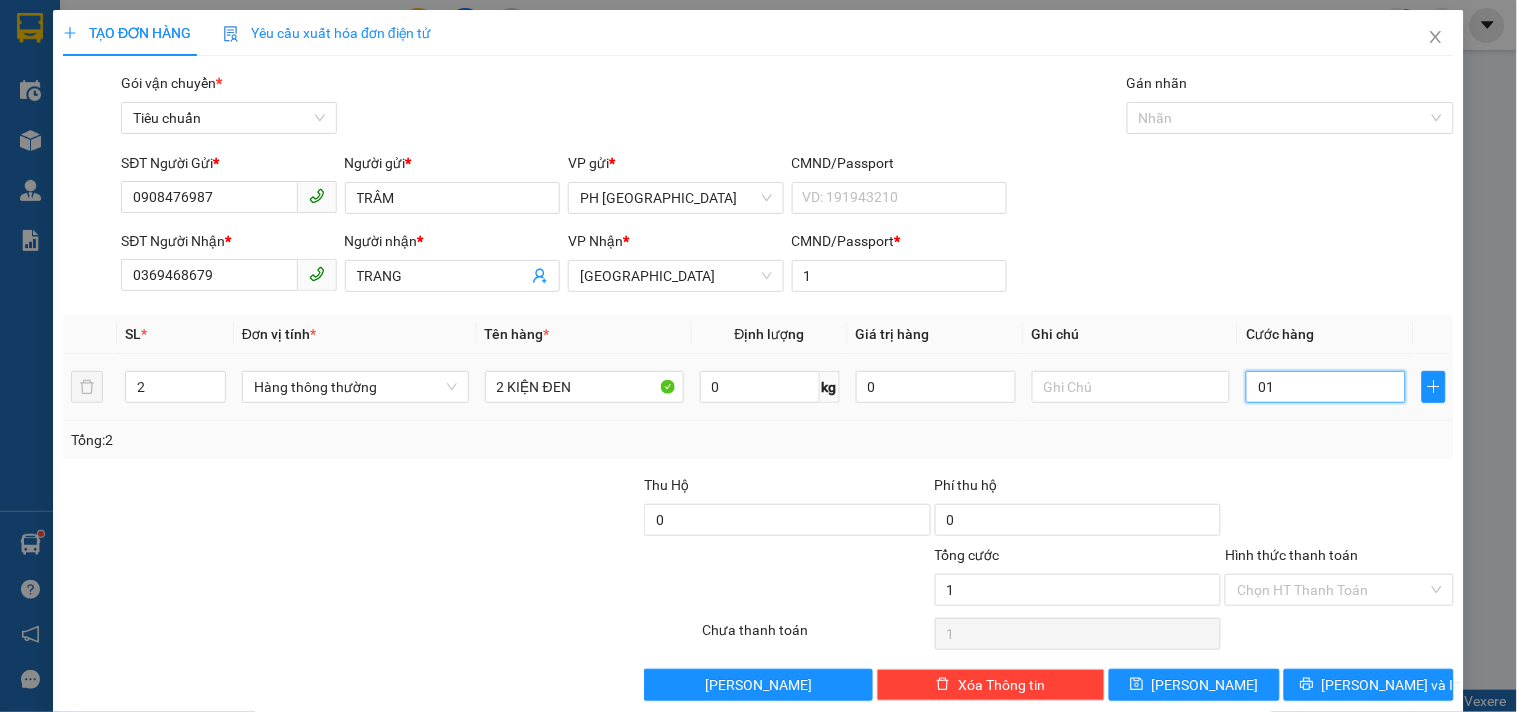type on "11" 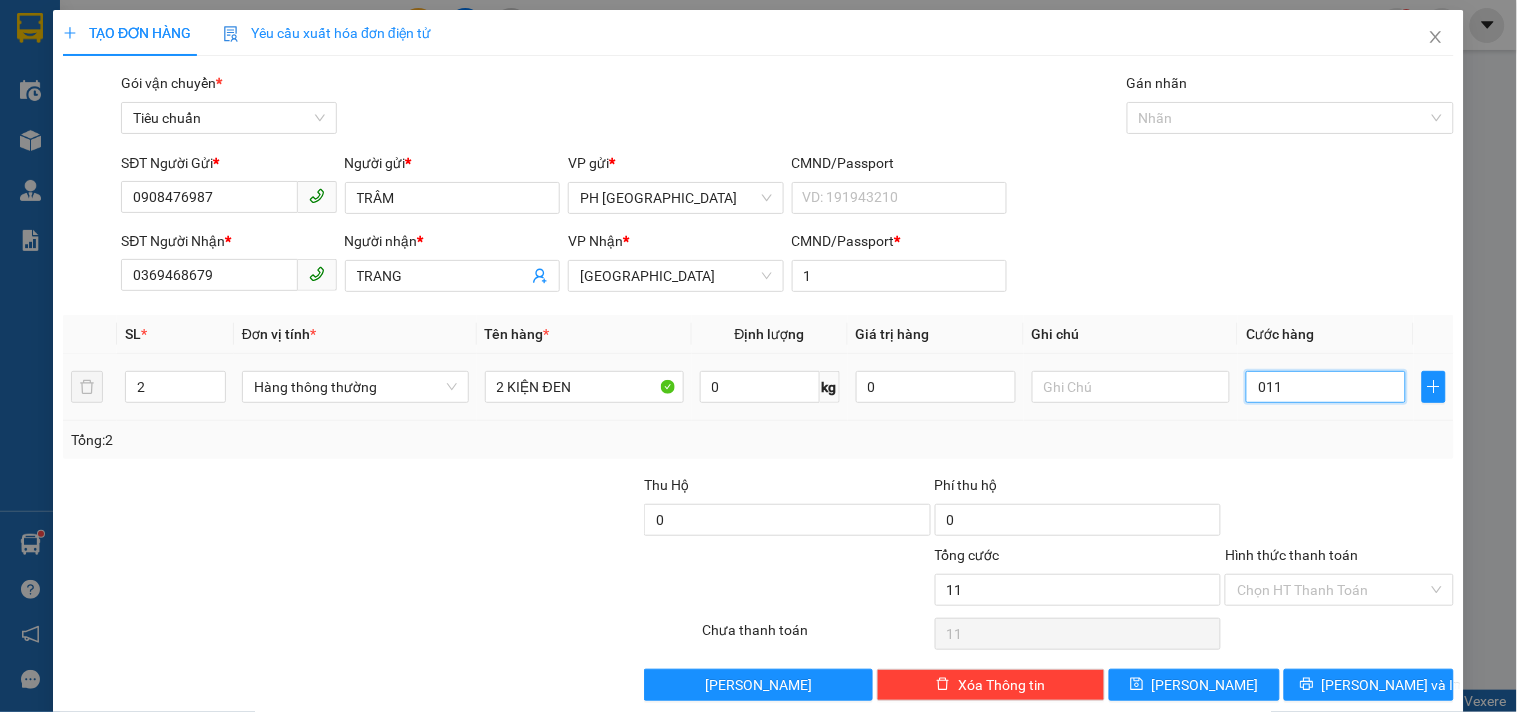 type on "110" 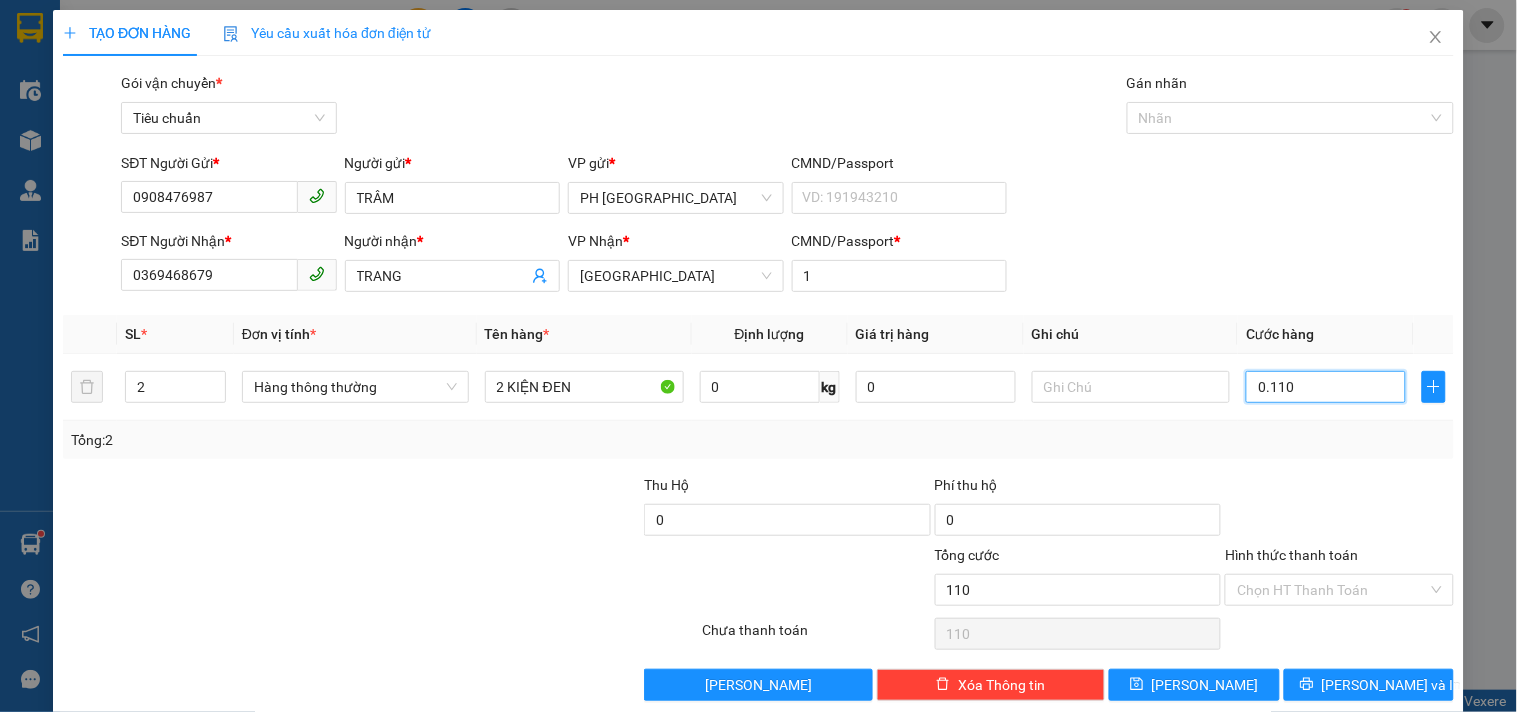 type on "0.110" 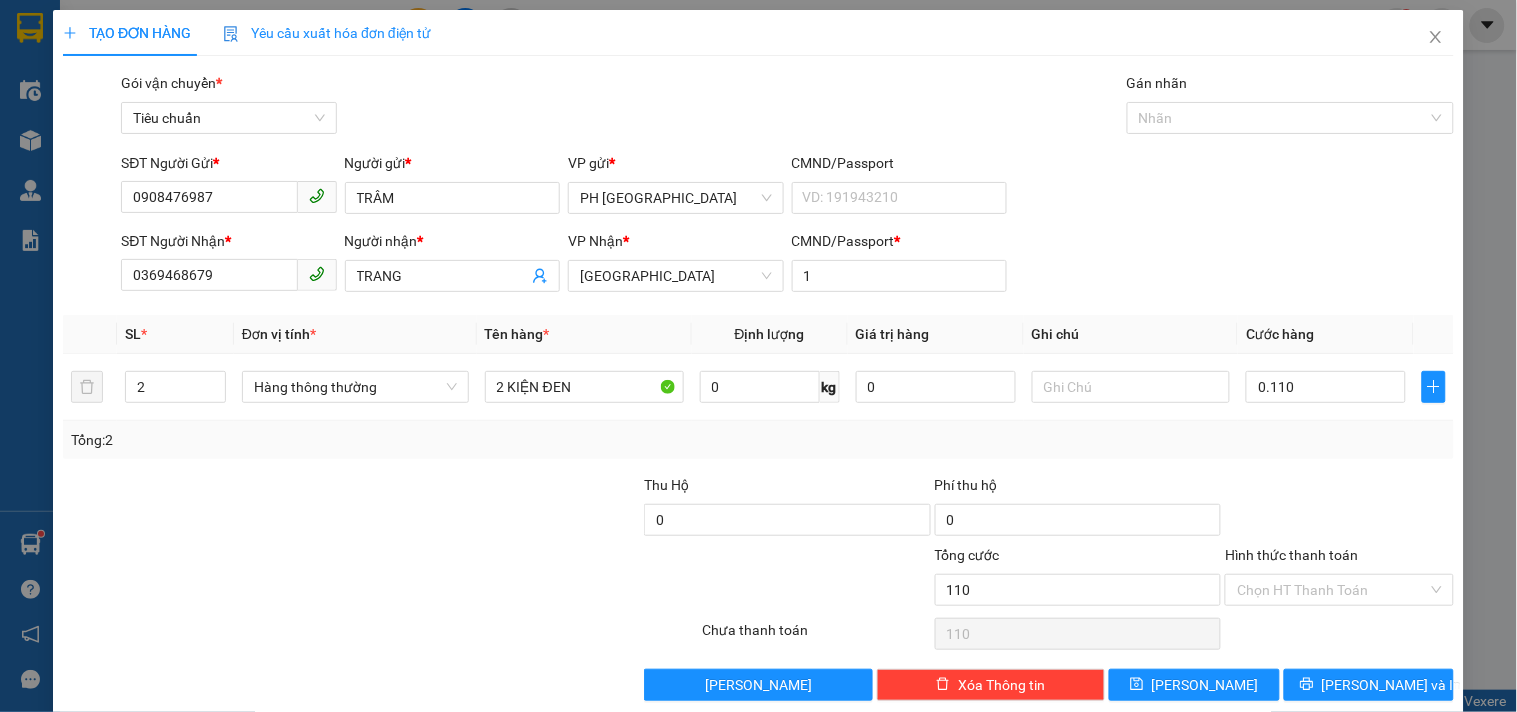 type on "110.000" 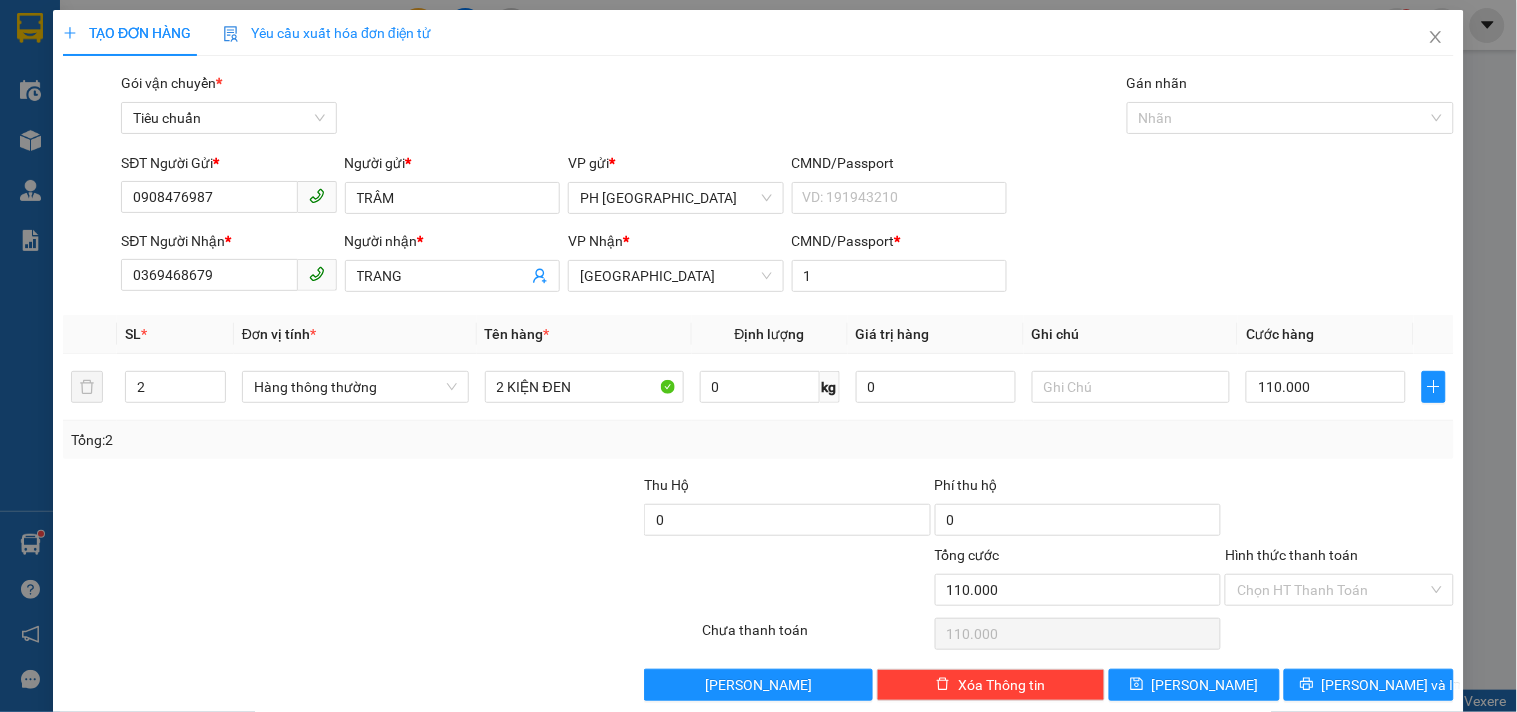 click on "Transit Pickup Surcharge Ids Transit Deliver Surcharge Ids Transit Deliver Surcharge Transit Deliver Surcharge Gói vận chuyển  * Tiêu chuẩn Gán nhãn   Nhãn SĐT Người Gửi  * 0908476987 Người gửi  * TRÂM VP gửi  * PH Sài Gòn CMND/Passport VD: 191943210 SĐT Người Nhận  * 0369468679 Người nhận  * TRANG VP Nhận  * Tuy Hòa CMND/Passport  * 1 SL  * Đơn vị tính  * Tên hàng  * Định lượng Giá trị hàng Ghi chú Cước hàng                   2 Hàng thông thường 2 KIỆN ĐEN 0 kg 0 110.000 Tổng:  2 Thu Hộ 0 Phí thu hộ 0 Tổng cước 110.000 Hình thức thanh toán Chọn HT Thanh Toán Số tiền thu trước 0 Chưa thanh toán 110.000 Chọn HT Thanh Toán Lưu nháp Xóa Thông tin Lưu Lưu và In 2 KIỆN ĐEN" at bounding box center (758, 386) 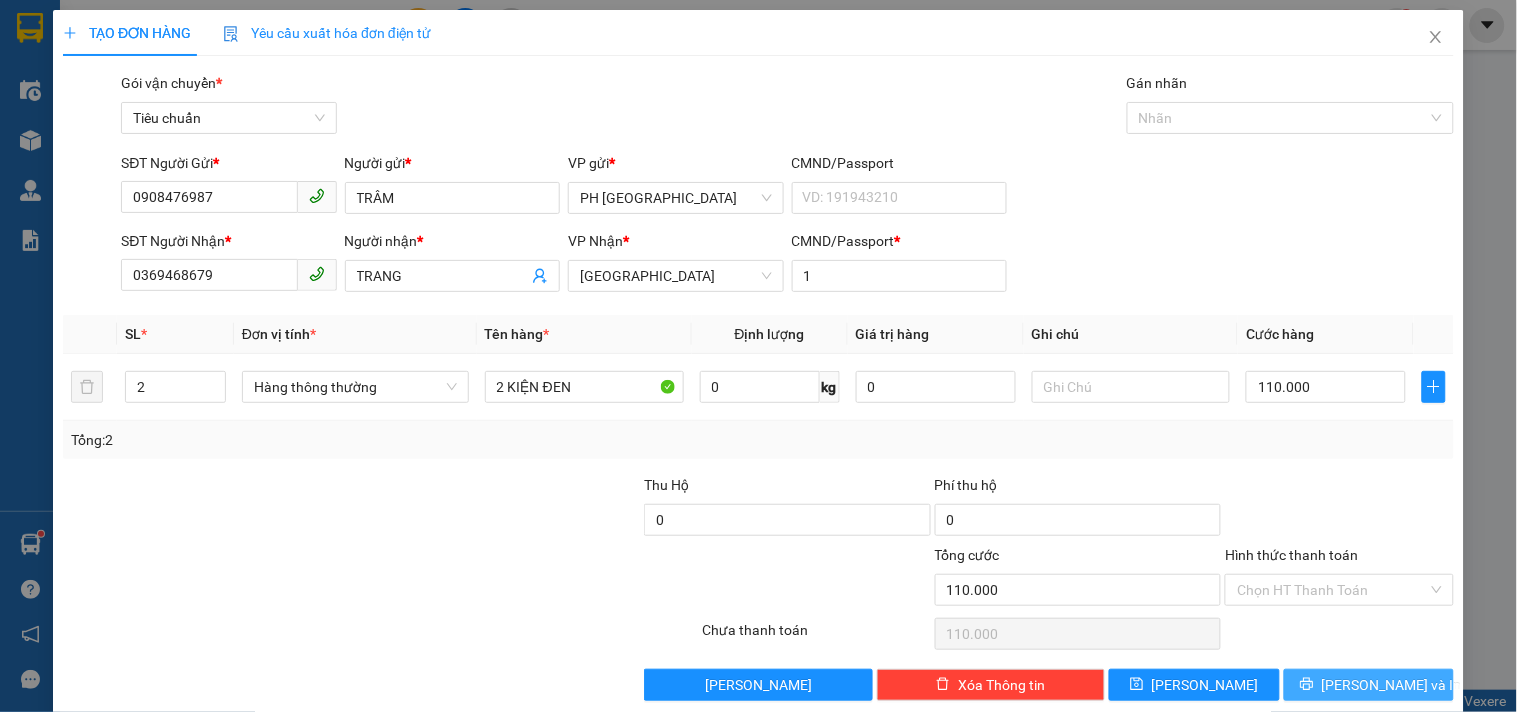 click on "[PERSON_NAME] và In" at bounding box center [1369, 685] 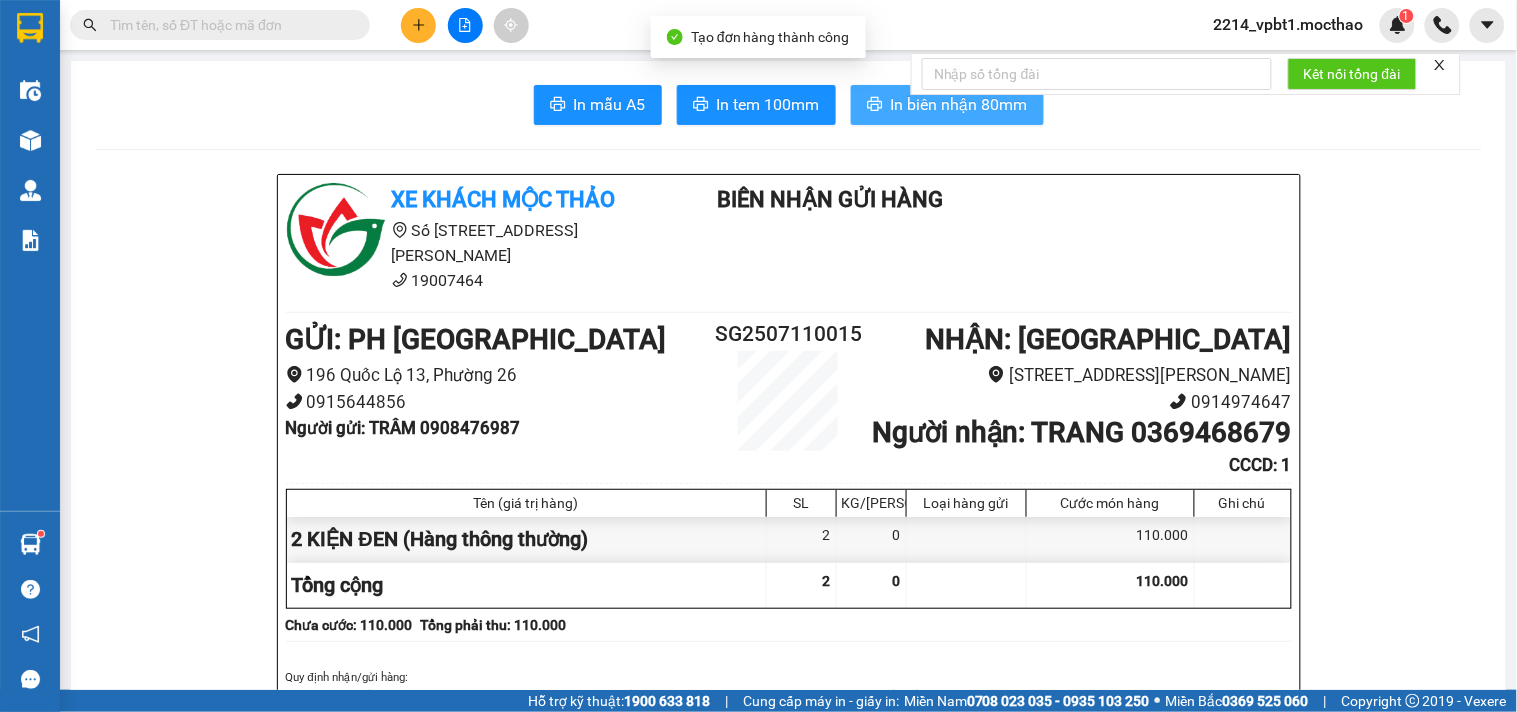 click on "In biên nhận 80mm" at bounding box center (959, 104) 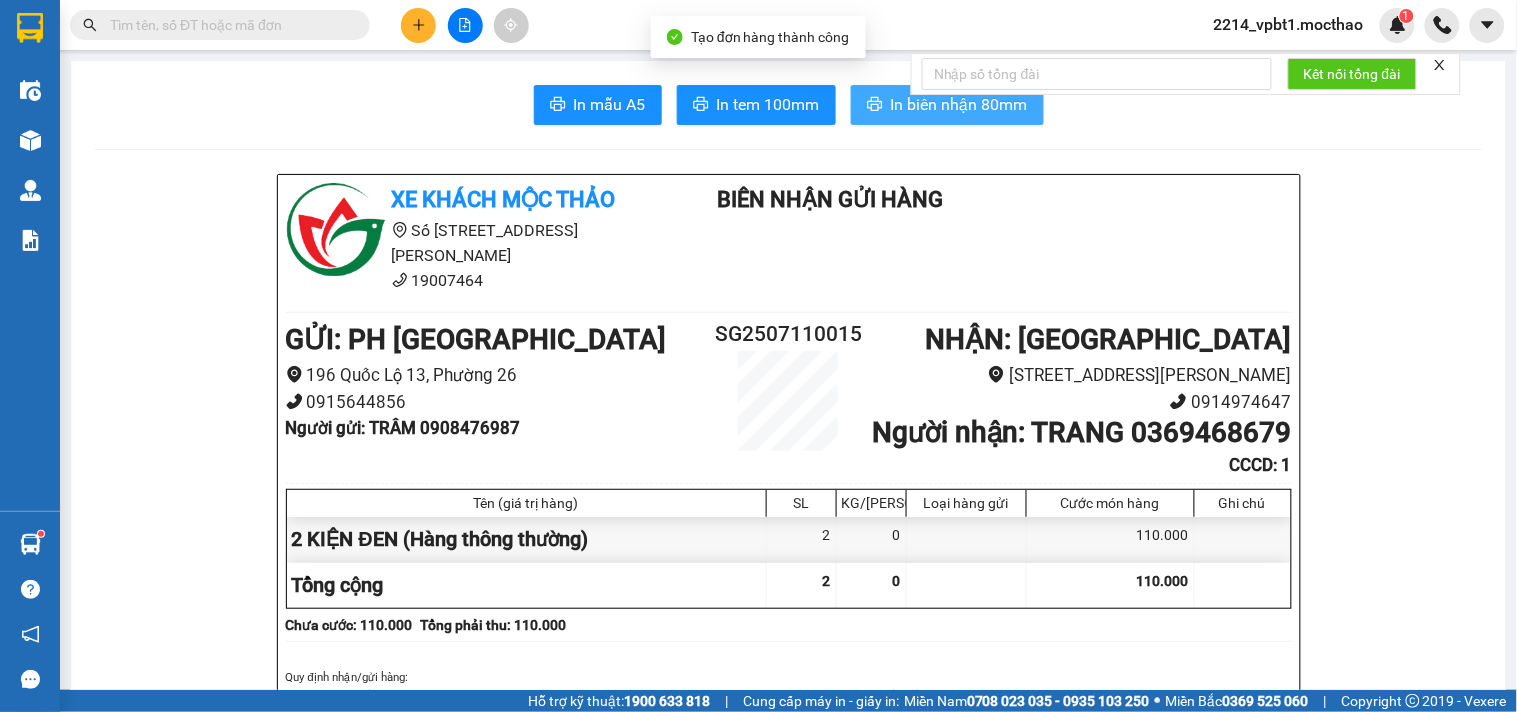 scroll, scrollTop: 0, scrollLeft: 0, axis: both 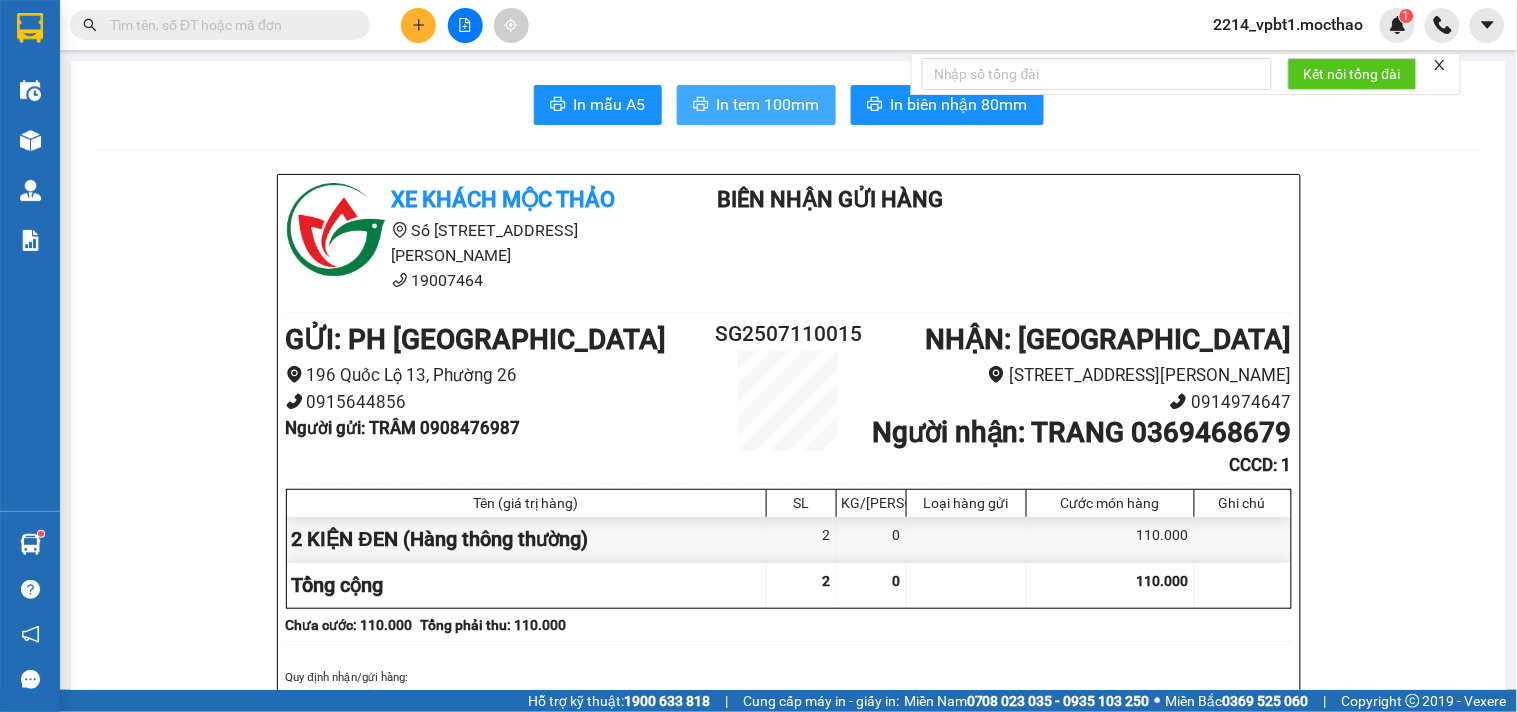 click on "In tem 100mm" at bounding box center [768, 104] 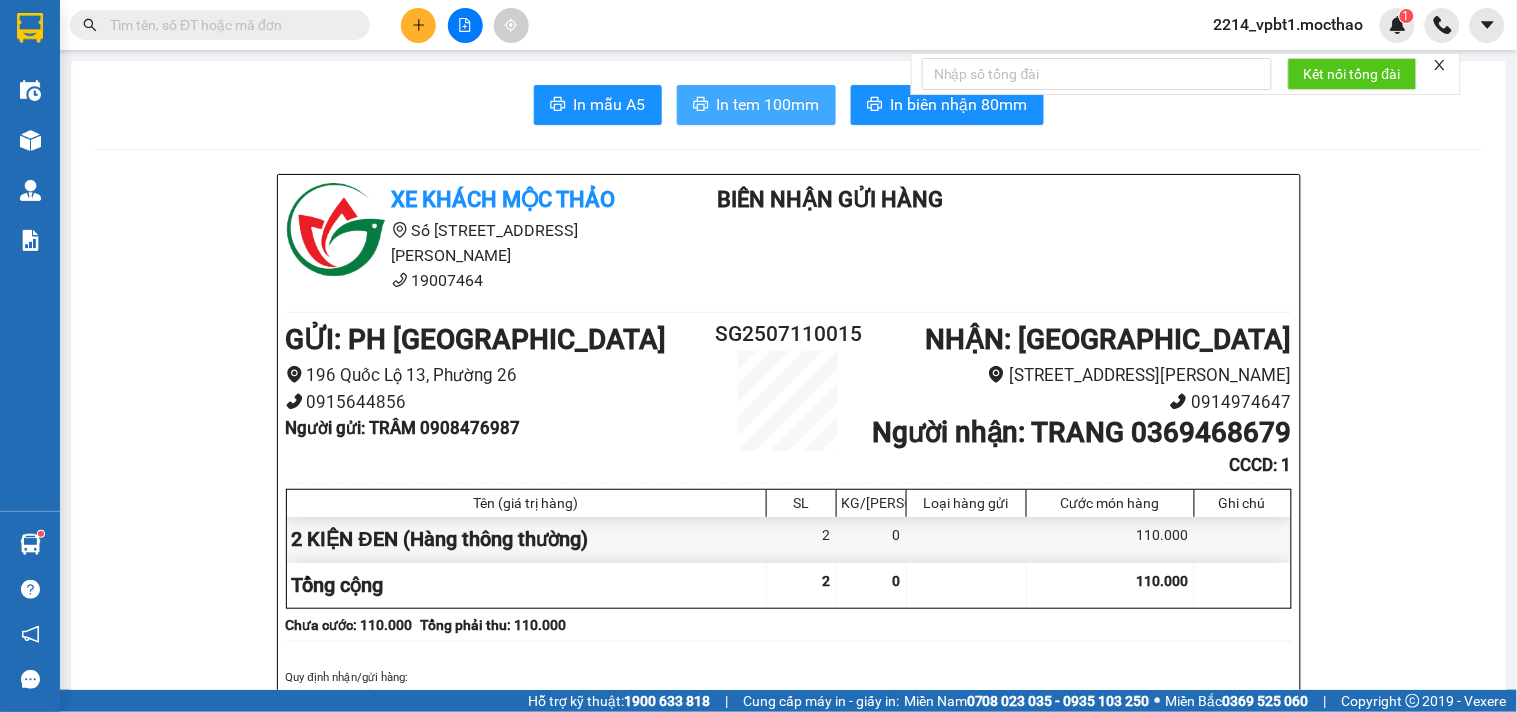 scroll, scrollTop: 0, scrollLeft: 0, axis: both 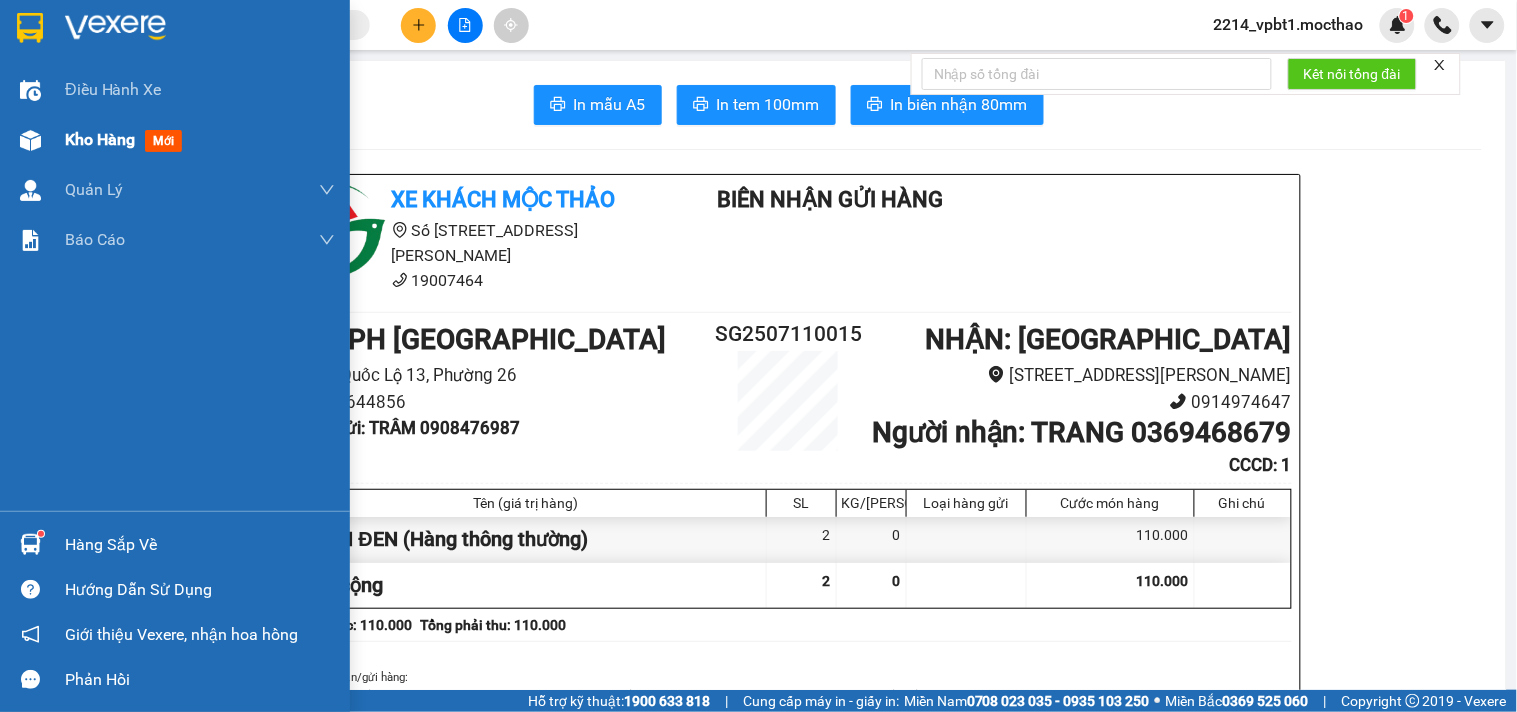 click on "Kho hàng" at bounding box center (100, 139) 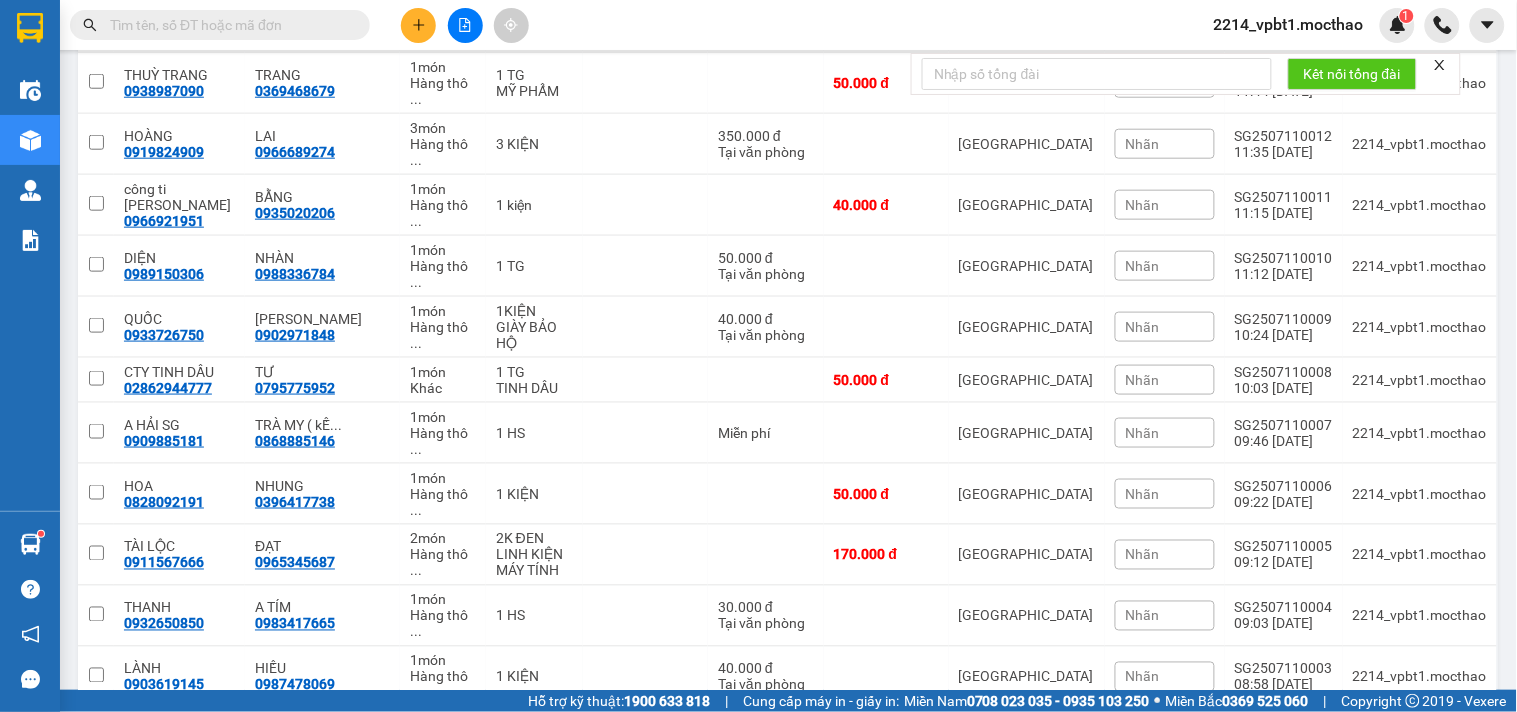 scroll, scrollTop: 0, scrollLeft: 0, axis: both 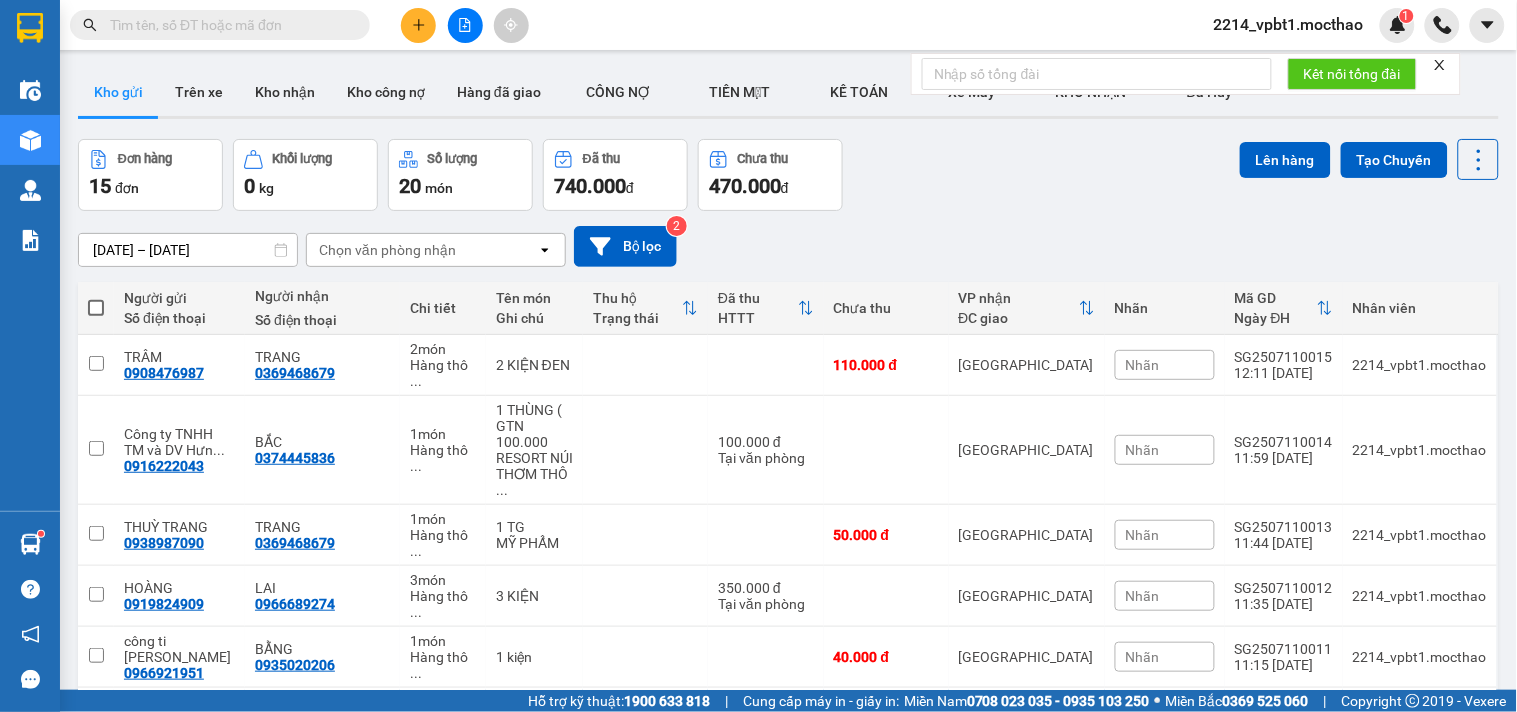 click at bounding box center [418, 25] 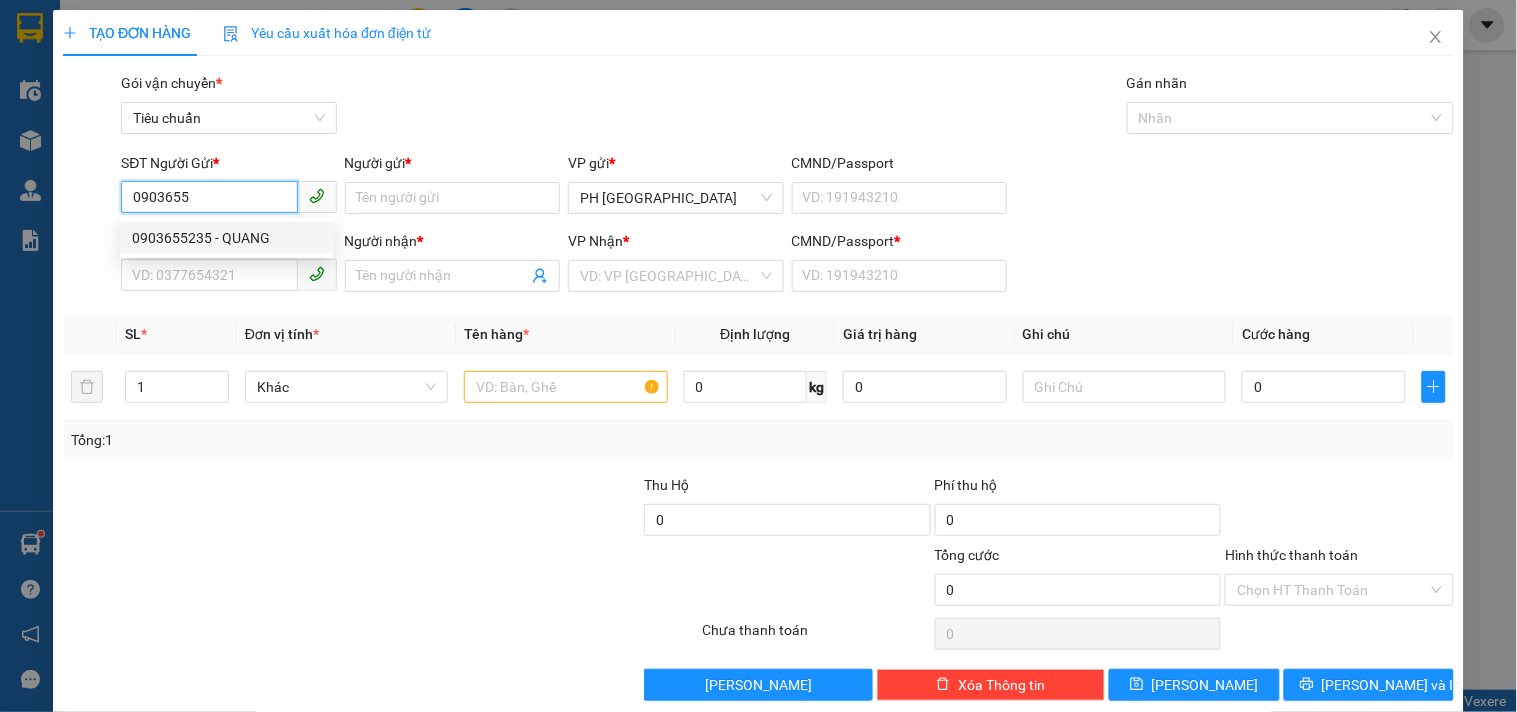 click on "0903655235 - QUANG" at bounding box center [226, 238] 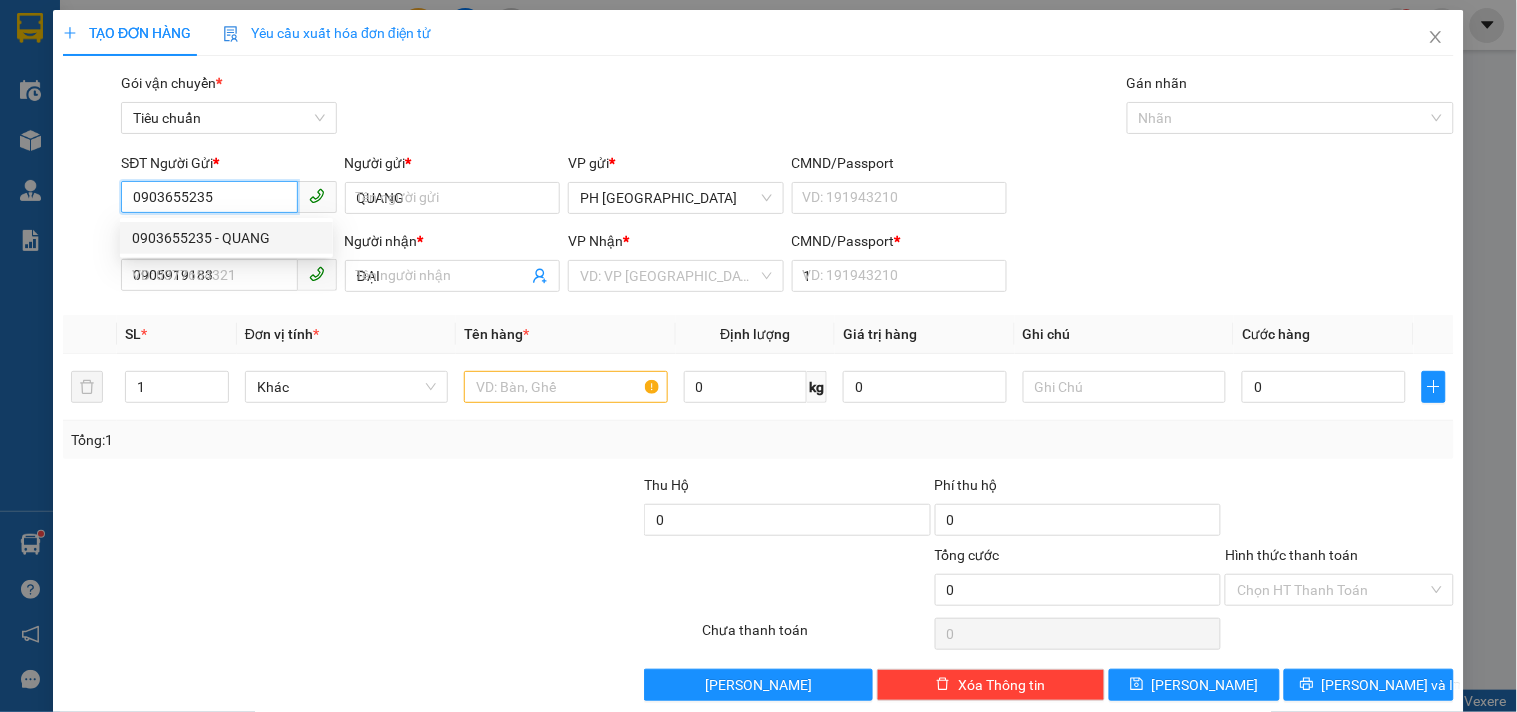 type on "30.000" 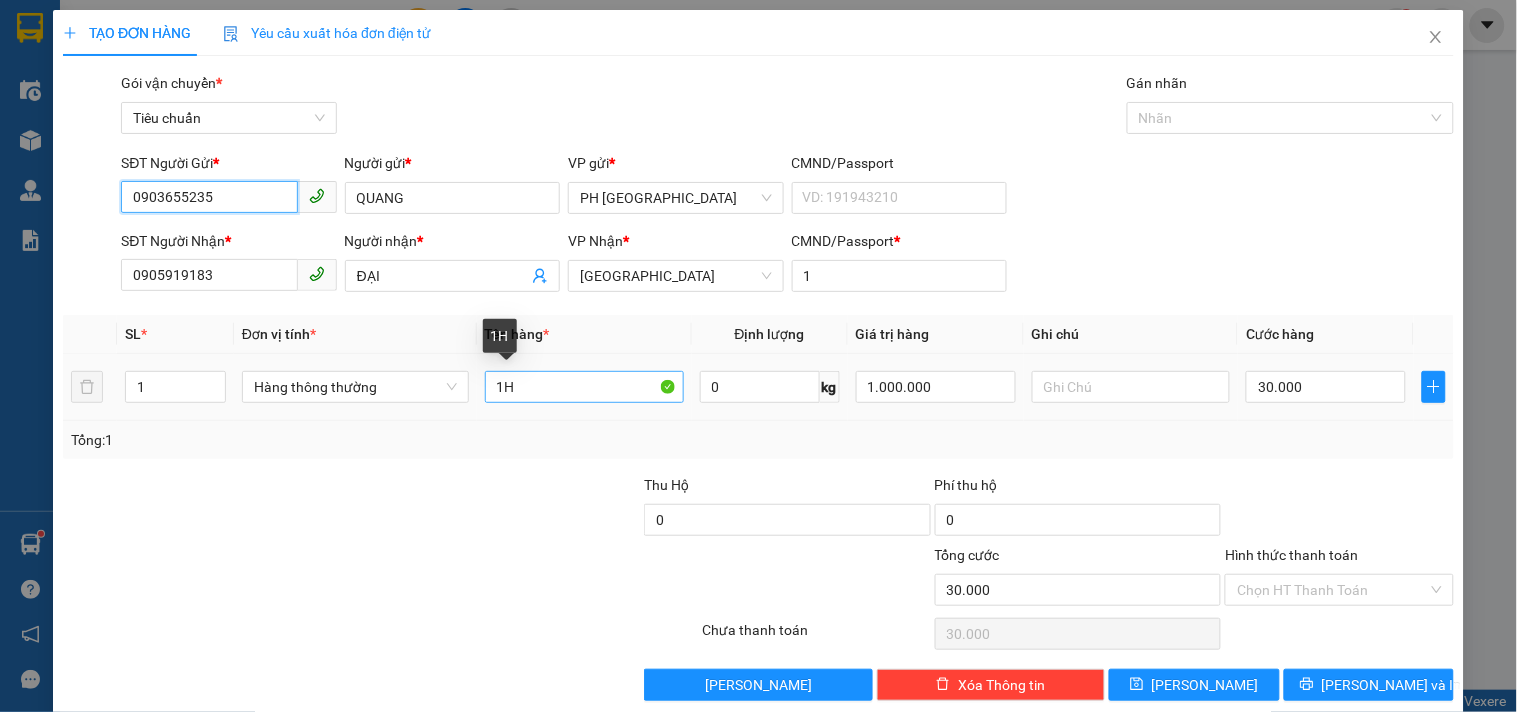 type on "0903655235" 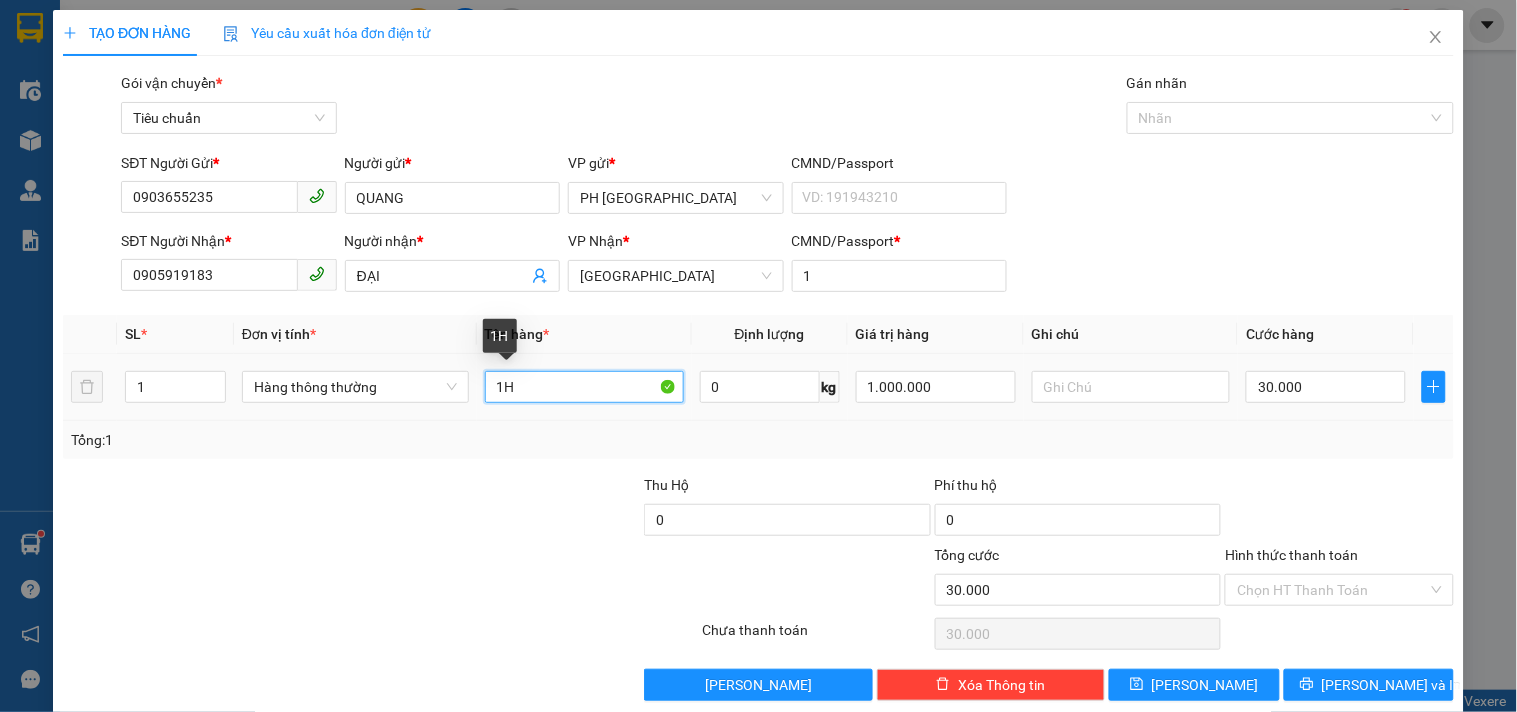 drag, startPoint x: 503, startPoint y: 390, endPoint x: 547, endPoint y: 402, distance: 45.607018 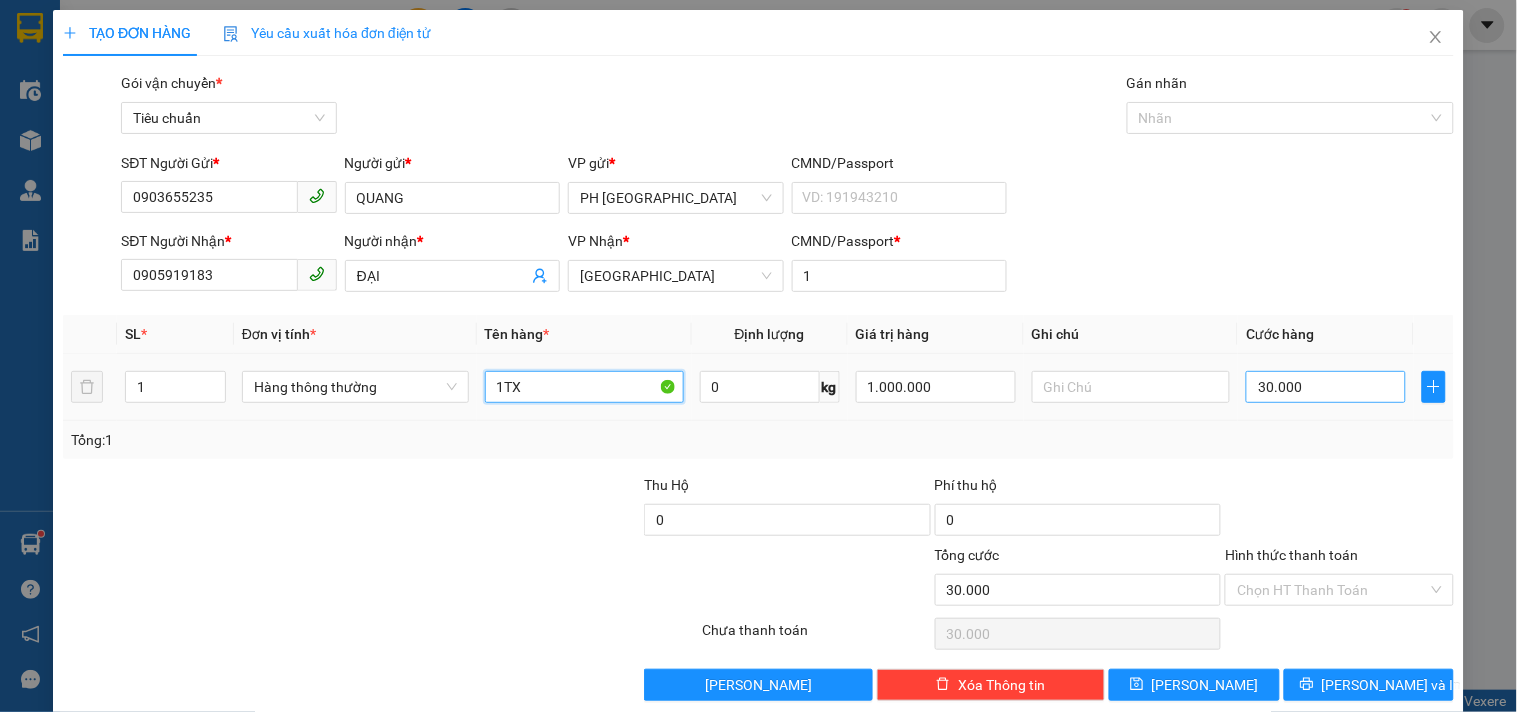type on "1TX" 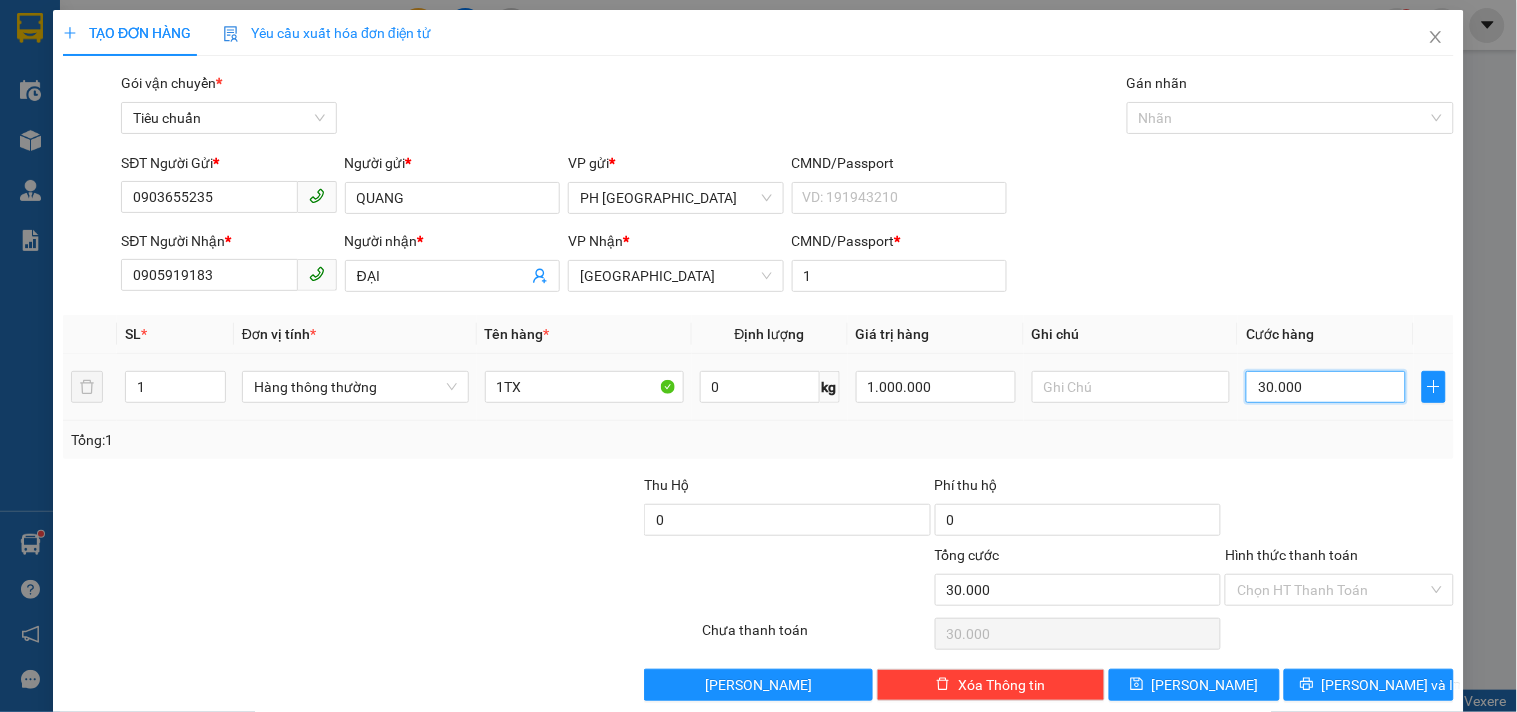drag, startPoint x: 1311, startPoint y: 393, endPoint x: 1270, endPoint y: 403, distance: 42.201897 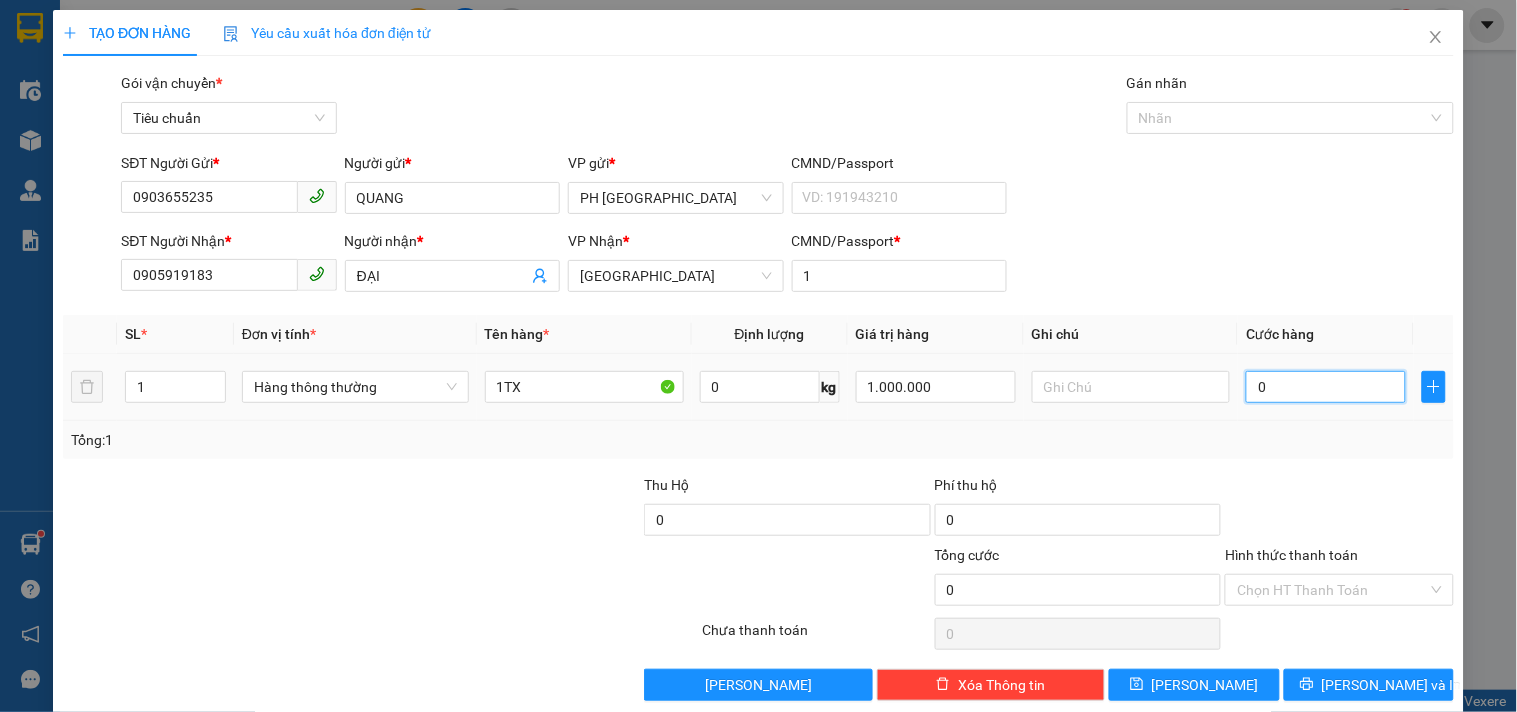type on "4" 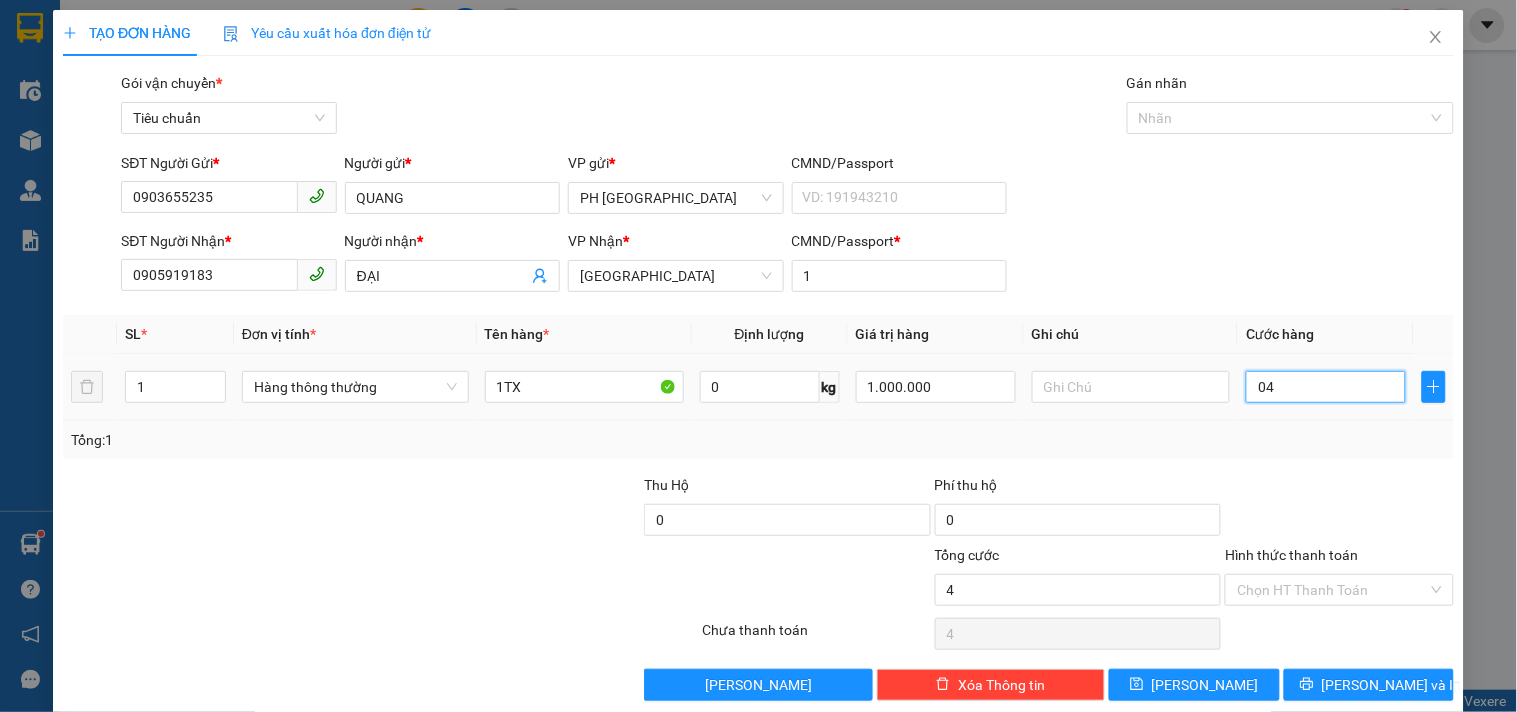 type on "40" 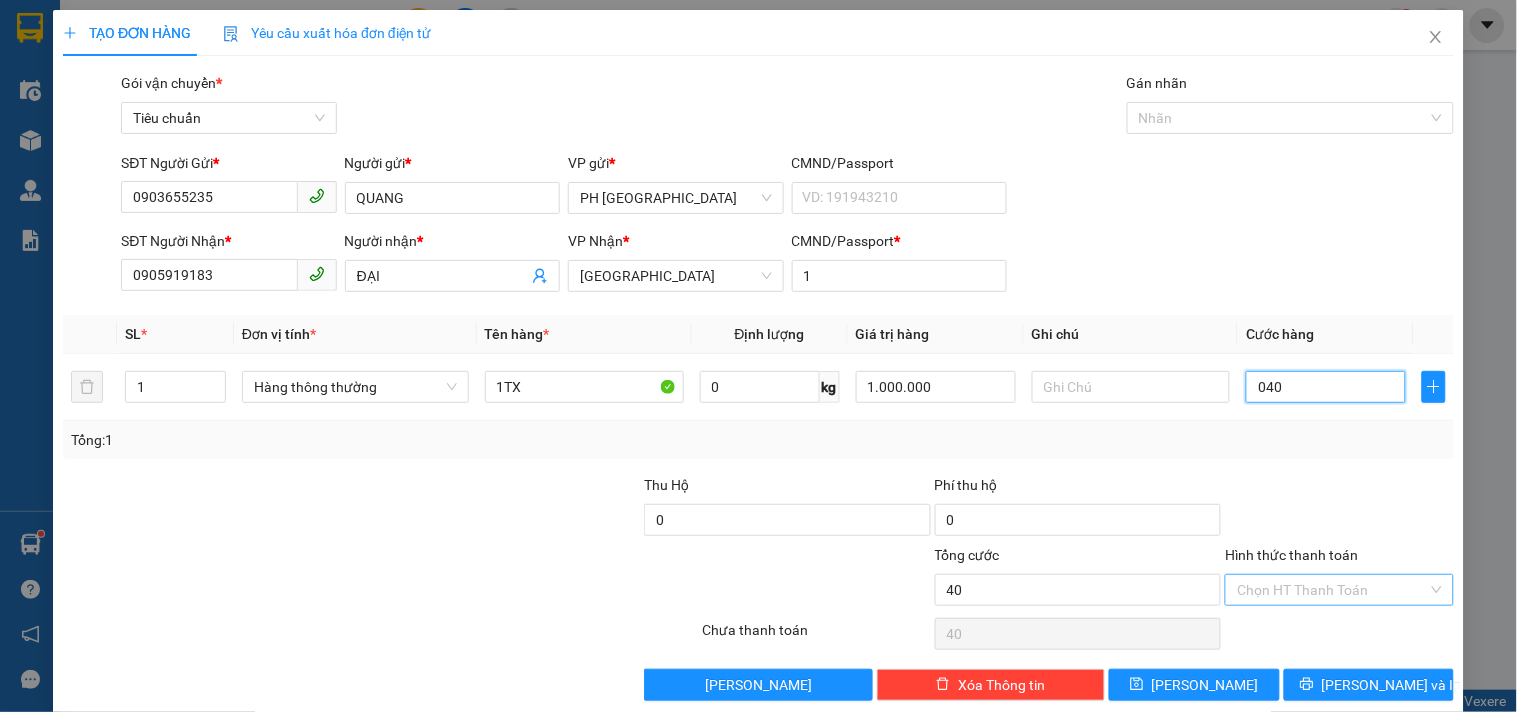 type on "040" 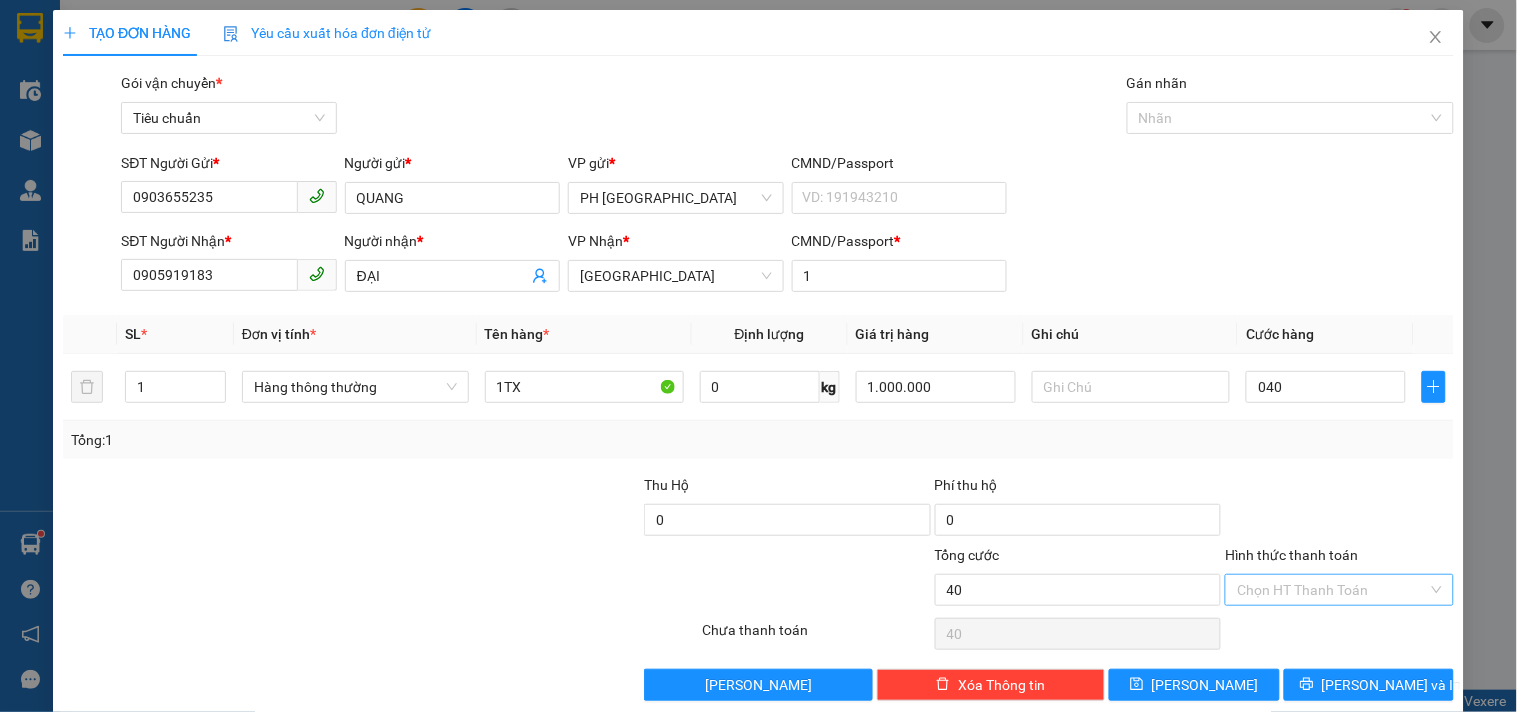 type on "40.000" 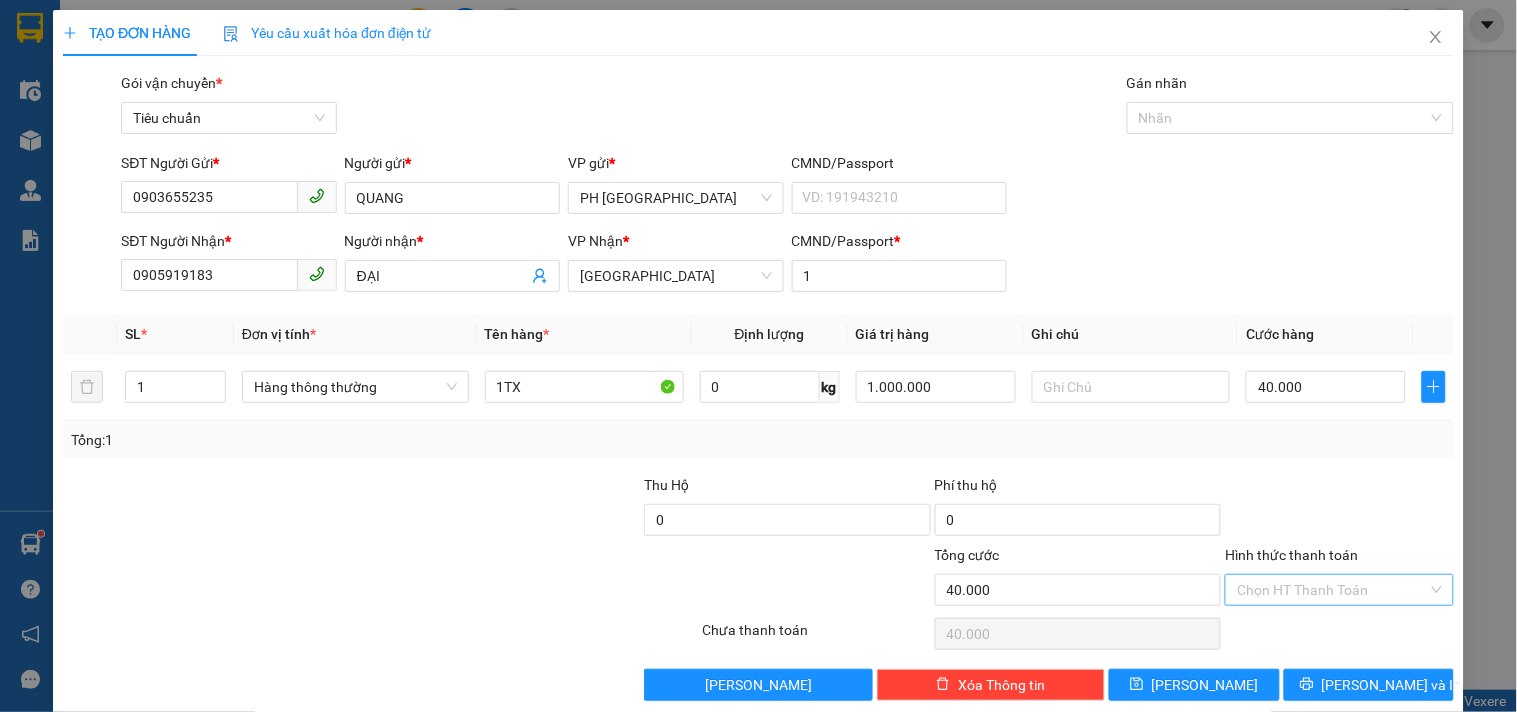 click on "Hình thức thanh toán" at bounding box center (1332, 590) 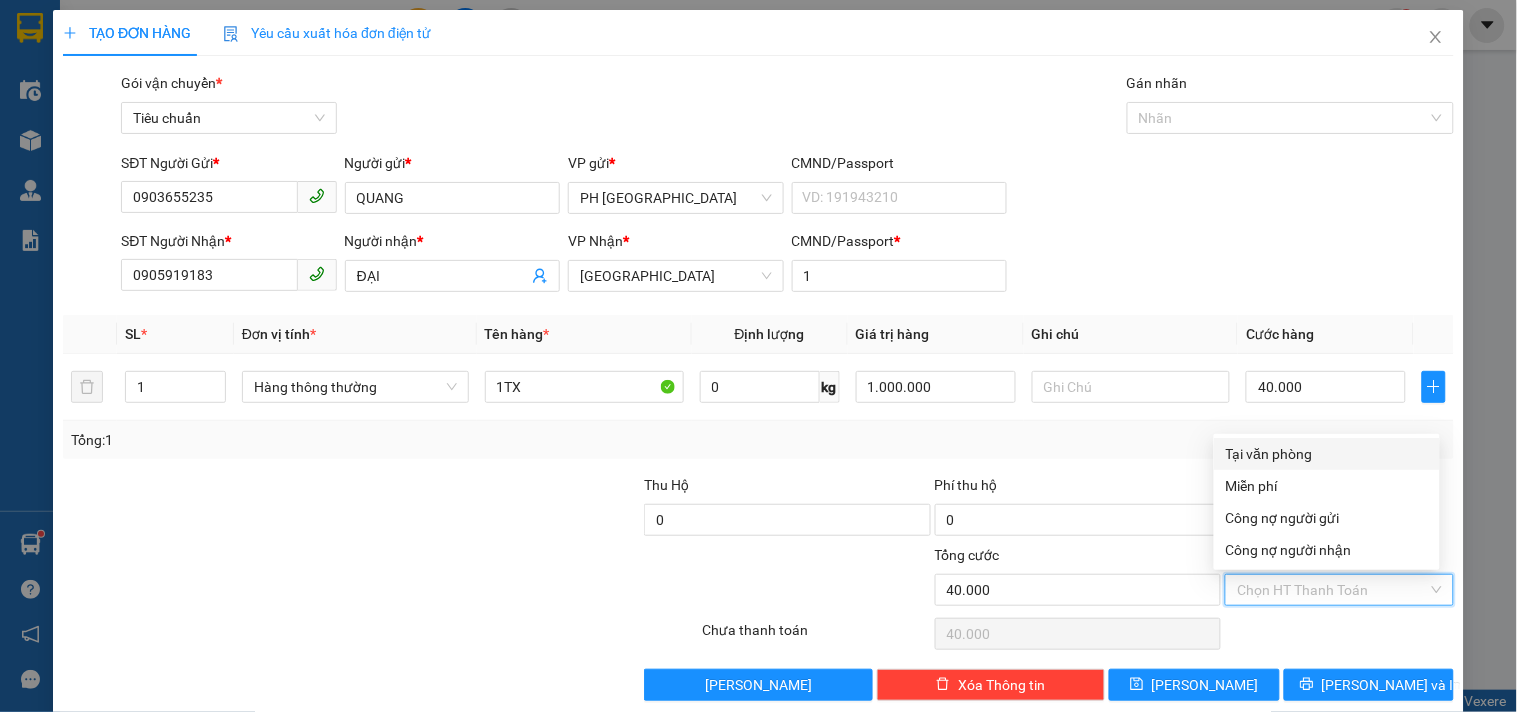 click on "Tại văn phòng" at bounding box center (1327, 454) 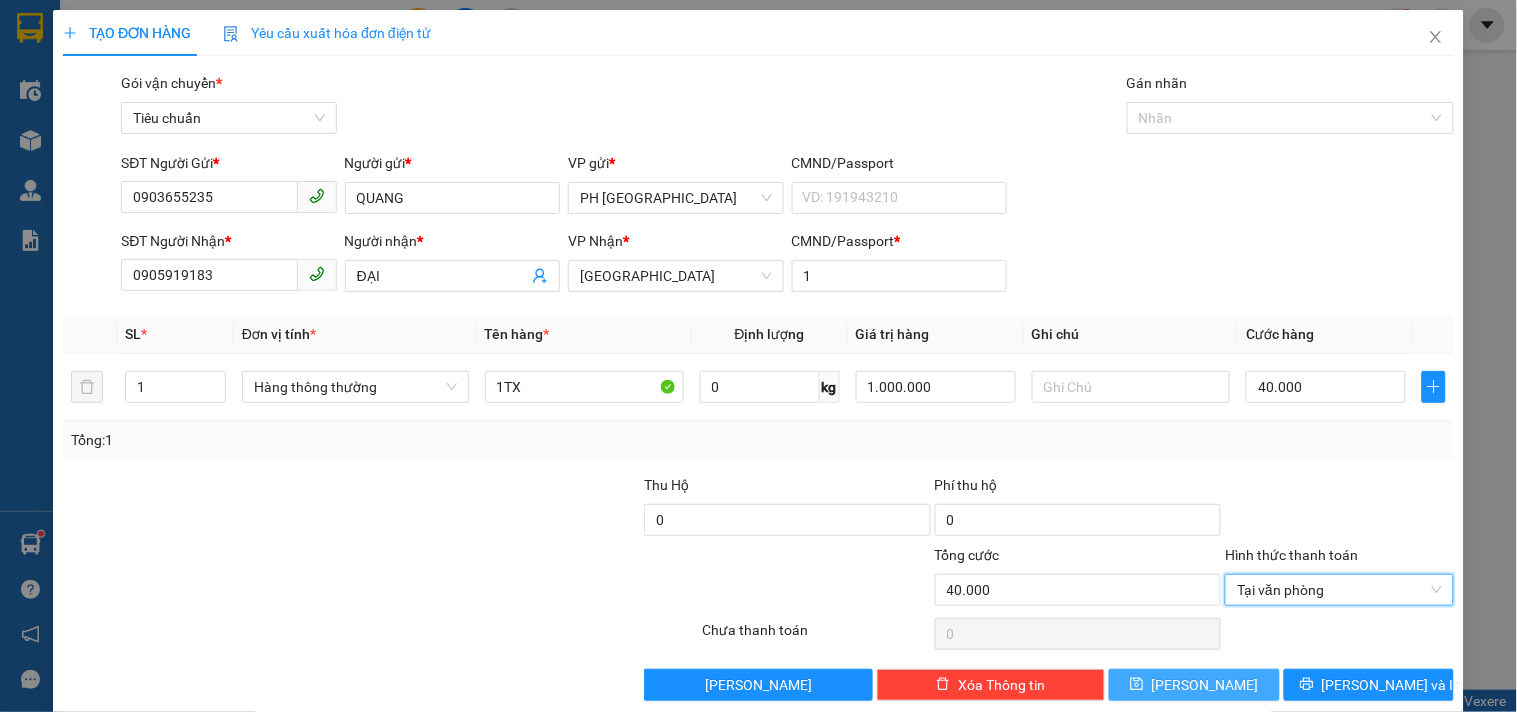 scroll, scrollTop: 27, scrollLeft: 0, axis: vertical 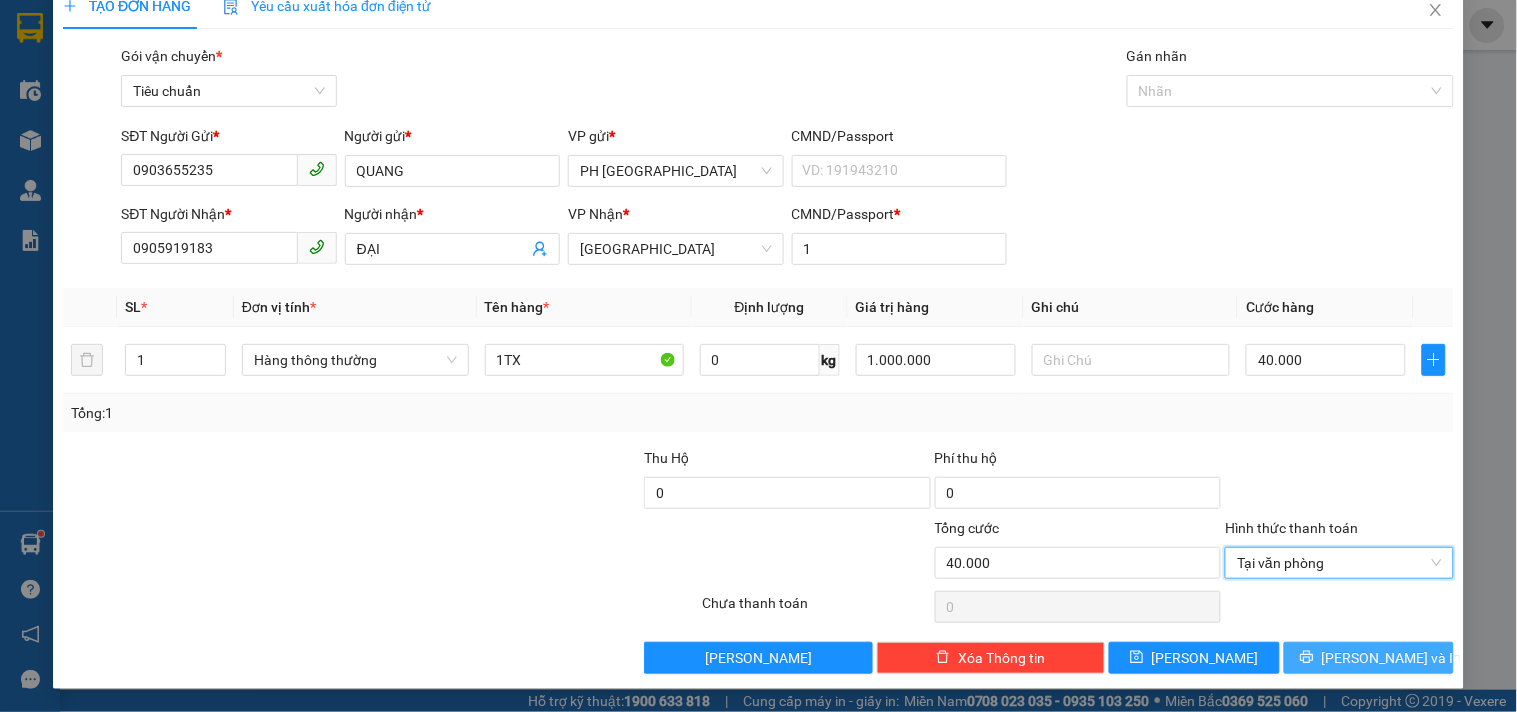 click on "[PERSON_NAME] và In" at bounding box center [1392, 658] 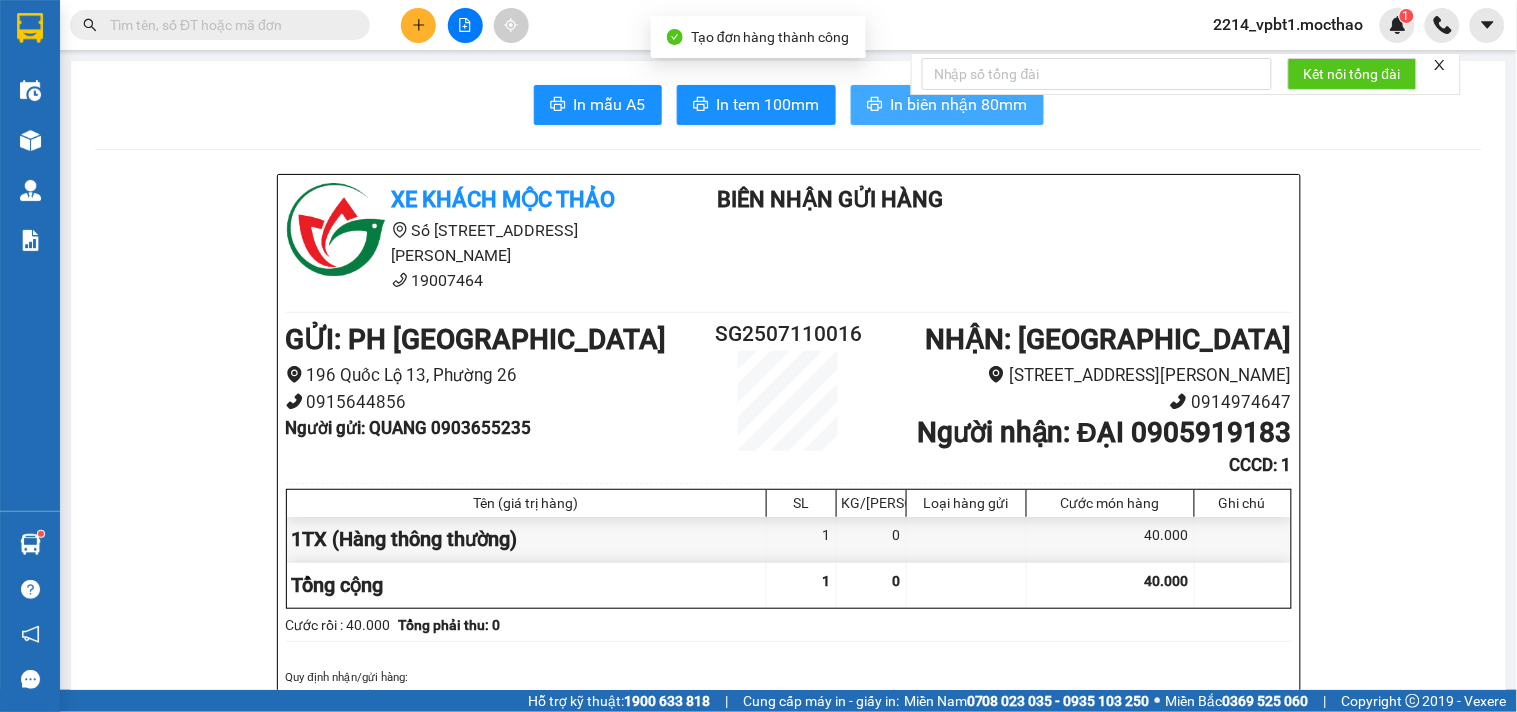 click on "In biên nhận 80mm" at bounding box center (947, 105) 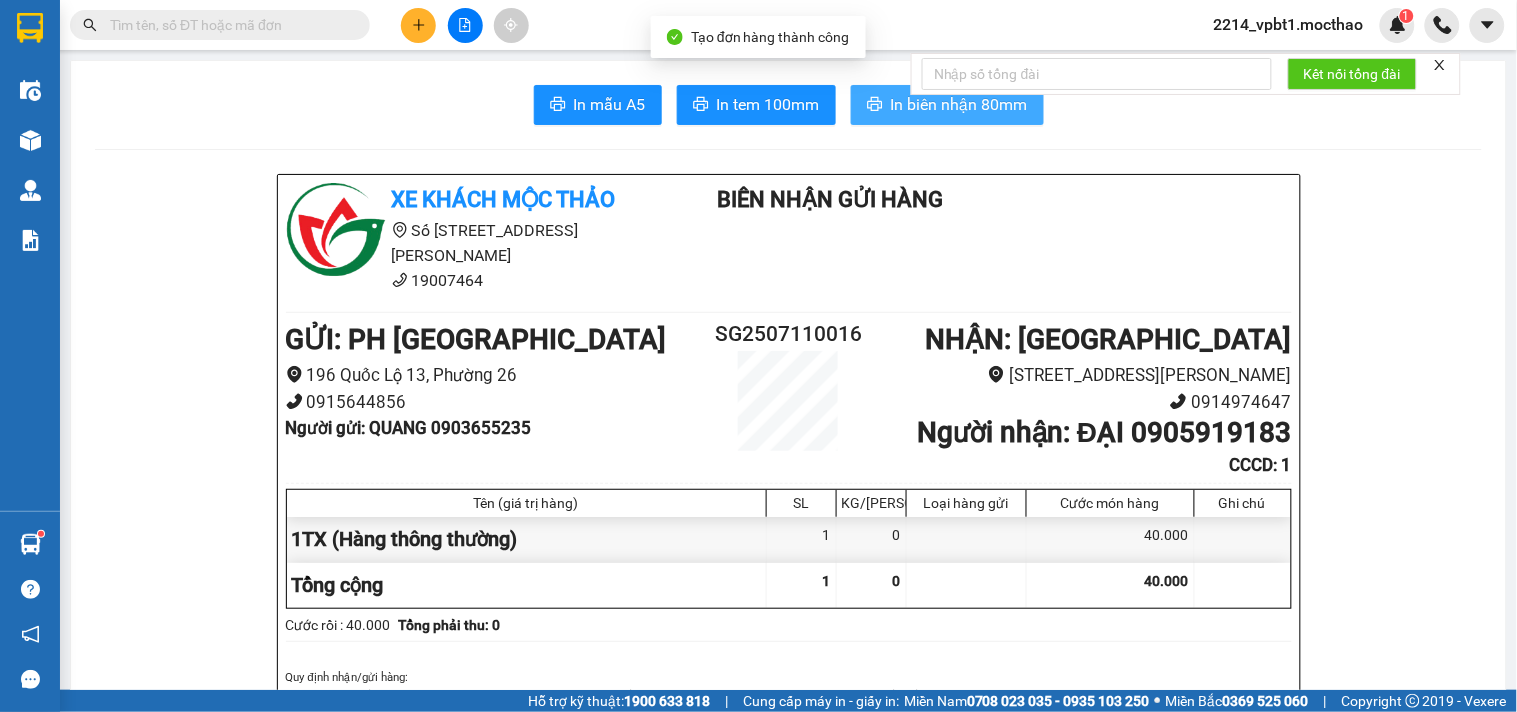 scroll, scrollTop: 0, scrollLeft: 0, axis: both 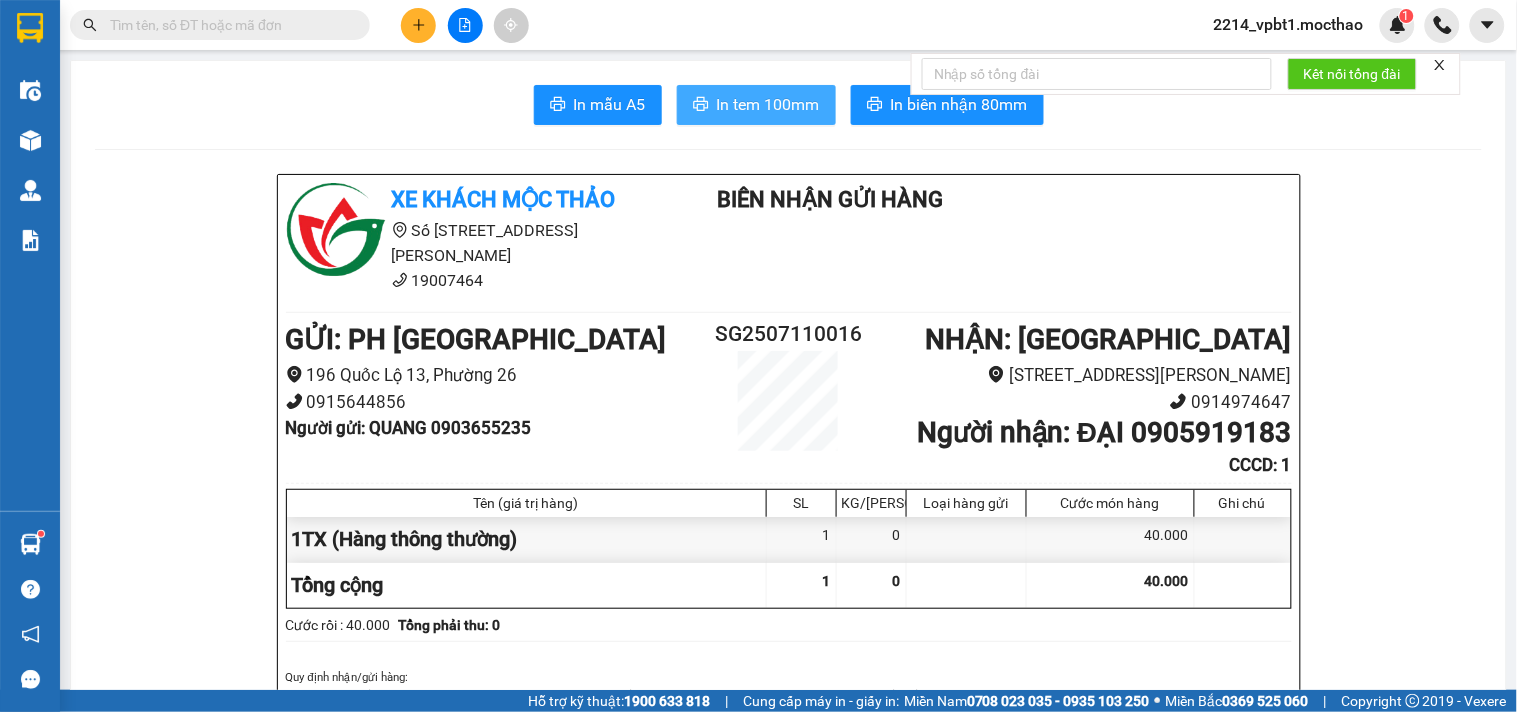 click on "In tem 100mm" at bounding box center [768, 104] 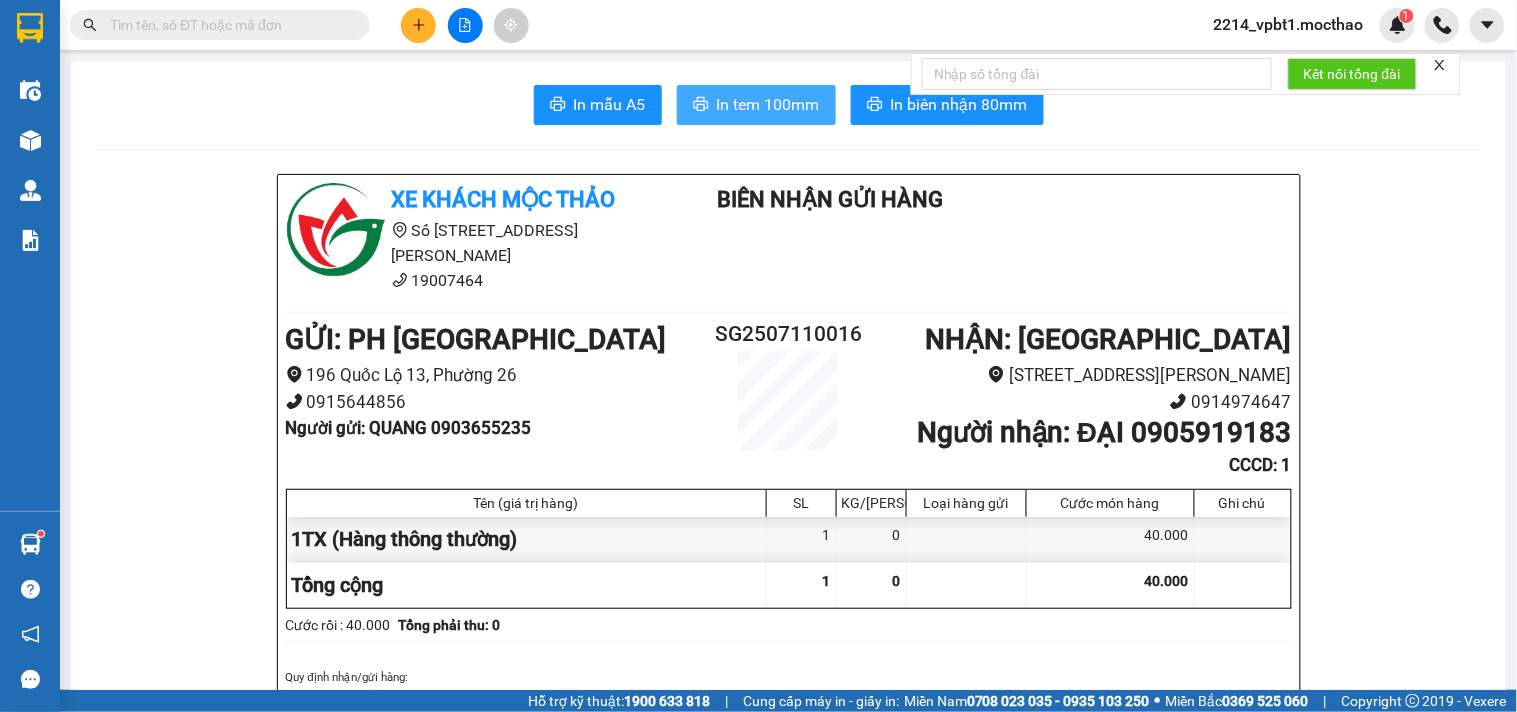 scroll, scrollTop: 0, scrollLeft: 0, axis: both 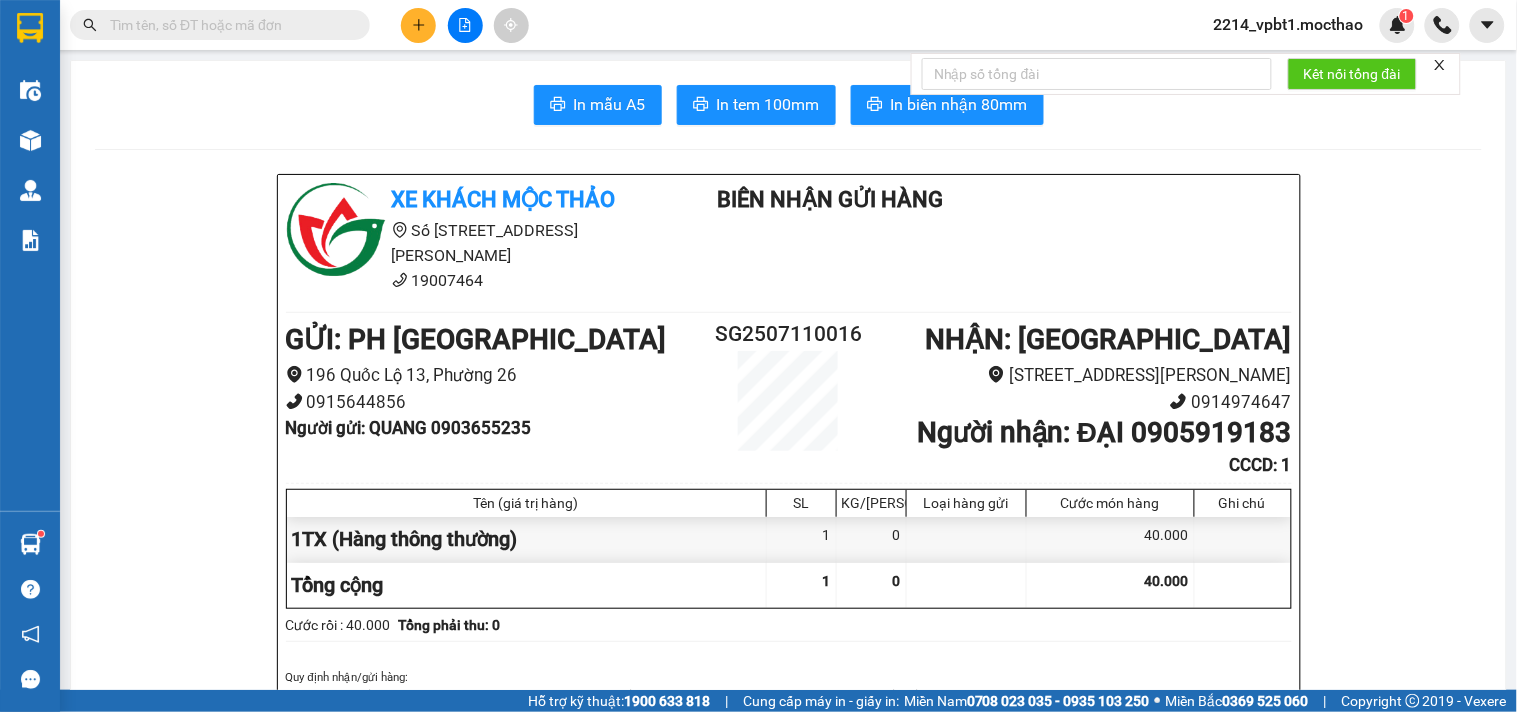 click 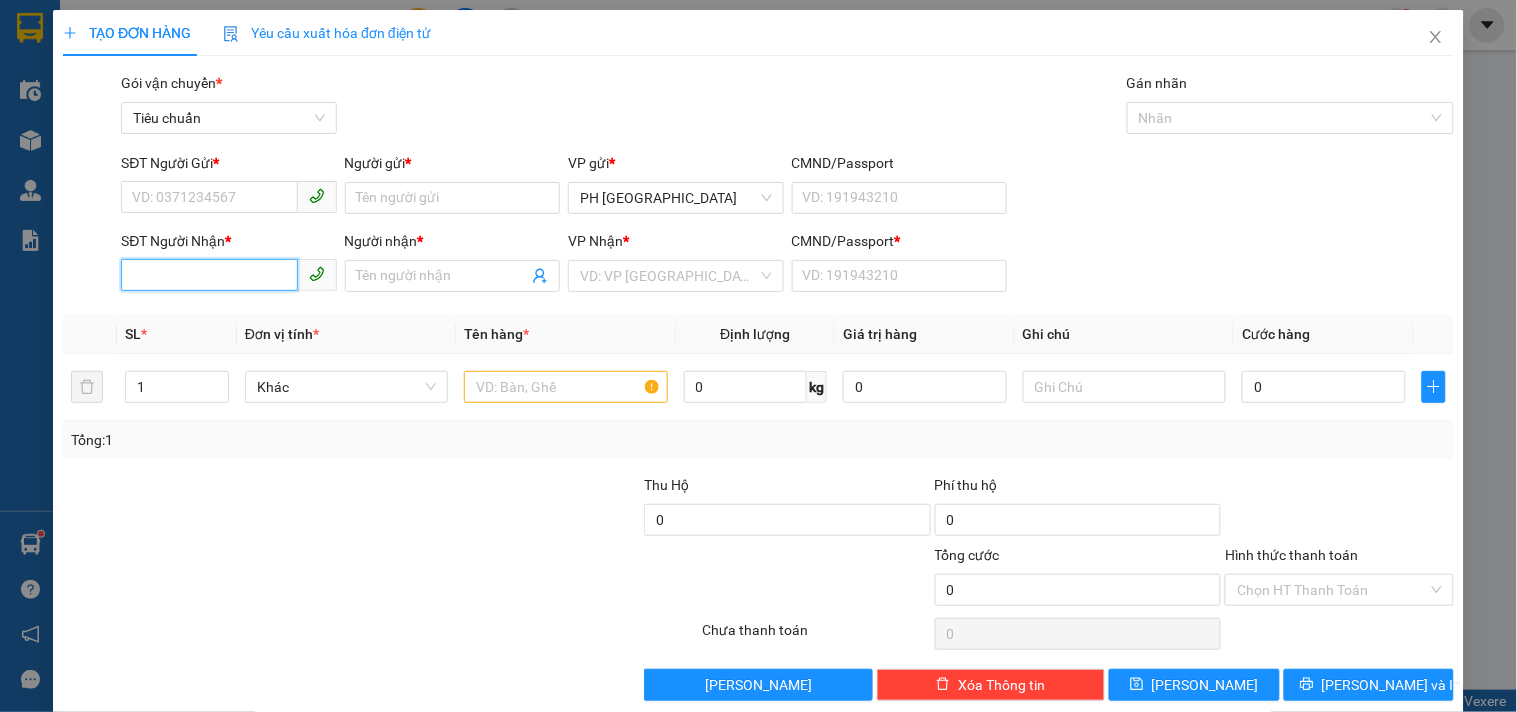 click on "SĐT Người Nhận  *" at bounding box center [209, 275] 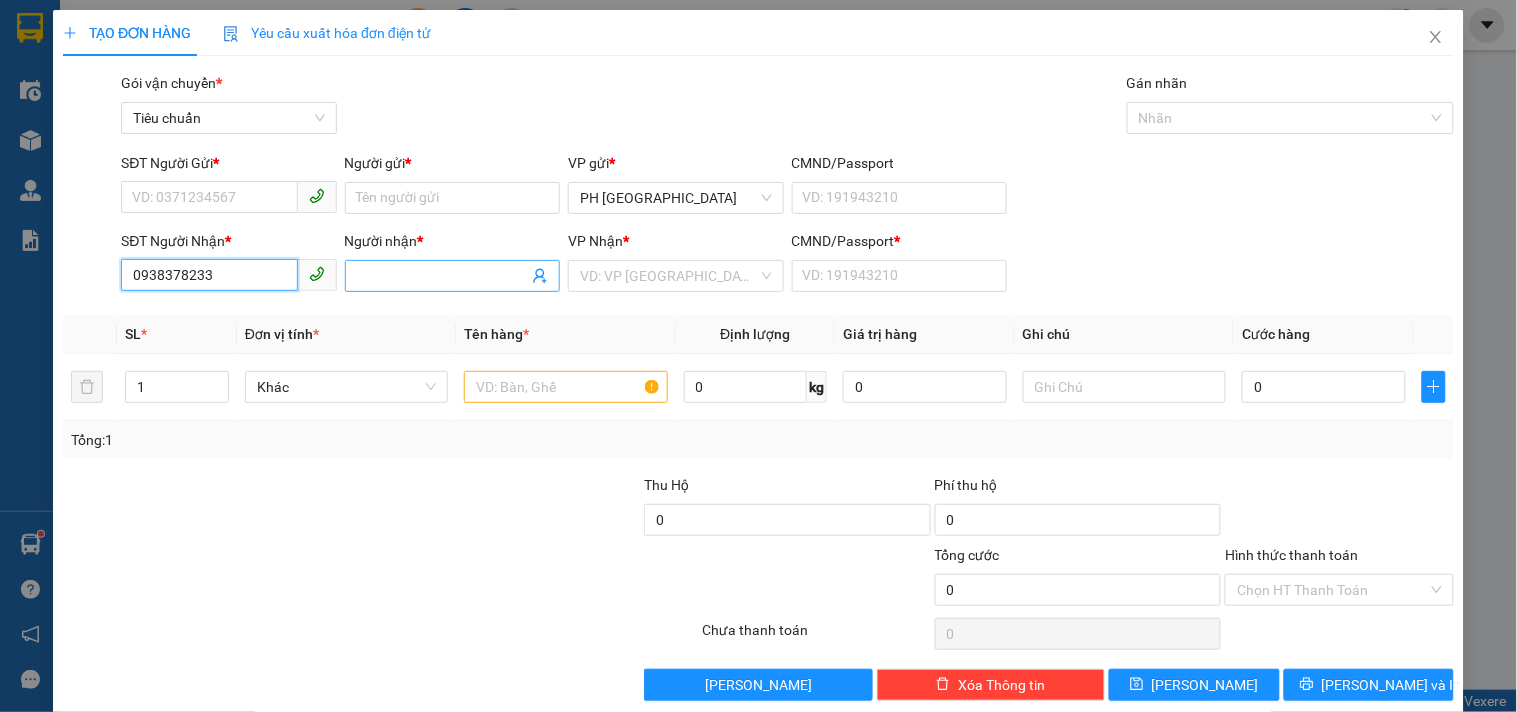 type on "0938378233" 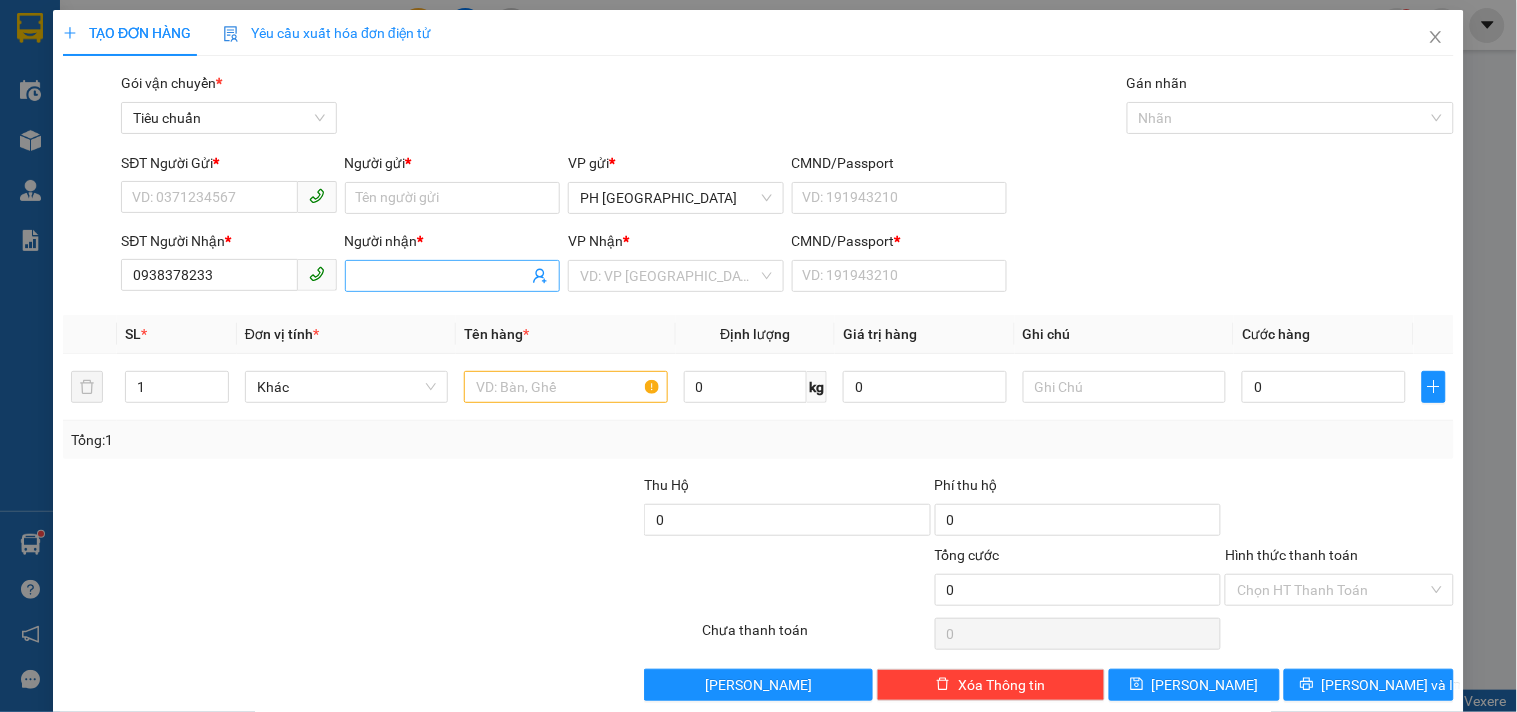 click on "Người nhận  *" at bounding box center (442, 276) 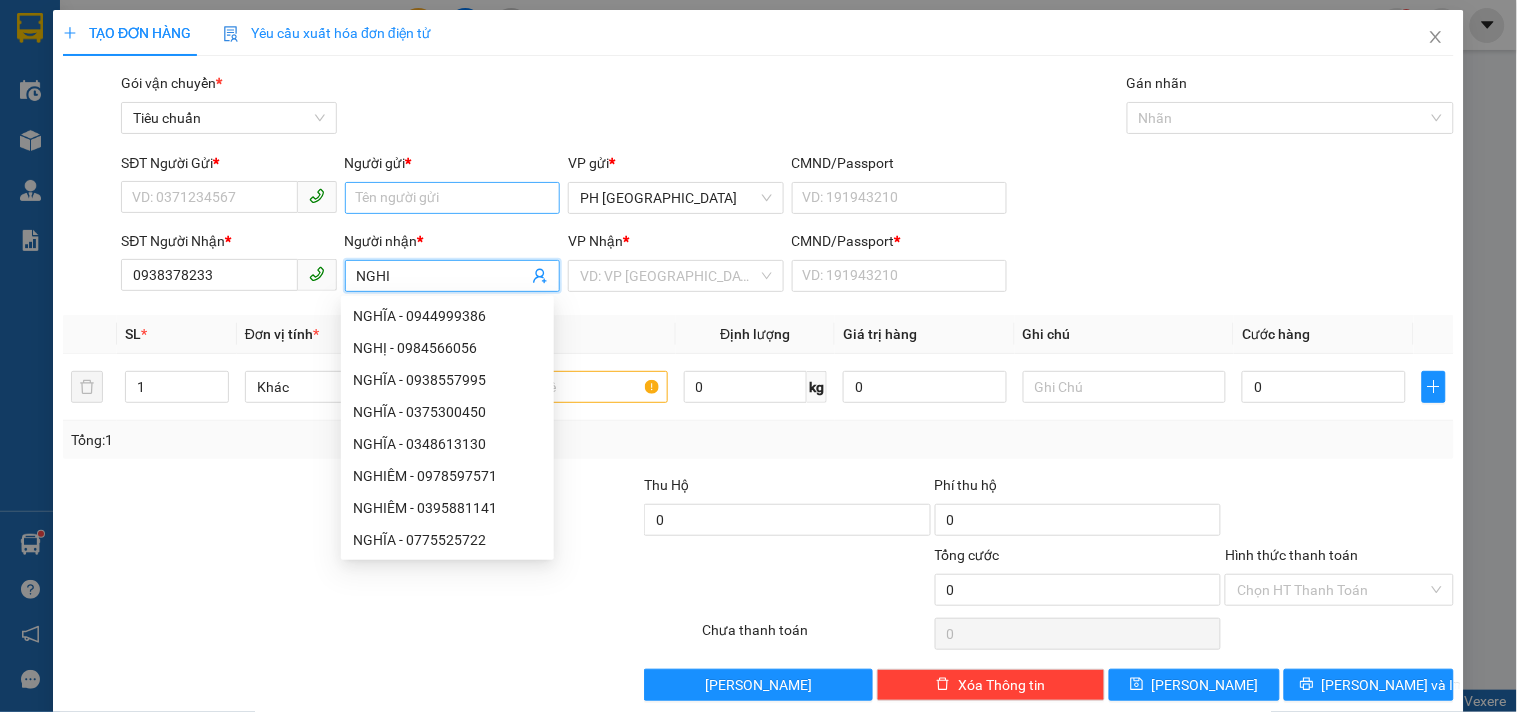 type on "NGHI" 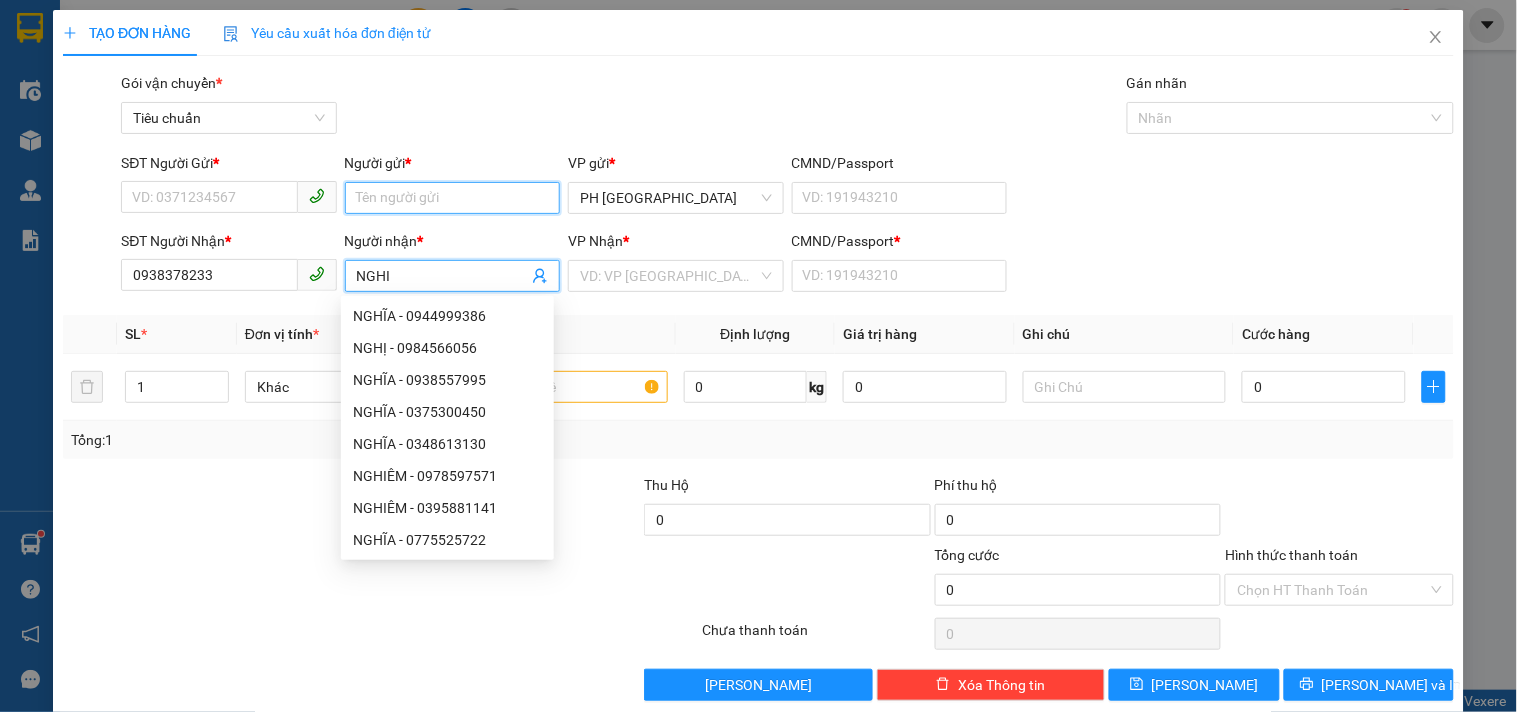 click on "Người gửi  *" at bounding box center (452, 198) 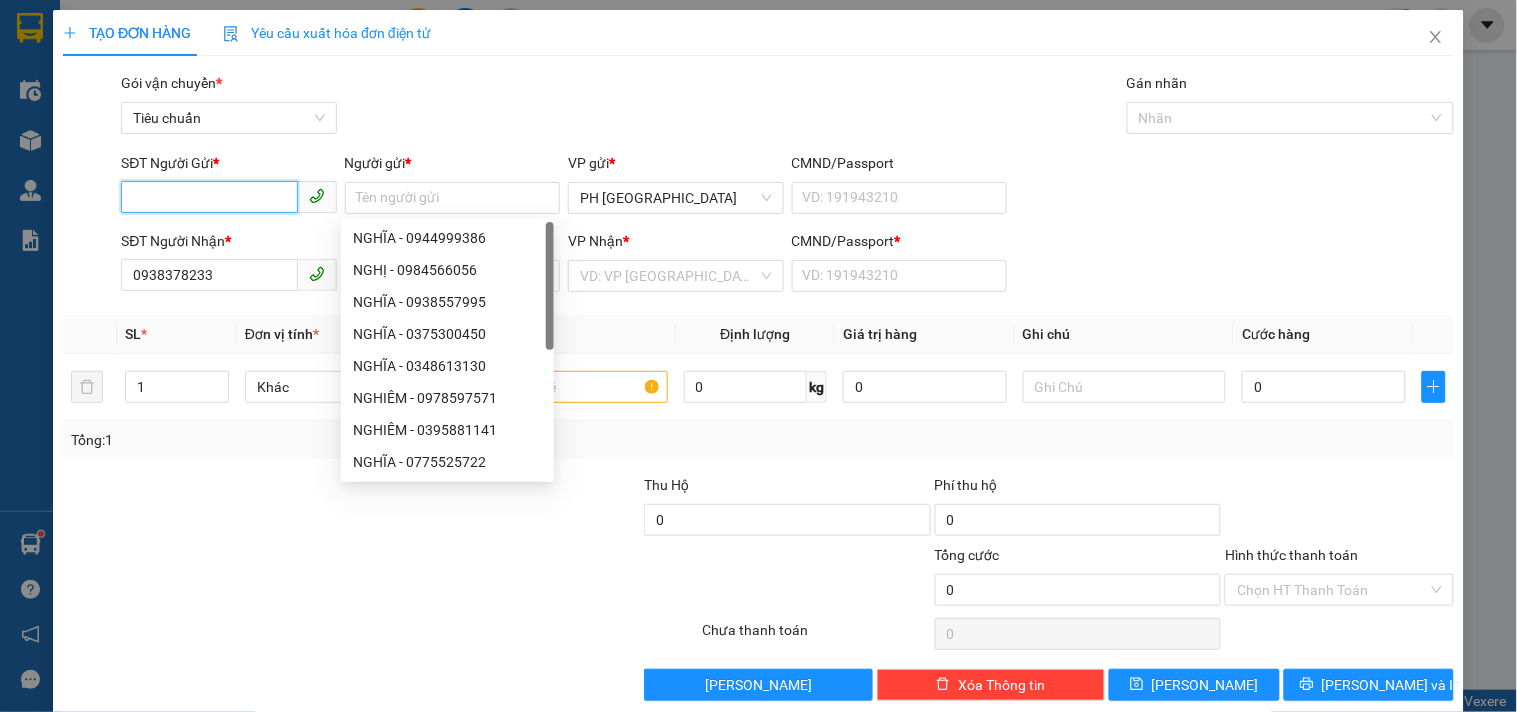 click on "SĐT Người Gửi  *" at bounding box center (209, 197) 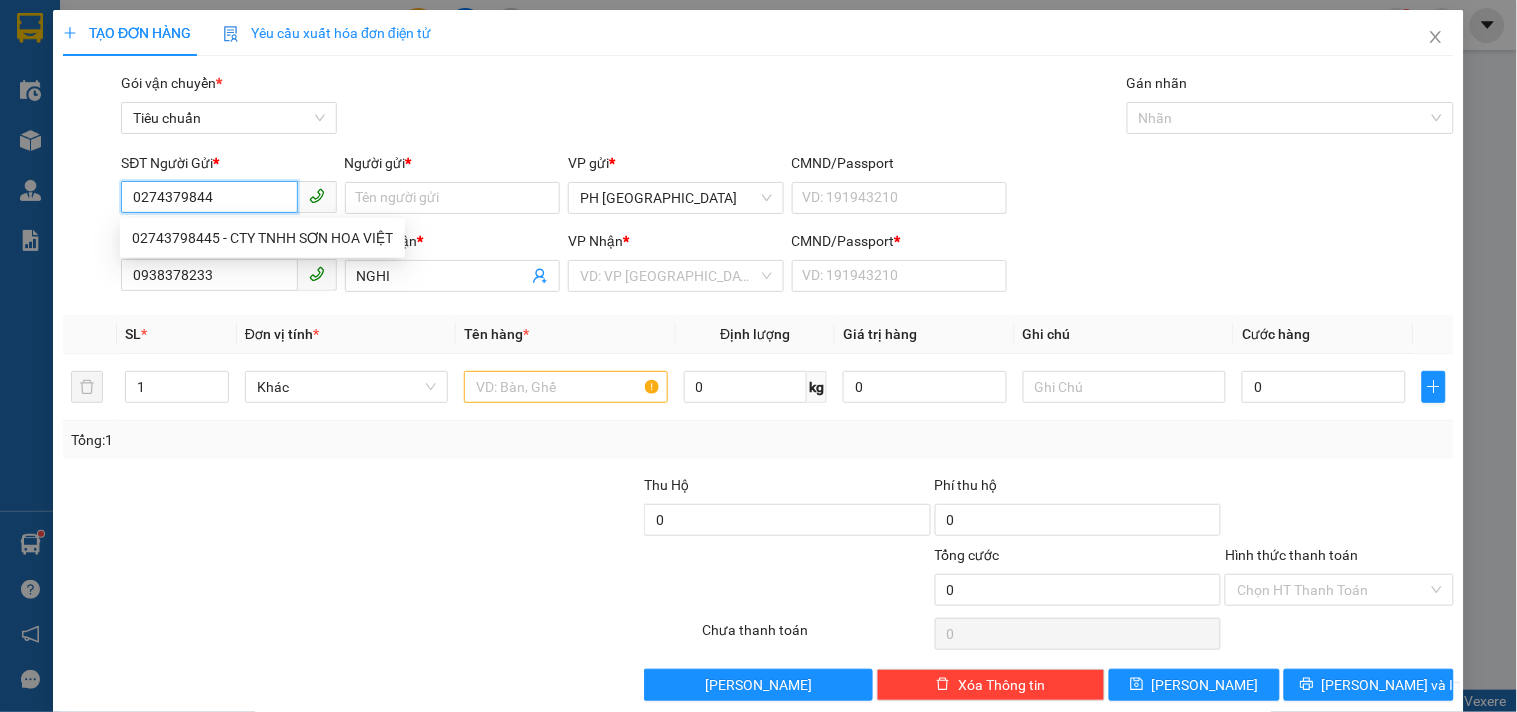 type on "02743798445" 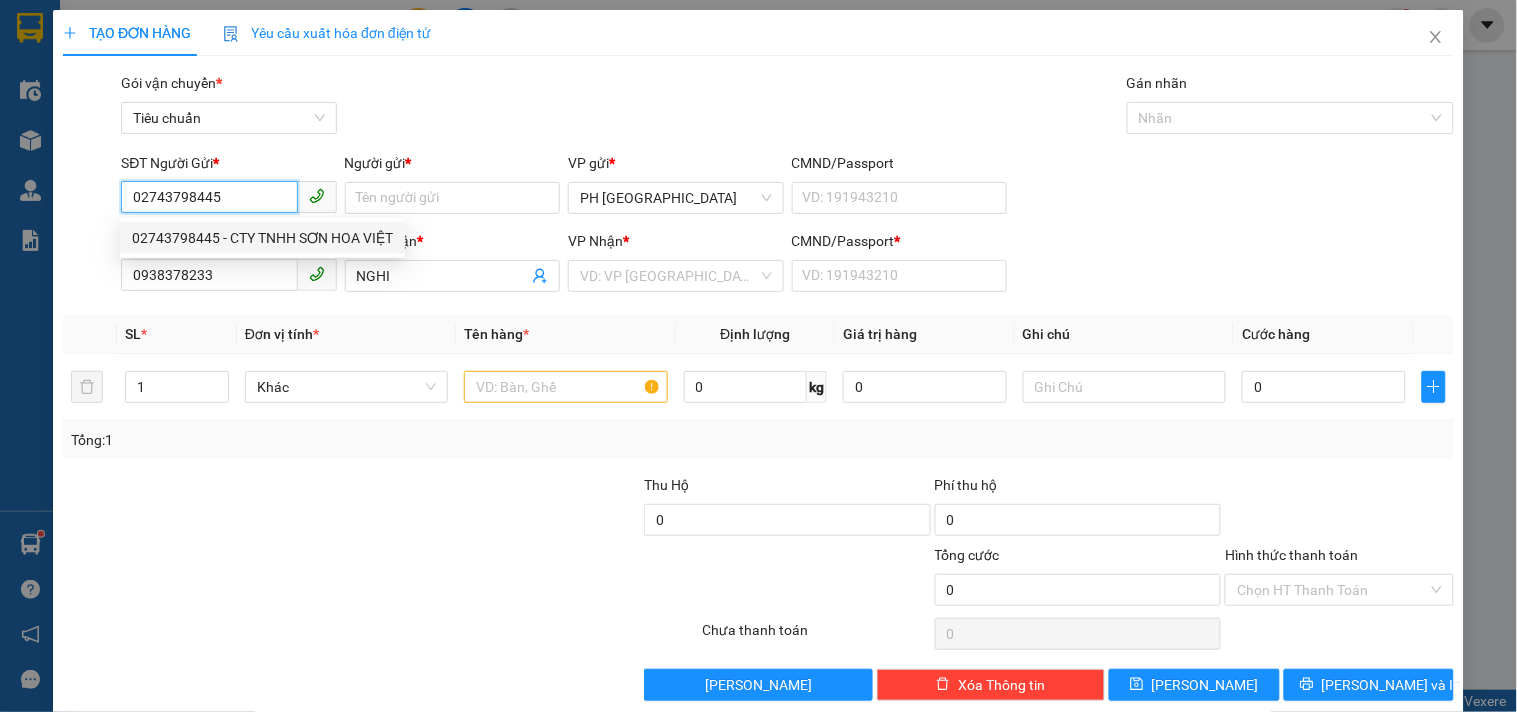click on "02743798445 - CTY TNHH SƠN HOA VIỆT" at bounding box center (262, 238) 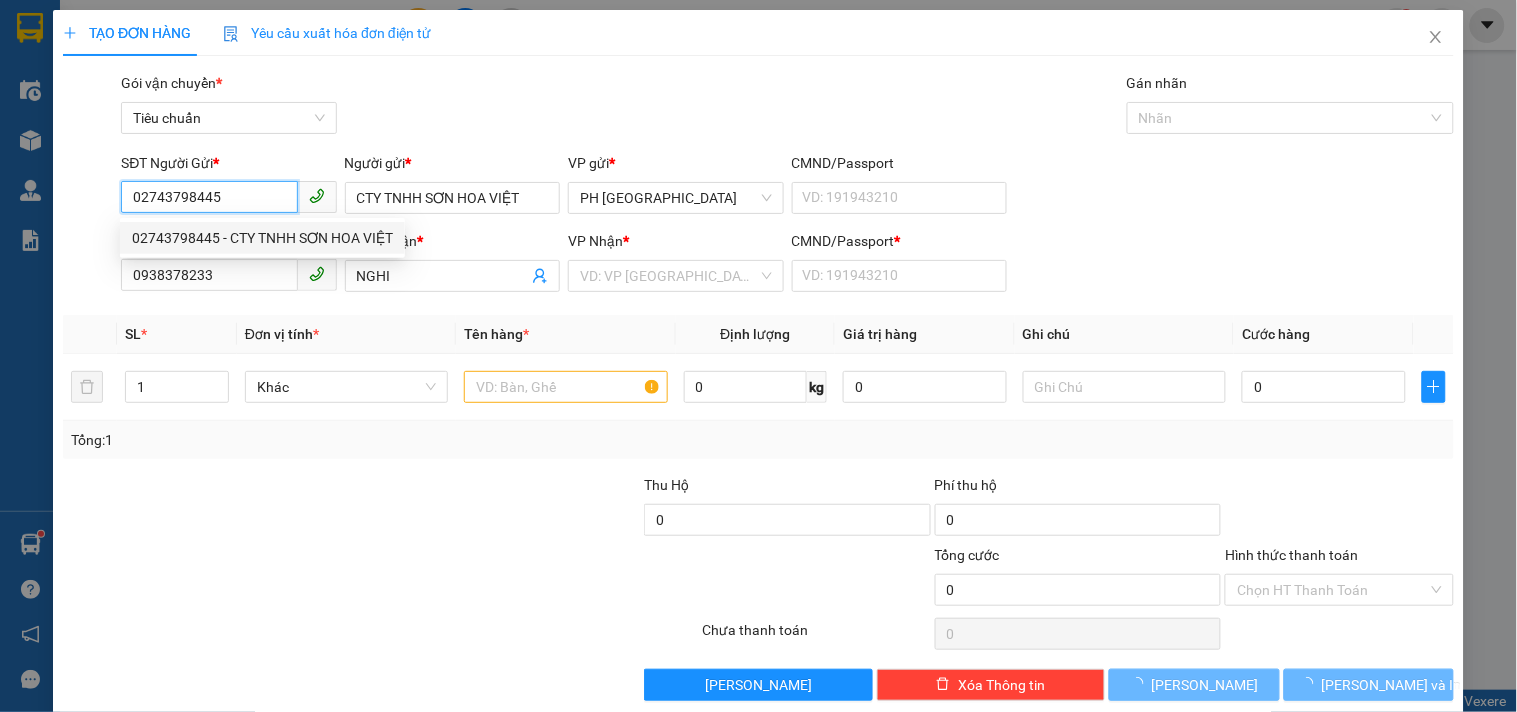 type on "180.000" 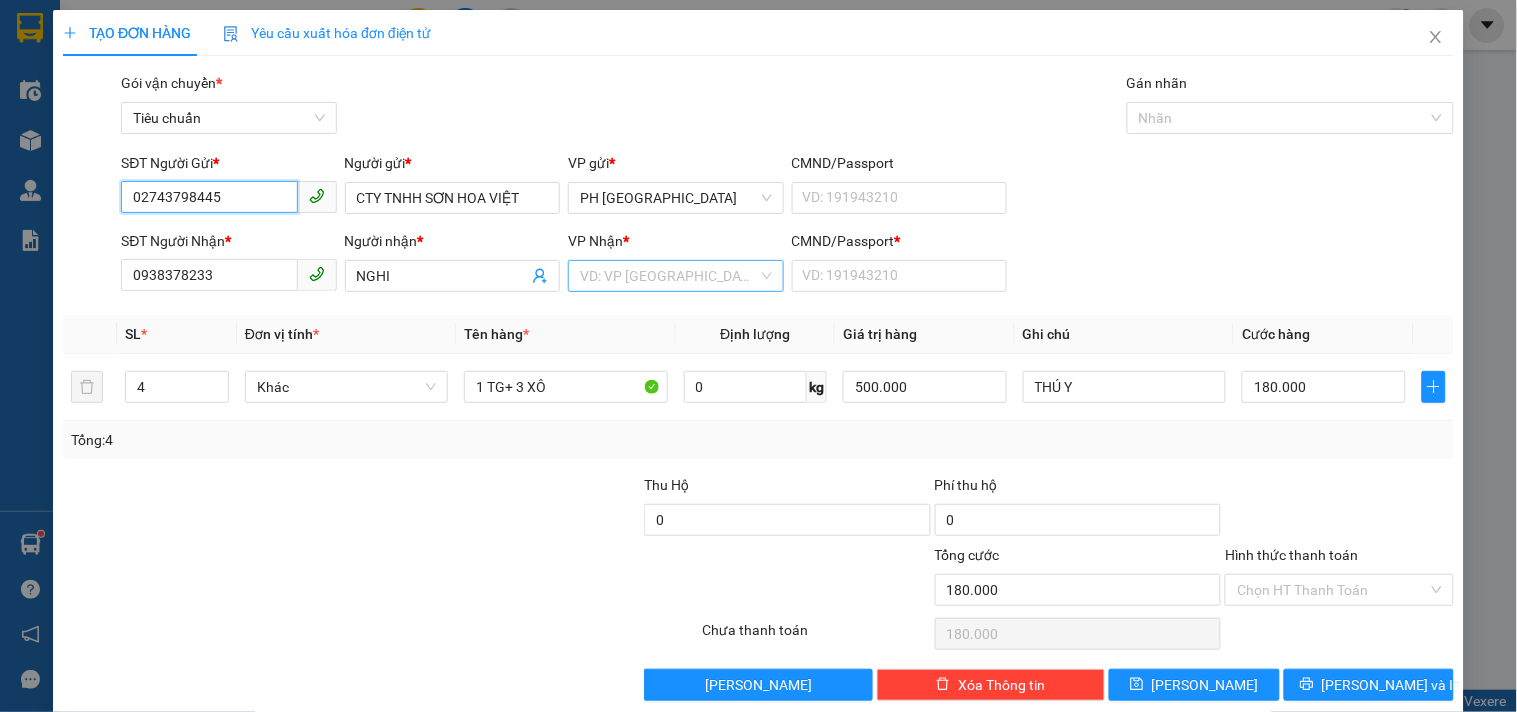 type on "02743798445" 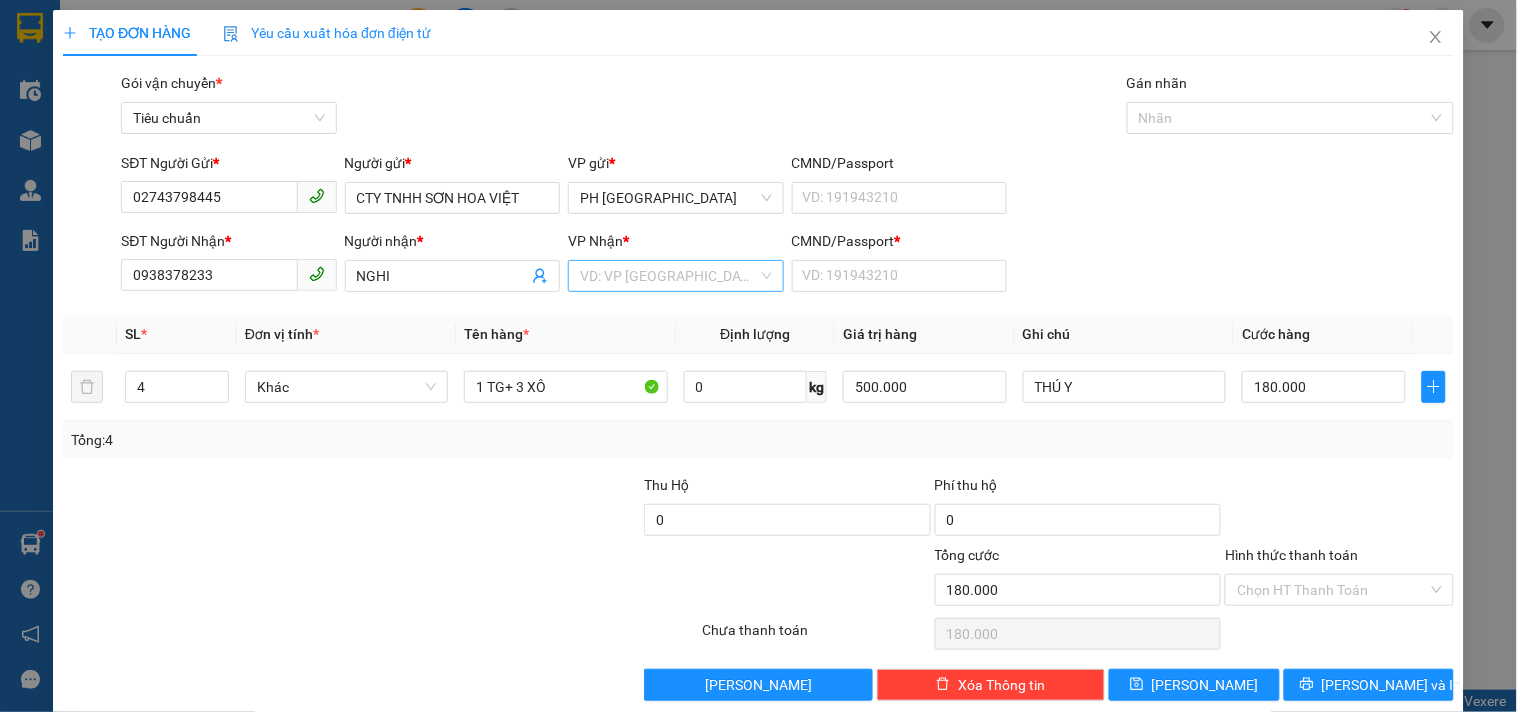 click at bounding box center [668, 276] 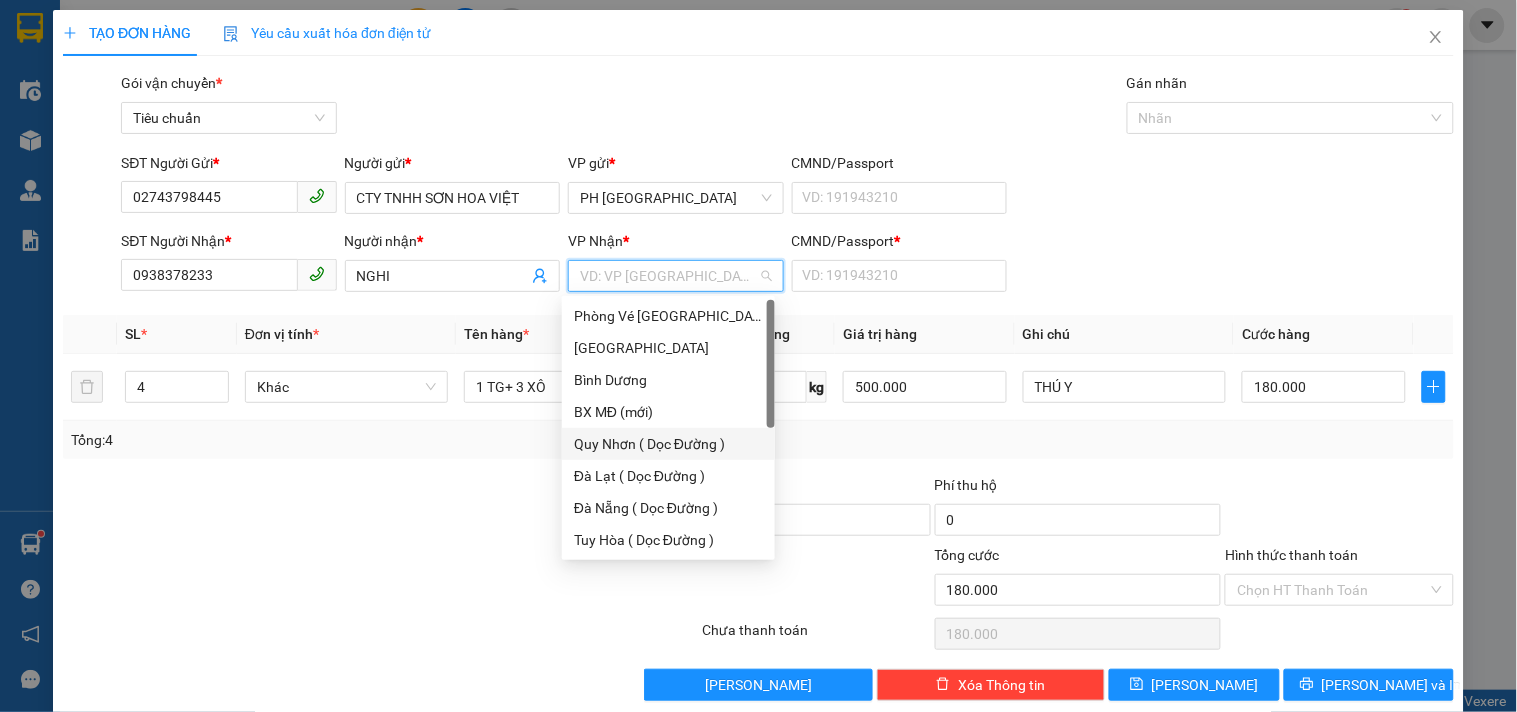 scroll, scrollTop: 222, scrollLeft: 0, axis: vertical 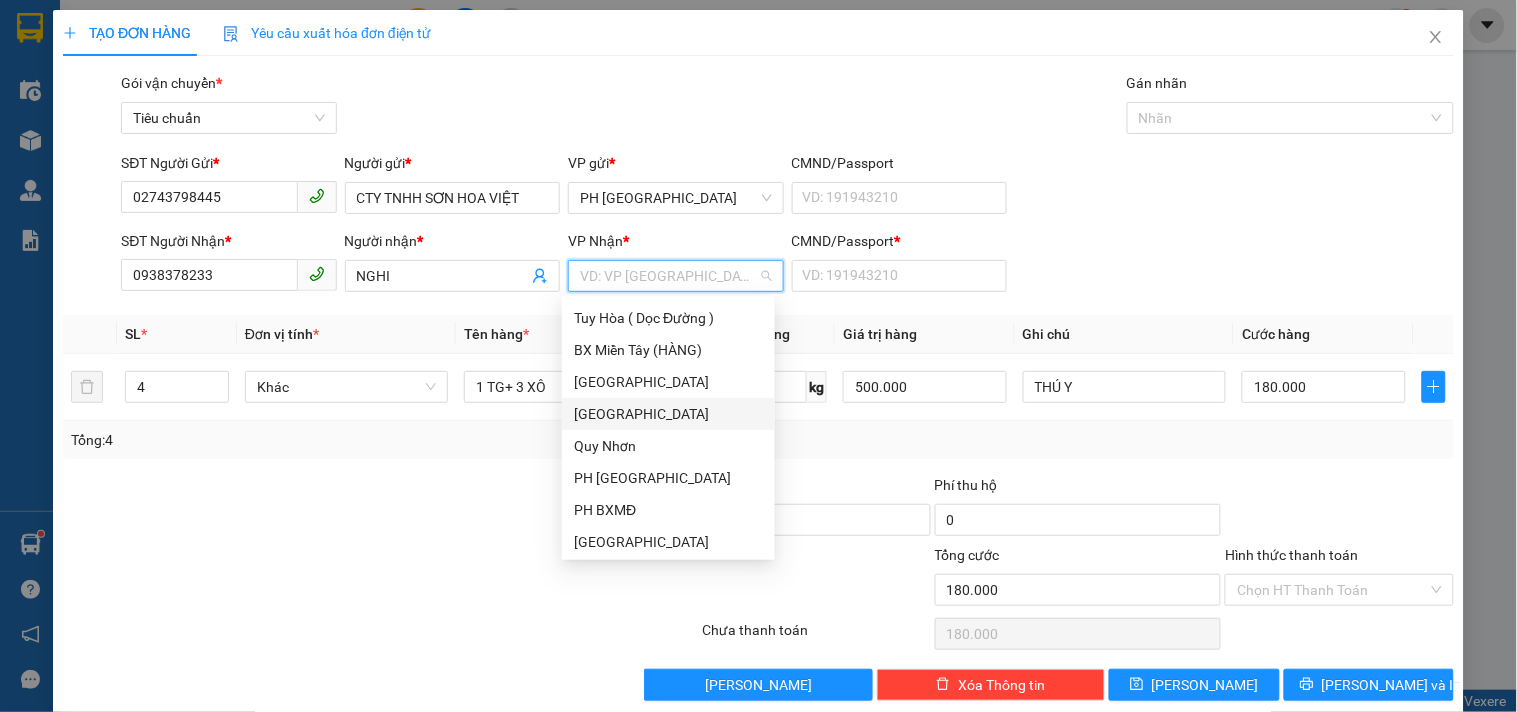 click on "[GEOGRAPHIC_DATA]" at bounding box center (668, 414) 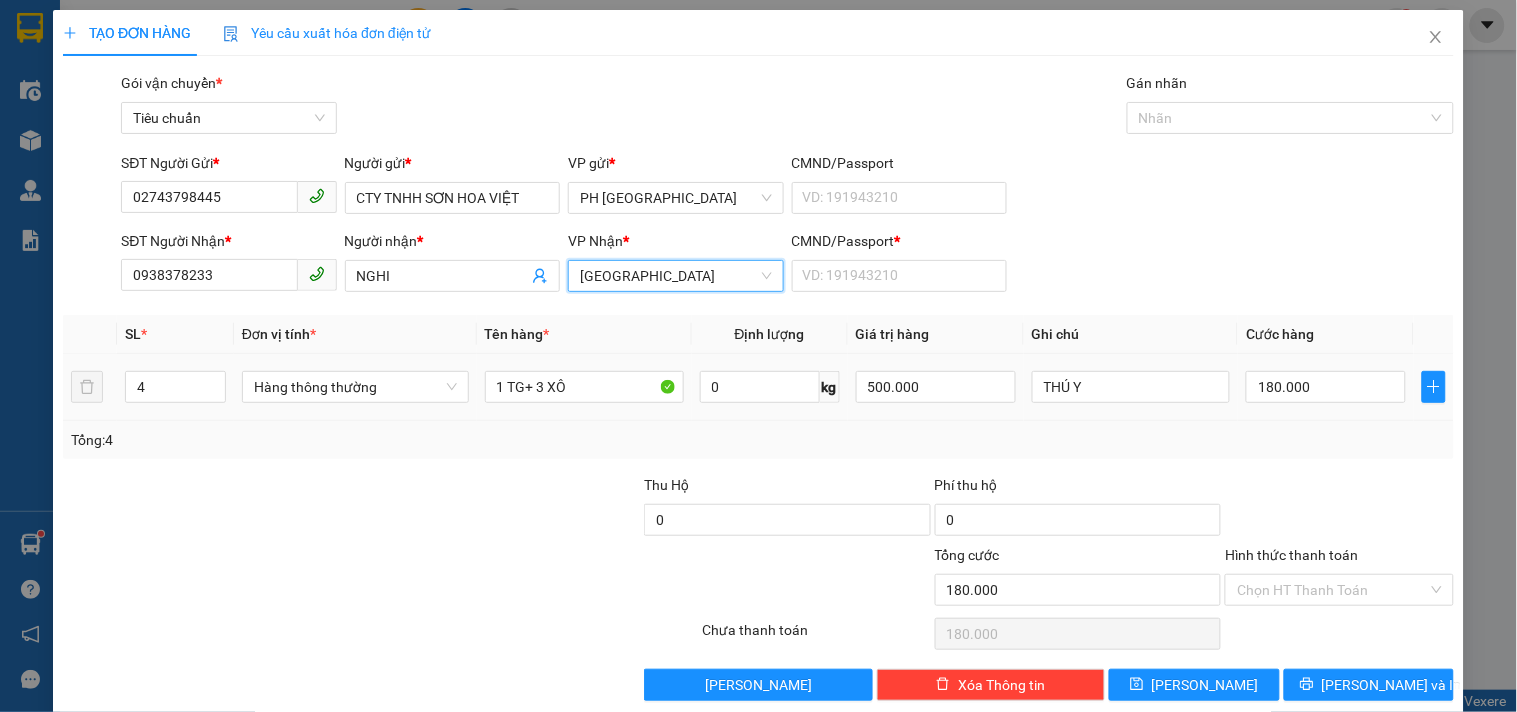 drag, startPoint x: 181, startPoint y: 393, endPoint x: 34, endPoint y: 436, distance: 153.16005 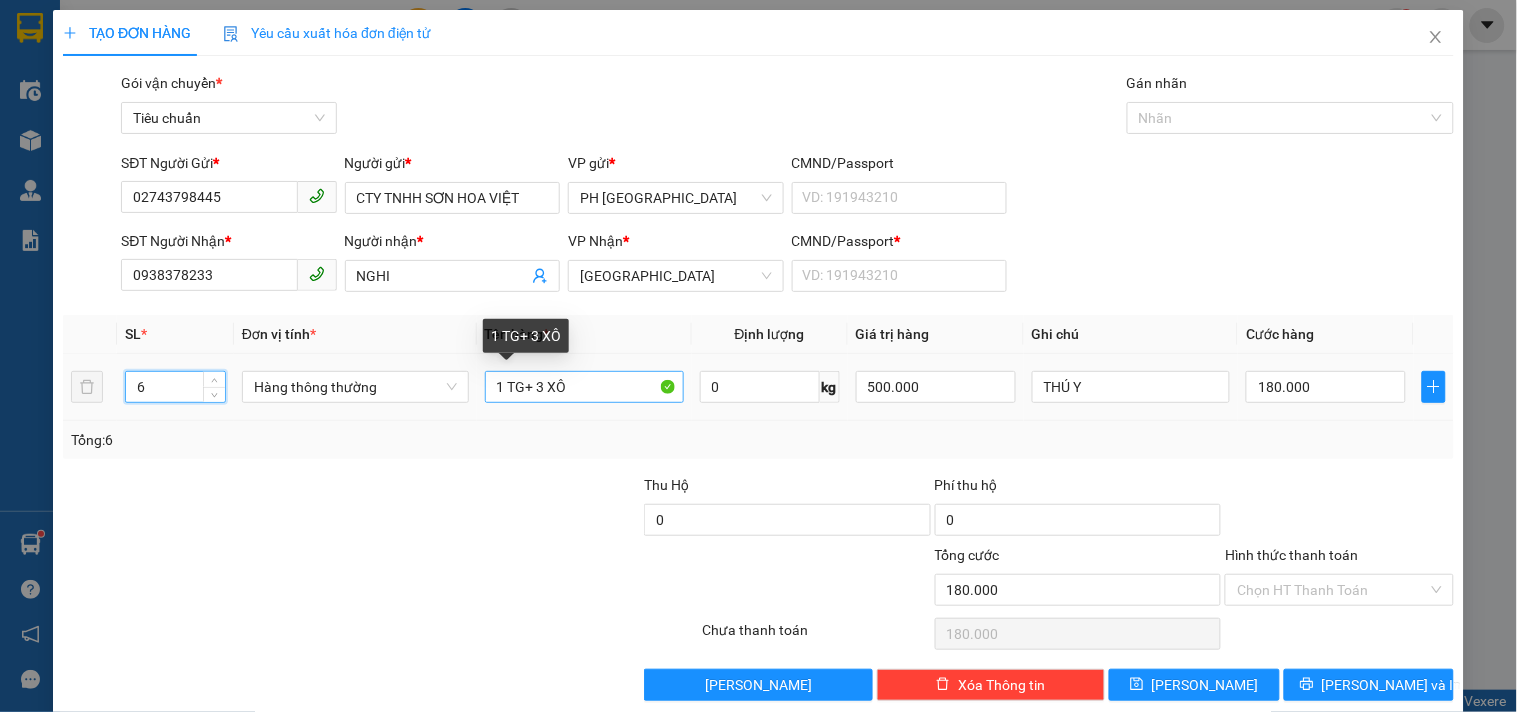 type on "6" 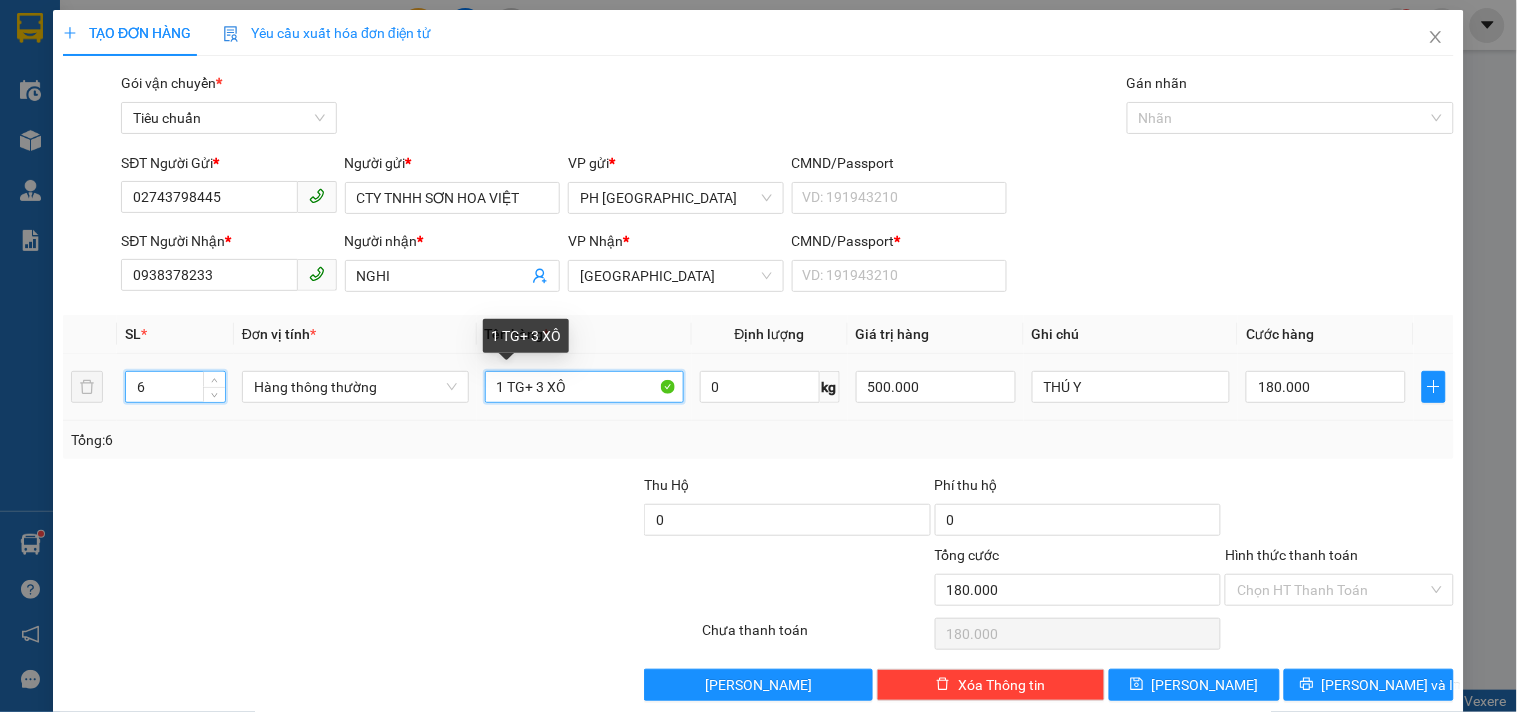drag, startPoint x: 595, startPoint y: 383, endPoint x: 296, endPoint y: 493, distance: 318.59222 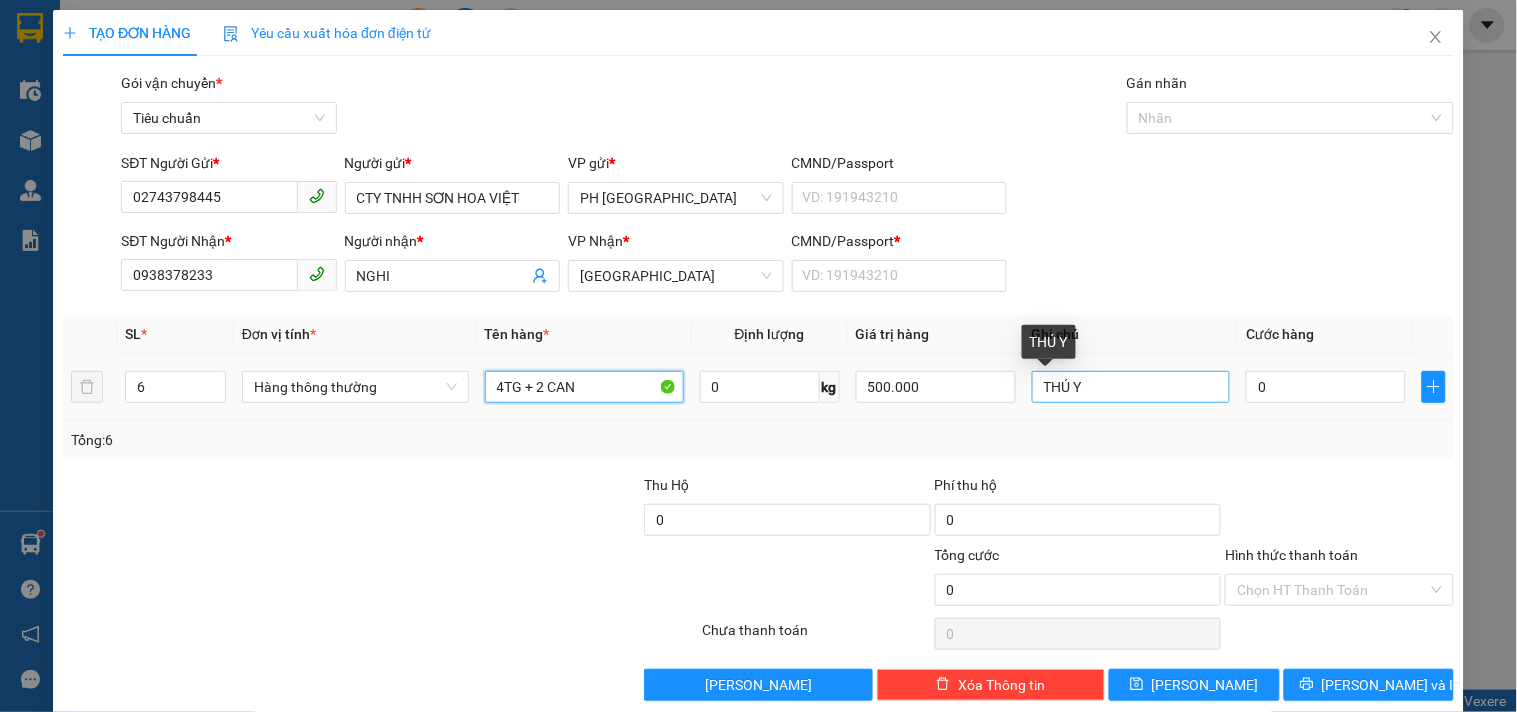 type on "4TG + 2 CAN" 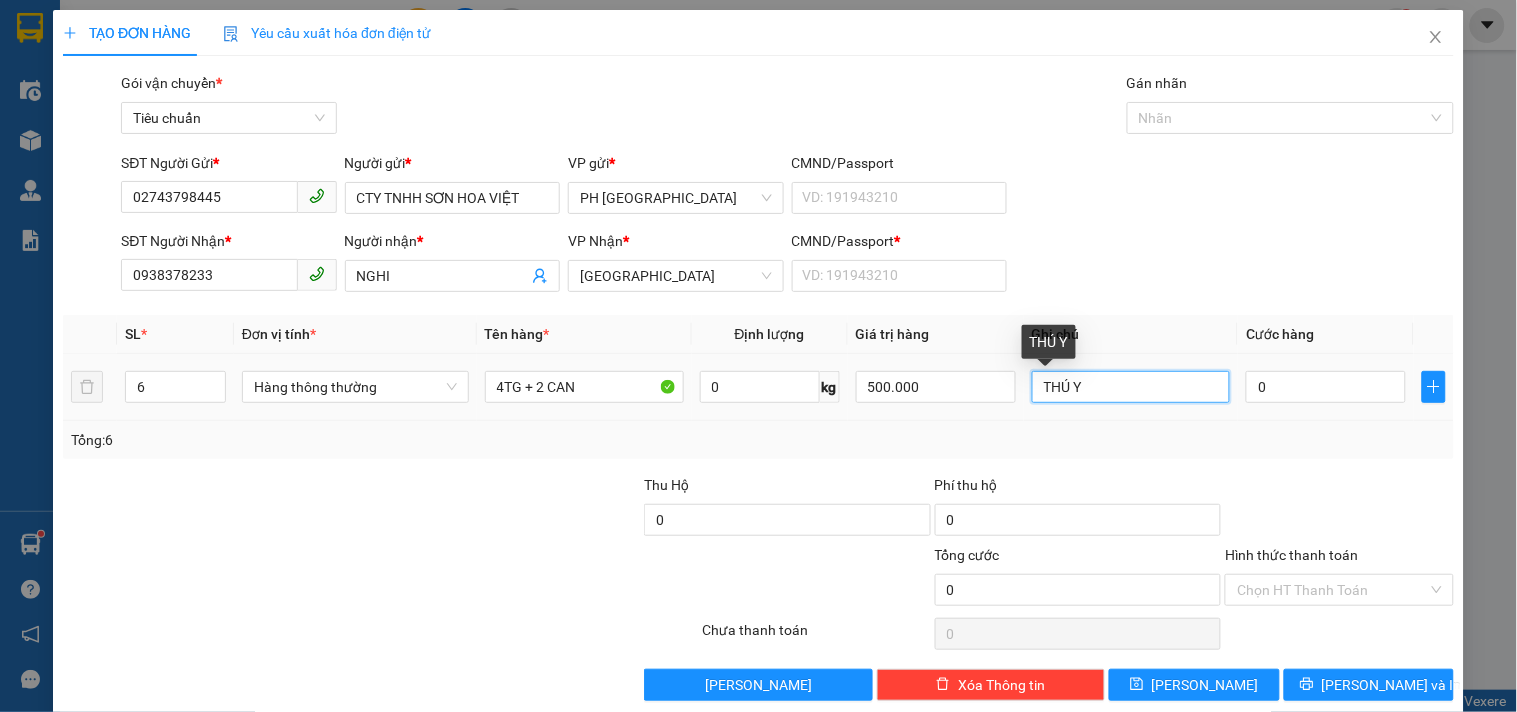 drag, startPoint x: 1126, startPoint y: 395, endPoint x: 737, endPoint y: 430, distance: 390.57138 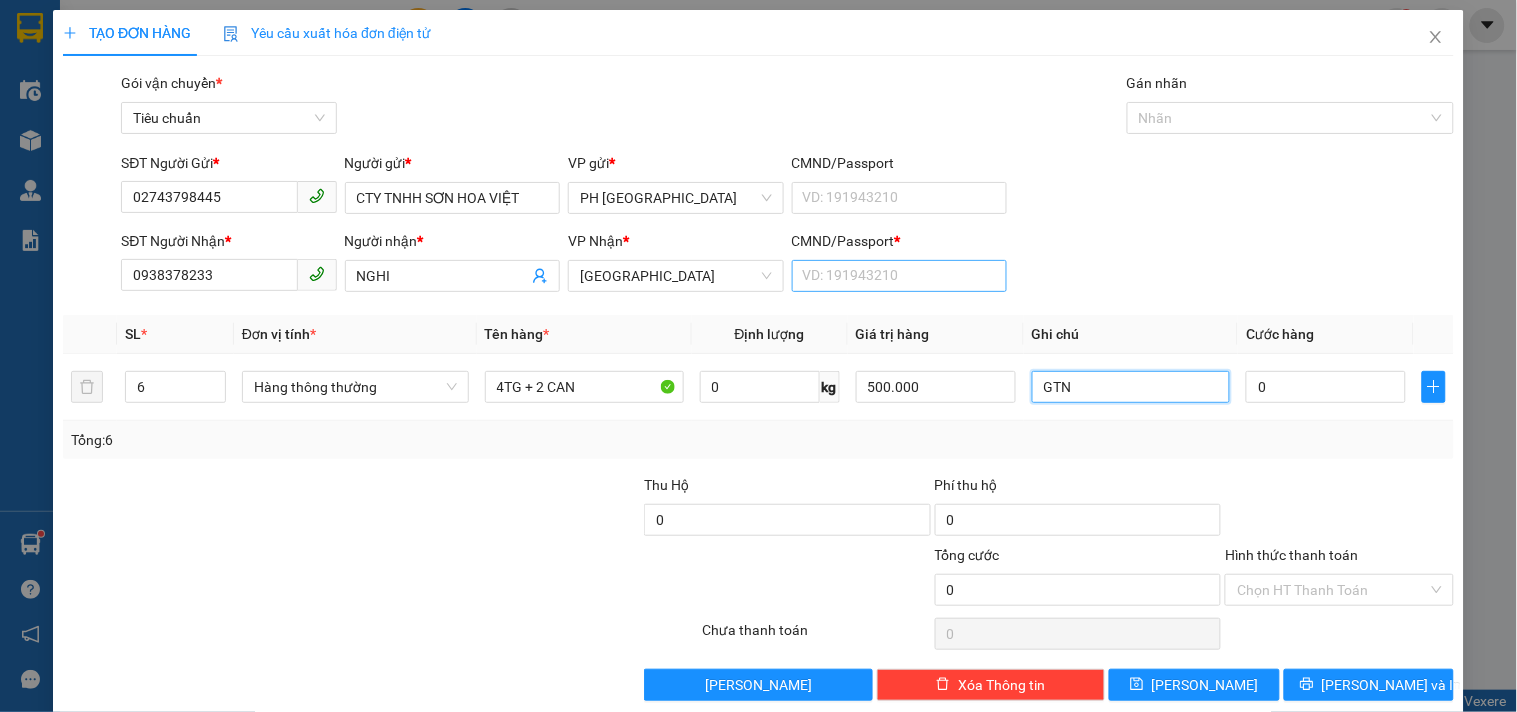 type on "GTN" 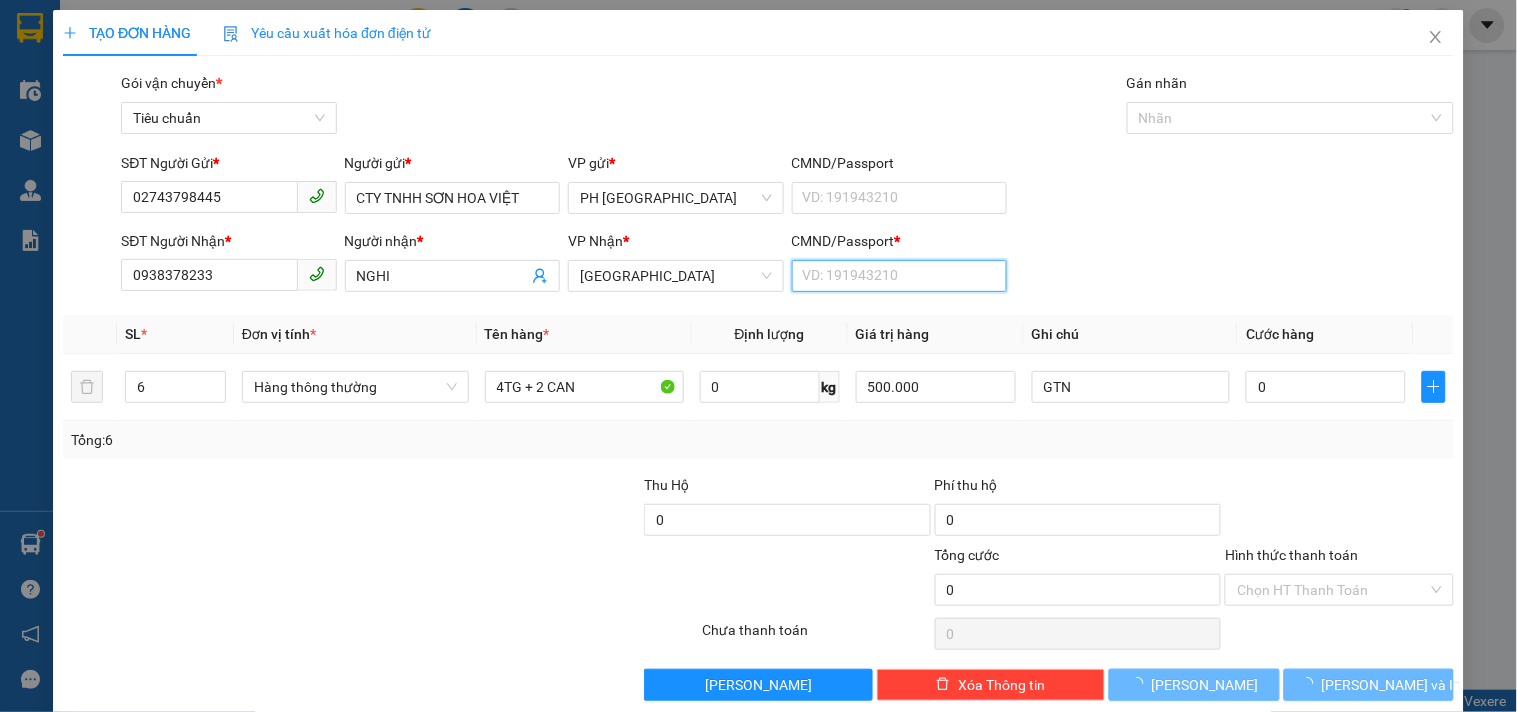 click on "CMND/Passport  *" at bounding box center (899, 276) 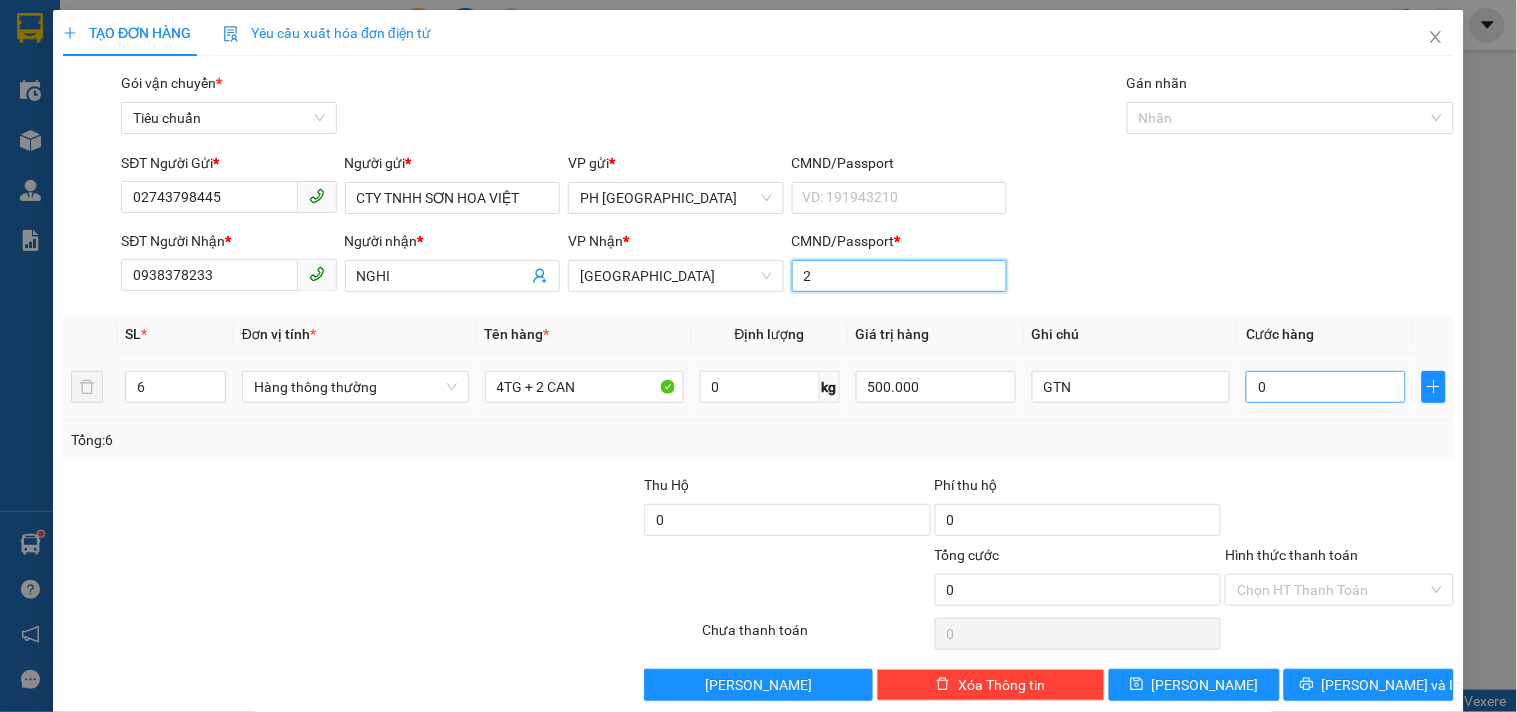 type on "2" 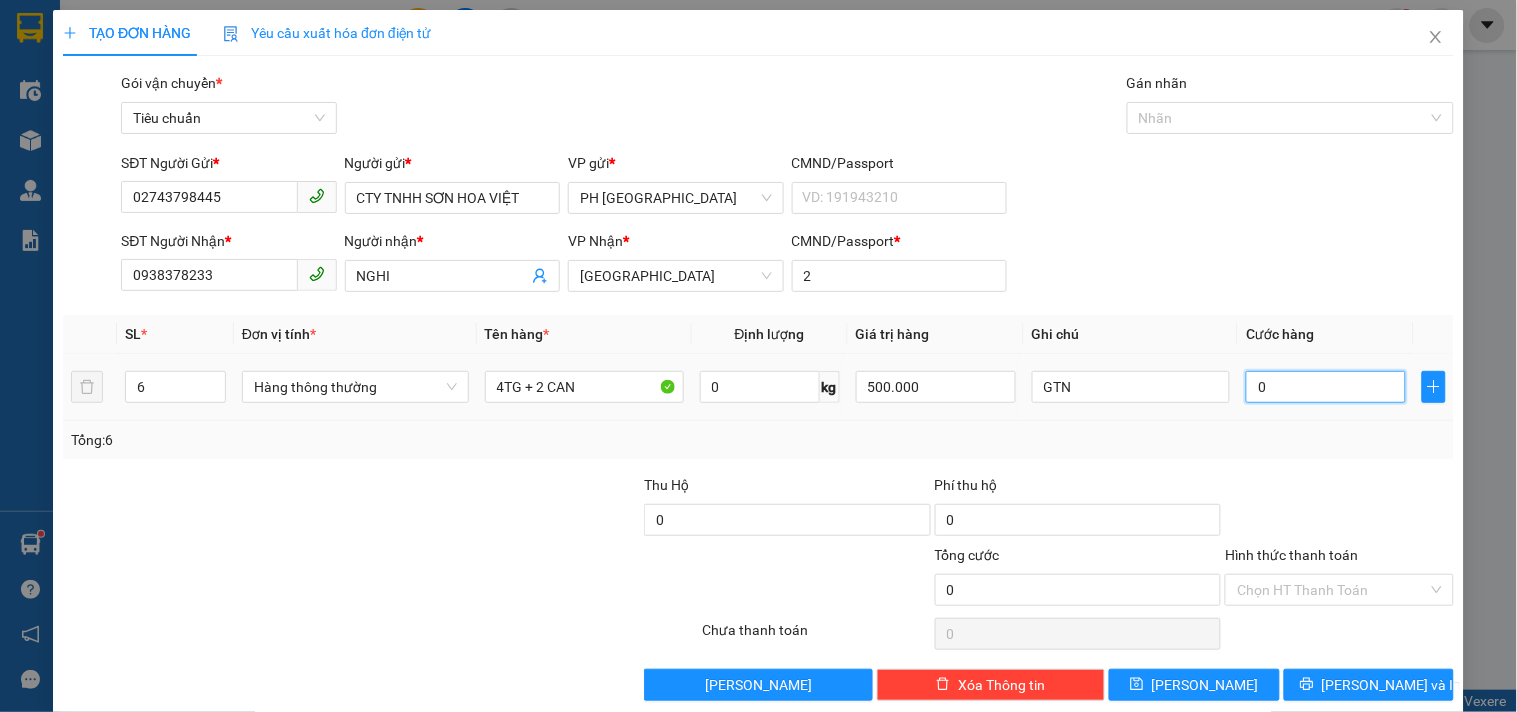 click on "0" at bounding box center (1326, 387) 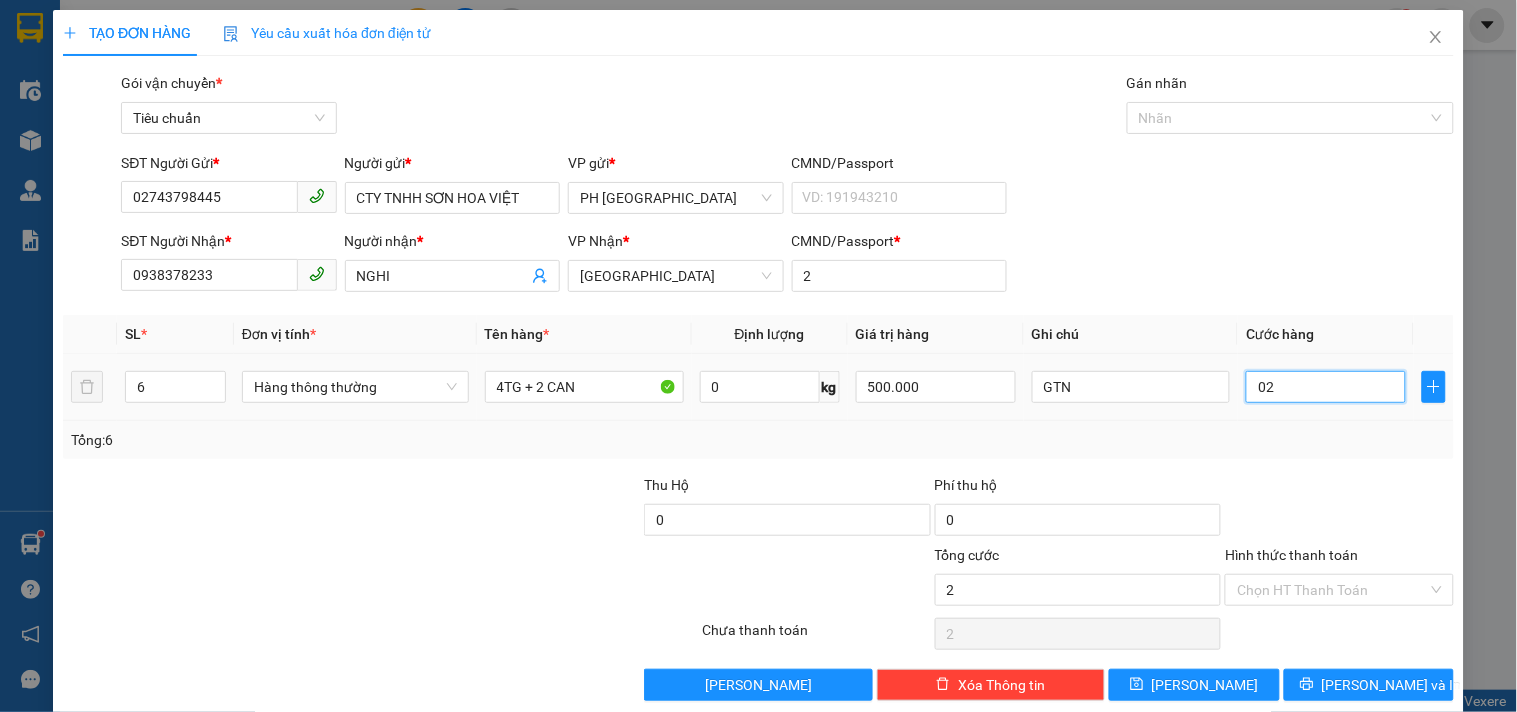 type on "28" 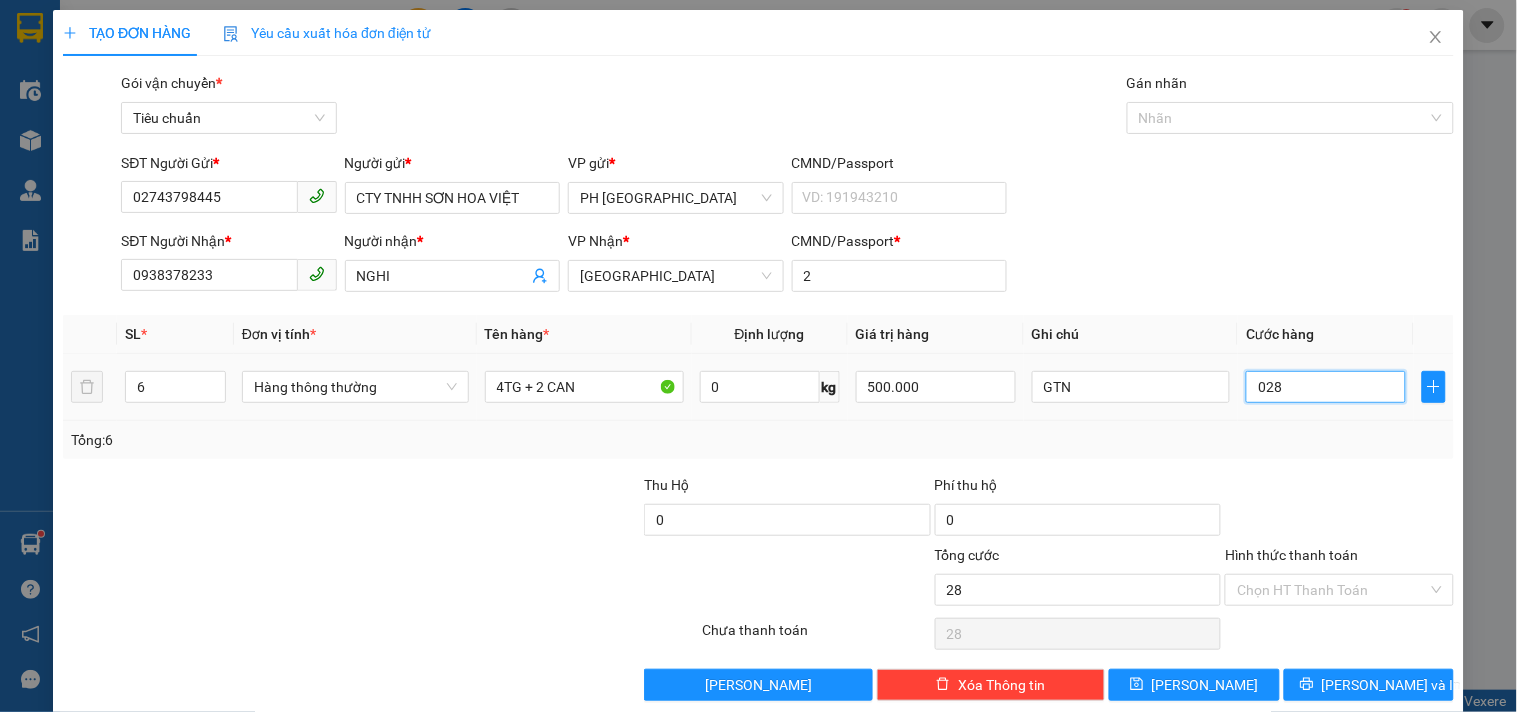 type on "280" 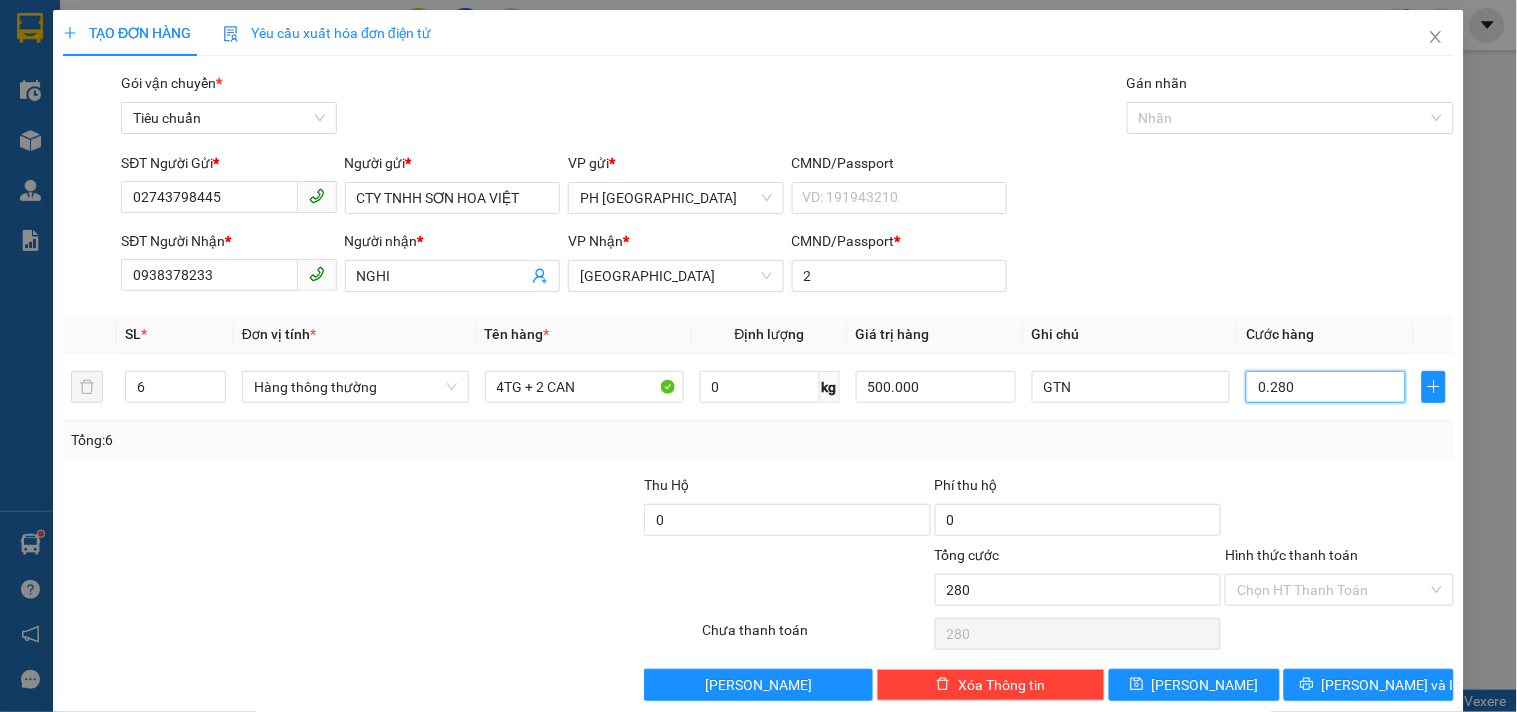 type on "0.280" 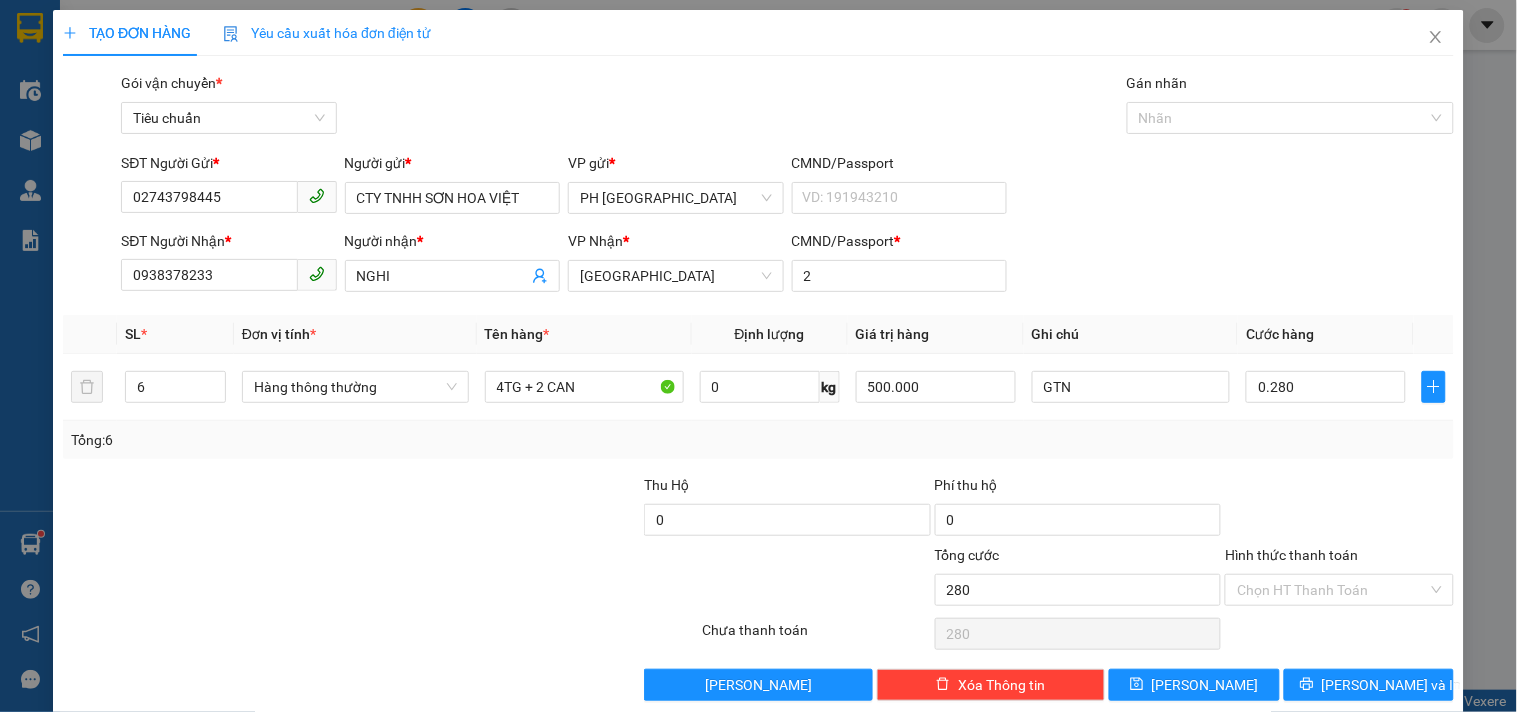 type on "280.000" 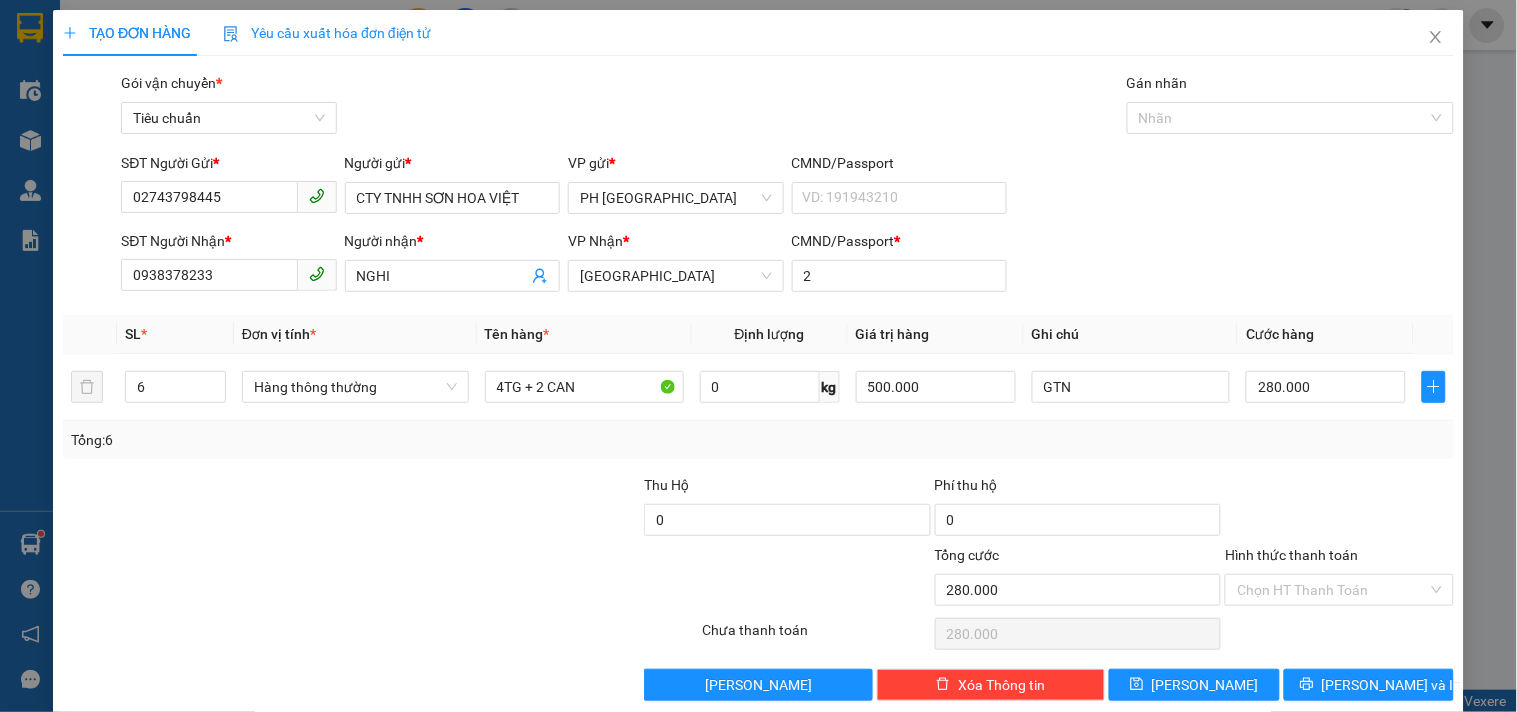 click on "Tổng:  6" at bounding box center (758, 440) 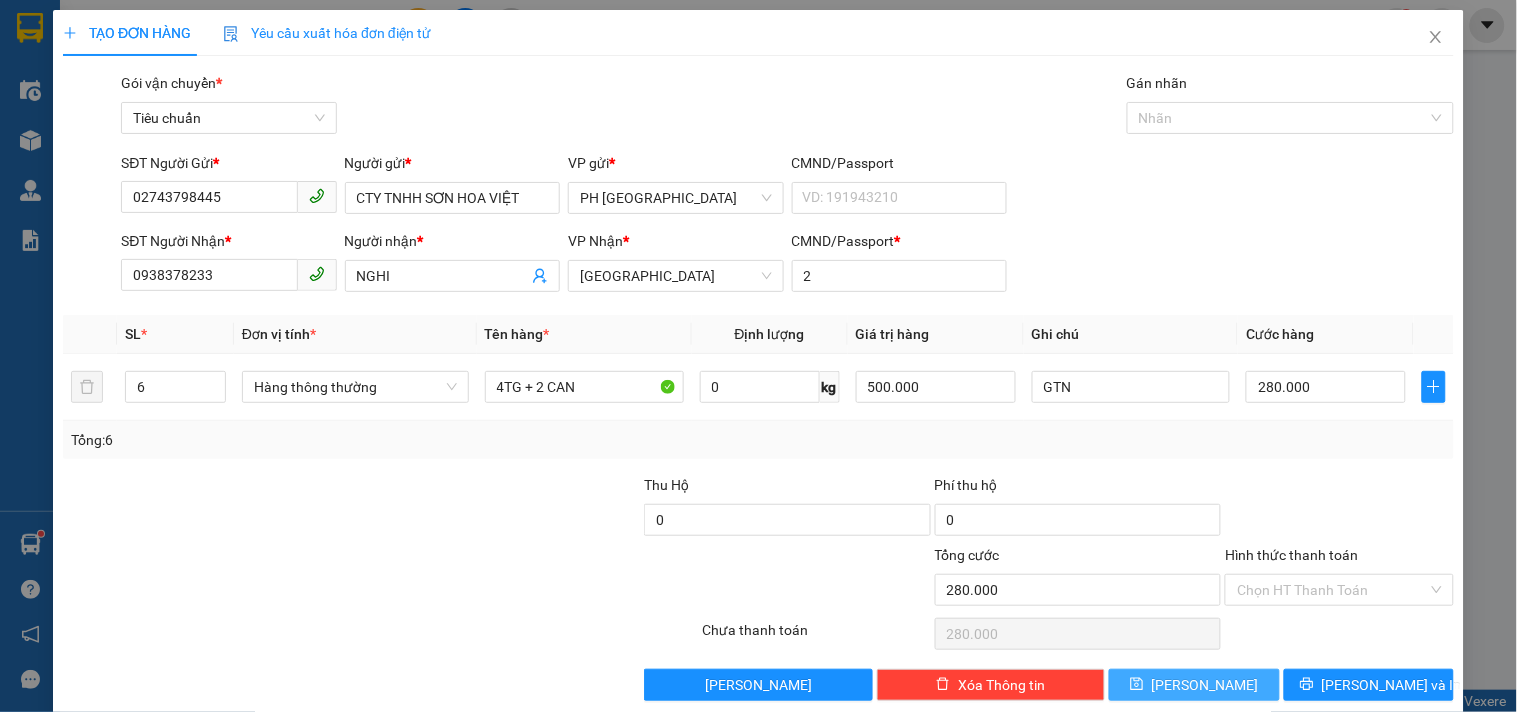 scroll, scrollTop: 27, scrollLeft: 0, axis: vertical 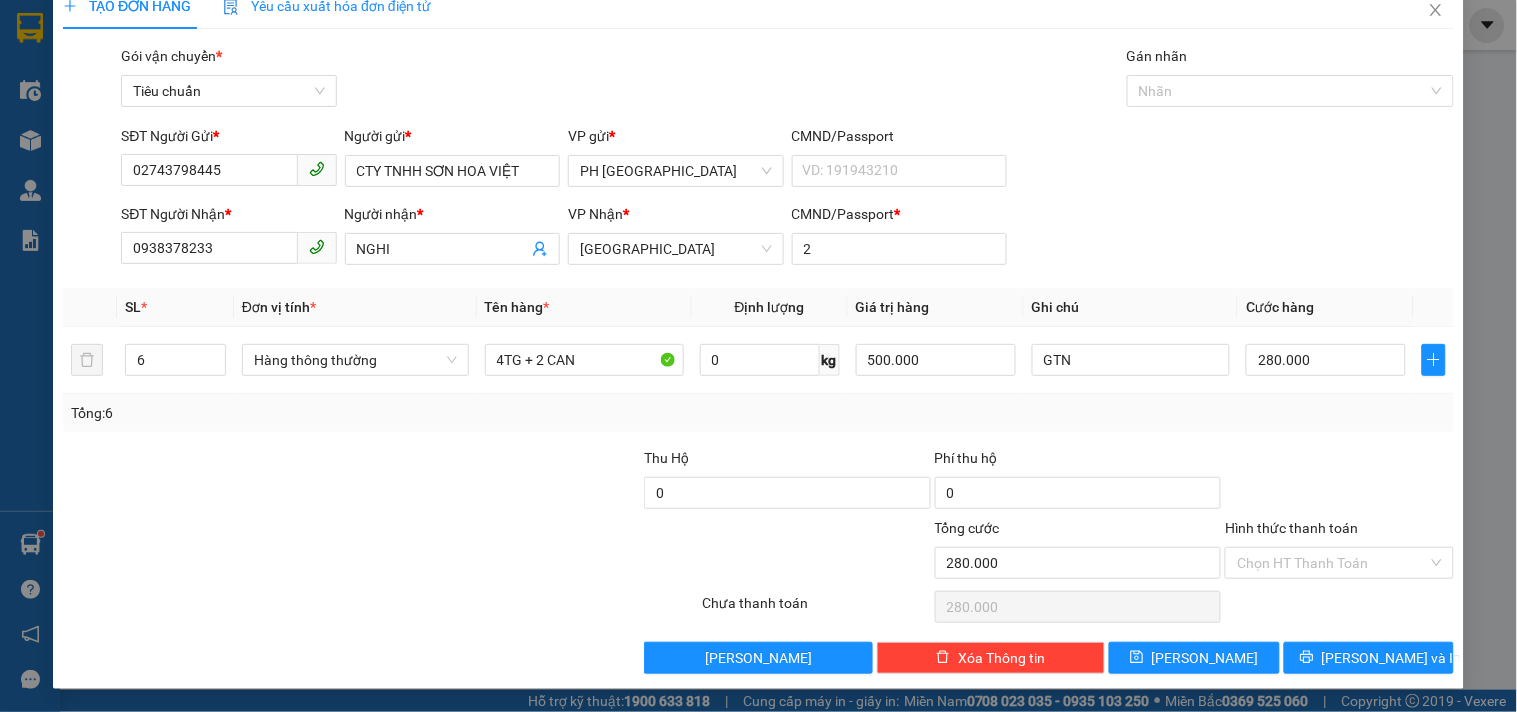 click on "Transit Pickup Surcharge Ids Transit Deliver Surcharge Ids Transit Deliver Surcharge Transit Deliver Surcharge Gói vận chuyển  * Tiêu chuẩn Gán nhãn   Nhãn SĐT Người Gửi  * 02743798445 Người gửi  * CTY TNHH SƠN HOA VIỆT VP gửi  * PH Sài Gòn CMND/Passport VD: 191943210 SĐT Người Nhận  * 0938378233 Người nhận  * NGHI VP Nhận  * Tuy Hòa CMND/Passport  * 2 SL  * Đơn vị tính  * Tên hàng  * Định lượng Giá trị hàng Ghi chú Cước hàng                   6 Hàng thông thường 4TG + 2 CAN 0 kg 500.000 GTN 280.000 Tổng:  6 Thu Hộ 0 Phí thu hộ 0 Tổng cước 280.000 Hình thức thanh toán Chọn HT Thanh Toán Số tiền thu trước 0 Chưa thanh toán 280.000 Chọn HT Thanh Toán Lưu nháp Xóa Thông tin Lưu Lưu và In 4TG + 2 CAN GTN" at bounding box center (758, 359) 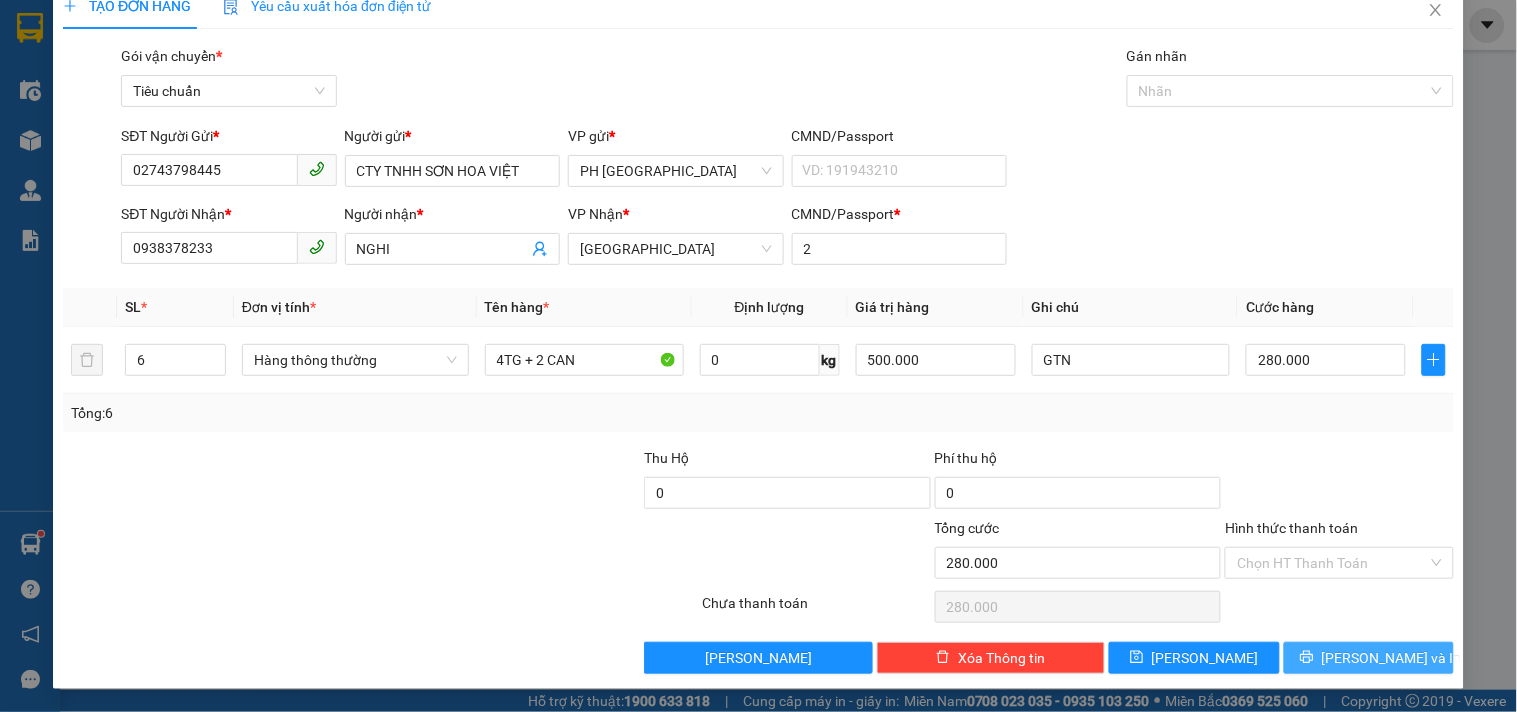 click on "[PERSON_NAME] và In" at bounding box center (1392, 658) 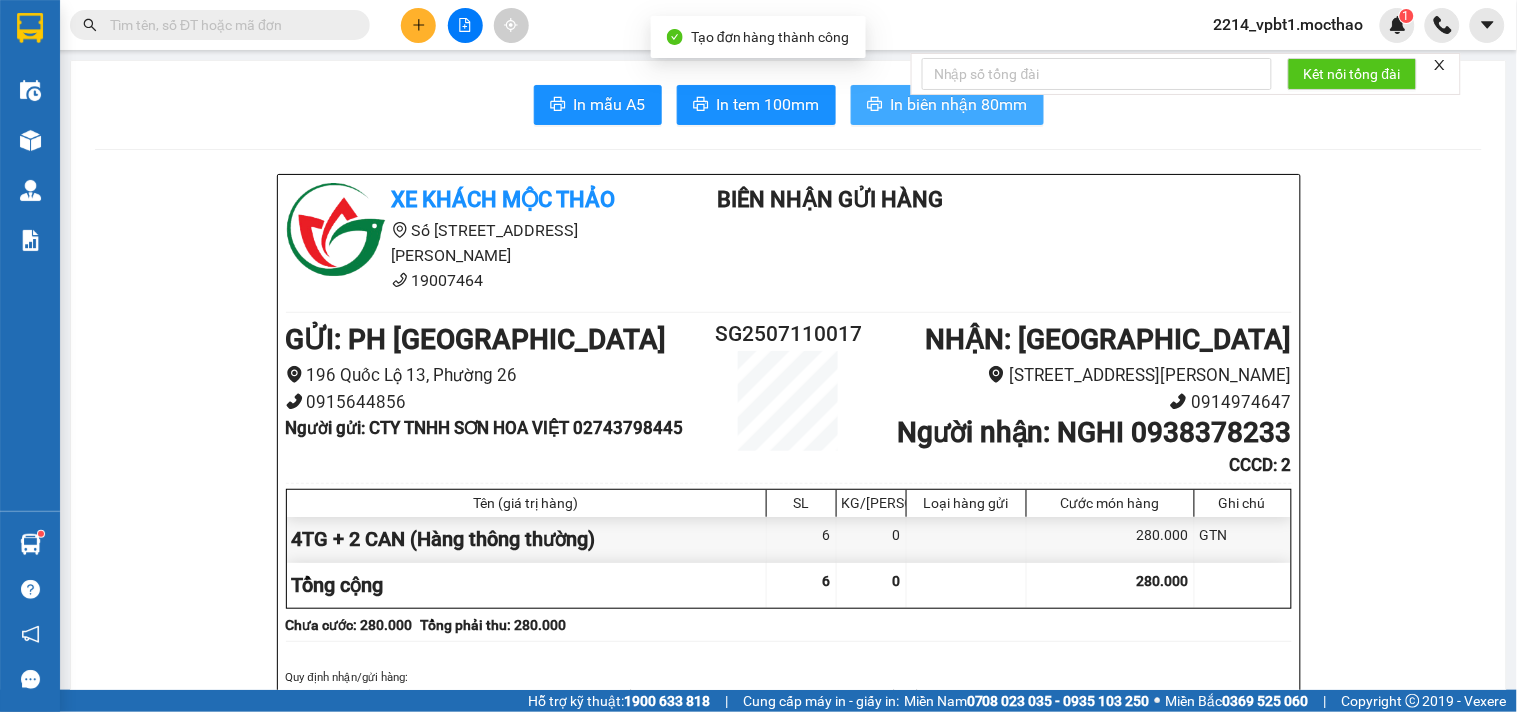 click on "In biên nhận 80mm" at bounding box center [959, 104] 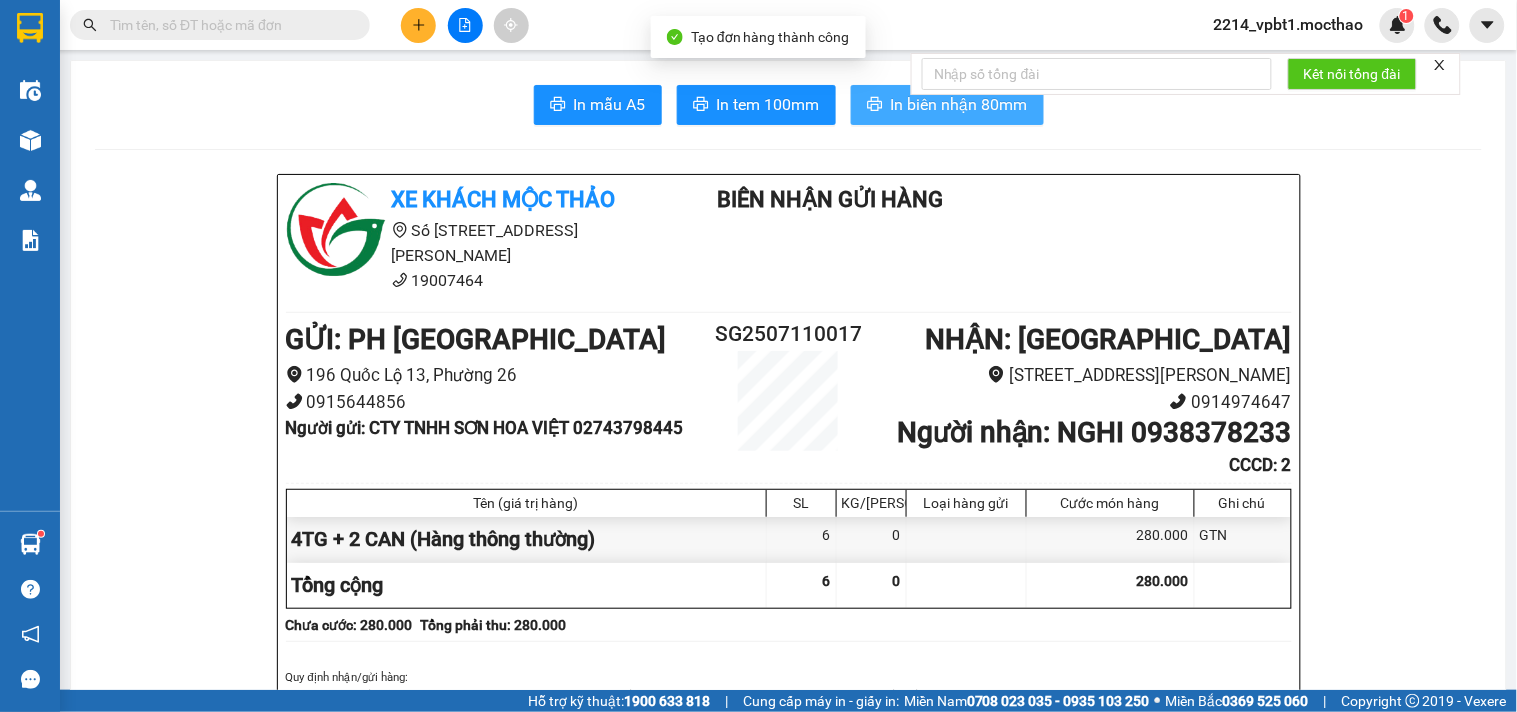 scroll, scrollTop: 0, scrollLeft: 0, axis: both 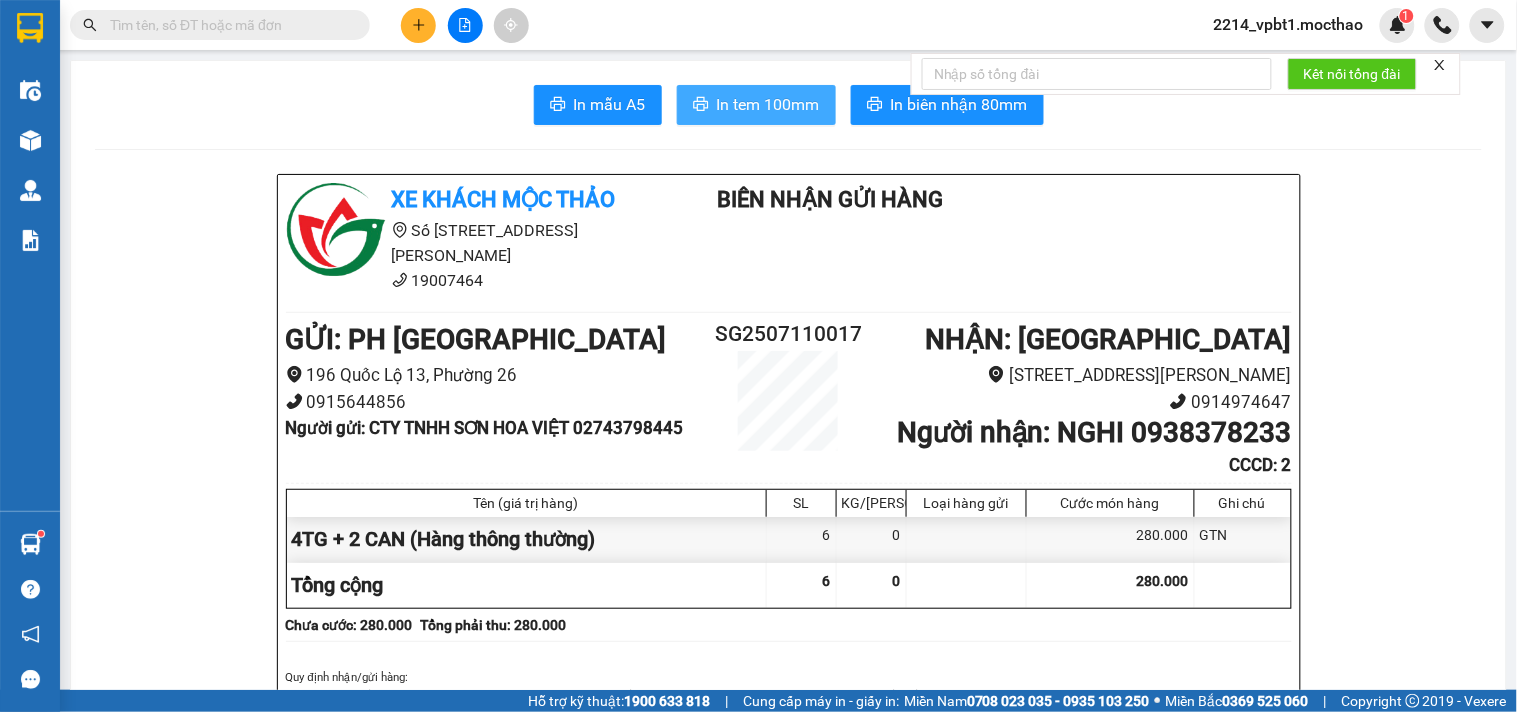 click on "In tem 100mm" at bounding box center [768, 104] 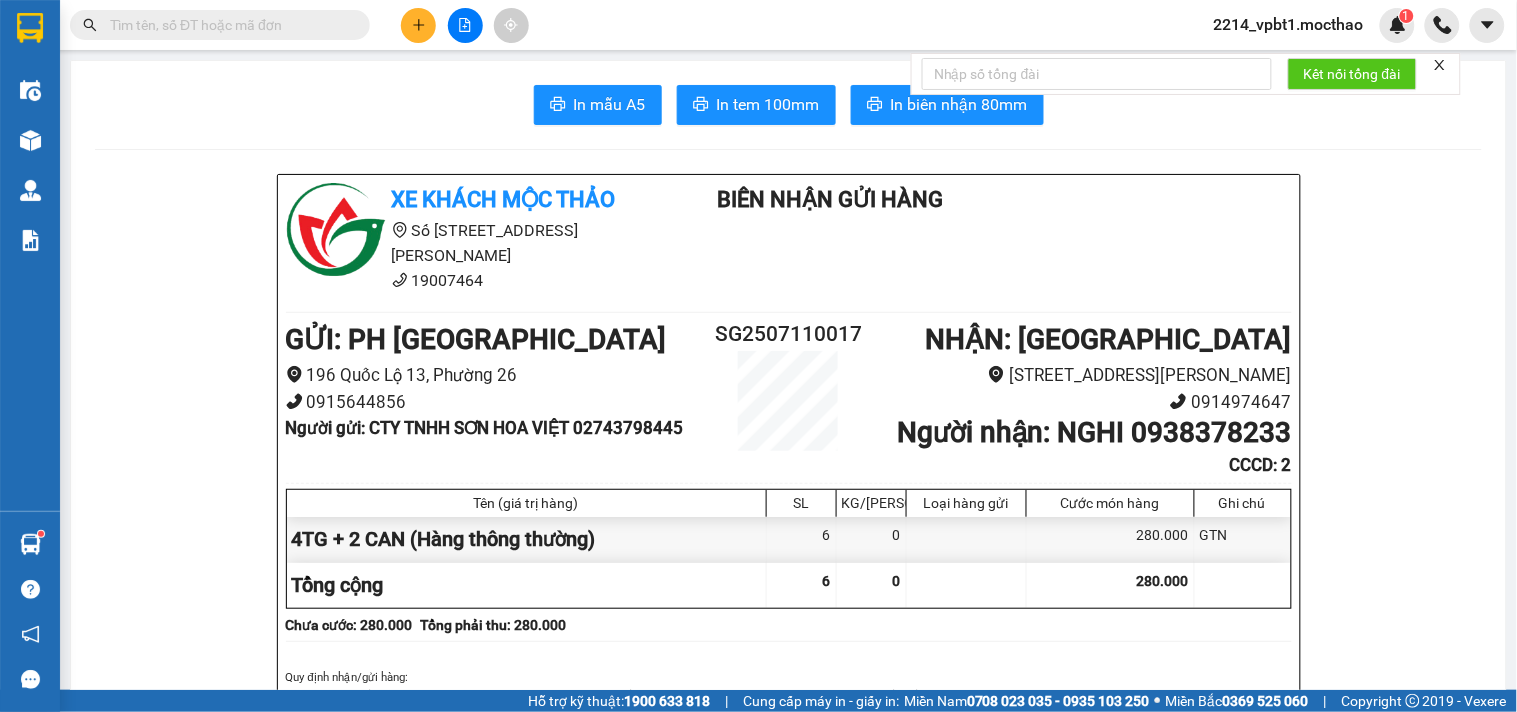 click 